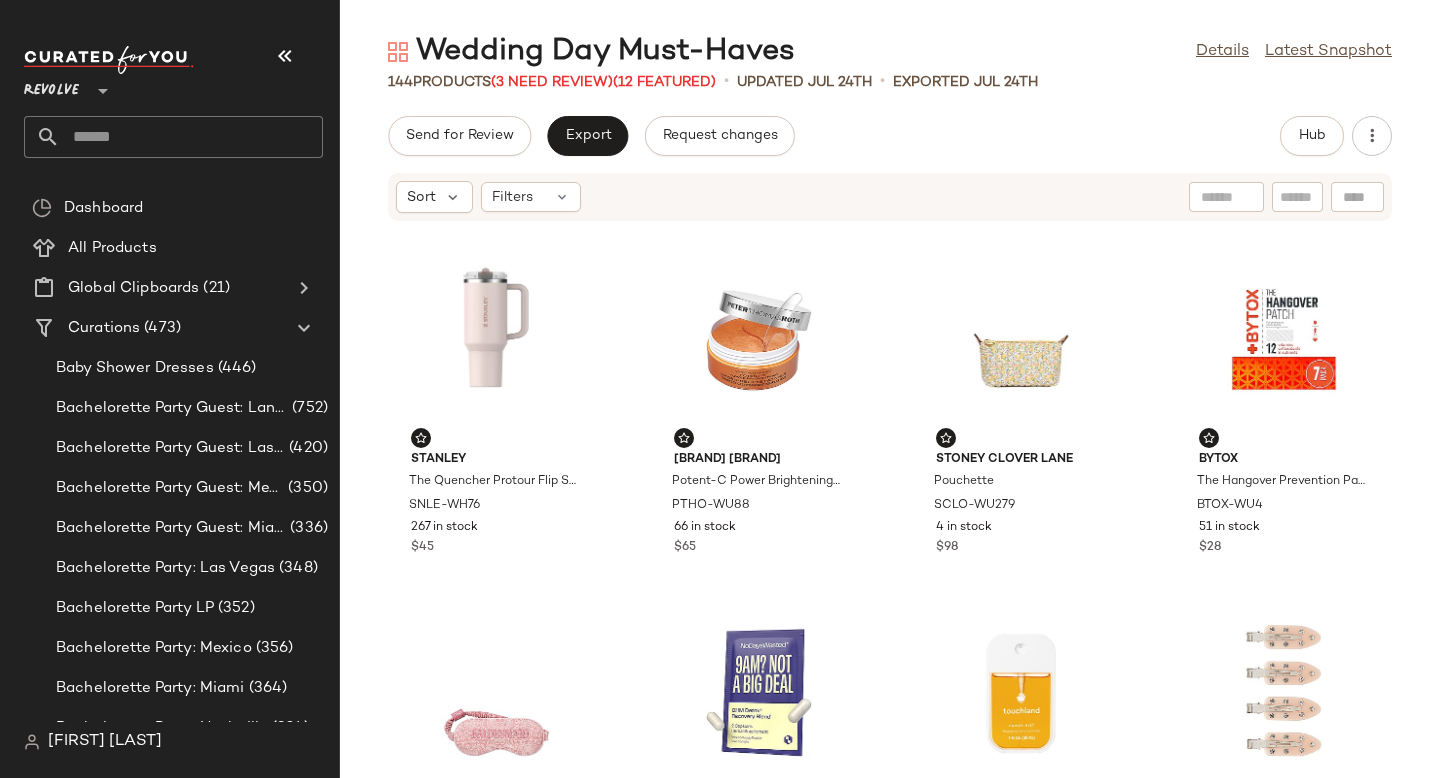 scroll, scrollTop: 0, scrollLeft: 0, axis: both 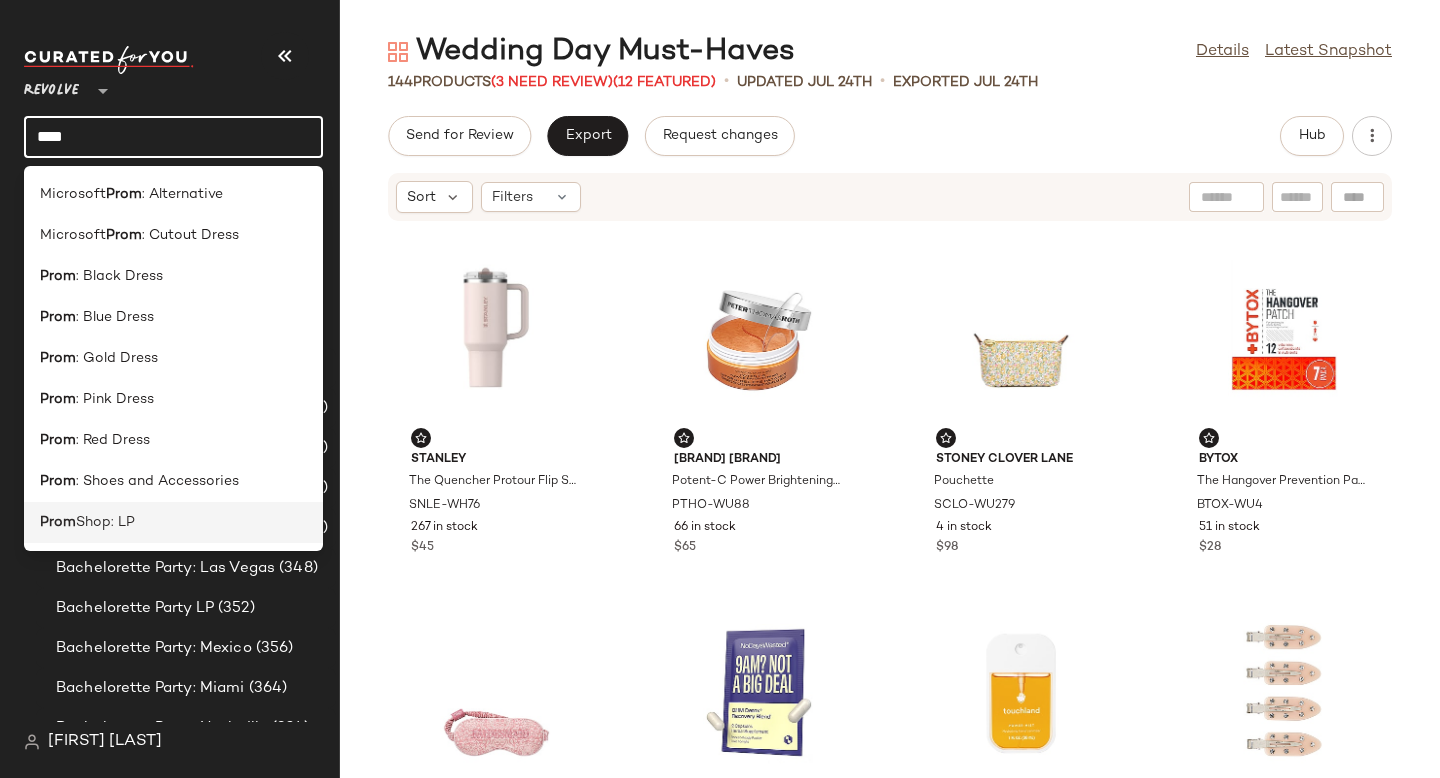 type on "****" 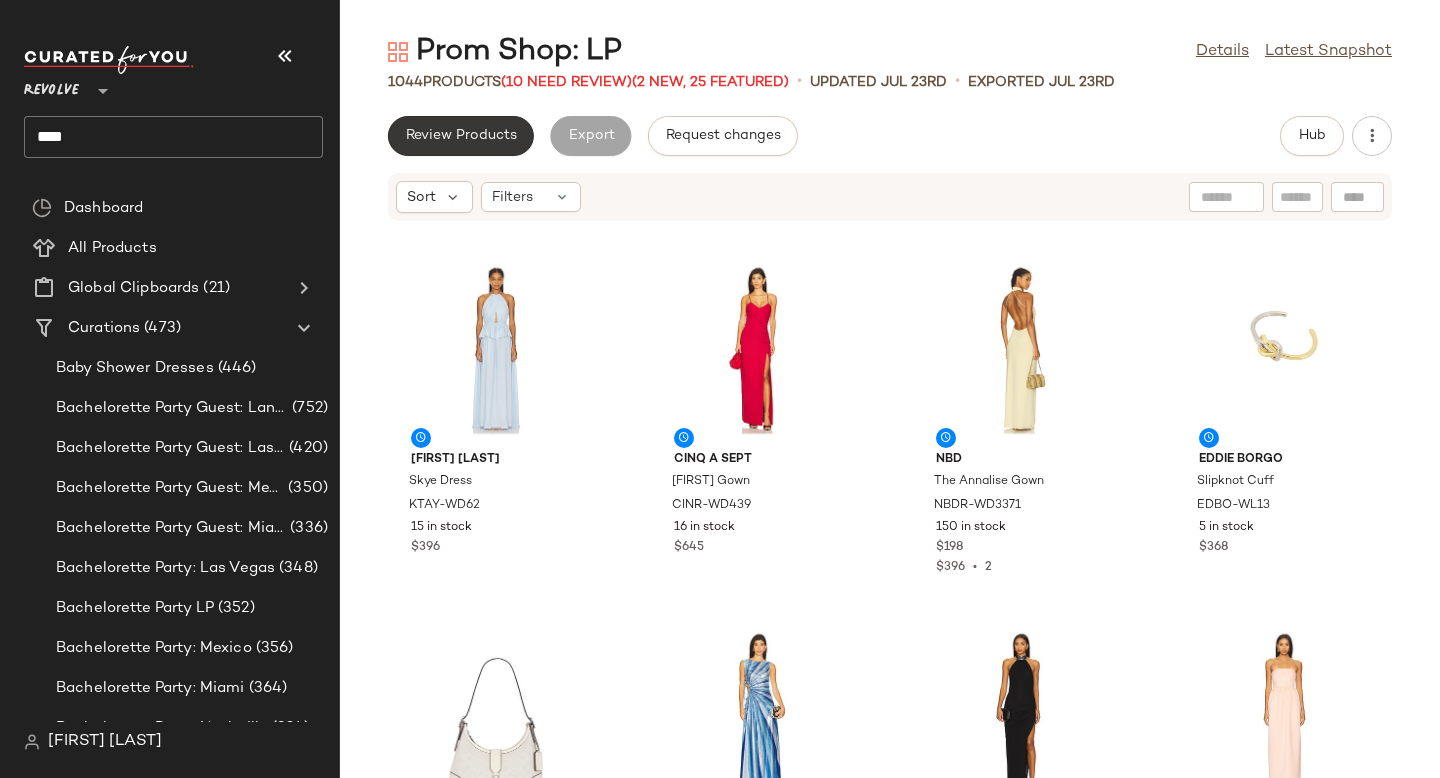 click on "Review Products" at bounding box center [461, 136] 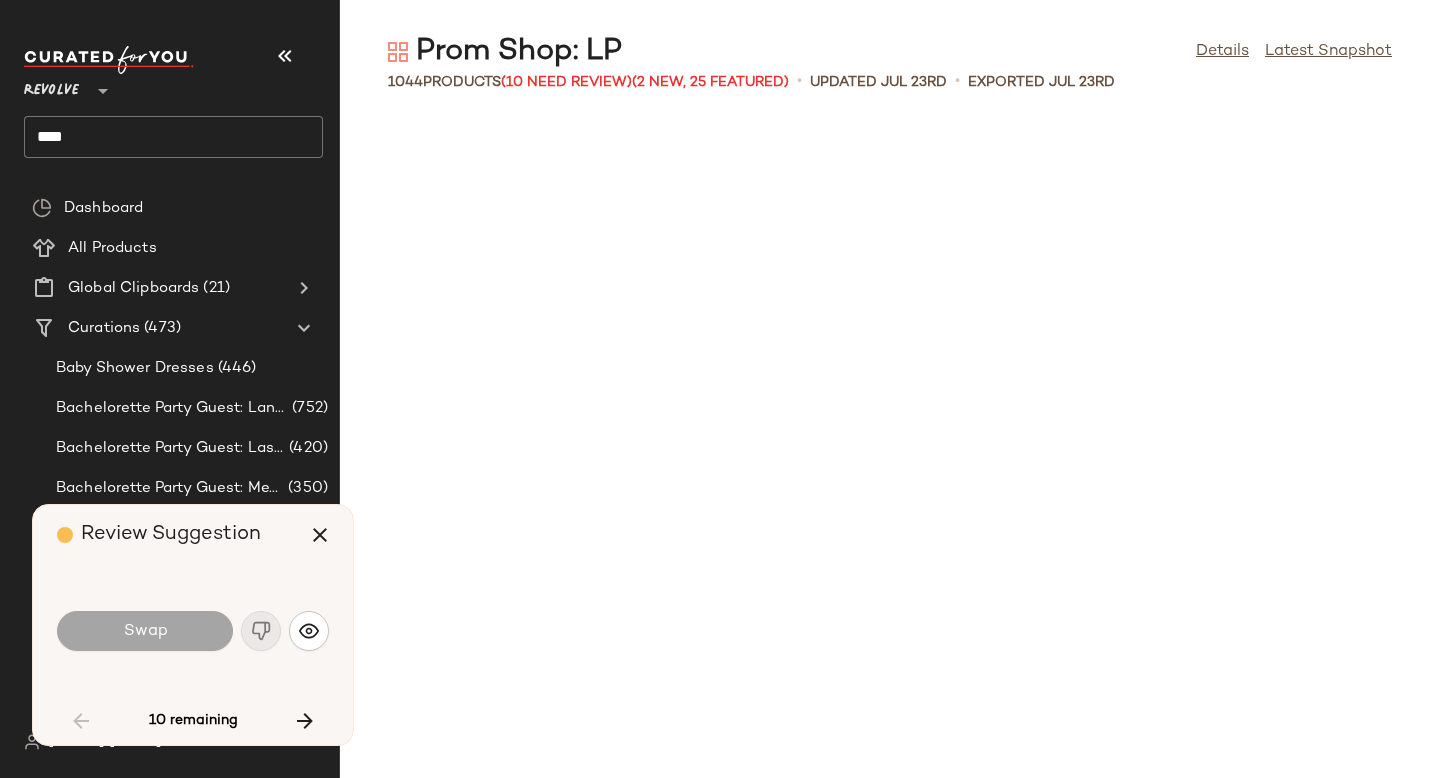 scroll, scrollTop: 2196, scrollLeft: 0, axis: vertical 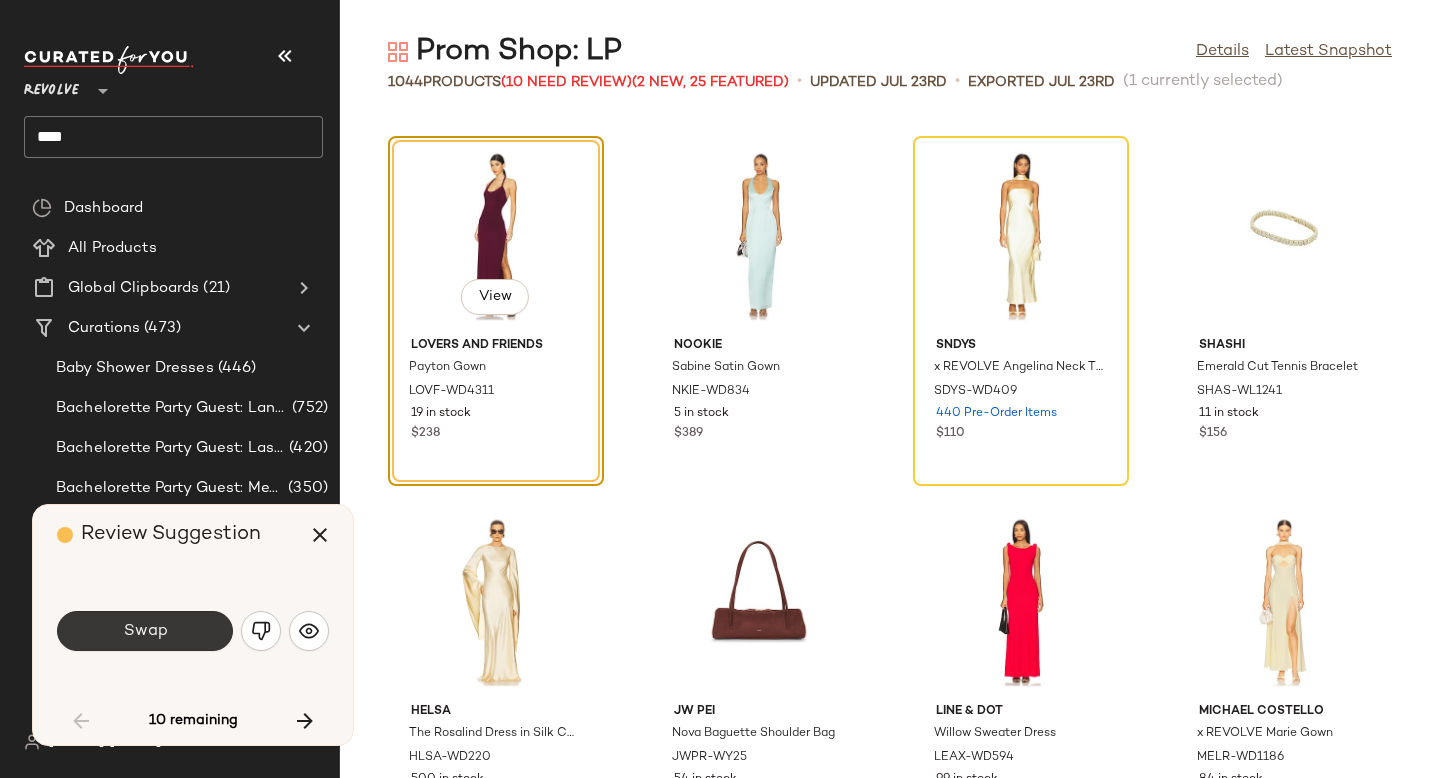 click on "Swap" at bounding box center [145, 631] 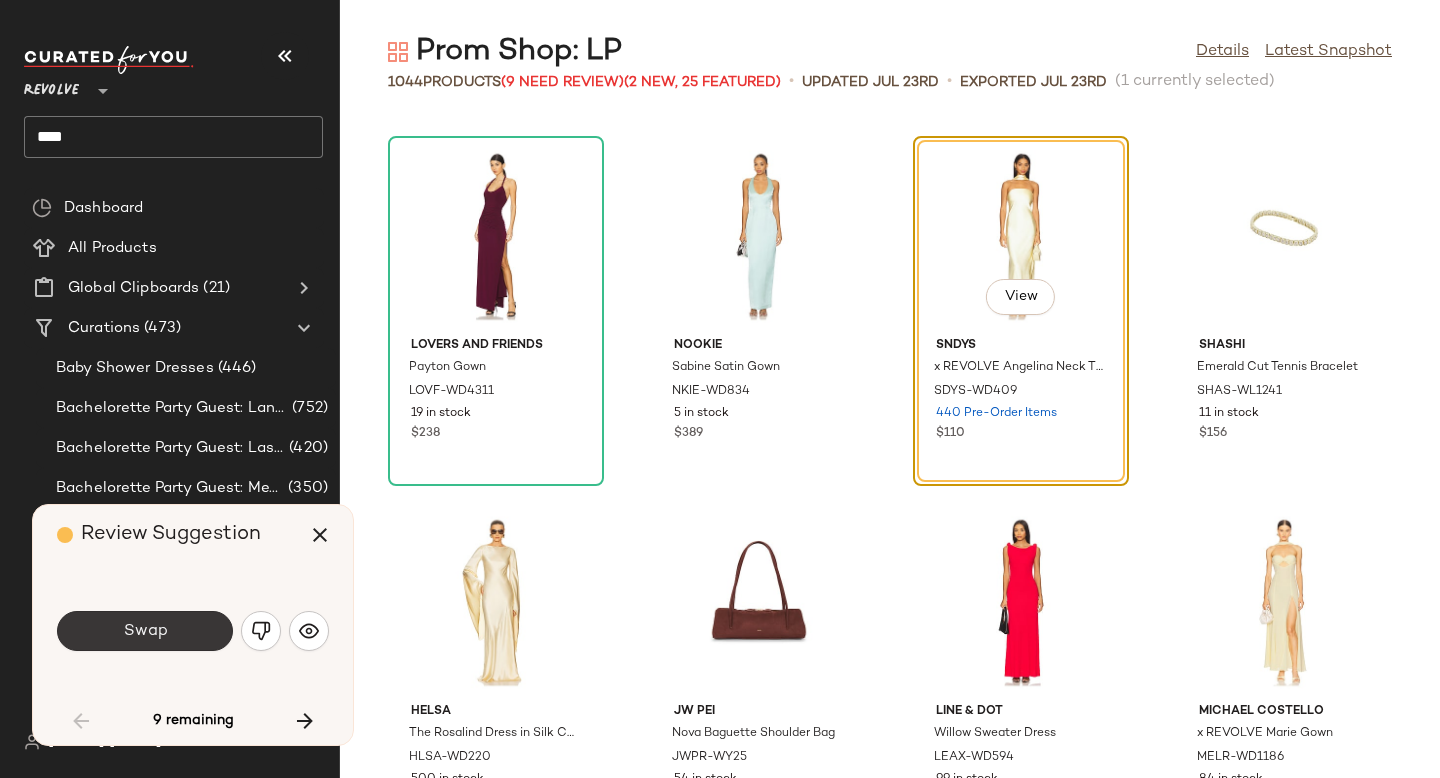 click on "Swap" 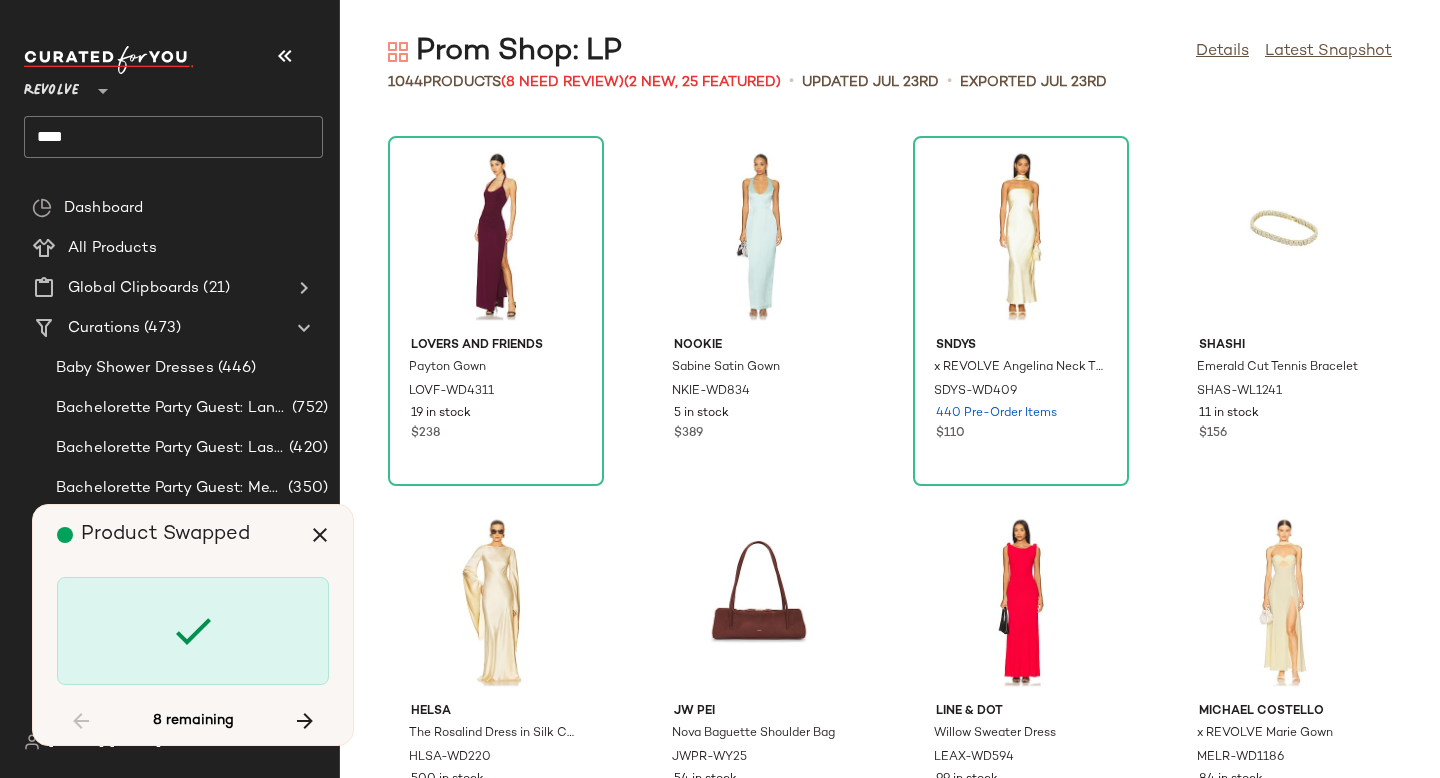 scroll, scrollTop: 11346, scrollLeft: 0, axis: vertical 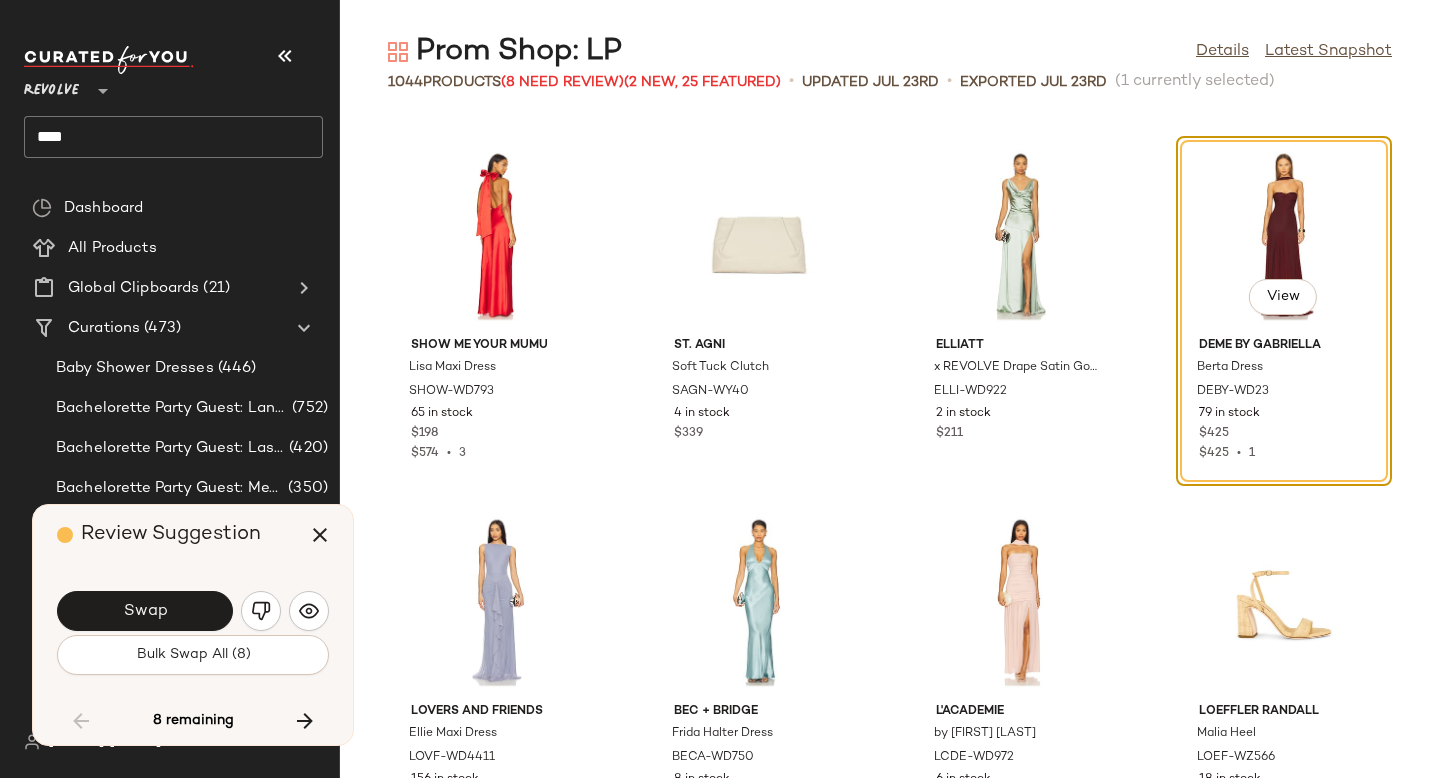 click on "Swap" at bounding box center [145, 611] 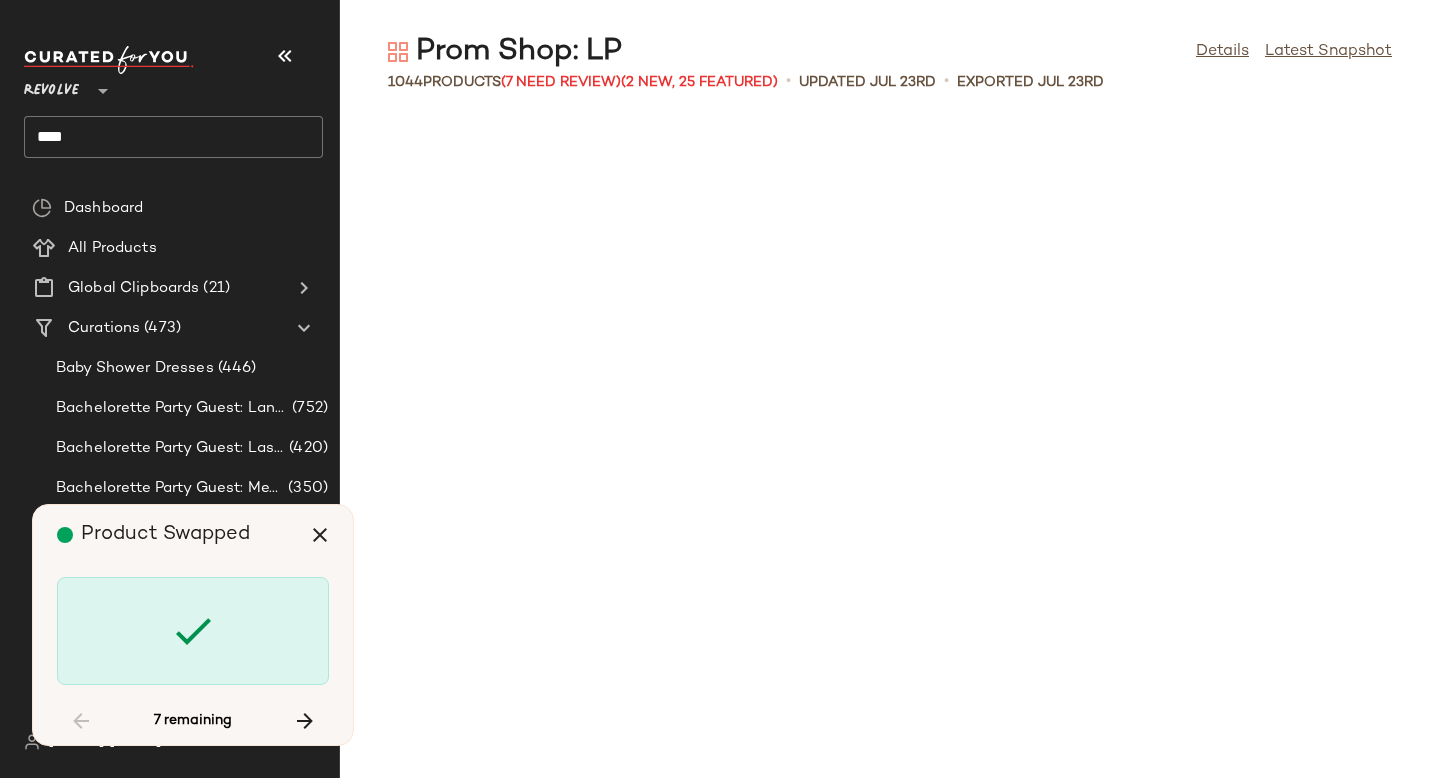 scroll, scrollTop: 26718, scrollLeft: 0, axis: vertical 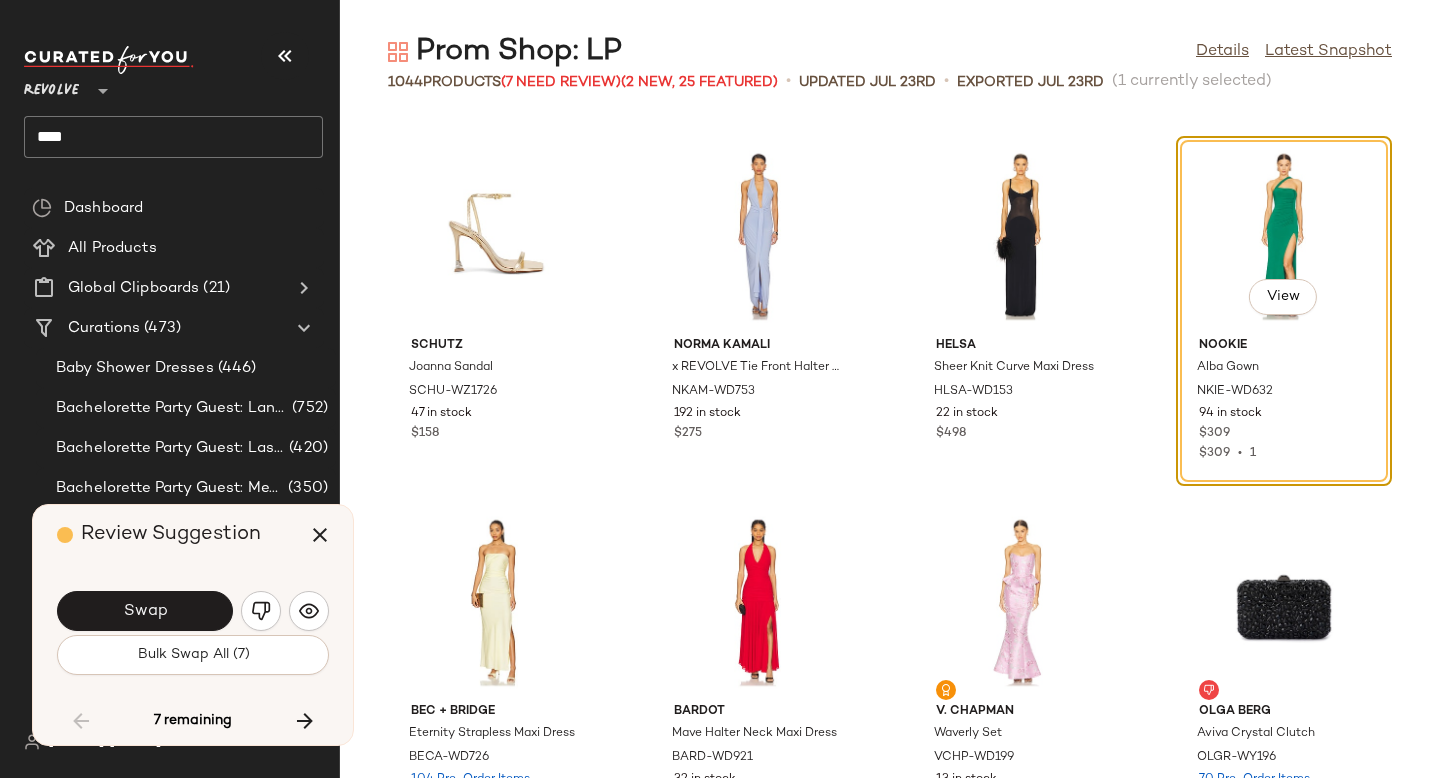 click on "Swap" at bounding box center [145, 611] 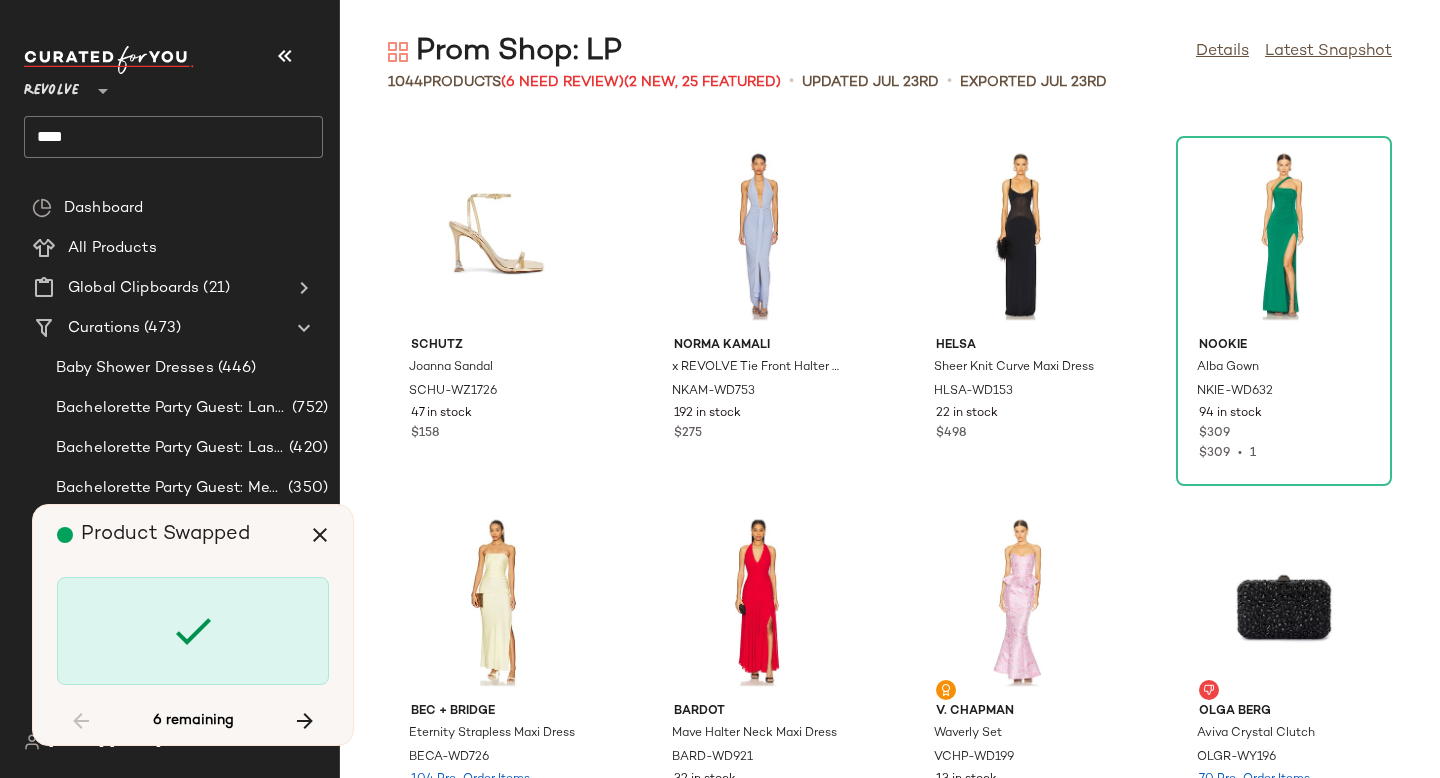 scroll, scrollTop: 37698, scrollLeft: 0, axis: vertical 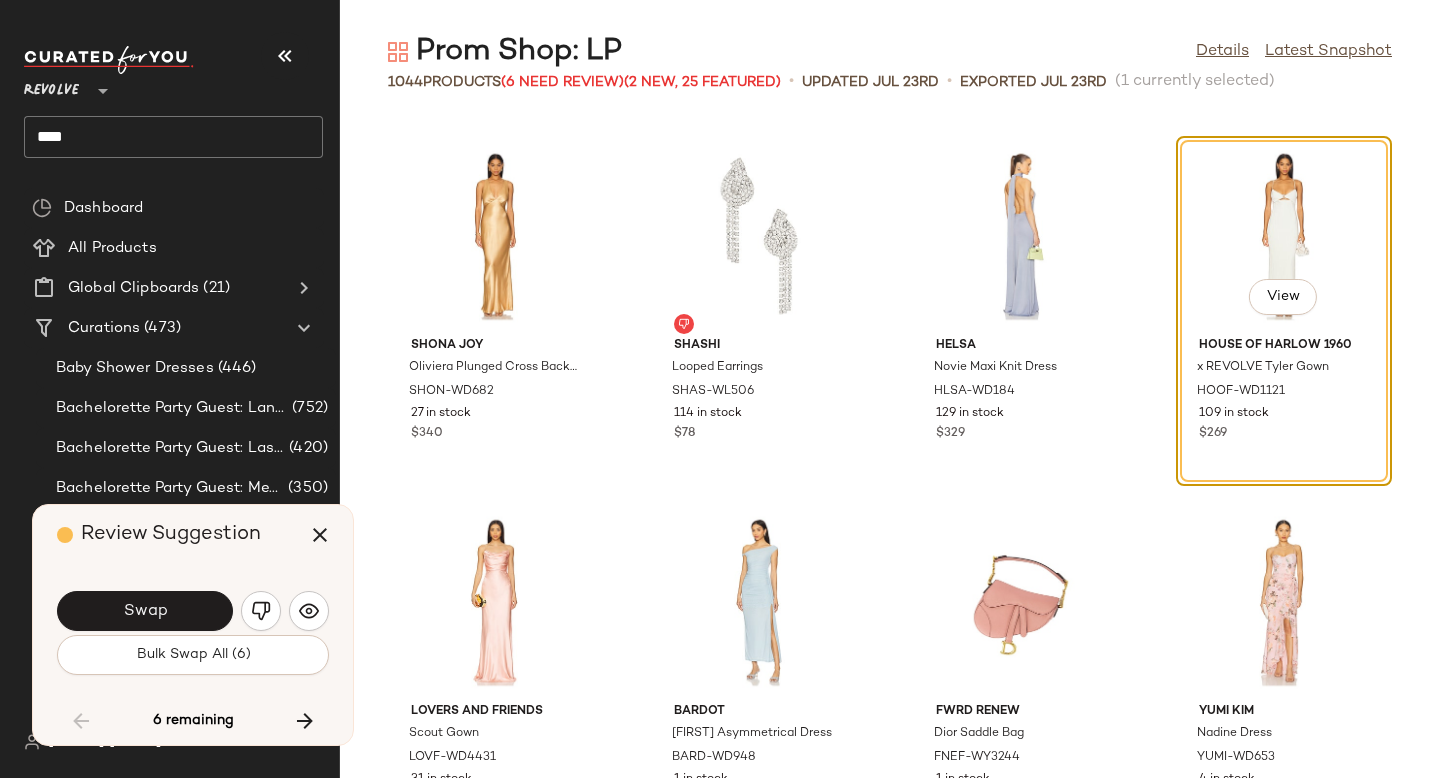 click on "Swap" at bounding box center [145, 611] 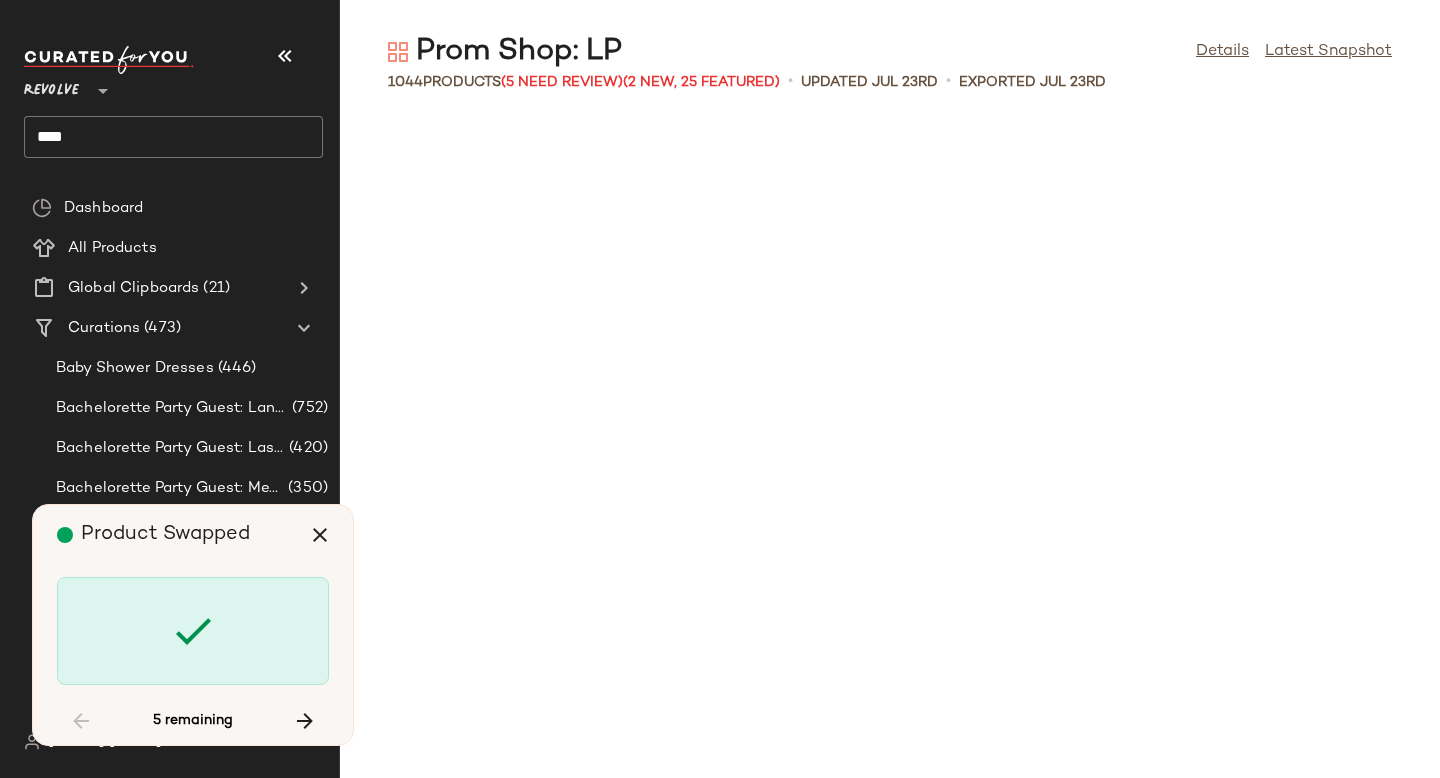 scroll, scrollTop: 53802, scrollLeft: 0, axis: vertical 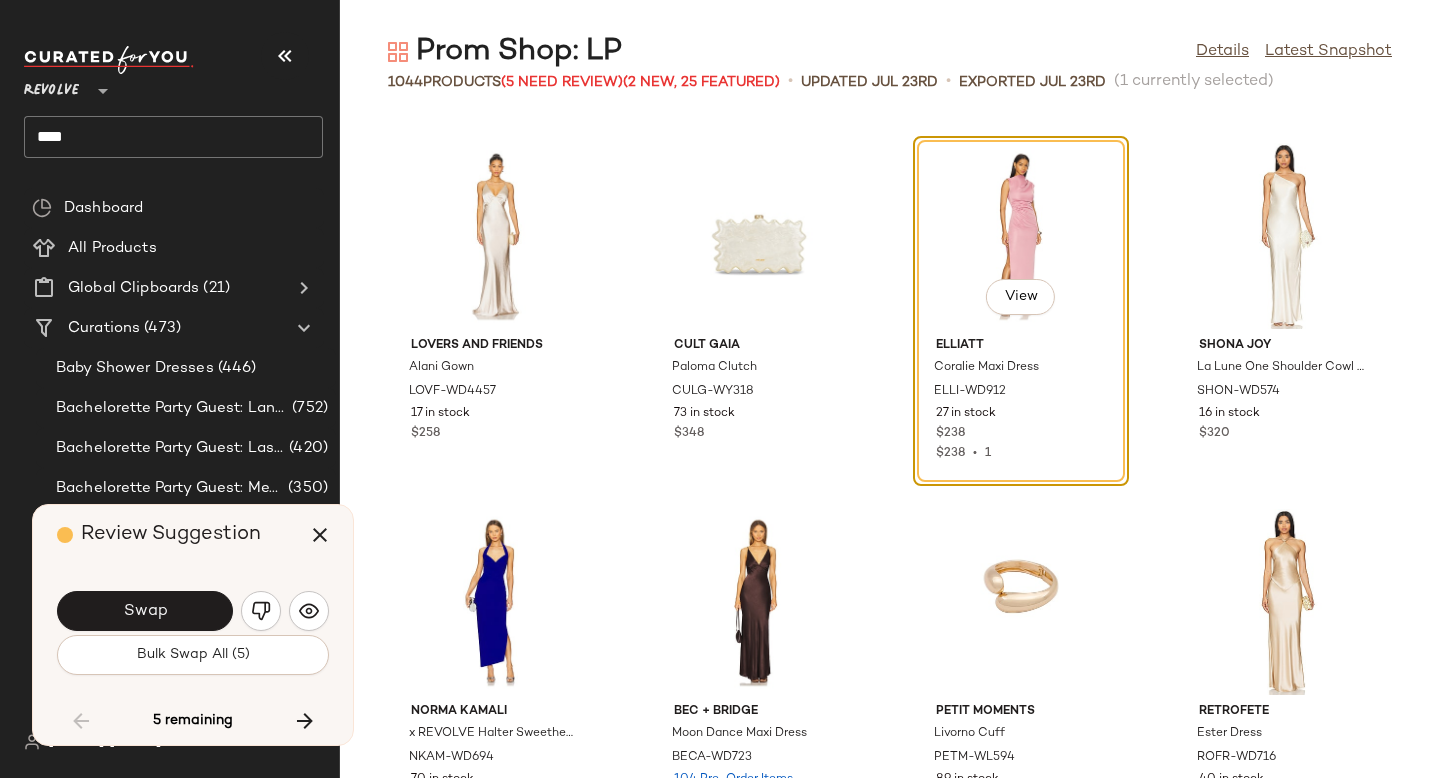 click on "Swap" at bounding box center (145, 611) 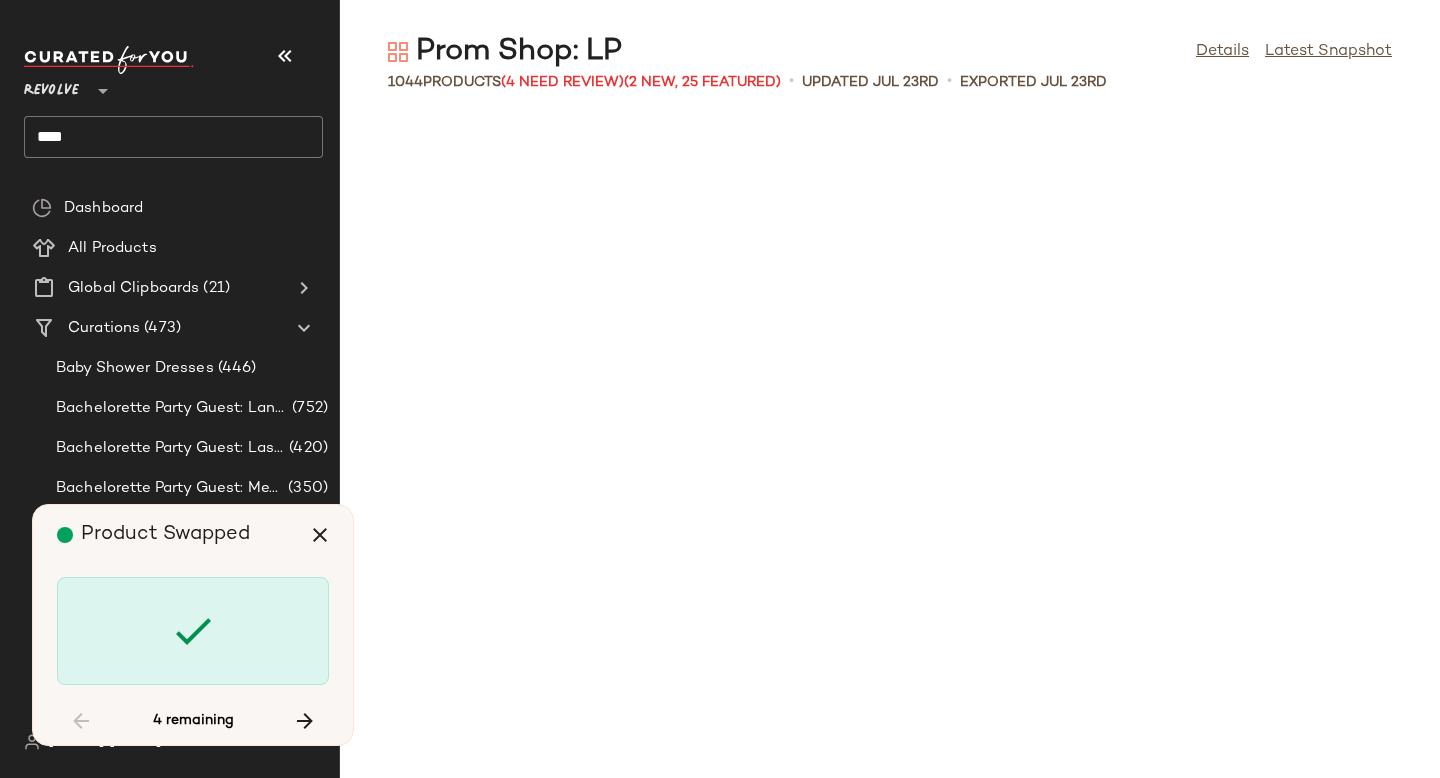 scroll, scrollTop: 64416, scrollLeft: 0, axis: vertical 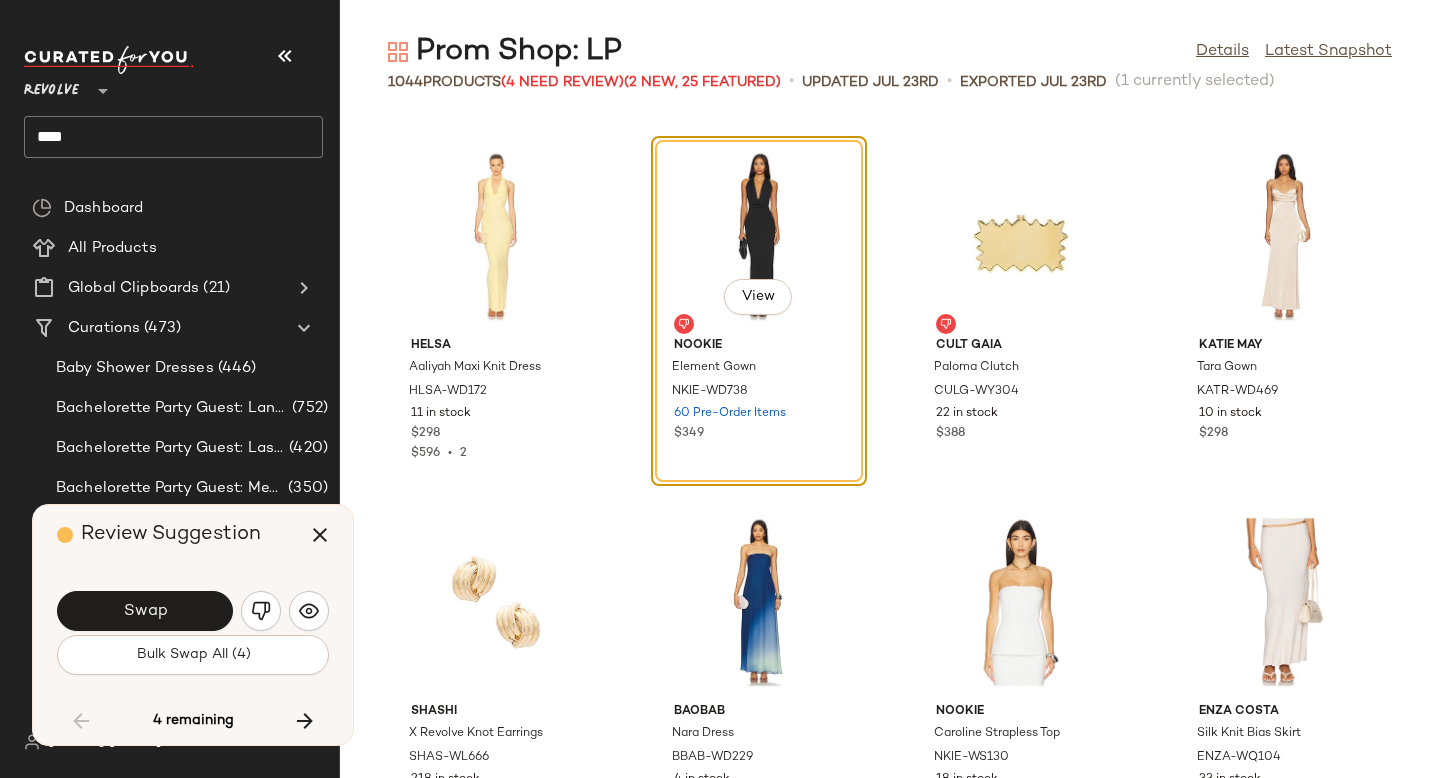 click on "Swap" at bounding box center (145, 611) 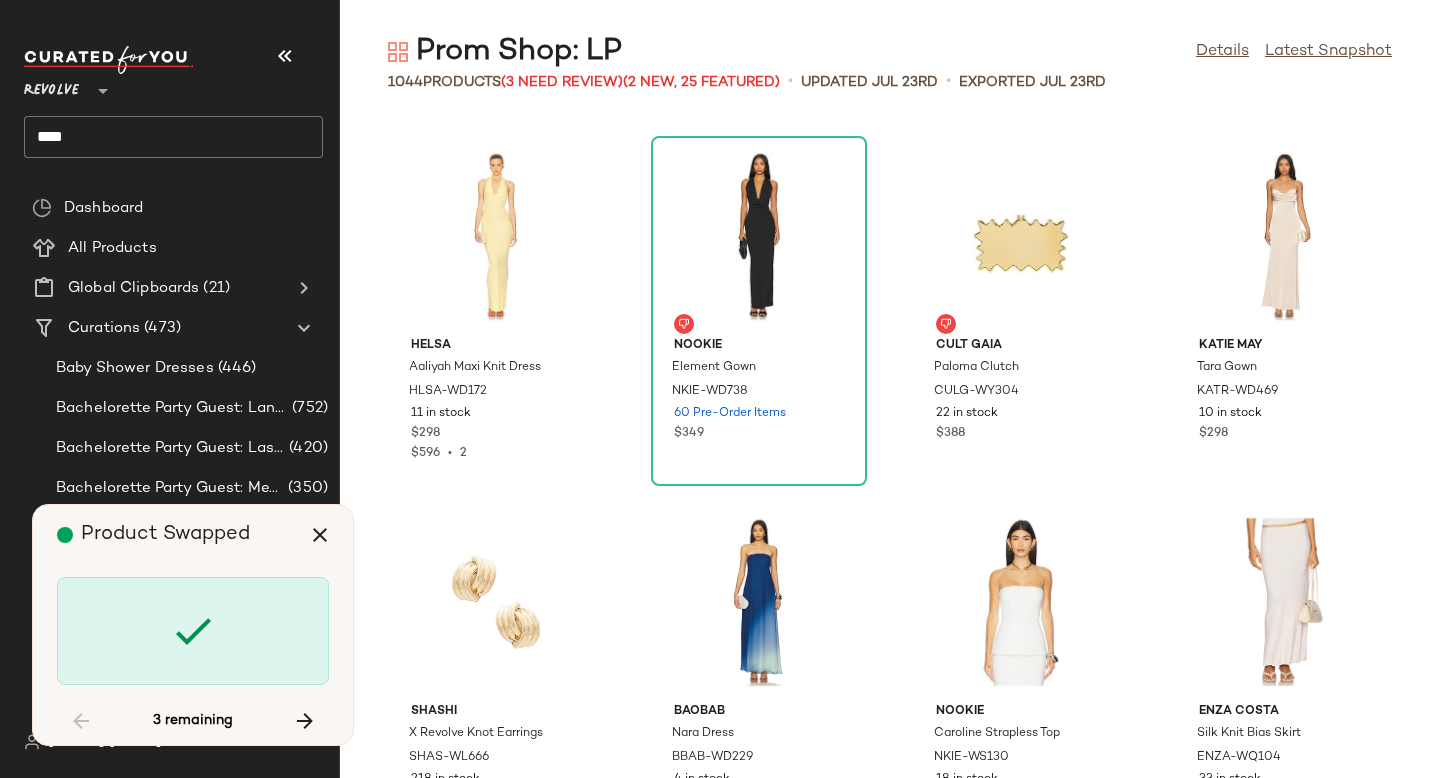 scroll, scrollTop: 74664, scrollLeft: 0, axis: vertical 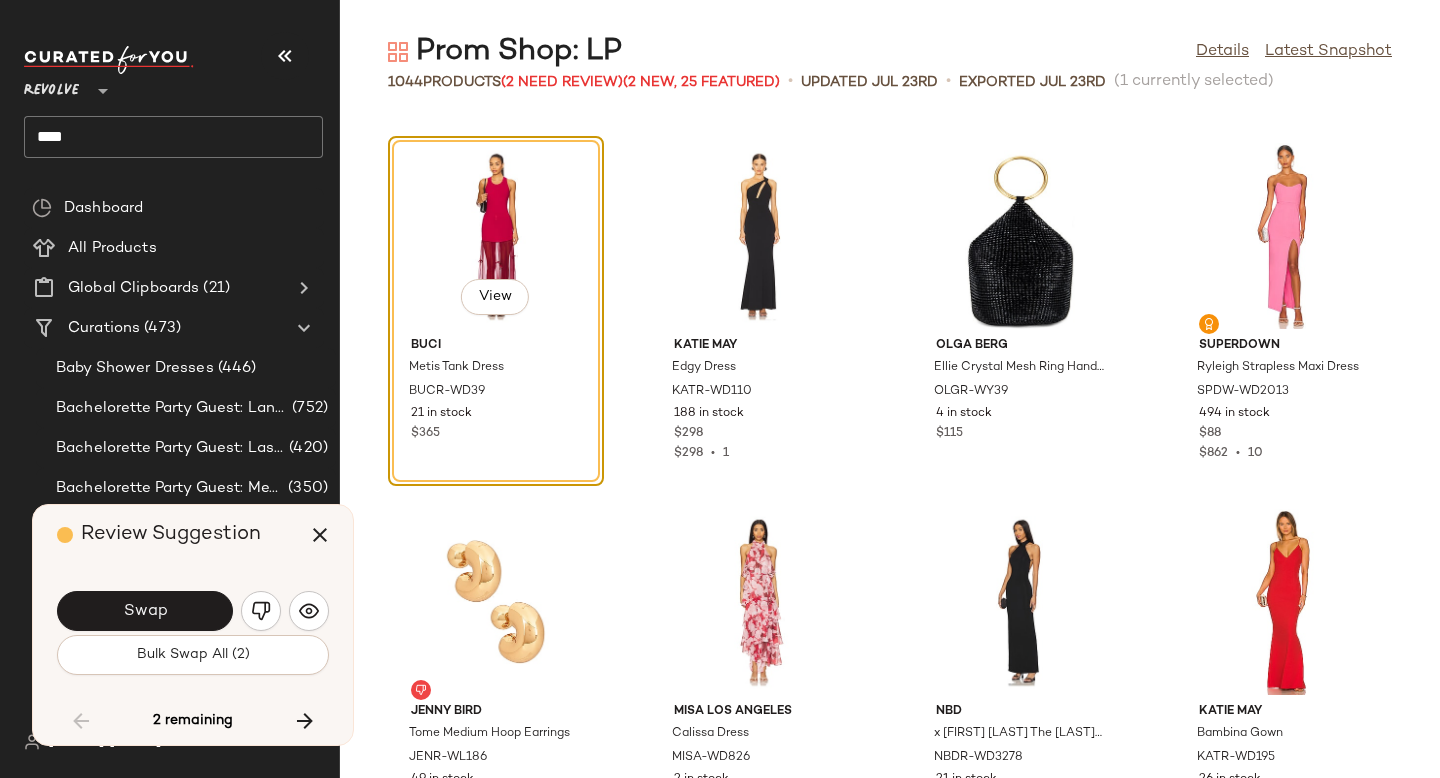 click on "Swap" at bounding box center (145, 611) 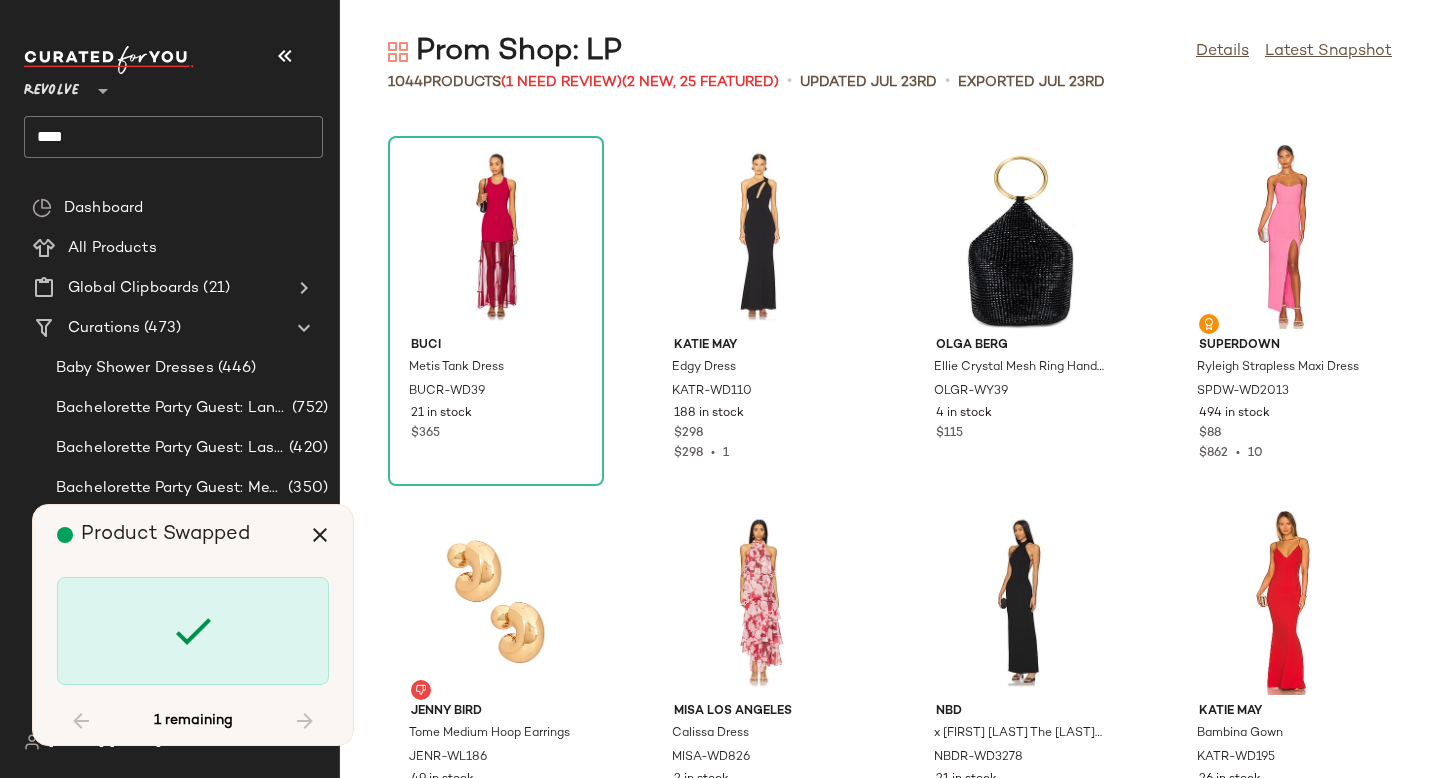scroll, scrollTop: 87108, scrollLeft: 0, axis: vertical 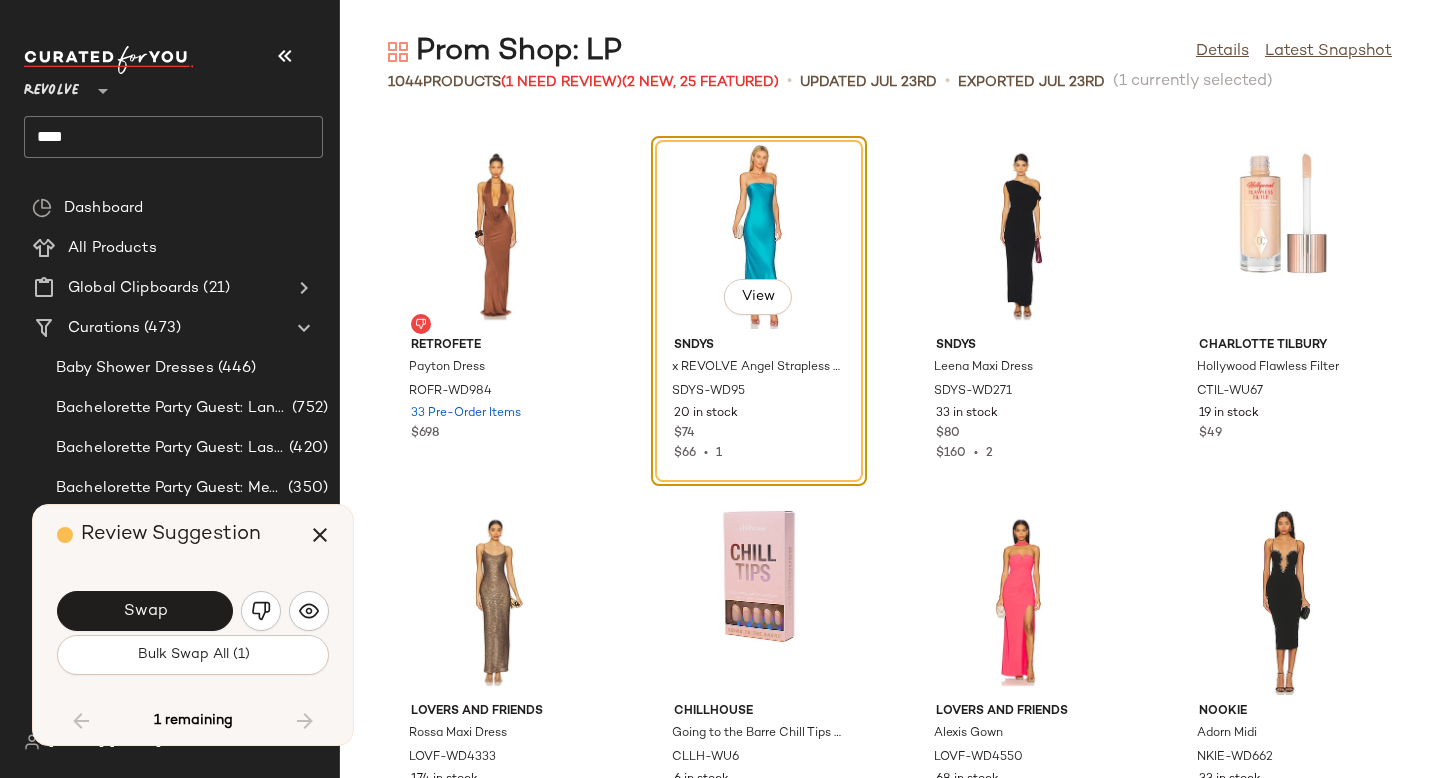 click on "Swap" at bounding box center (145, 611) 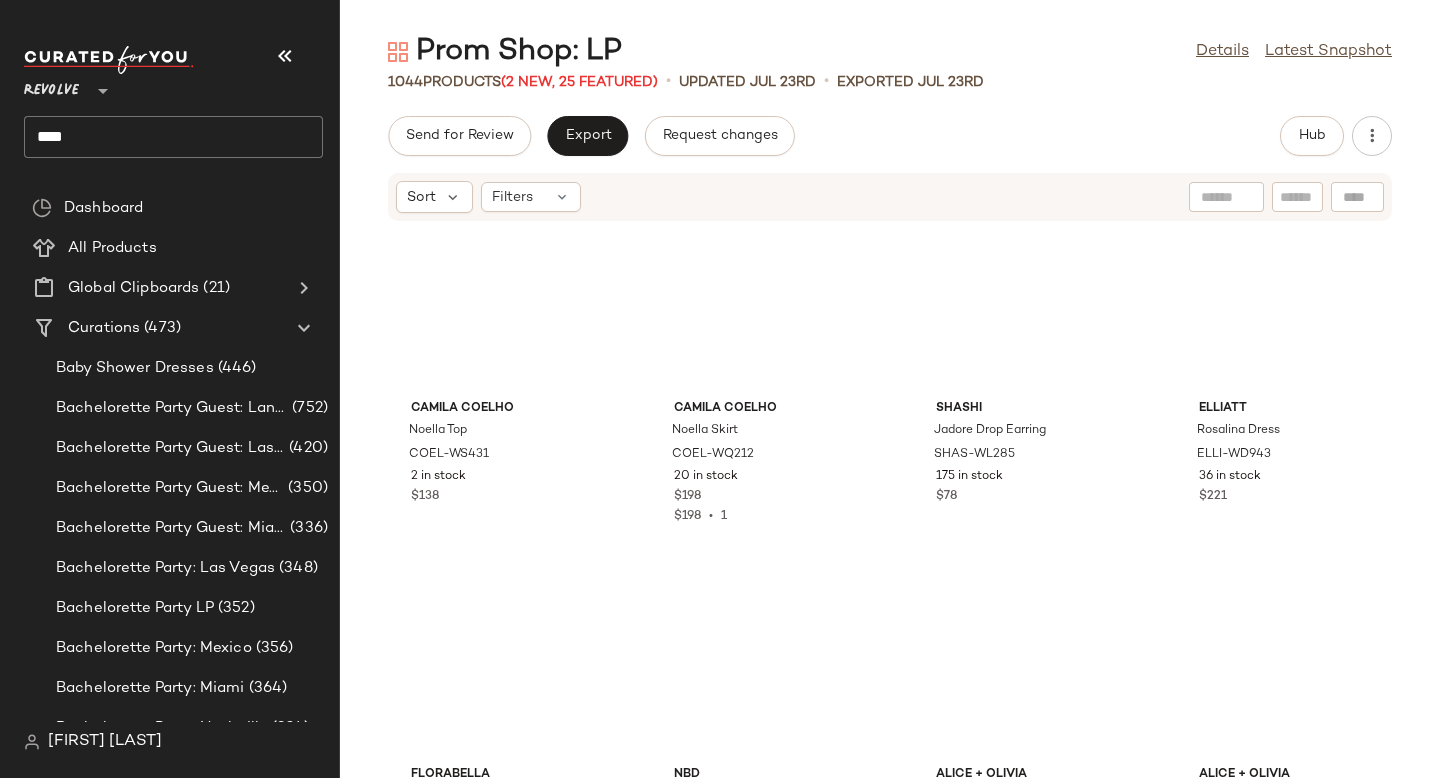 scroll, scrollTop: 86425, scrollLeft: 0, axis: vertical 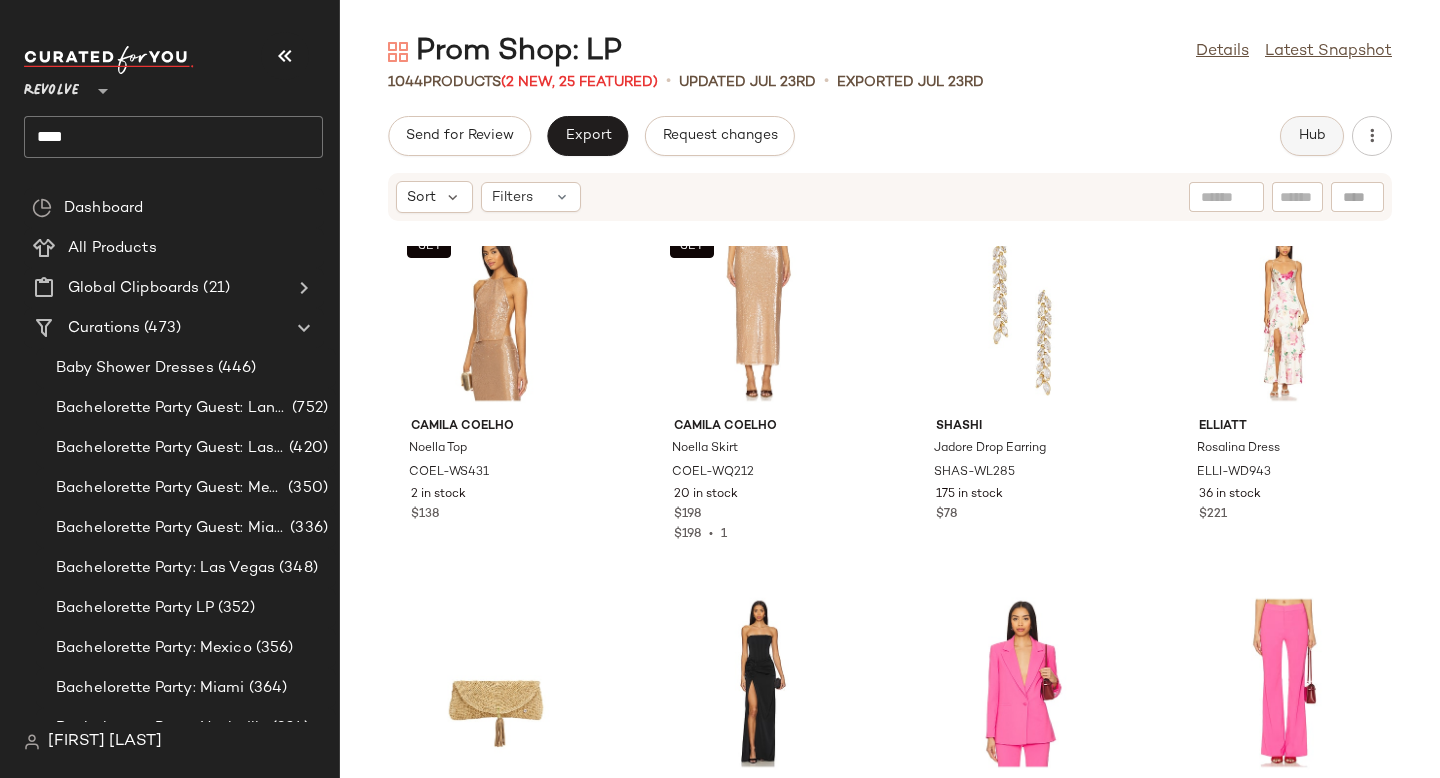click on "Hub" 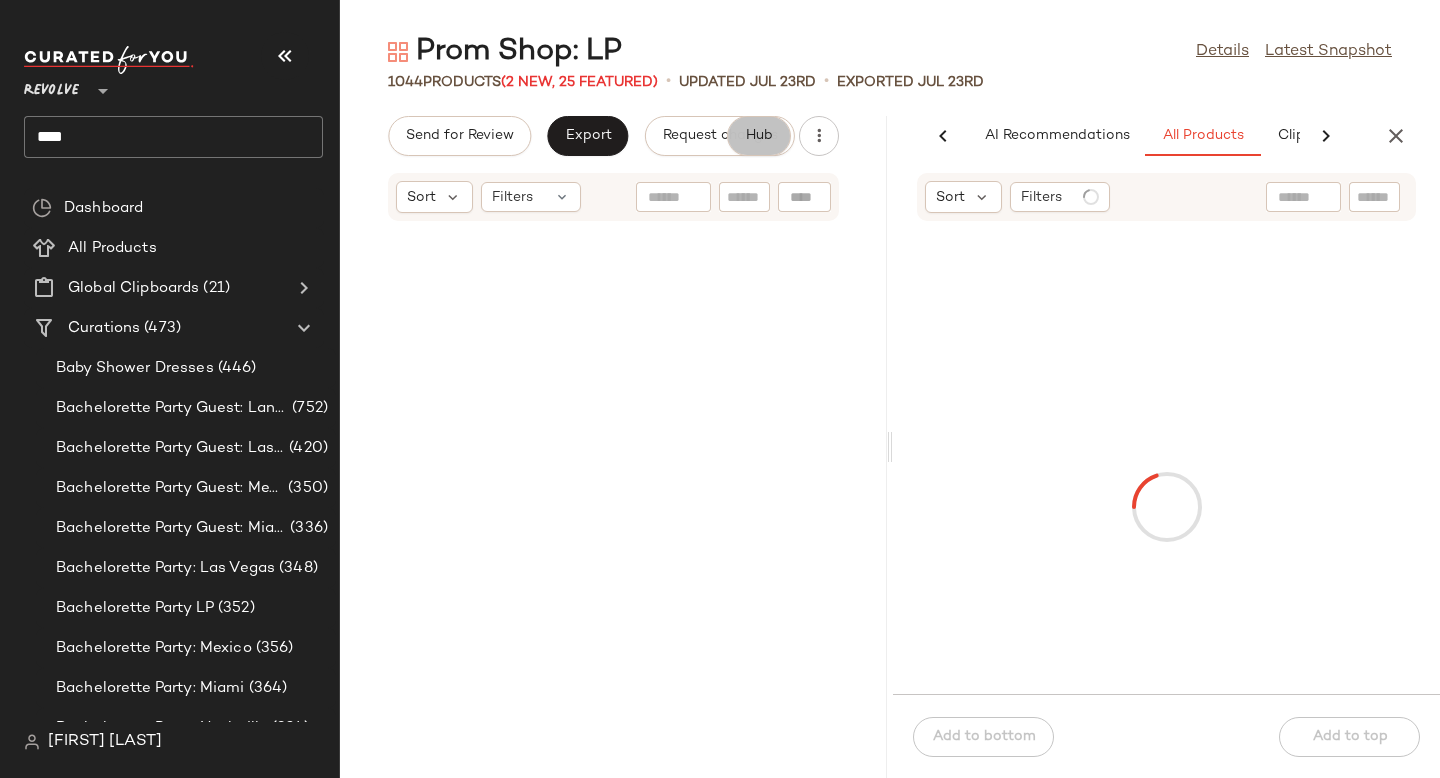 scroll, scrollTop: 0, scrollLeft: 137, axis: horizontal 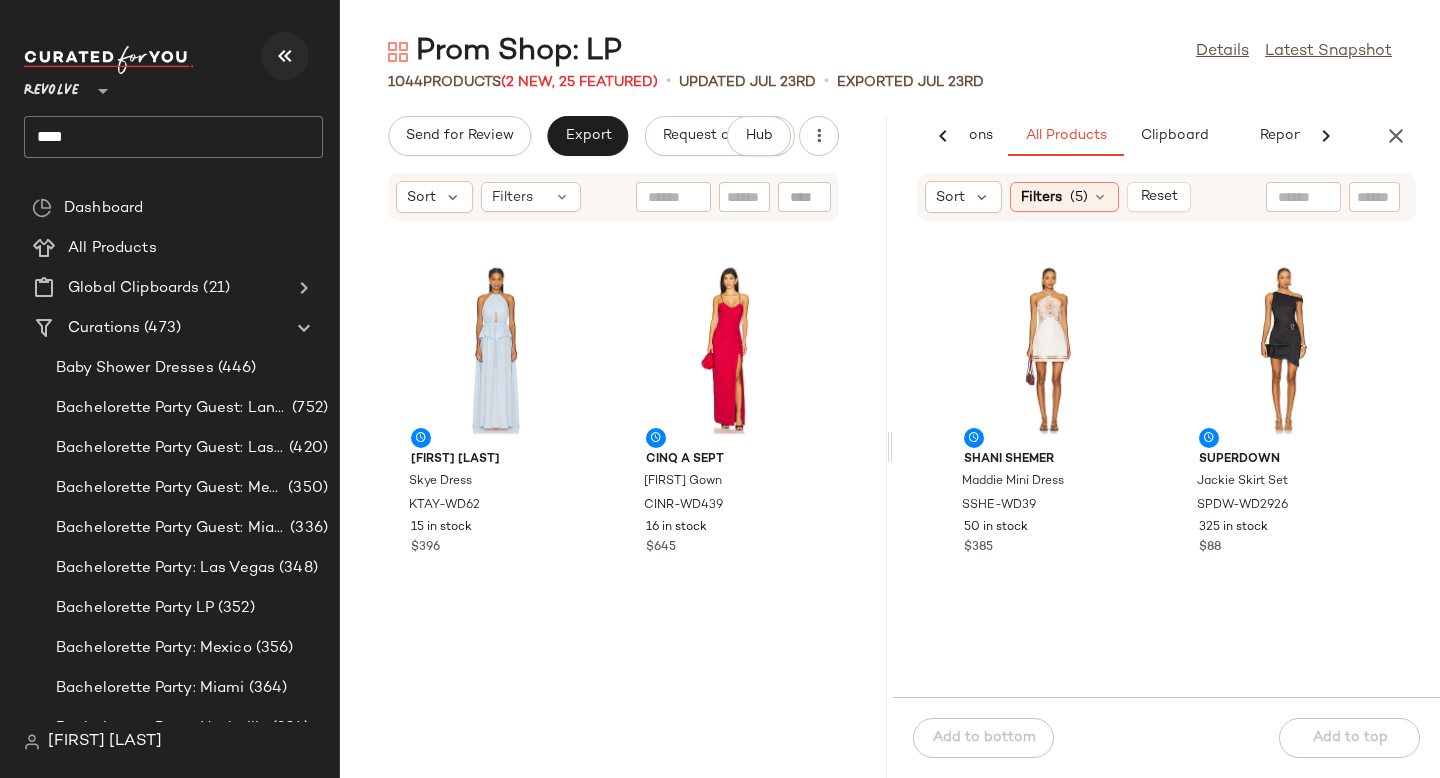 click at bounding box center [285, 56] 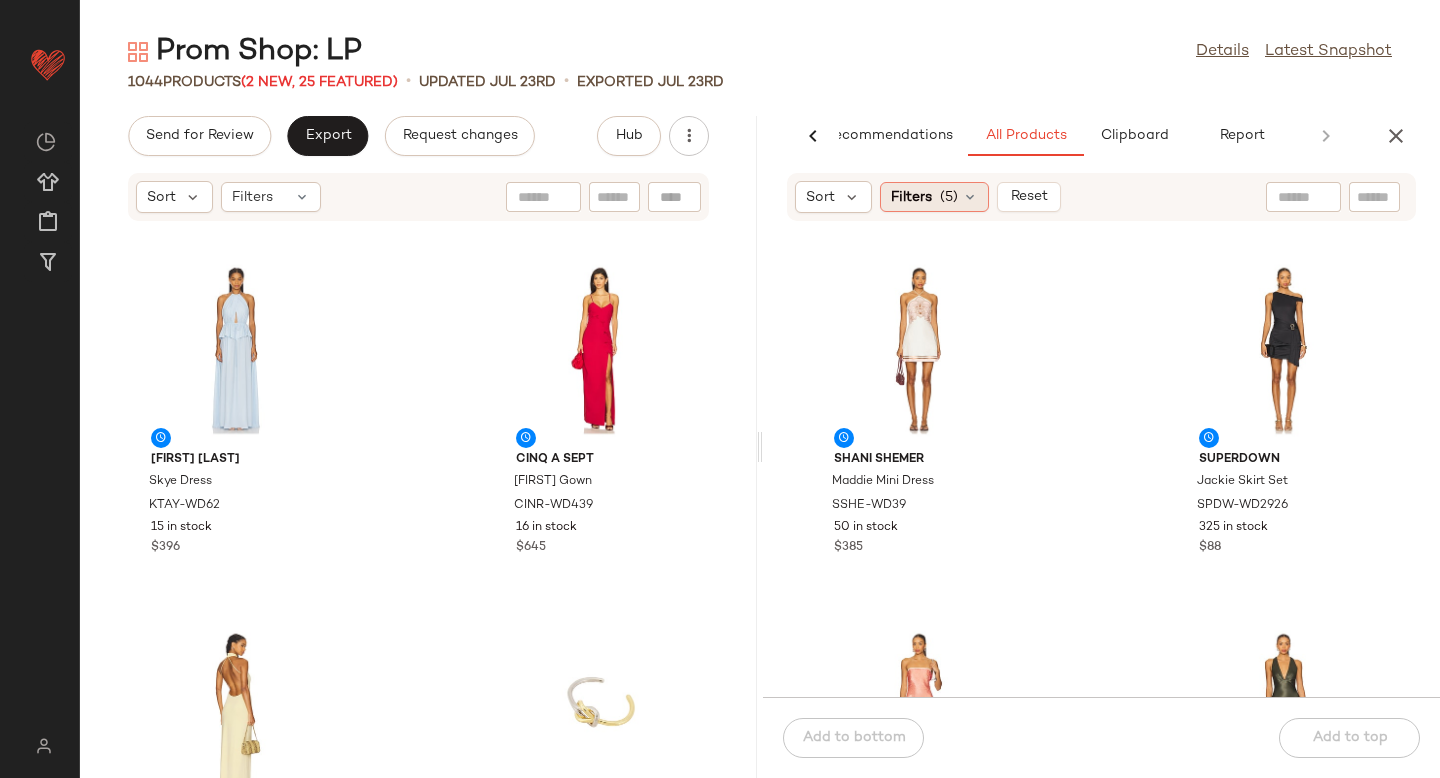 click on "Filters  (5)" 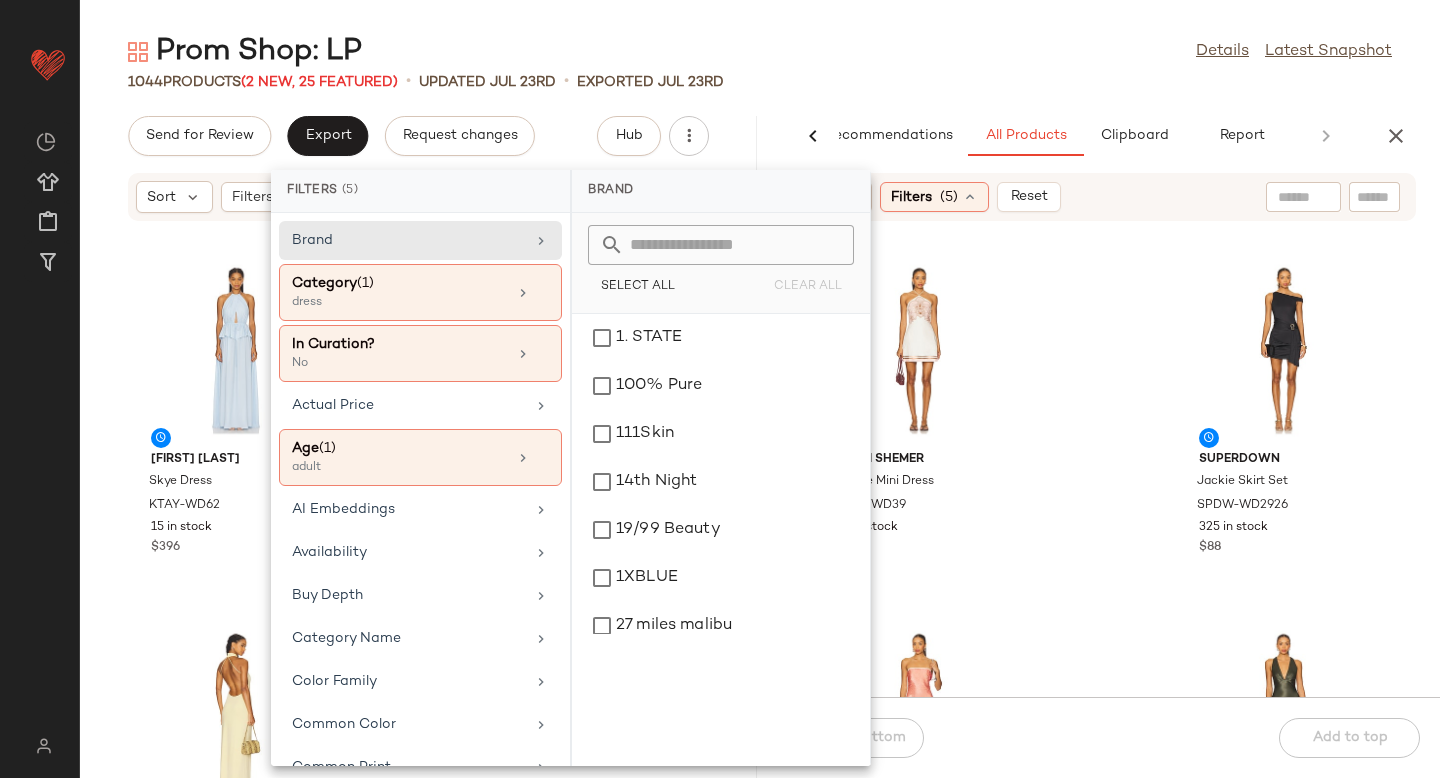 click on "Shani Shemer Maddie Mini Dress SSHE-WD39 50 in stock $385 superdown Jackie Skirt Set SPDW-WD2926 325 in stock $88 superdown Jazzlyn Mini Dress SPDW-WD2933 223 in stock $110 Shona Joy La Lune Plunged Cross Back Maxi Dress SHON-WD696 40 in stock $340 SER.O.YA Hale Mini Dress SERR-WD266 50 in stock $248 SER.O.YA Kylie Mesh Midi Dress SERR-WD267 60 in stock $388 SER.O.YA Laissa Mesh Maxi Dress SERR-WD271 45 in stock $428 SAYLOR Dragana Dress SAYR-WD564 42 in stock $286" 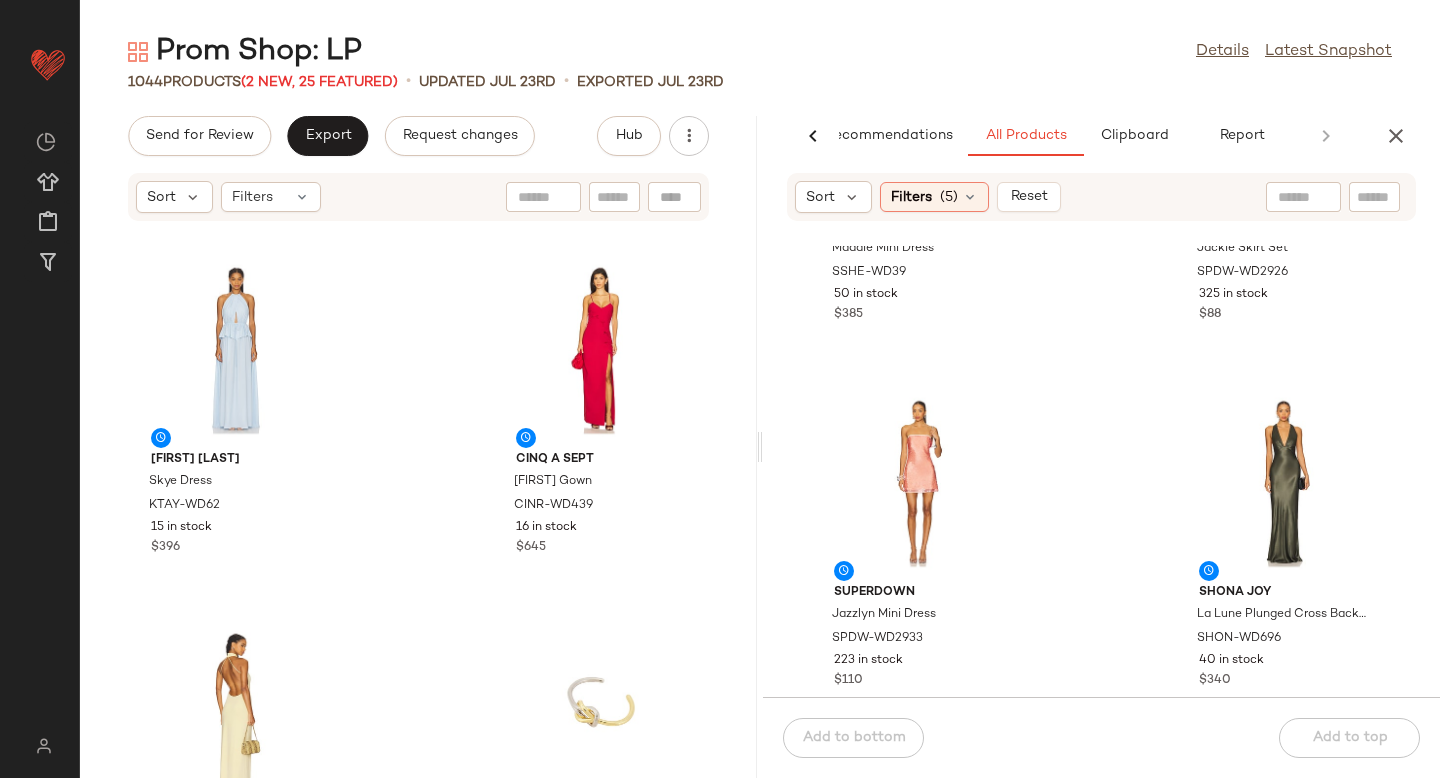 scroll, scrollTop: 358, scrollLeft: 0, axis: vertical 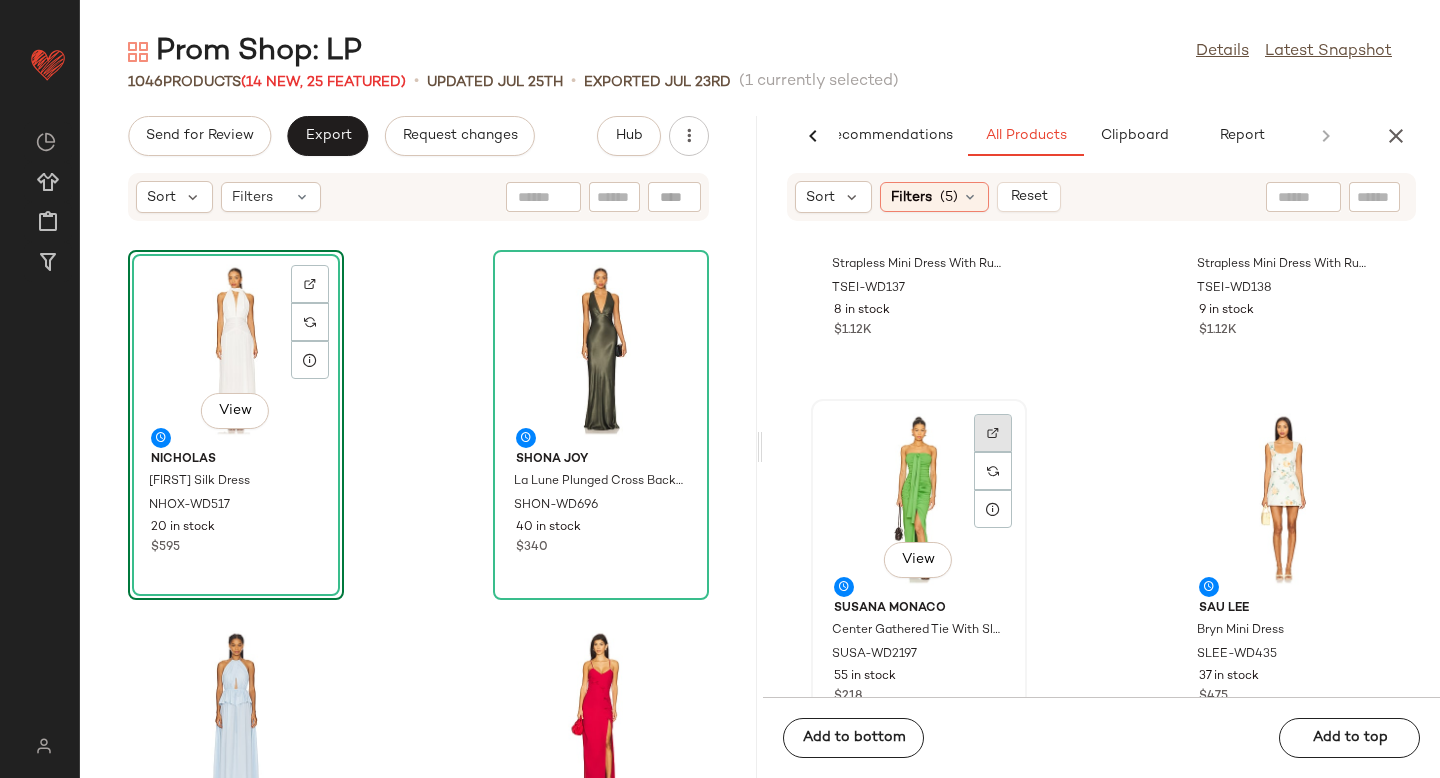 click 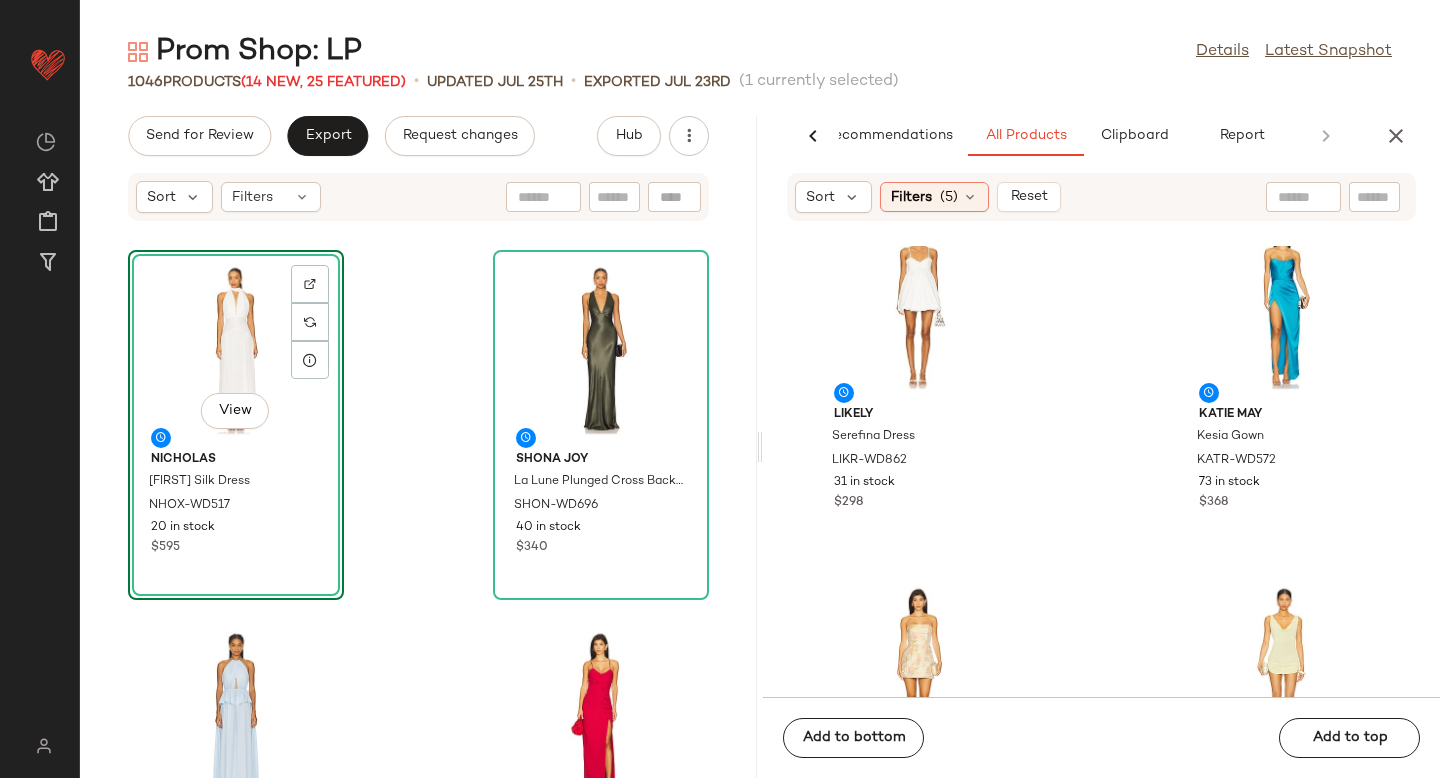 scroll, scrollTop: 9515, scrollLeft: 0, axis: vertical 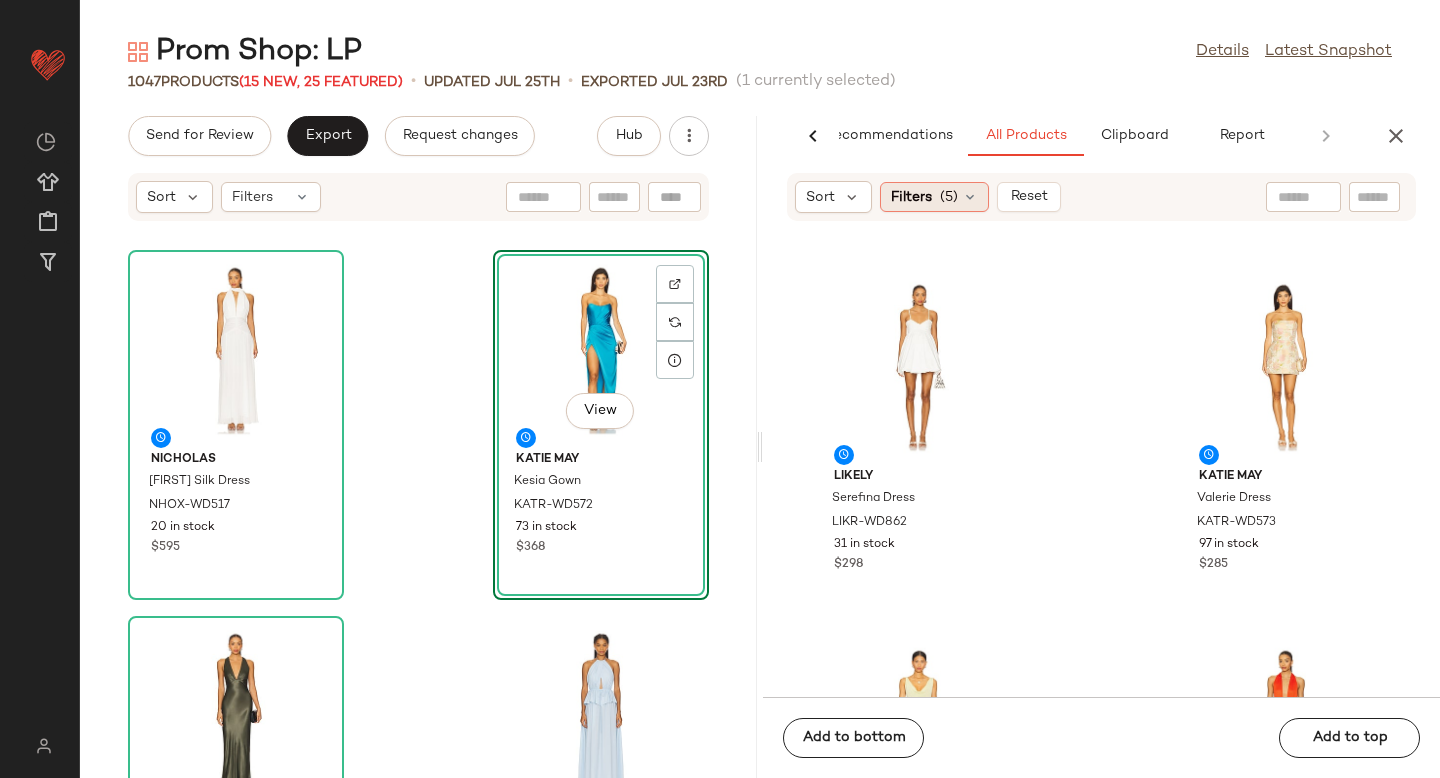 click on "(5)" at bounding box center [949, 197] 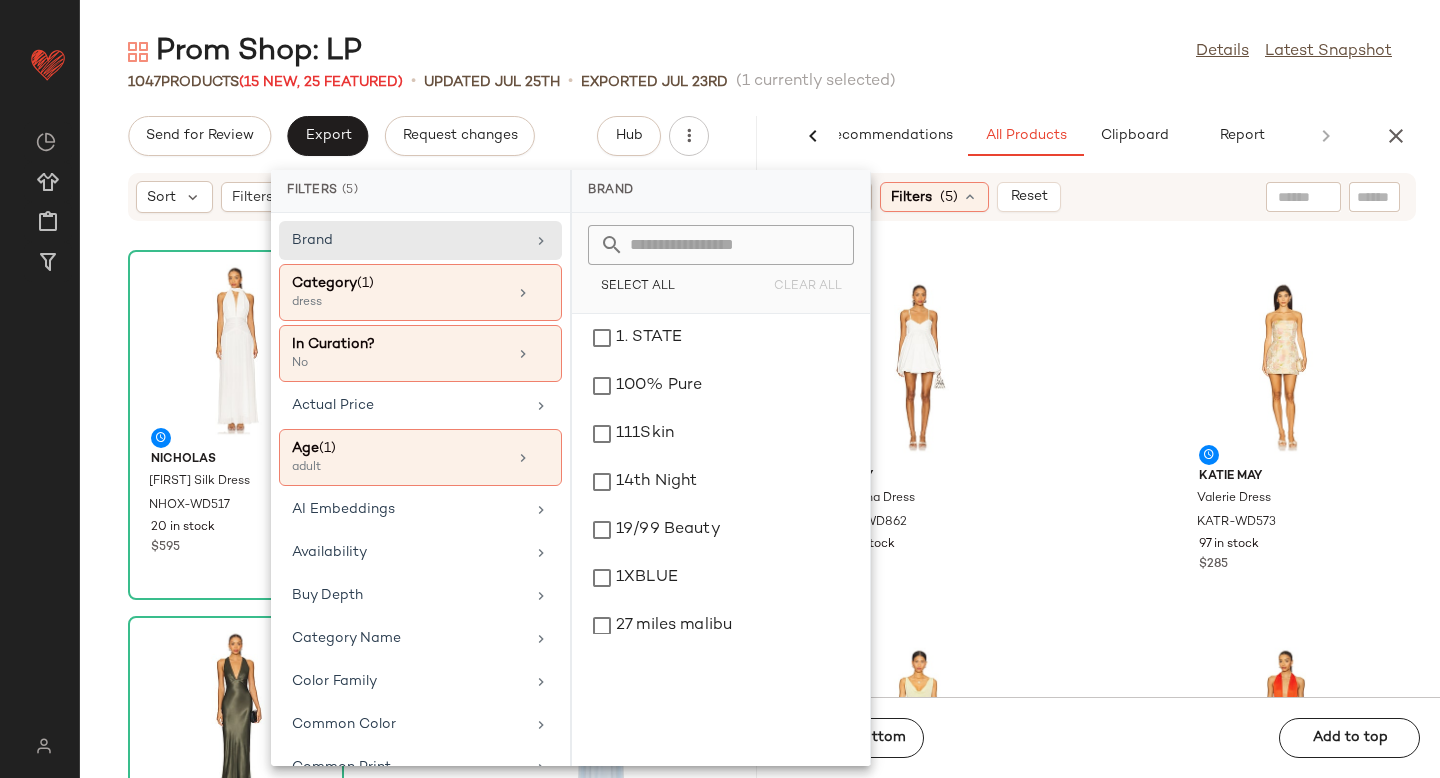 click on "LIKELY Serefina Dress LIKR-WD862 31 in stock $298 Katie May Valerie Dress KATR-WD573 97 in stock $285 Flook The Label Rahma Dress FTHE-WD54 38 in stock $178 Flook The Label Tala Dress FTHE-WD56 50 in stock $153 Flook The Label Yarelis Dress FTHE-WD57 39 in stock $178 Free People Nightingale Solid Midi Dress FREE-WD3040 92 in stock $168 FAITHFULL THE BRAND Sanya Maxi Dress FAIB-WD793 45 in stock $230 FAITHFULL THE BRAND Denise Mini Dress FAIB-WD794 46 in stock $180" 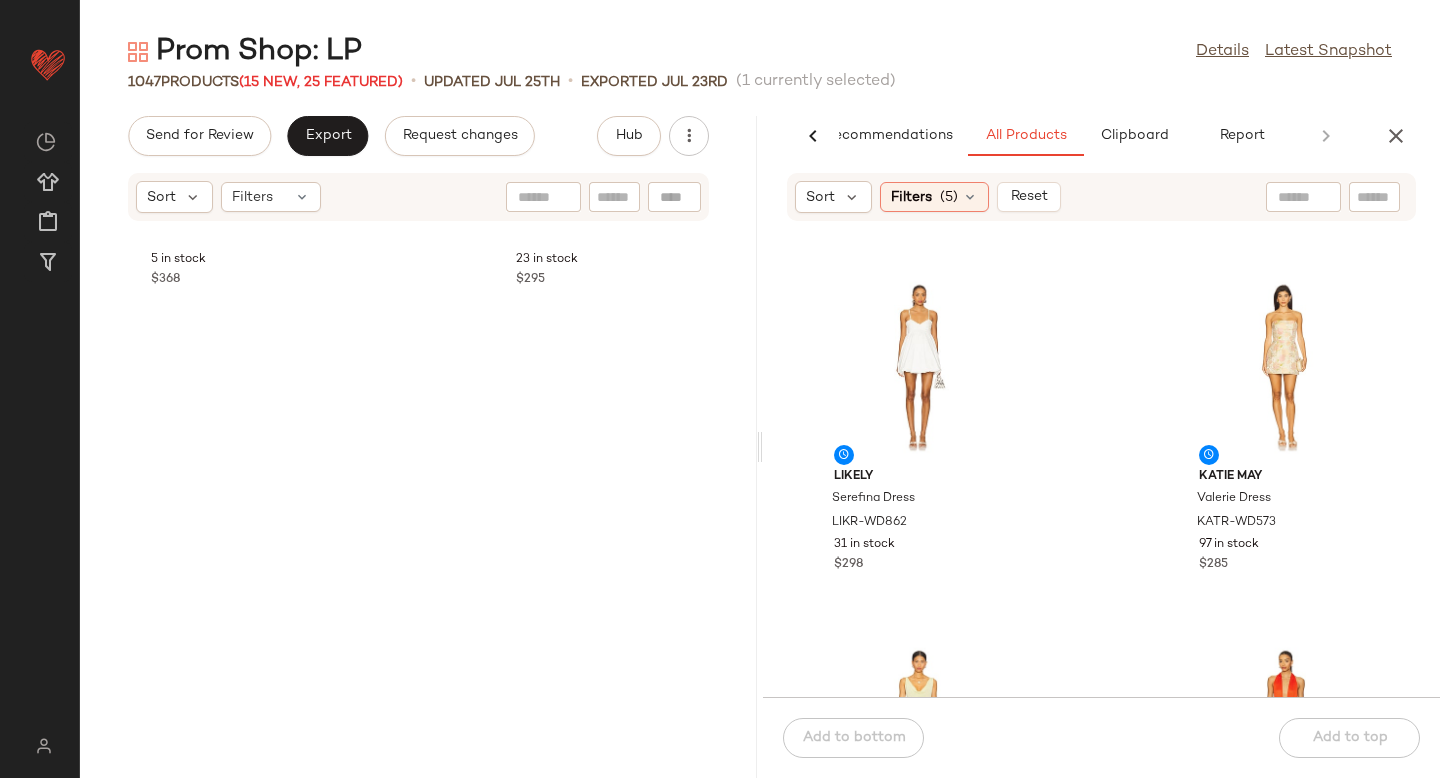 scroll, scrollTop: 0, scrollLeft: 0, axis: both 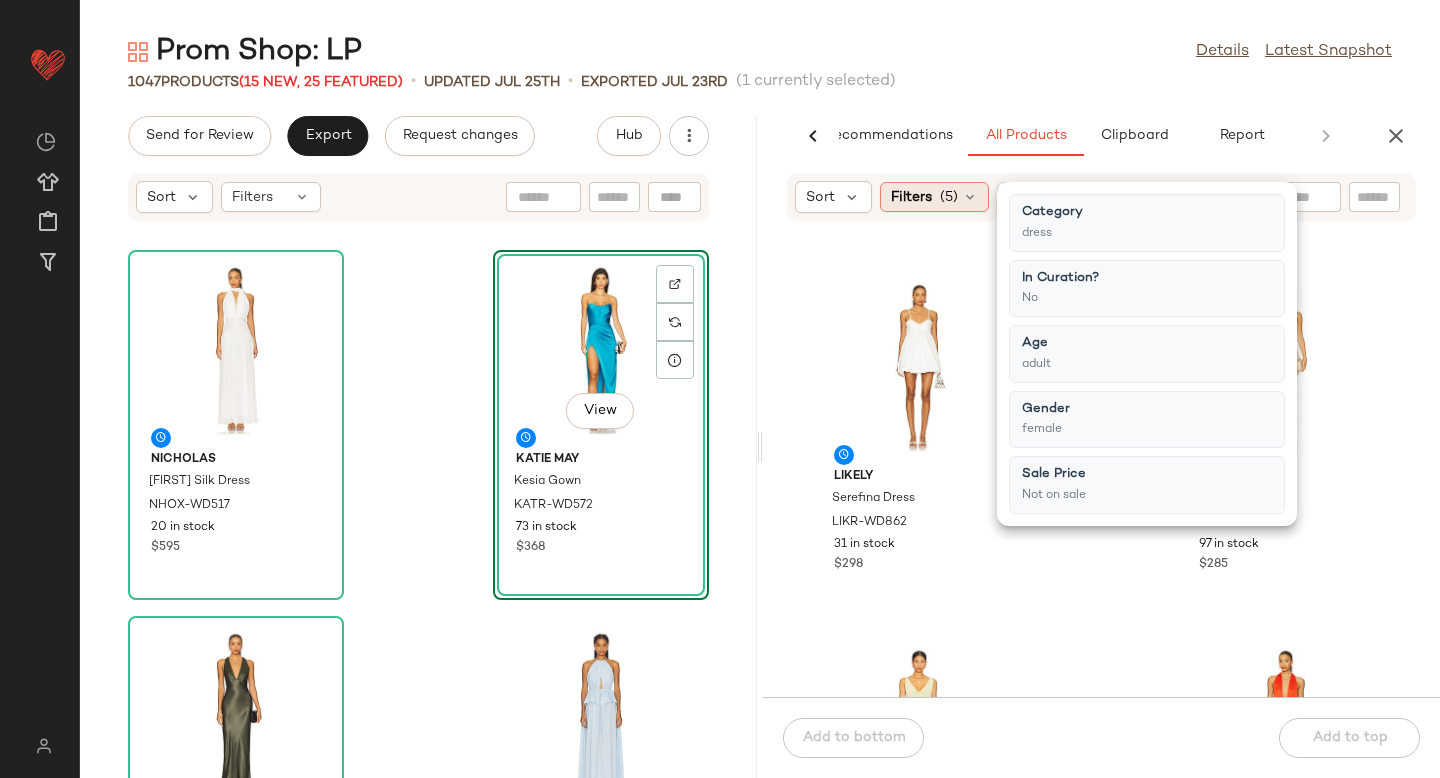 click on "Filters  (5)" 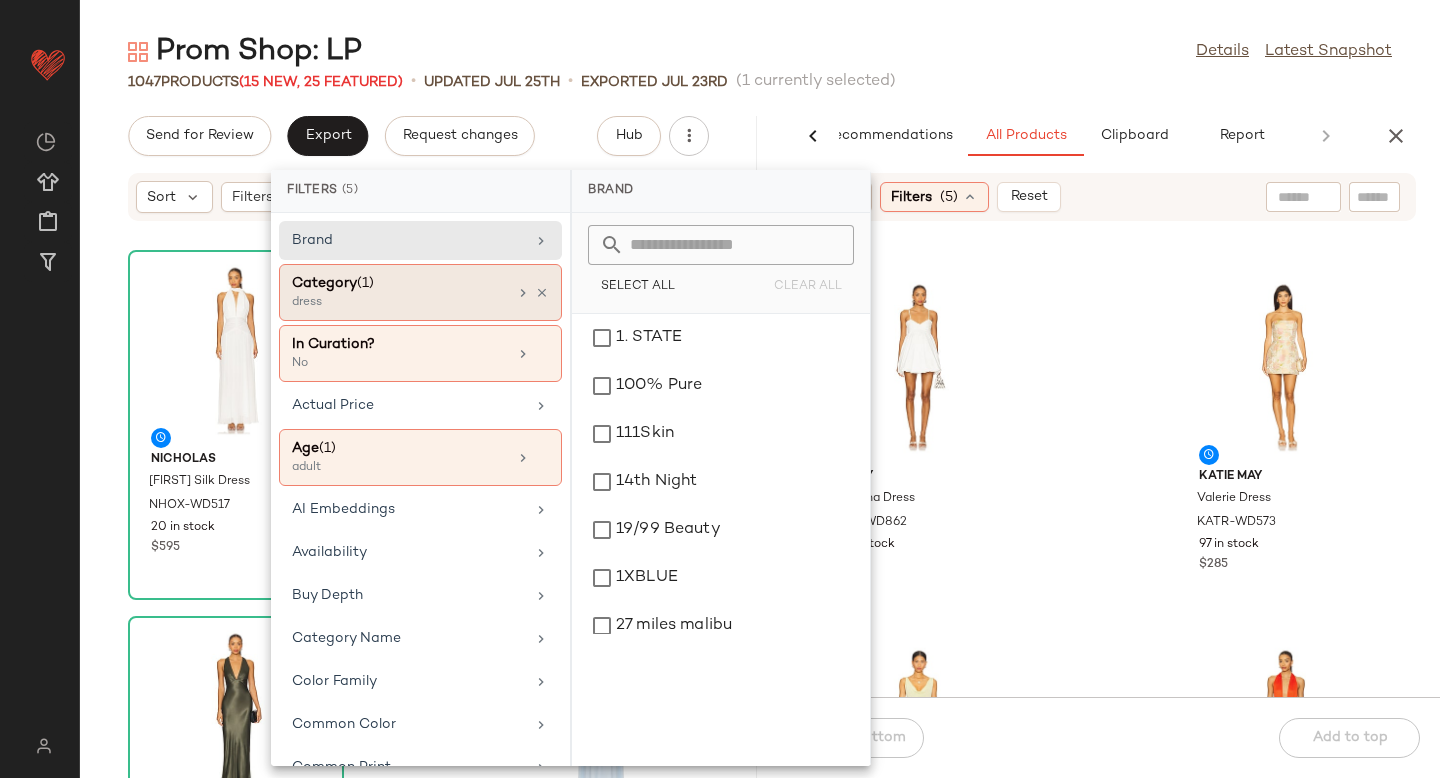 click on "dress" at bounding box center [392, 303] 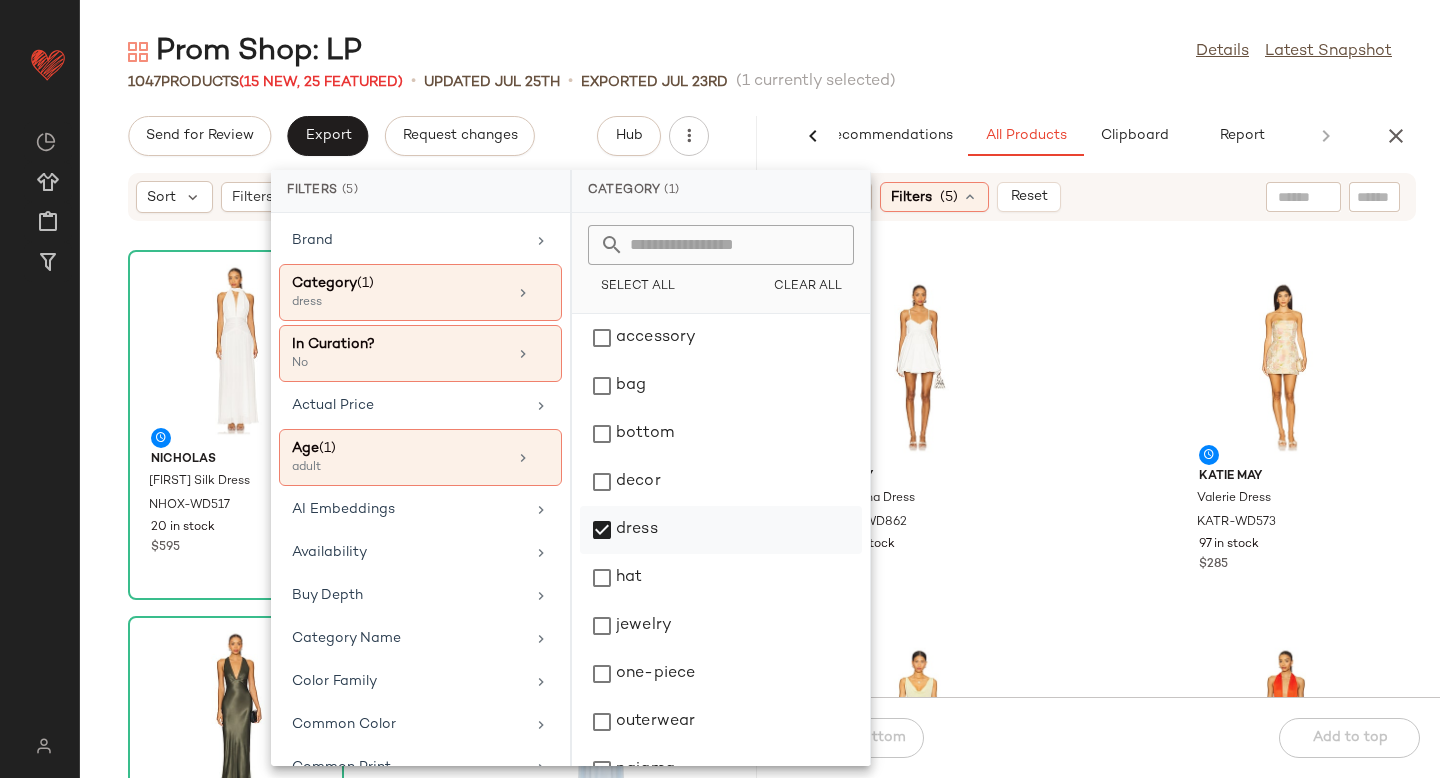 click on "dress" 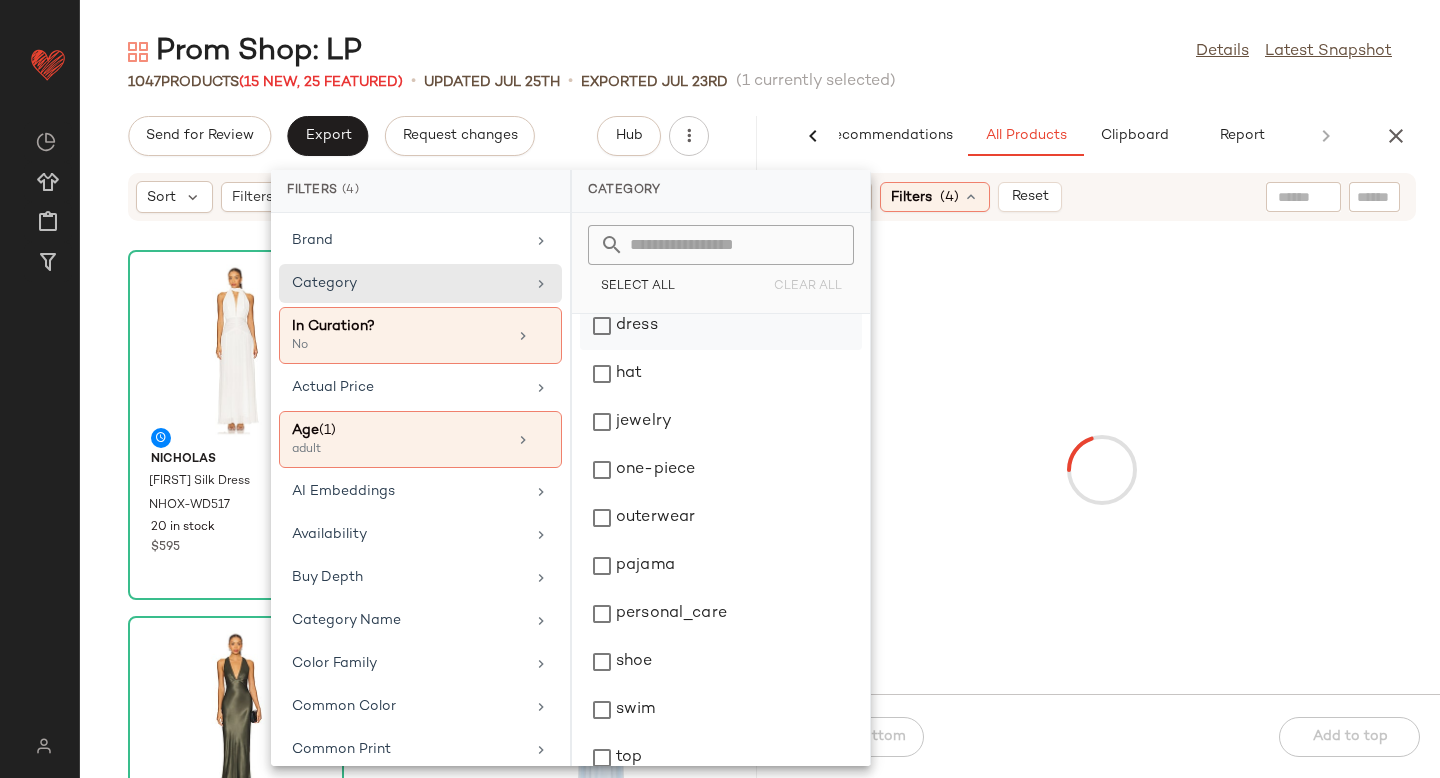 scroll, scrollTop: 276, scrollLeft: 0, axis: vertical 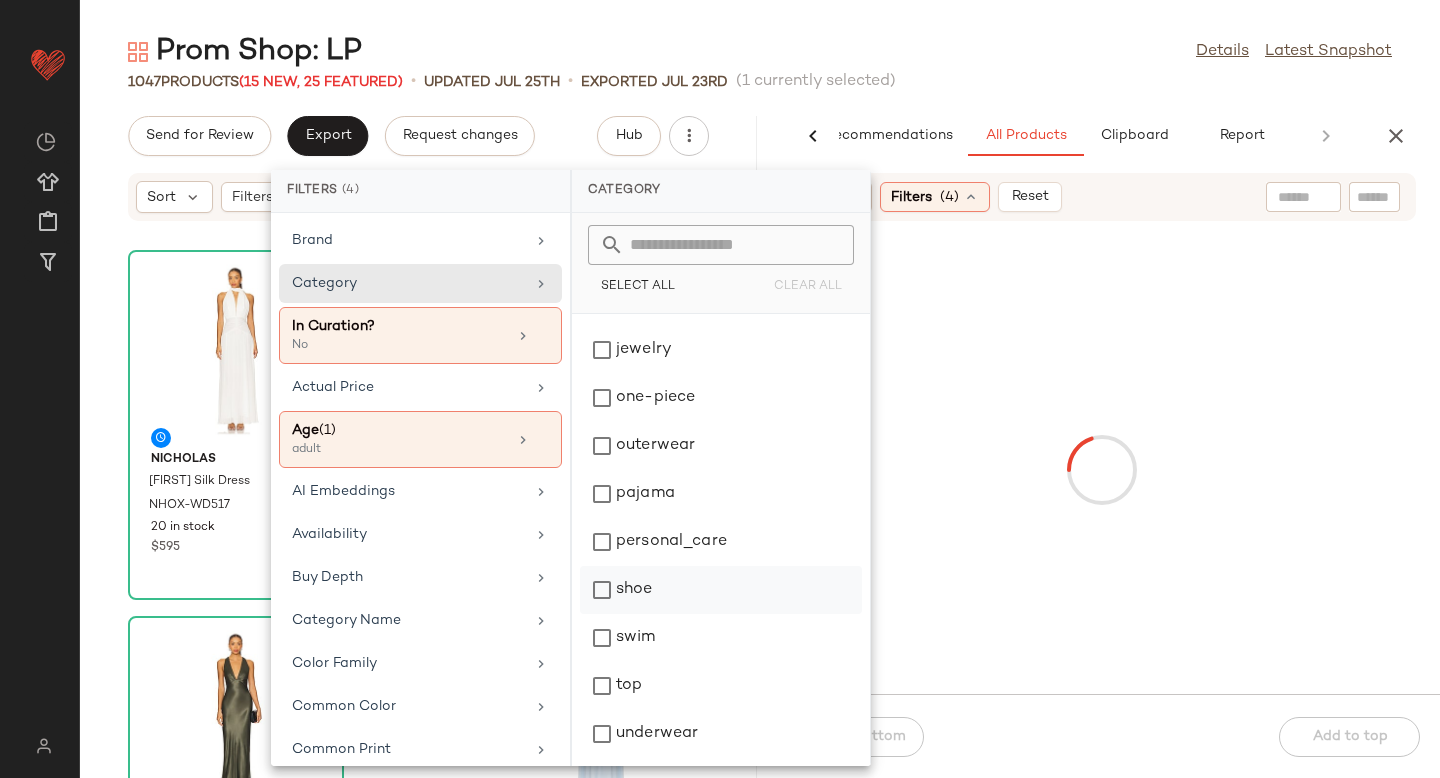 click on "shoe" 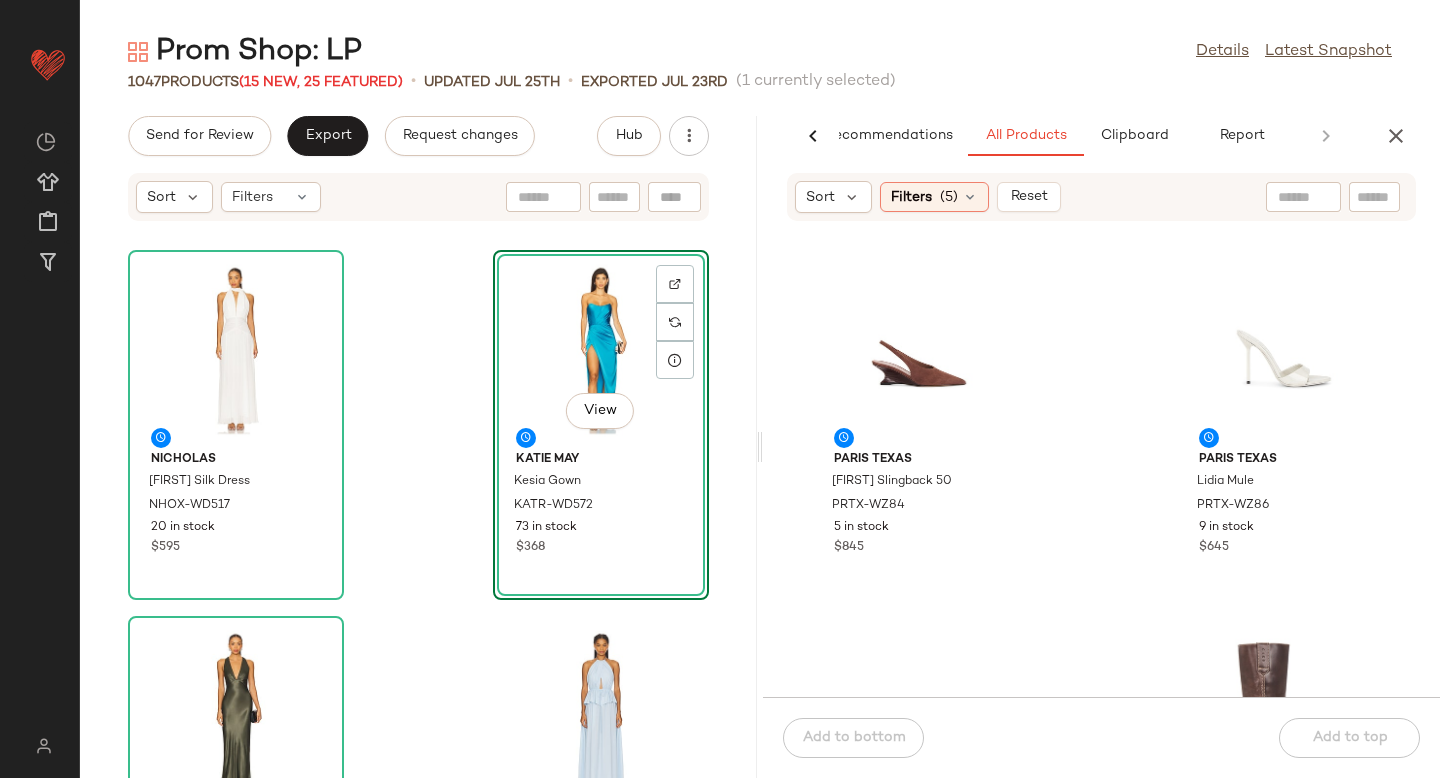 click on "Paris Texas Nina Slingback 50 PRTX-WZ84 5 in stock $845 Paris Texas Lidia Mule PRTX-WZ86 9 in stock $645 Miista Samia Sandal MIIT-WZ34 27 in stock $415 Dico Copenhagen Julia Gaucho DCOP-WZ11 21 in stock $308 Dico Copenhagen Julia Gaucho Boot DCOP-WZ12 21 in stock $308 Dico Copenhagen Julia Gaucho Boot DCOP-WZ13 23 in stock $308 Veronica Beard Fern Clog VBRD-WZ203 33 in stock $395 Veronica Beard Caroline Pump VBRD-WZ204 26 in stock $395" 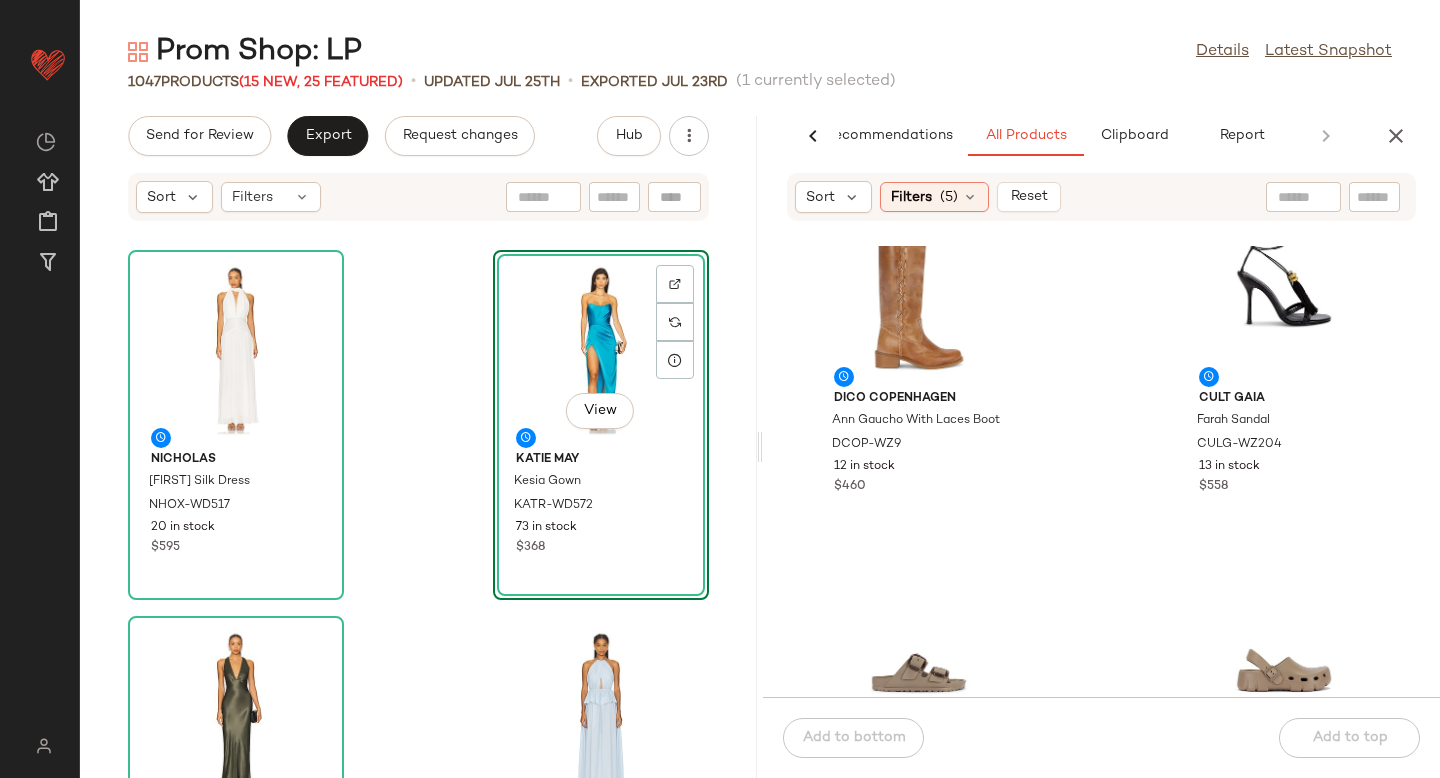 scroll, scrollTop: 2172, scrollLeft: 0, axis: vertical 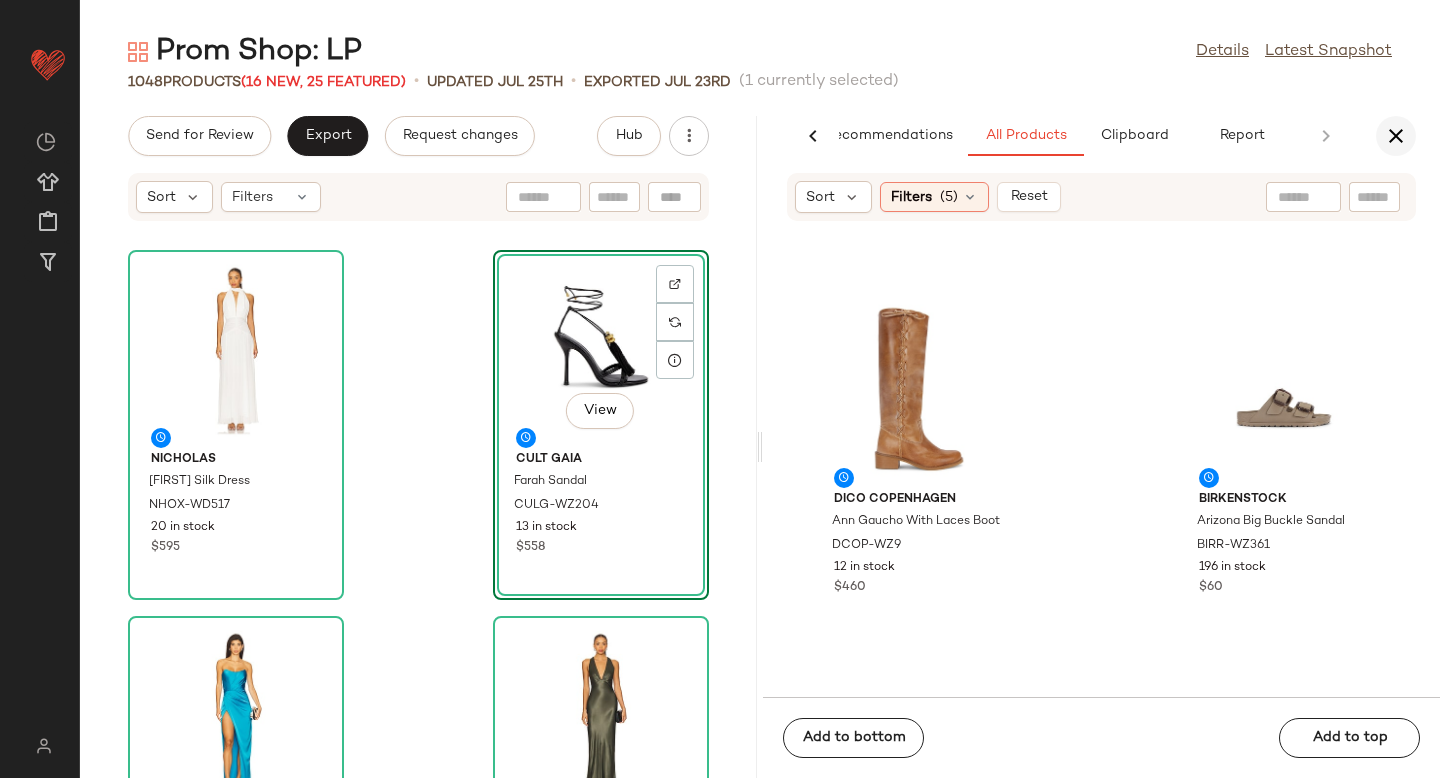 click at bounding box center [1396, 136] 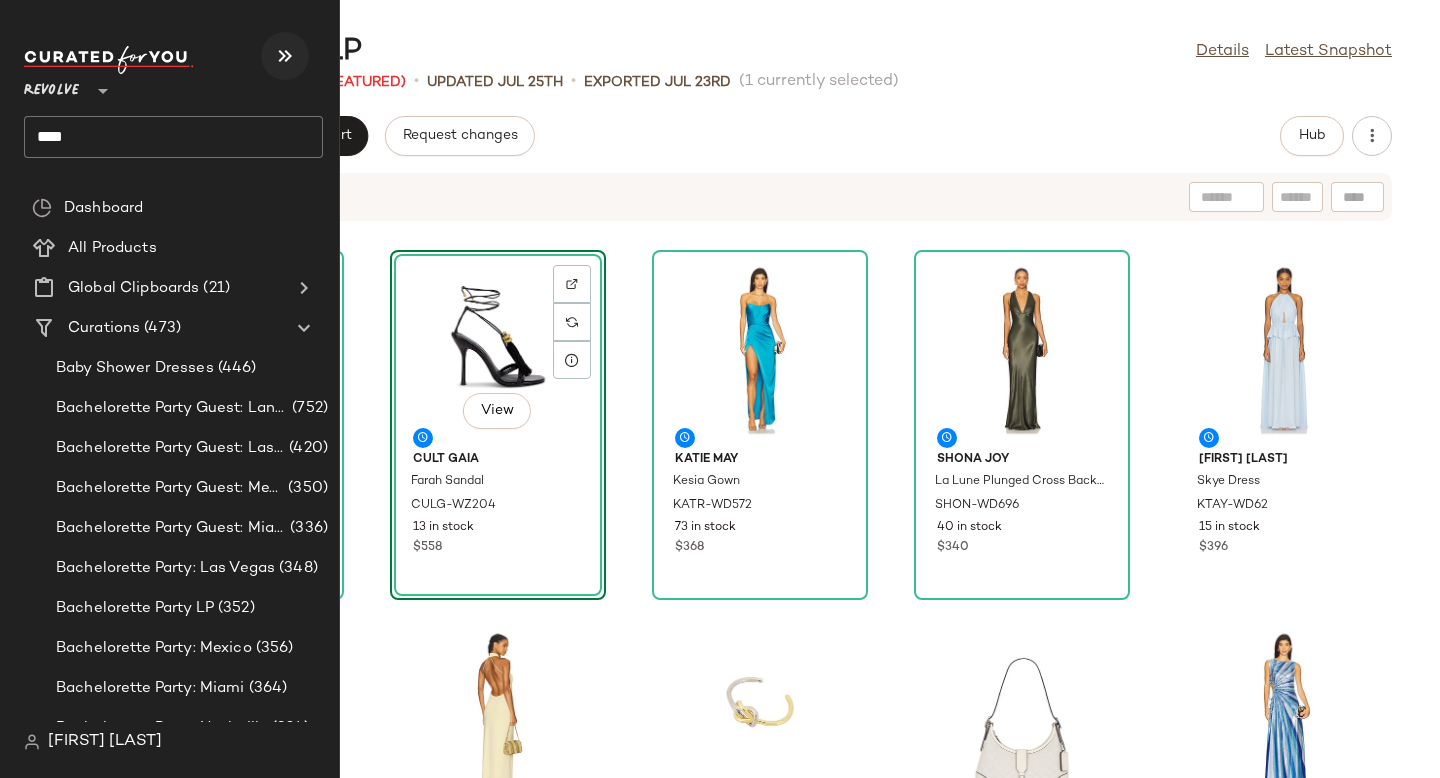 click at bounding box center (285, 56) 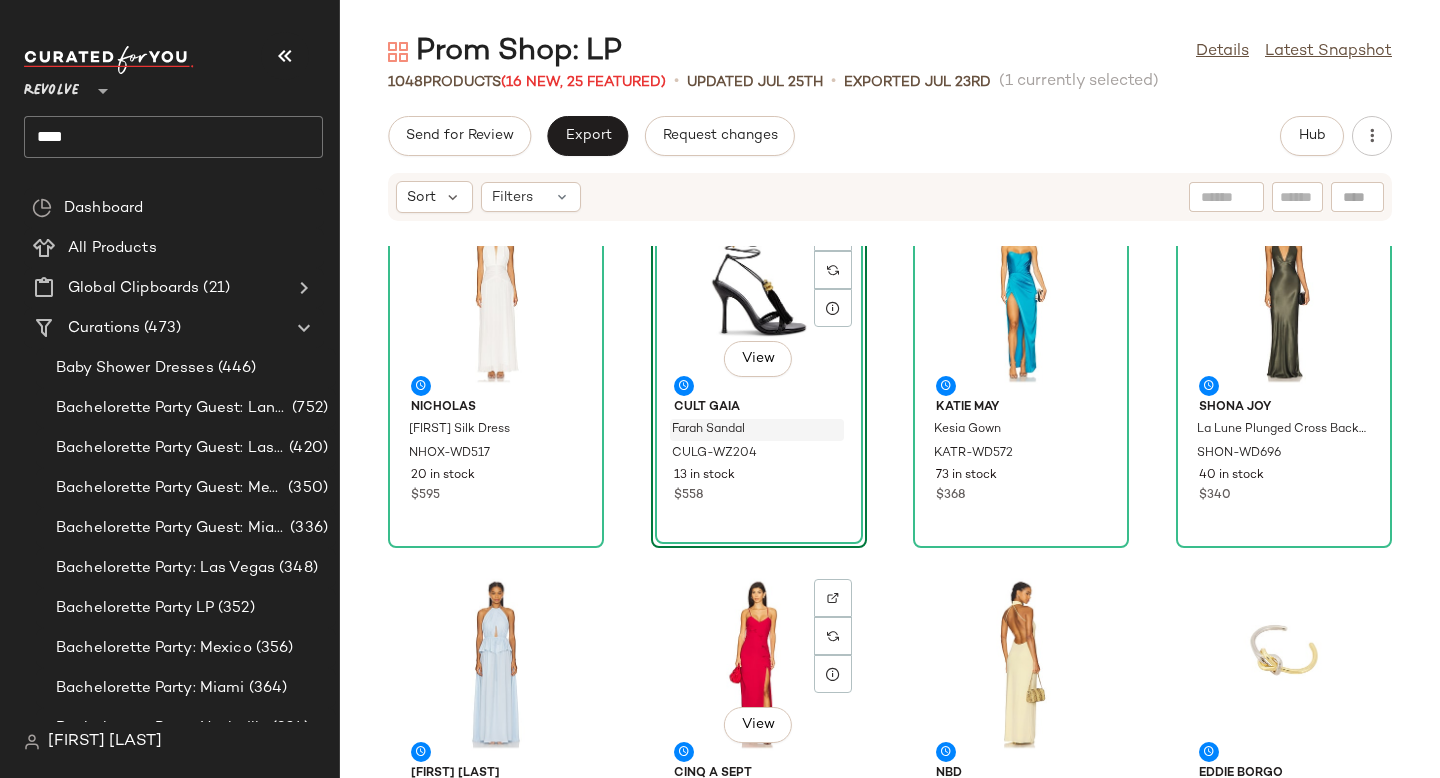 scroll, scrollTop: 0, scrollLeft: 0, axis: both 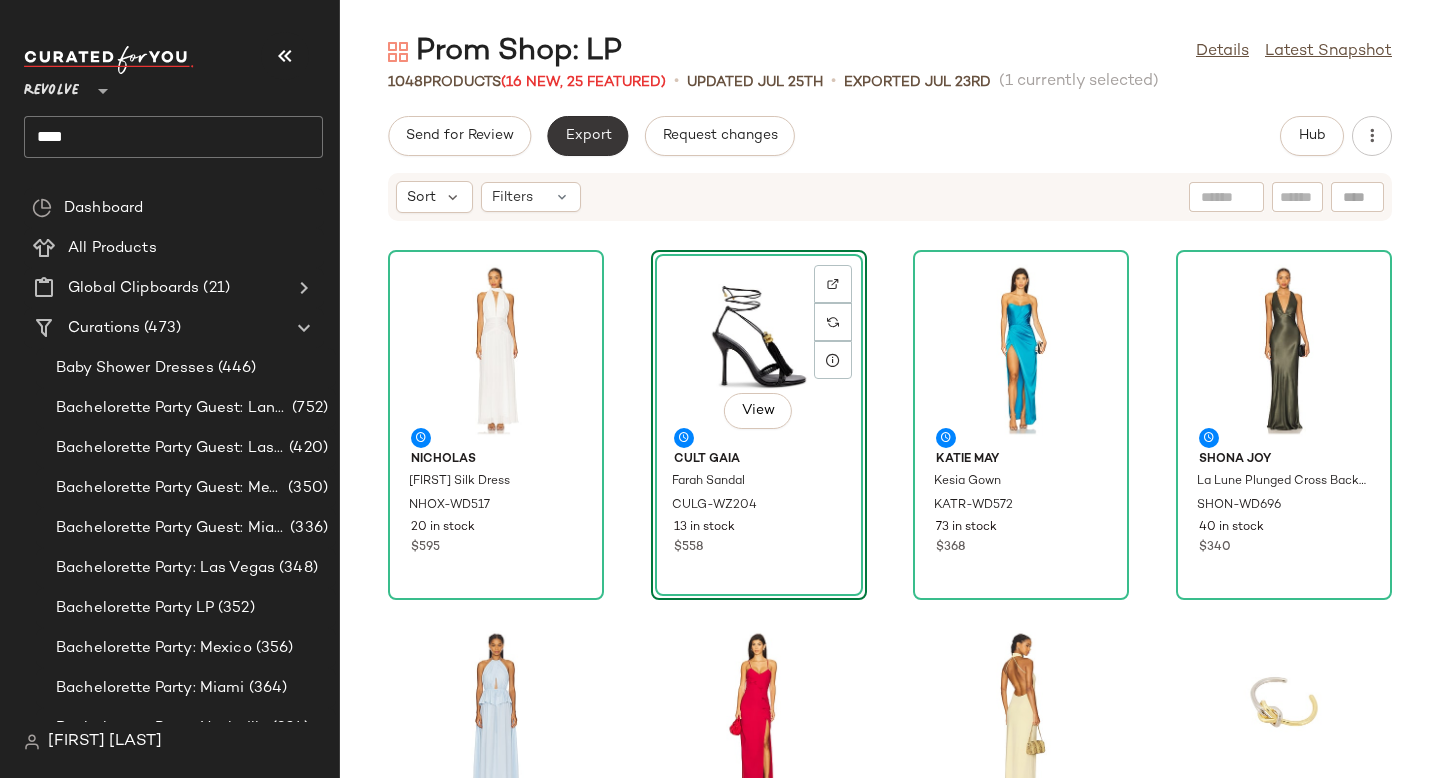 click on "Export" 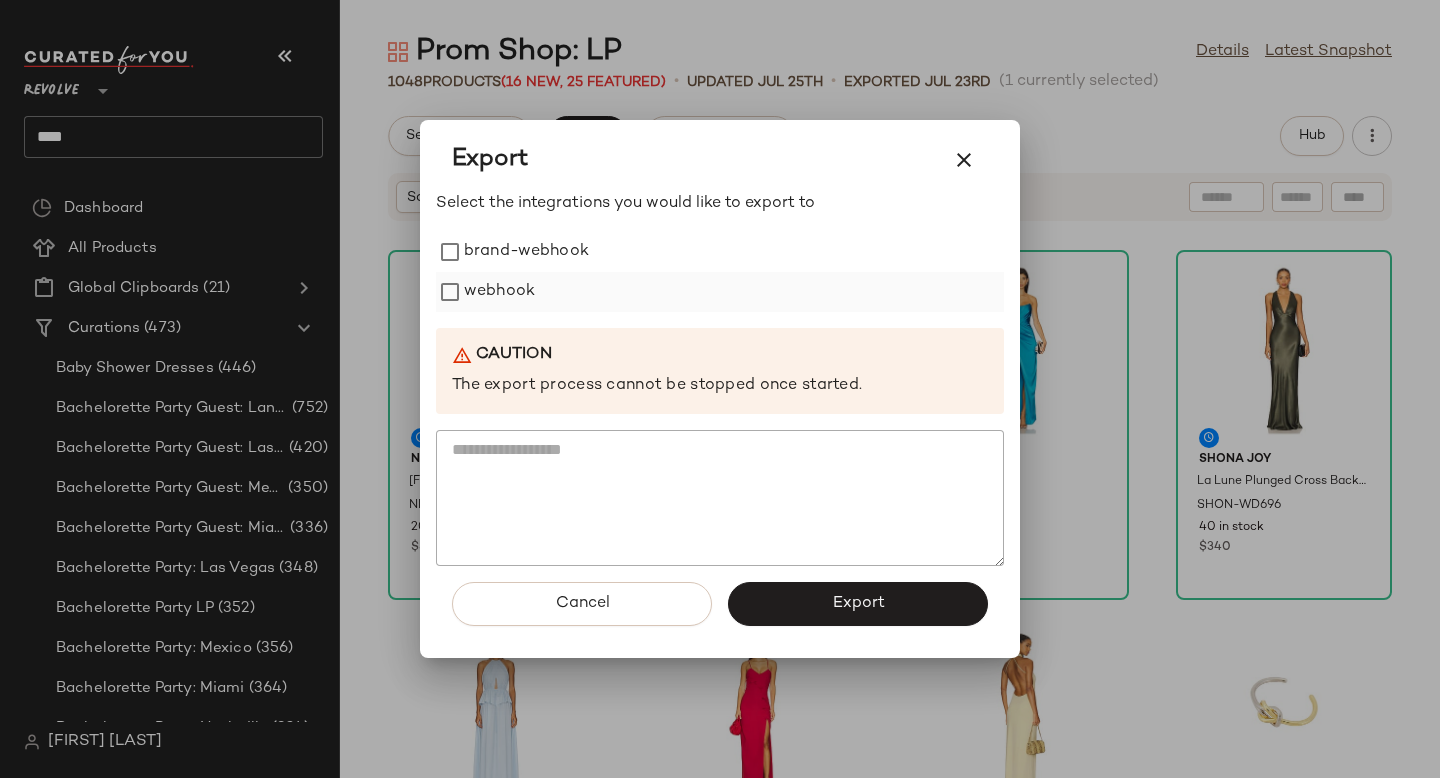 click on "webhook" at bounding box center (499, 292) 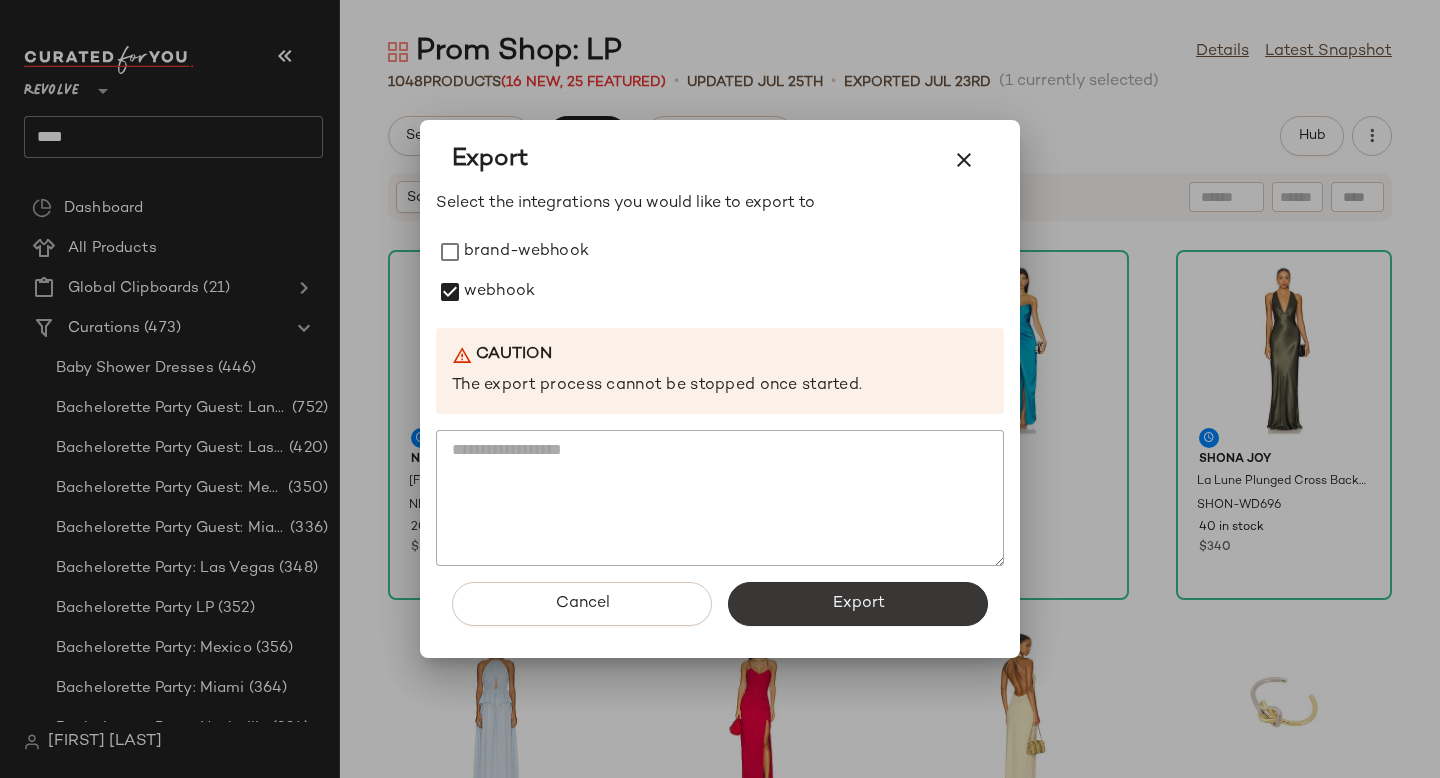 click on "Export" at bounding box center [858, 604] 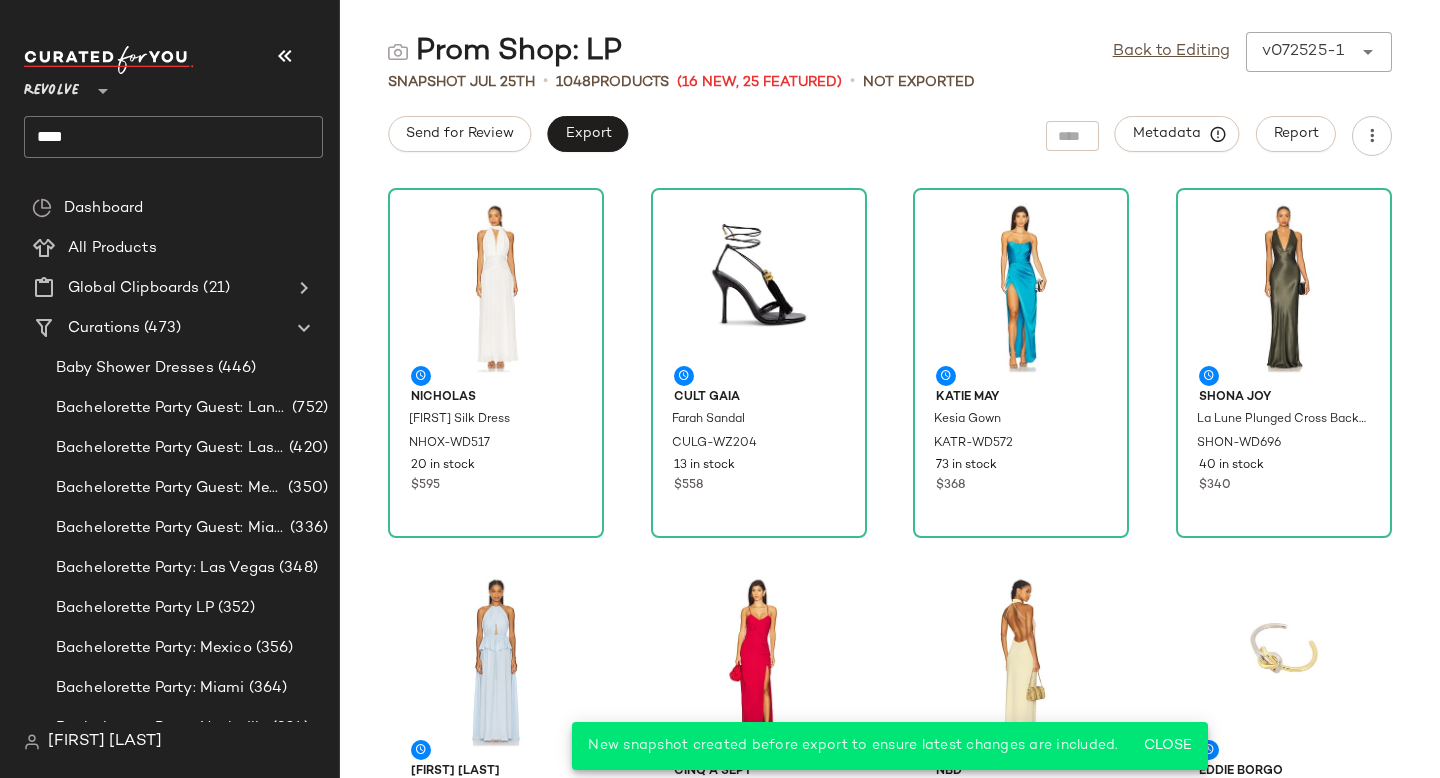 click on "****" 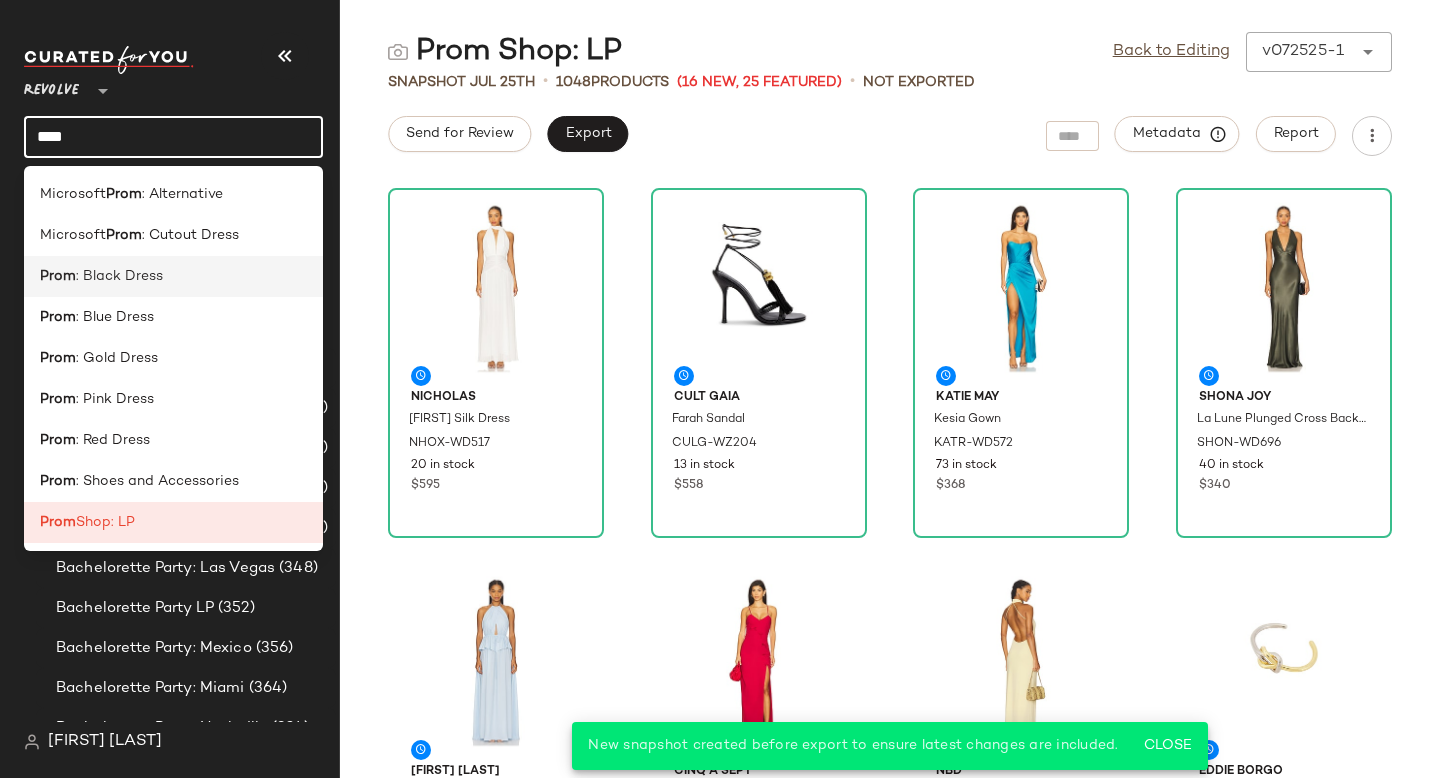 click on ": Black Dress" at bounding box center (119, 276) 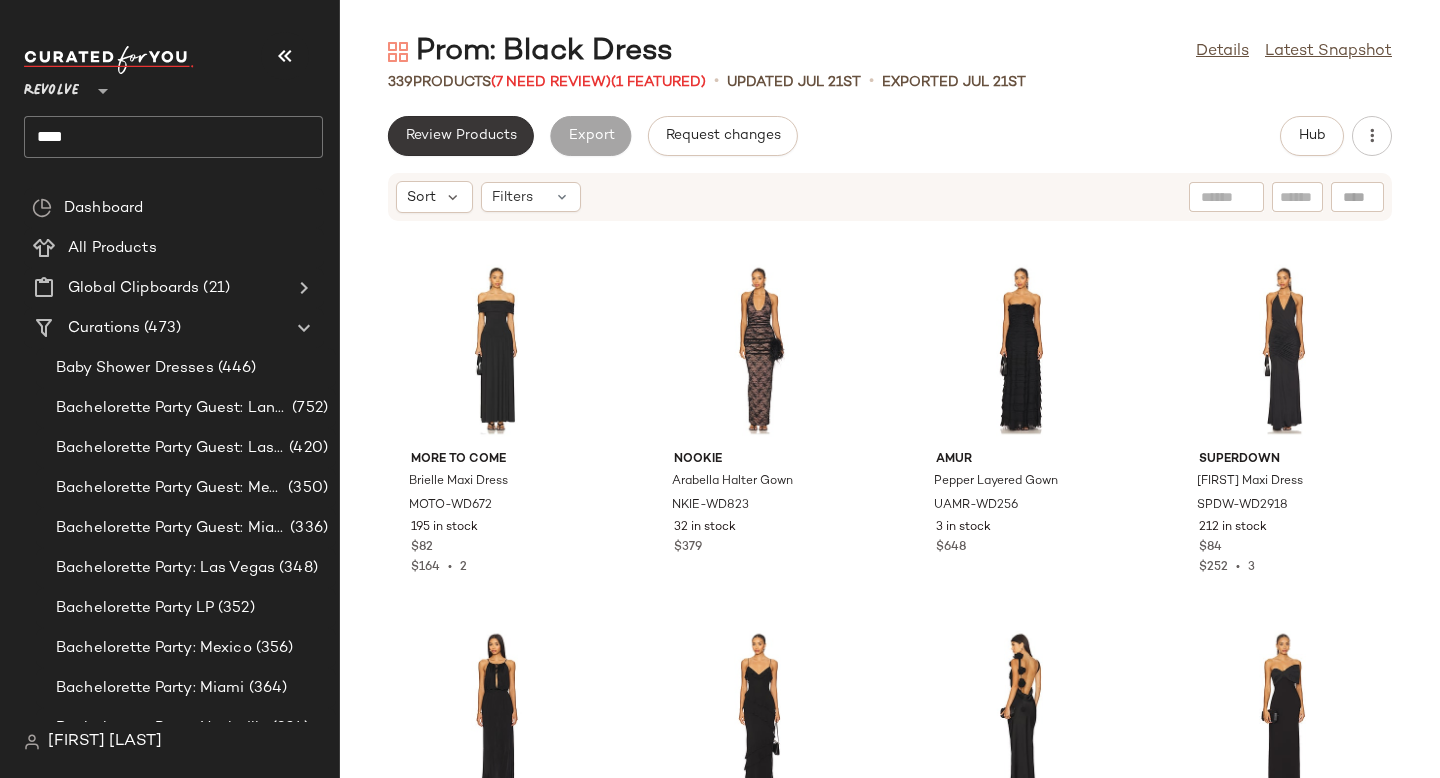 click on "Review Products" 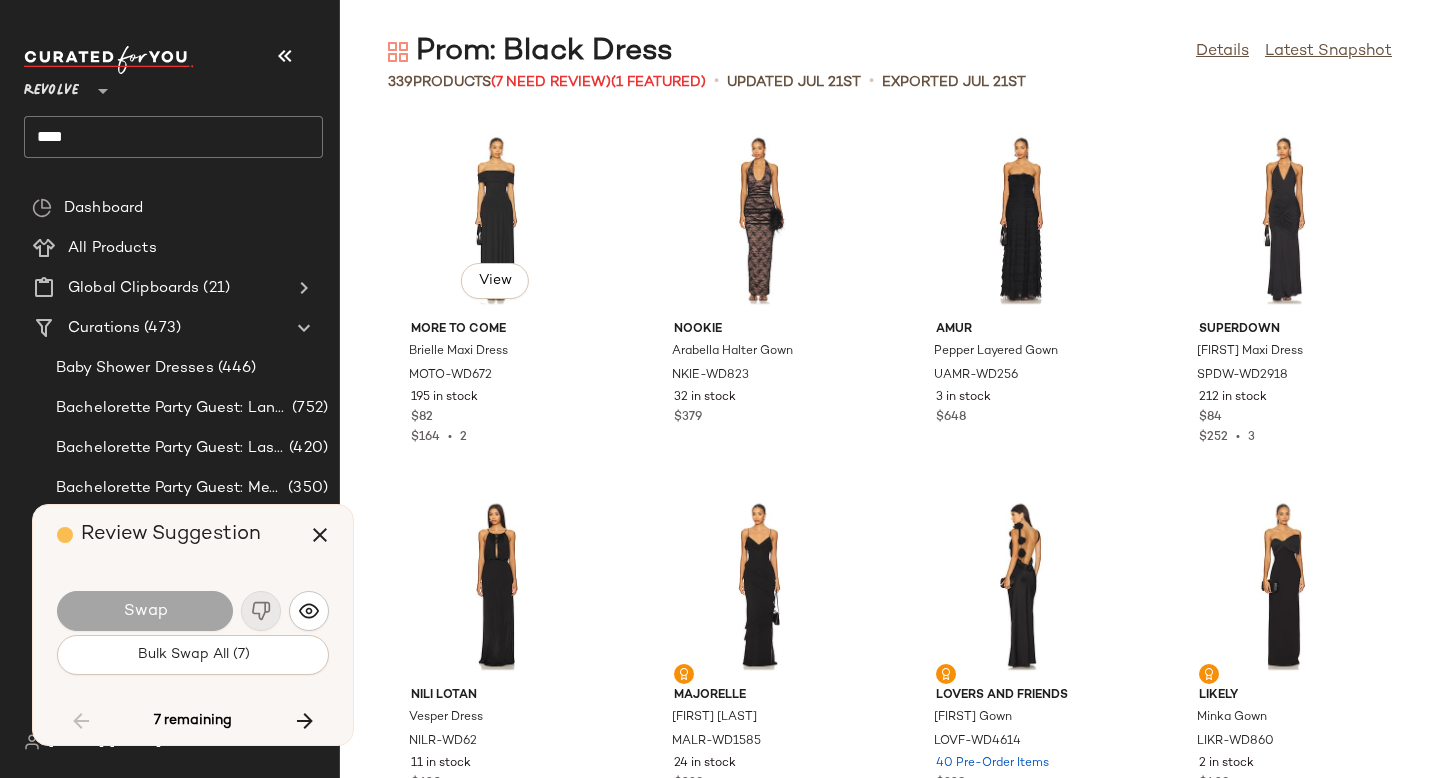 scroll, scrollTop: 9150, scrollLeft: 0, axis: vertical 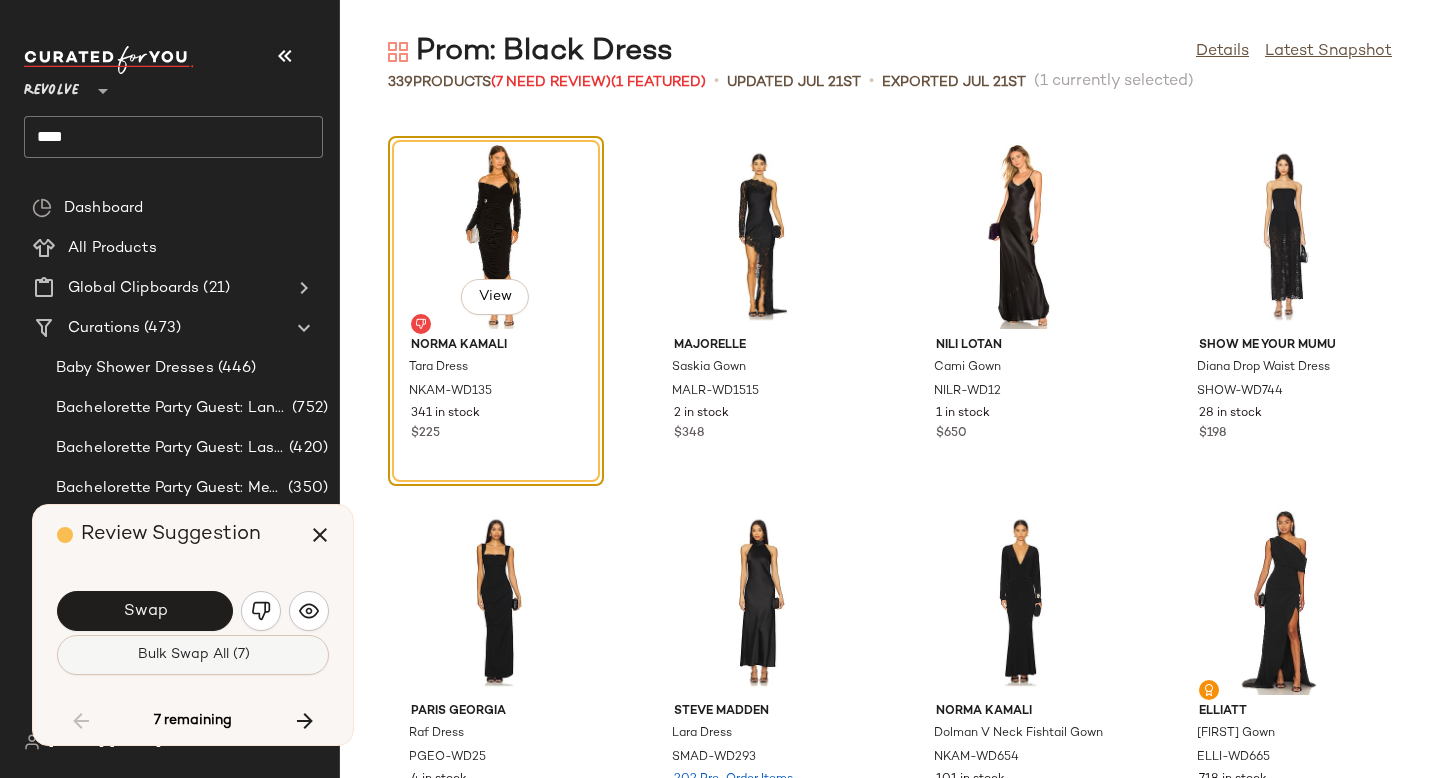 click on "Bulk Swap All (7)" 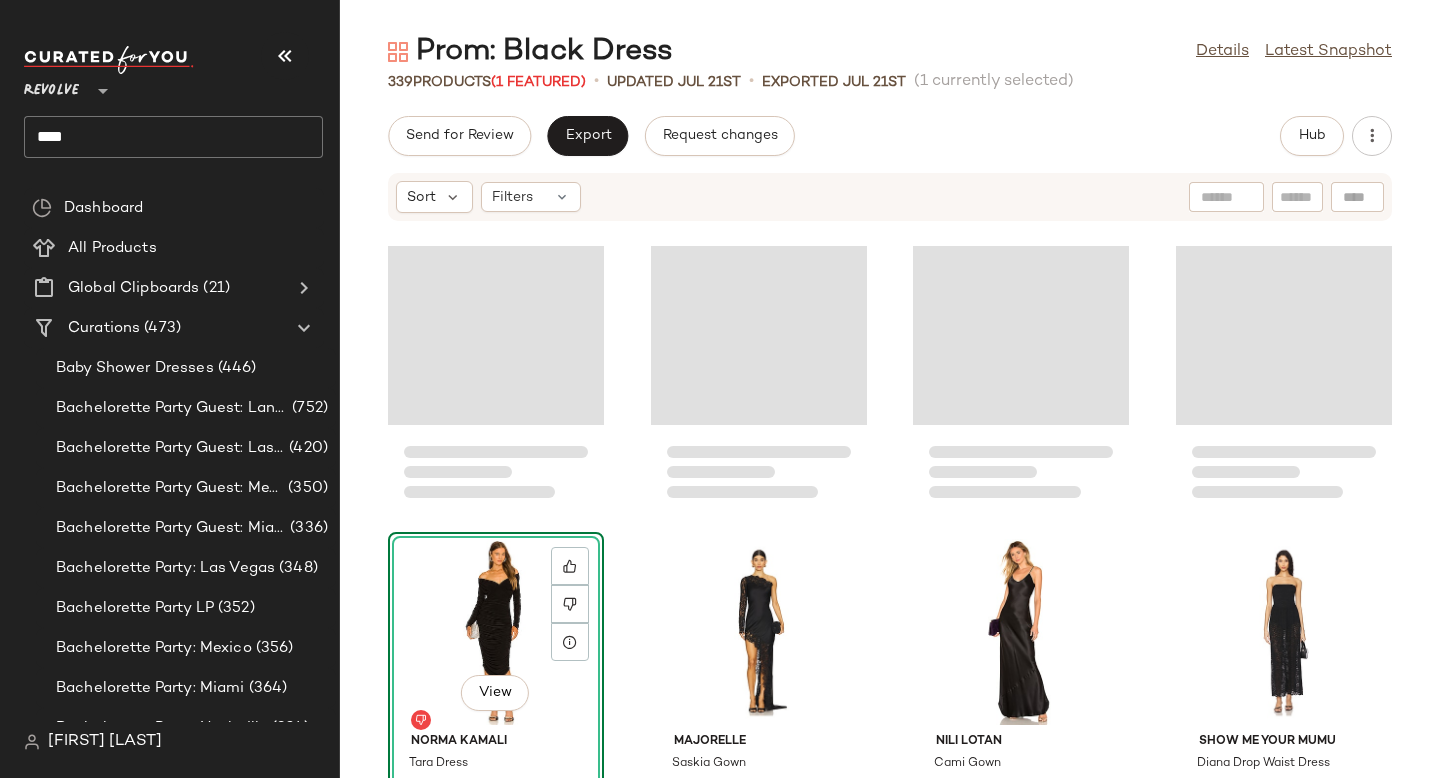scroll, scrollTop: 8614, scrollLeft: 0, axis: vertical 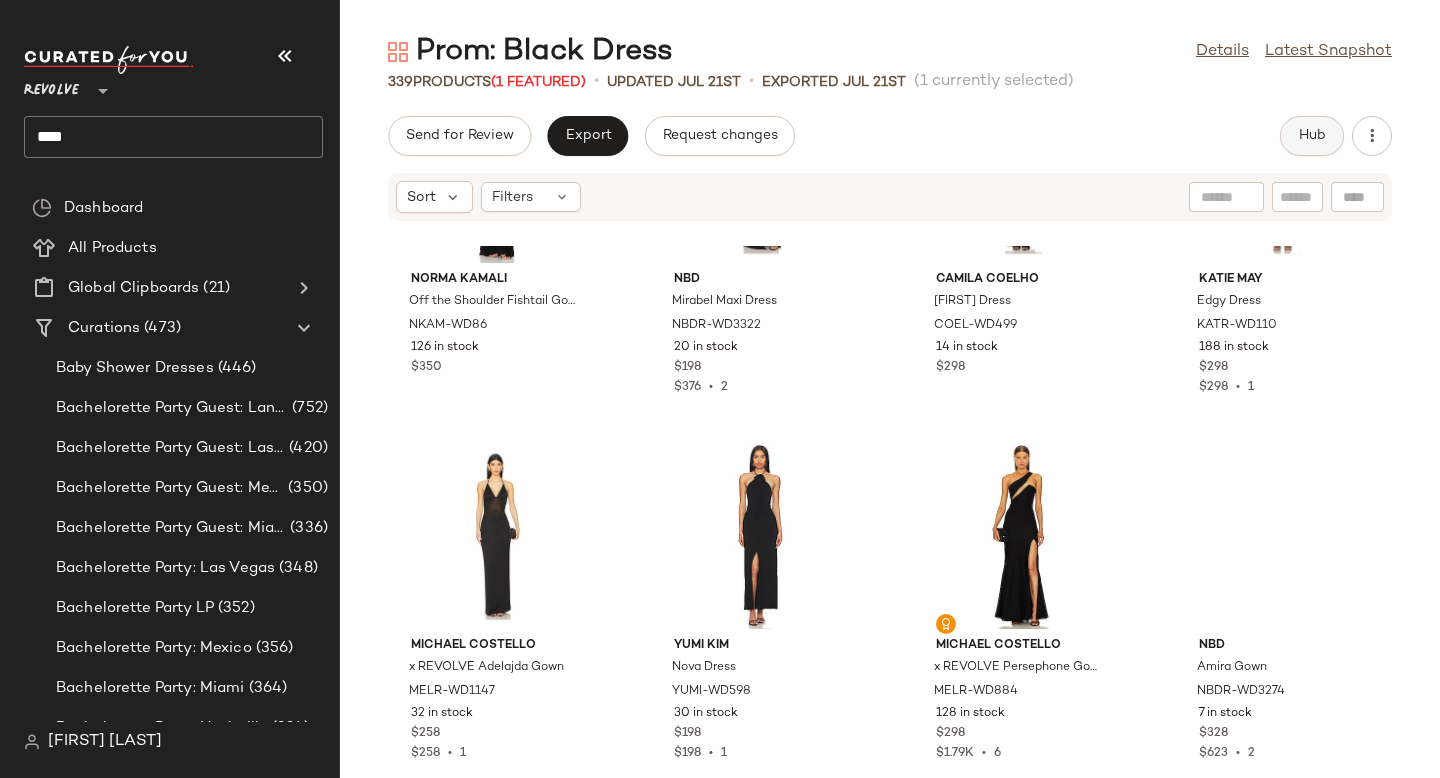 click on "Hub" 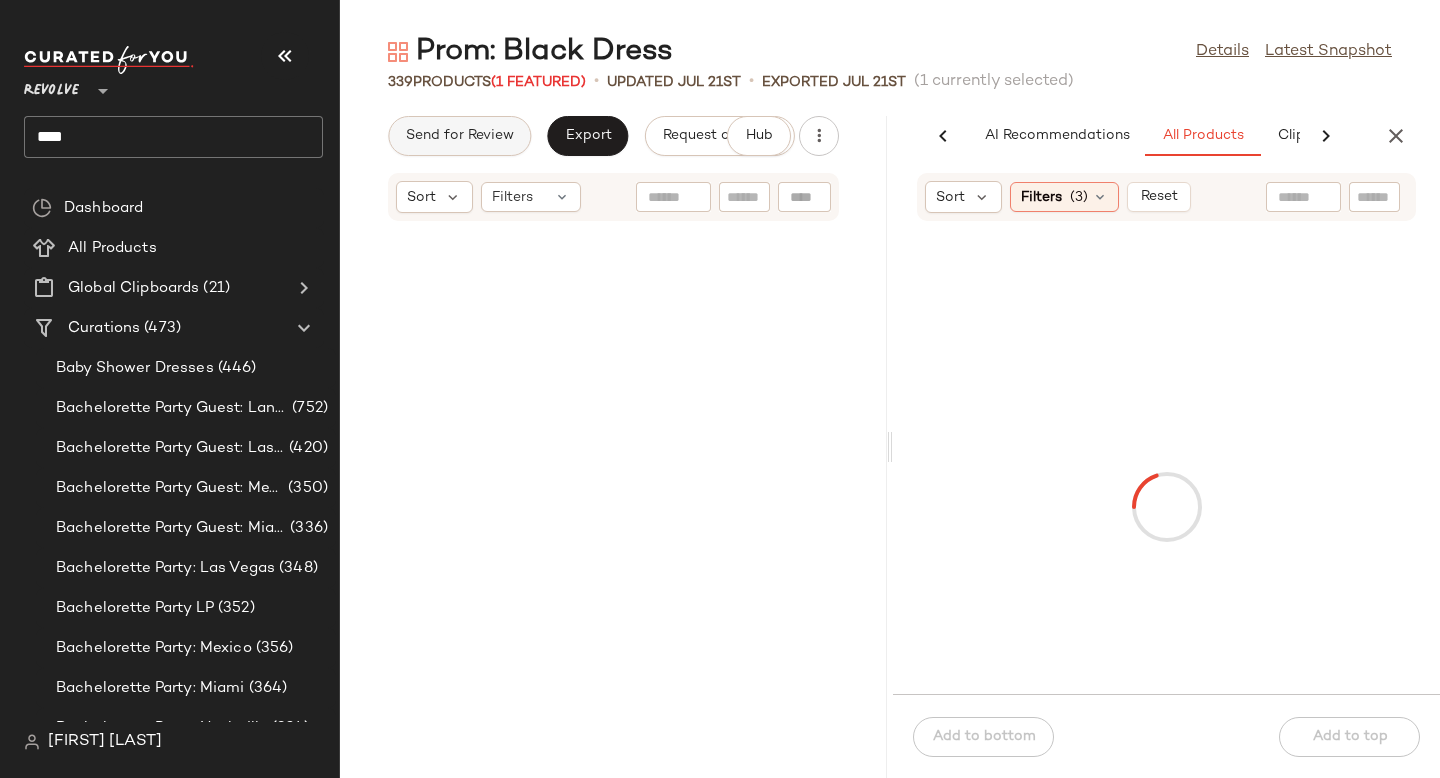 scroll, scrollTop: 0, scrollLeft: 88, axis: horizontal 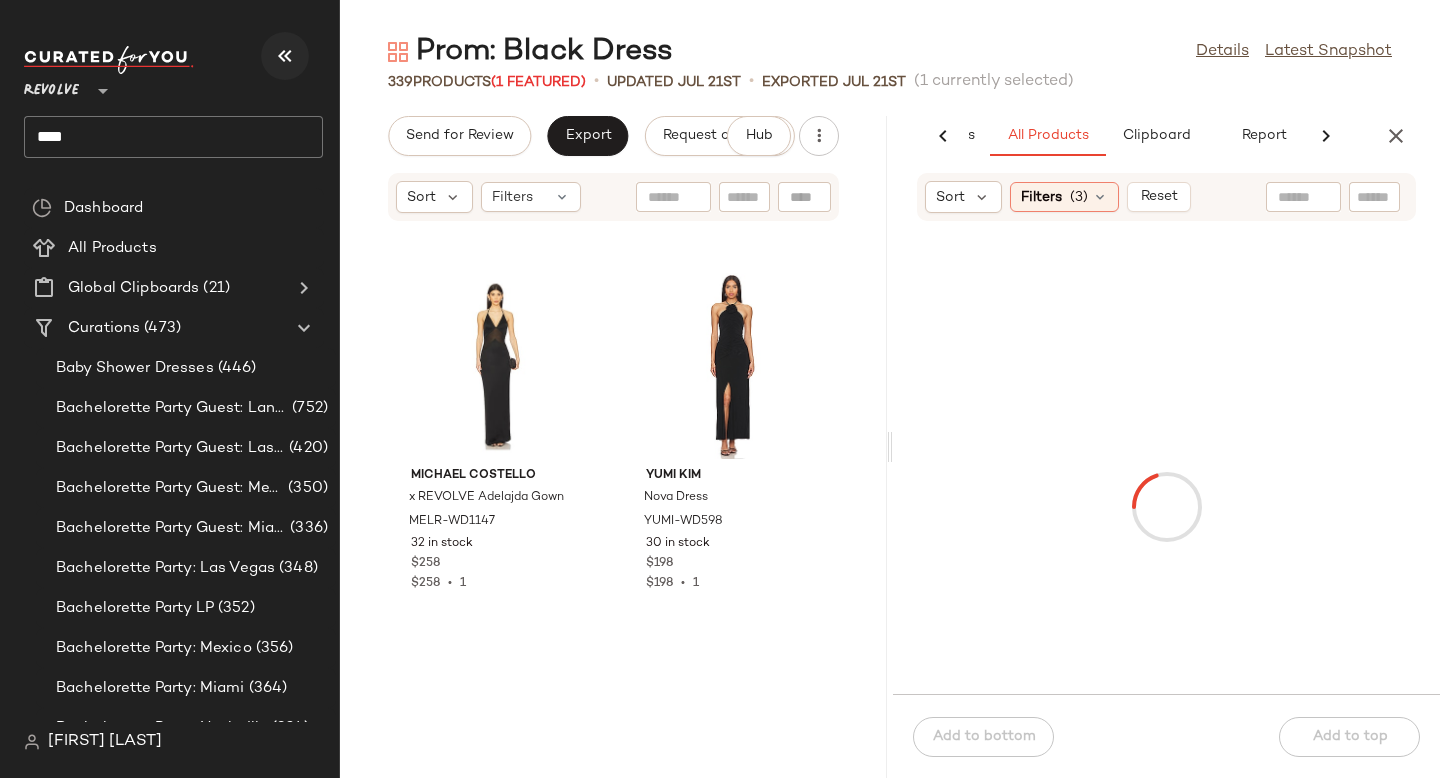 click at bounding box center (285, 56) 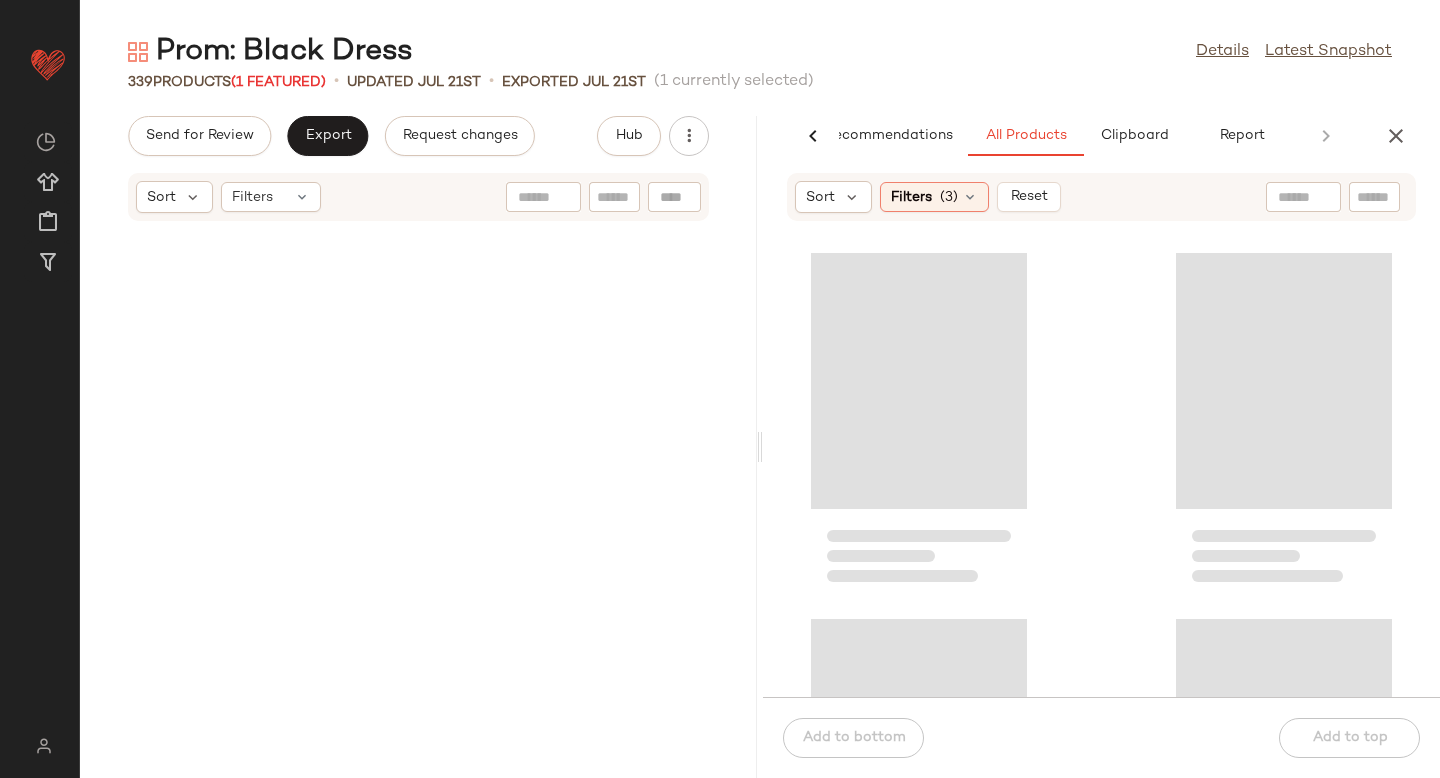scroll, scrollTop: 0, scrollLeft: 47, axis: horizontal 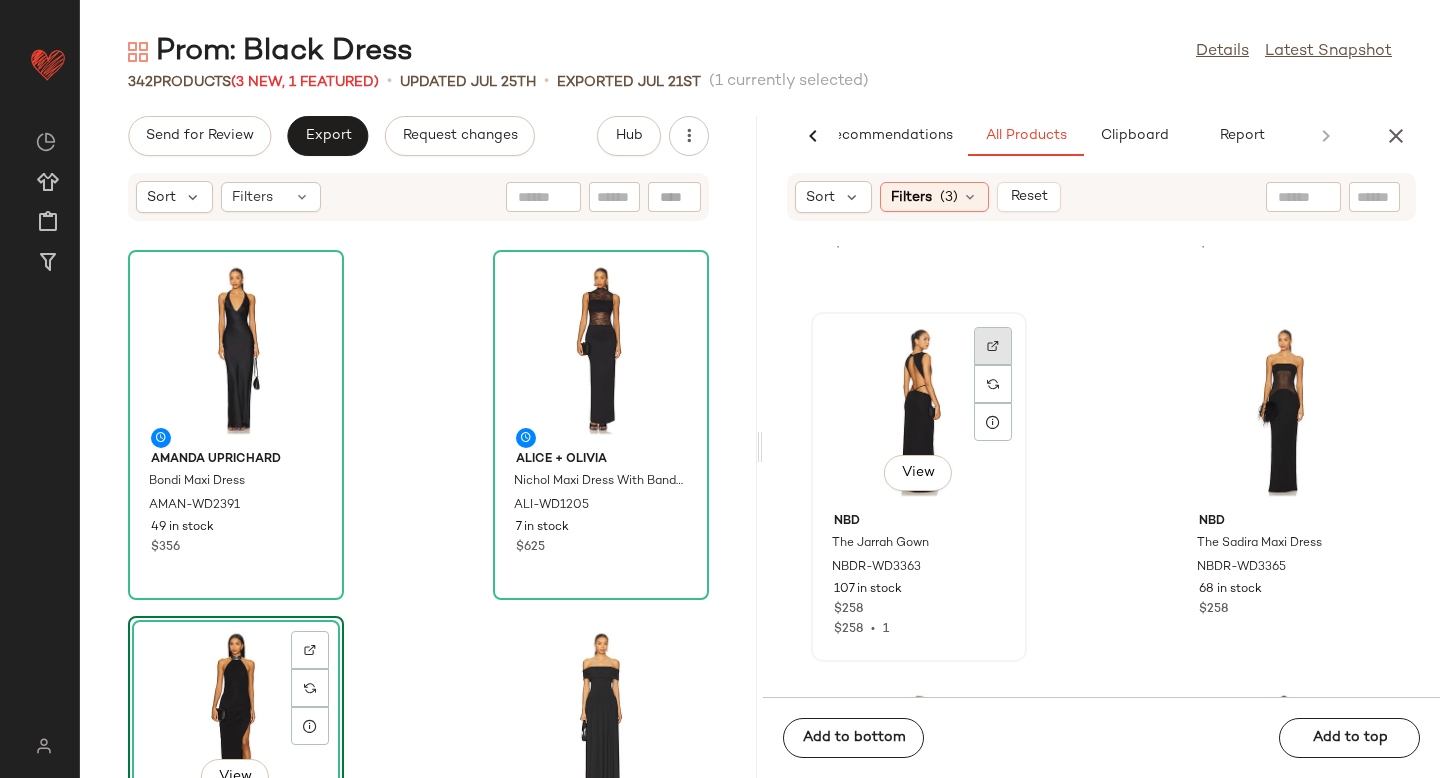 click 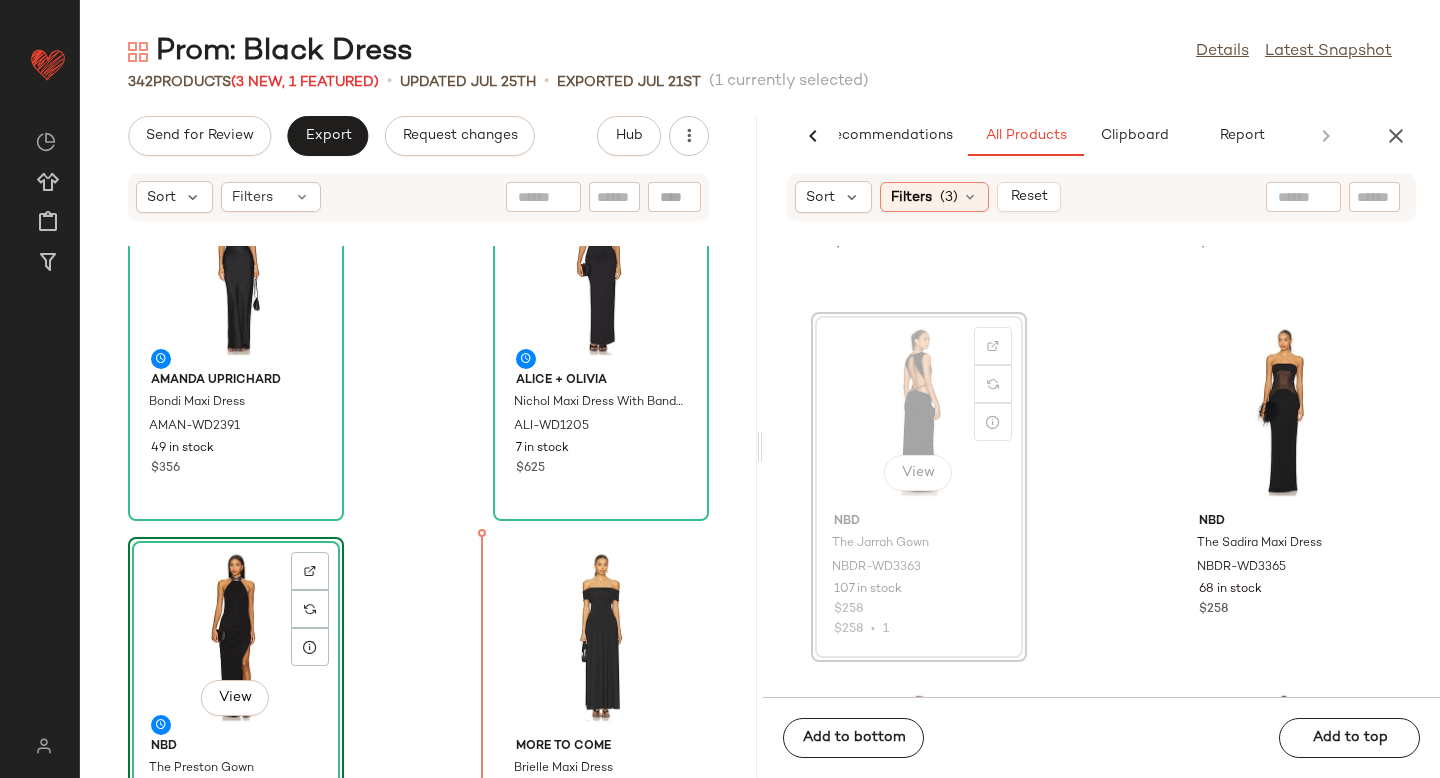 scroll, scrollTop: 116, scrollLeft: 0, axis: vertical 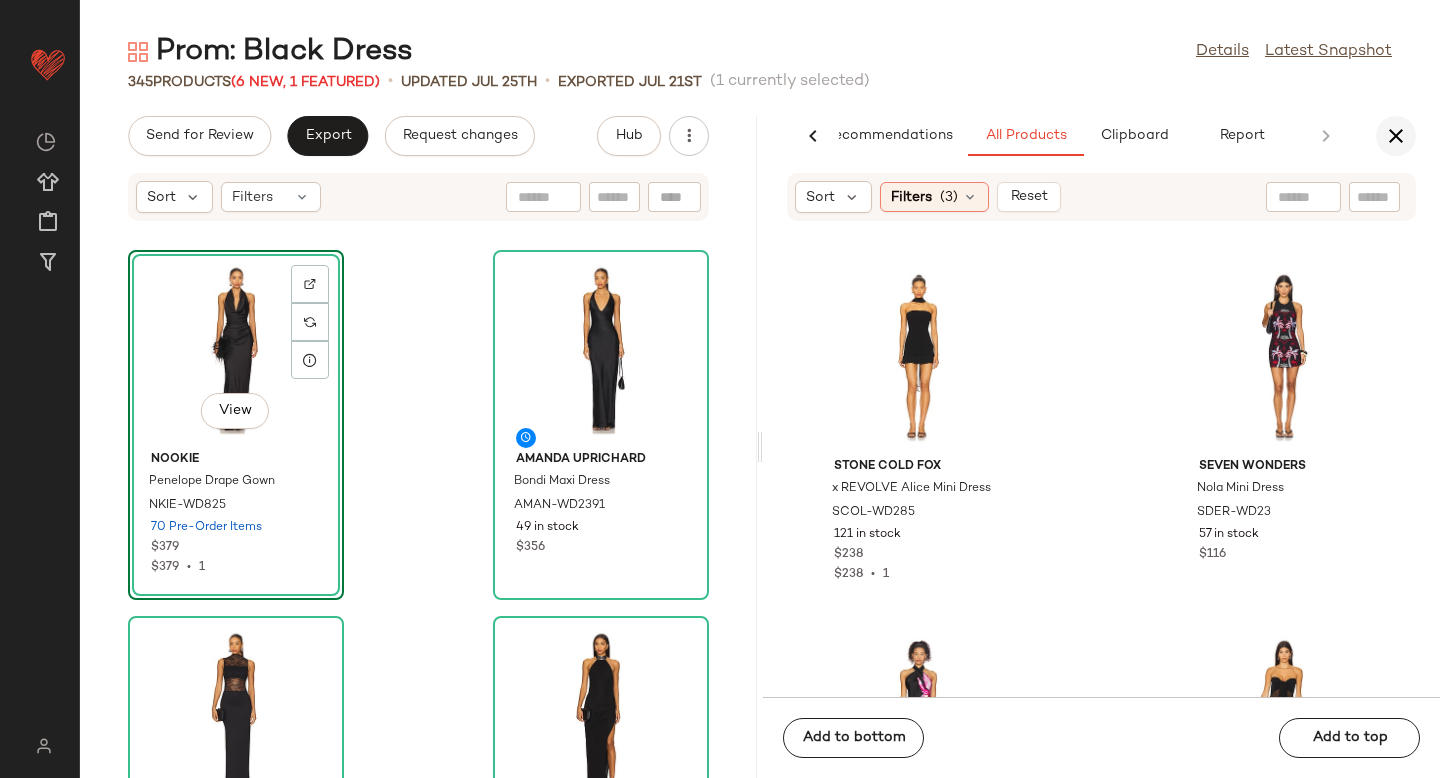 click at bounding box center [1396, 136] 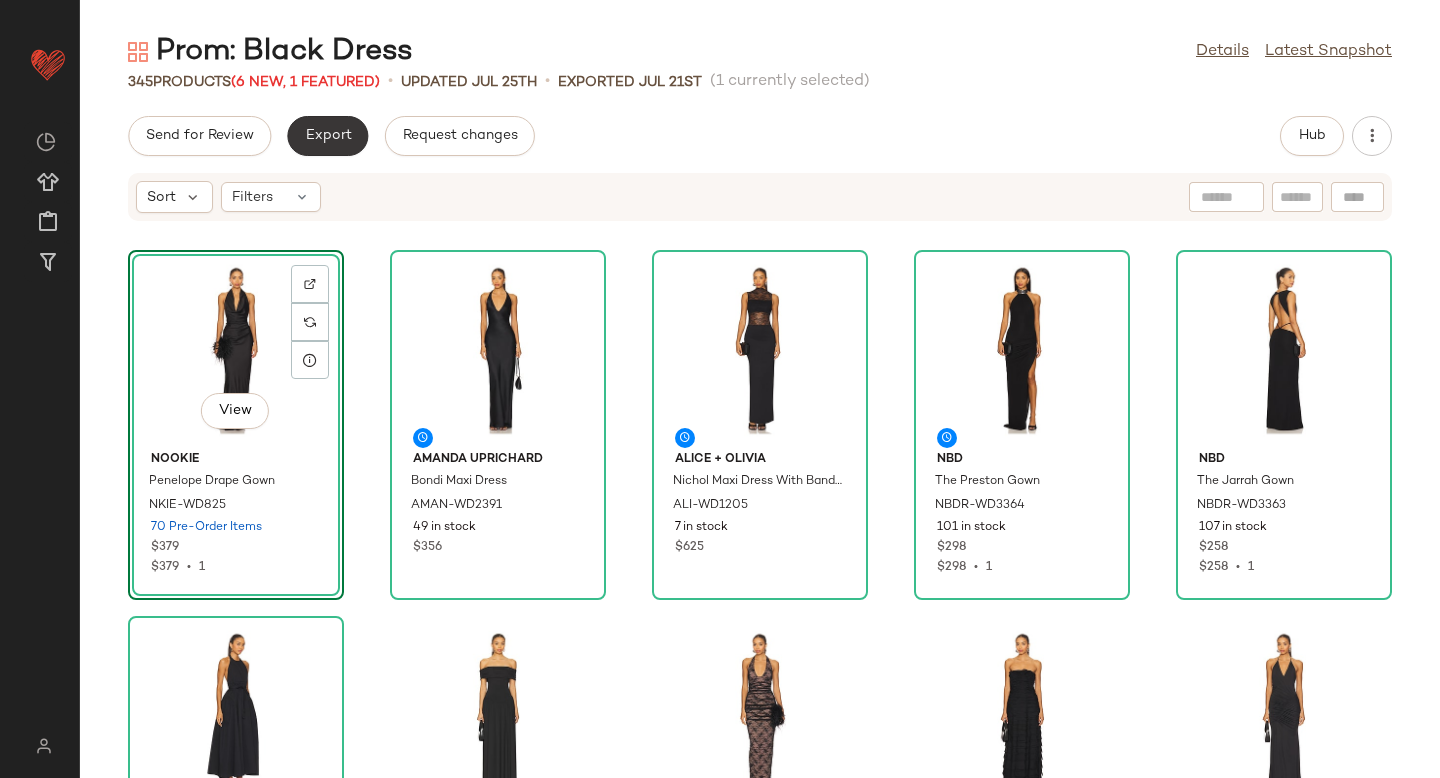 click on "Export" at bounding box center (327, 136) 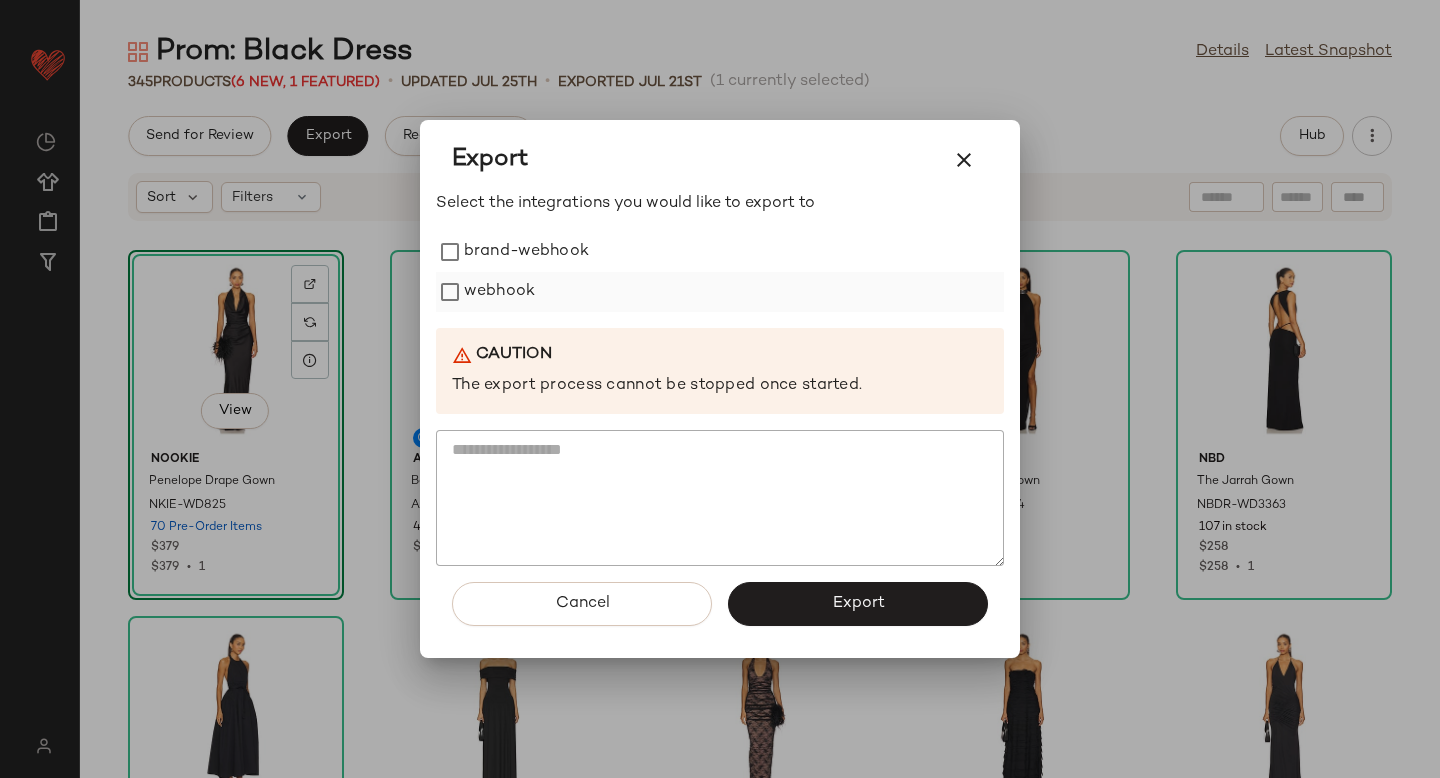 click on "webhook" at bounding box center (499, 292) 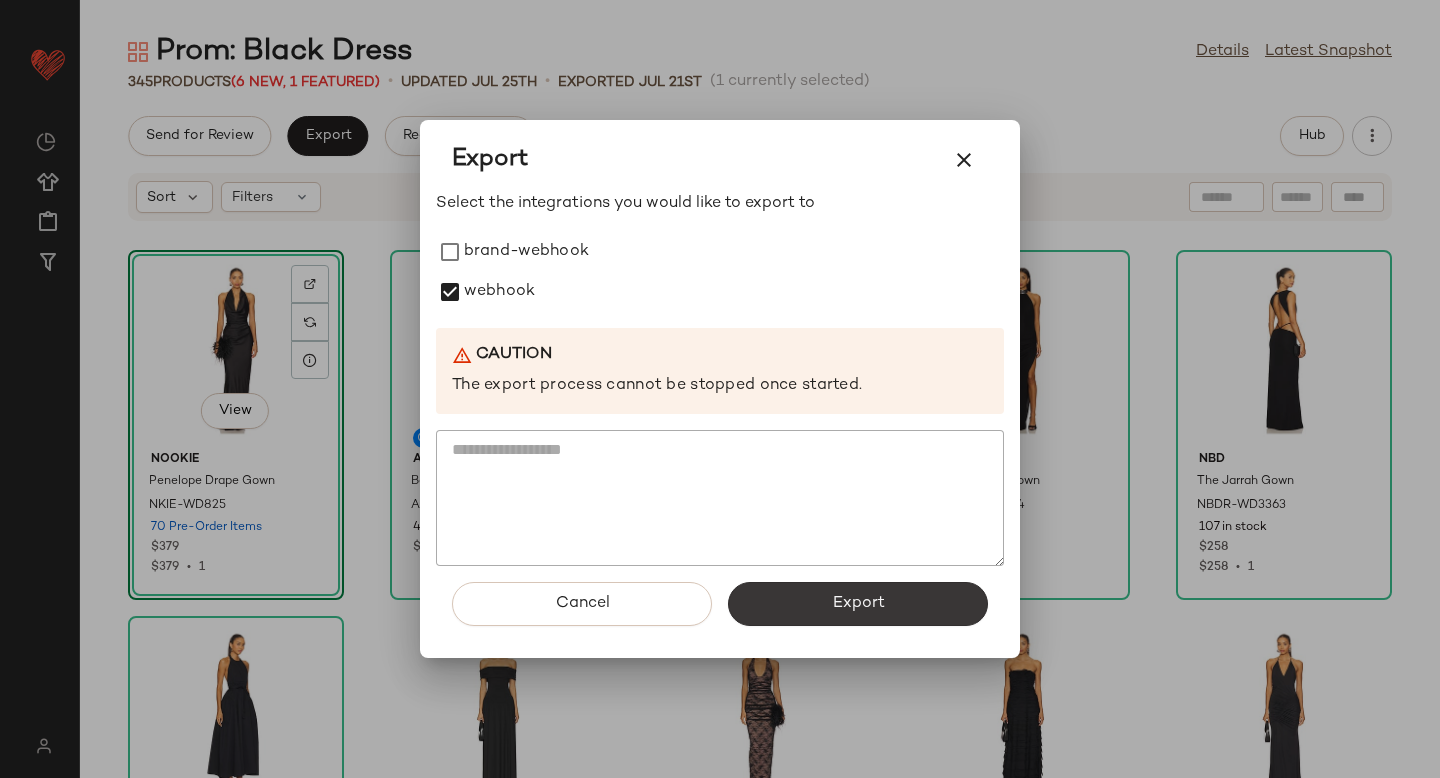 click on "Export" at bounding box center [858, 604] 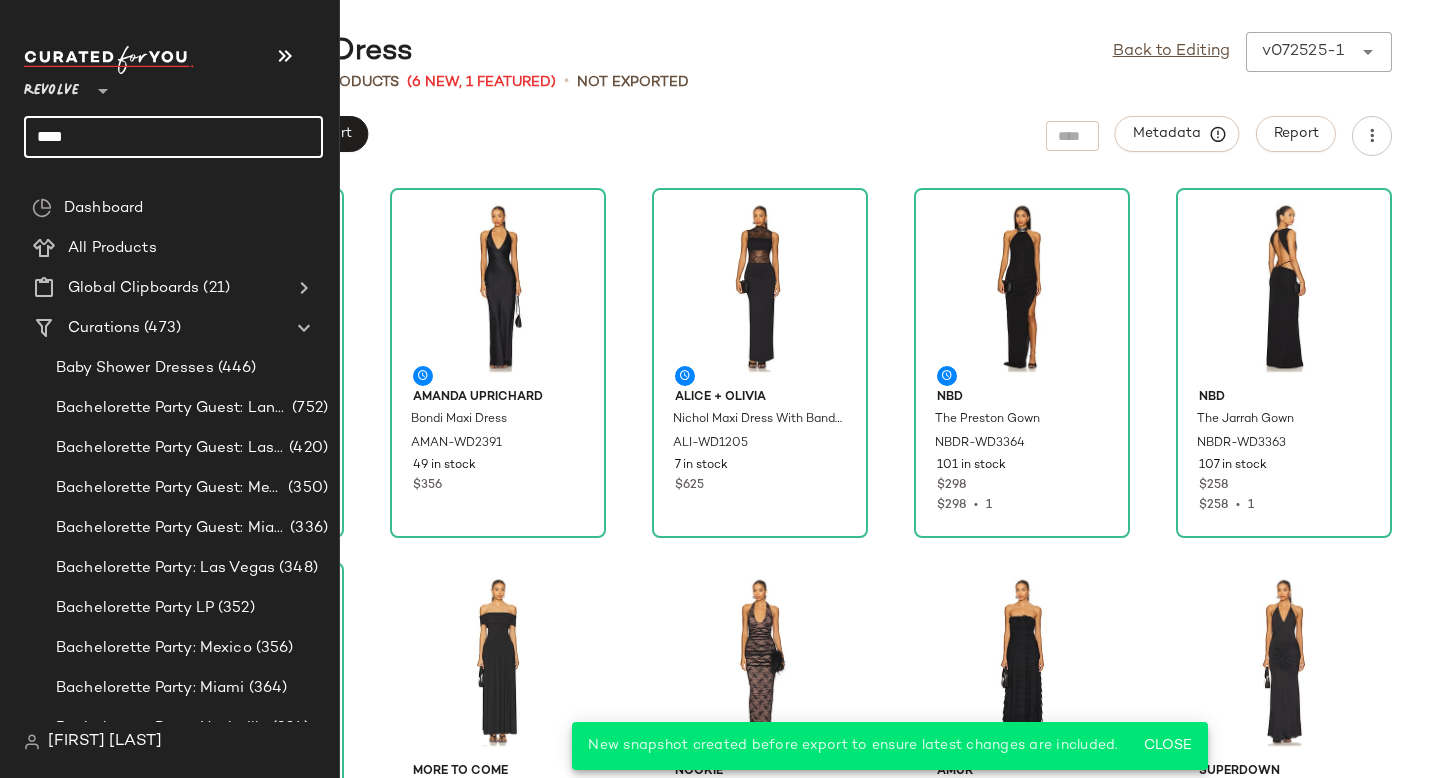 click on "****" 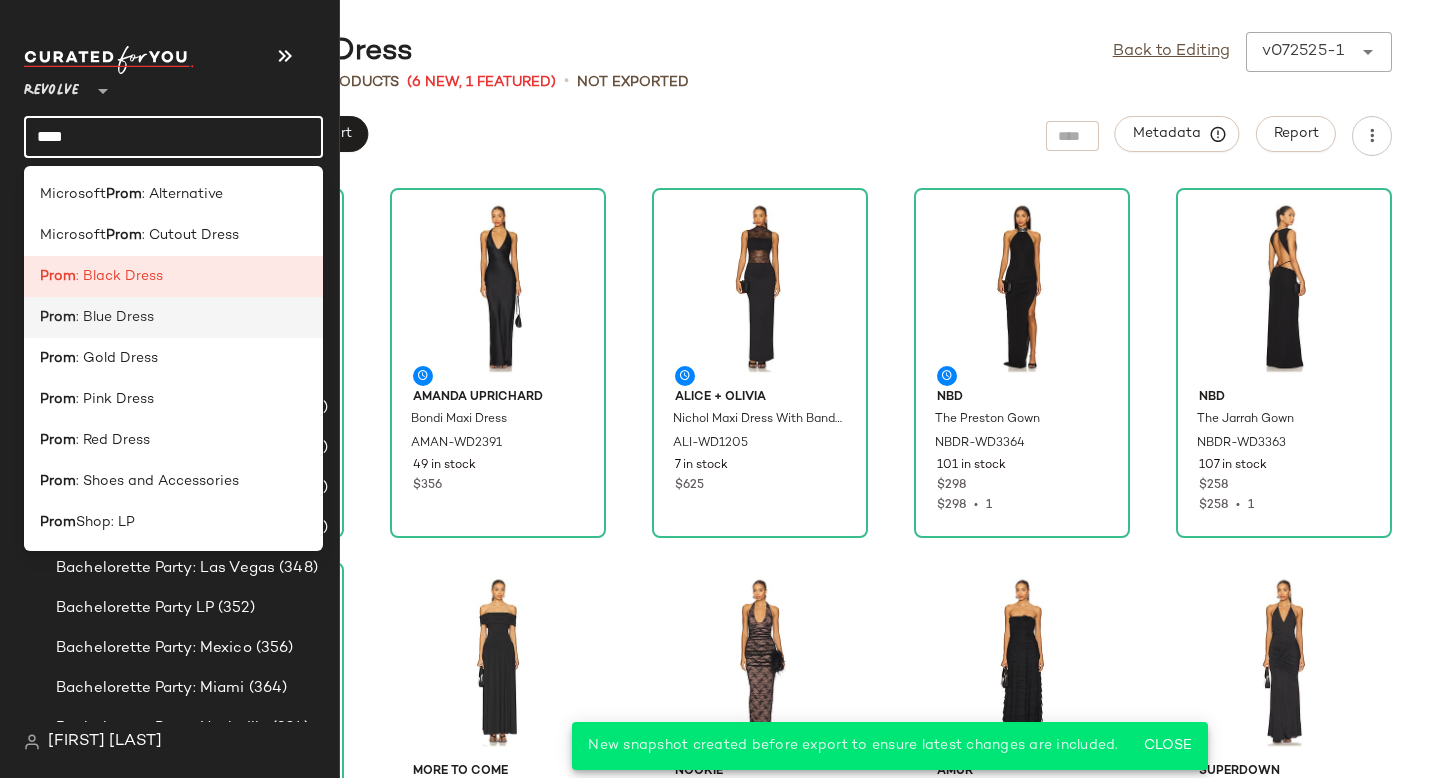 click on "Prom : Blue Dress" 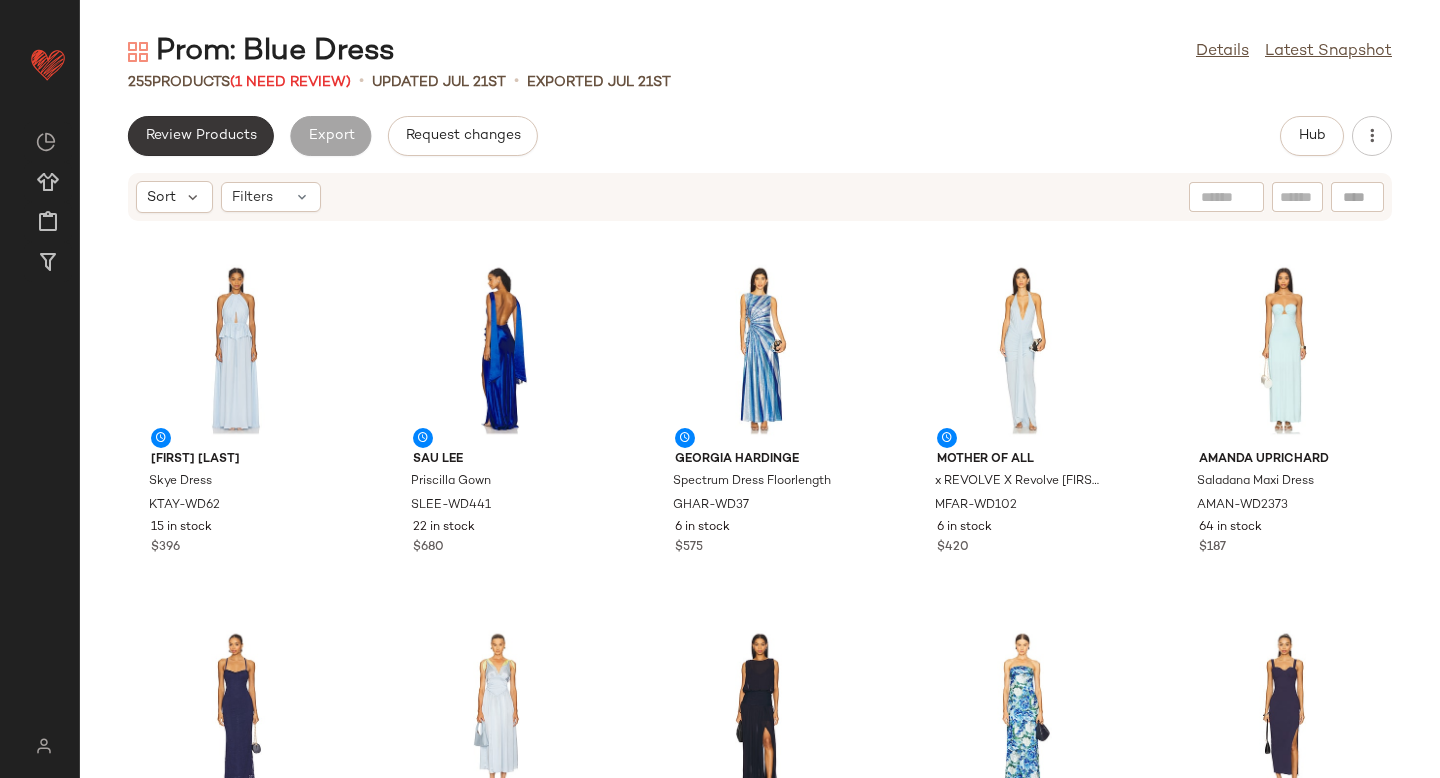 click on "Review Products" 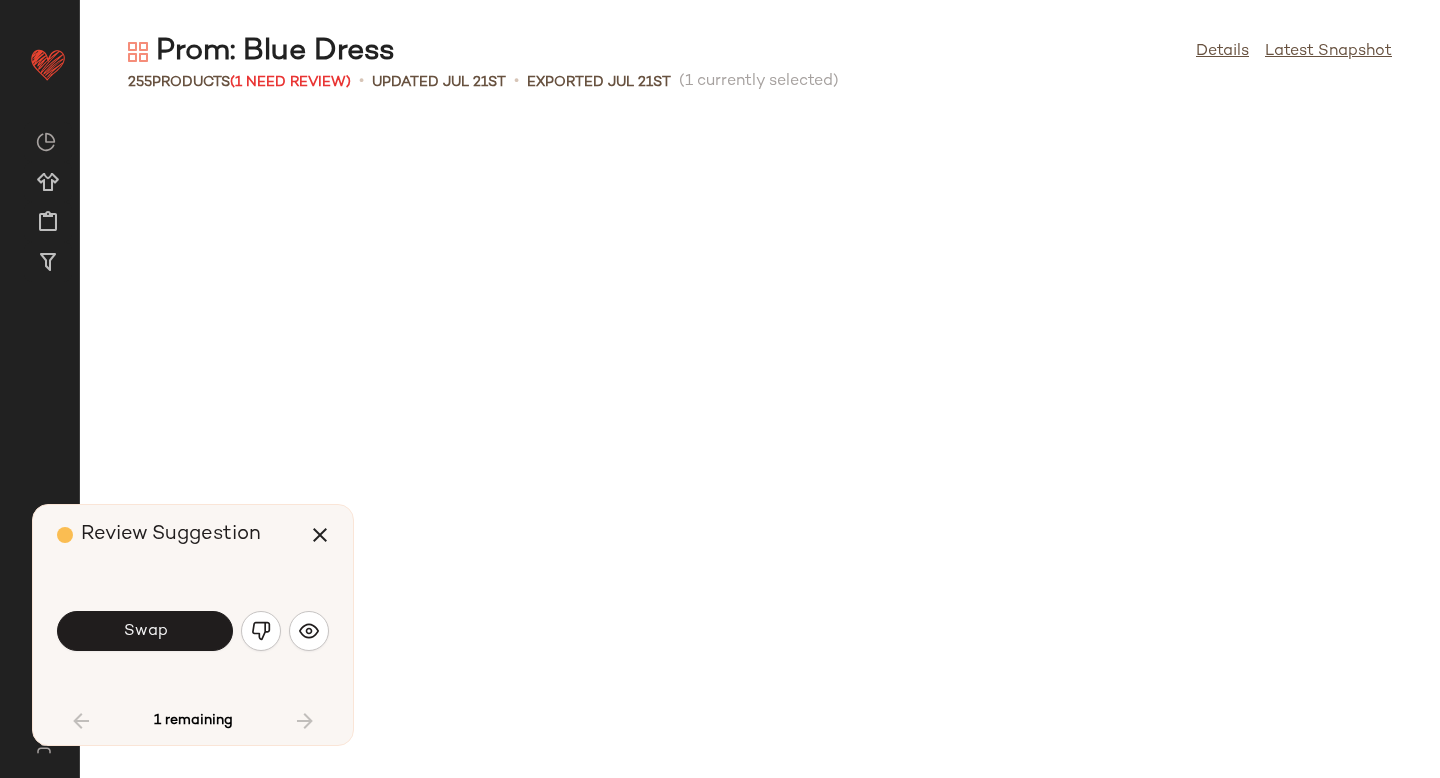 scroll, scrollTop: 1114, scrollLeft: 0, axis: vertical 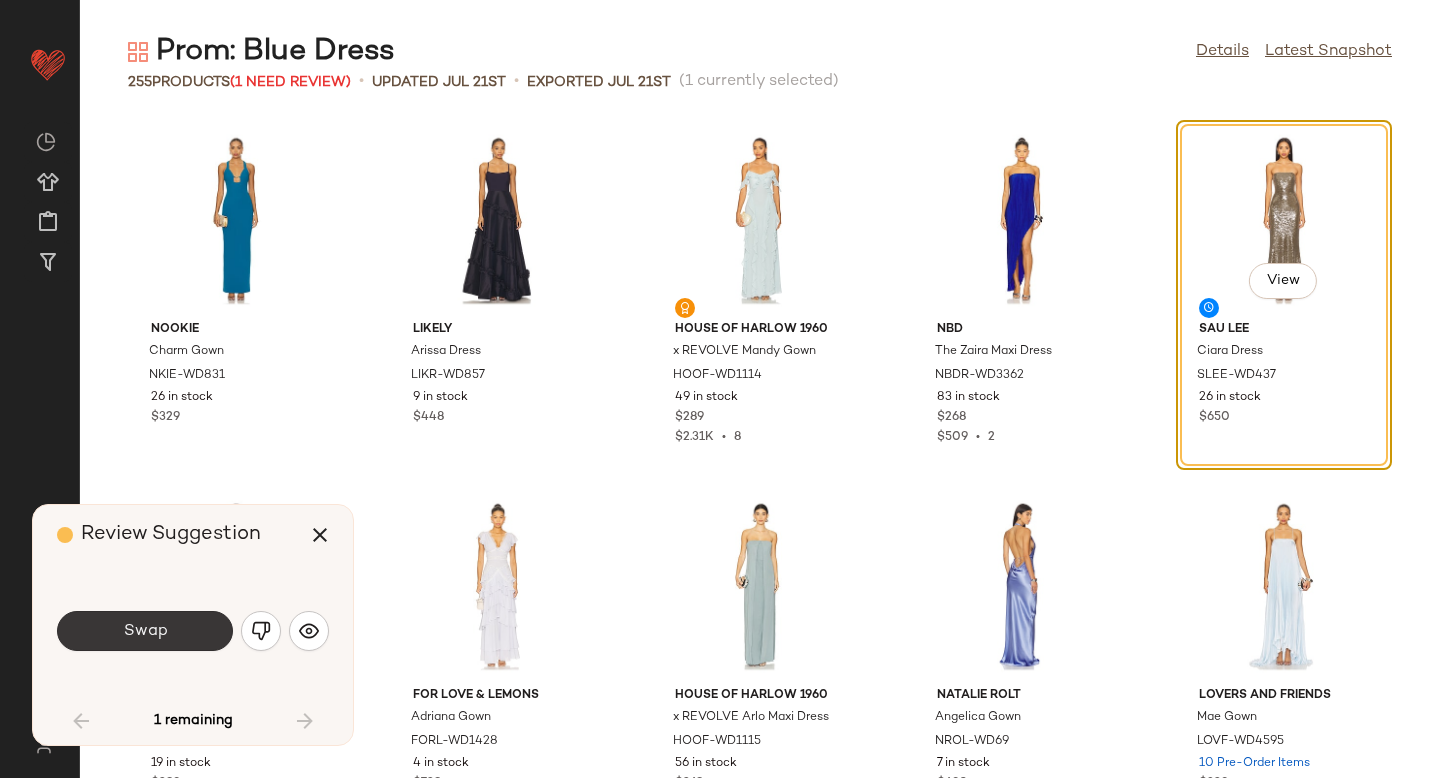 click on "Swap" at bounding box center (145, 631) 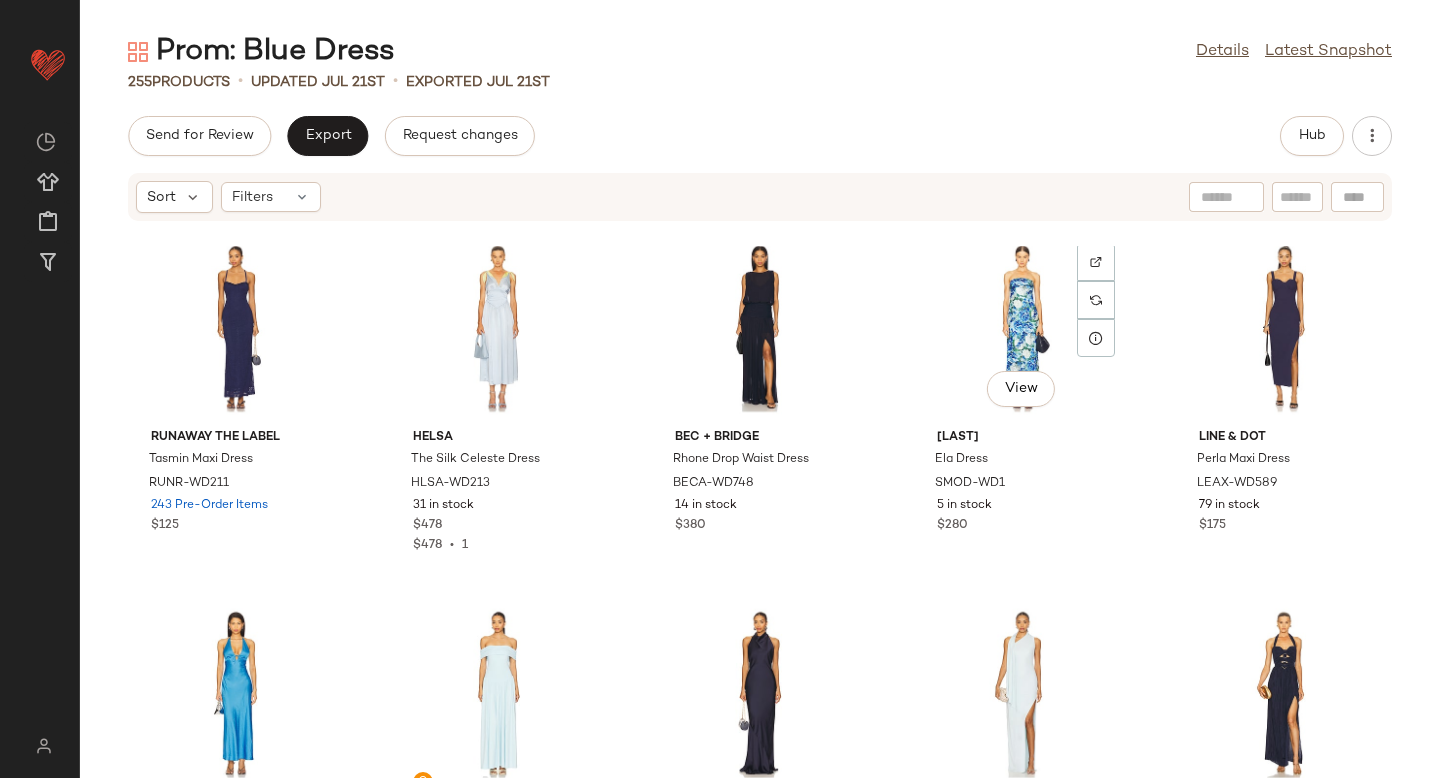 scroll, scrollTop: 0, scrollLeft: 0, axis: both 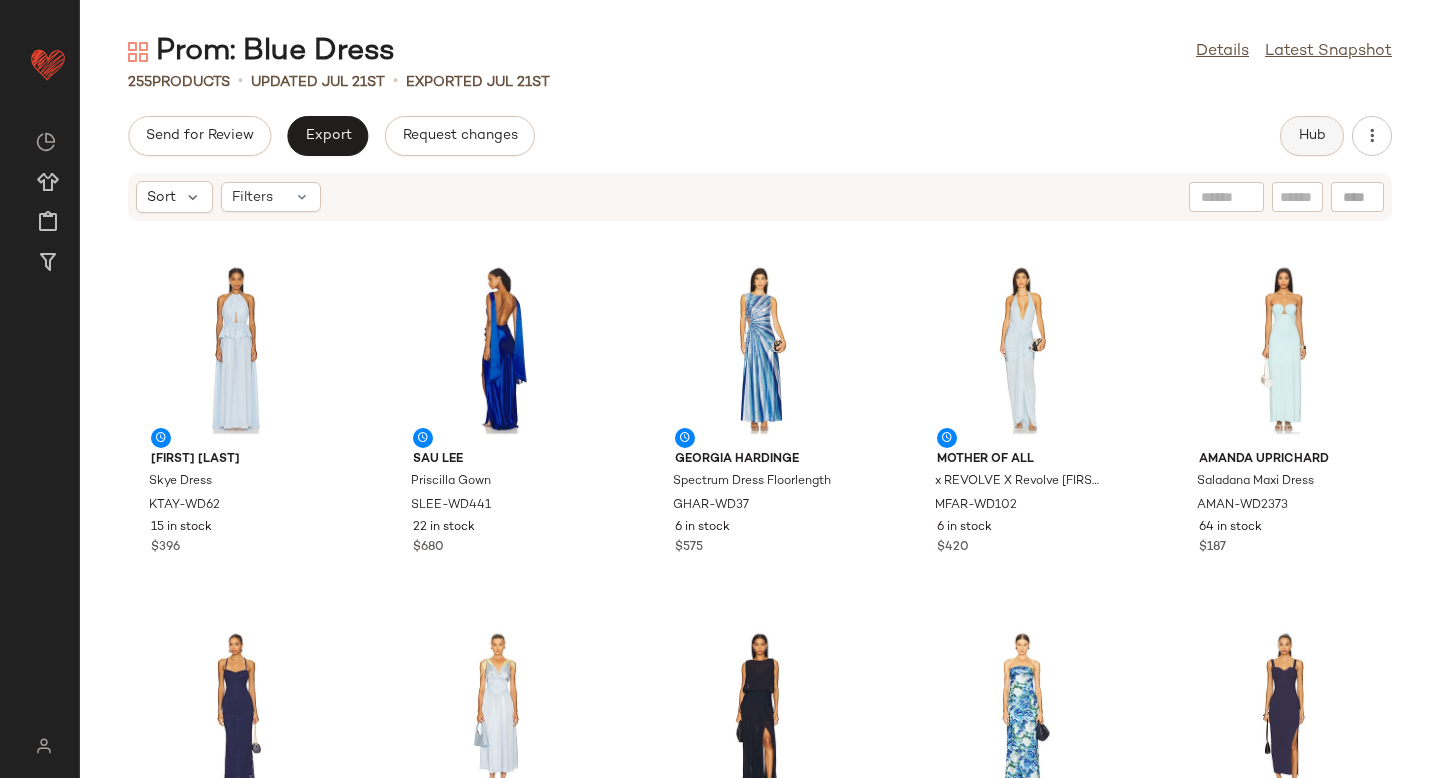 click on "Hub" 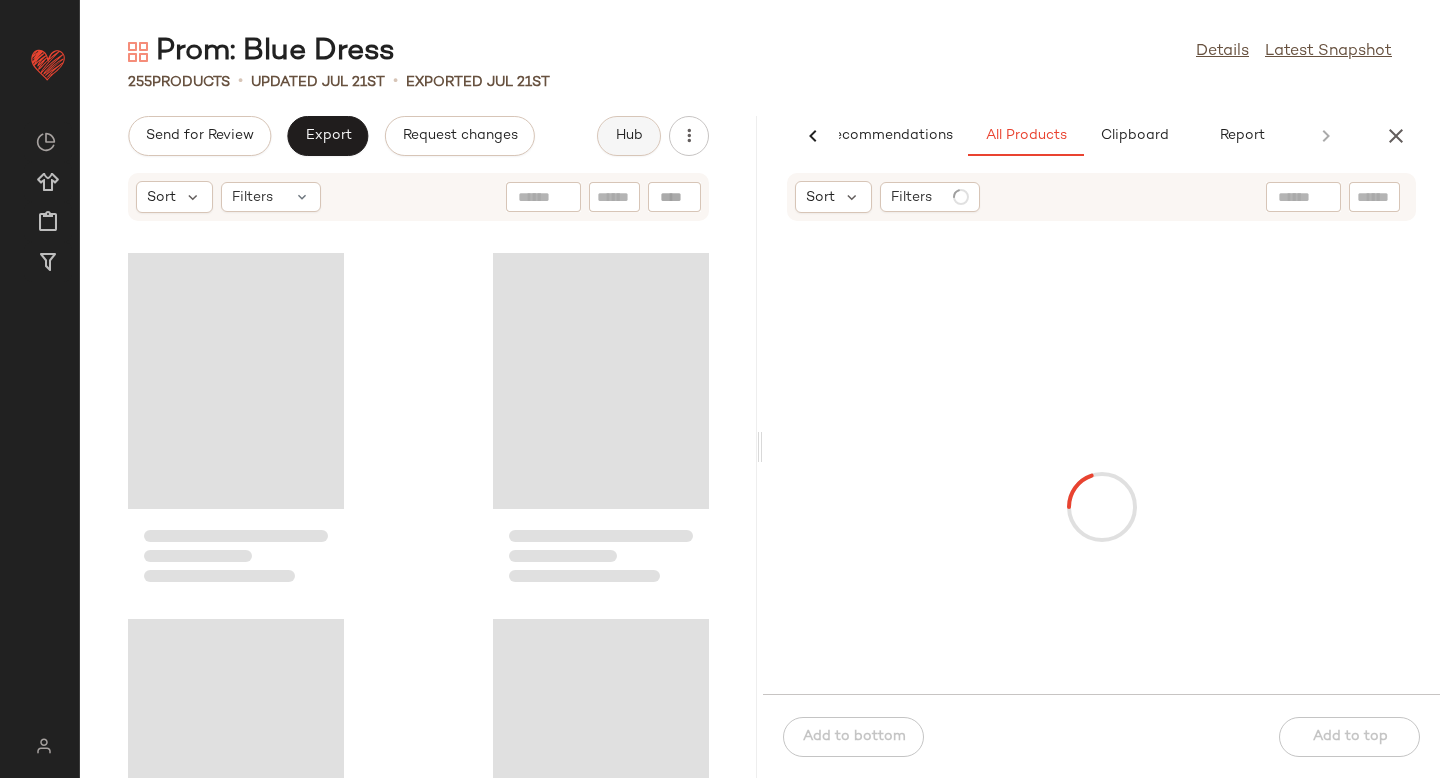 scroll, scrollTop: 0, scrollLeft: 47, axis: horizontal 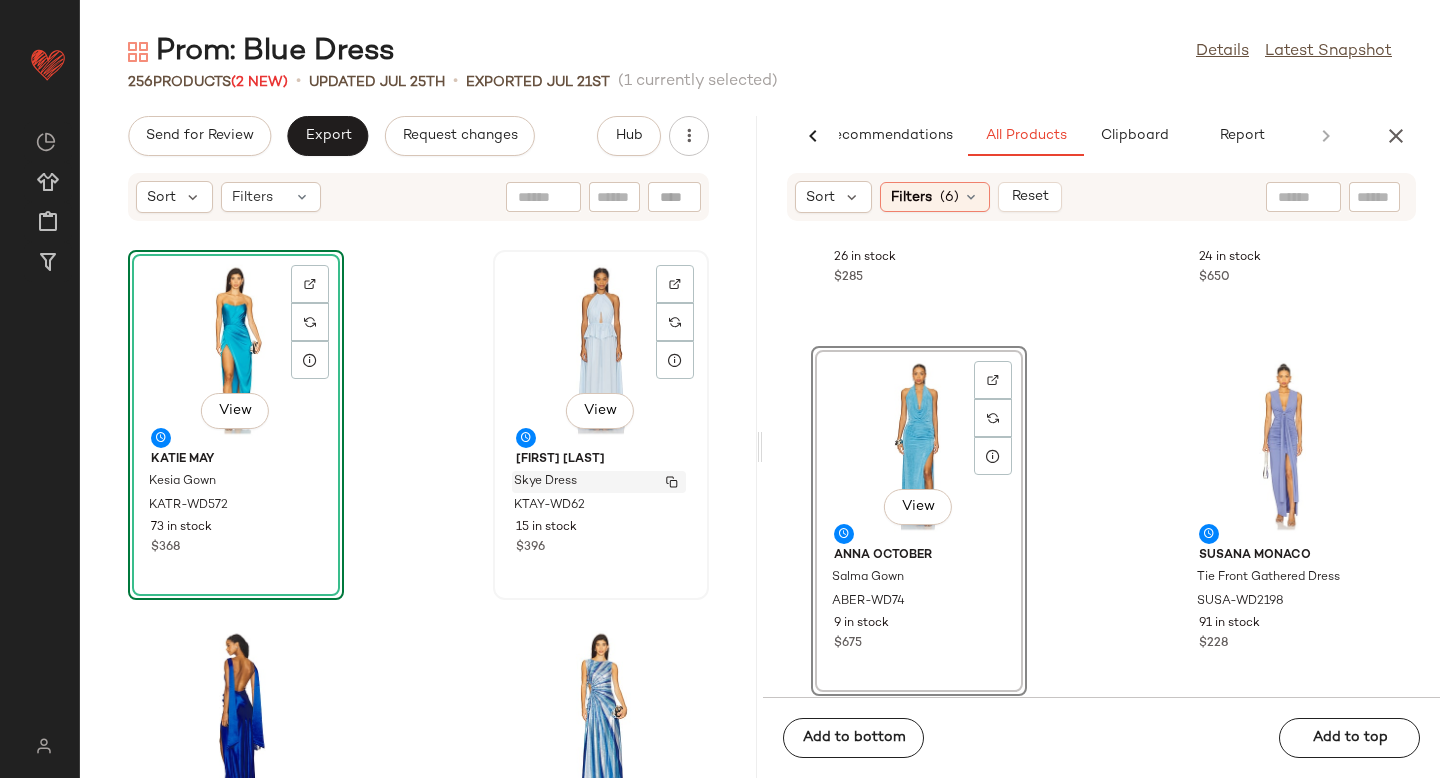 click on "View  Katie May Kesia Gown KATR-WD572 73 in stock $368  View  Kimberly Taylor Skye Dress KTAY-WD62 15 in stock $396 SAU LEE Priscilla Gown SLEE-WD441 22 in stock $680 Georgia Hardinge Spectrum Dress Floorlength GHAR-WD37 6 in stock $575 Mother of All x REVOLVE X Revolve Inaya Dress MFAR-WD102 6 in stock $420 Amanda Uprichard Saladana Maxi Dress AMAN-WD2373 64 in stock $187 Runaway The Label Tasmin Maxi Dress RUNR-WD211 243 Pre-Order Items $125 Helsa The Silk Celeste Dress HLSA-WD213 31 in stock $478 $478  •  1" 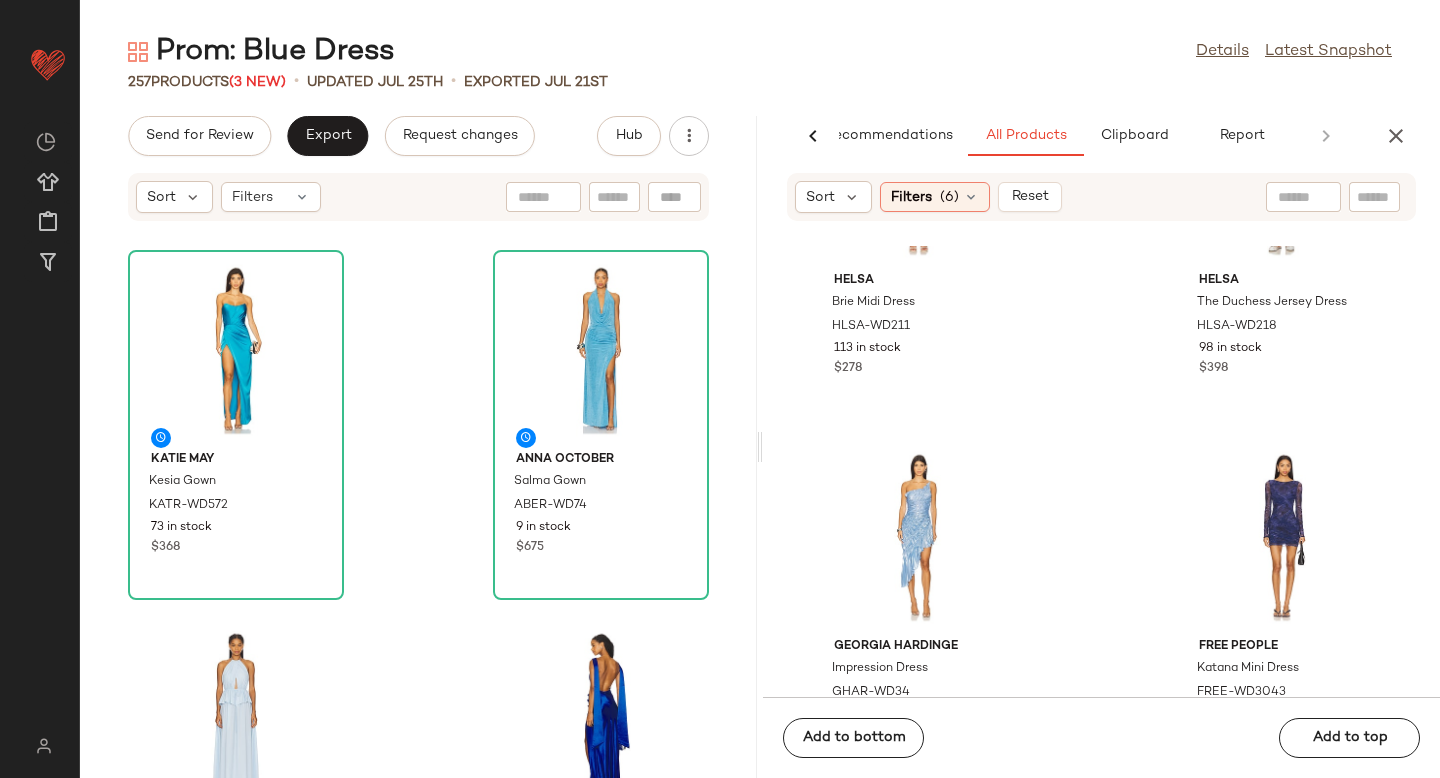 scroll, scrollTop: 10492, scrollLeft: 0, axis: vertical 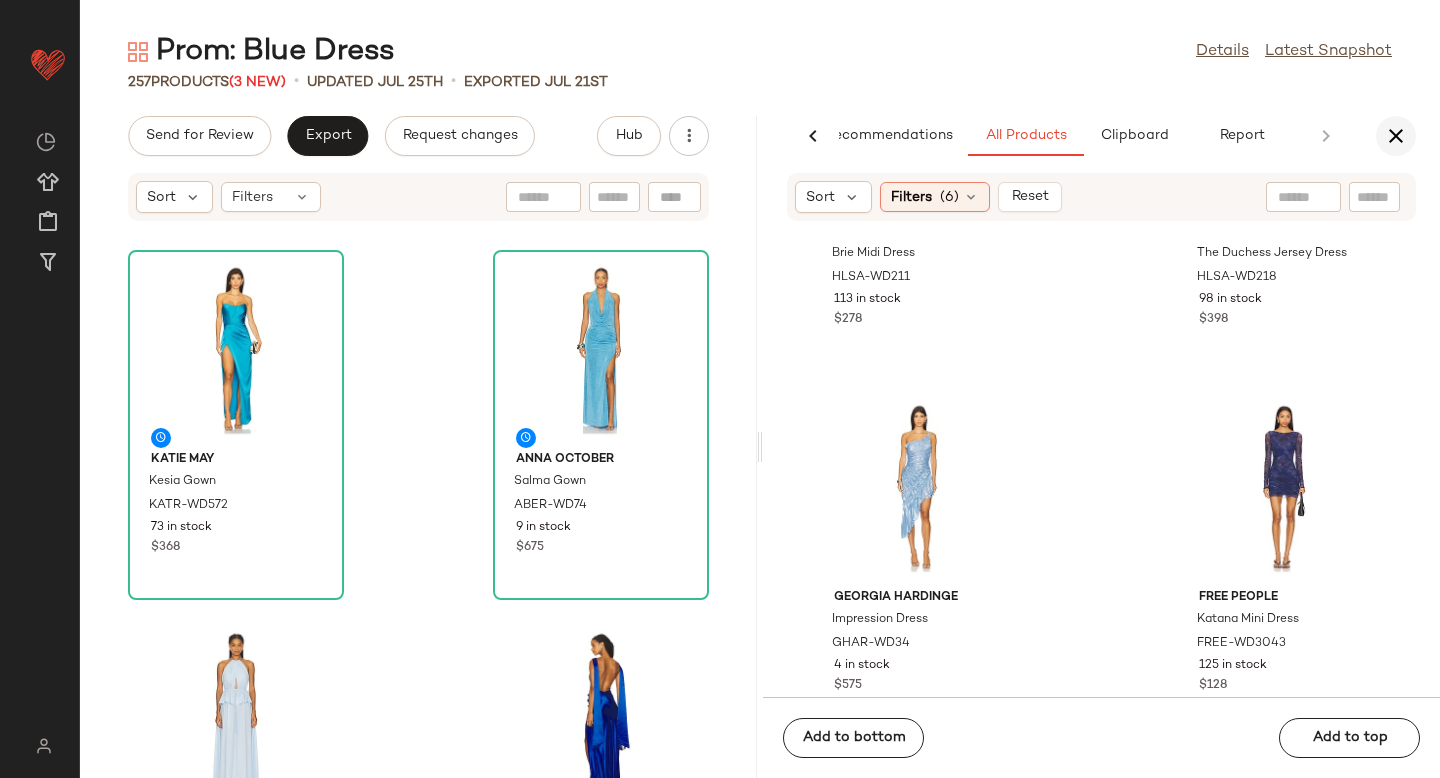 click at bounding box center (1396, 136) 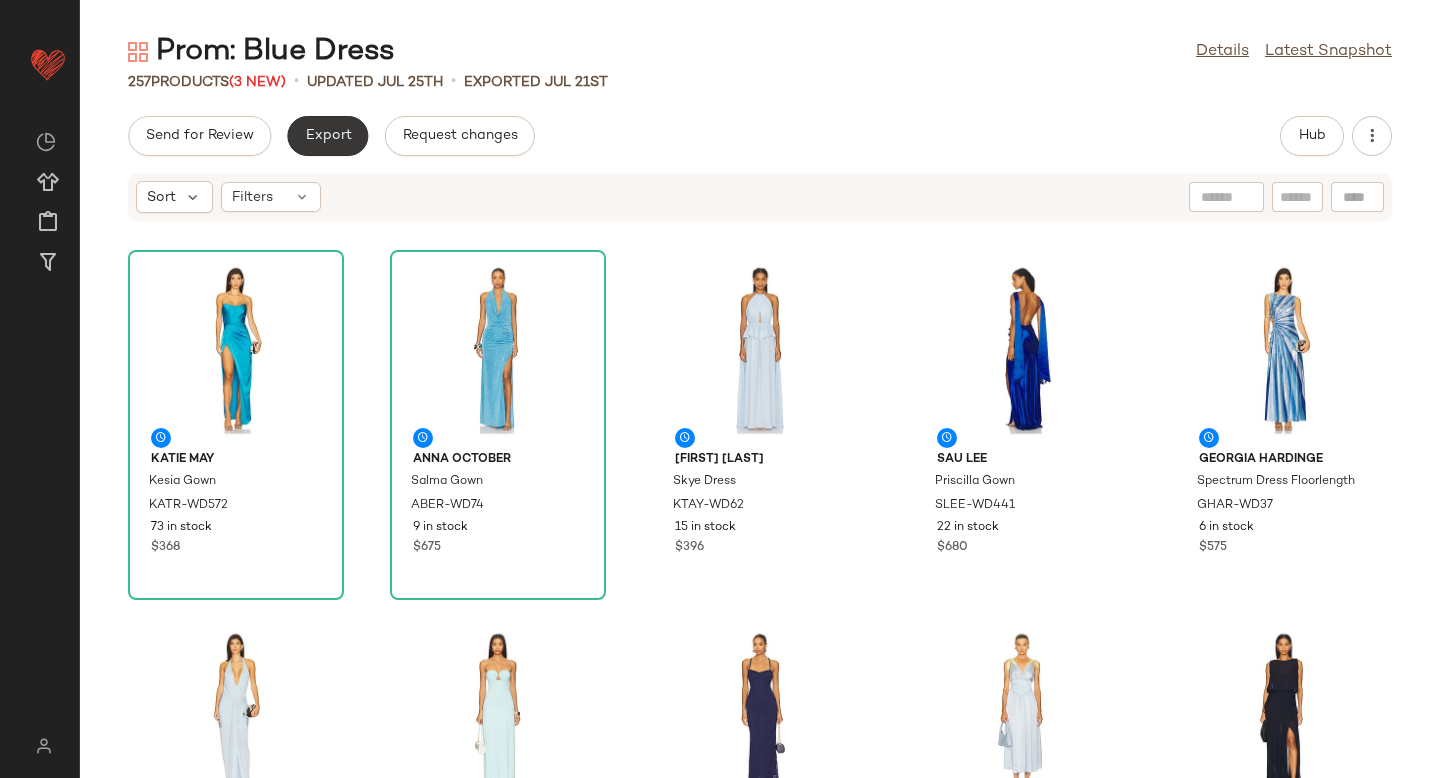 click on "Export" 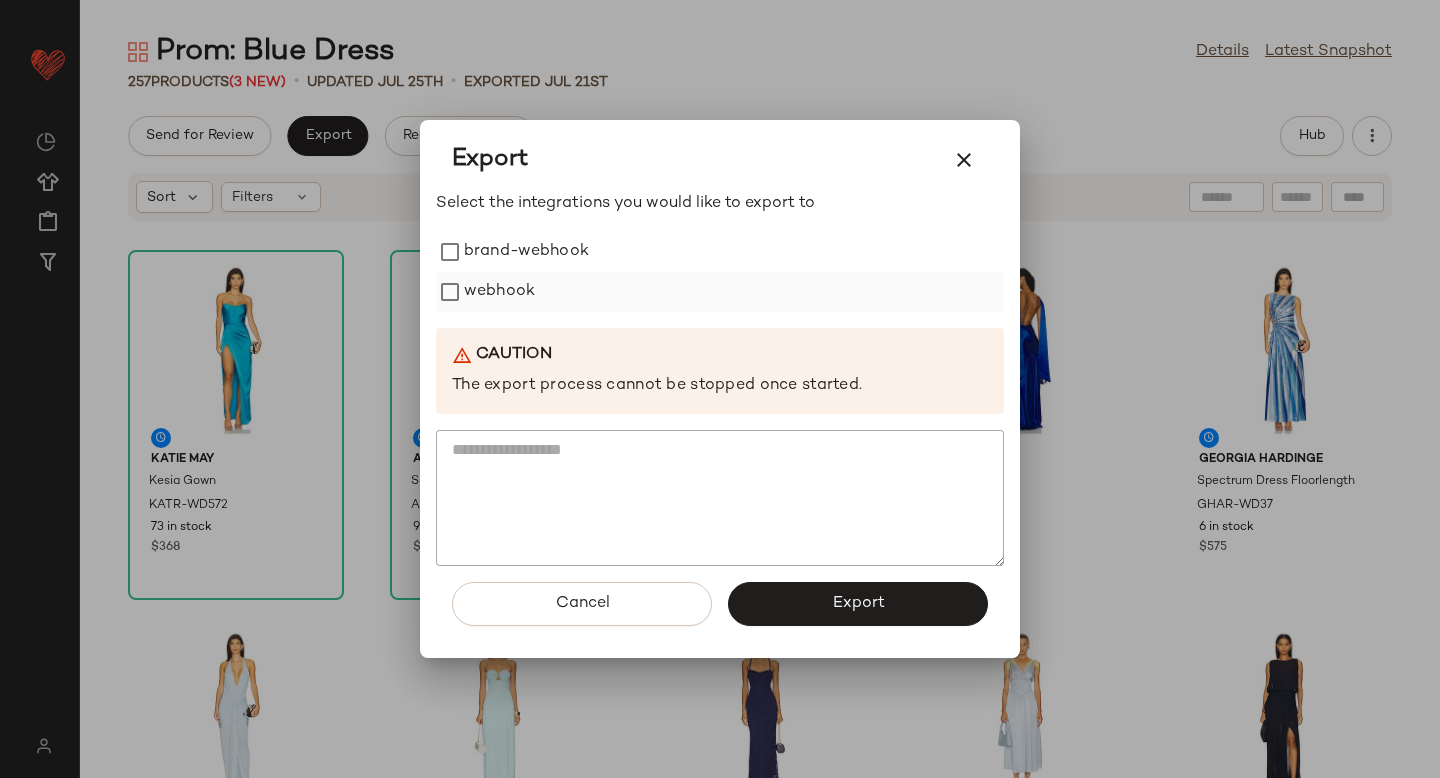 click on "webhook" 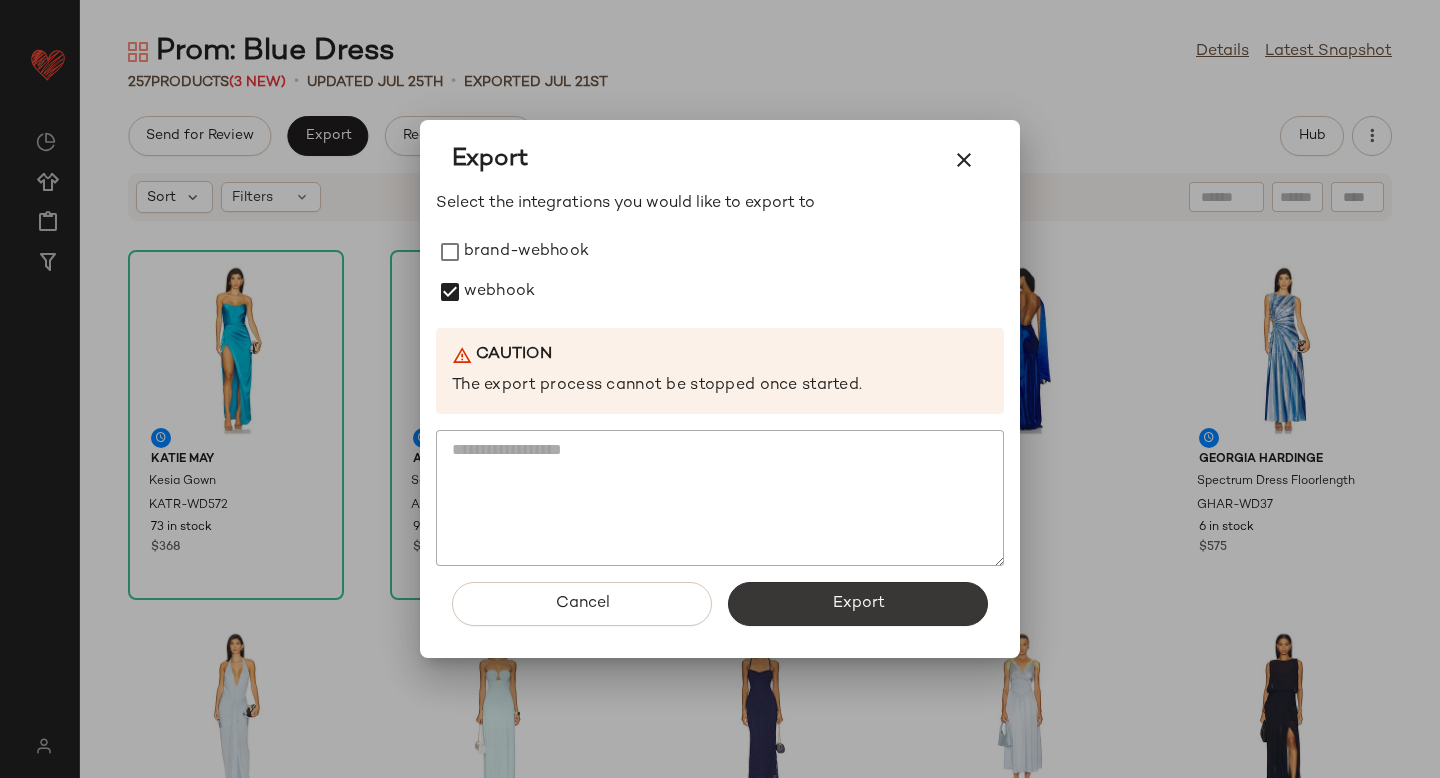 click on "Export" 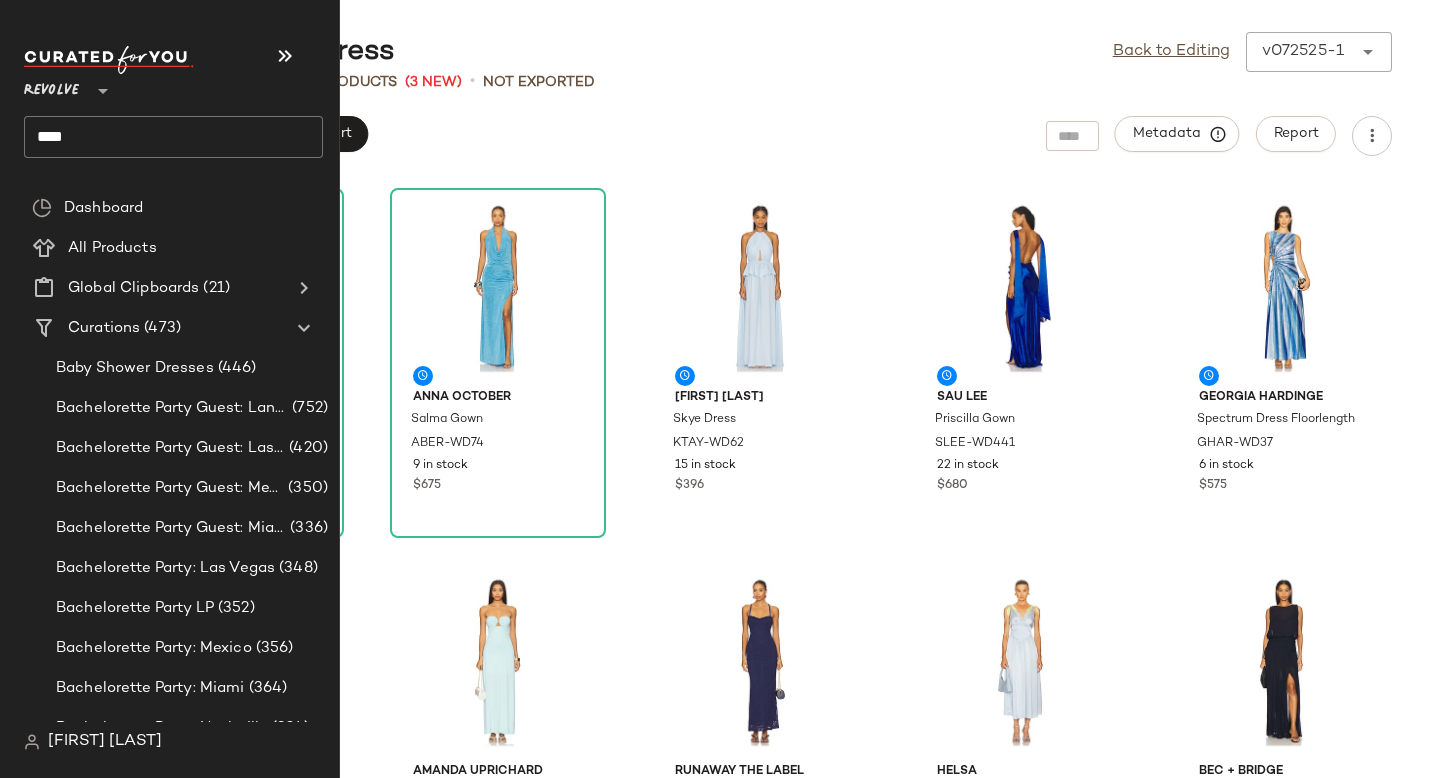click on "****" 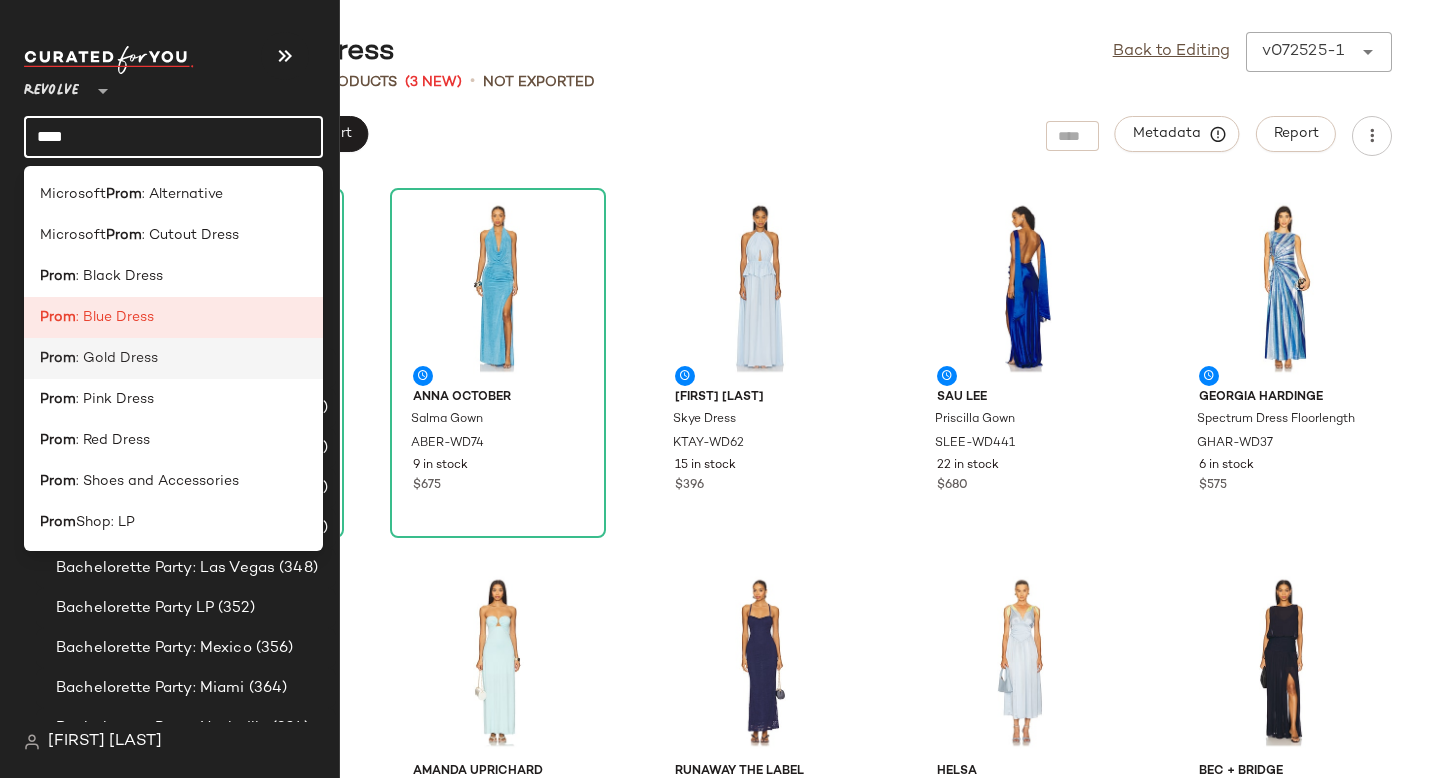 click on ": Gold Dress" at bounding box center [117, 358] 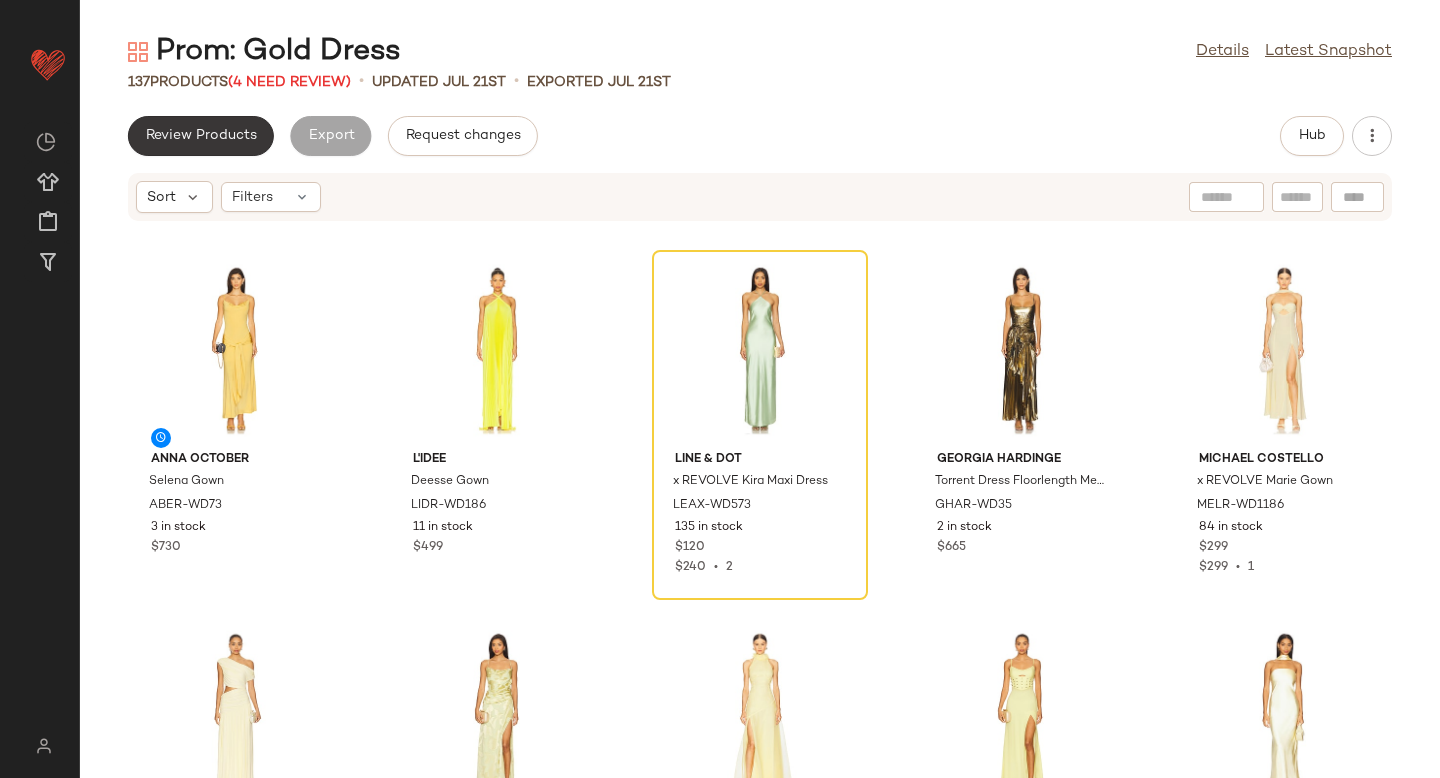 click on "Review Products" 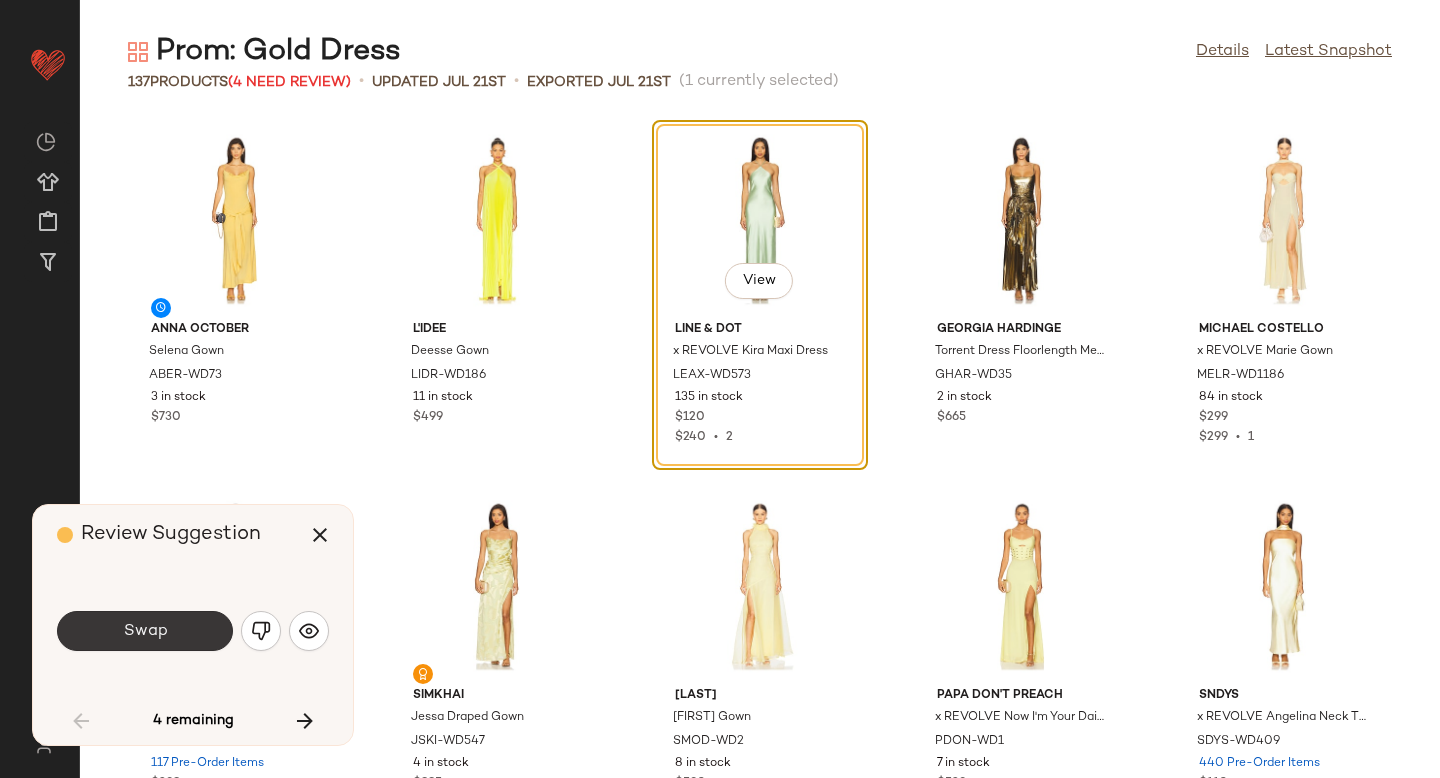 click on "Swap" at bounding box center (145, 631) 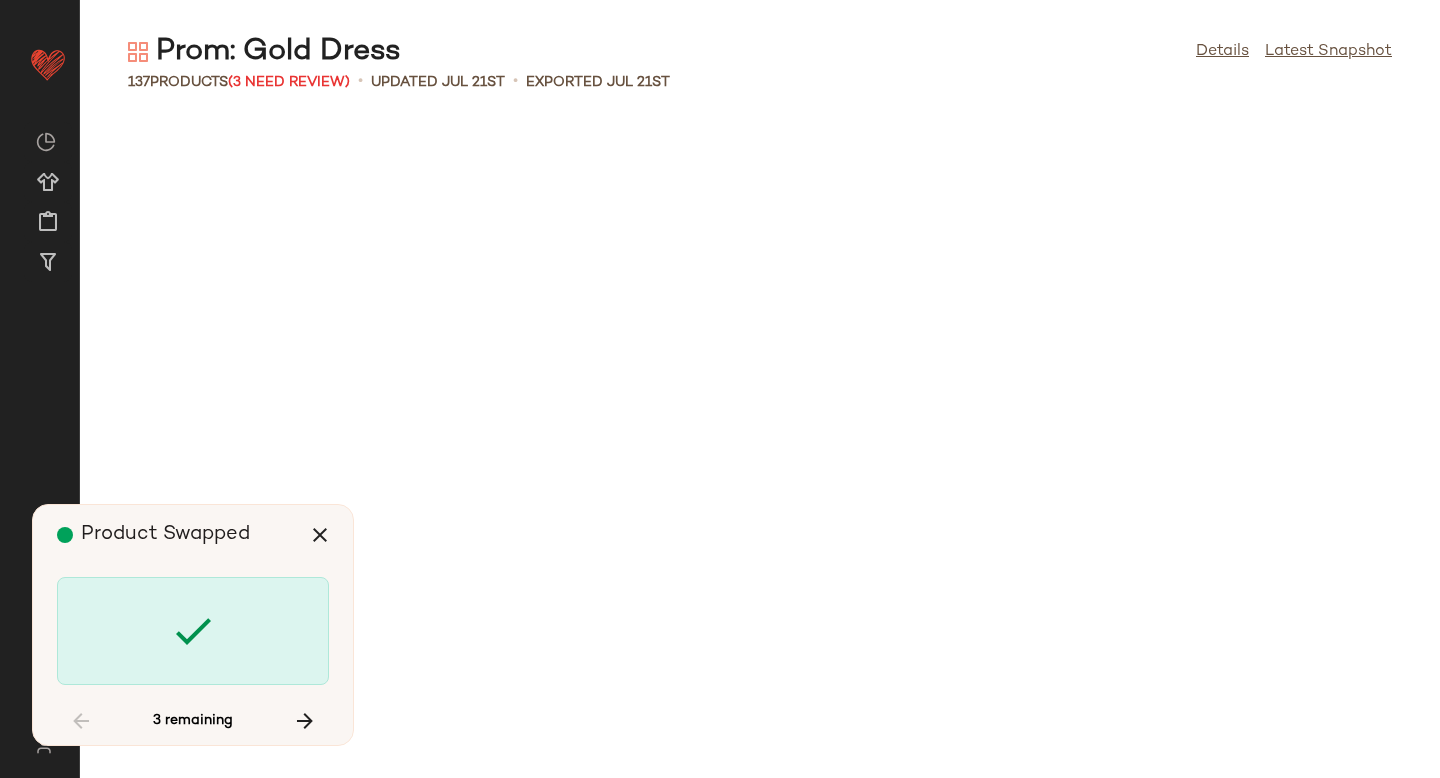 scroll, scrollTop: 1464, scrollLeft: 0, axis: vertical 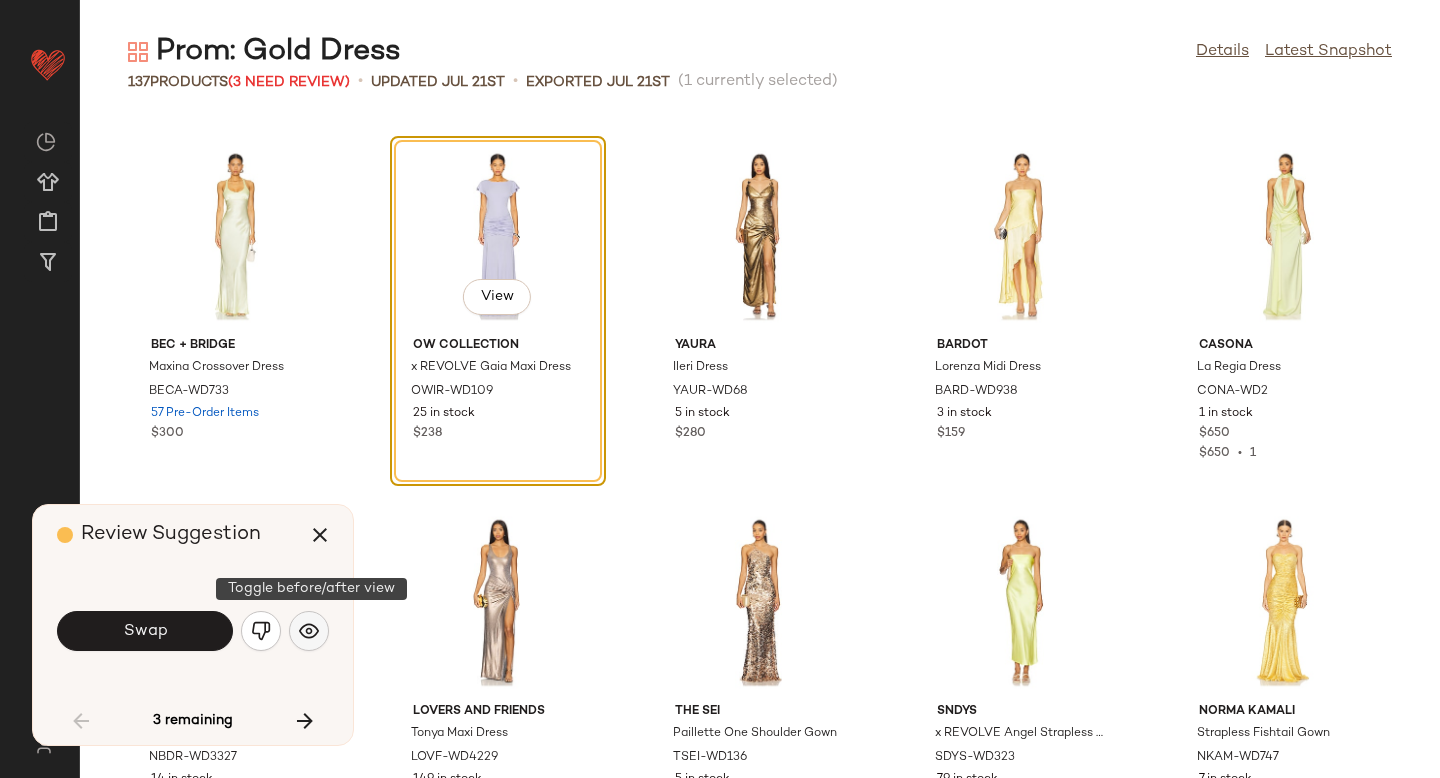 click 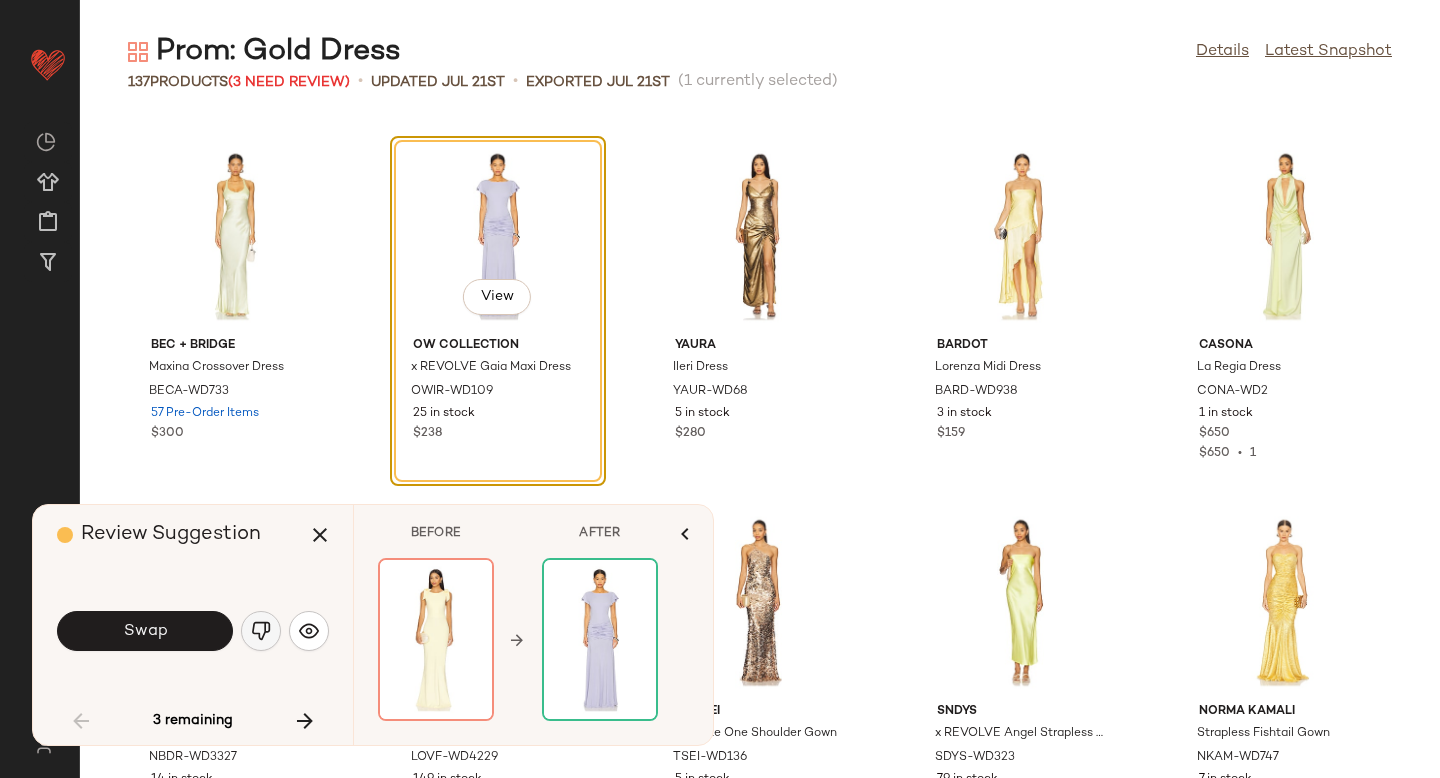 click 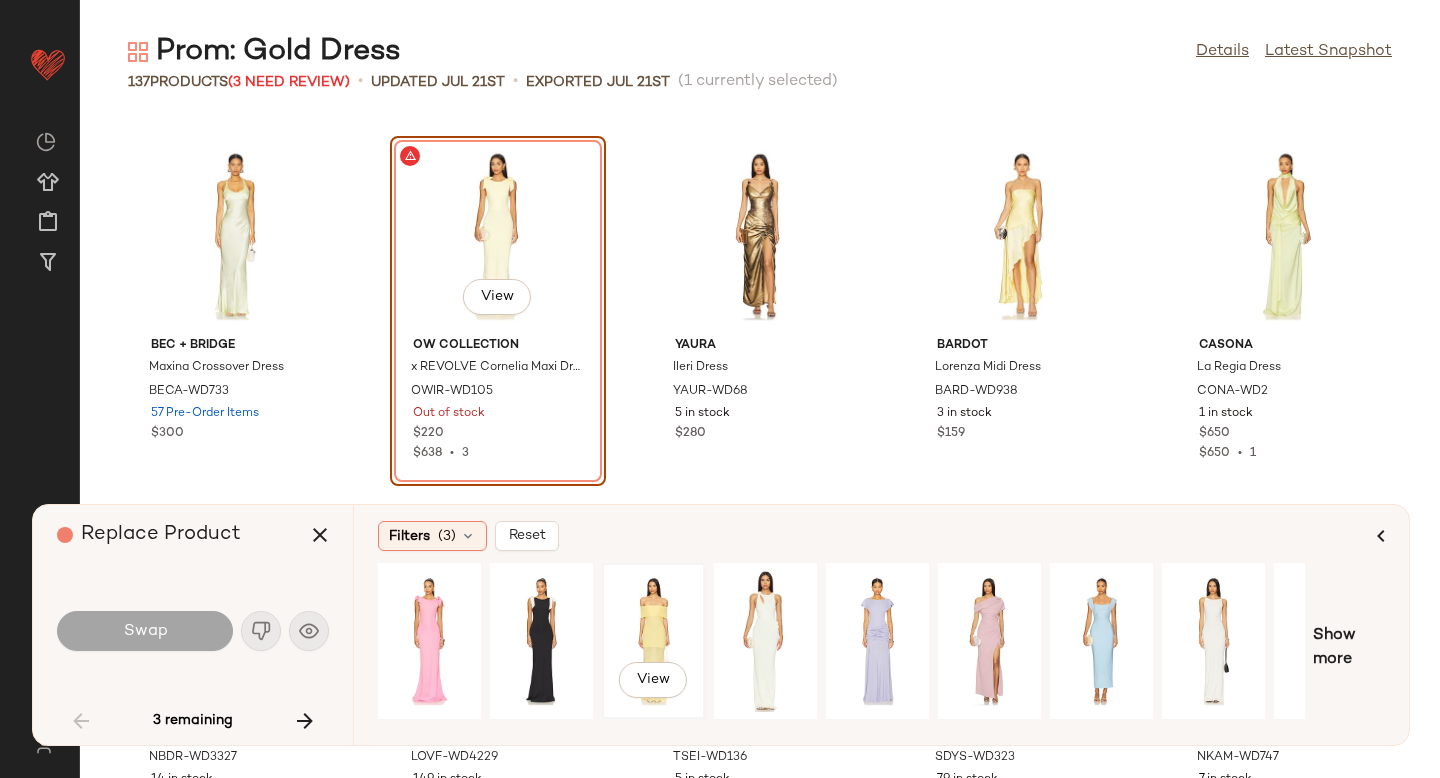 click on "View" 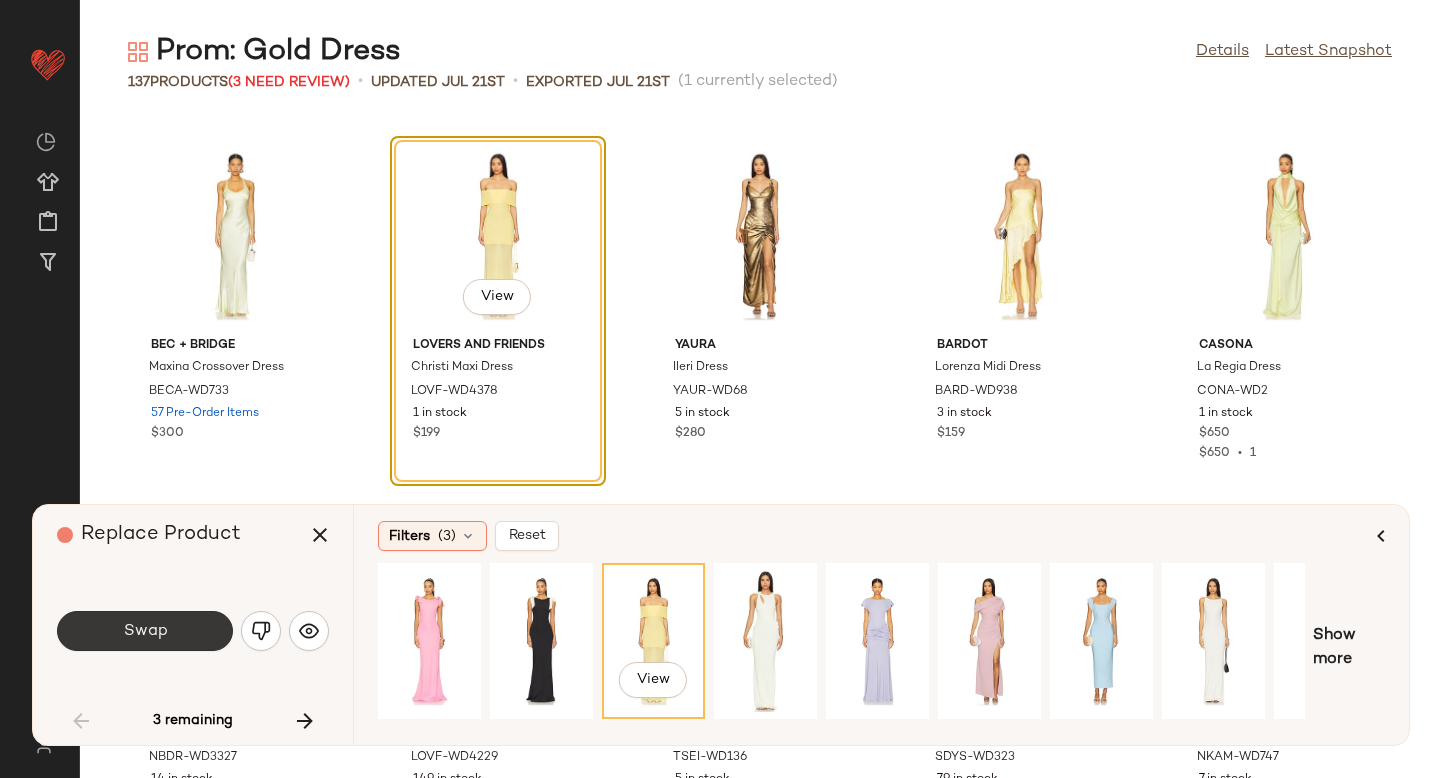 click on "Swap" at bounding box center [145, 631] 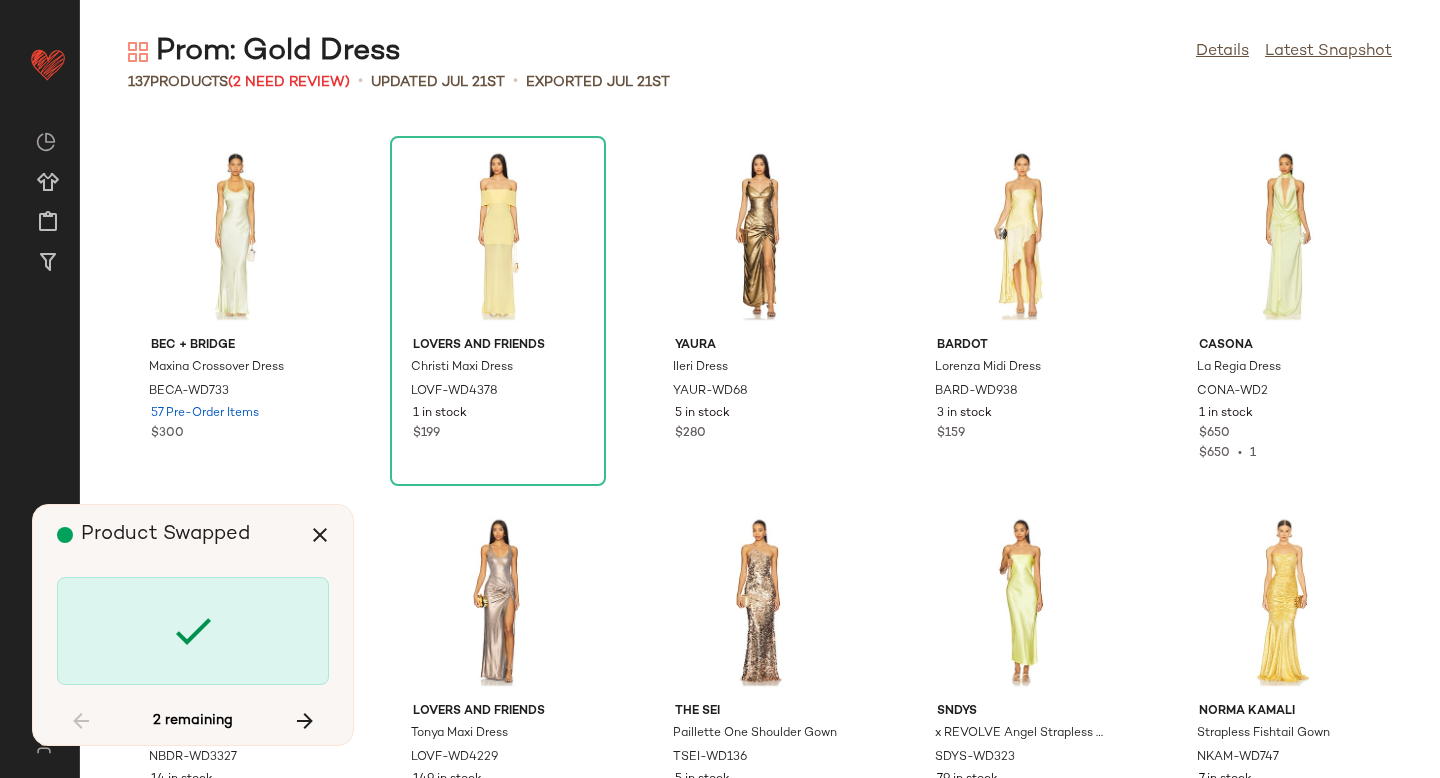 scroll, scrollTop: 2928, scrollLeft: 0, axis: vertical 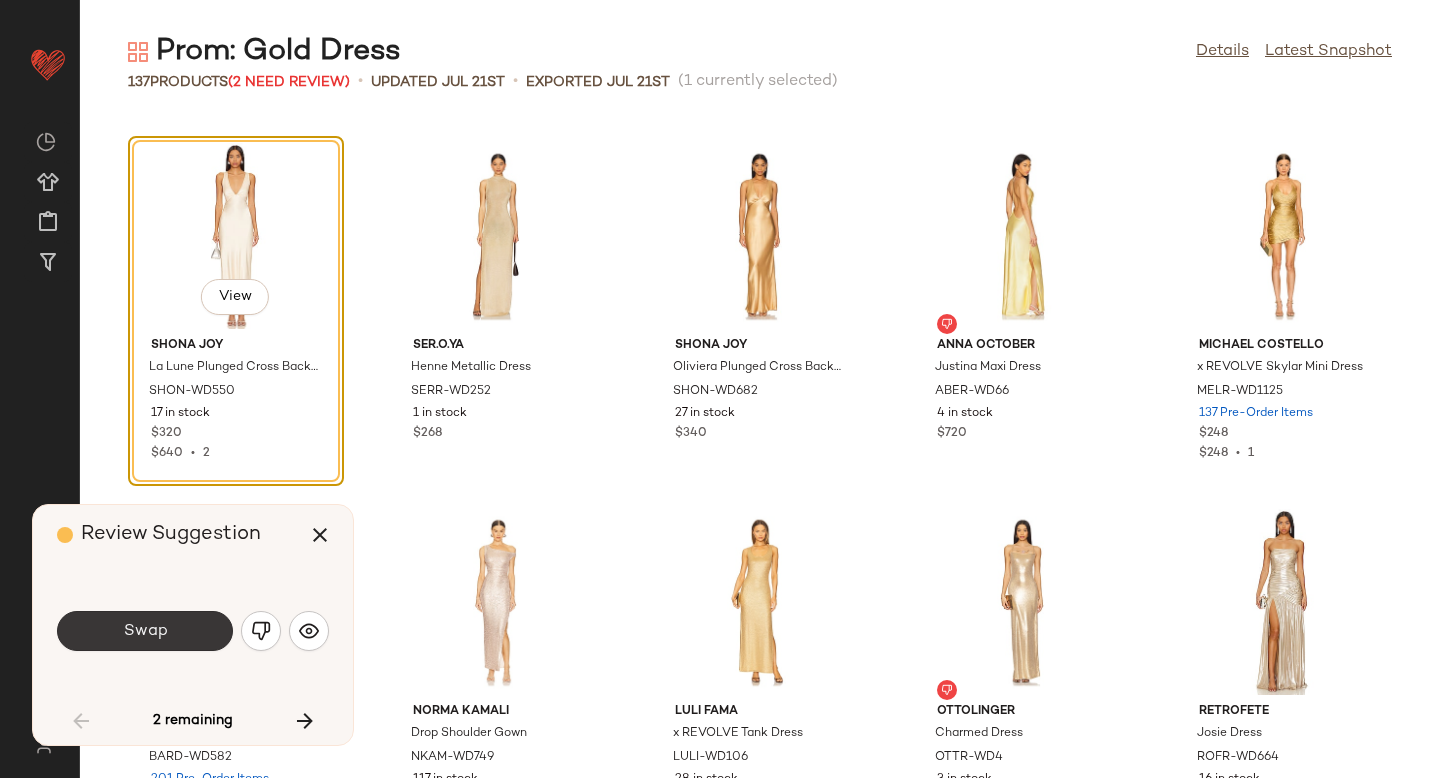 click on "Swap" at bounding box center (145, 631) 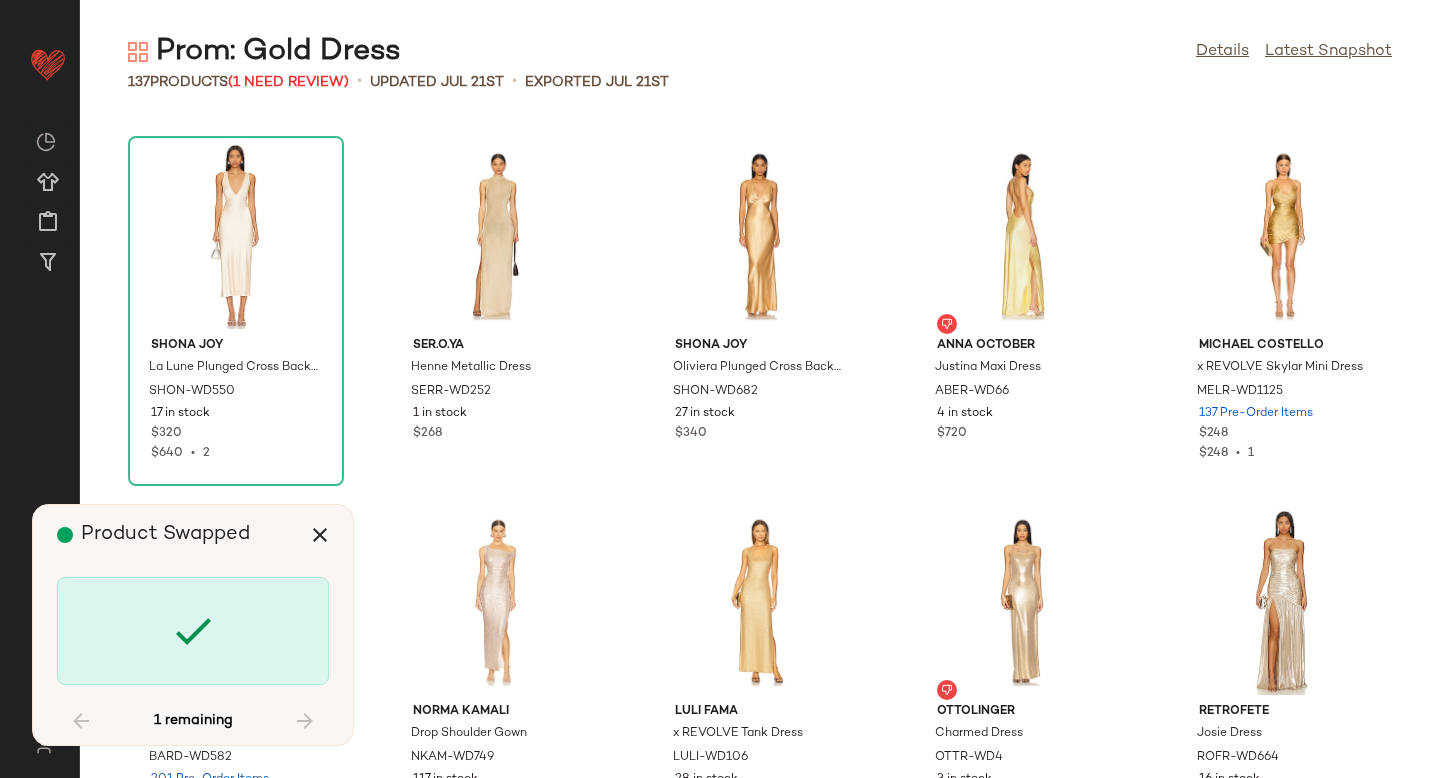 scroll, scrollTop: 6588, scrollLeft: 0, axis: vertical 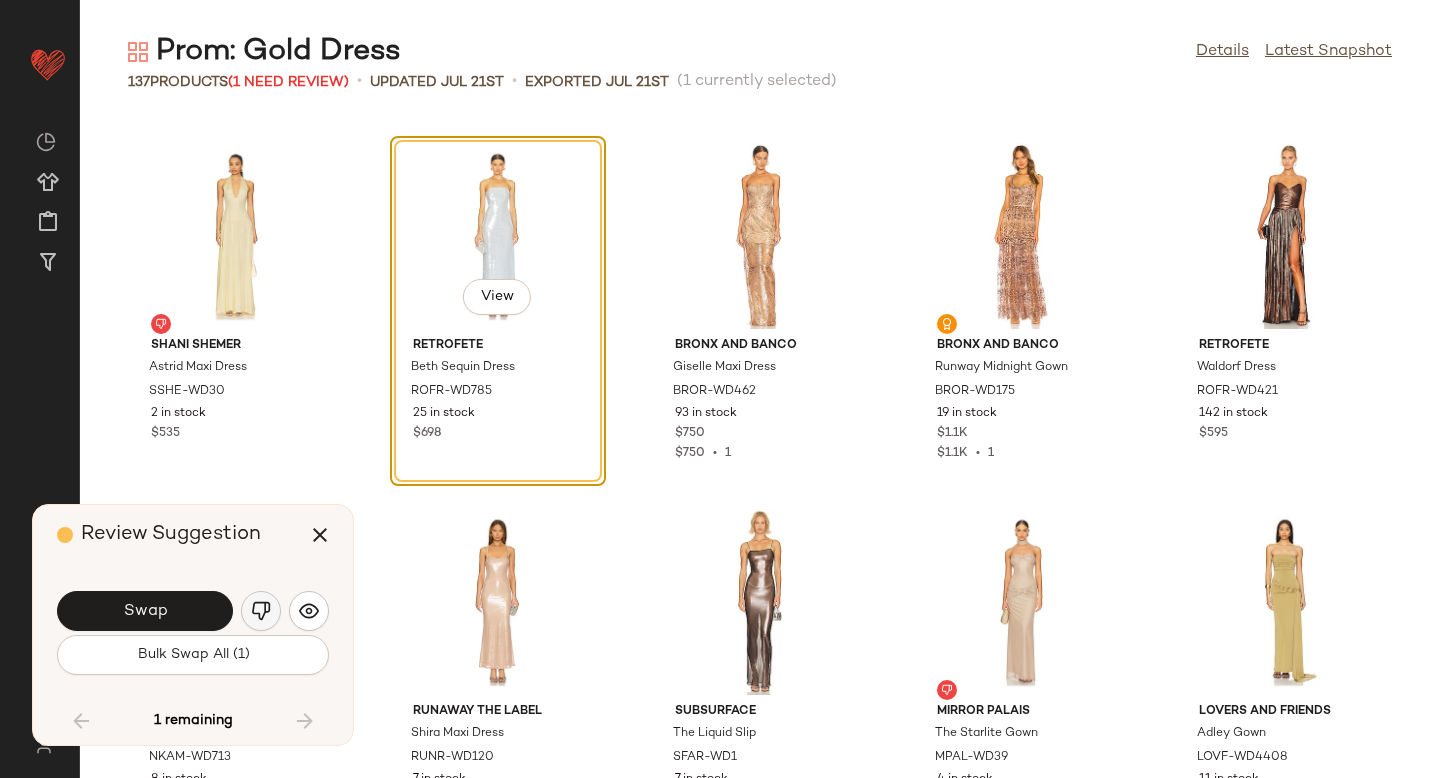 click 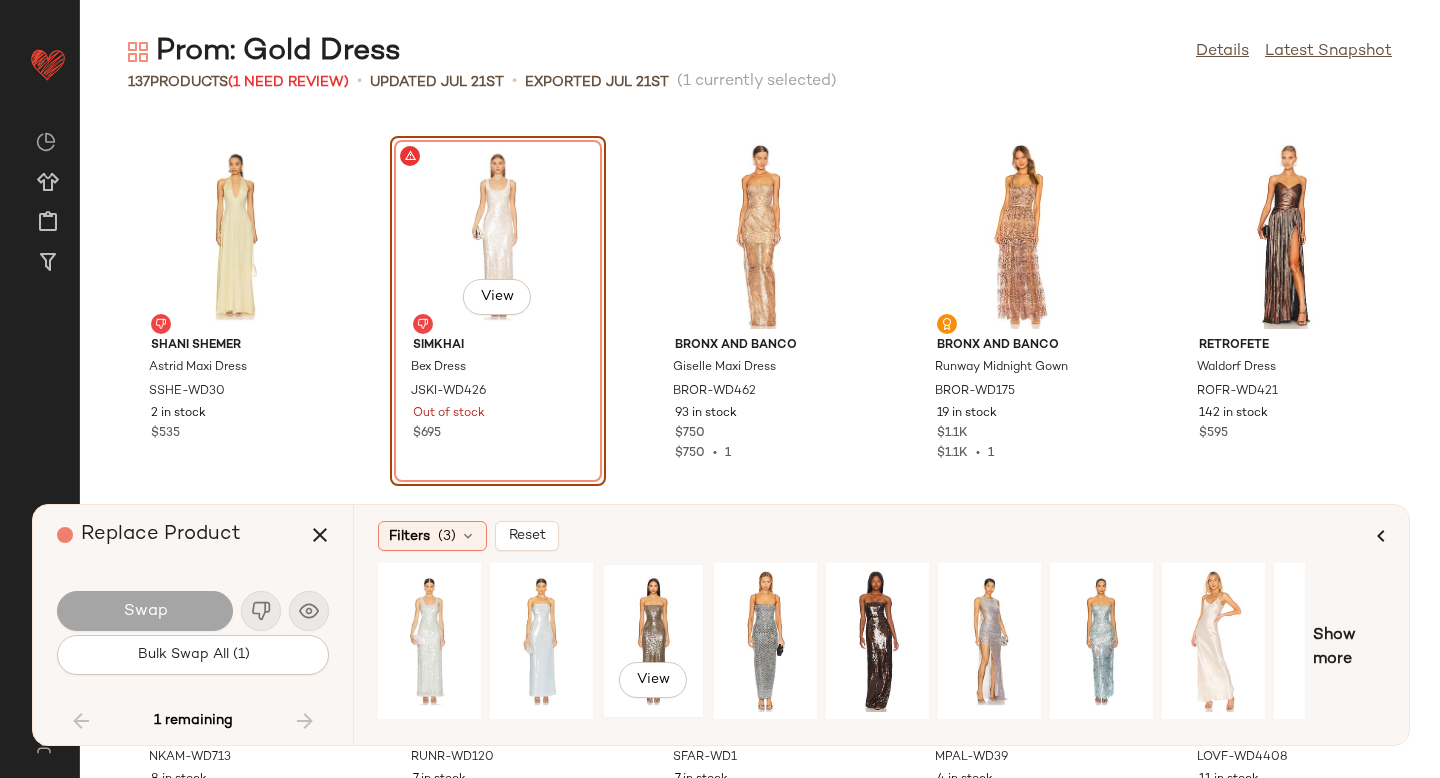 click on "View" 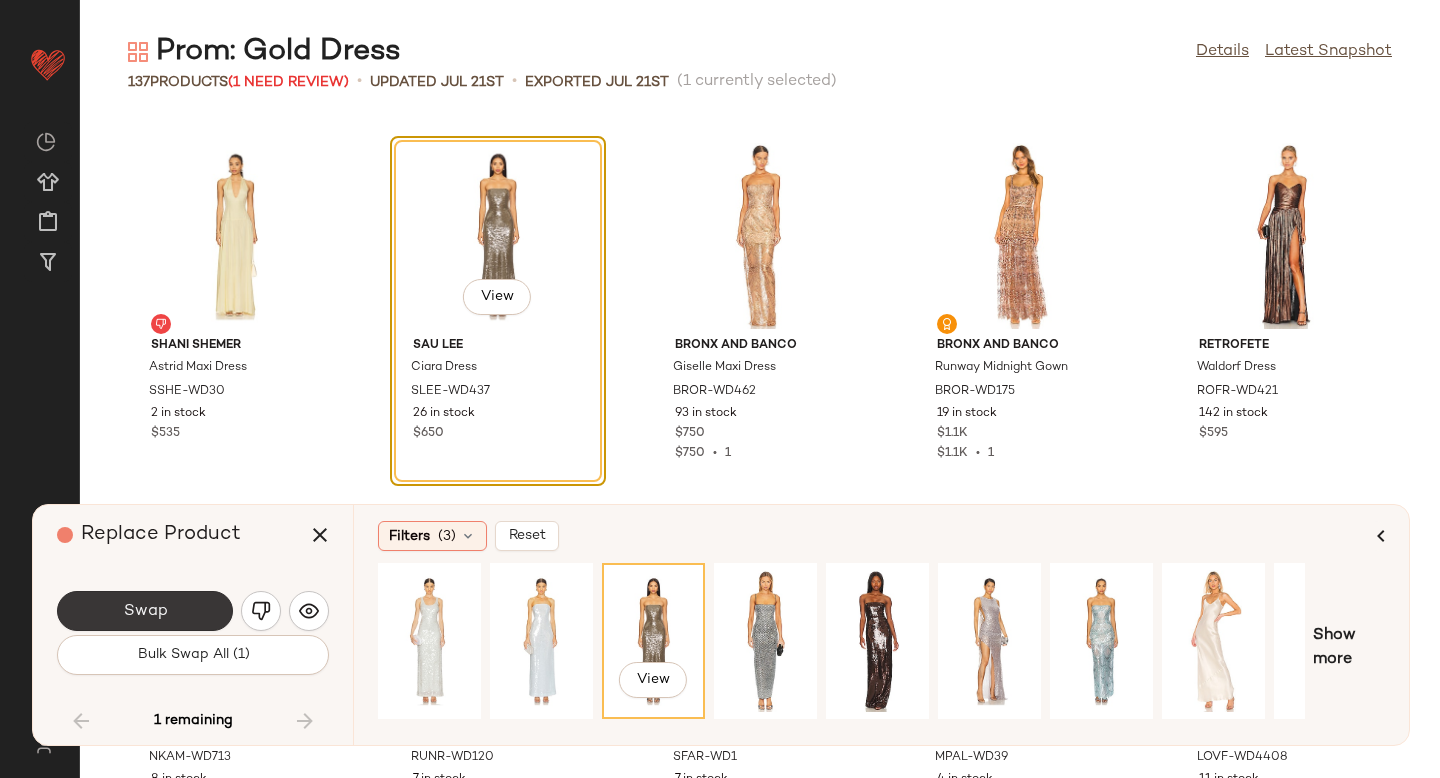click on "Swap" at bounding box center [145, 611] 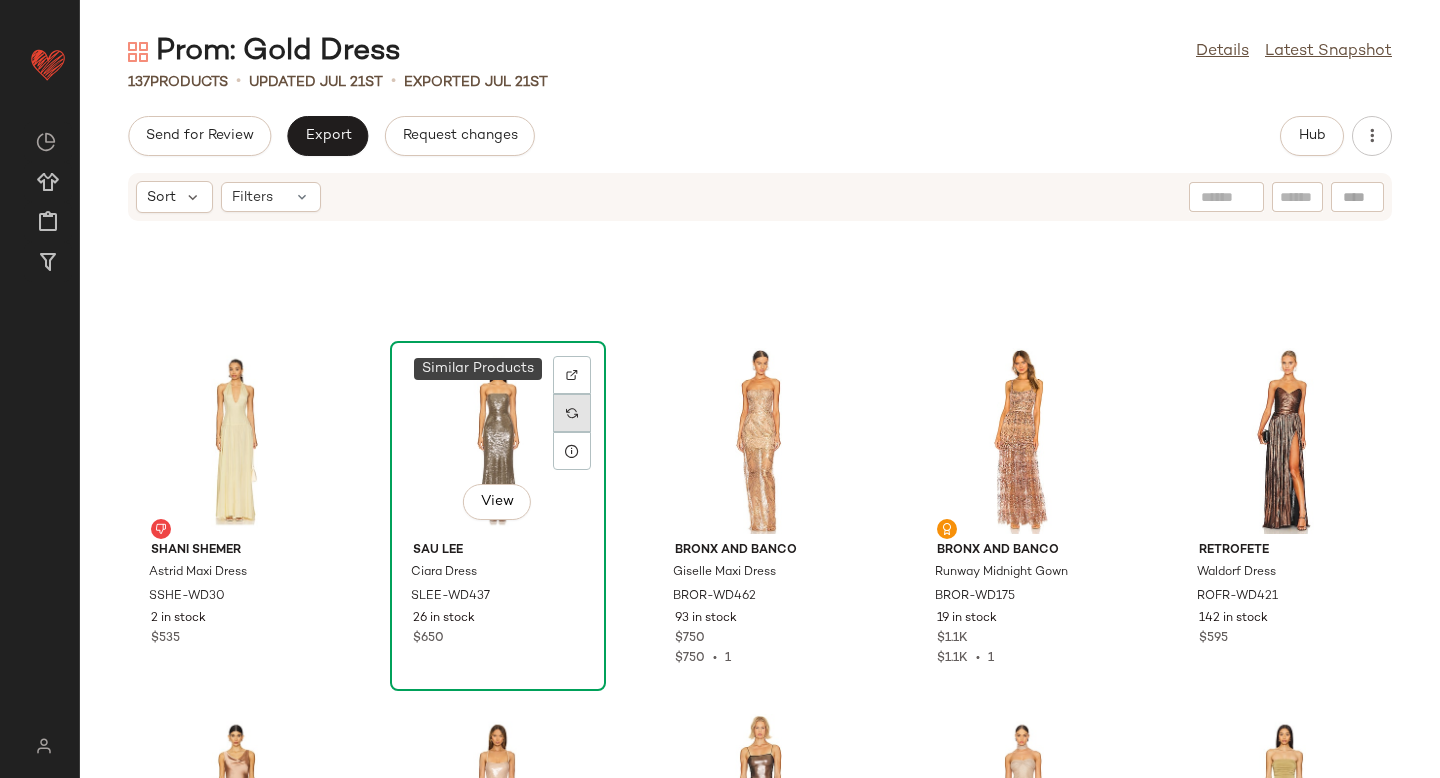 scroll, scrollTop: 6492, scrollLeft: 0, axis: vertical 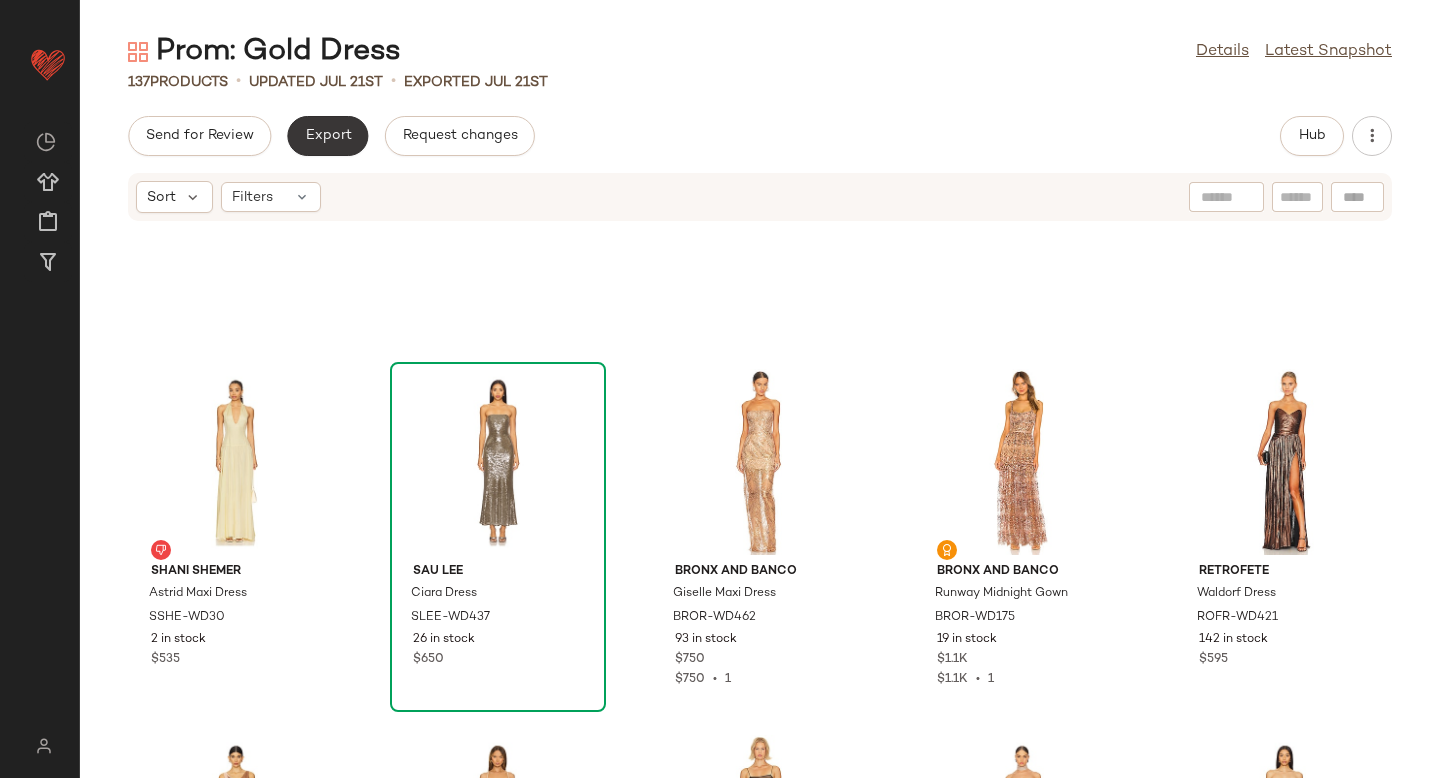 click on "Export" 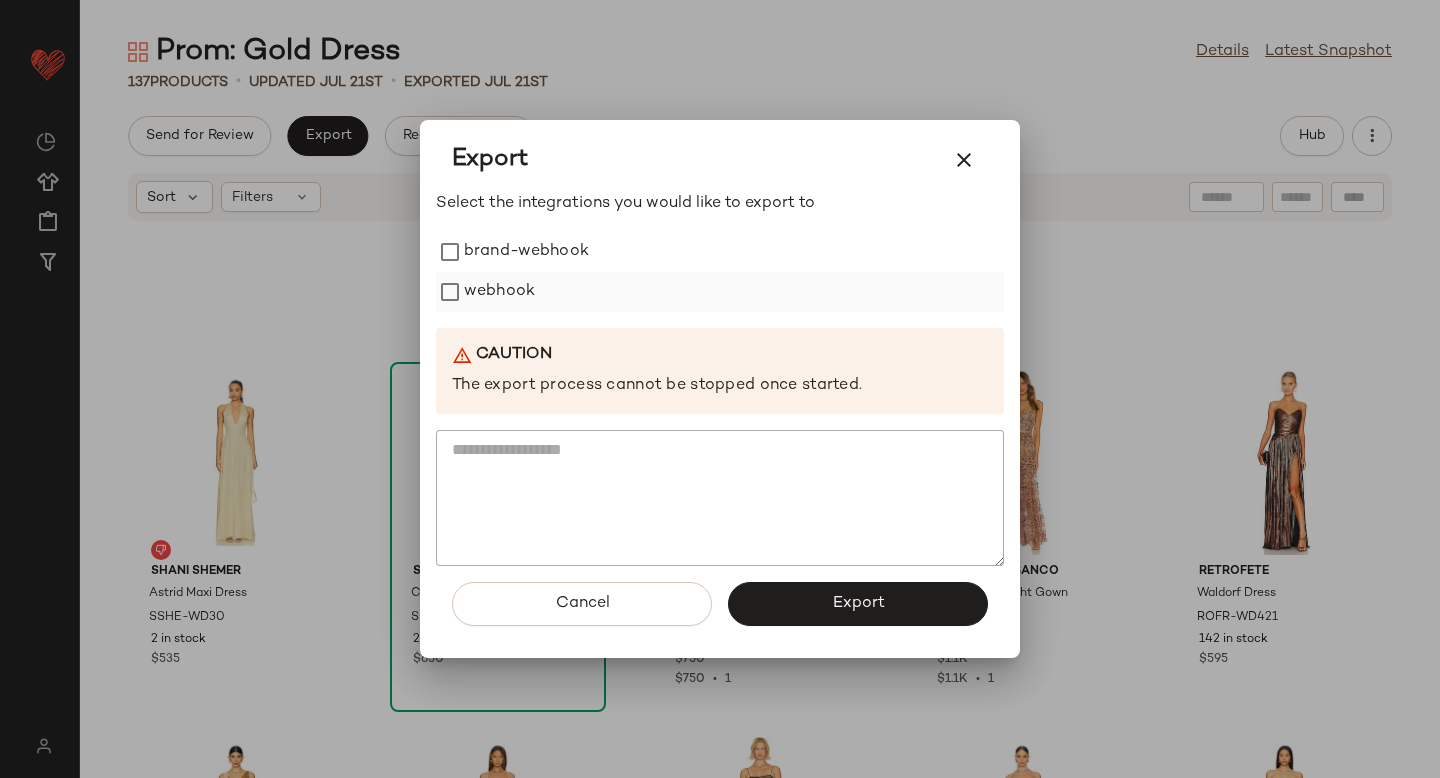 click on "webhook" at bounding box center [499, 292] 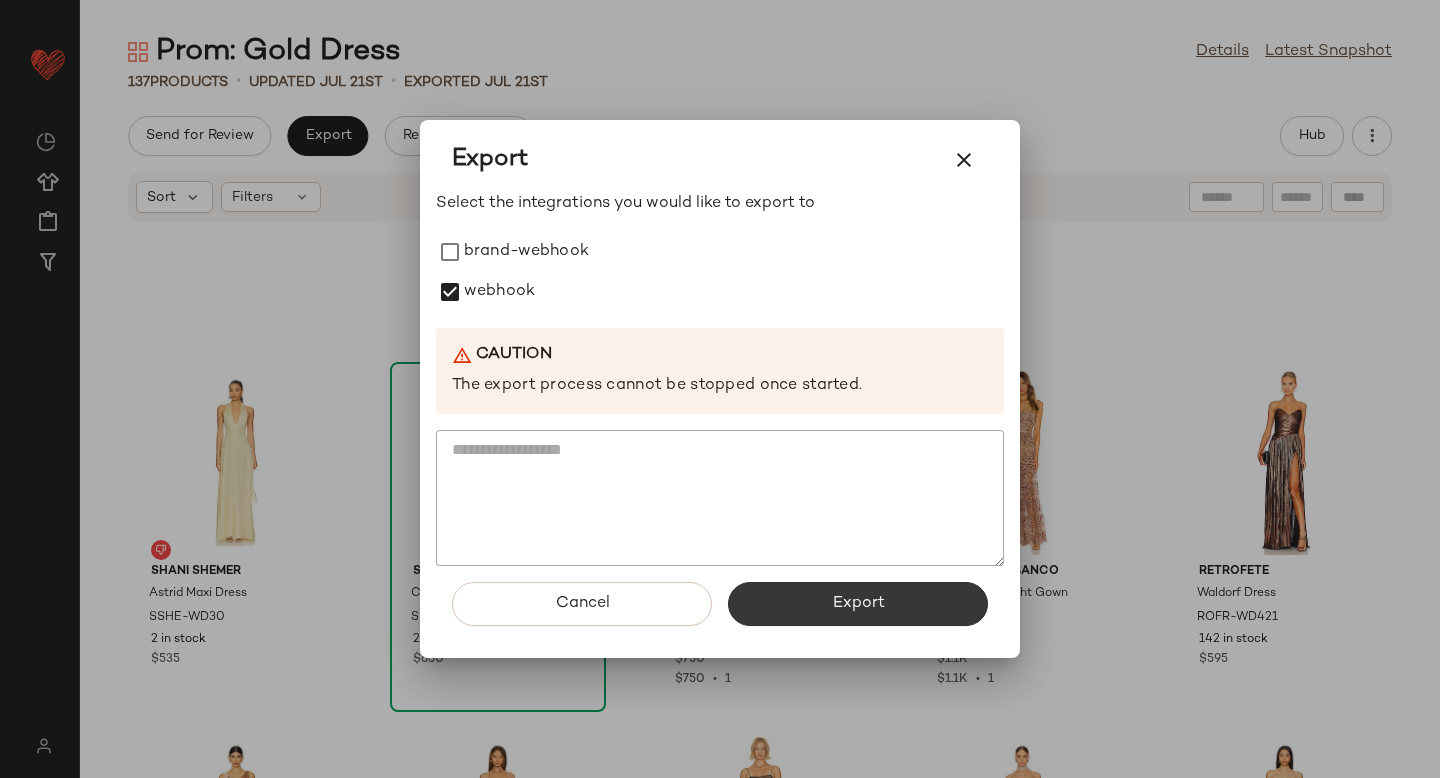 click on "Export" 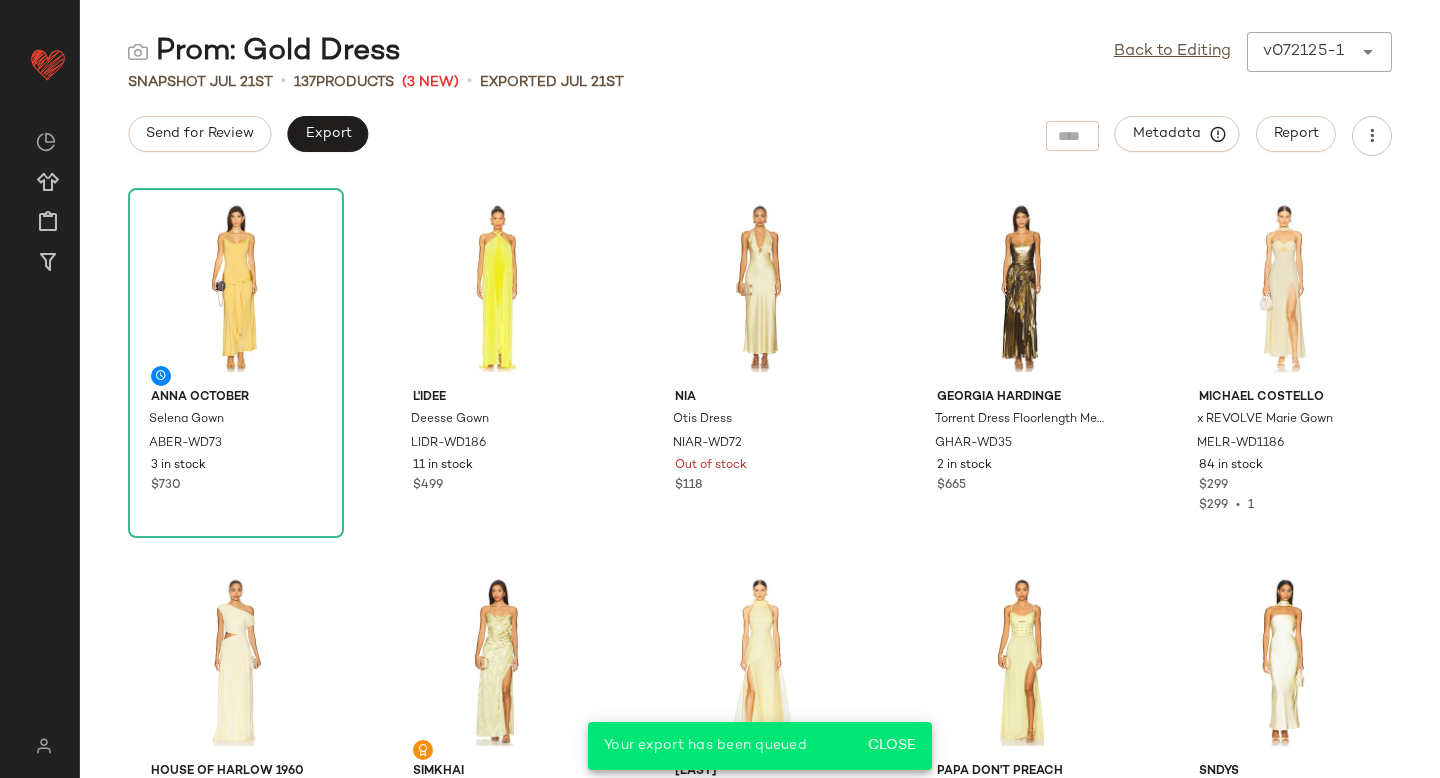 click on "Back to Editing  v072125-1 ******" at bounding box center (1253, 52) 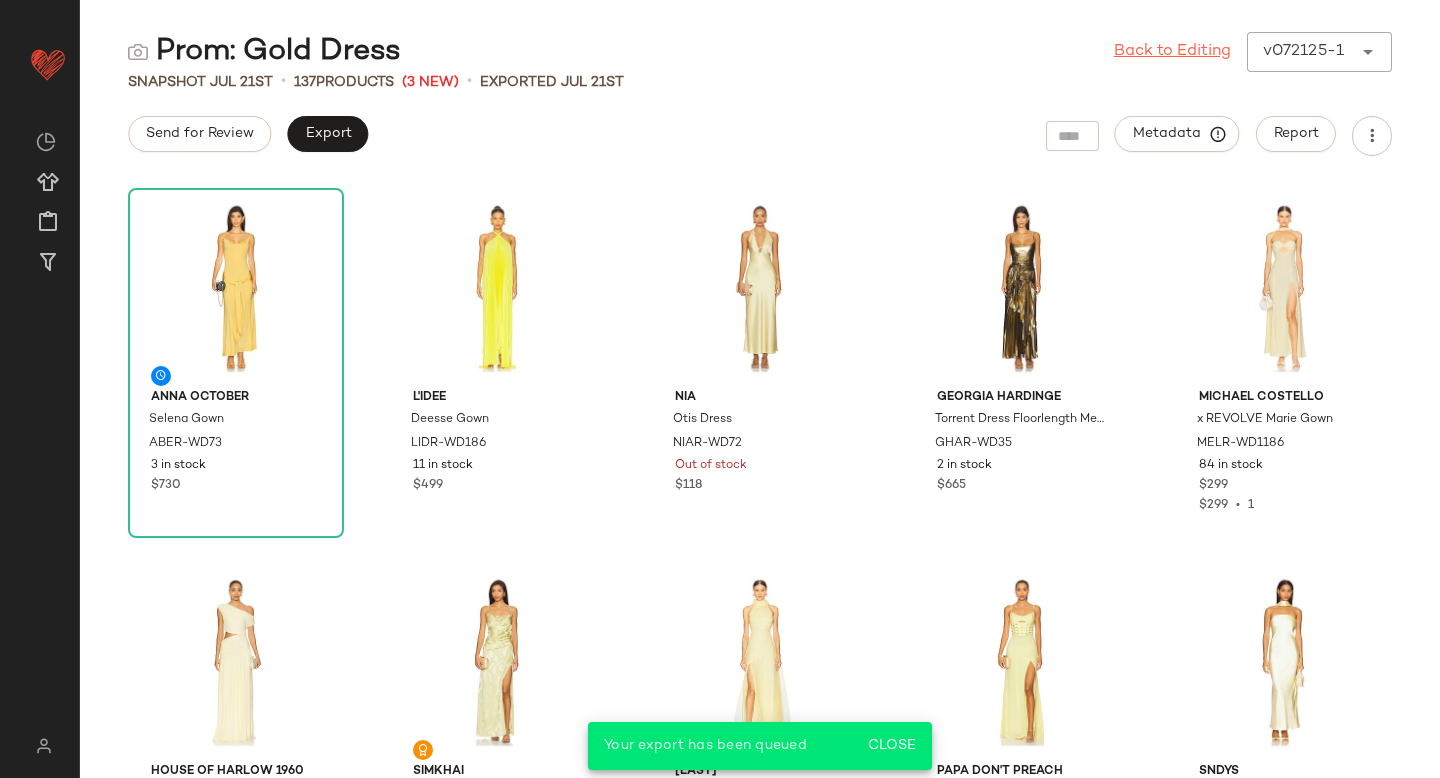 click on "Back to Editing" at bounding box center (1172, 52) 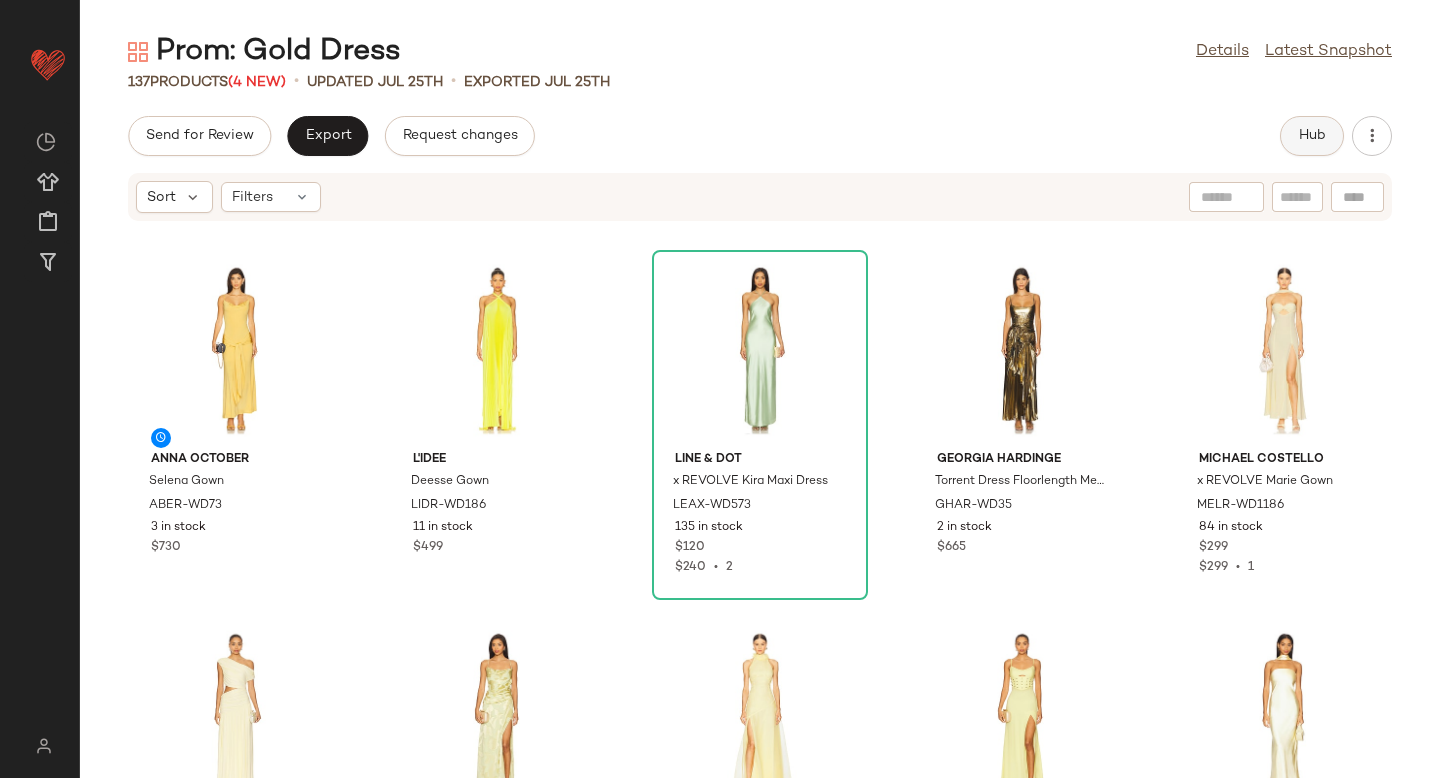 click on "Hub" 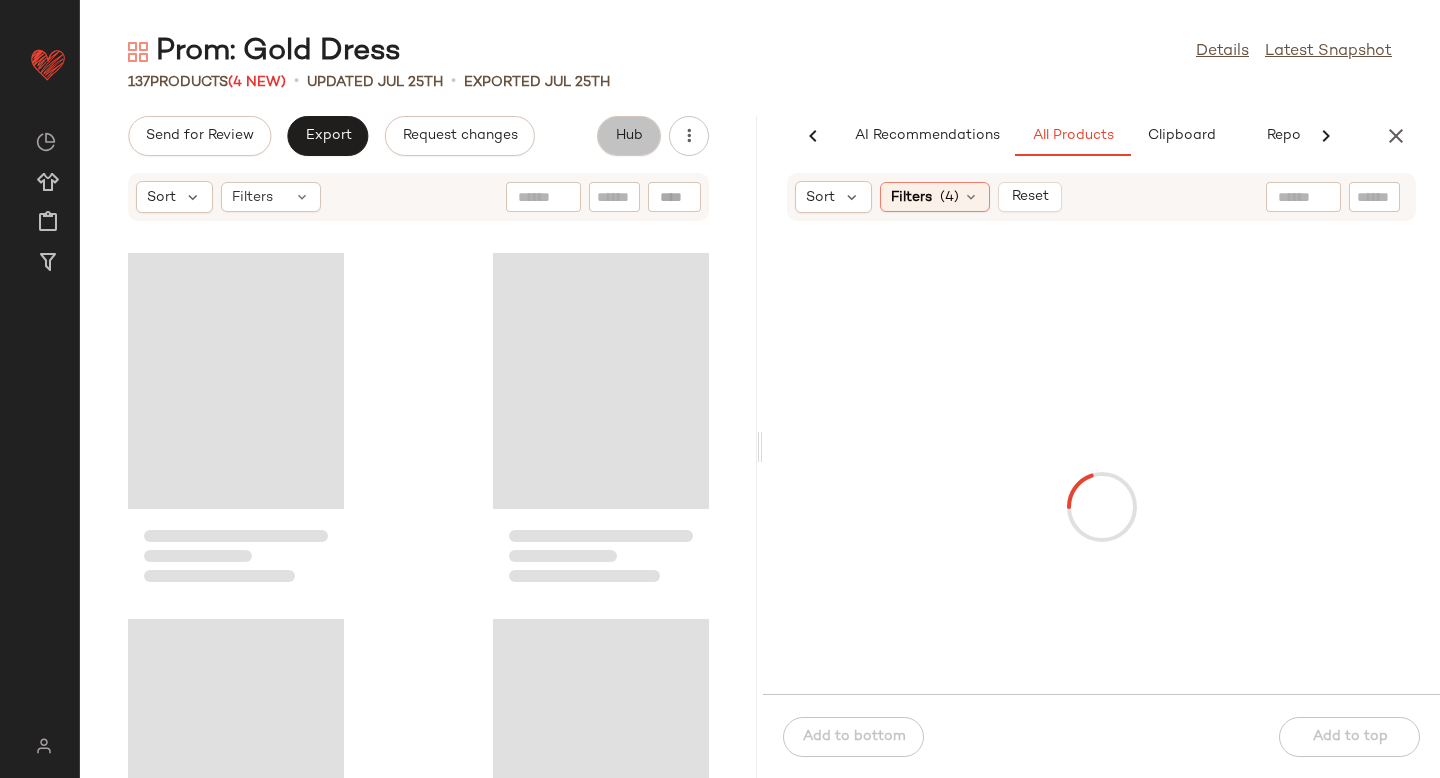 scroll, scrollTop: 0, scrollLeft: 47, axis: horizontal 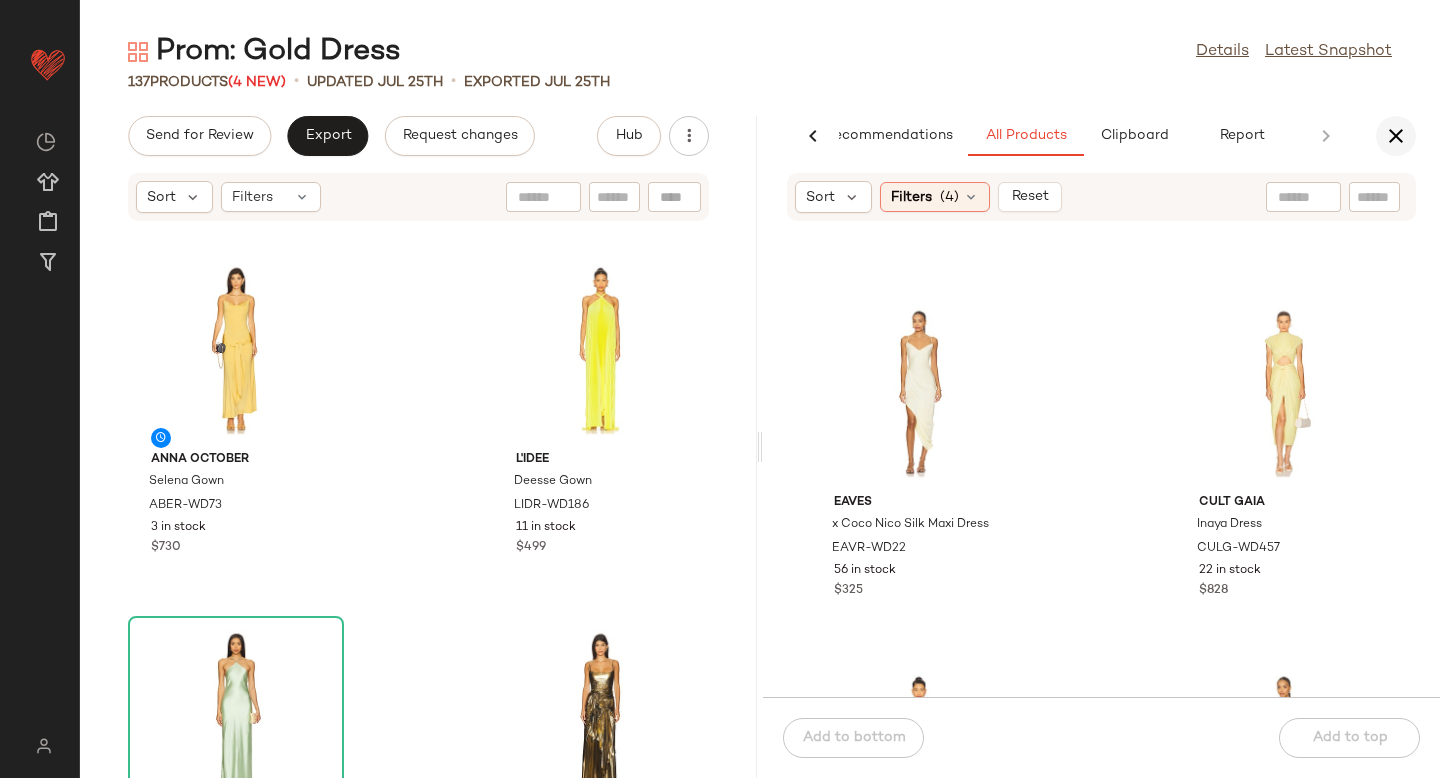 click at bounding box center [1396, 136] 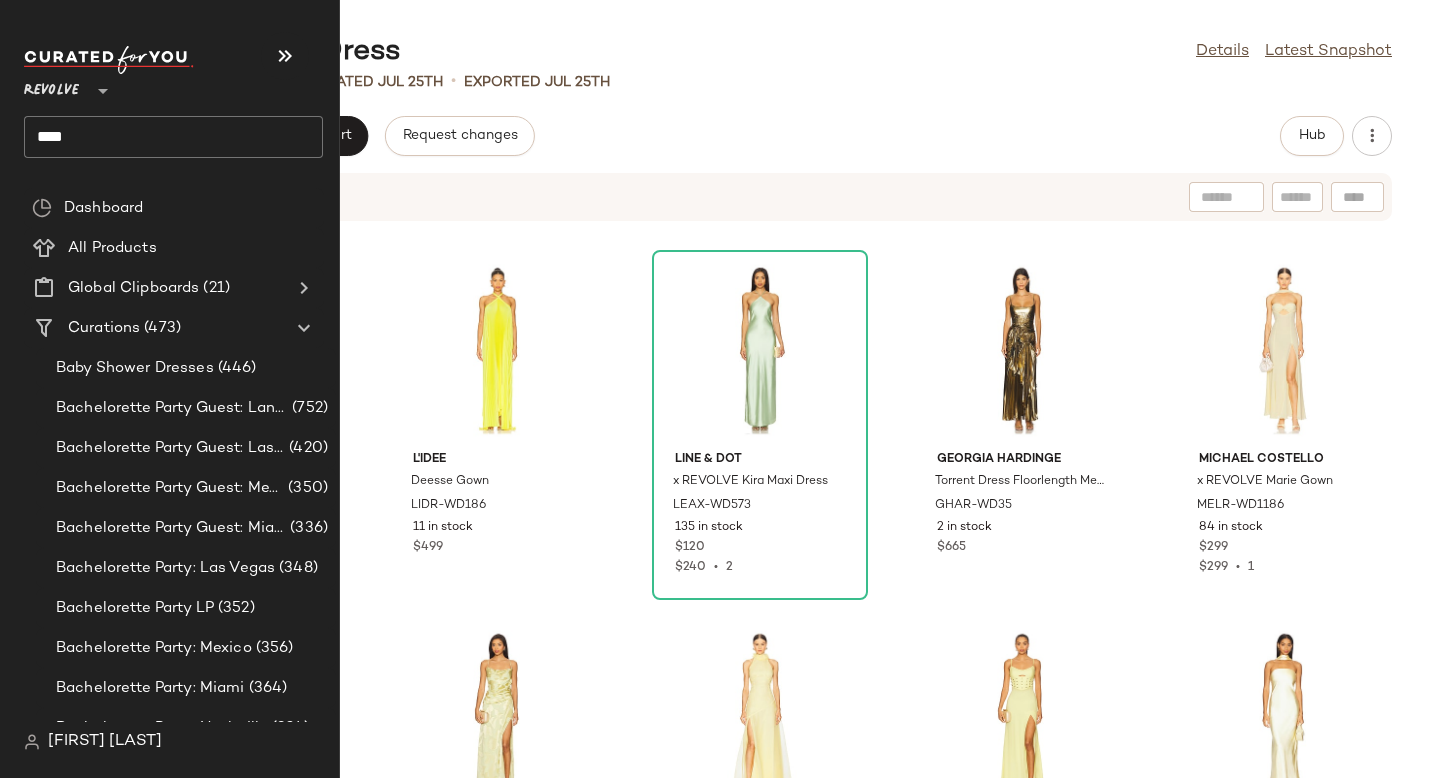 click on "****" 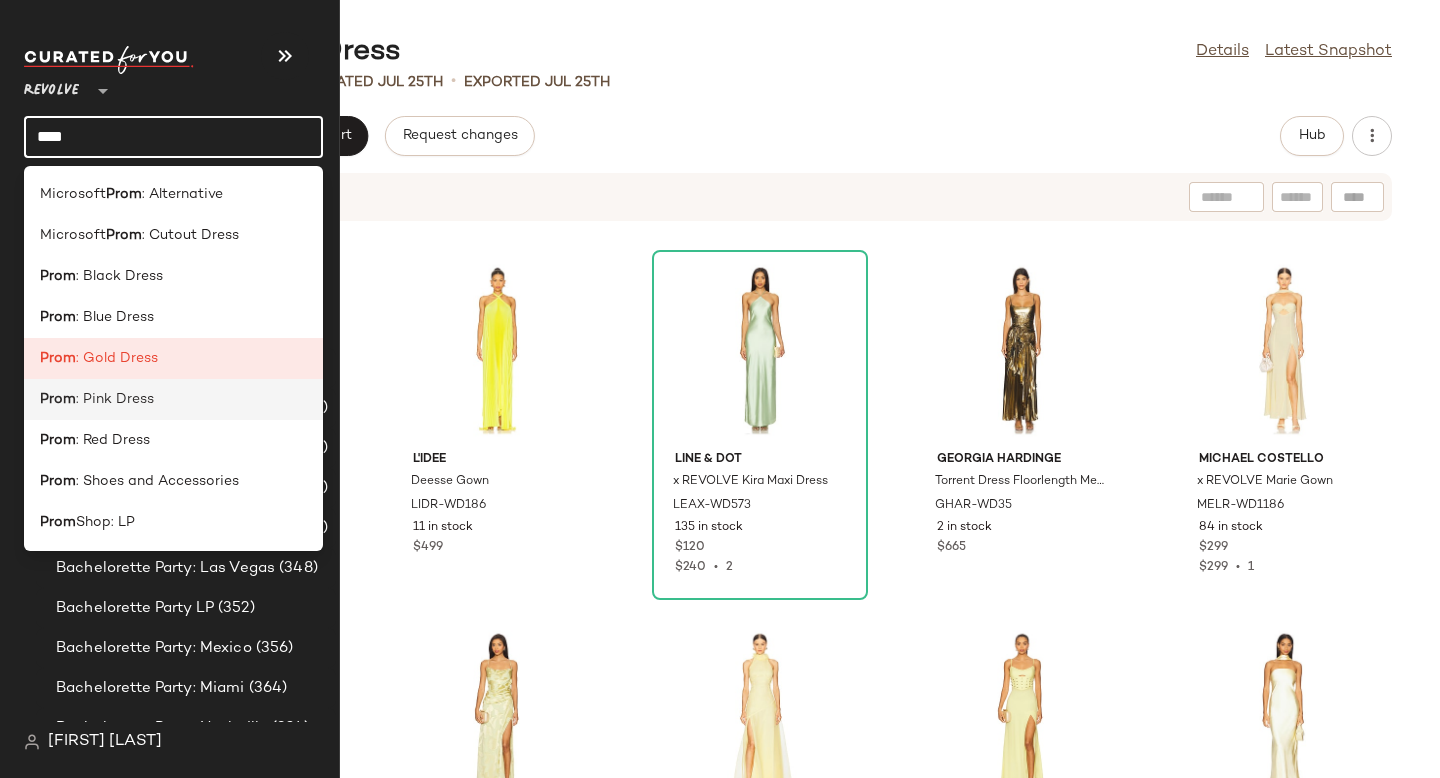 click on ": Pink Dress" at bounding box center [115, 399] 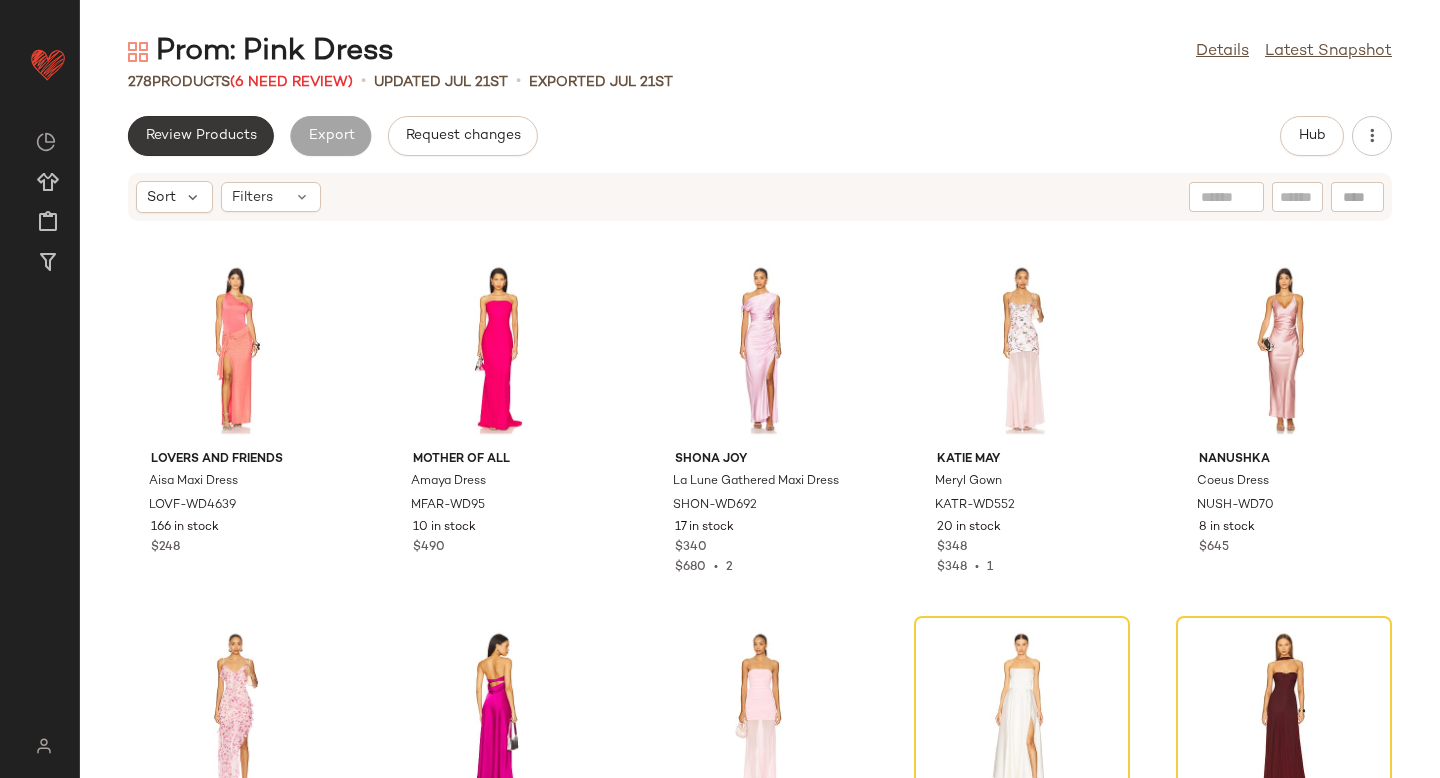 click on "Review Products" 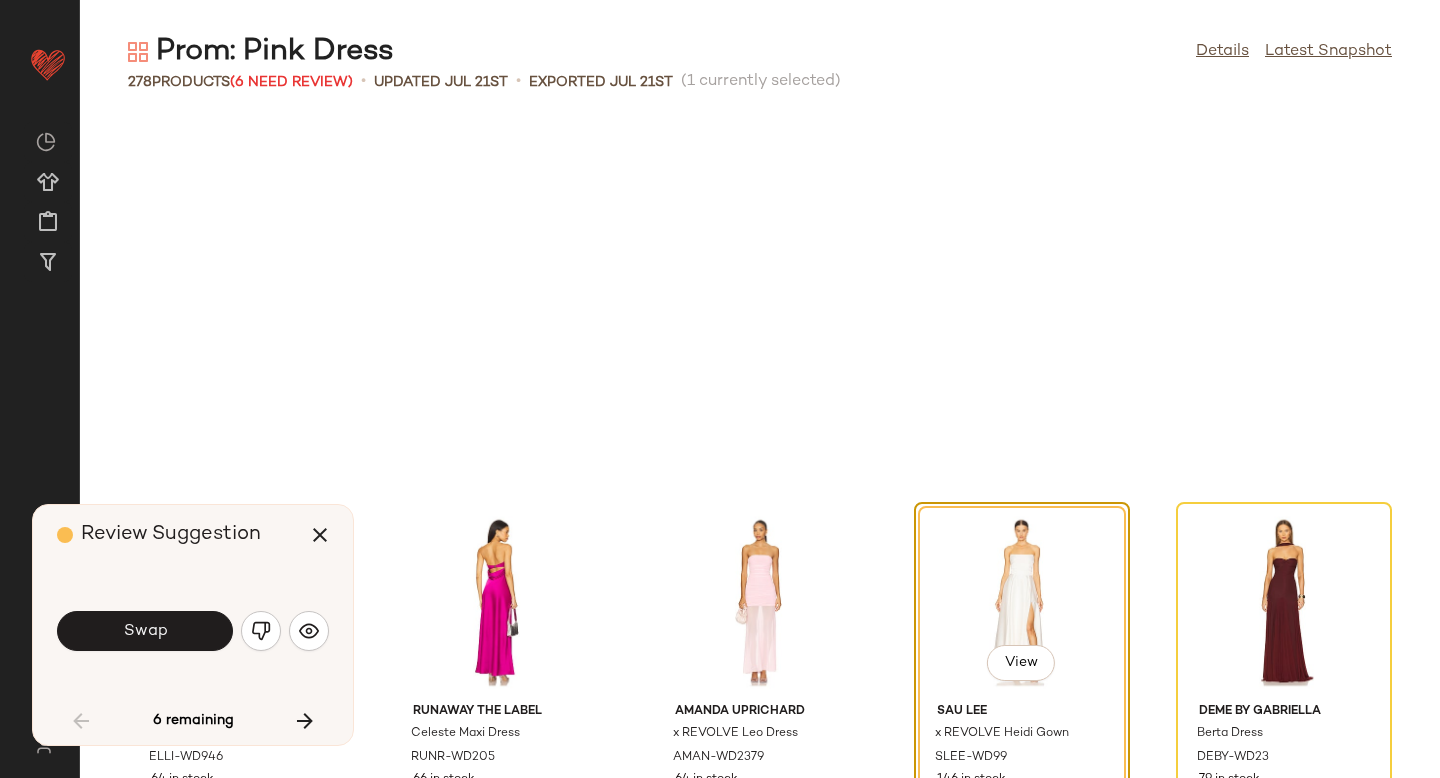 scroll, scrollTop: 382, scrollLeft: 0, axis: vertical 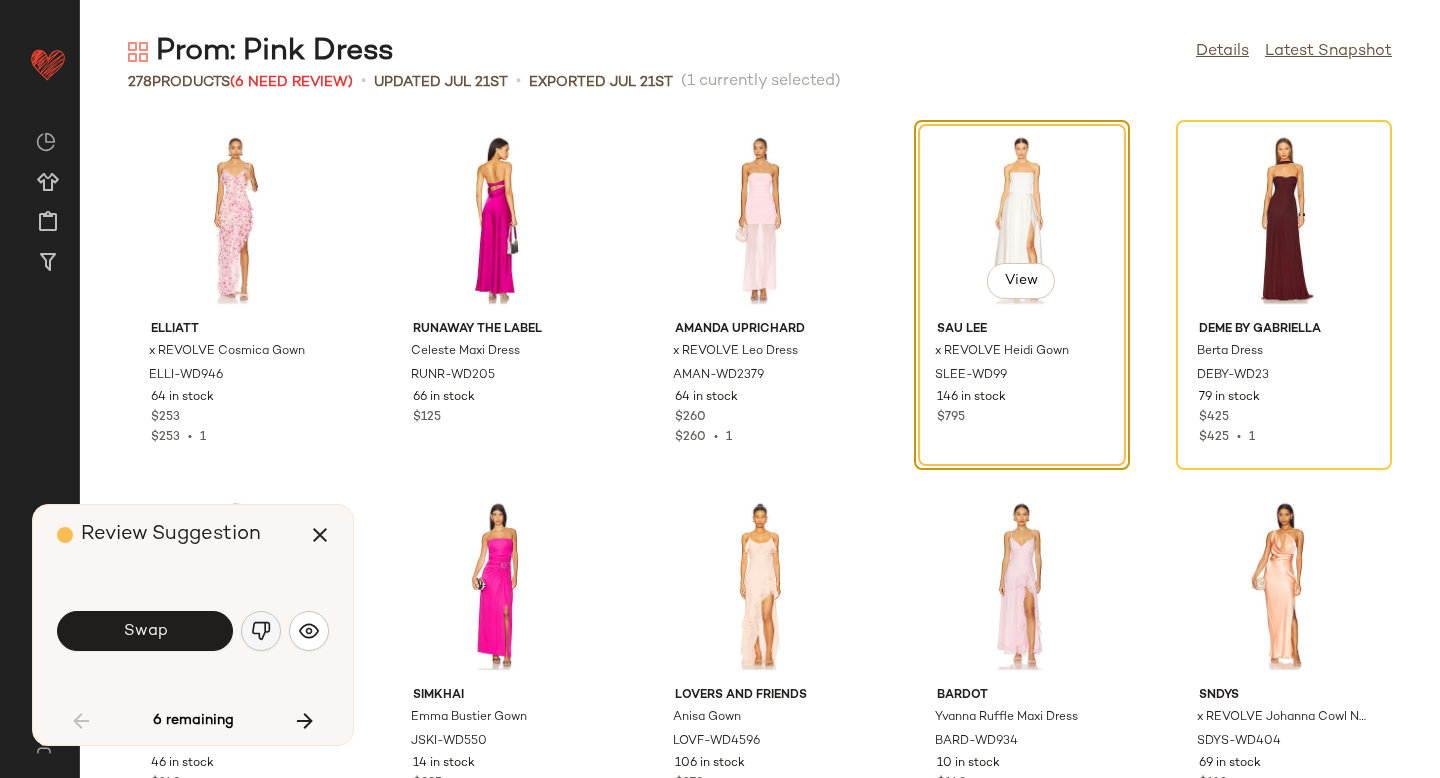 click 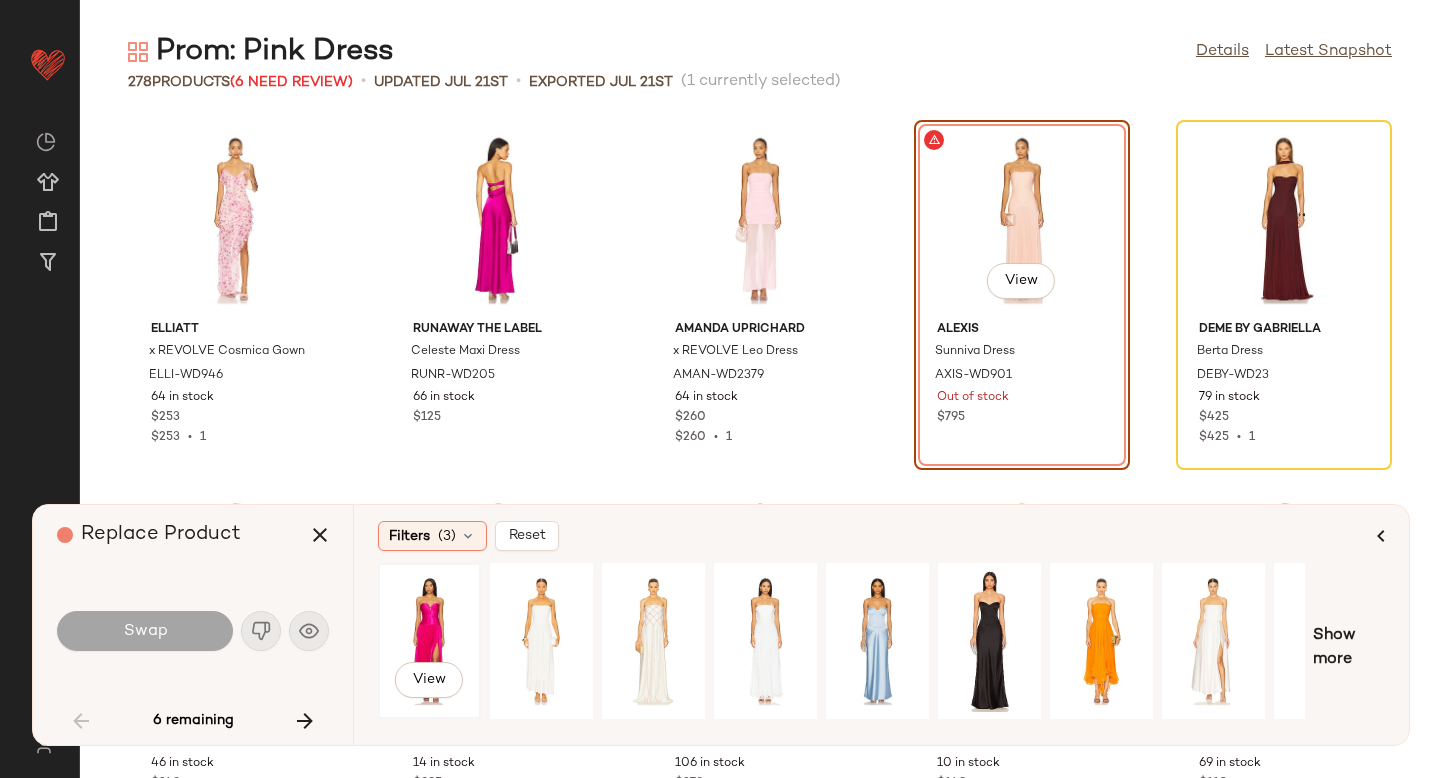click on "View" 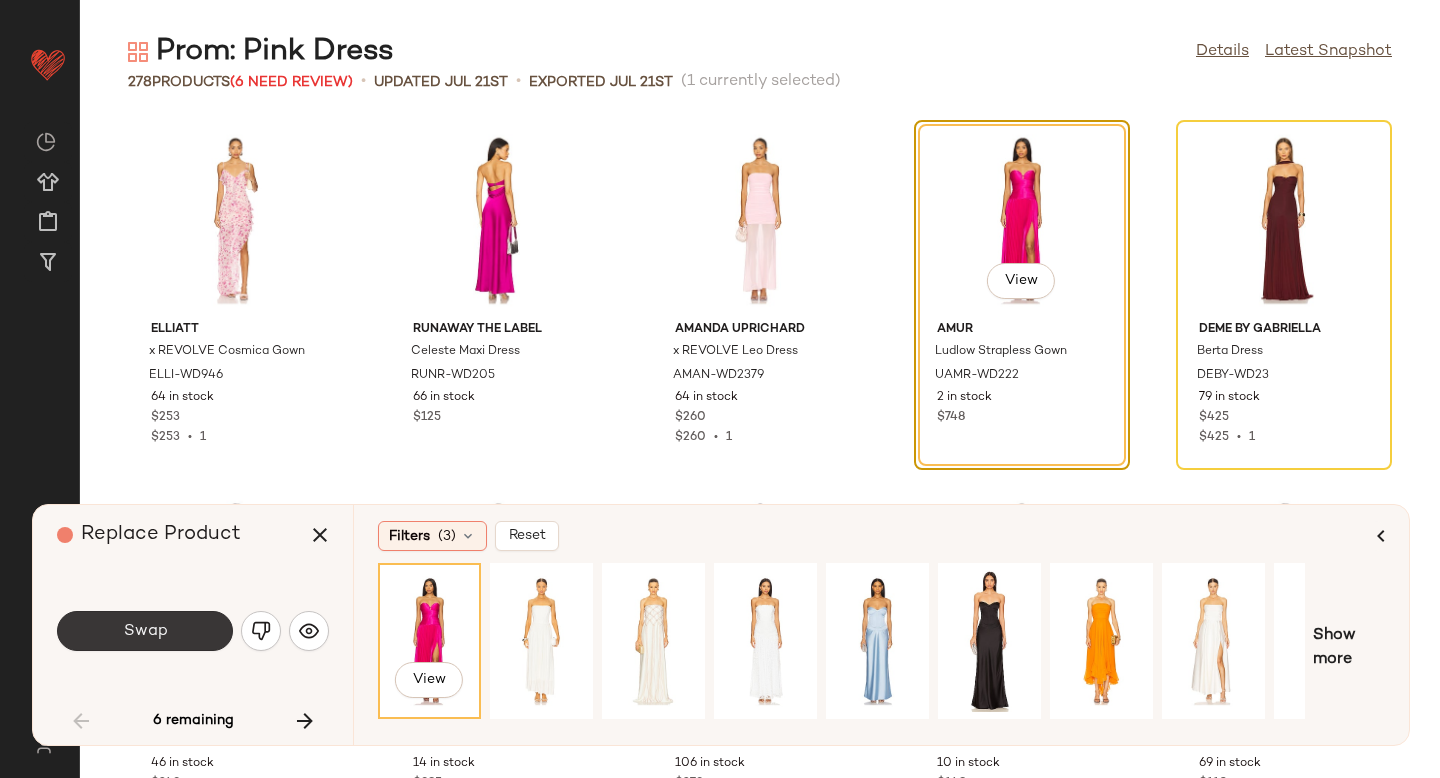 click on "Swap" at bounding box center (145, 631) 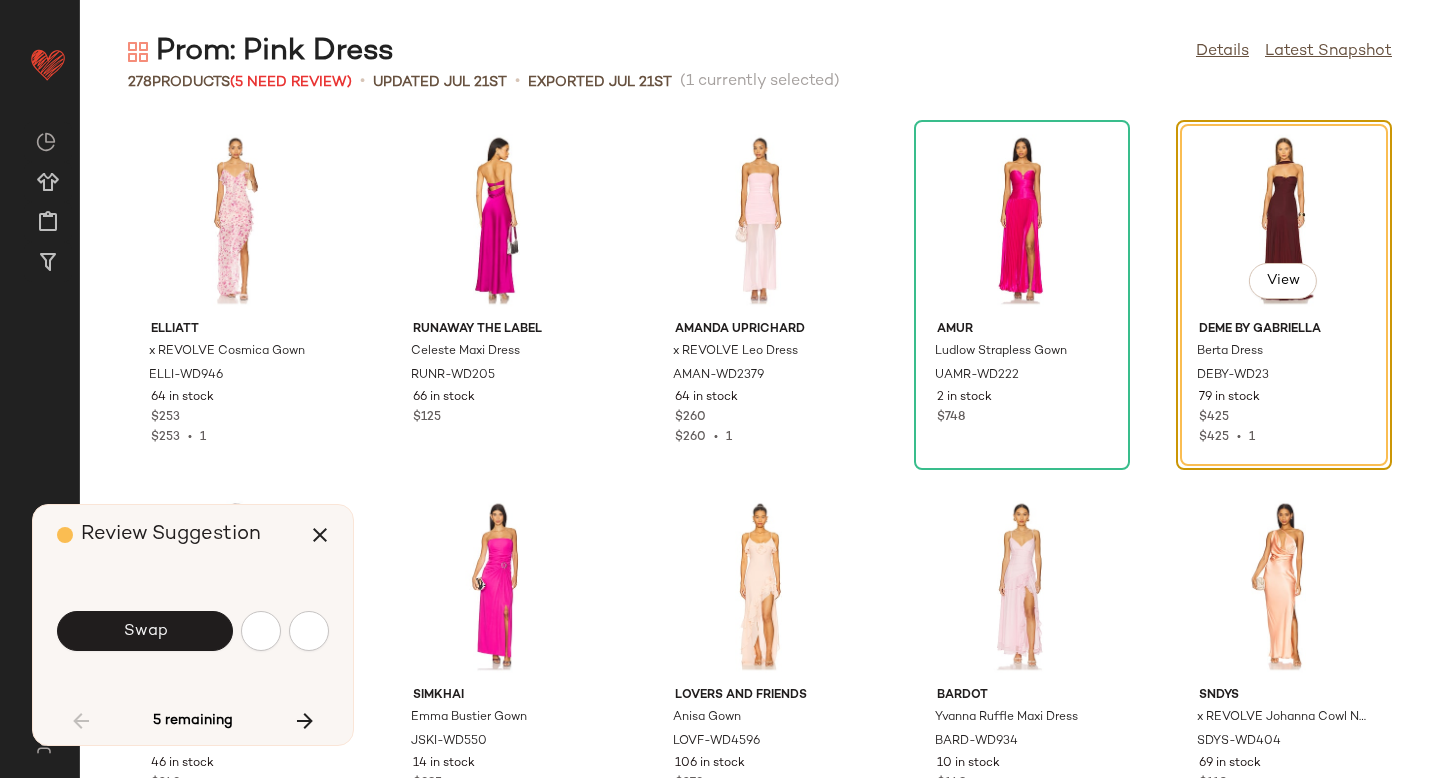 scroll, scrollTop: 366, scrollLeft: 0, axis: vertical 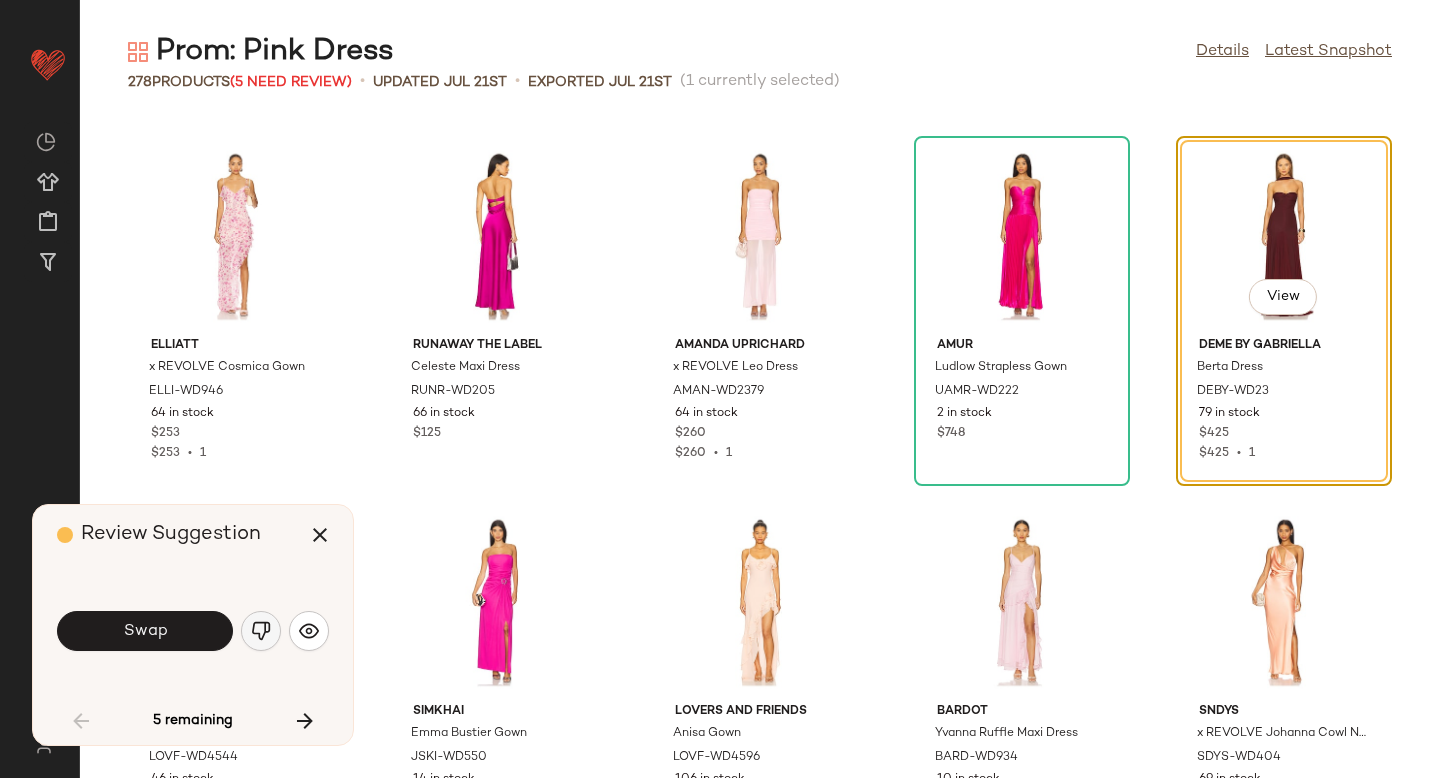 click 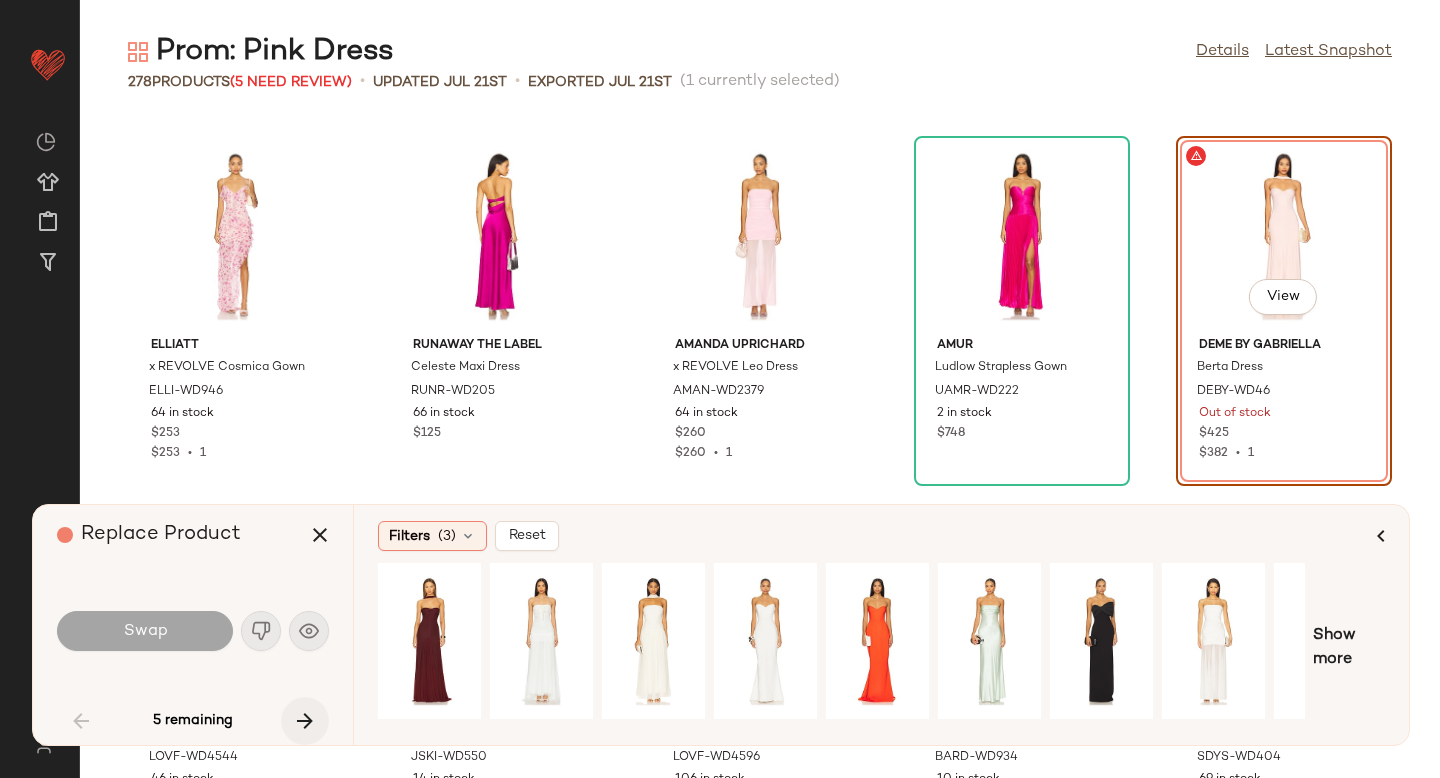 click at bounding box center [305, 721] 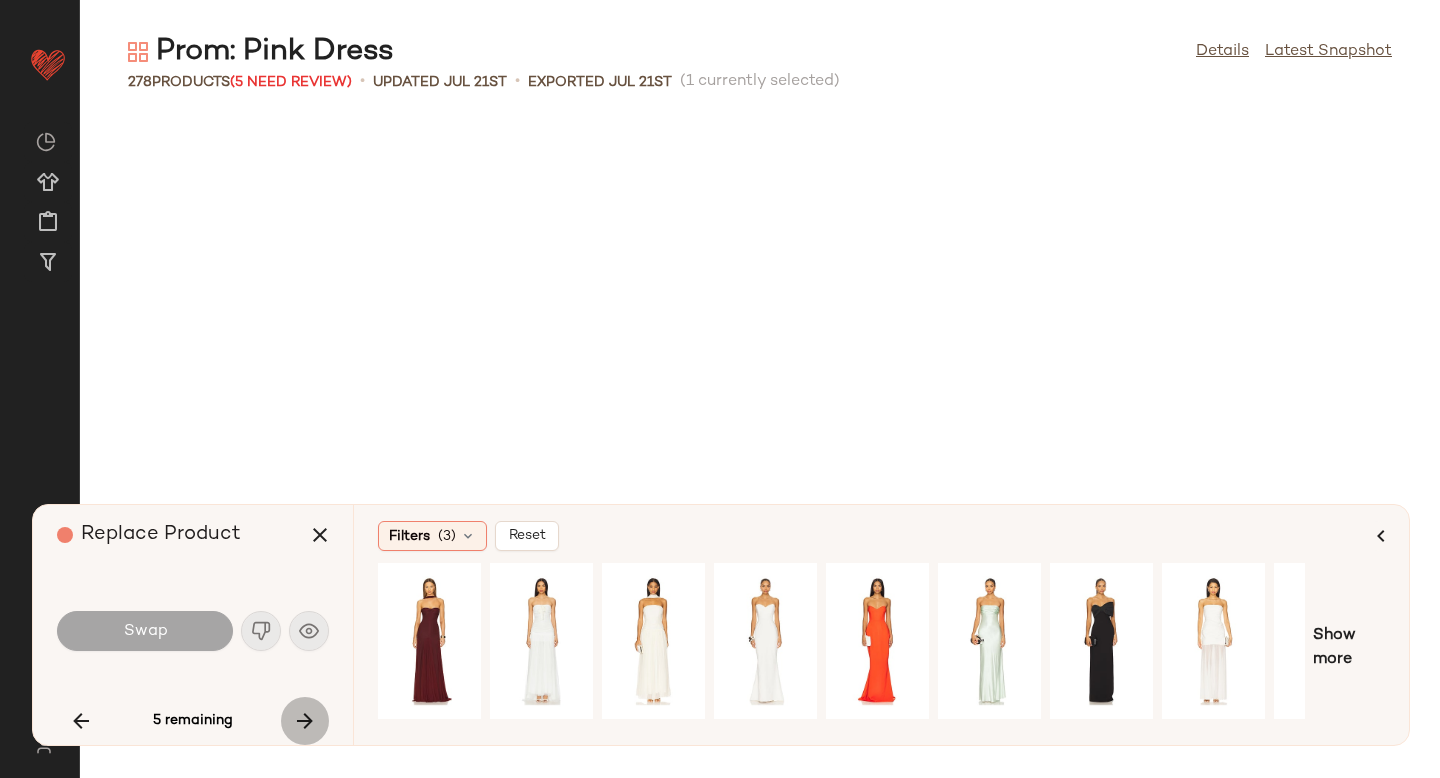 scroll, scrollTop: 13542, scrollLeft: 0, axis: vertical 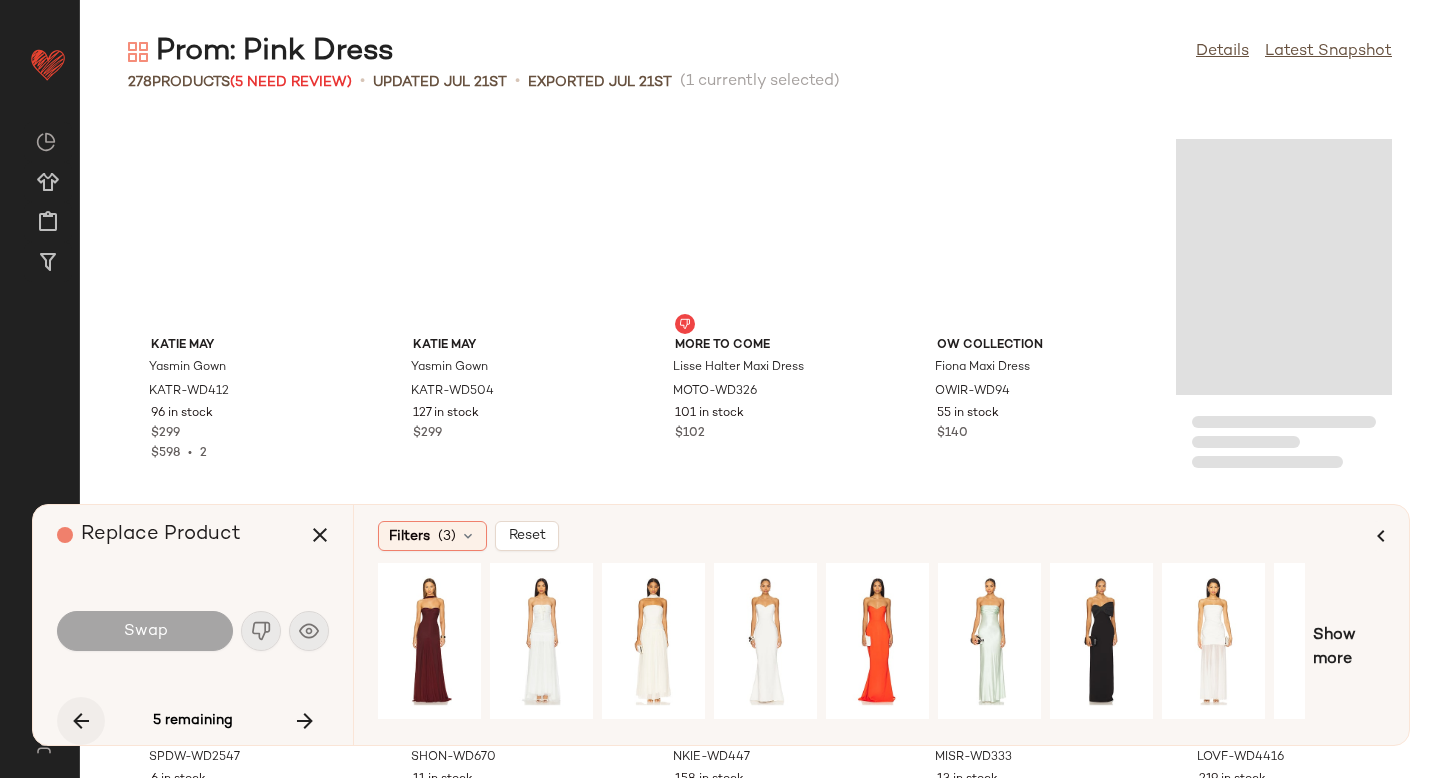 click at bounding box center (81, 721) 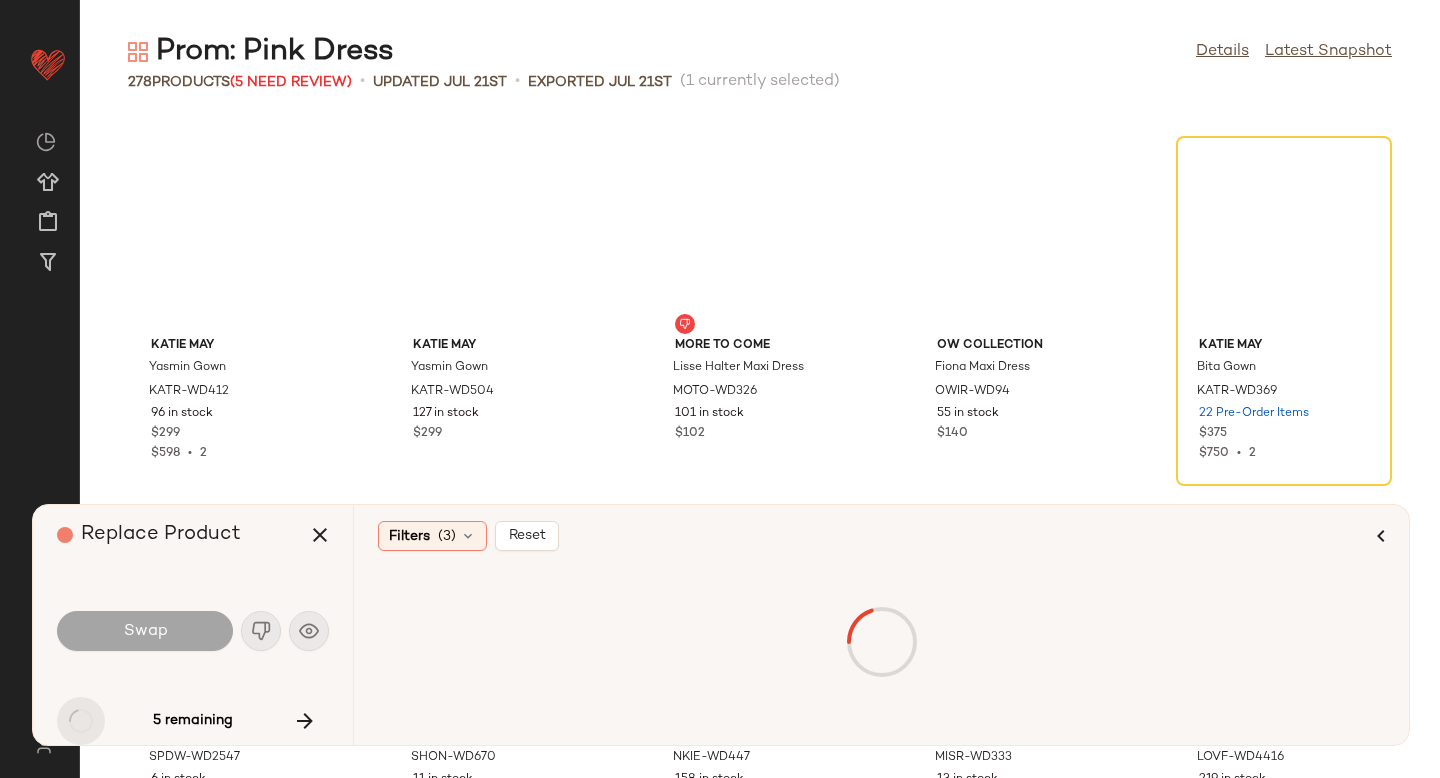 scroll, scrollTop: 366, scrollLeft: 0, axis: vertical 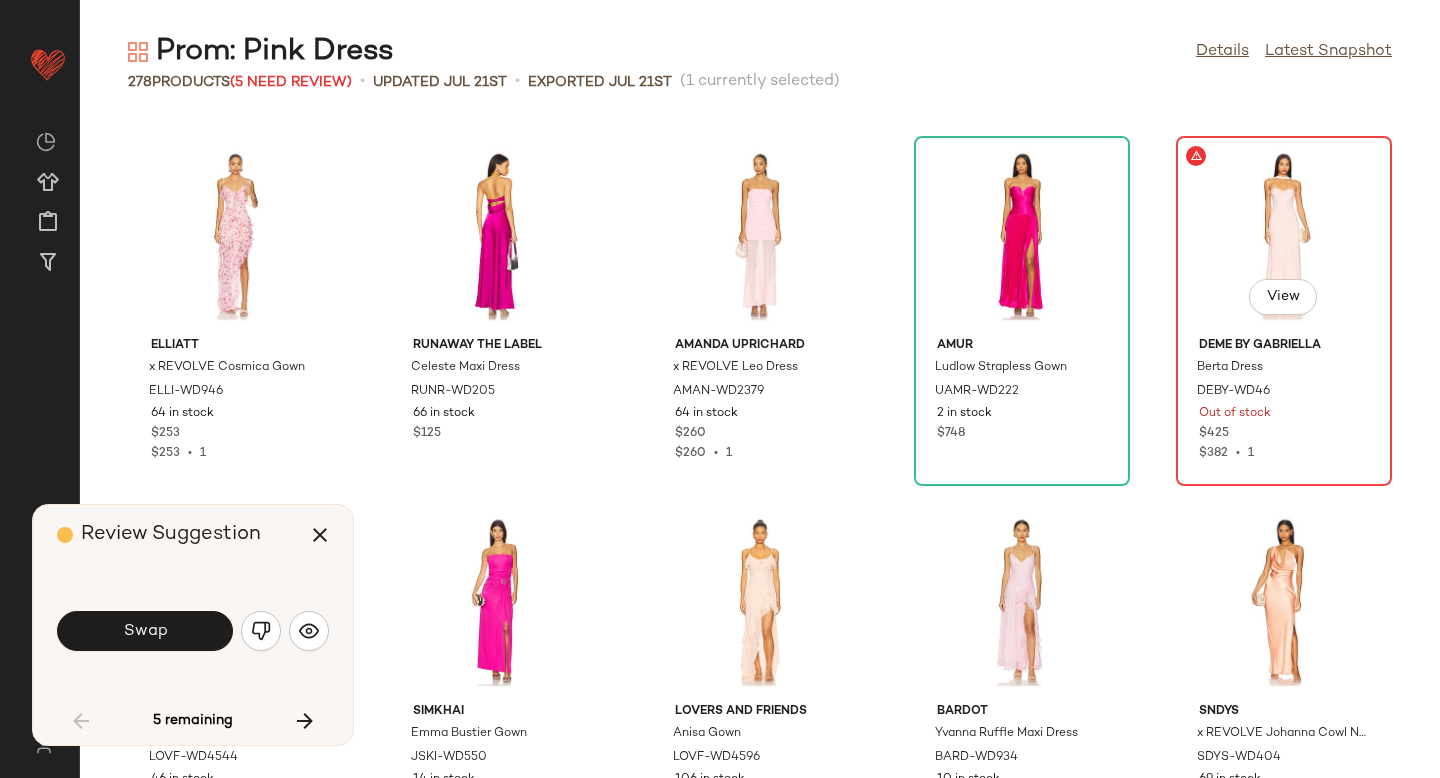click on "View" 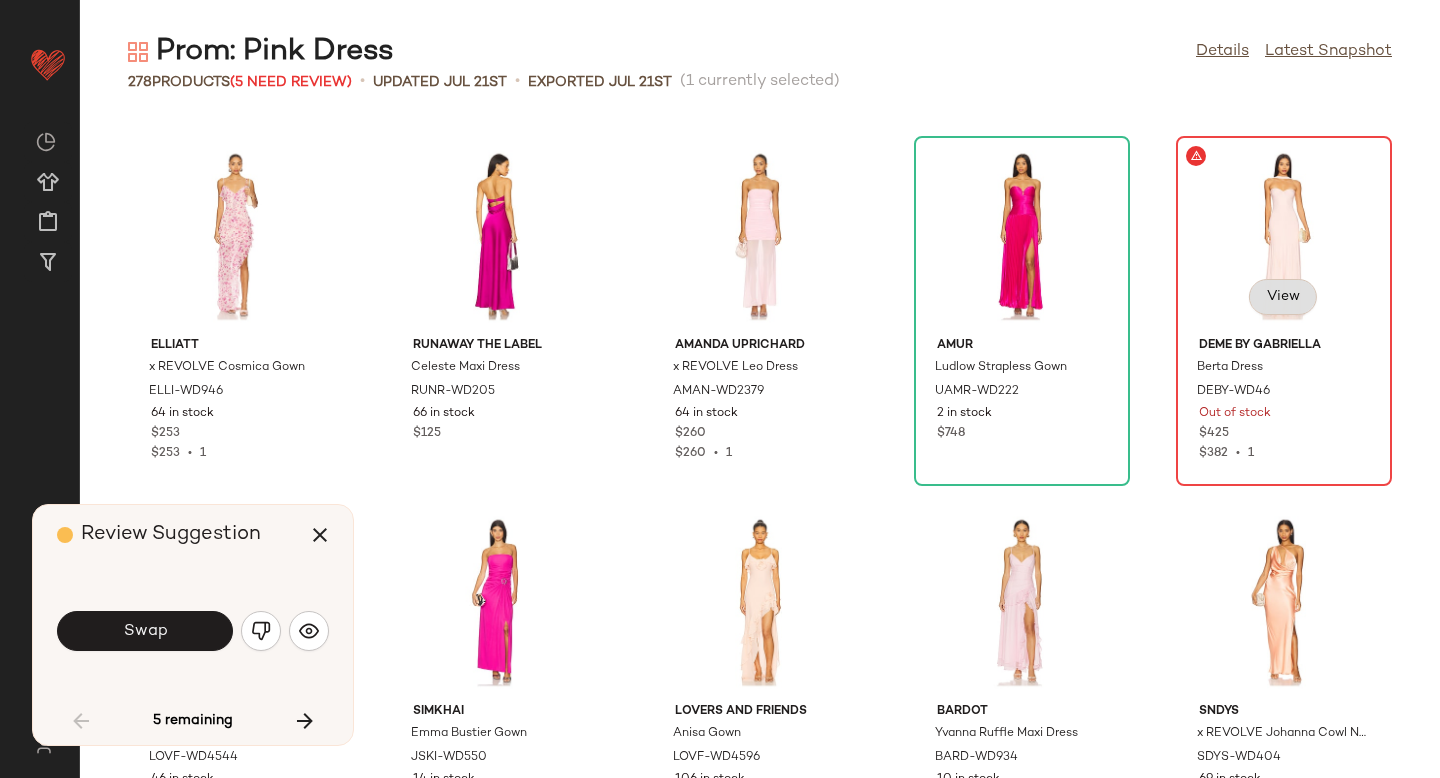 click on "View" at bounding box center (1283, 297) 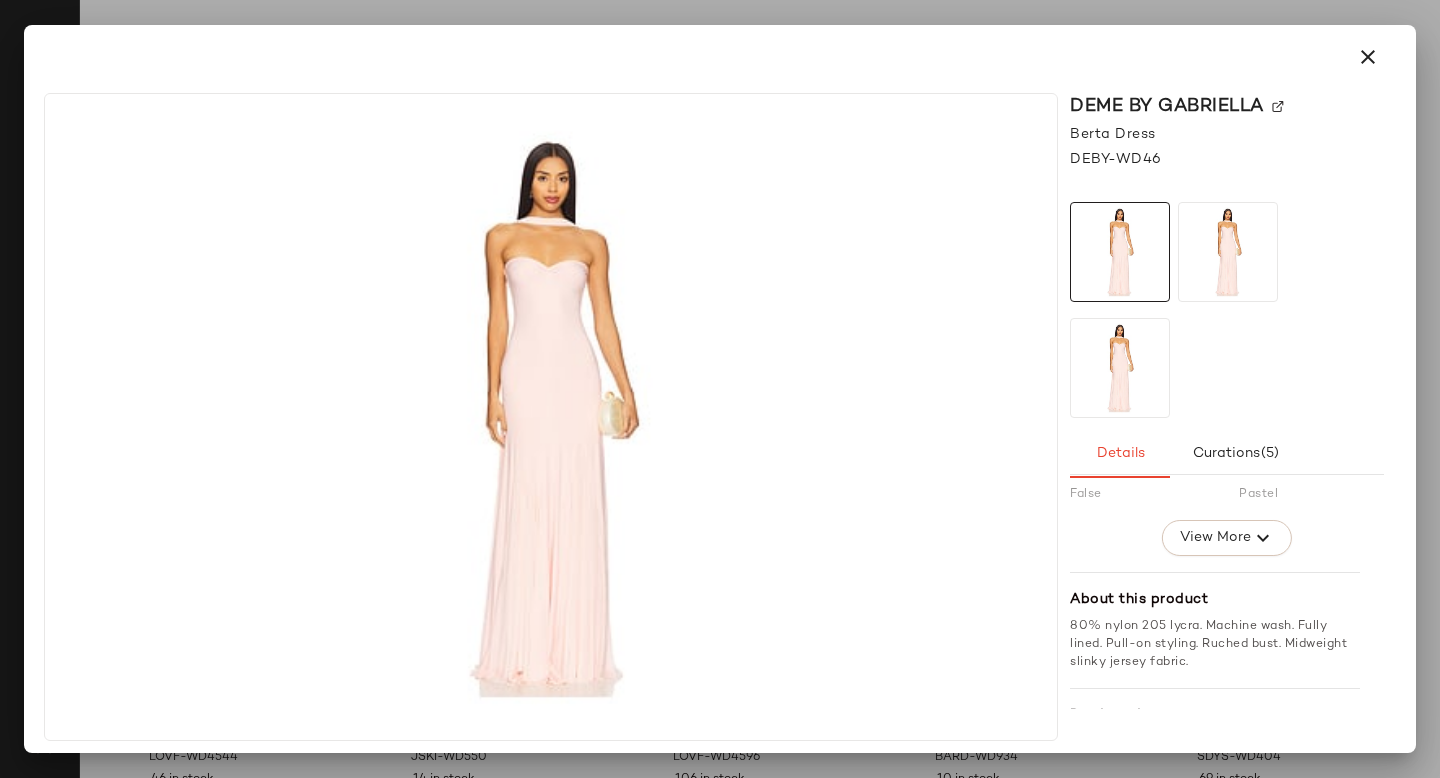 scroll, scrollTop: 327, scrollLeft: 0, axis: vertical 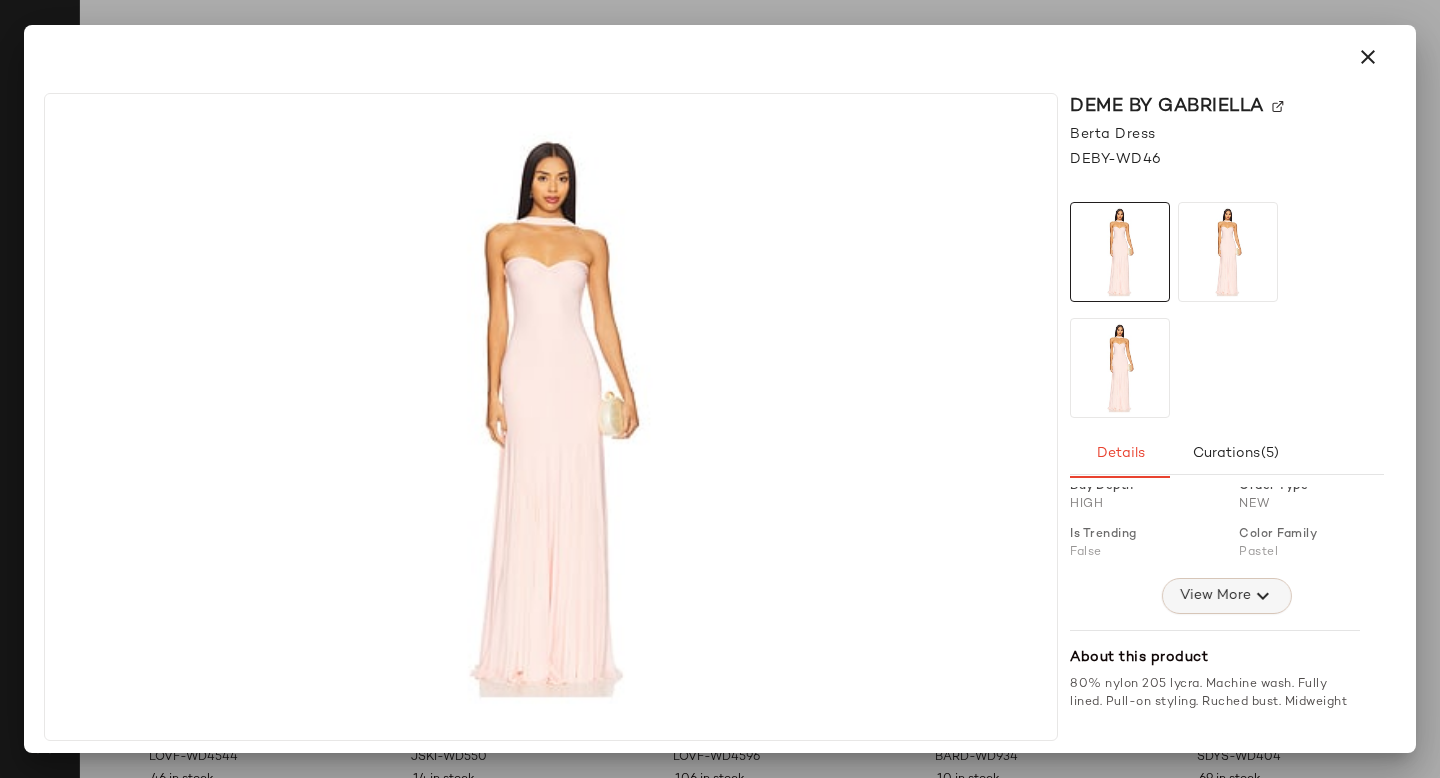 click on "View More" 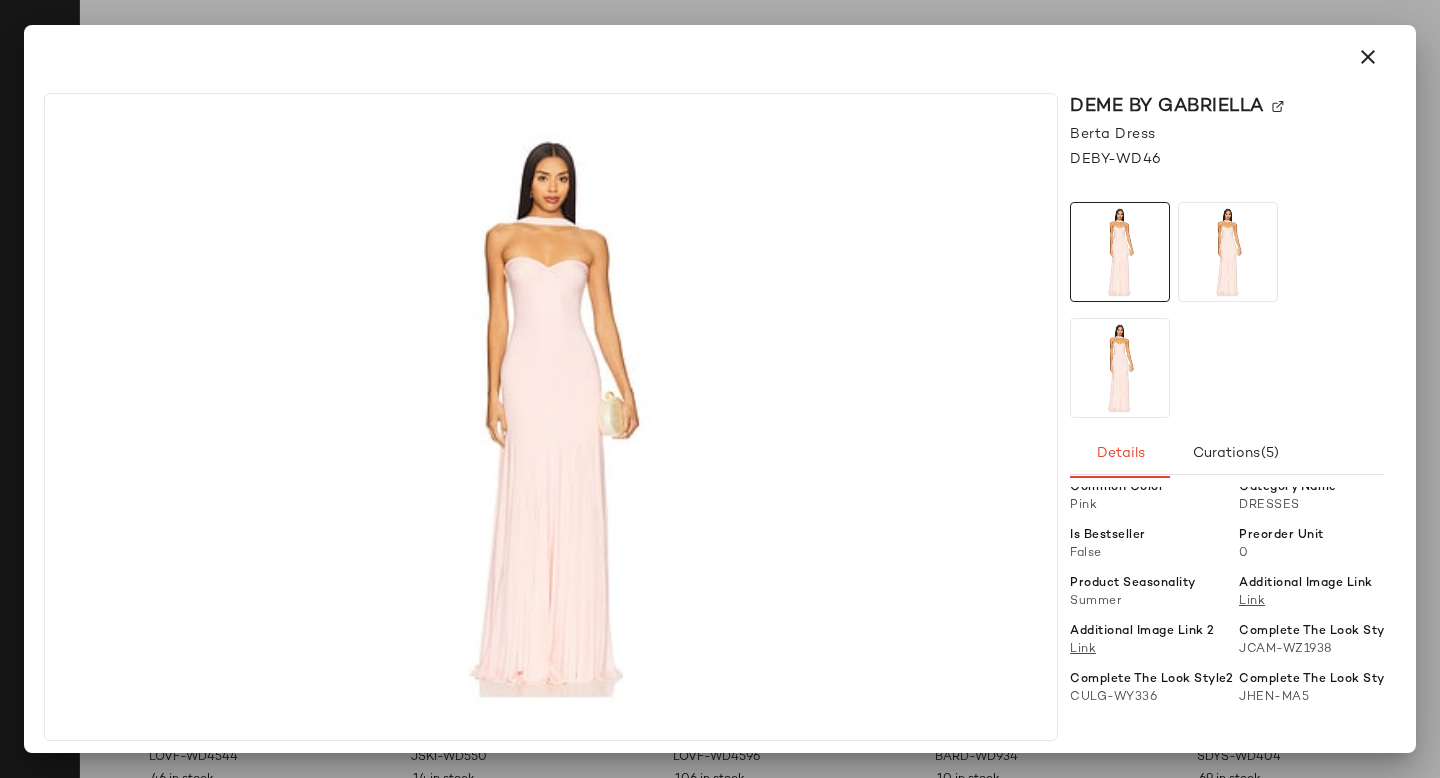 scroll, scrollTop: 432, scrollLeft: 0, axis: vertical 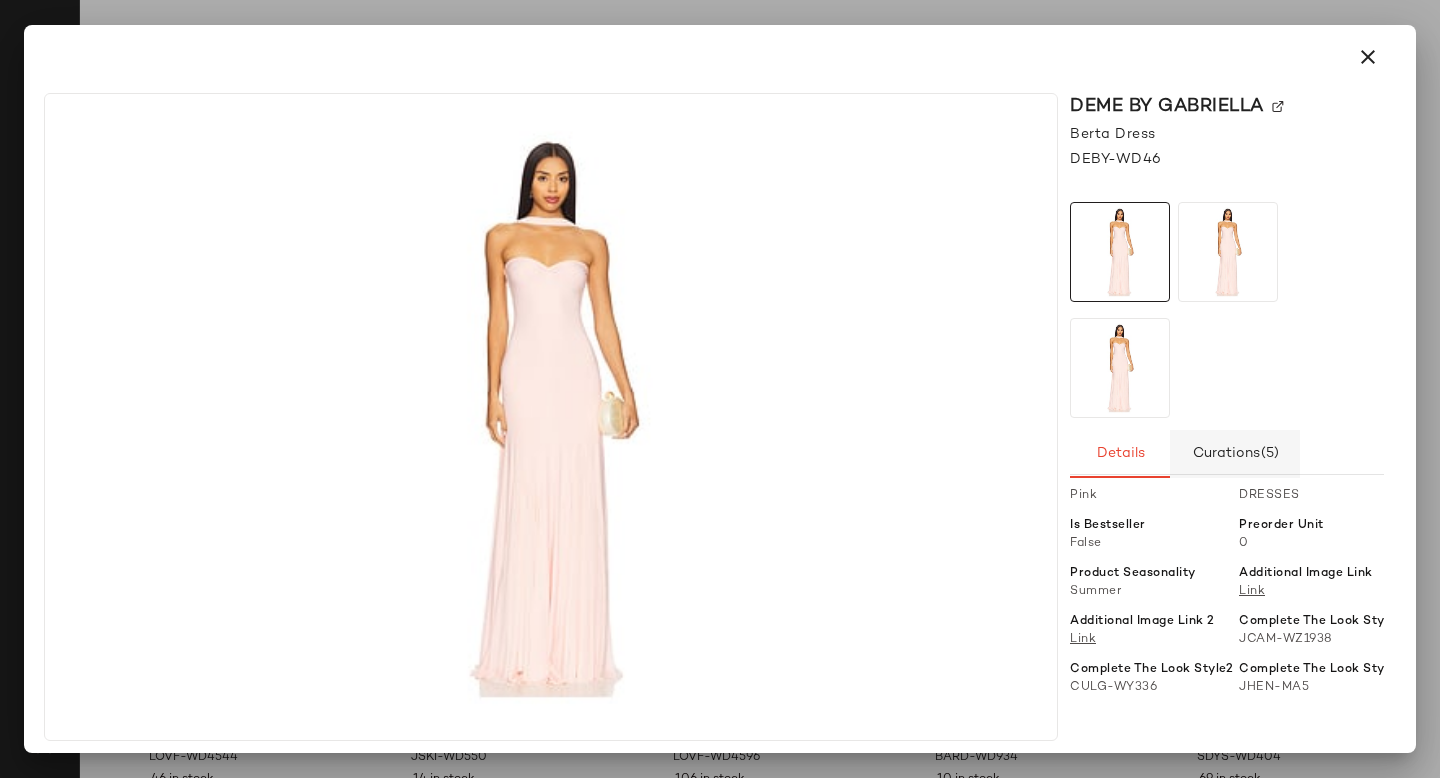 click on "Curations  (5)" 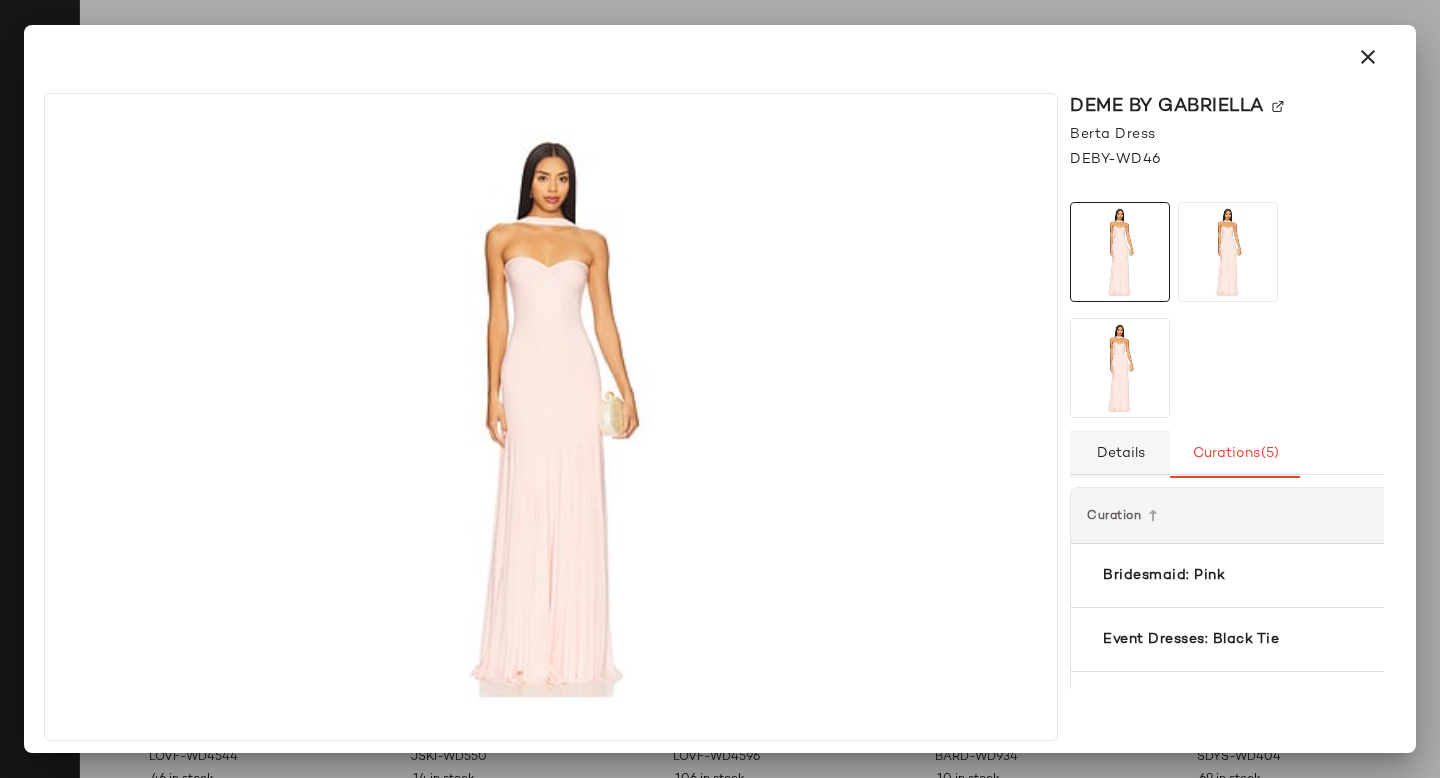 click on "Details" 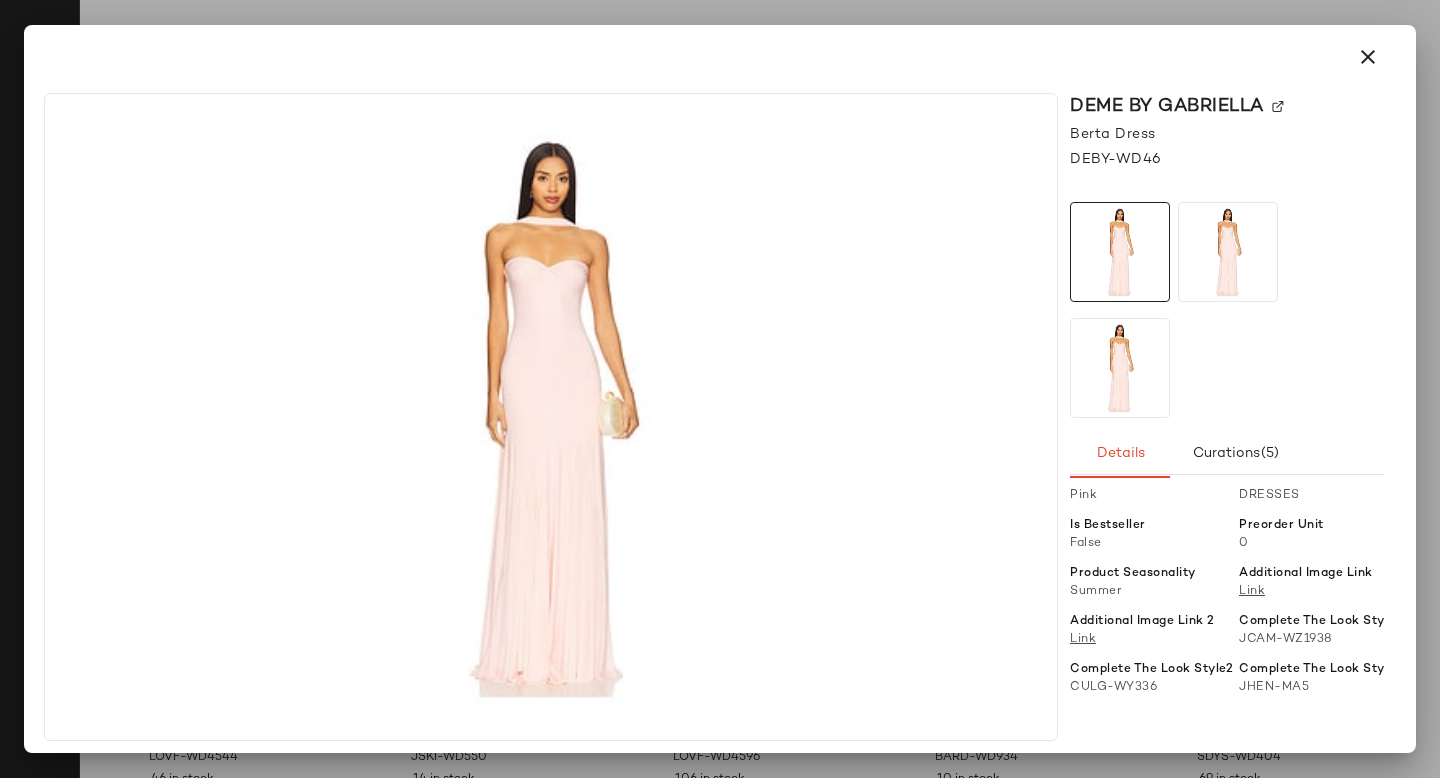 click 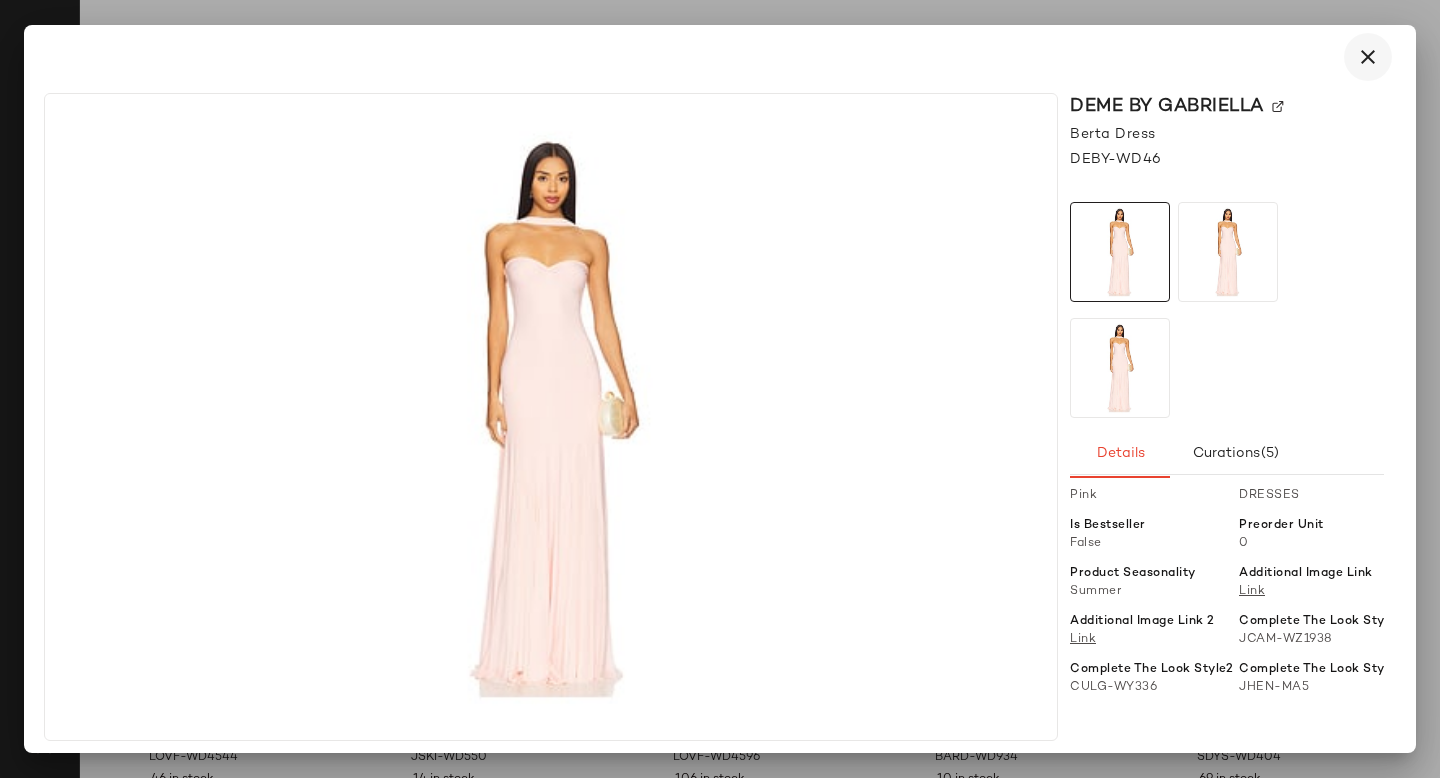 click at bounding box center [1368, 57] 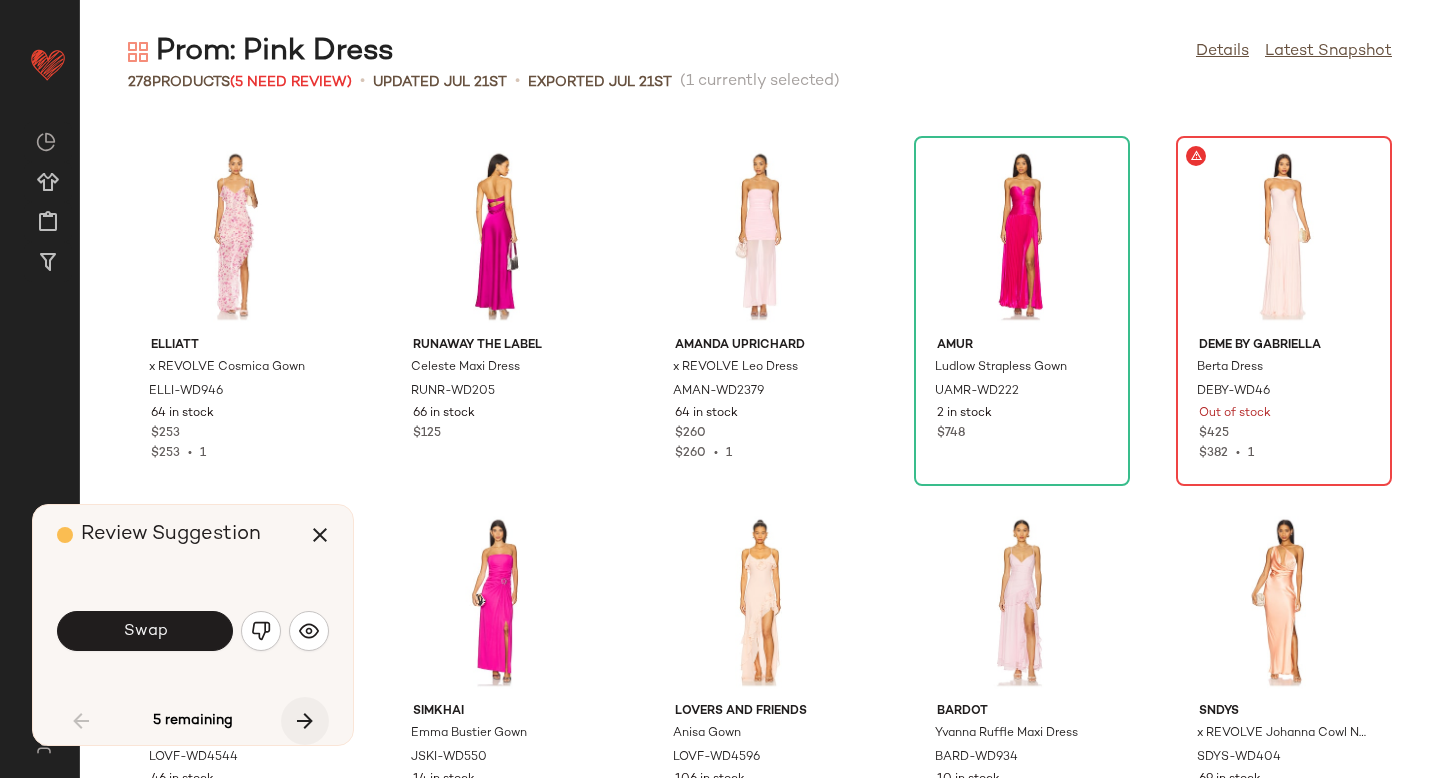 click at bounding box center (305, 721) 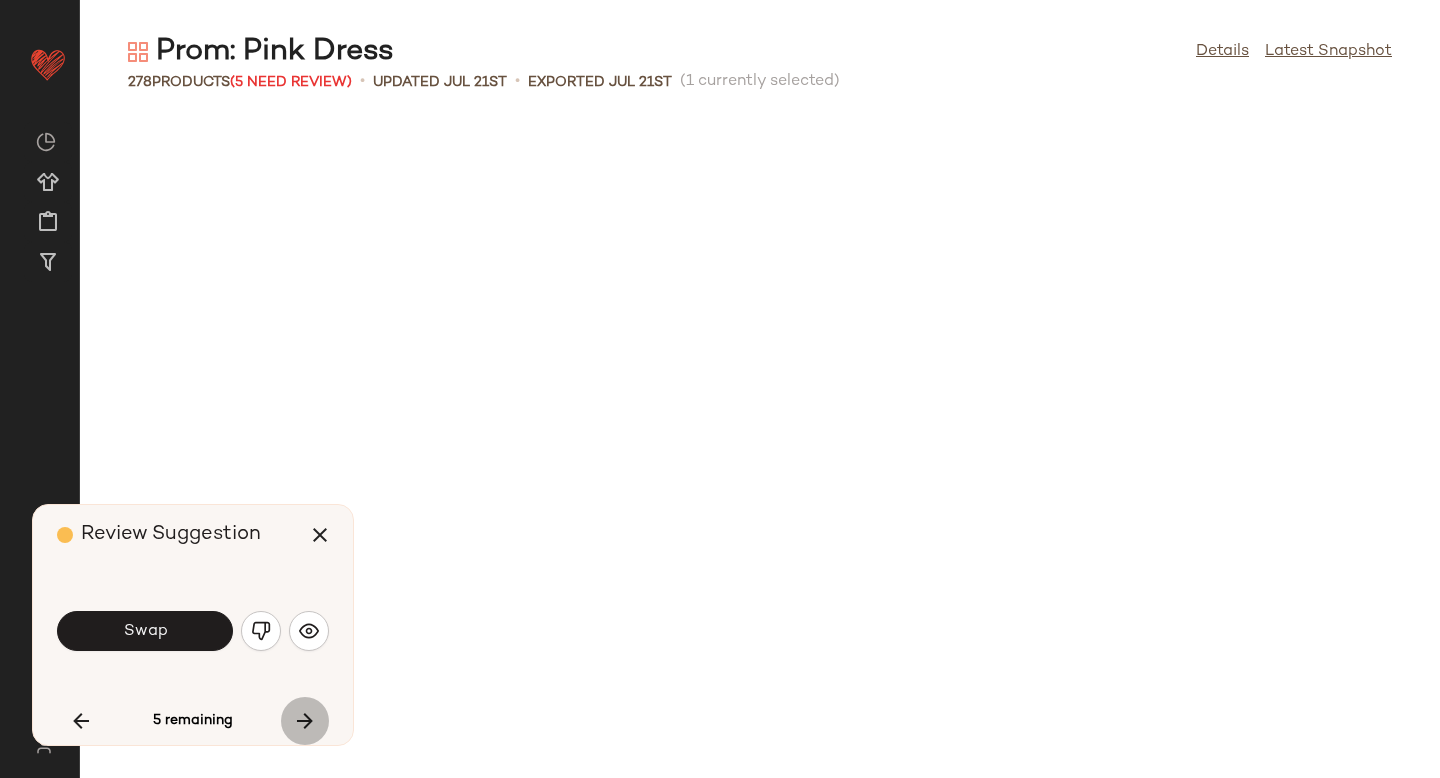 scroll, scrollTop: 13542, scrollLeft: 0, axis: vertical 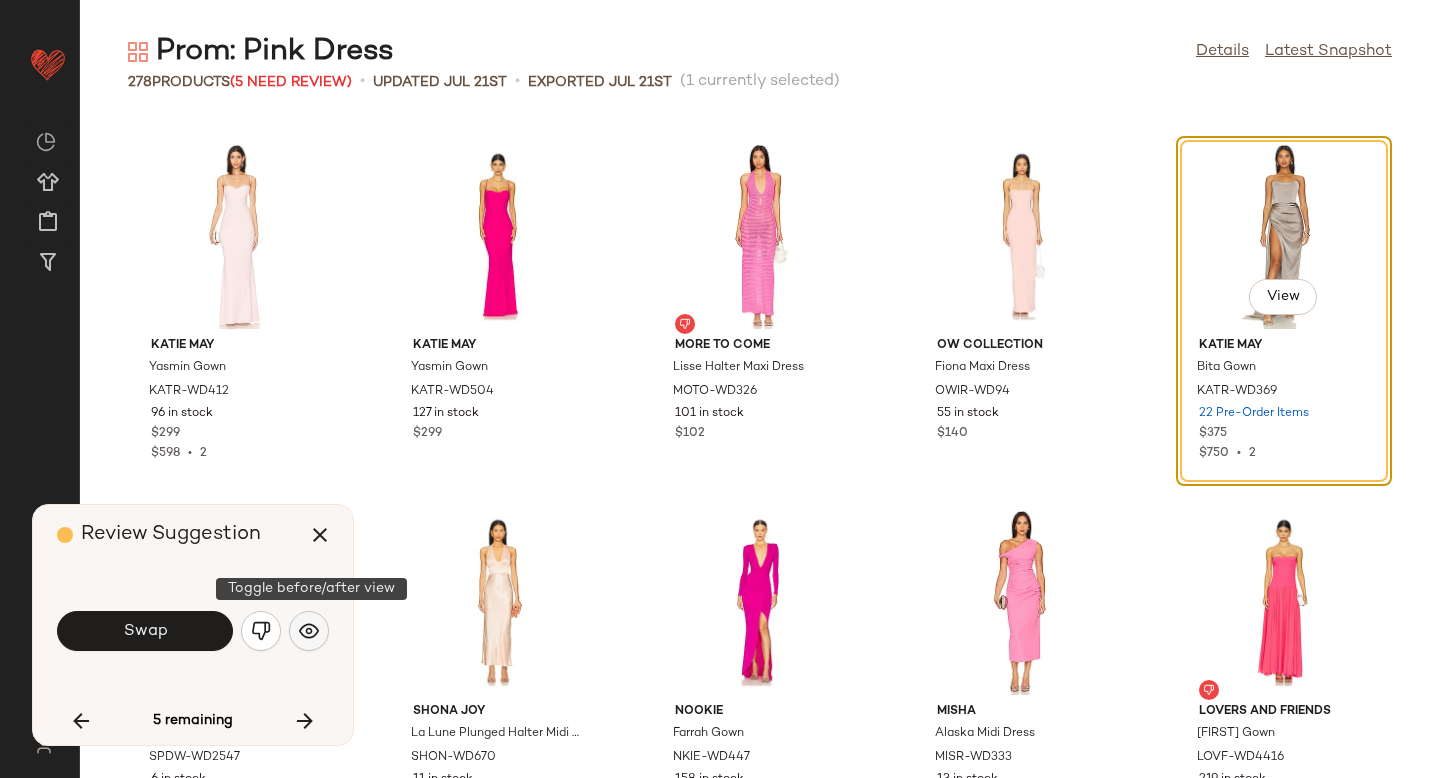 click 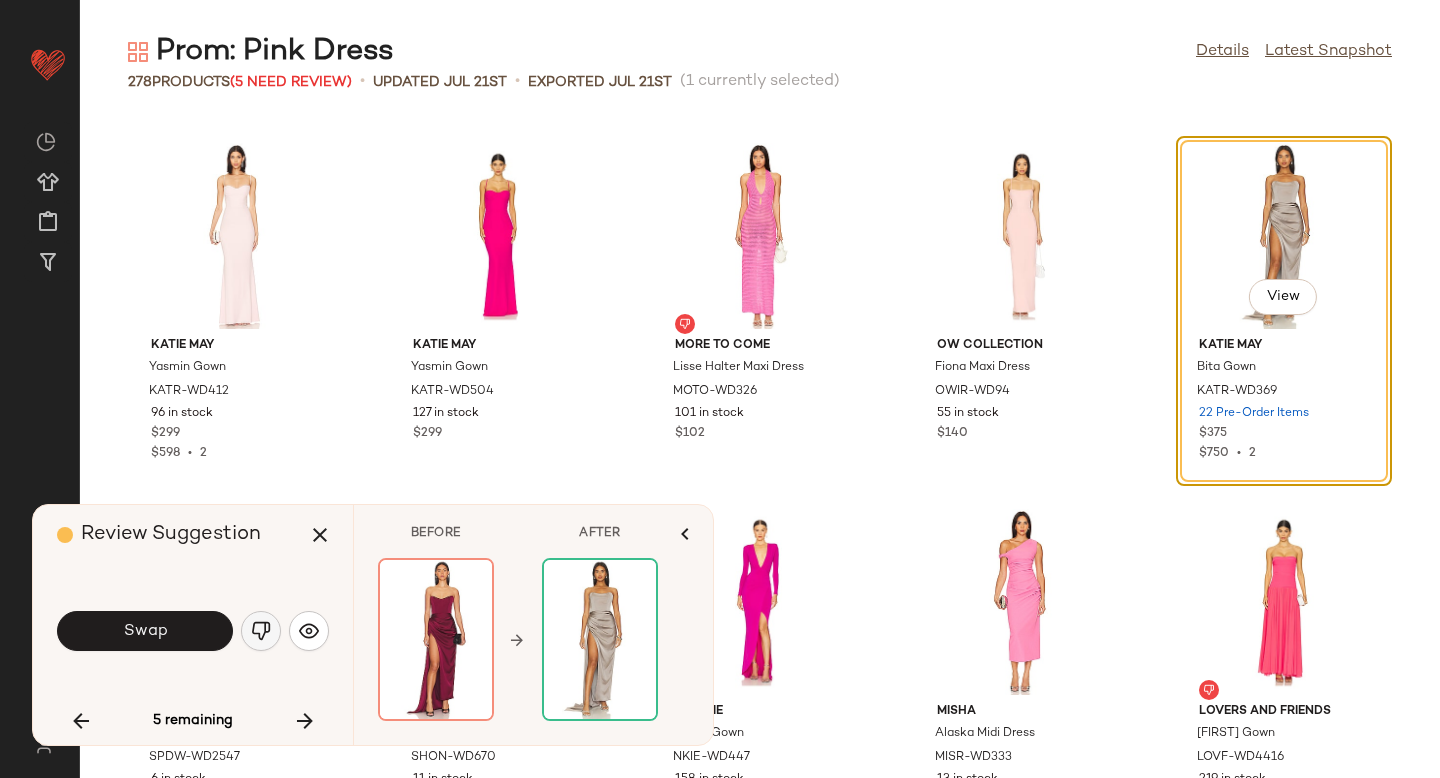 click at bounding box center [261, 631] 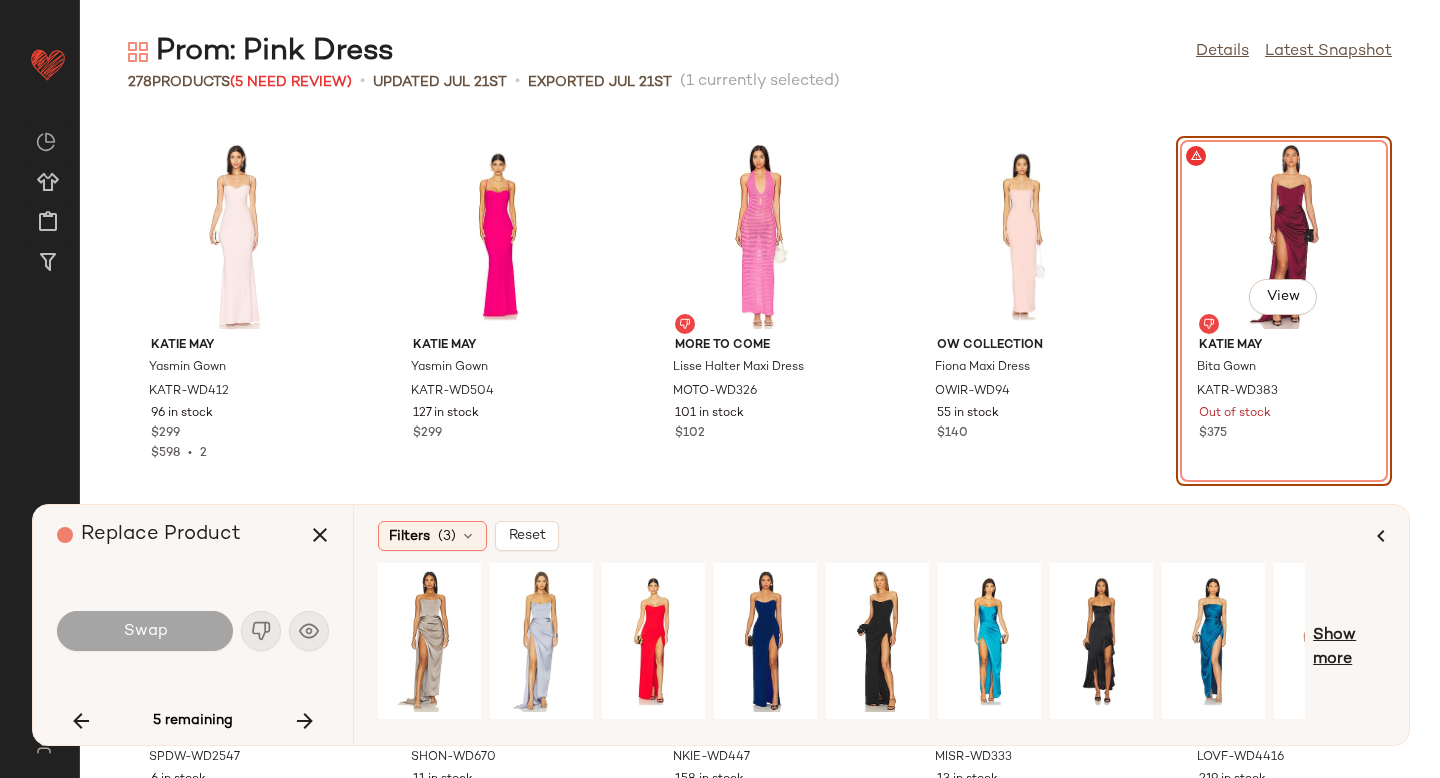 click on "Show more" at bounding box center (1349, 648) 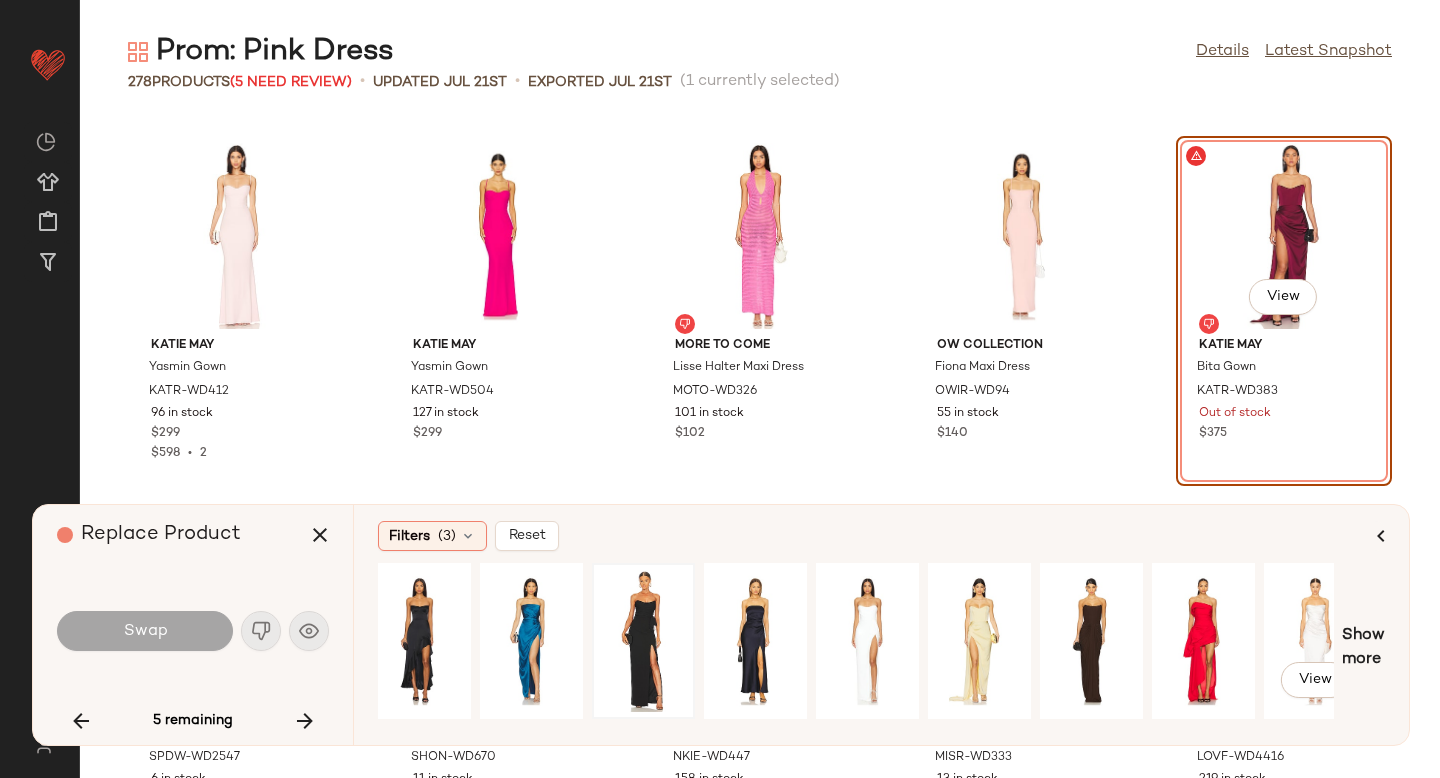 scroll, scrollTop: 0, scrollLeft: 685, axis: horizontal 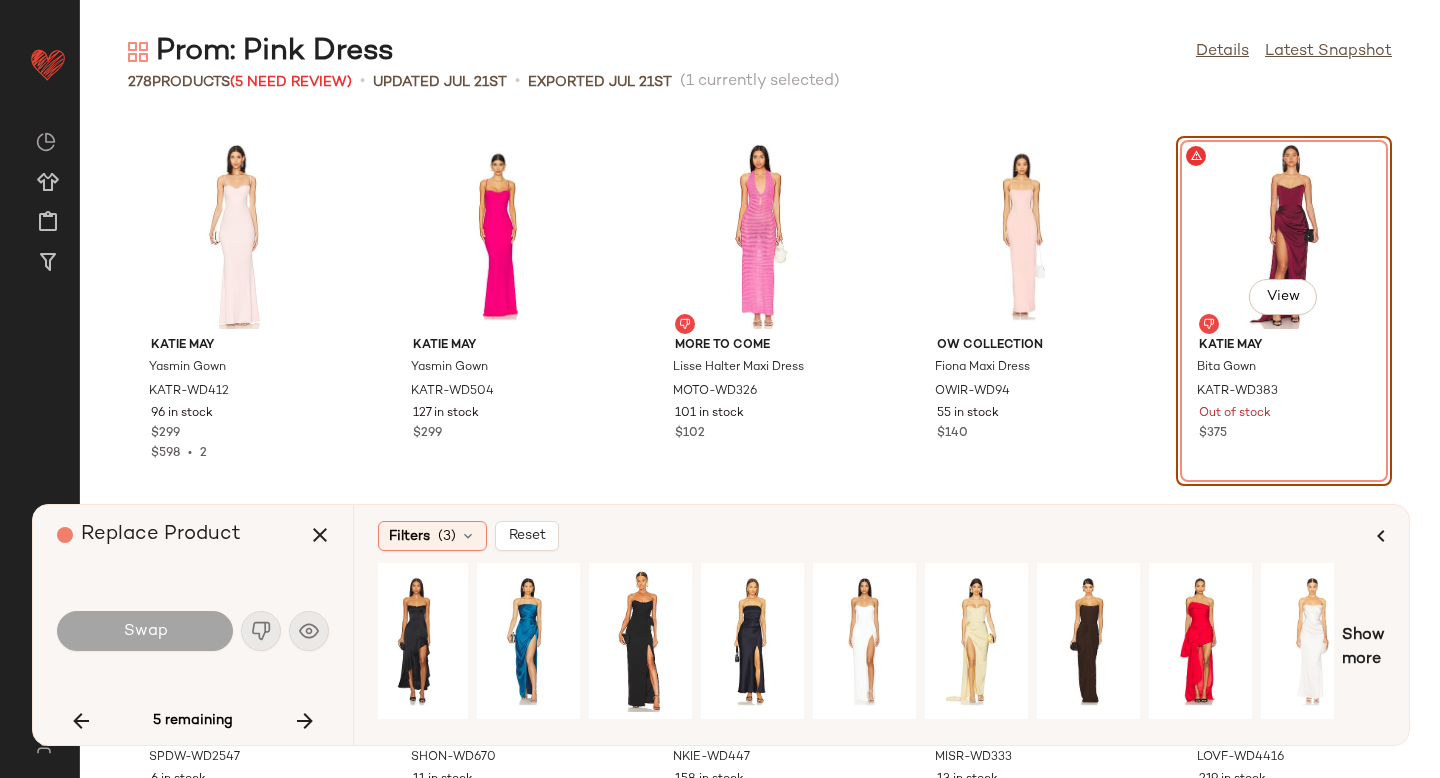 click on "View" 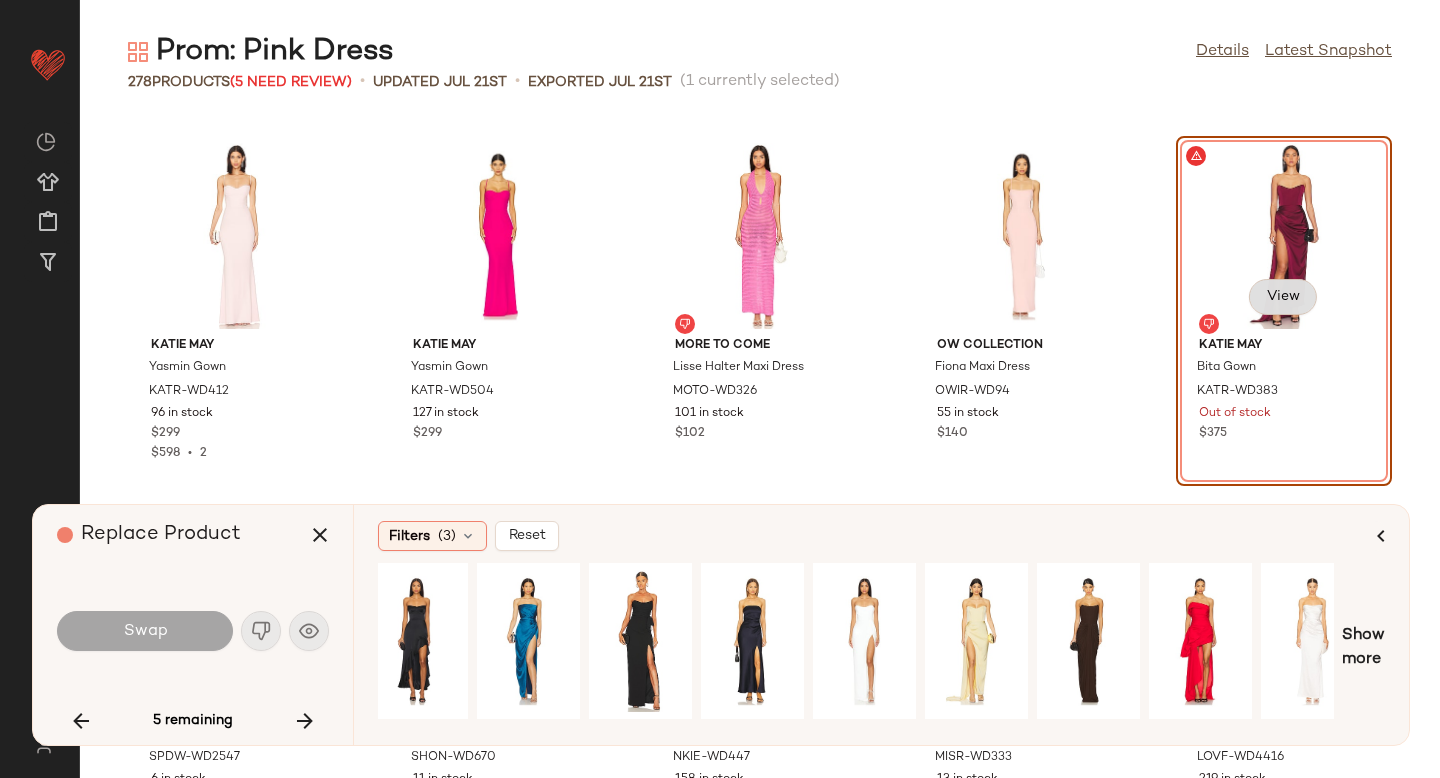 click on "View" 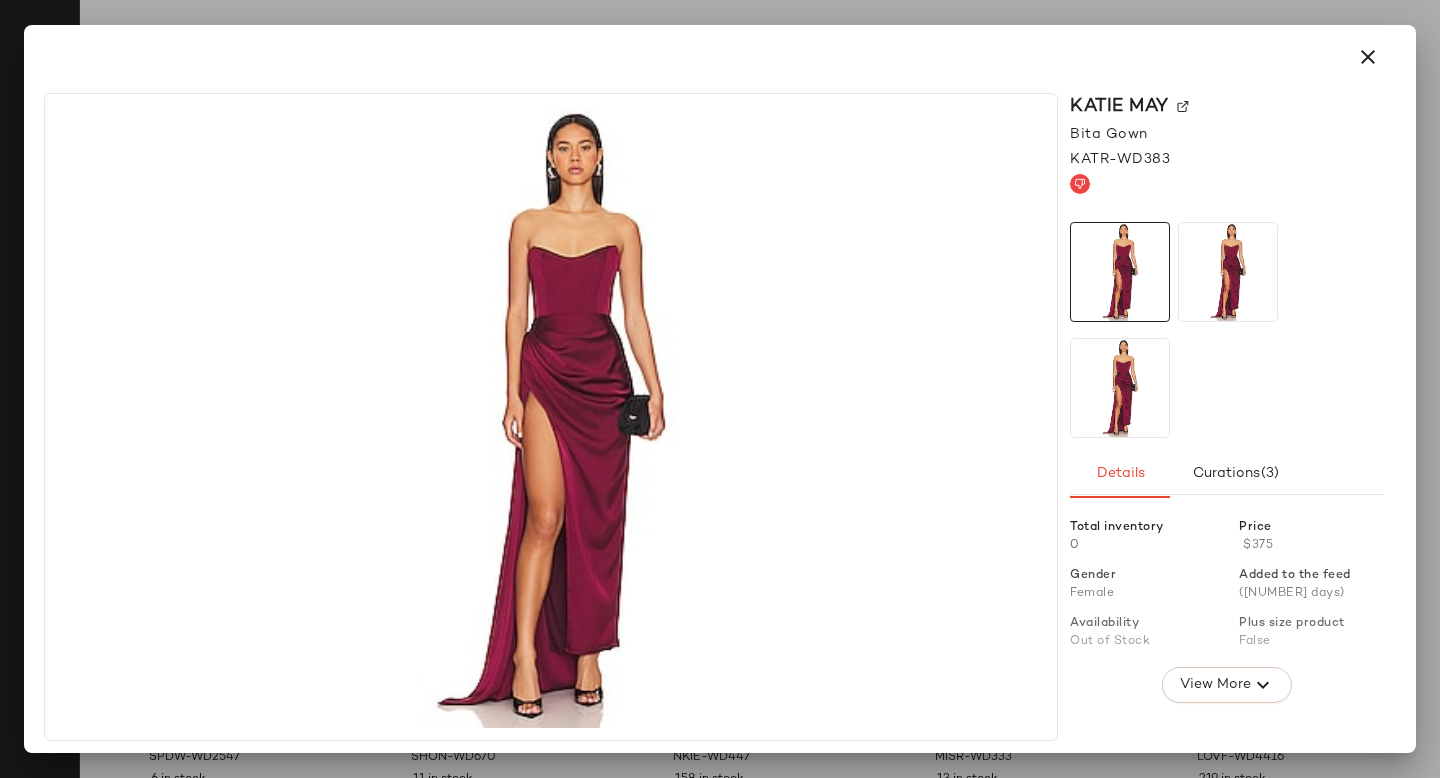 click on "Katie May" at bounding box center [1227, 106] 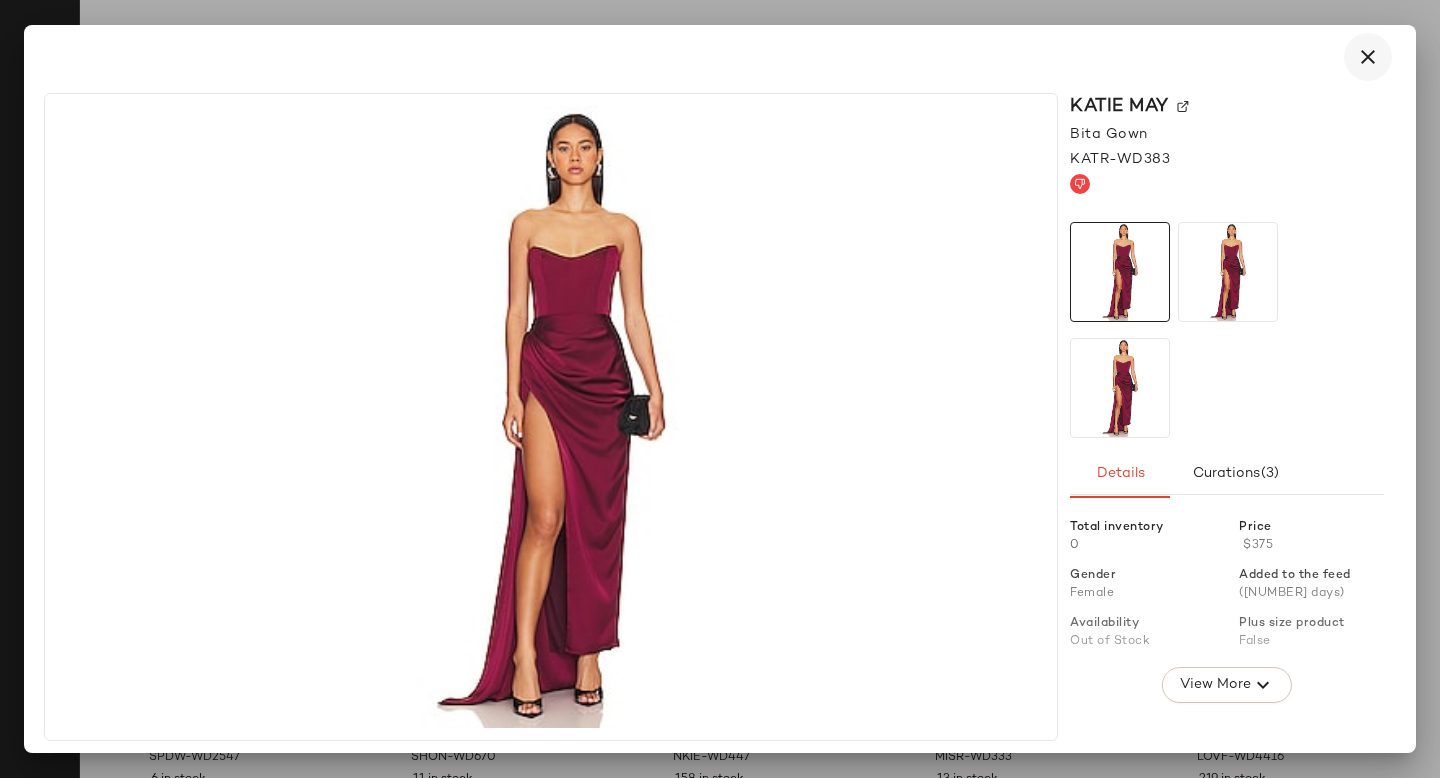click at bounding box center (1368, 57) 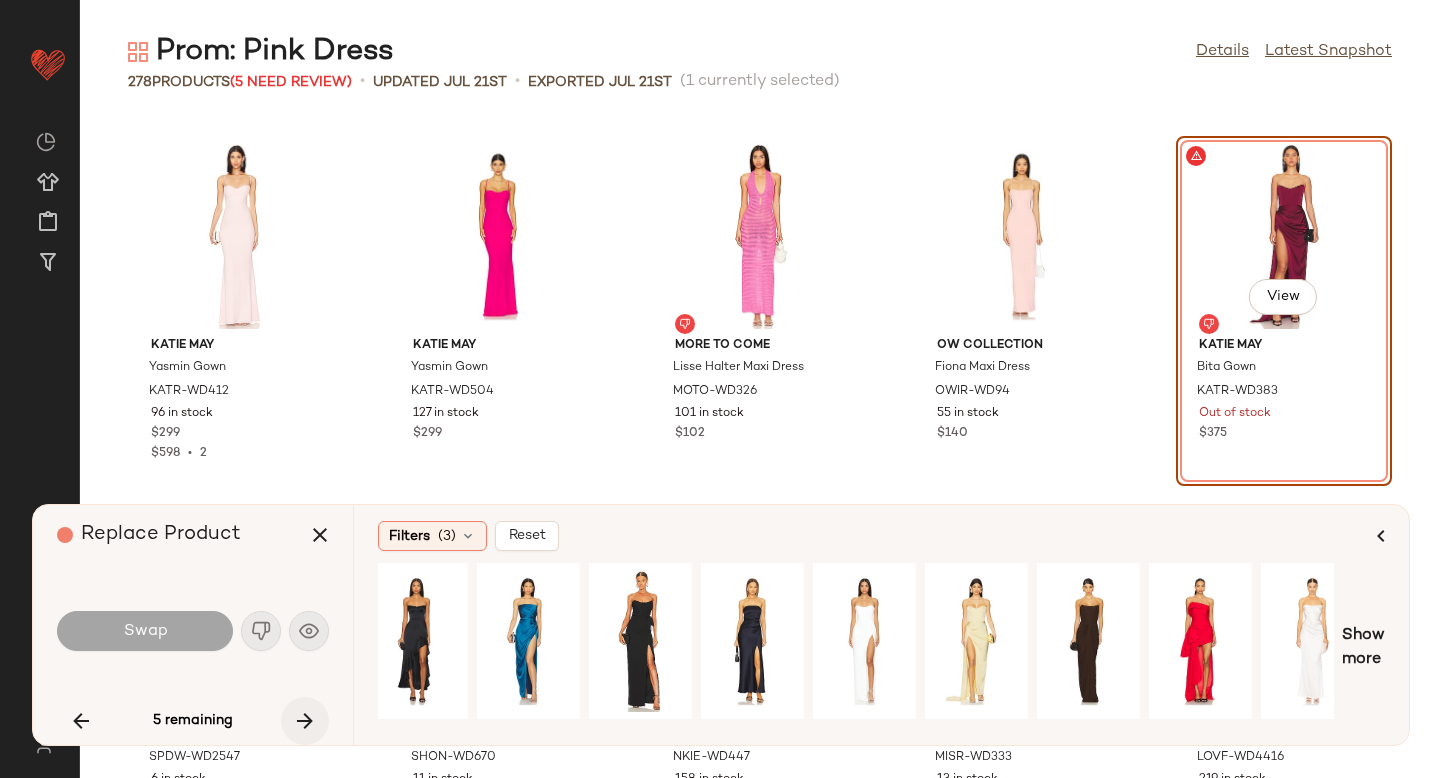 click at bounding box center [305, 721] 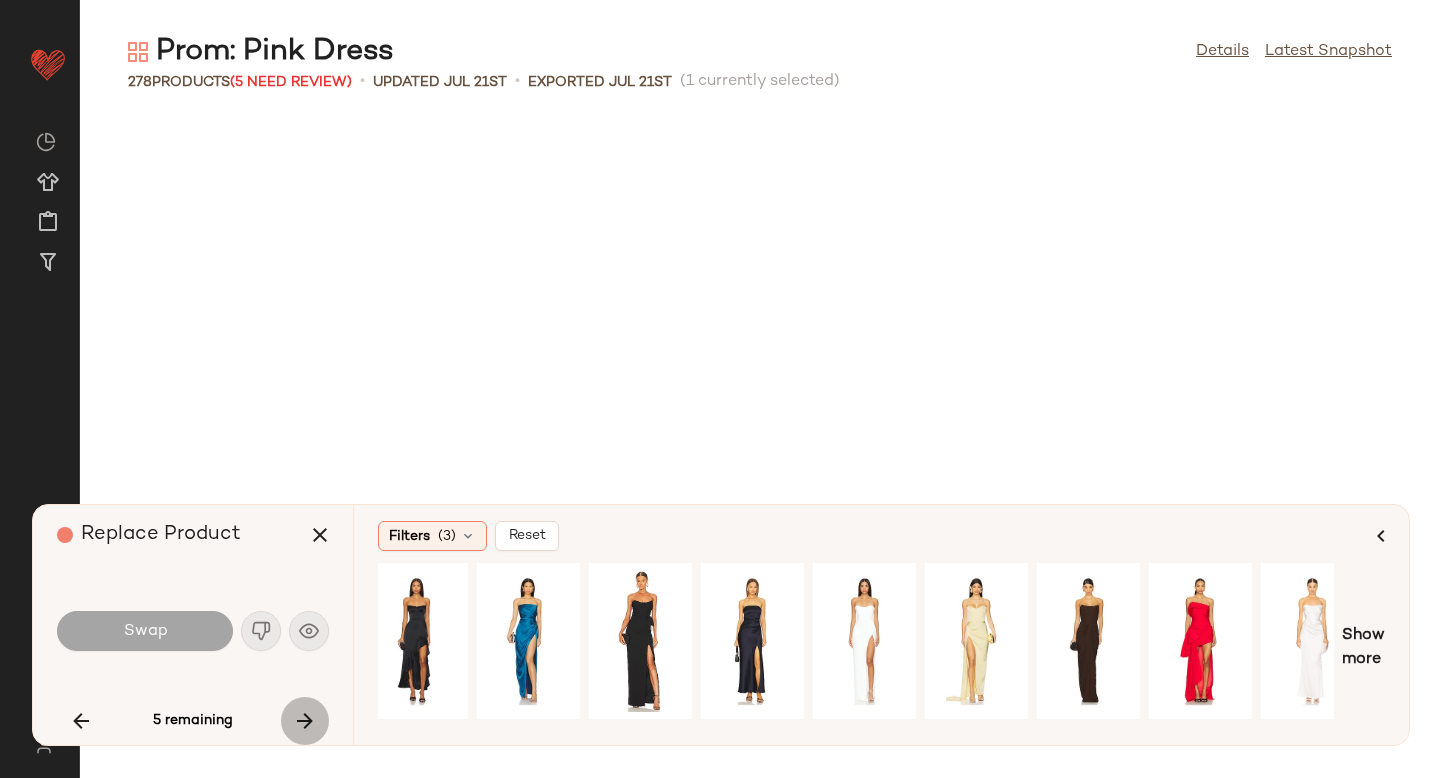 scroll, scrollTop: 16104, scrollLeft: 0, axis: vertical 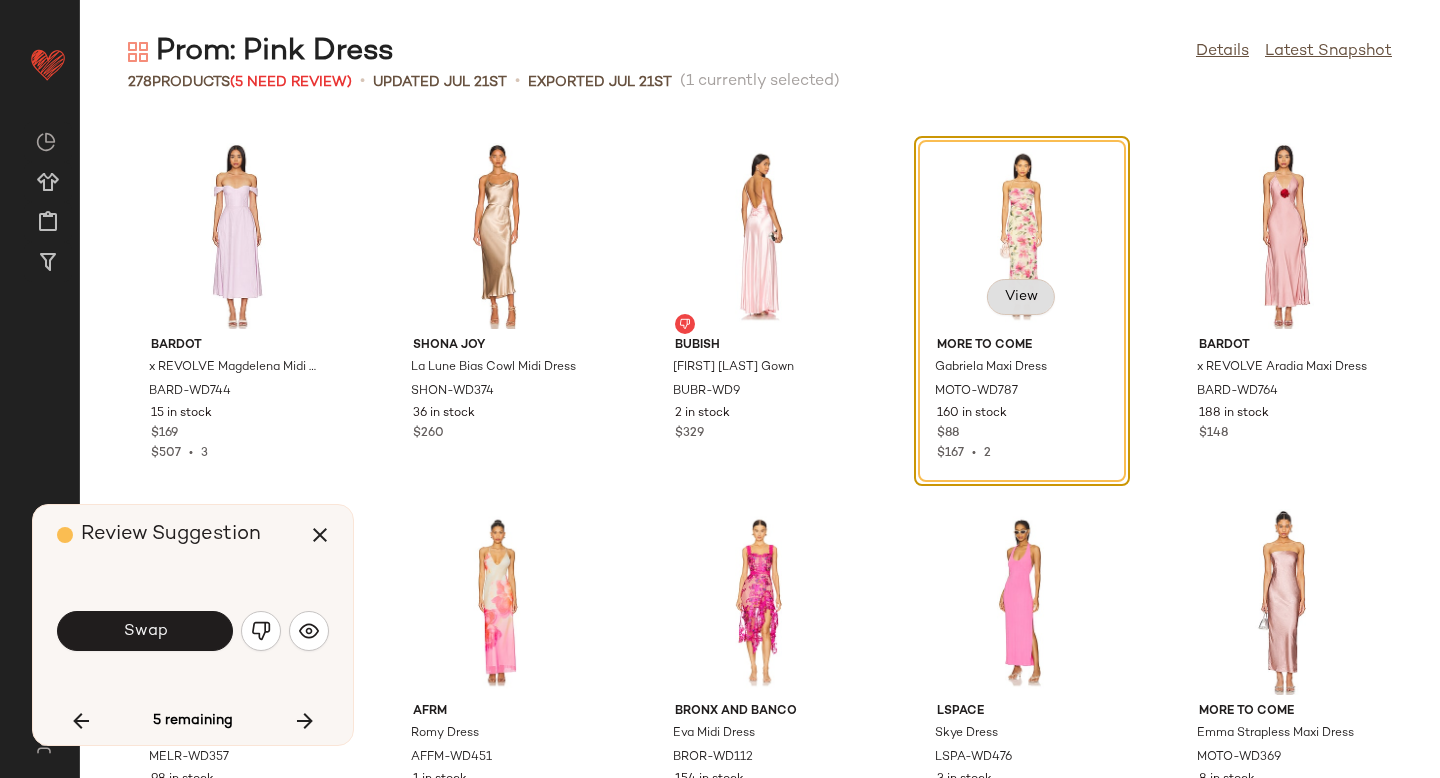 click on "View" 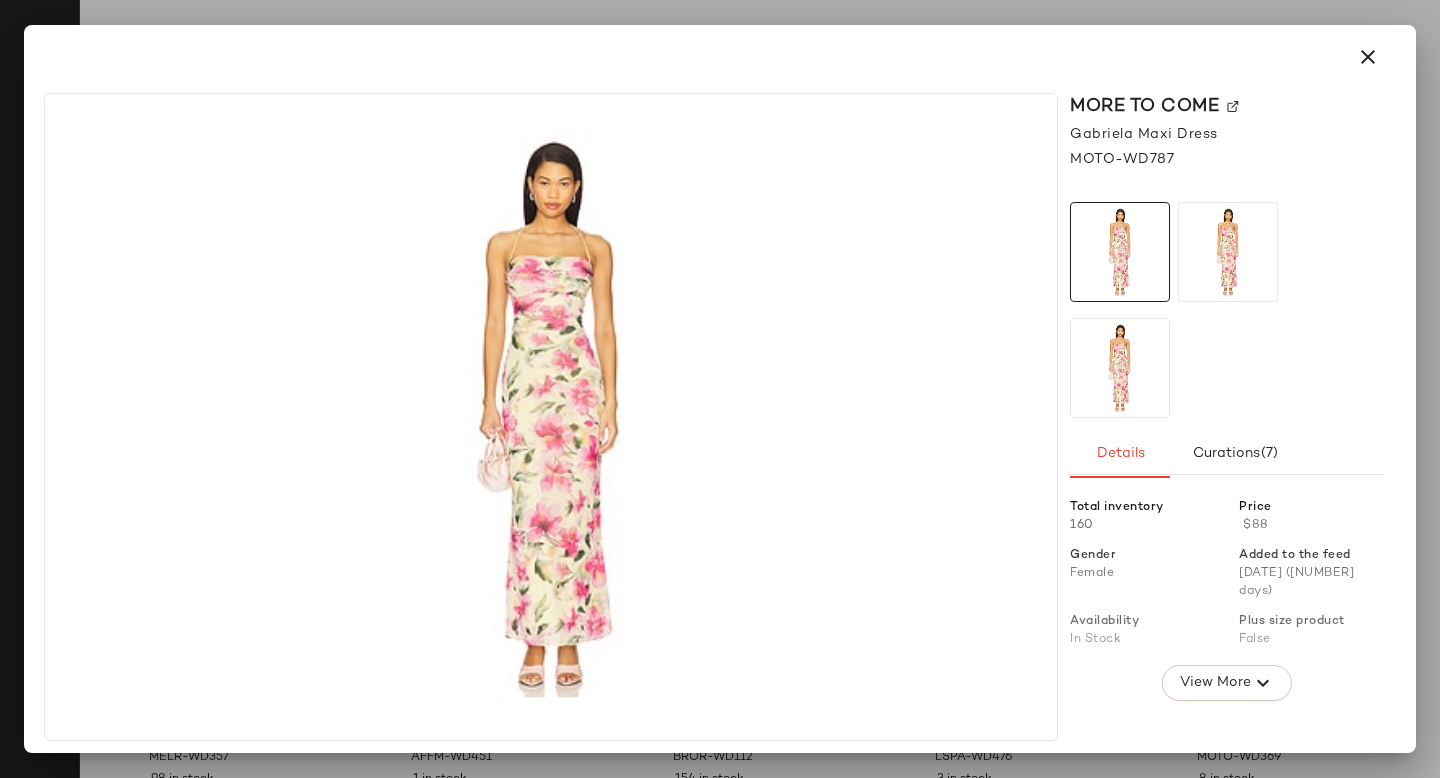 click 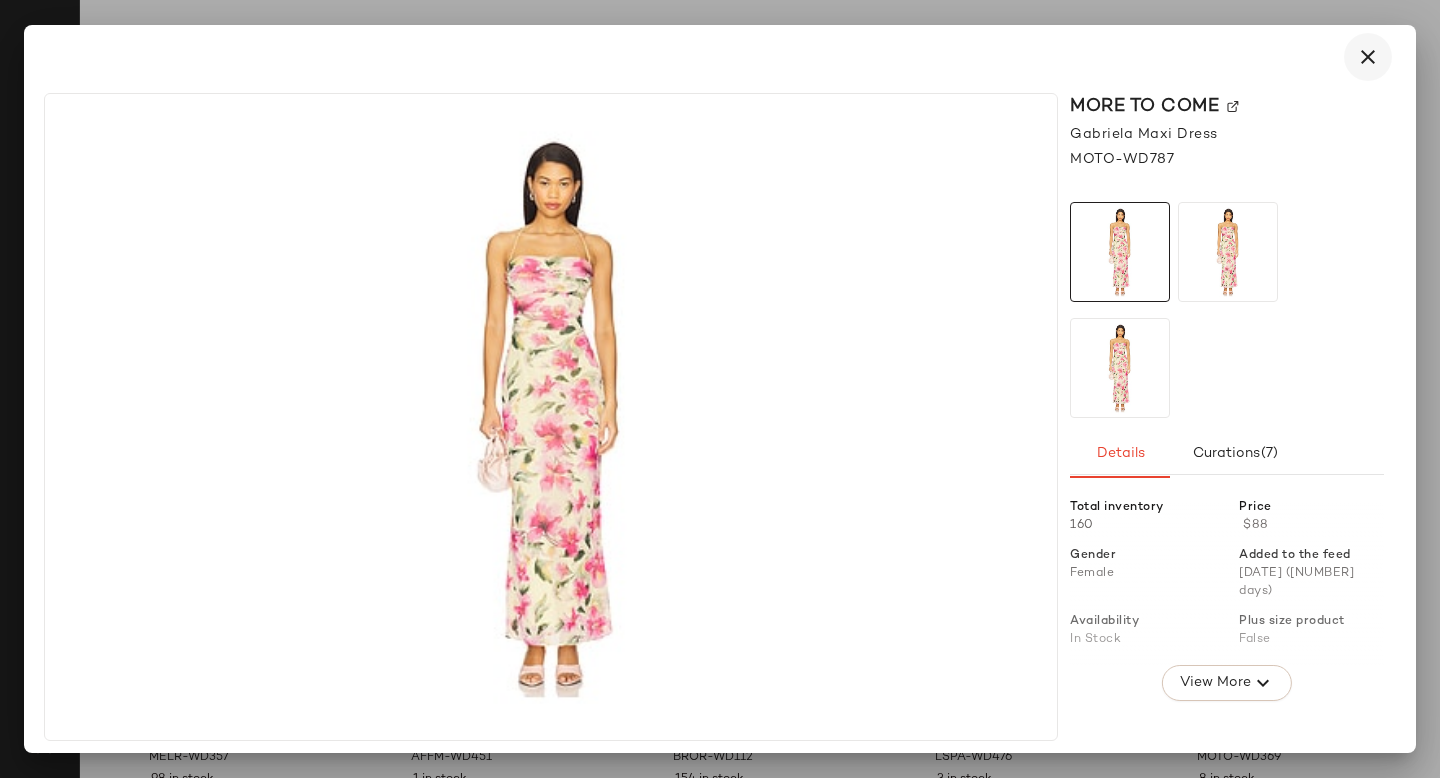 click at bounding box center [1368, 57] 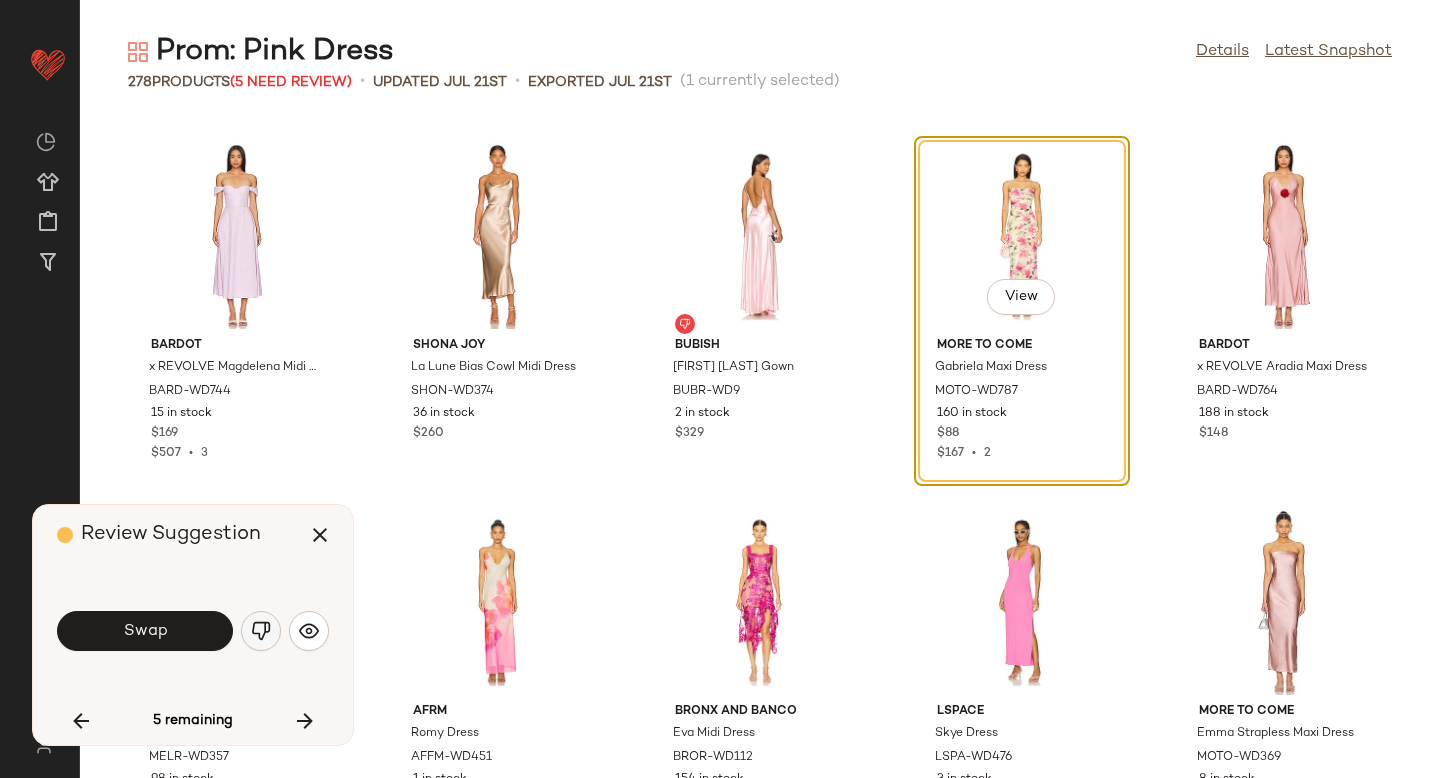 click 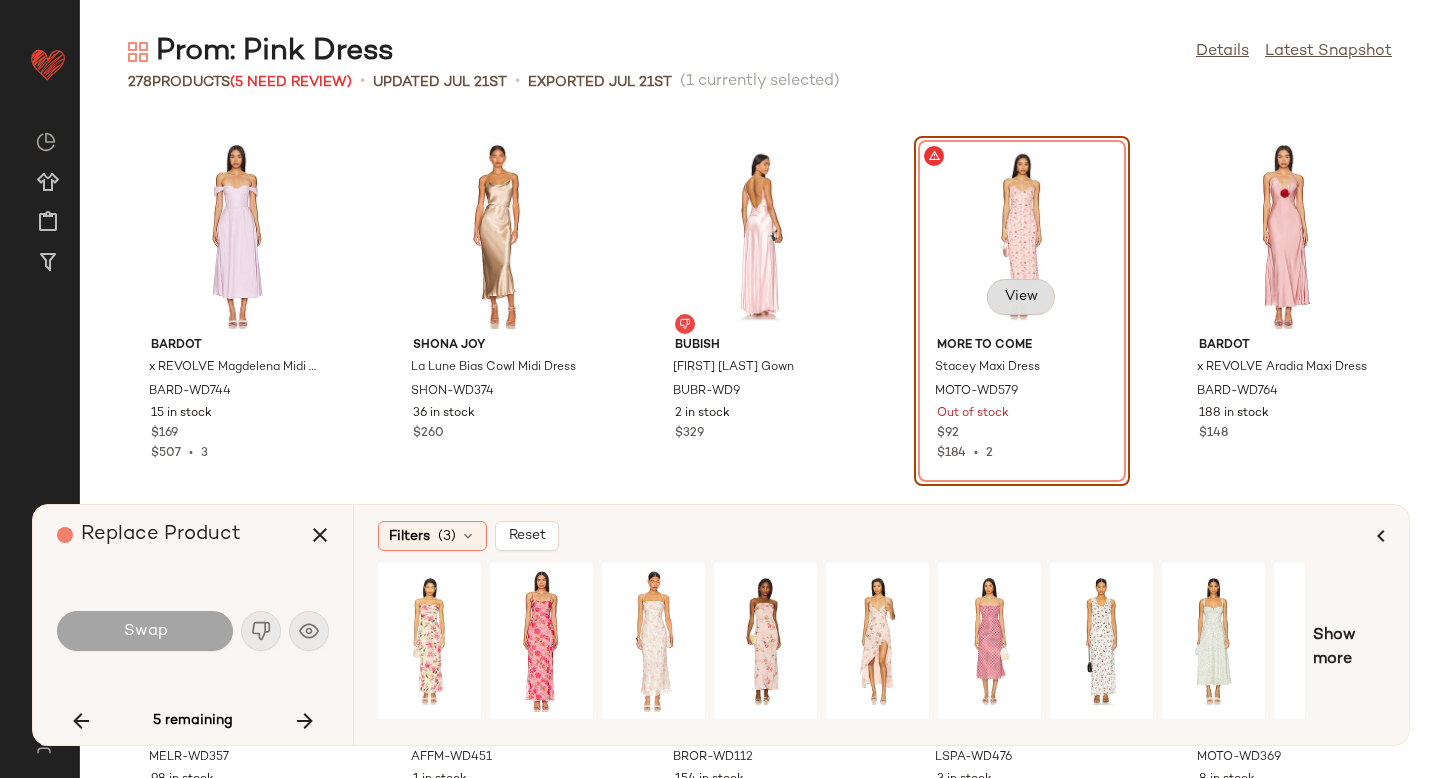 click on "View" at bounding box center (1021, 297) 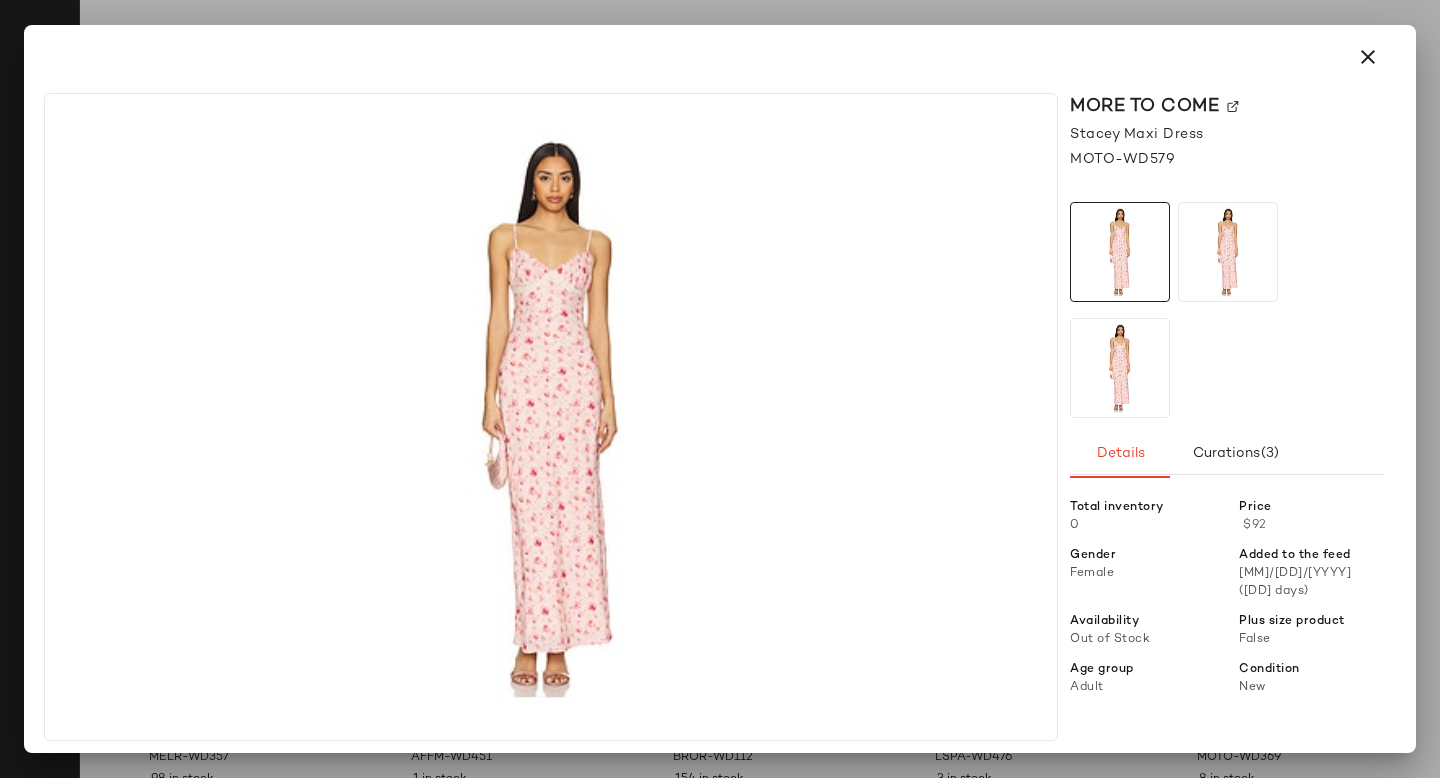 click 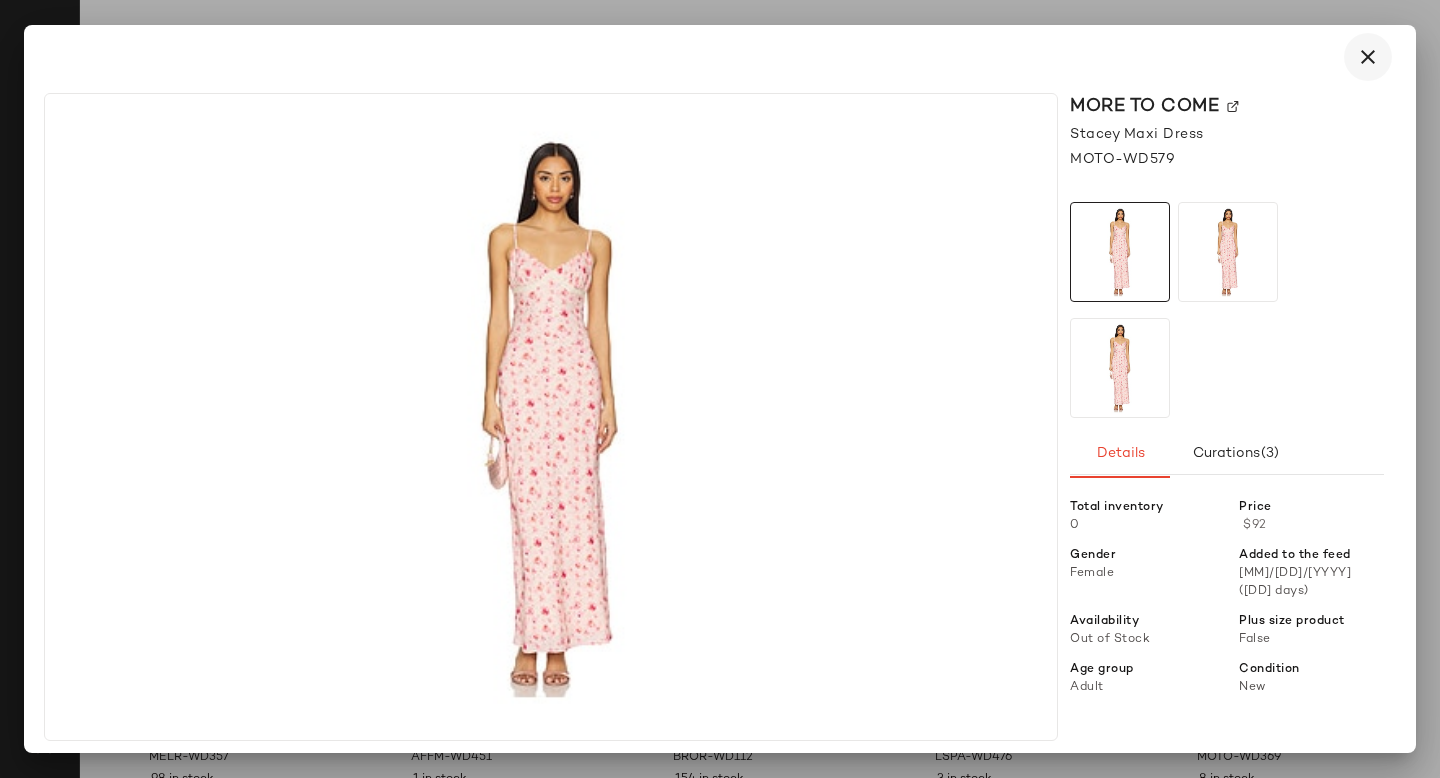 click at bounding box center (1368, 57) 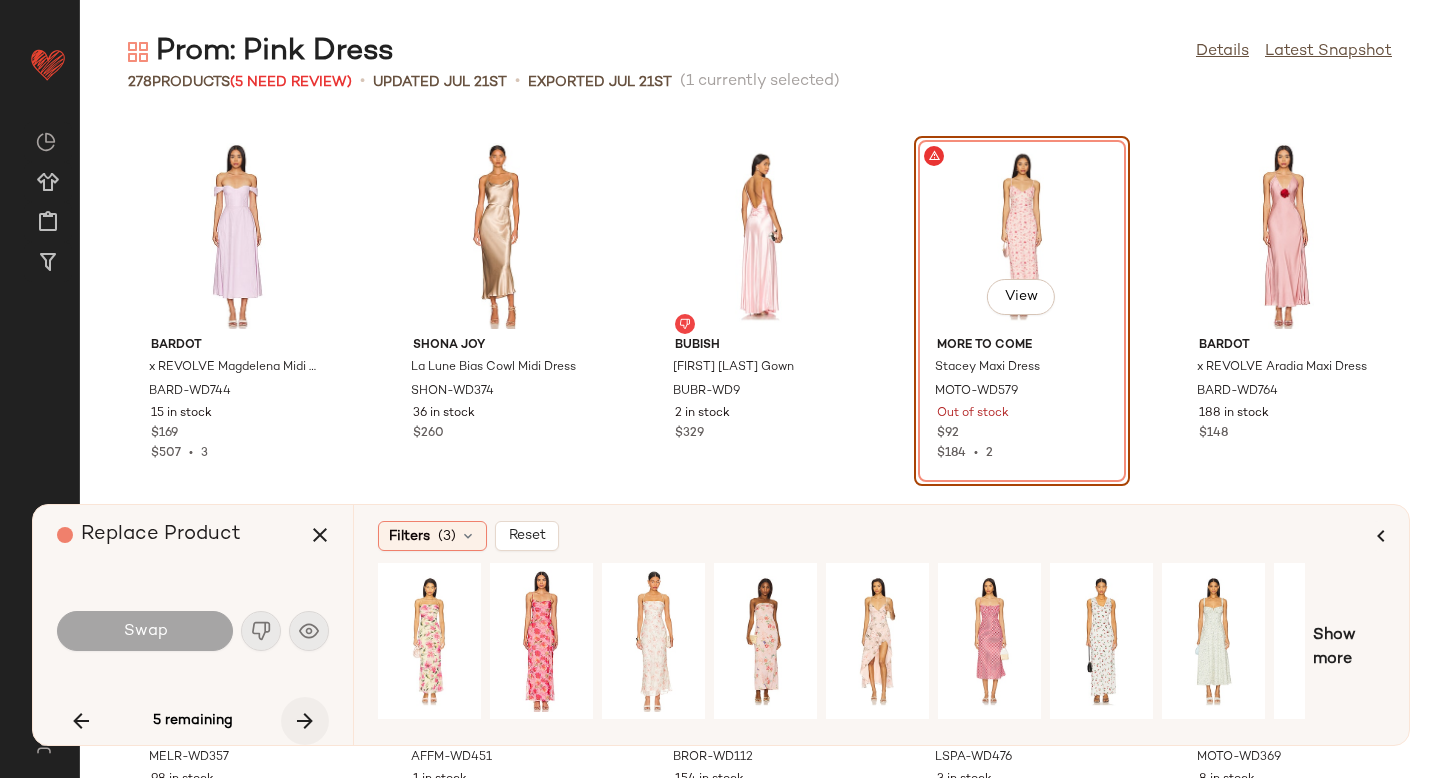 click at bounding box center (305, 721) 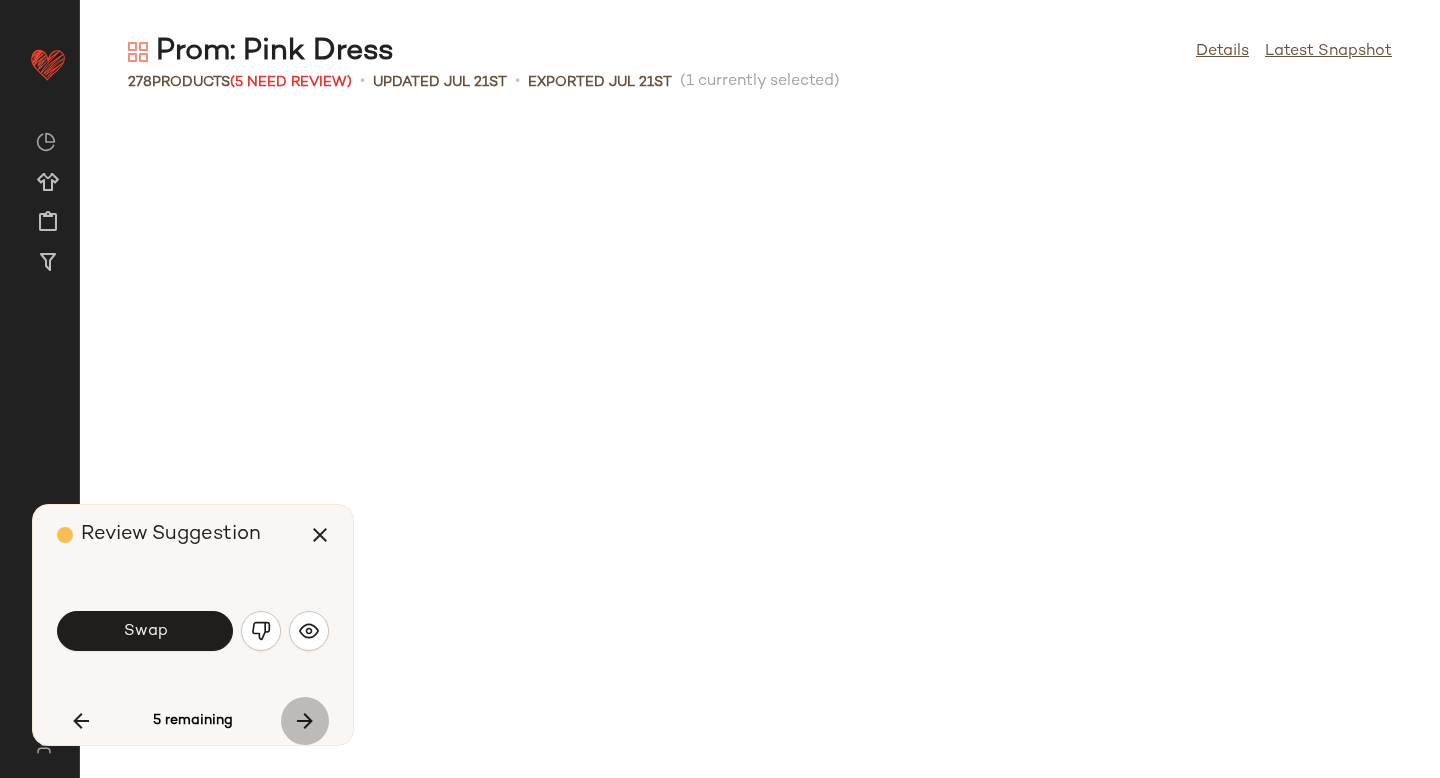 scroll, scrollTop: 16836, scrollLeft: 0, axis: vertical 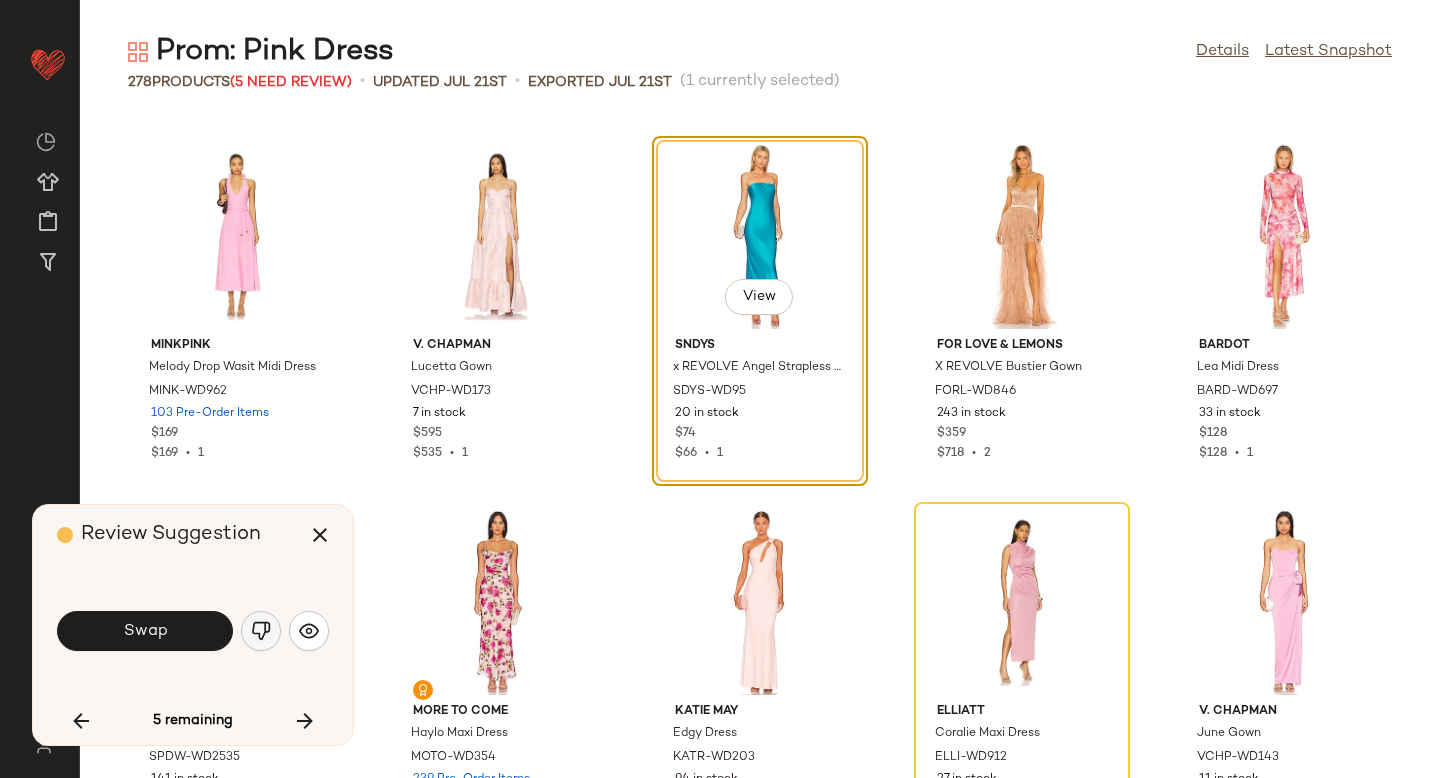 click 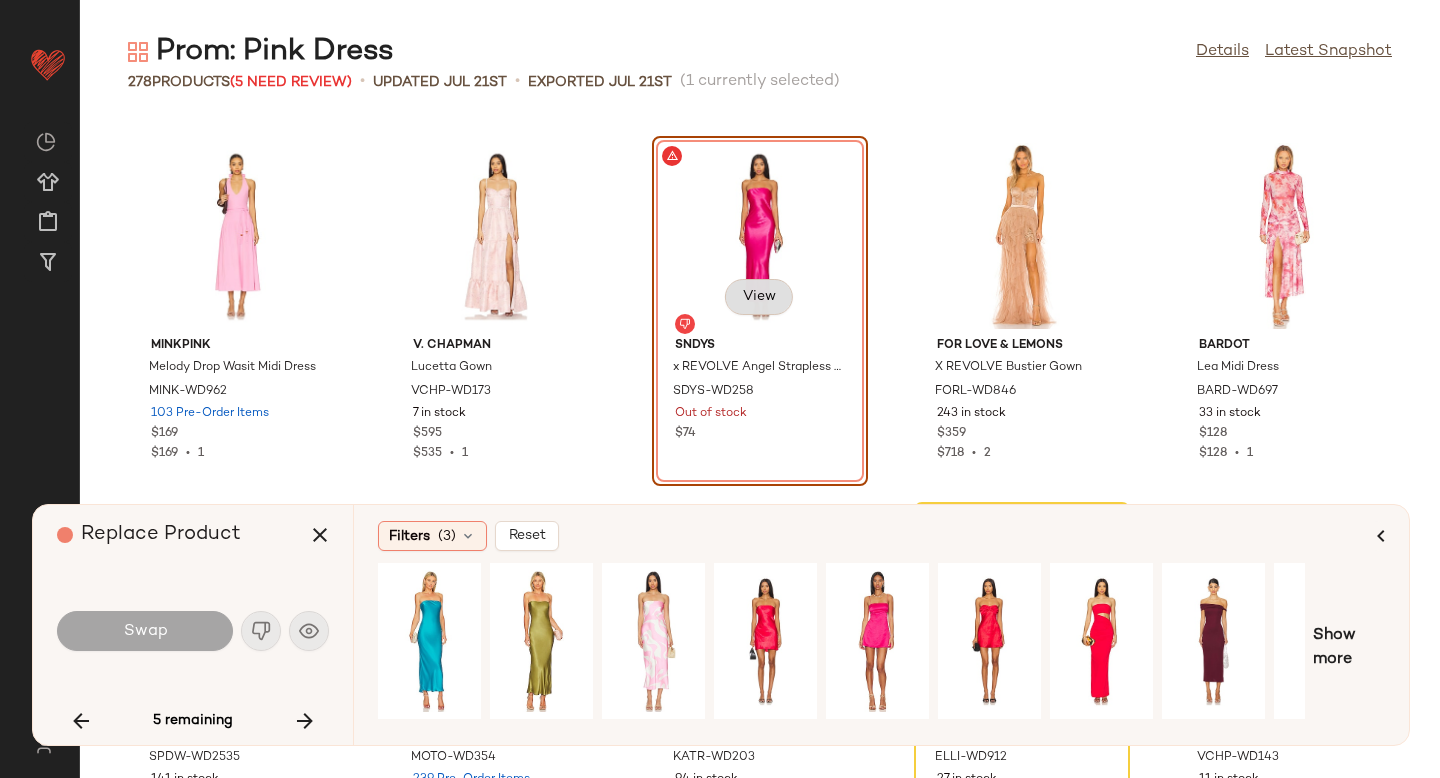 click on "View" 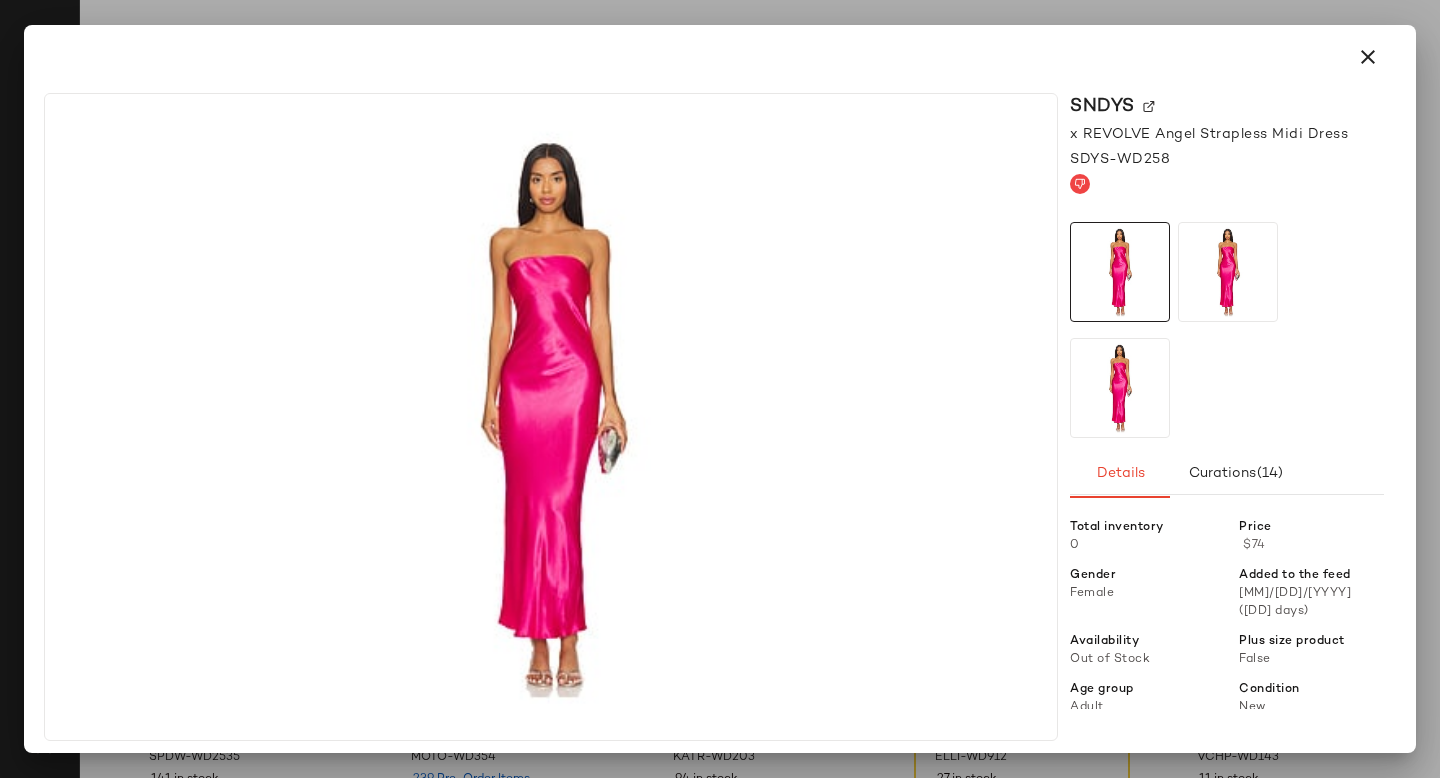 click 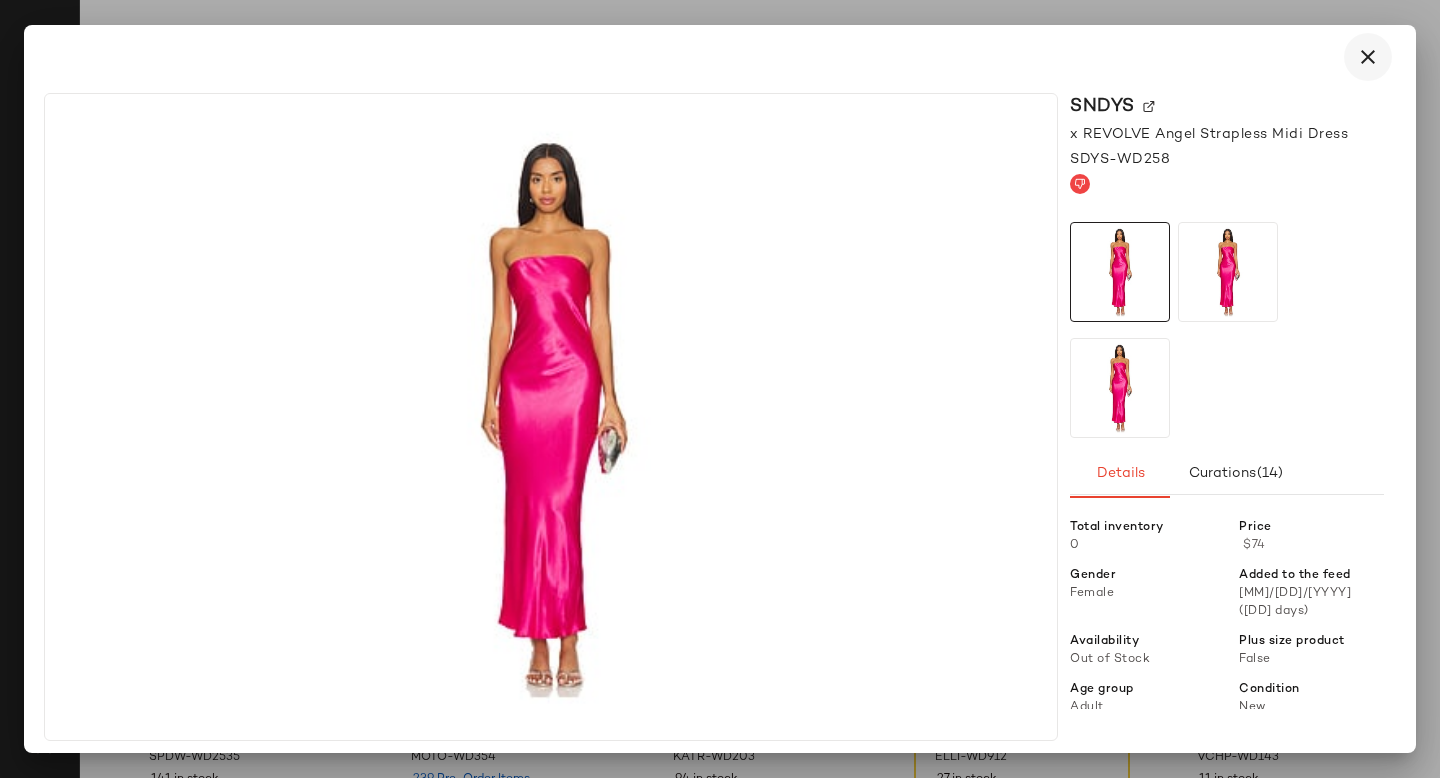 click at bounding box center [1368, 57] 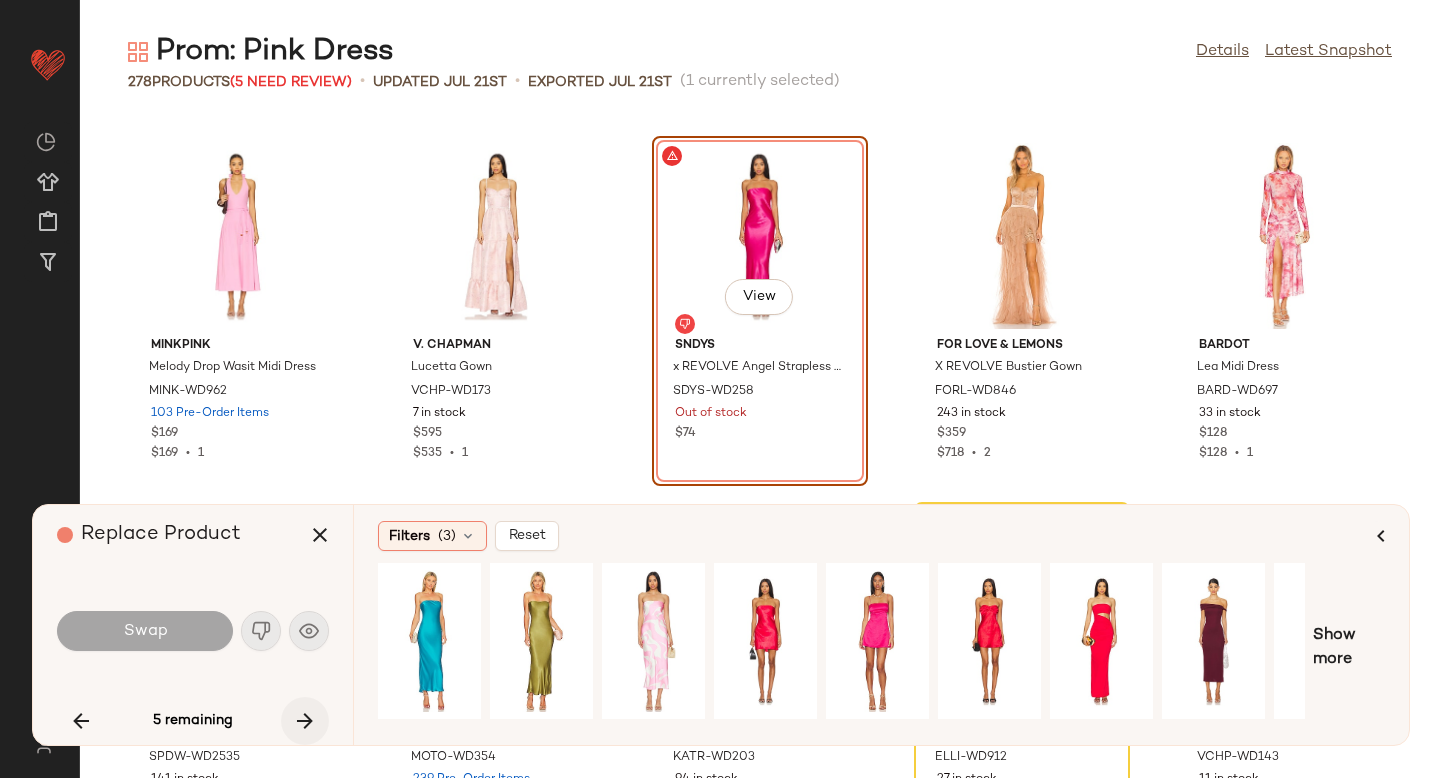click at bounding box center [305, 721] 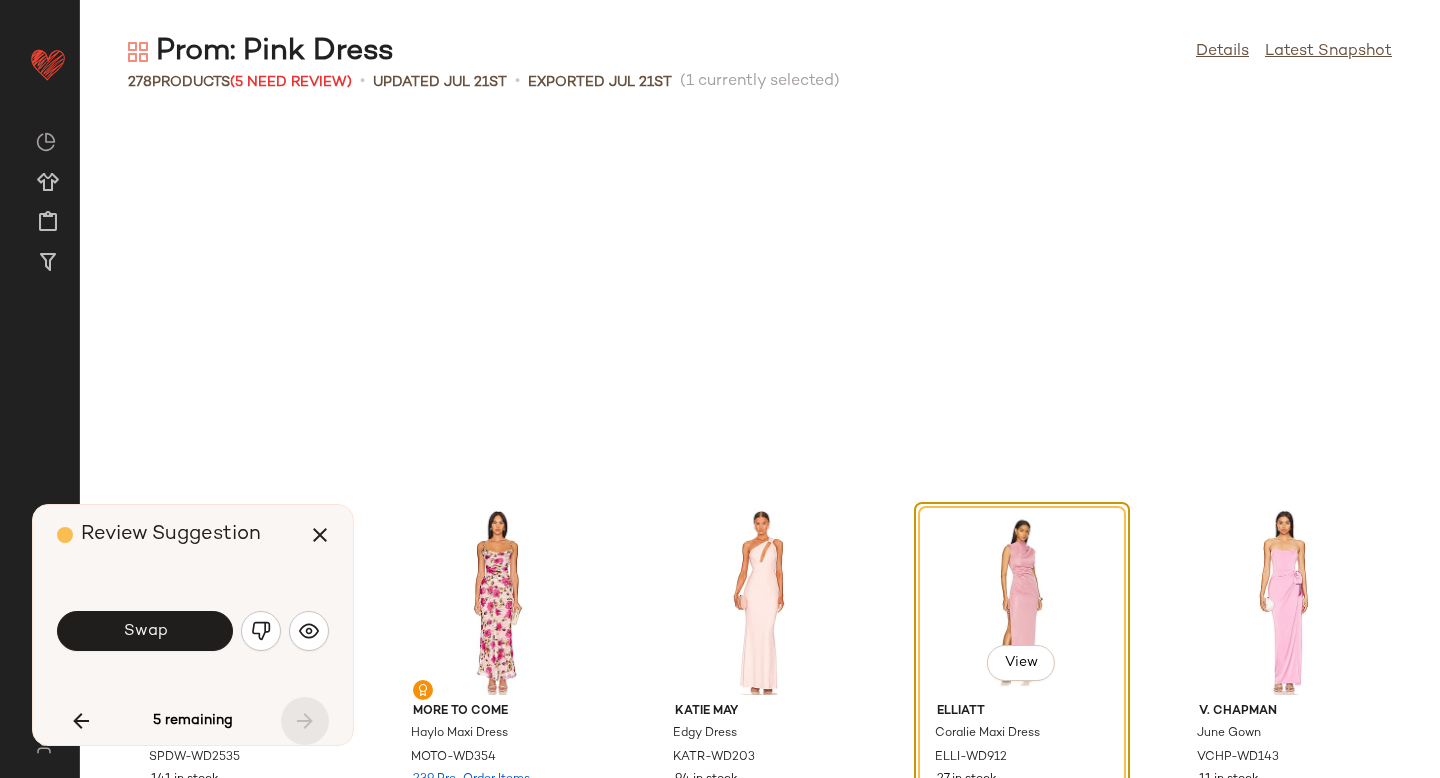 scroll, scrollTop: 17202, scrollLeft: 0, axis: vertical 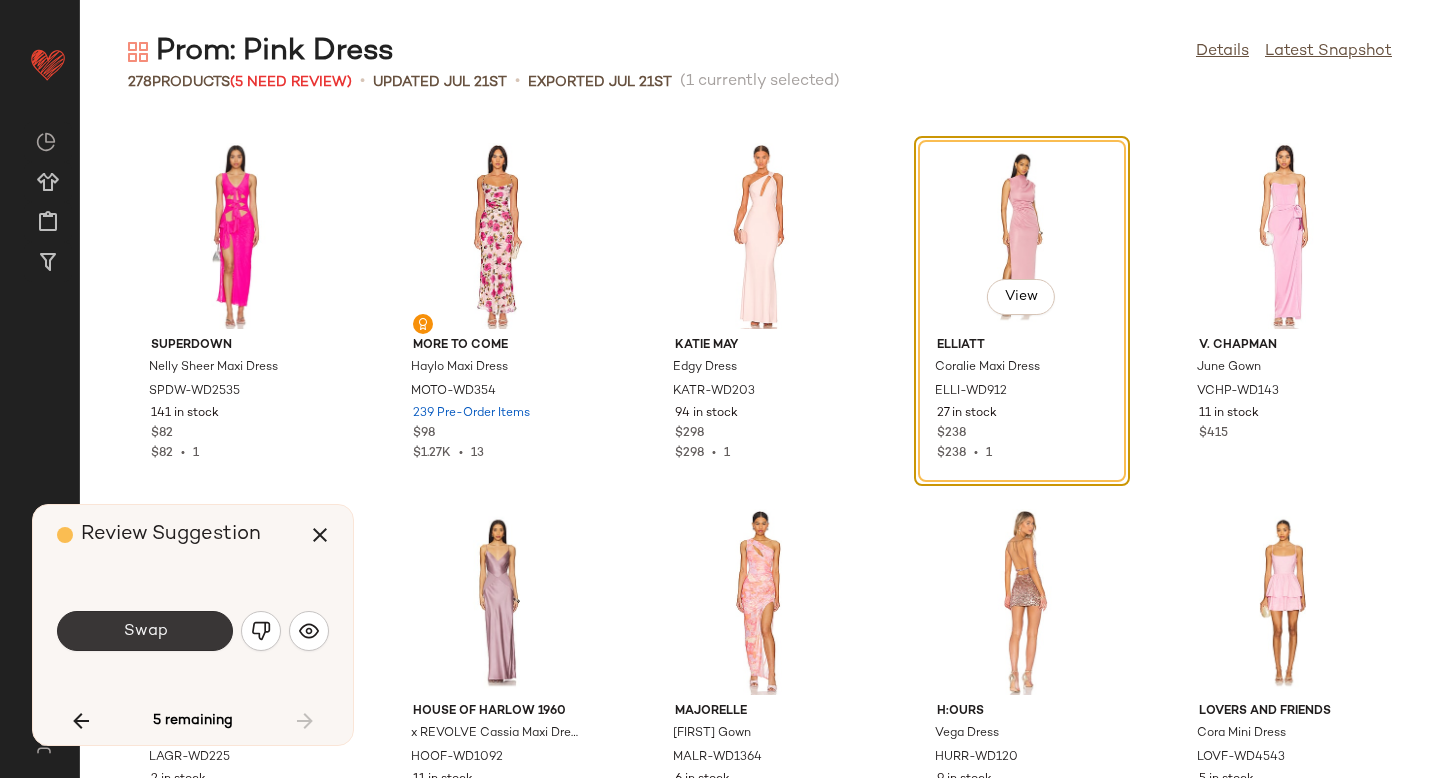 click on "Swap" at bounding box center (145, 631) 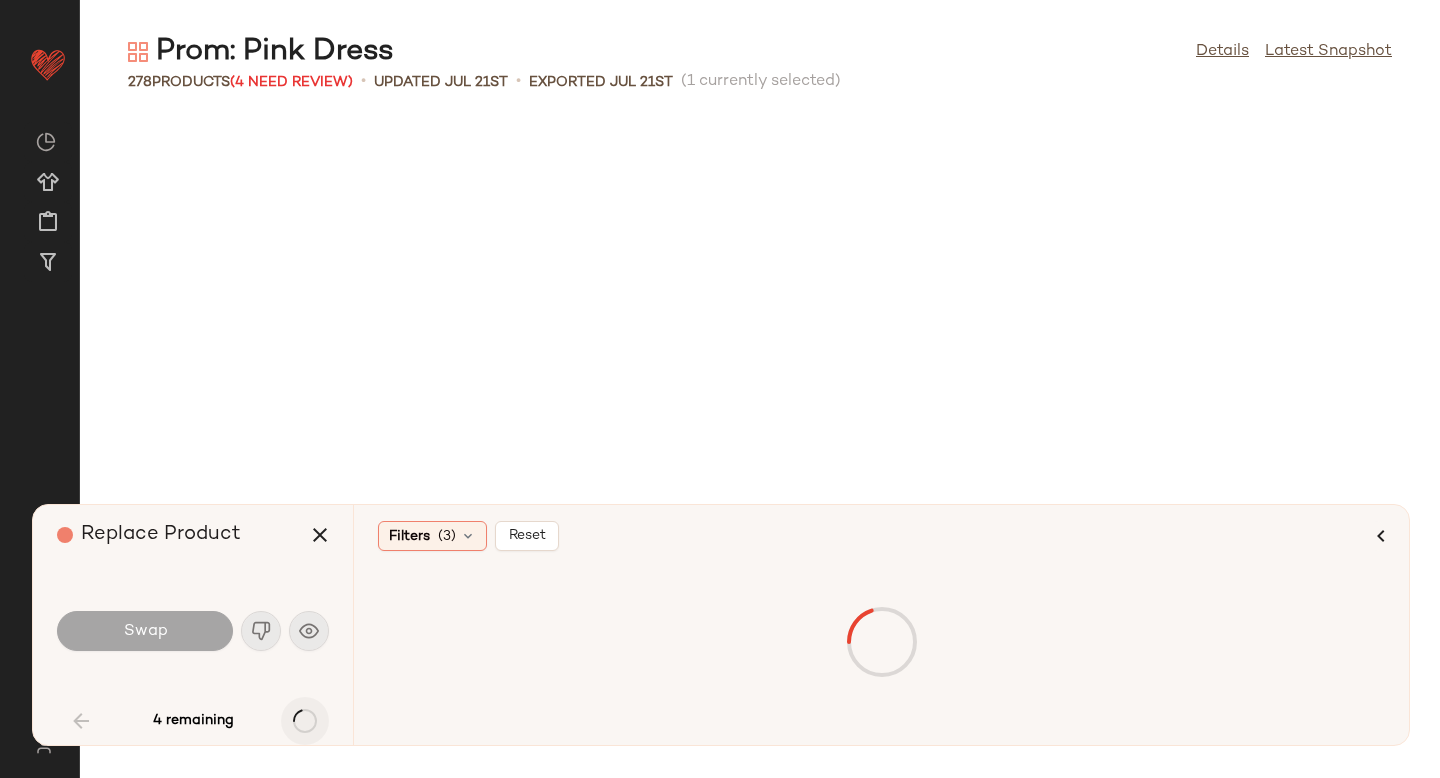 scroll, scrollTop: 366, scrollLeft: 0, axis: vertical 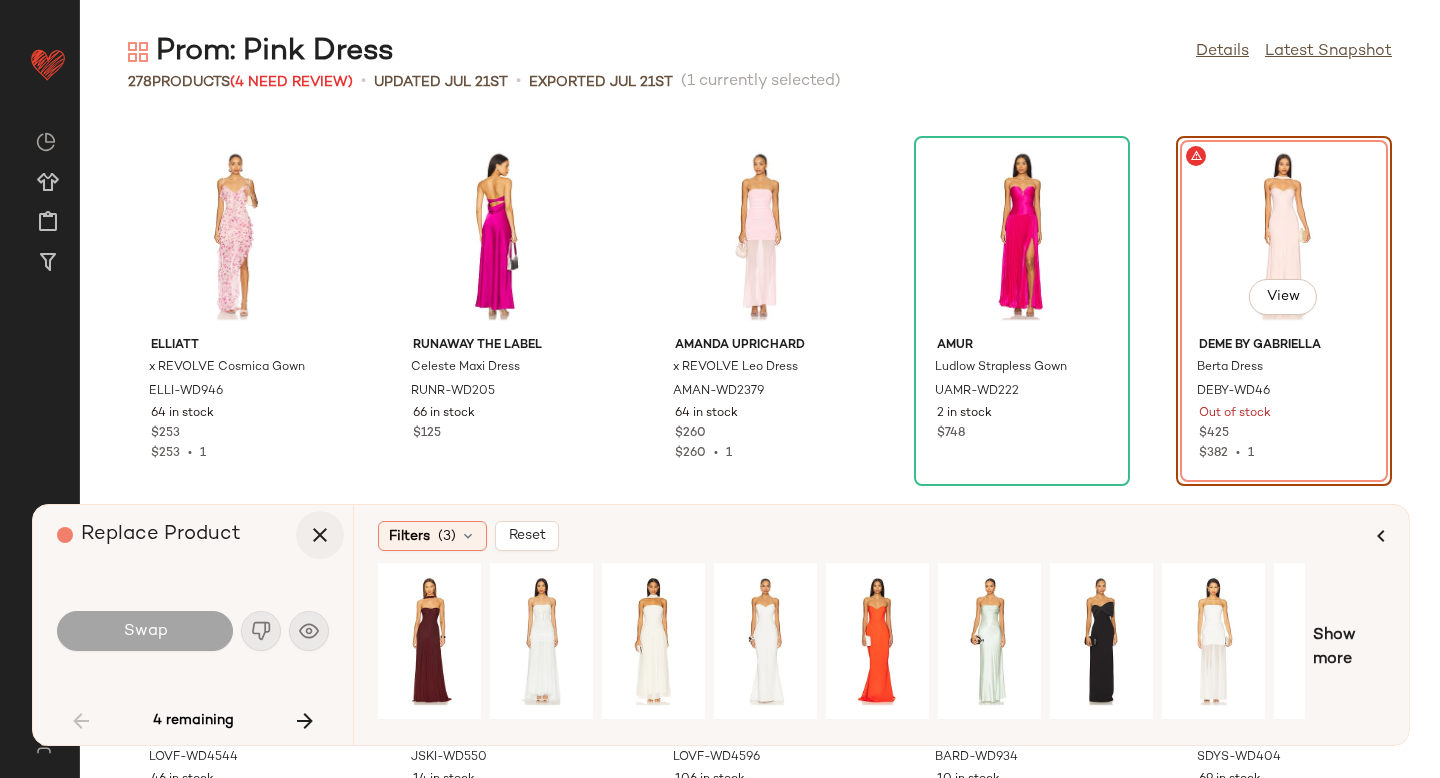 click at bounding box center (320, 535) 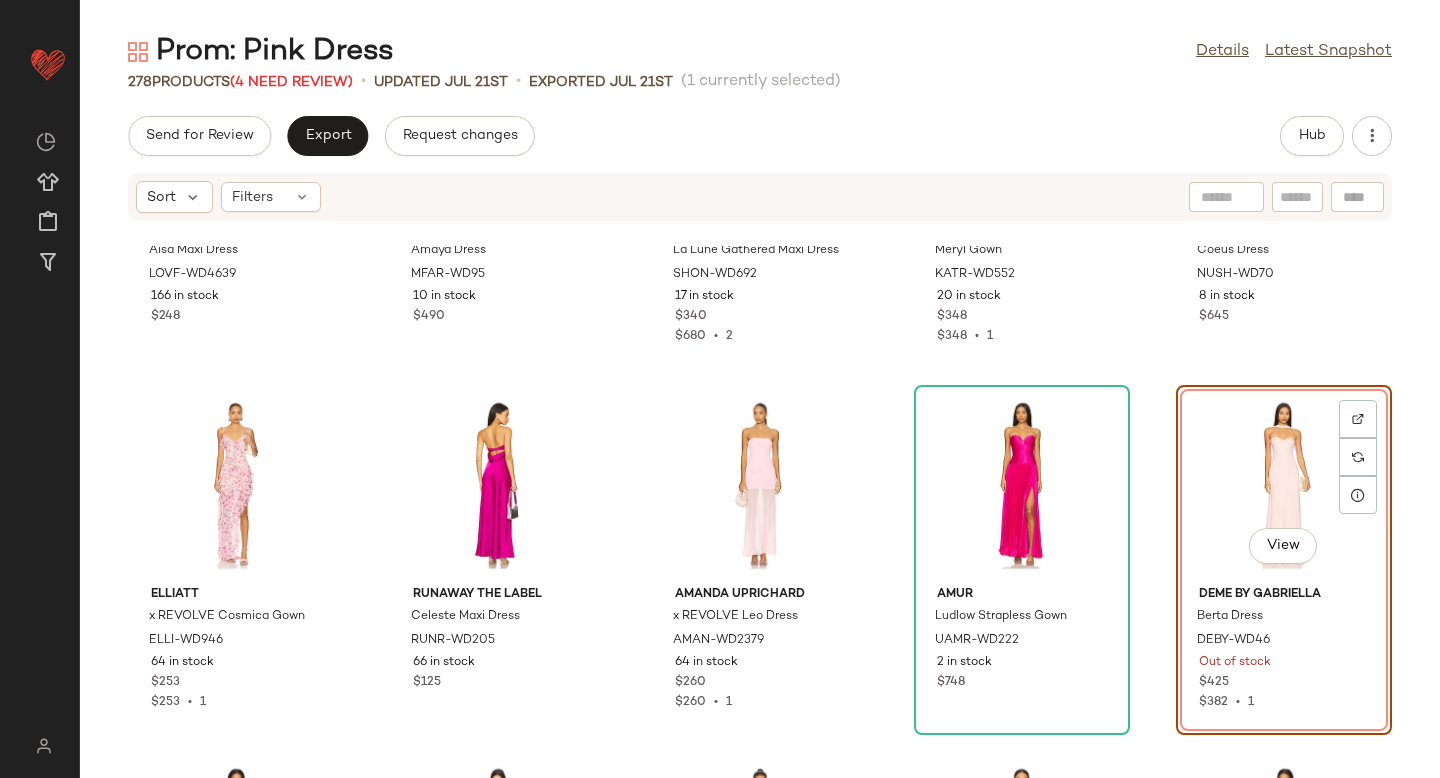 scroll, scrollTop: 0, scrollLeft: 0, axis: both 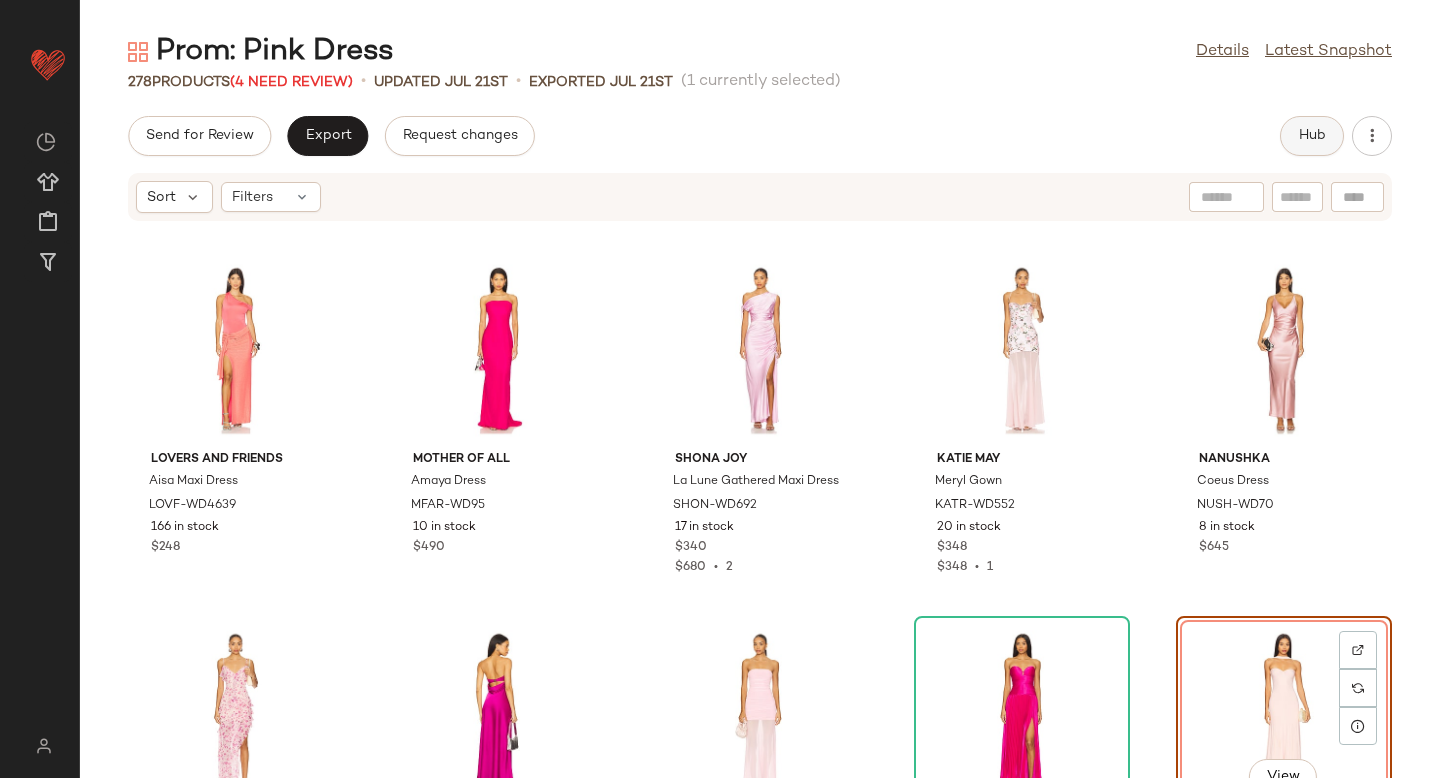 click on "Hub" at bounding box center (1312, 136) 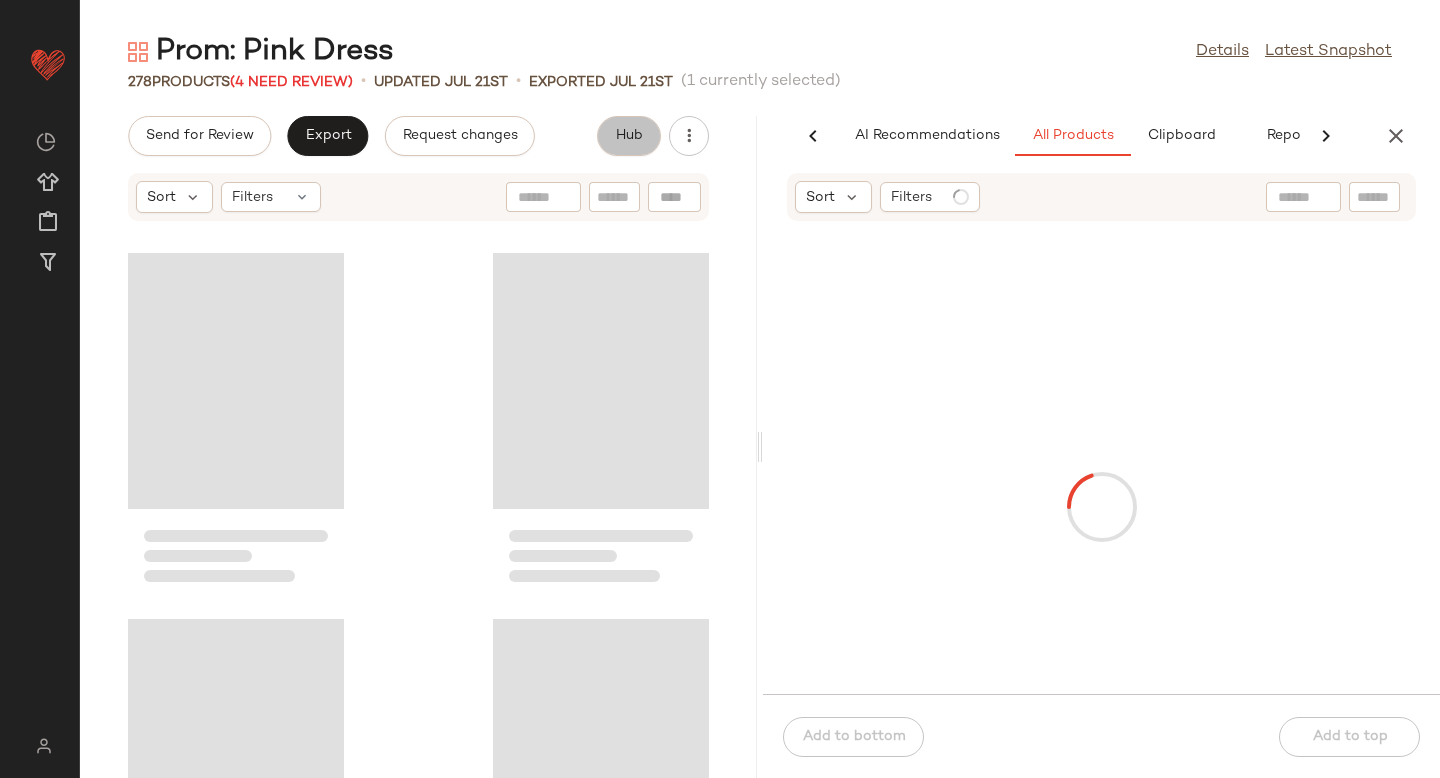 scroll, scrollTop: 0, scrollLeft: 47, axis: horizontal 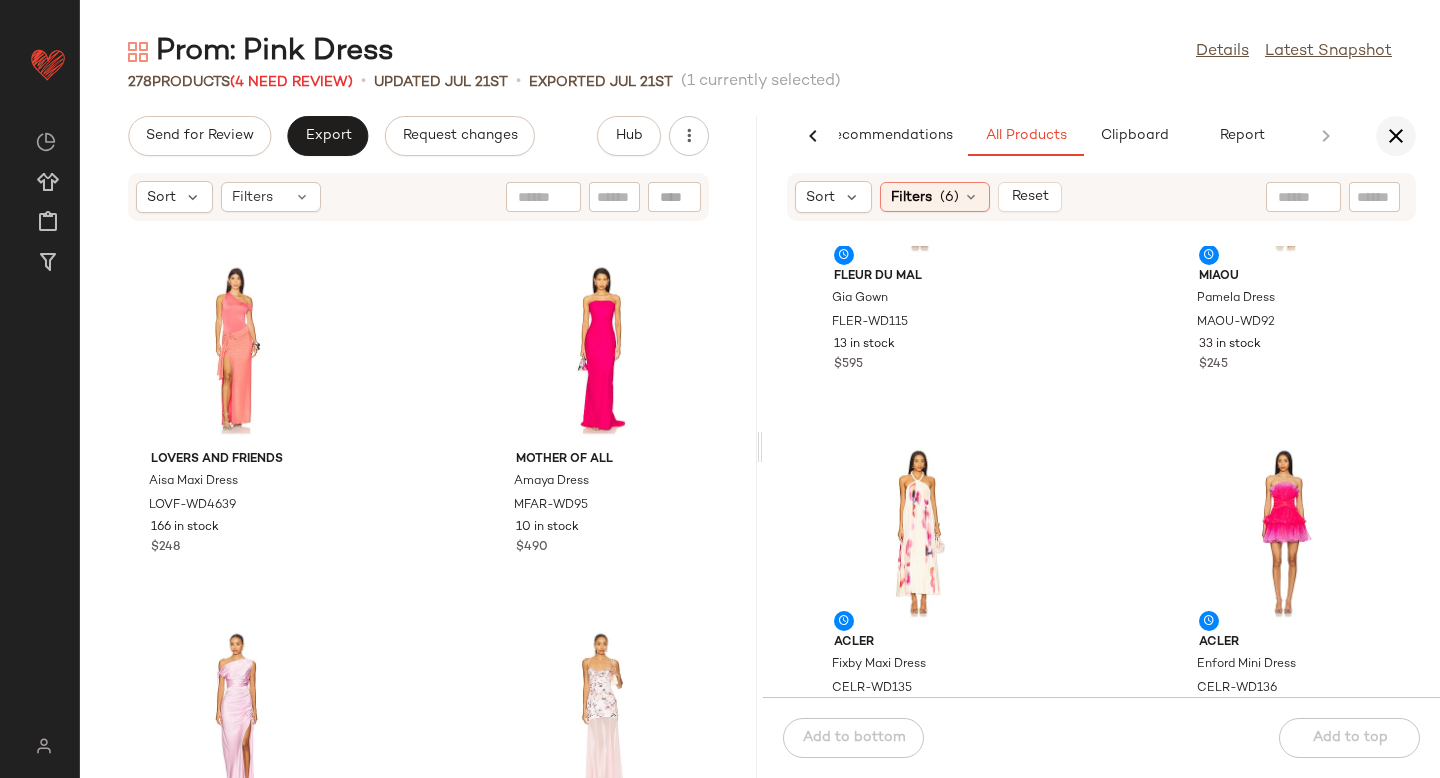 click at bounding box center [1396, 136] 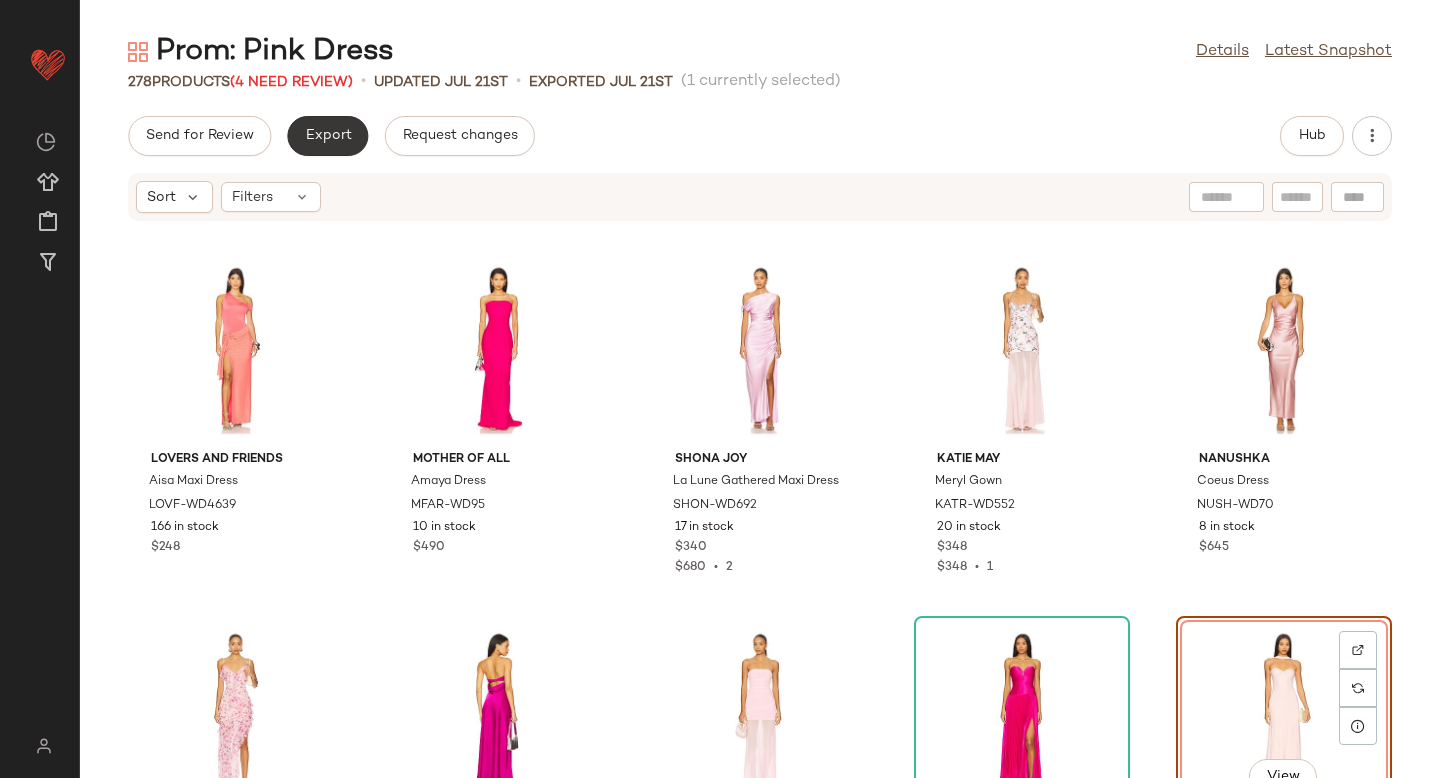 click on "Export" at bounding box center (327, 136) 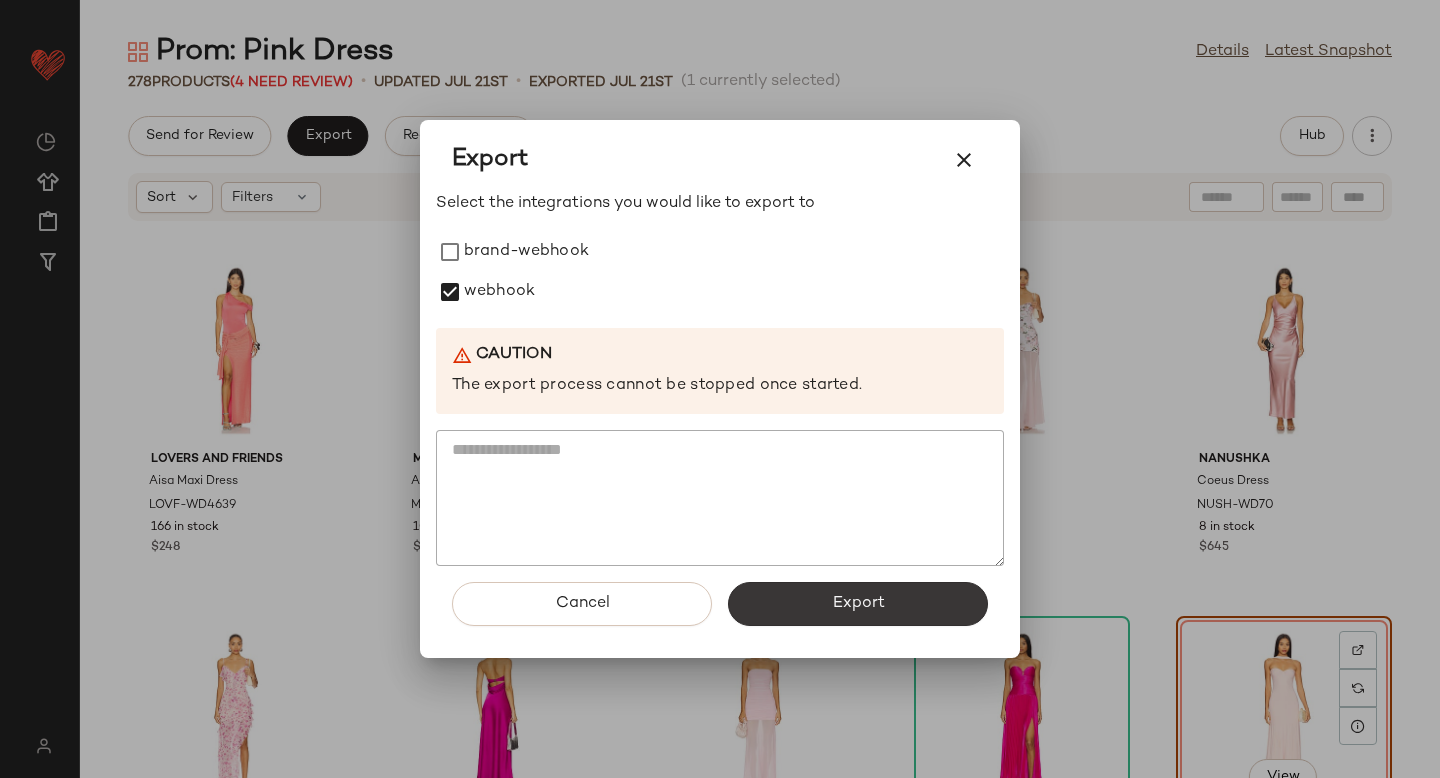 click on "Export" at bounding box center (858, 604) 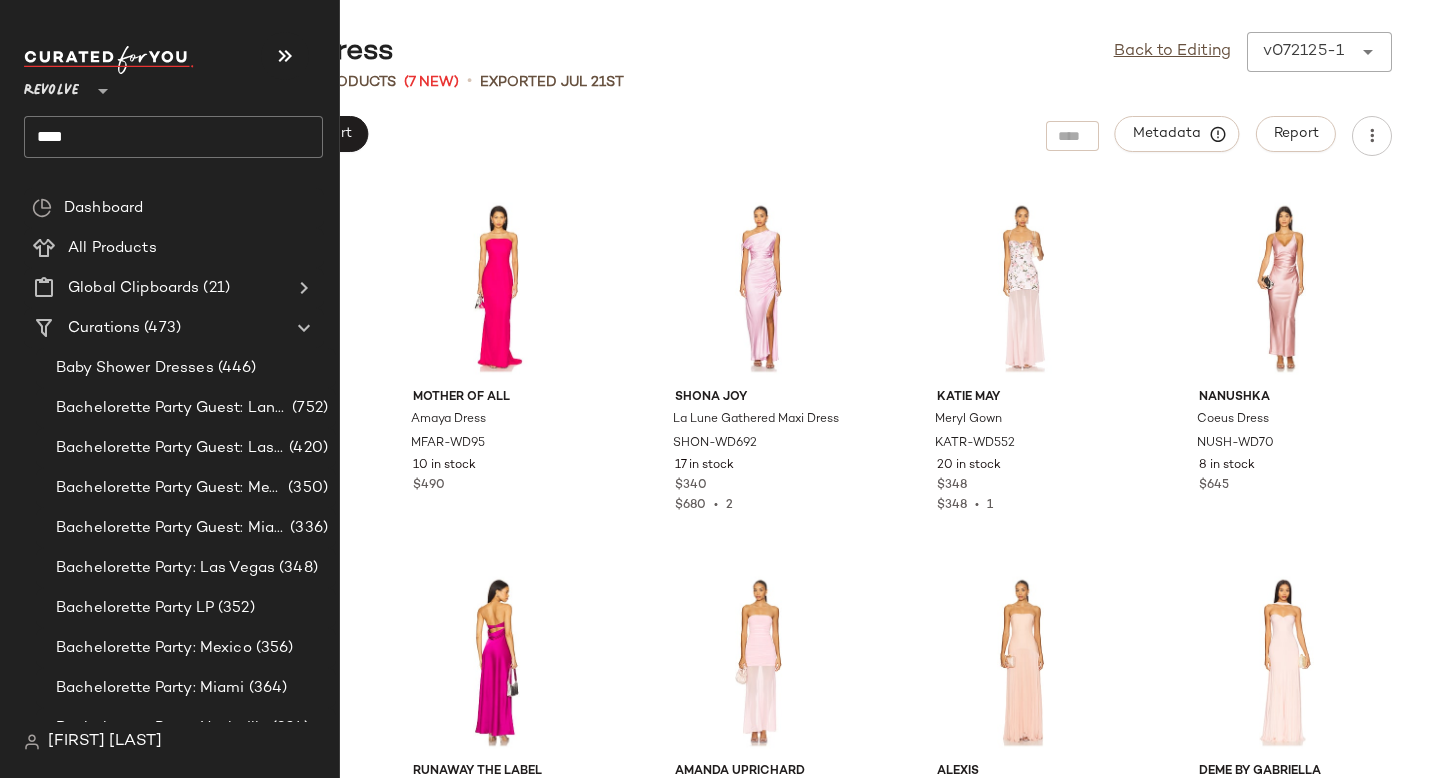 click on "****" 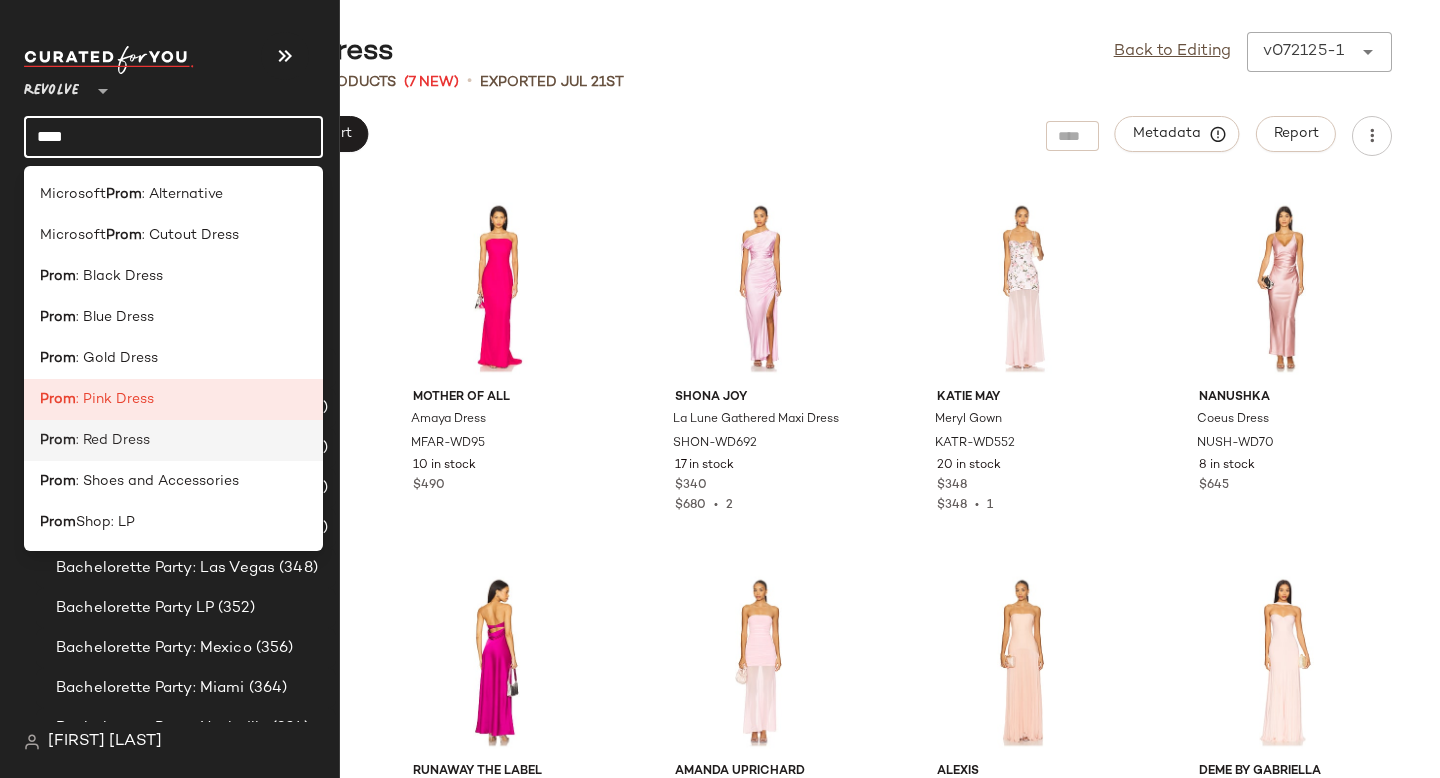 click on ": Red Dress" at bounding box center (113, 440) 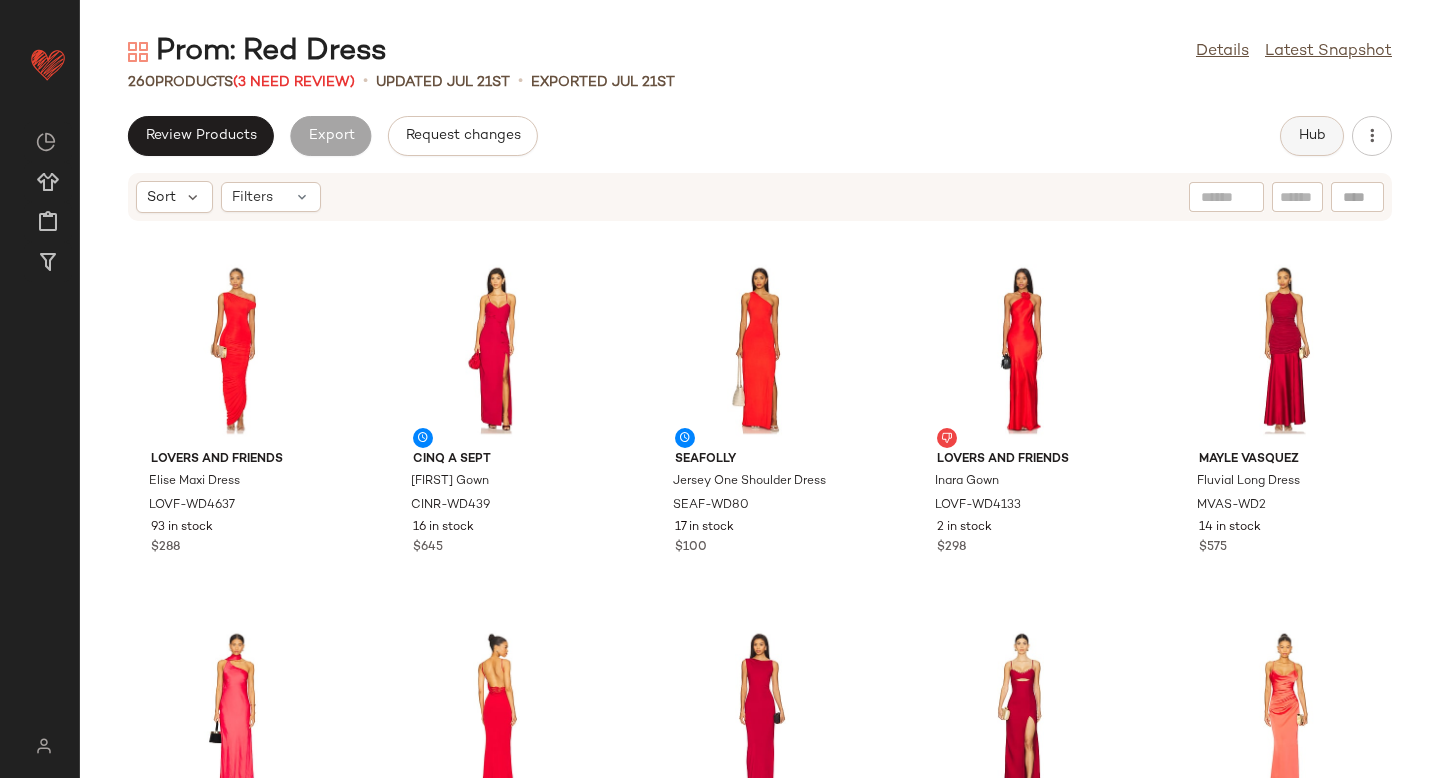 click on "Hub" 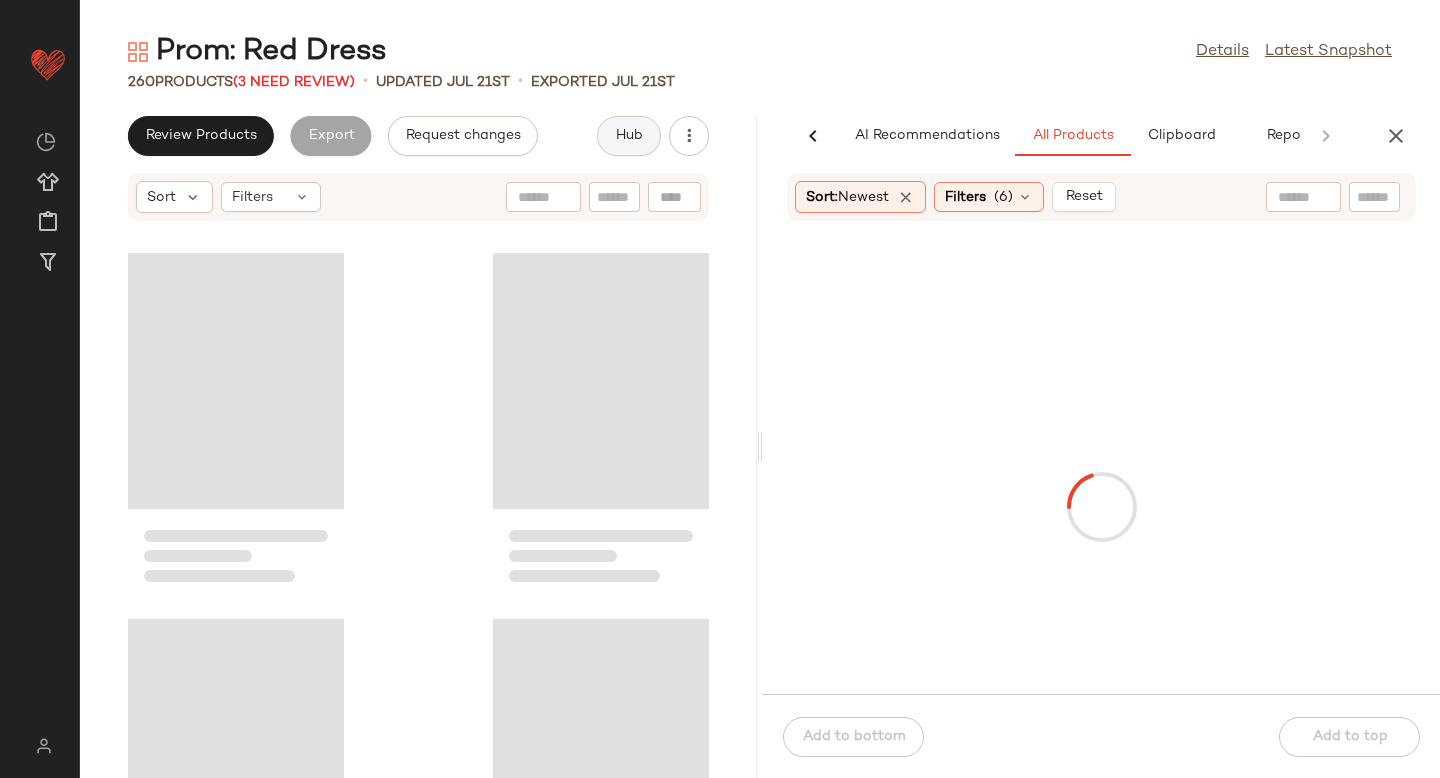 scroll, scrollTop: 0, scrollLeft: 47, axis: horizontal 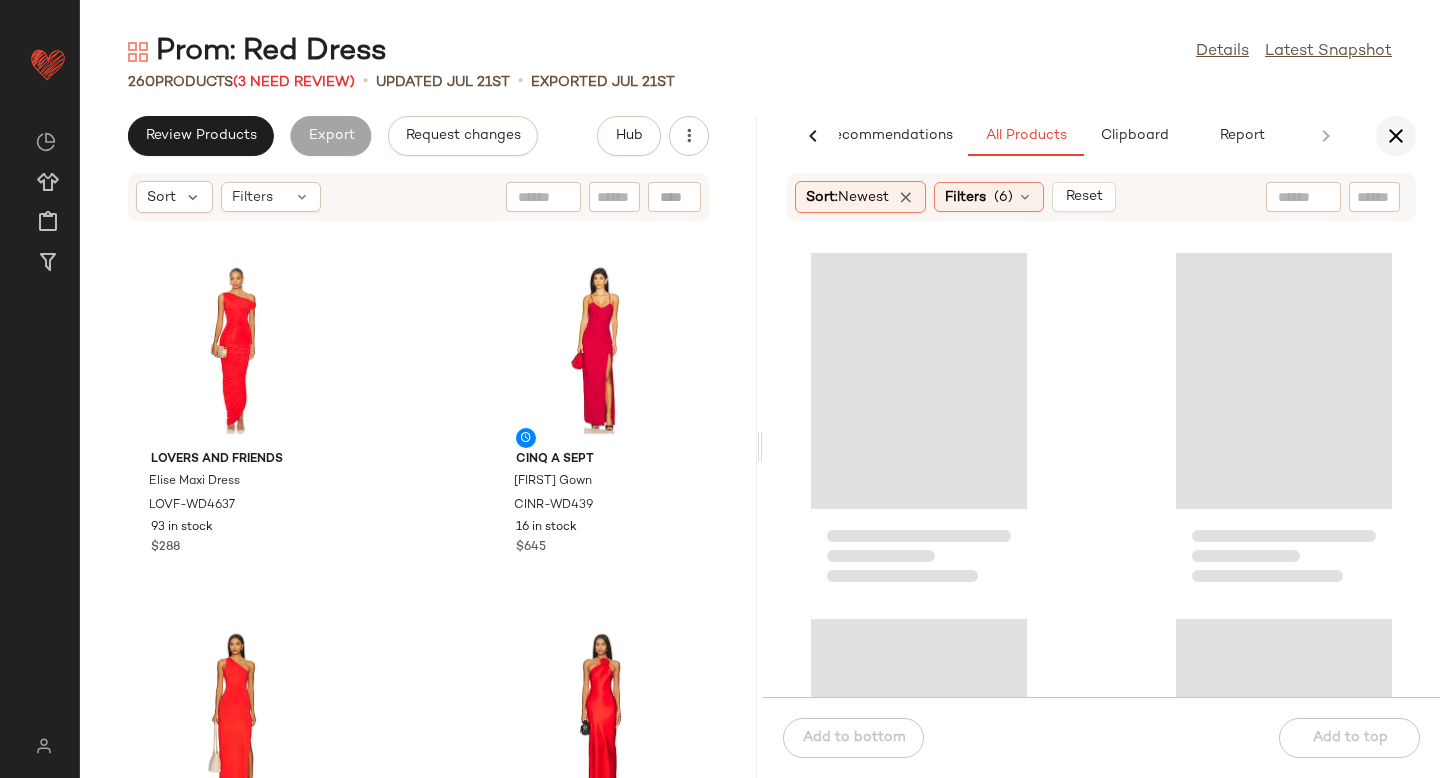 click at bounding box center (1396, 136) 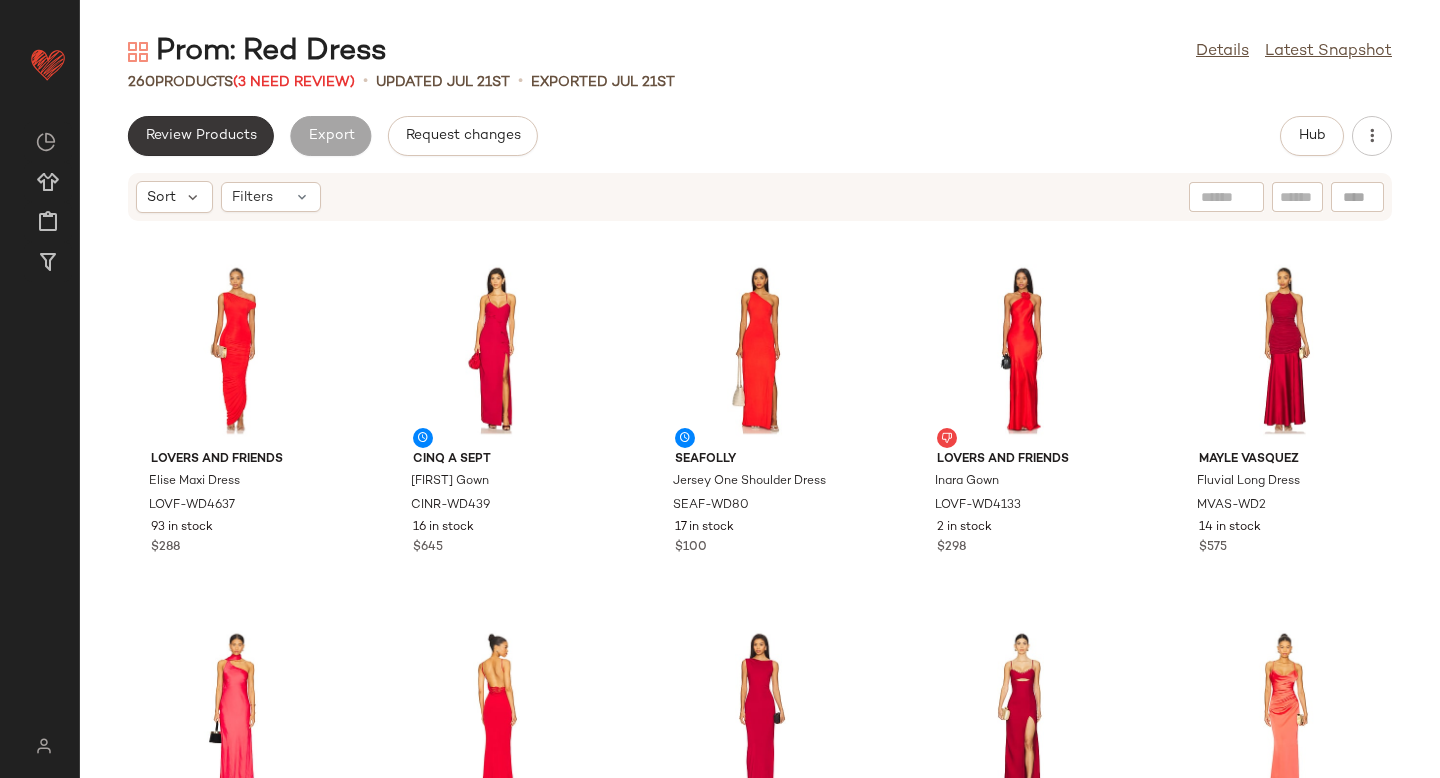 click on "Review Products" at bounding box center [201, 136] 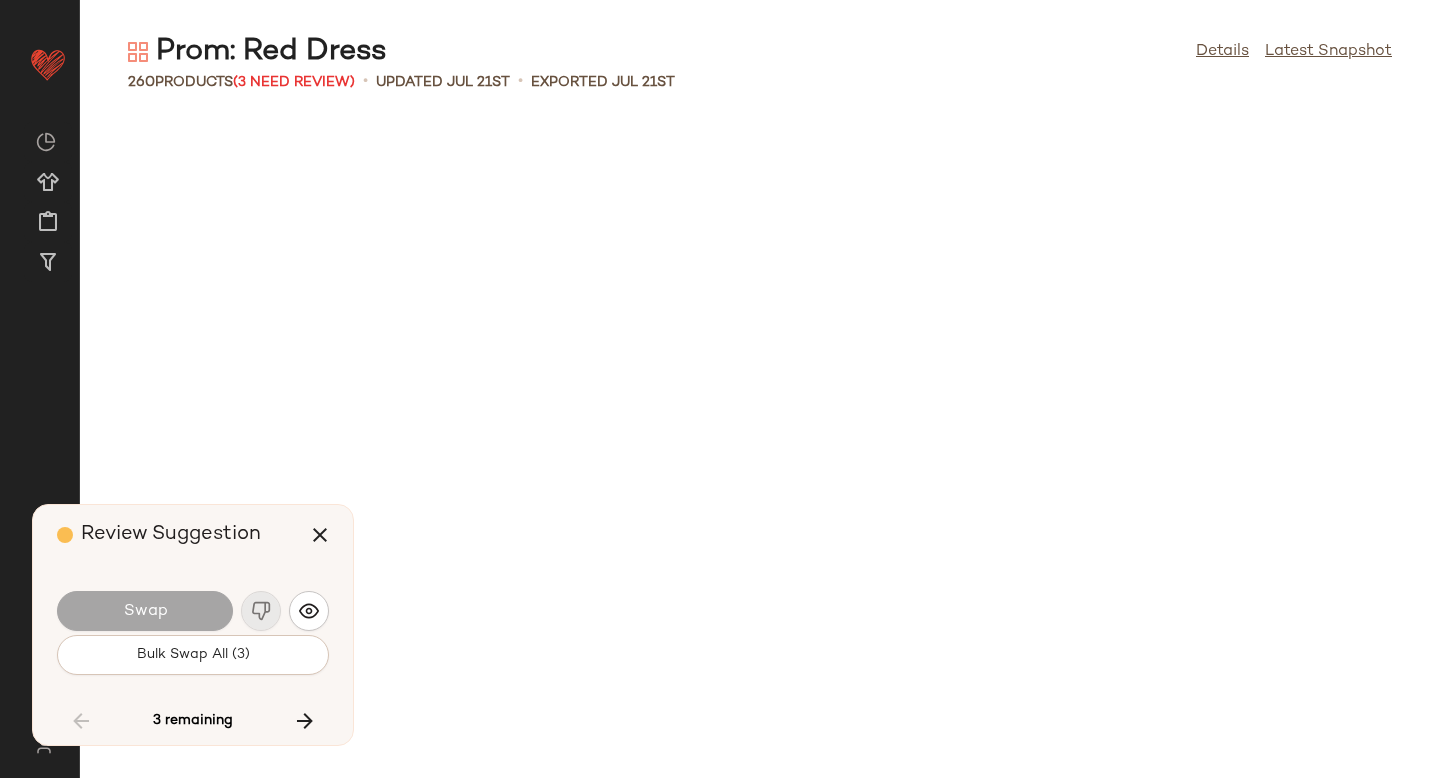 scroll, scrollTop: 8784, scrollLeft: 0, axis: vertical 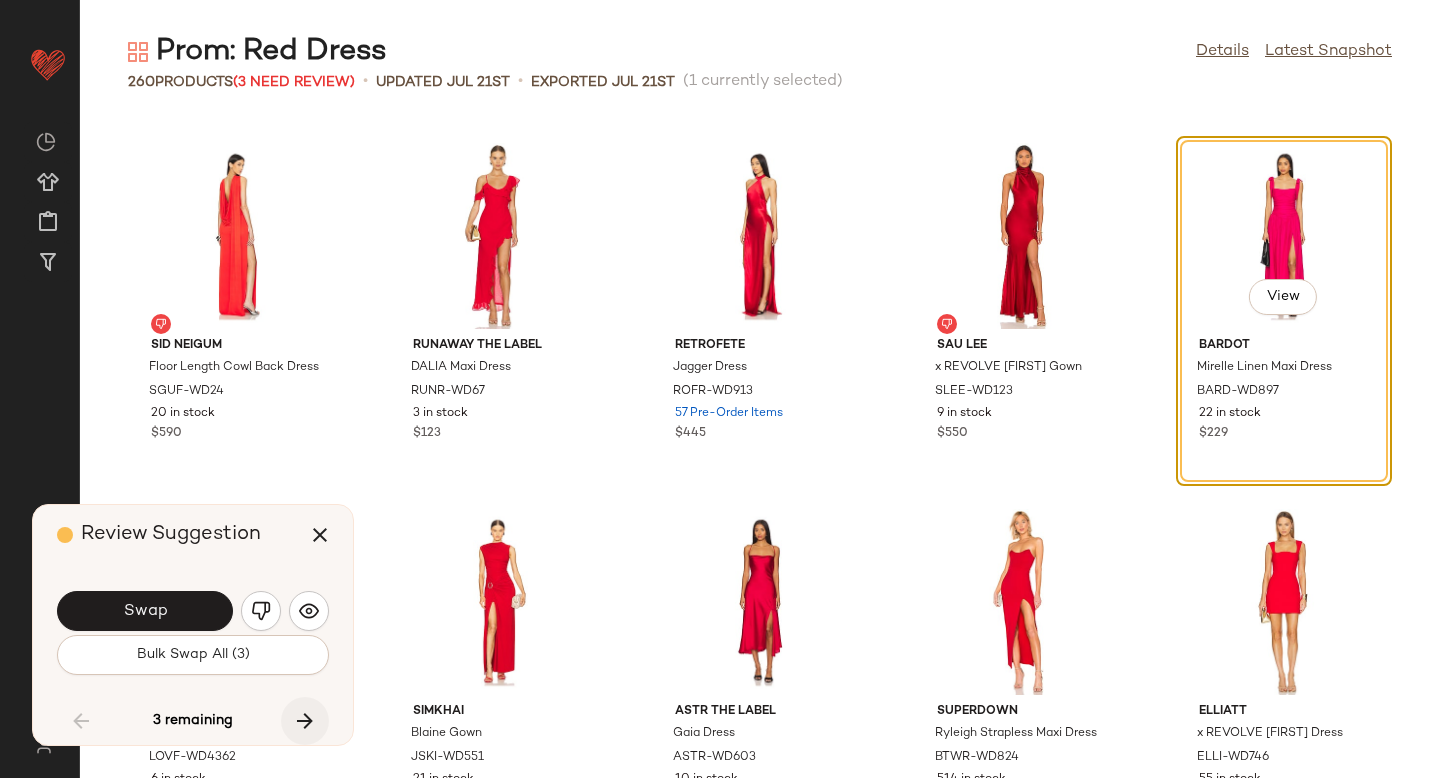 click at bounding box center [305, 721] 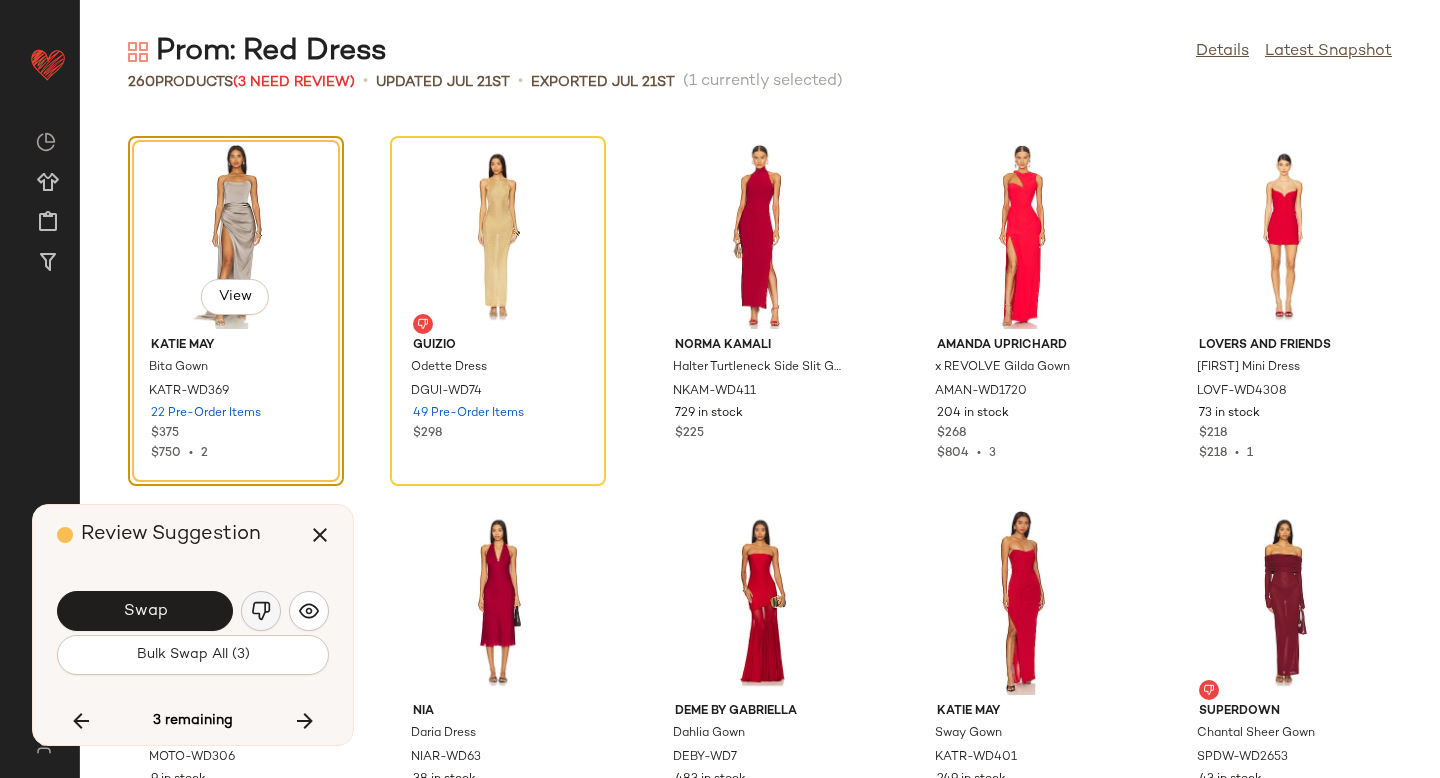 click at bounding box center (261, 611) 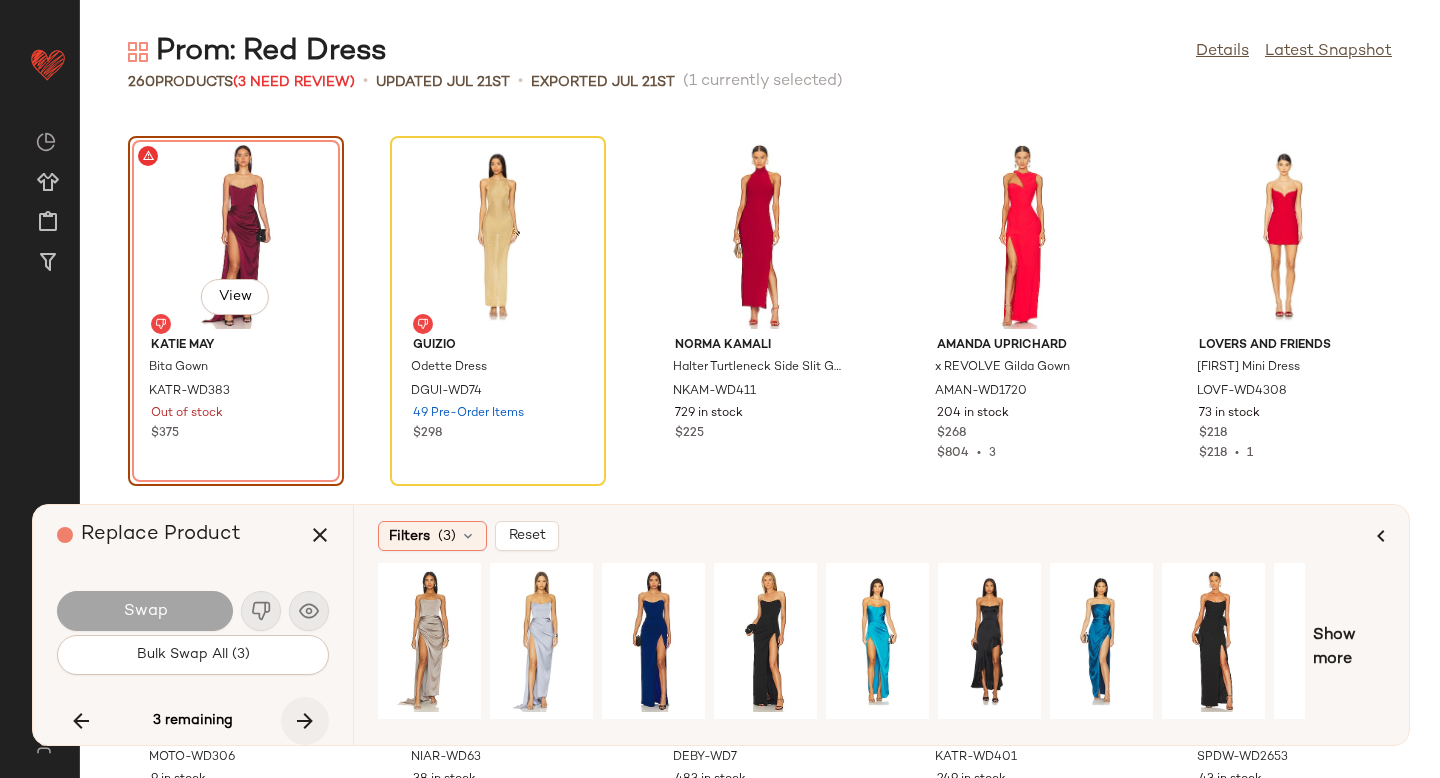 click at bounding box center (305, 721) 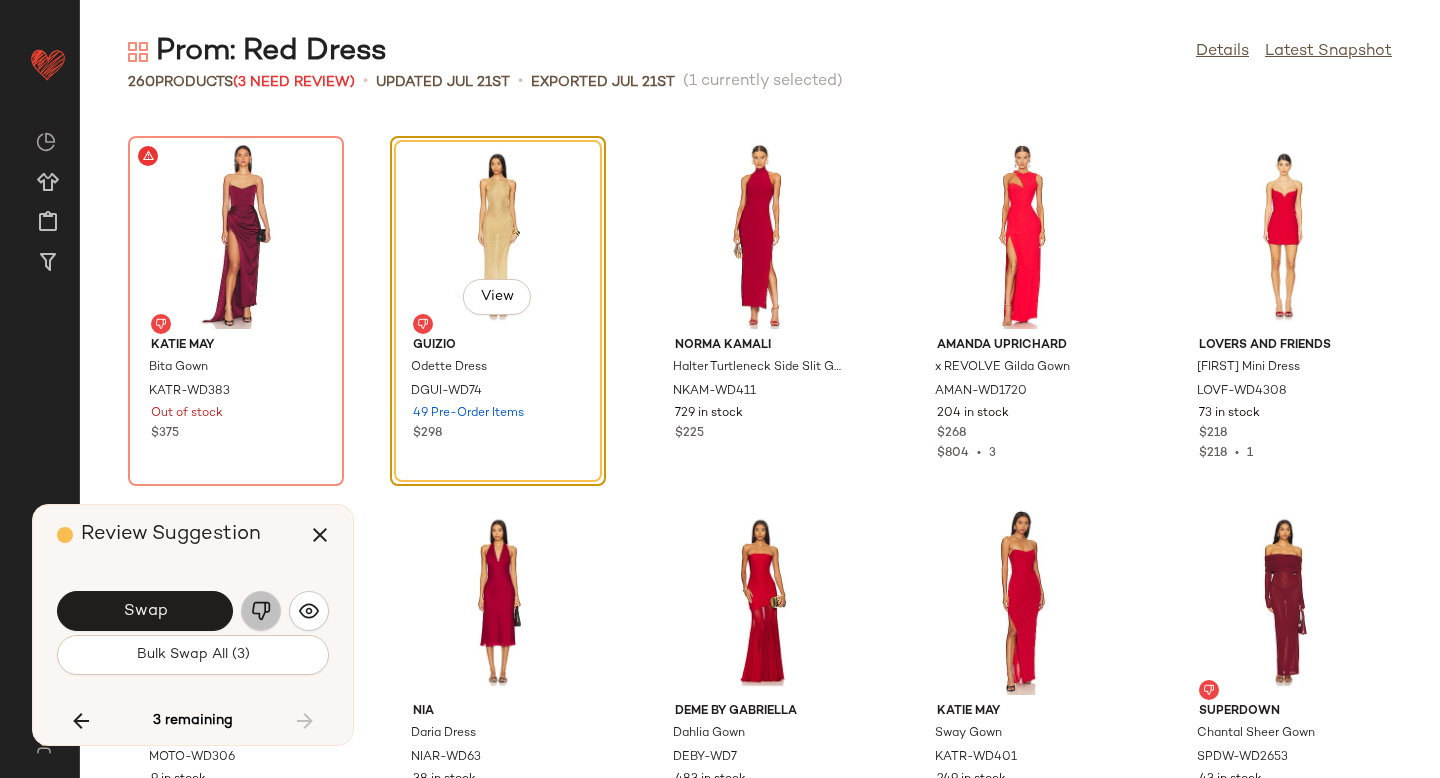 click 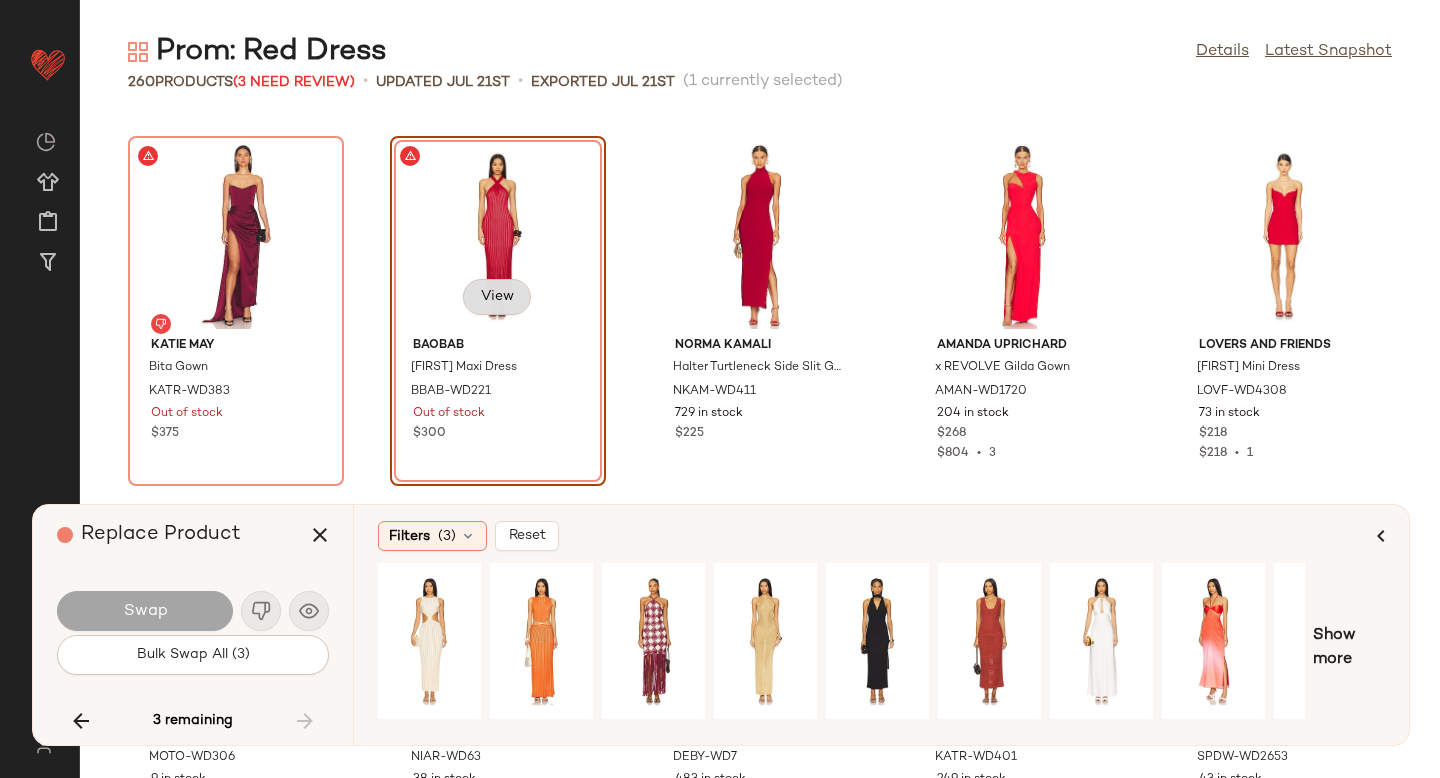 click on "View" 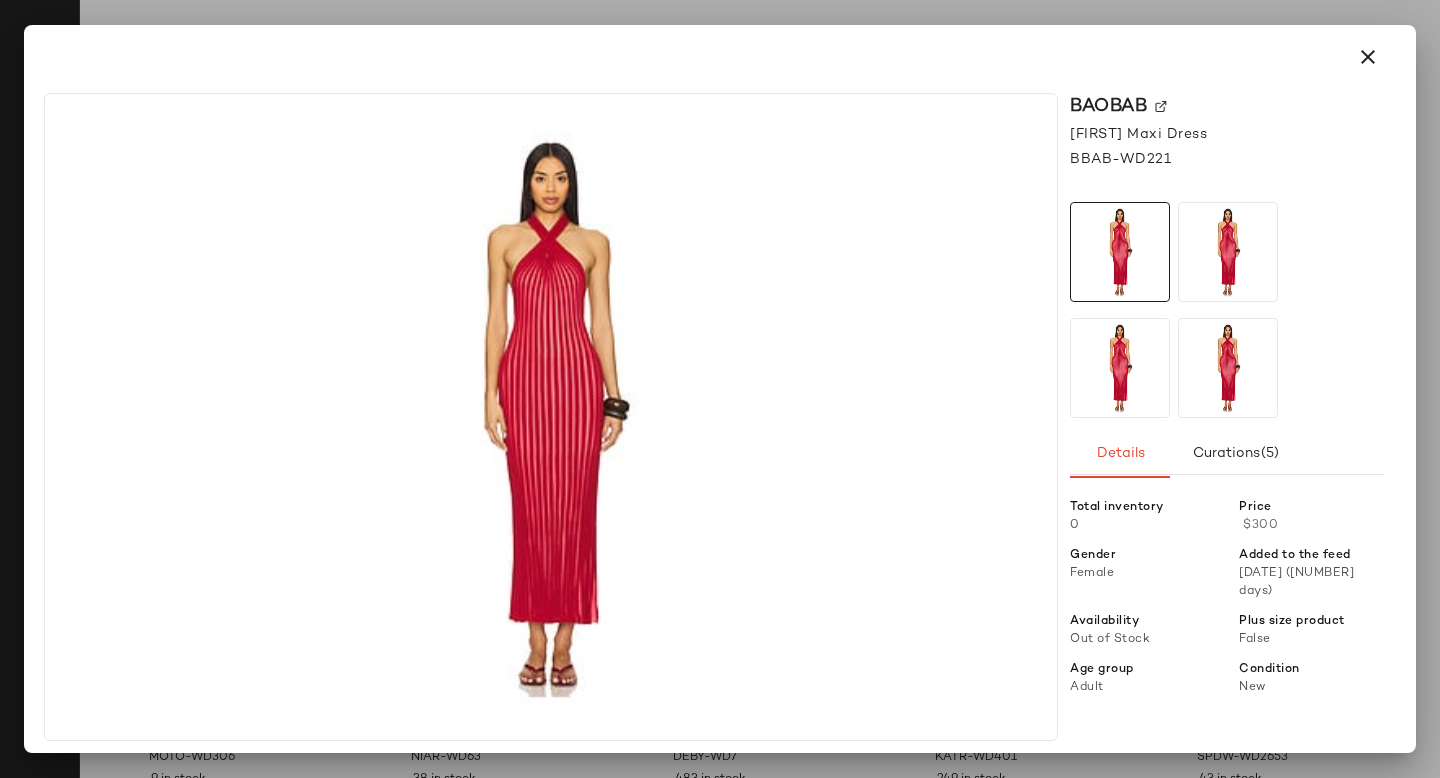 click 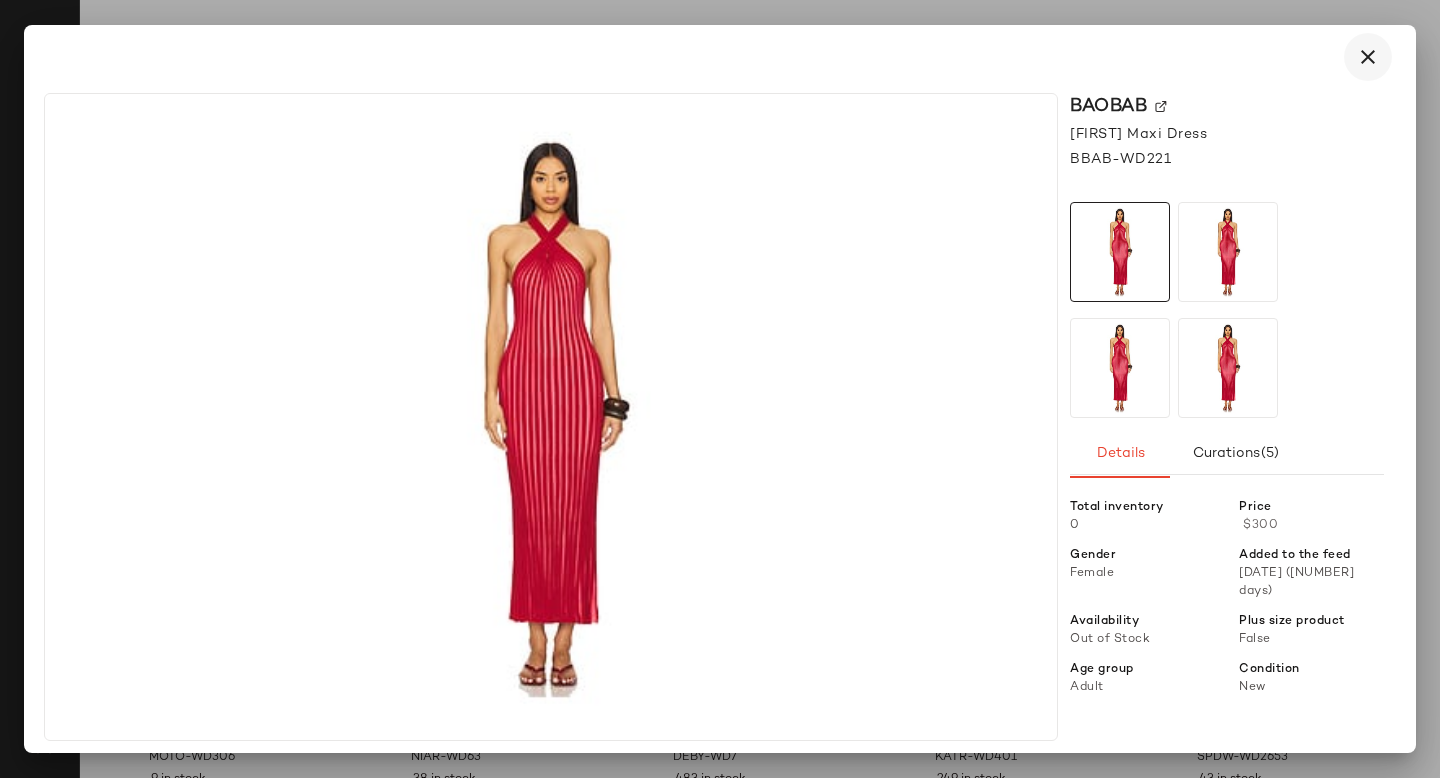 click at bounding box center (1368, 57) 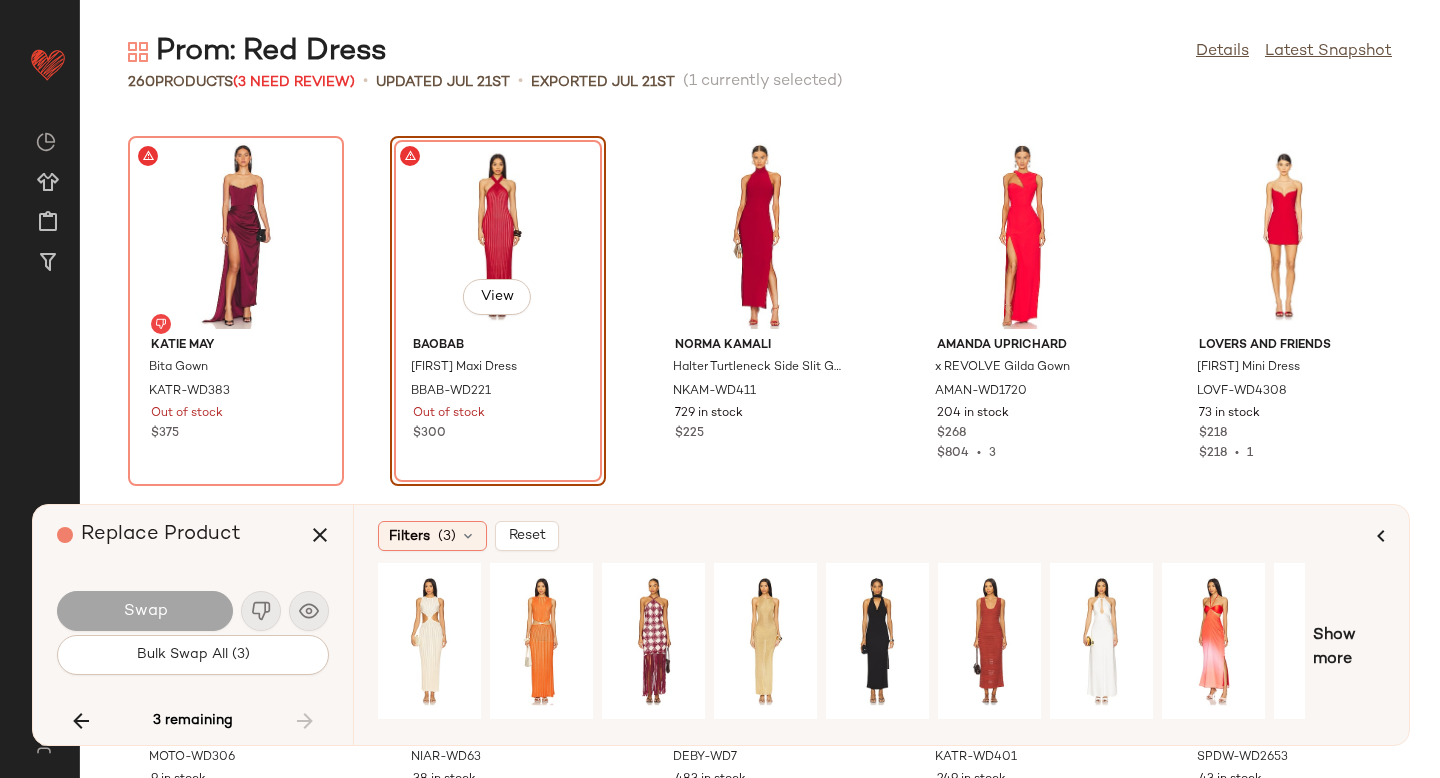 click on "View" 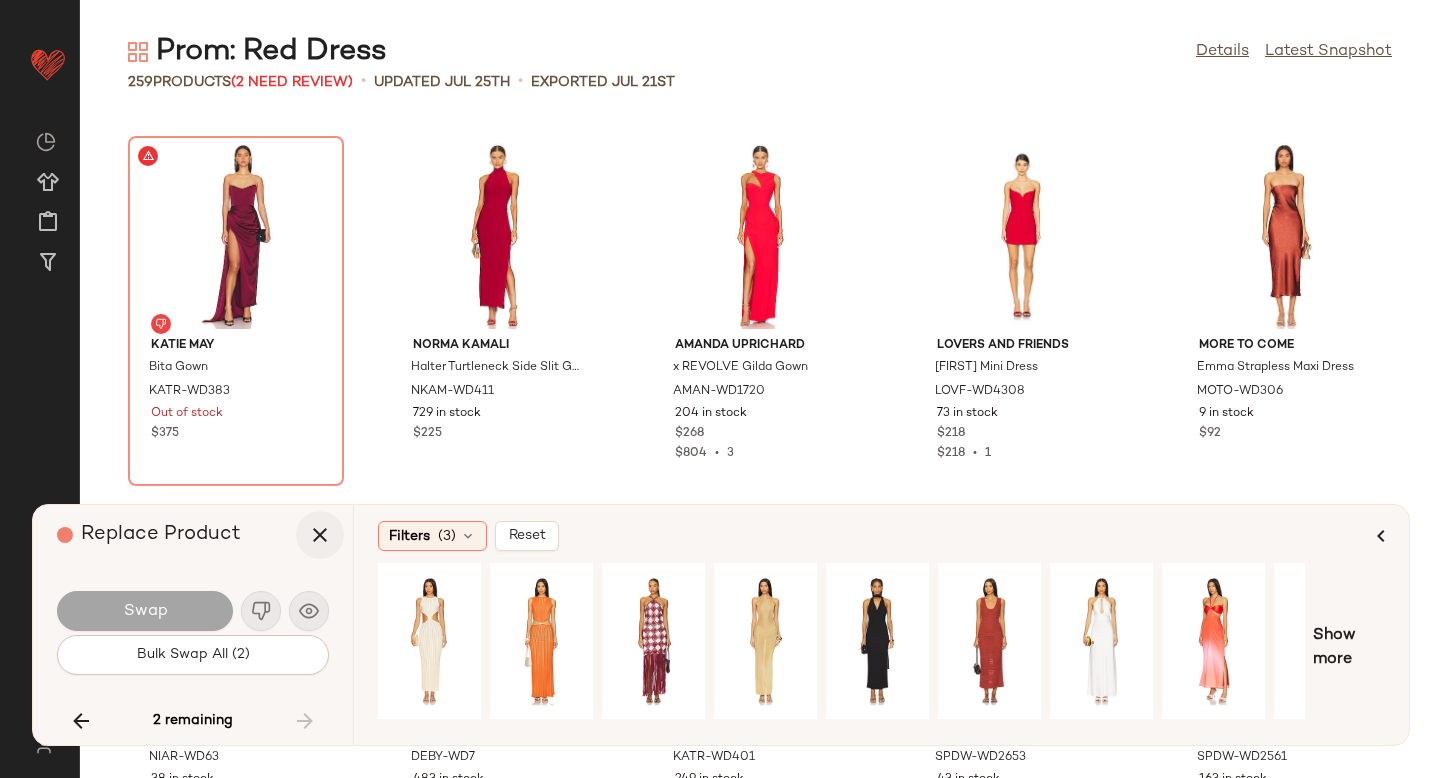 click at bounding box center [320, 535] 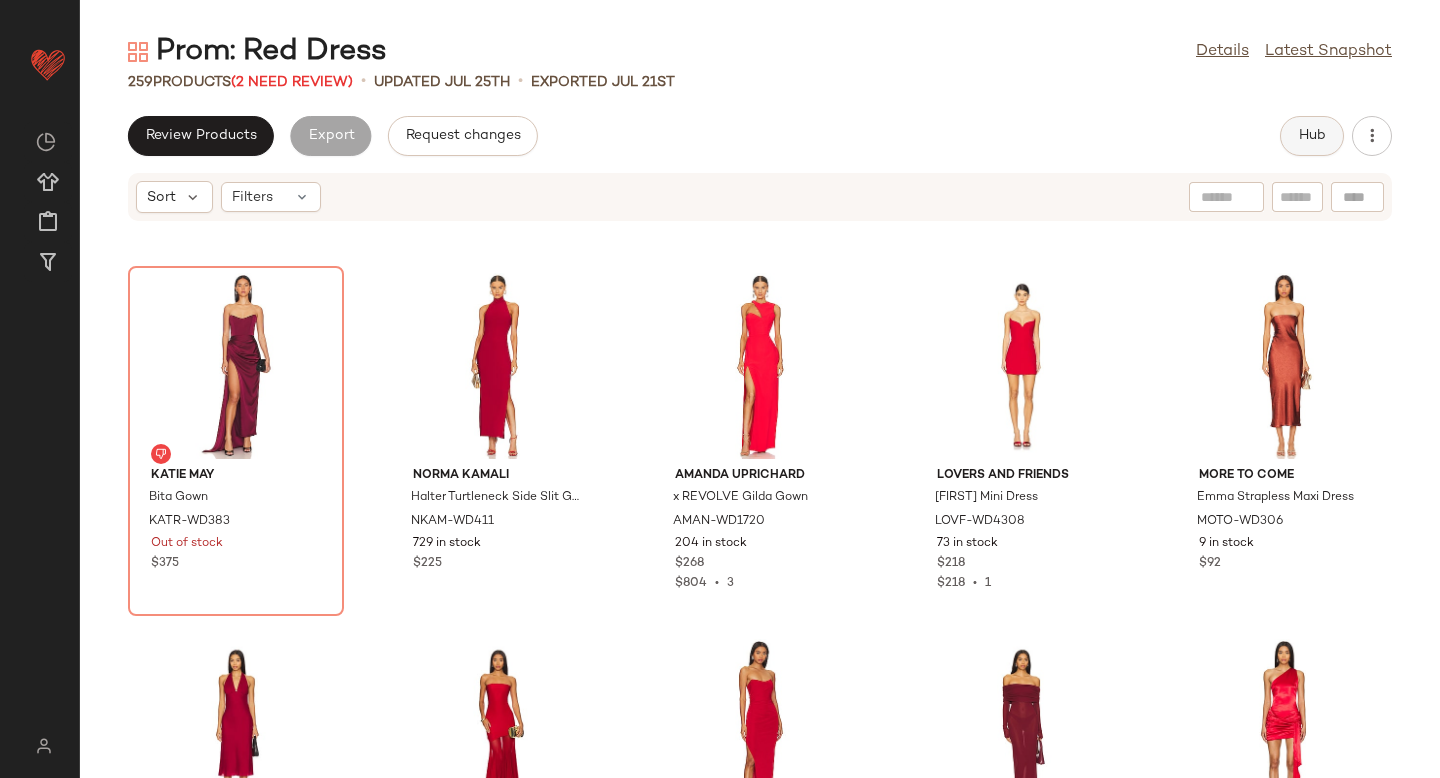 click on "Hub" 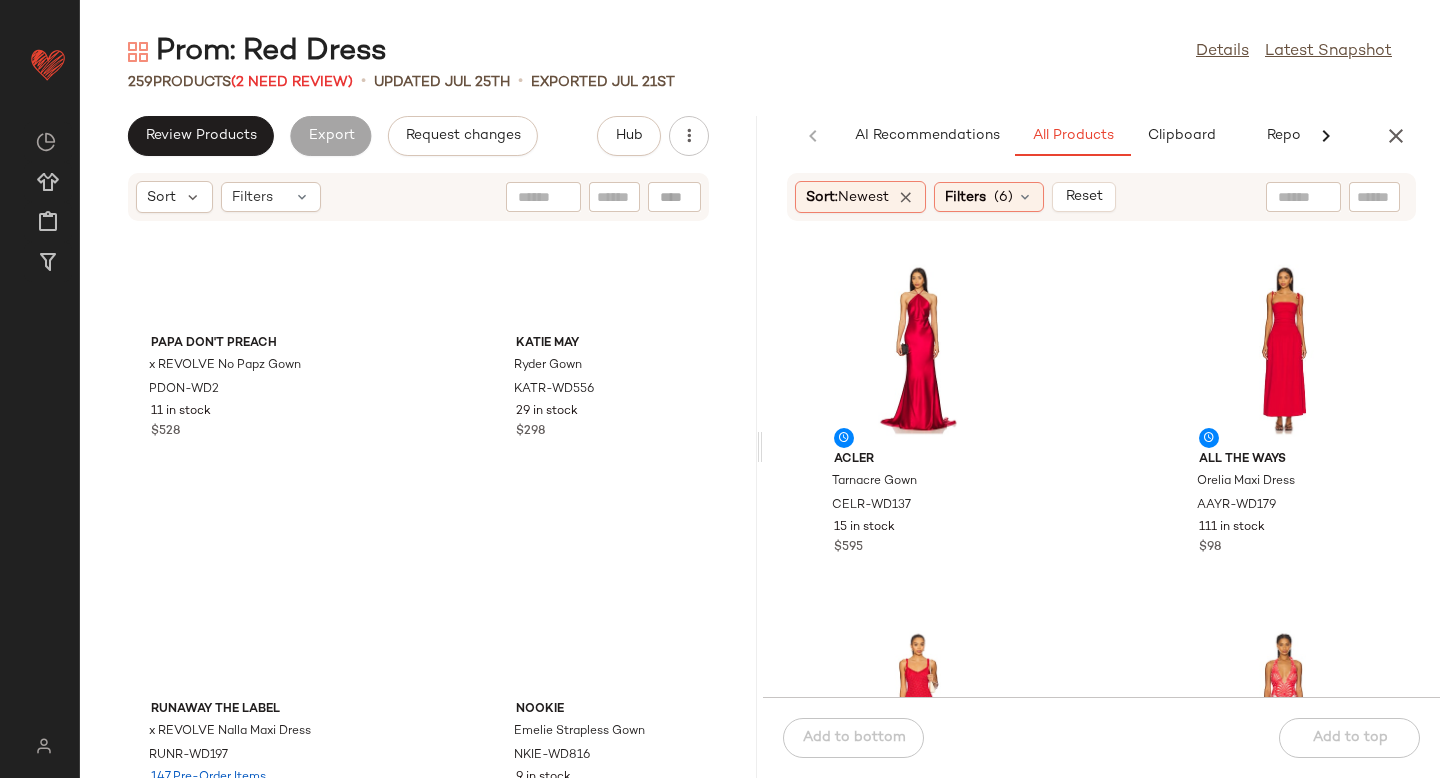 scroll, scrollTop: 0, scrollLeft: 0, axis: both 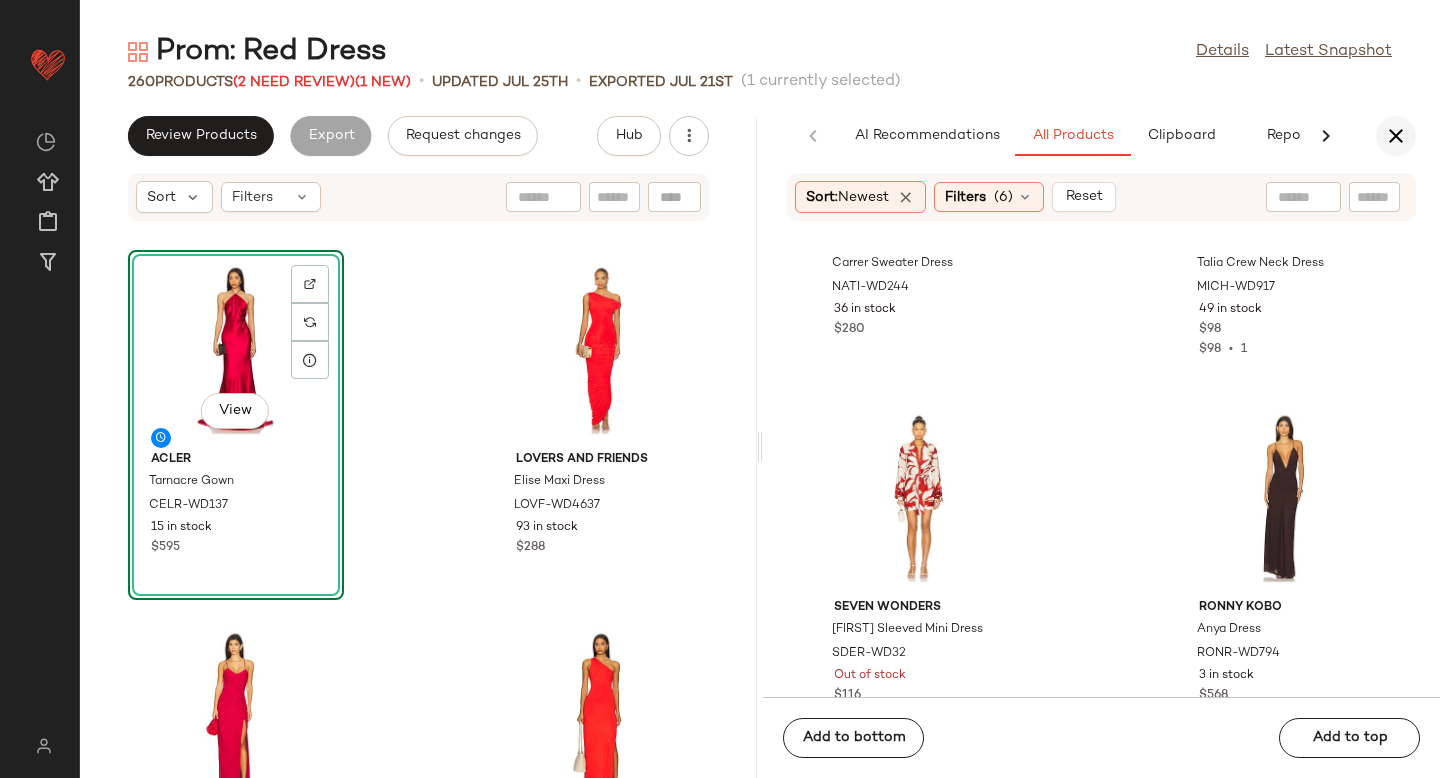 click at bounding box center [1396, 136] 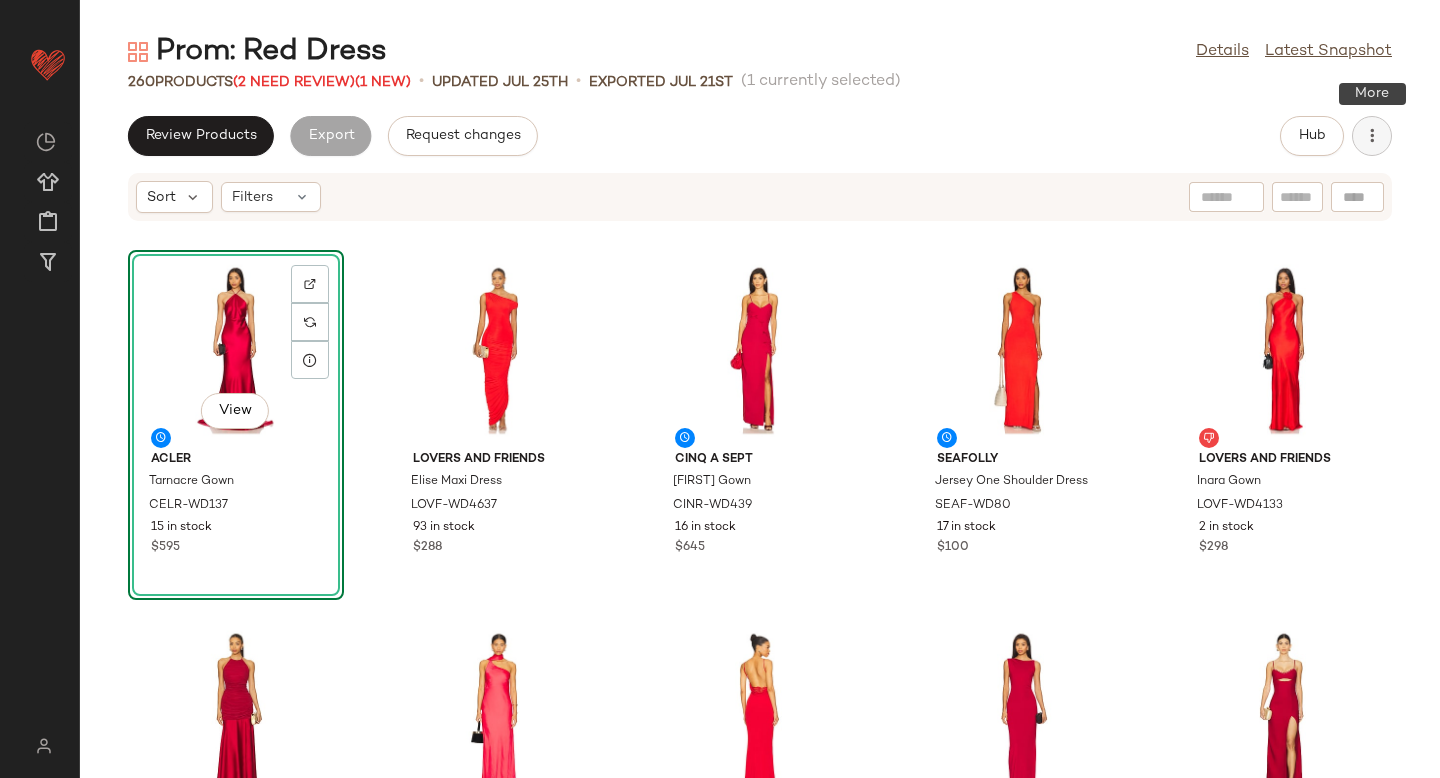 click 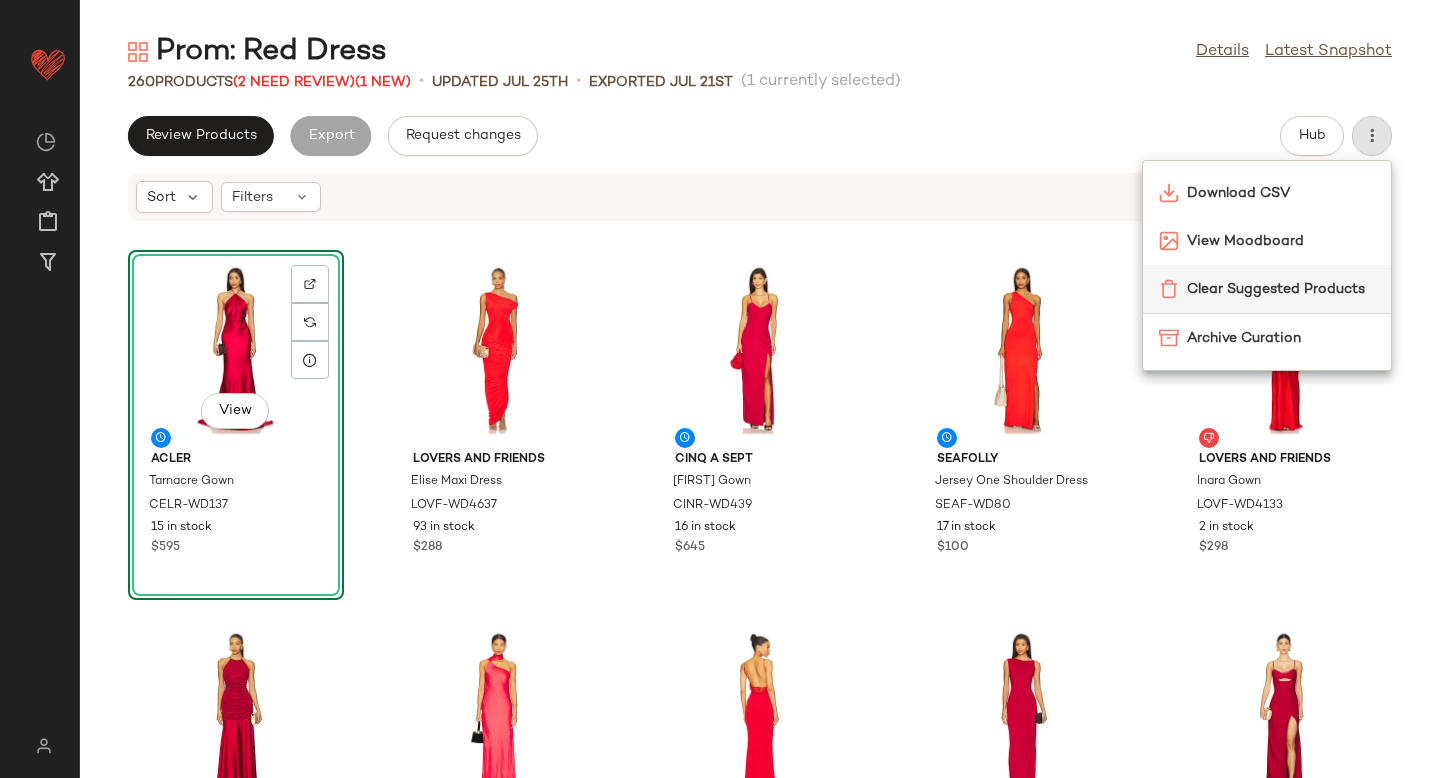 click on "Clear Suggested Products" at bounding box center [1281, 289] 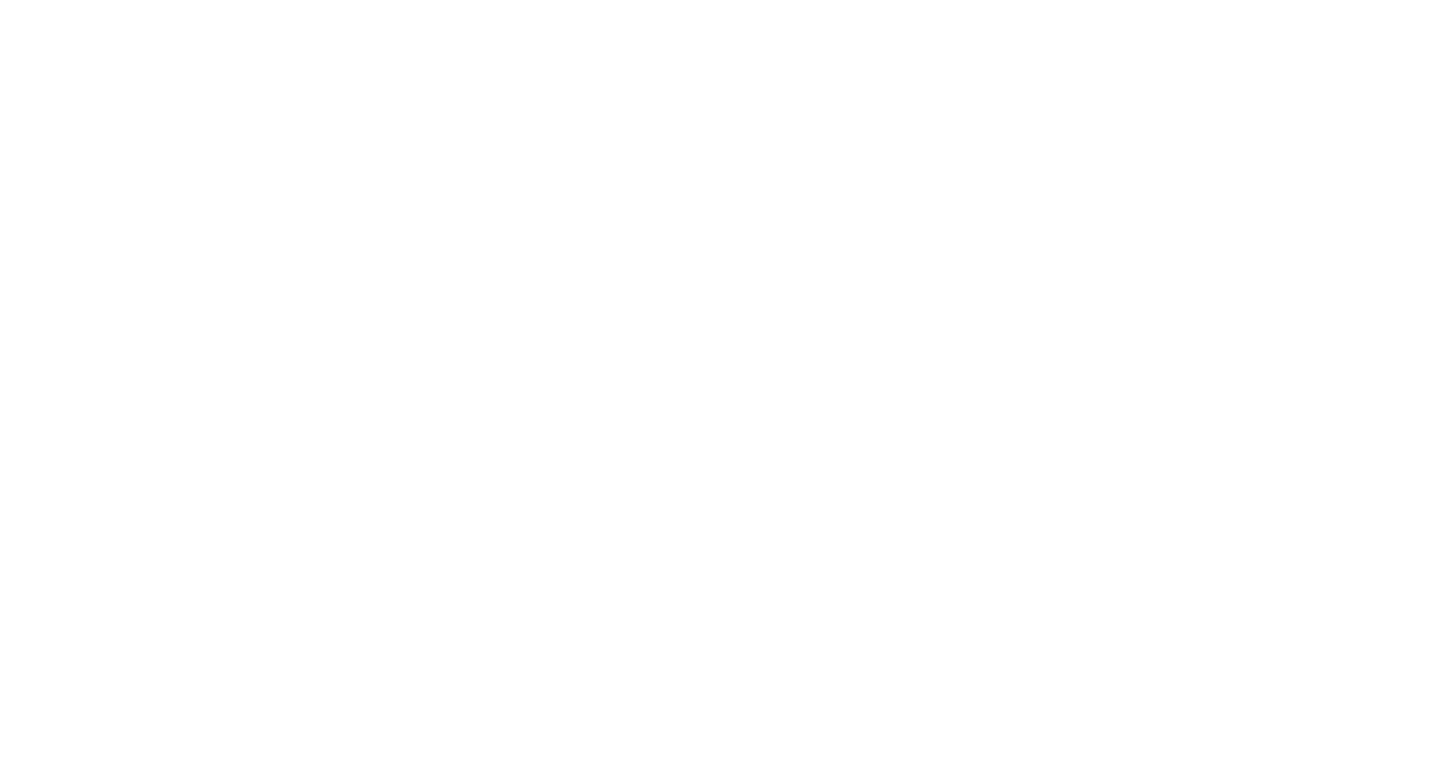 scroll, scrollTop: 0, scrollLeft: 0, axis: both 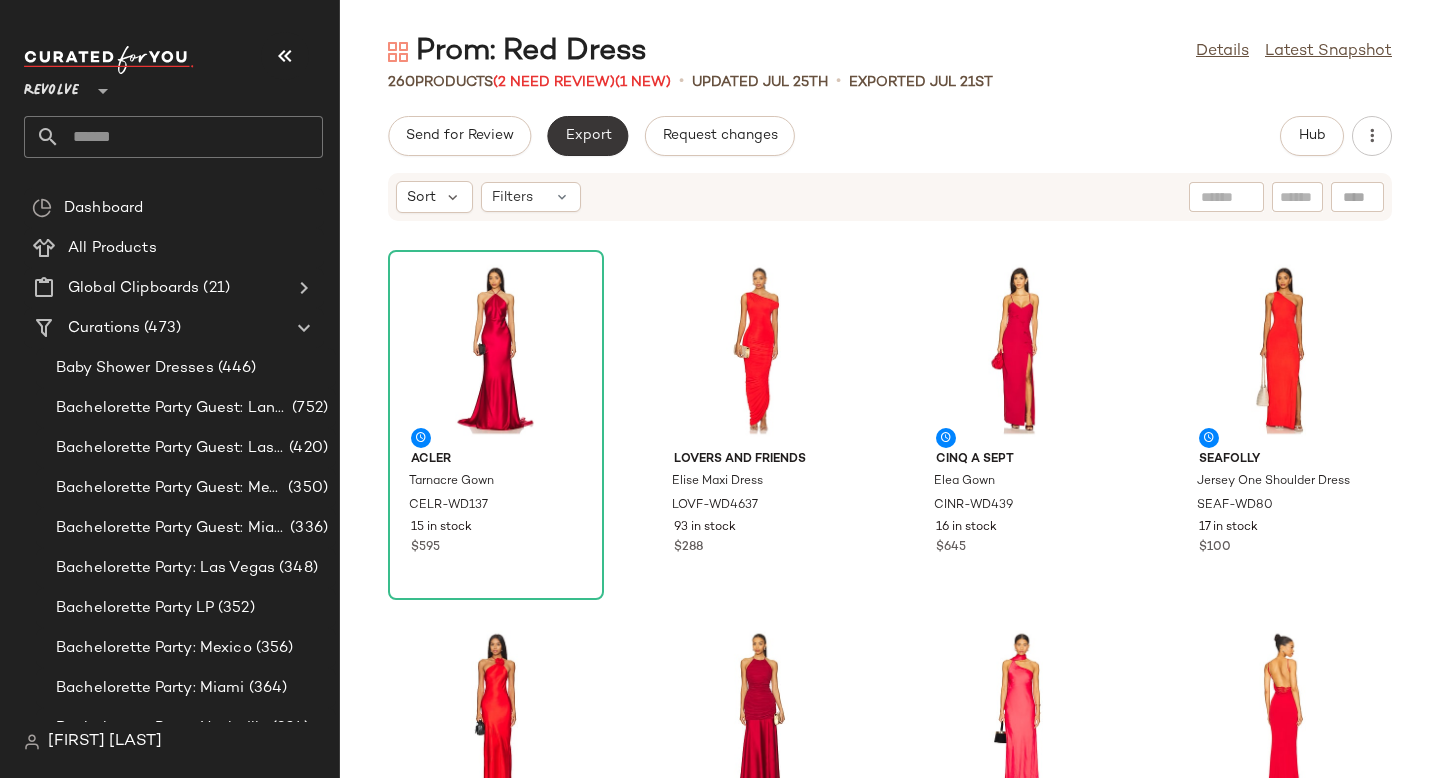 click on "Export" at bounding box center [587, 136] 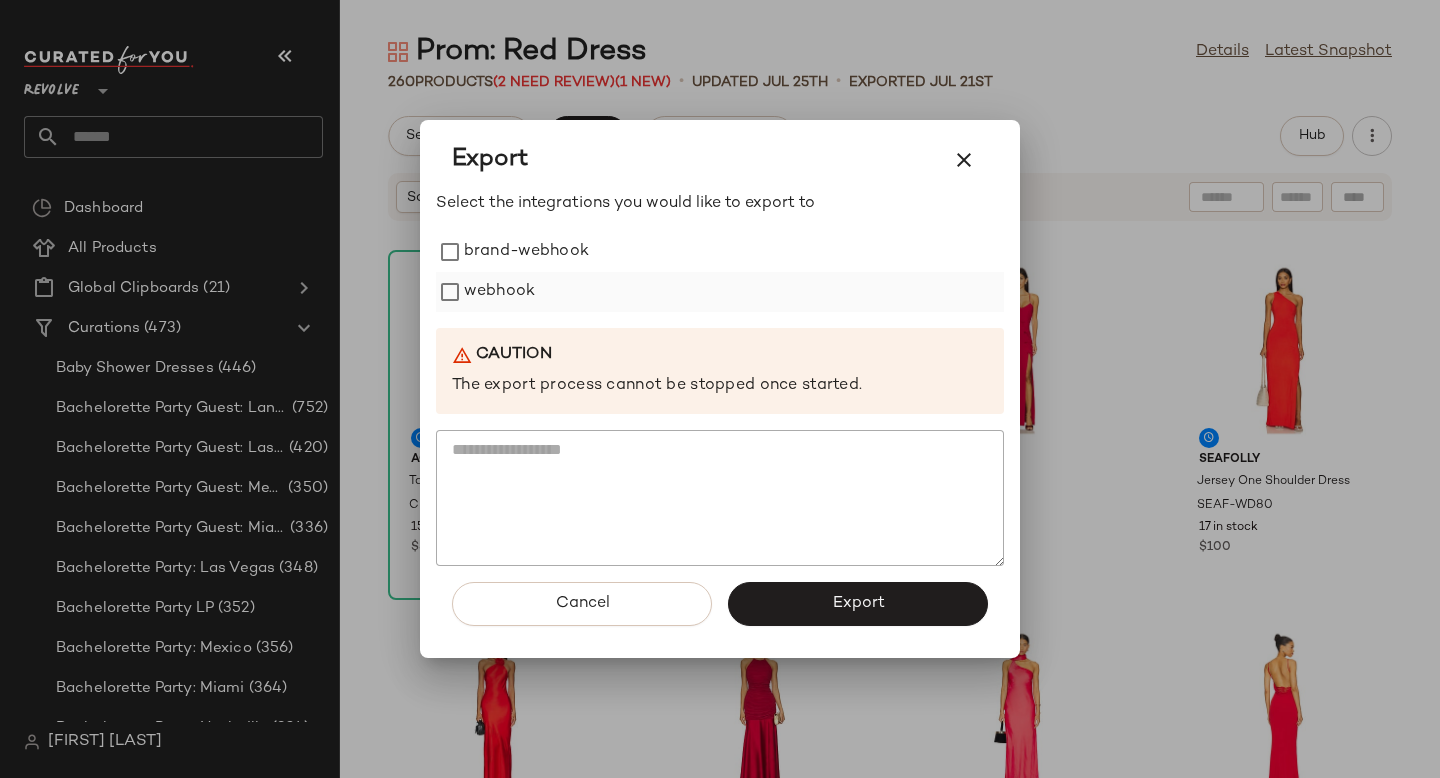 click on "webhook" at bounding box center [499, 292] 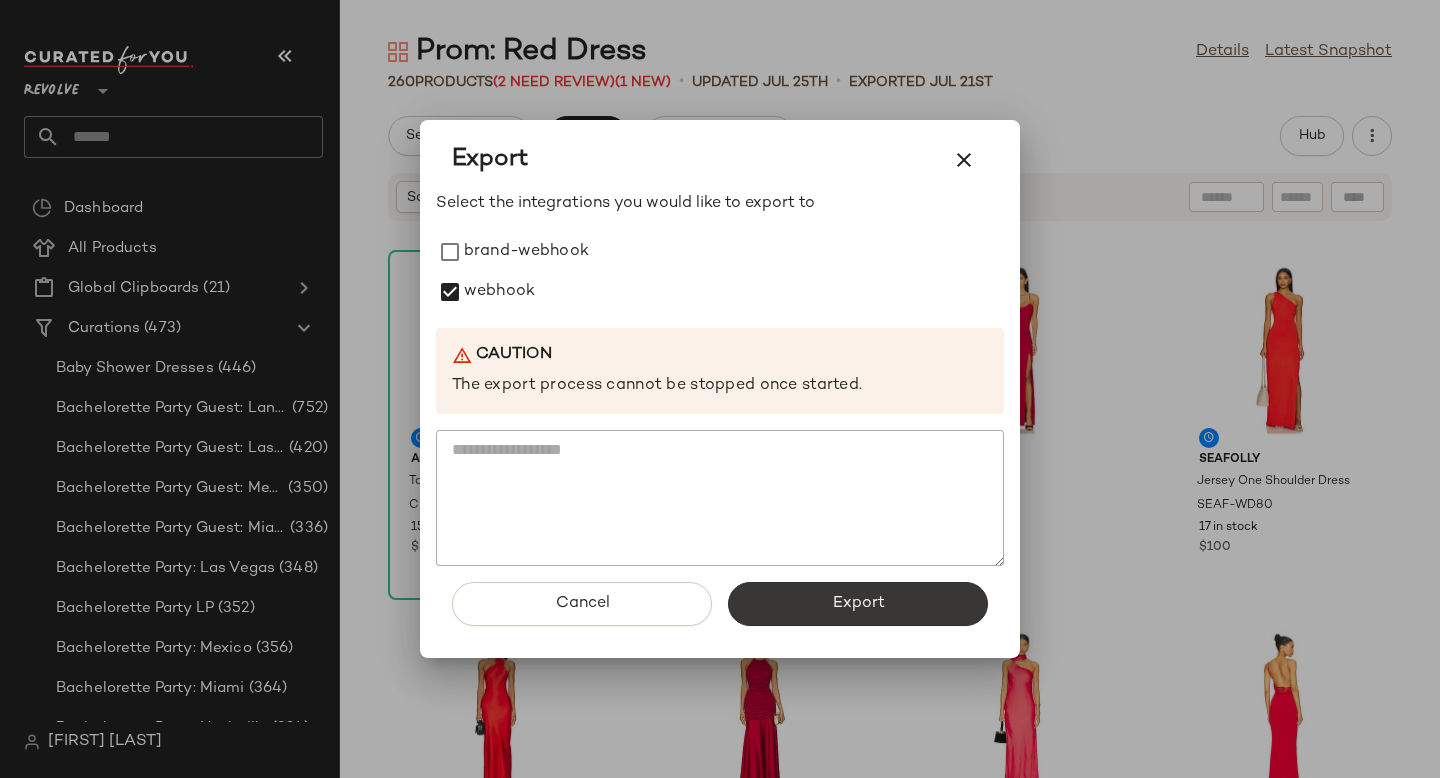 click on "Export" at bounding box center [858, 604] 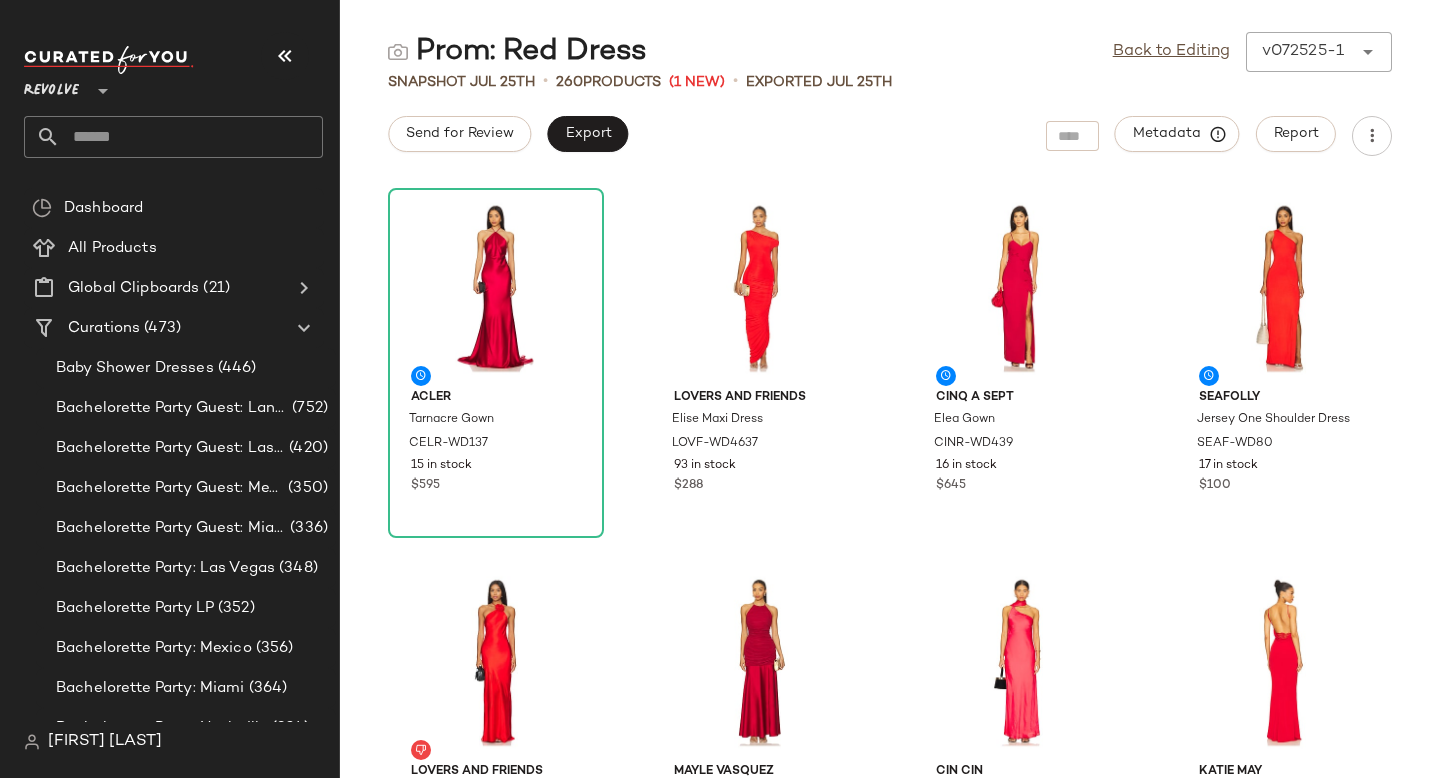 click 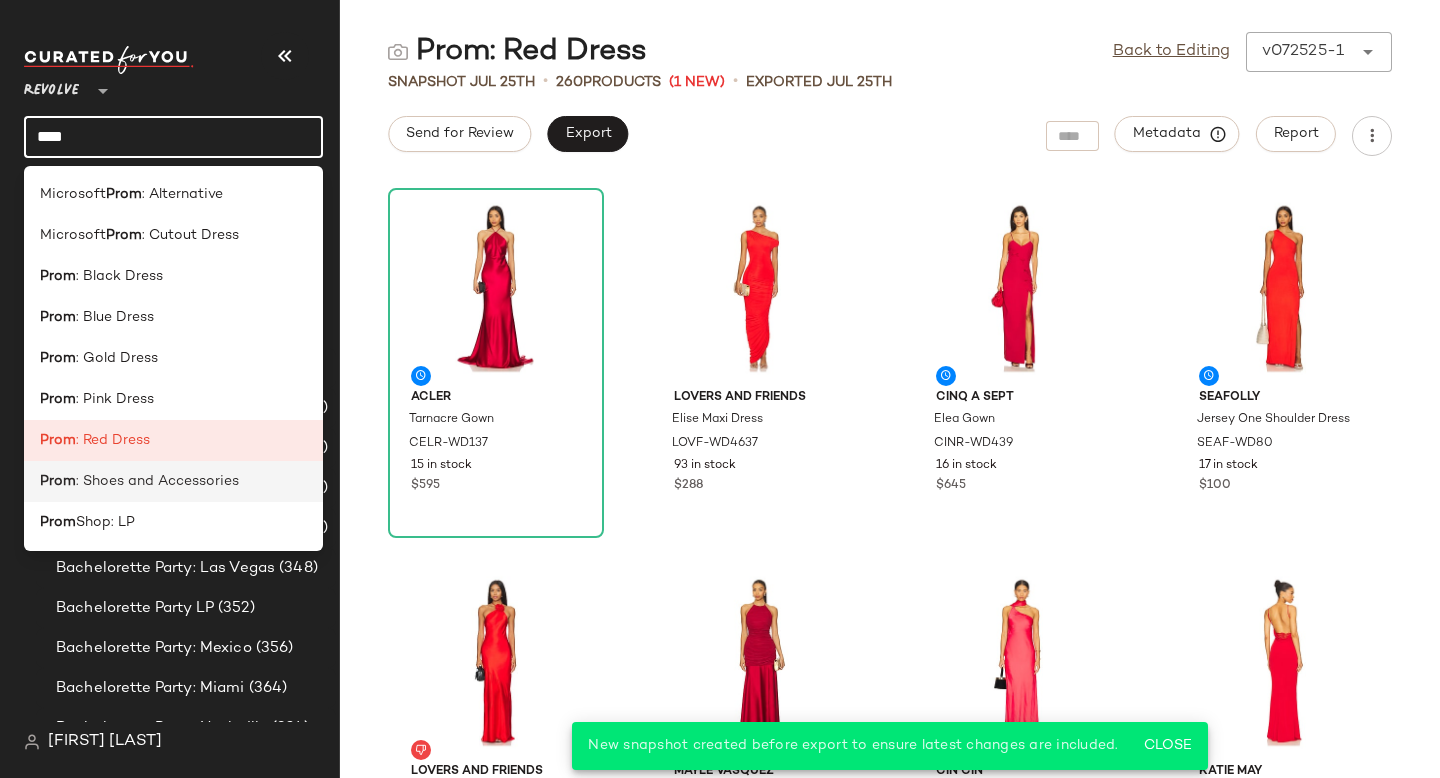click on "Prom : Shoes and Accessories" 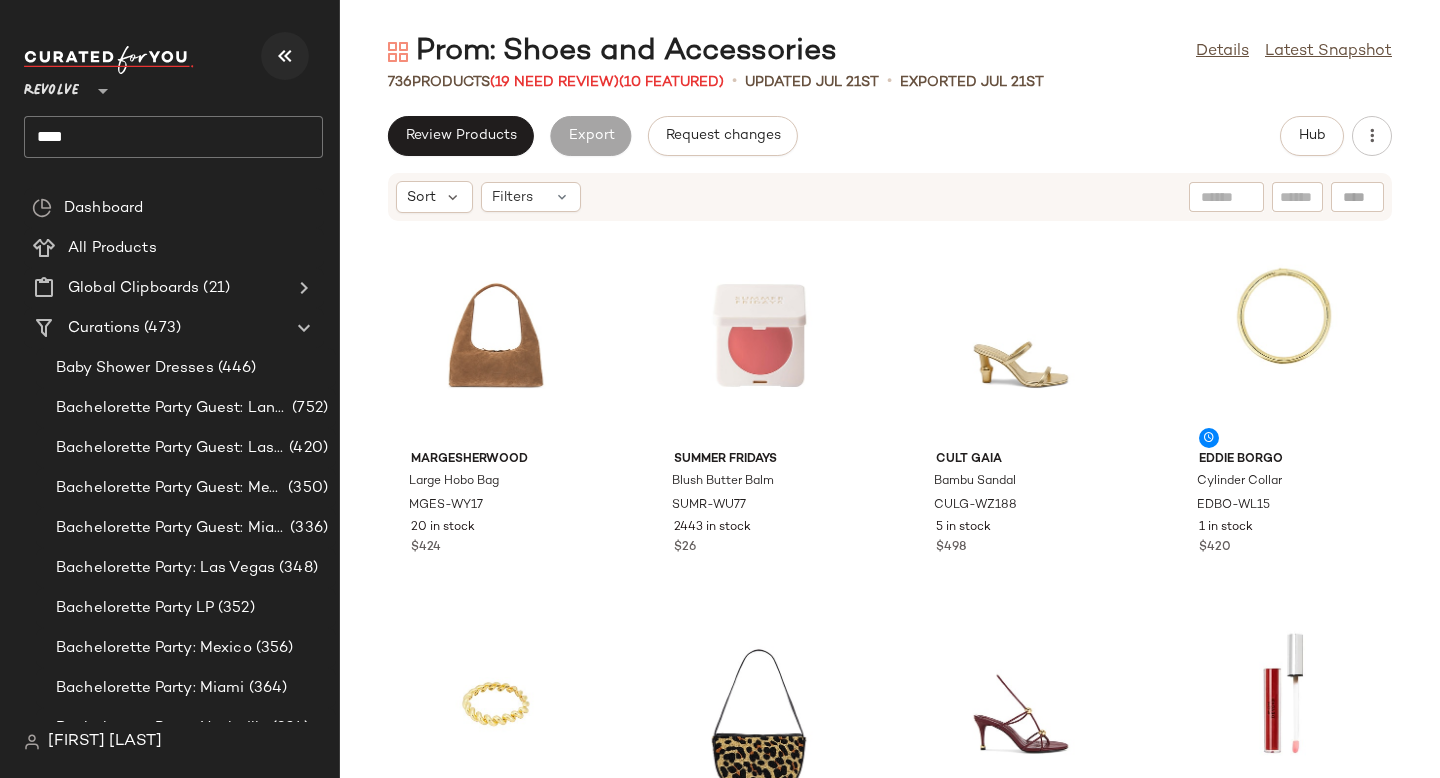 click at bounding box center [285, 56] 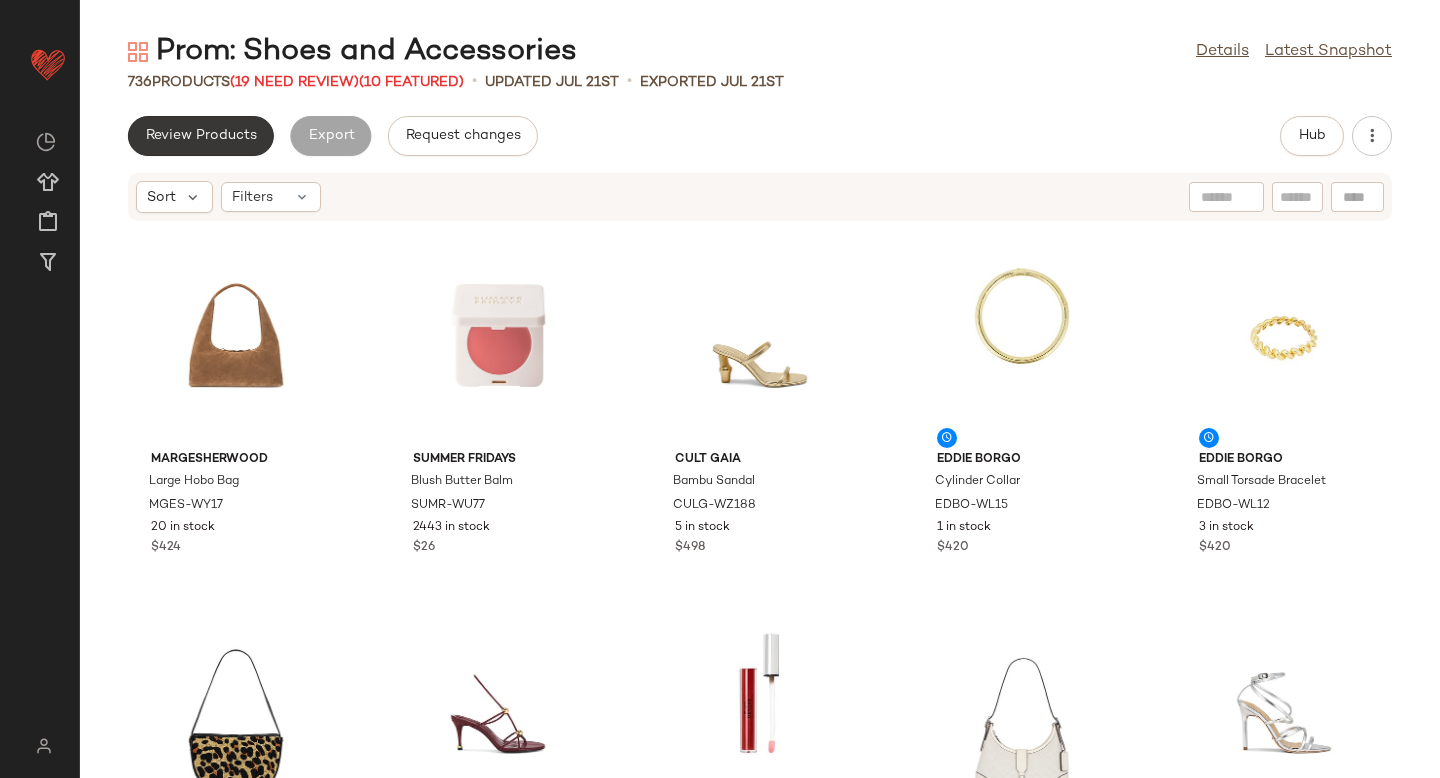 click on "Review Products" 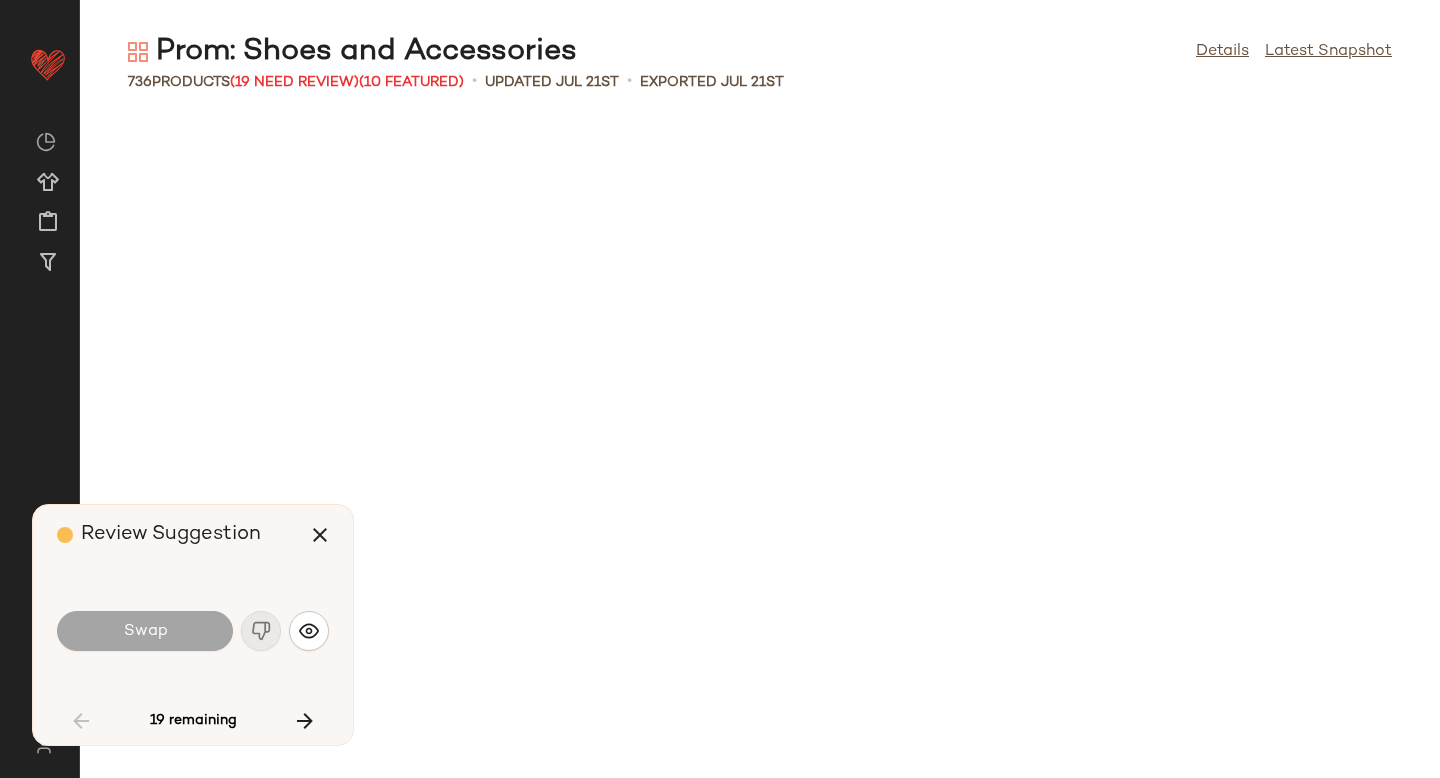 scroll, scrollTop: 3294, scrollLeft: 0, axis: vertical 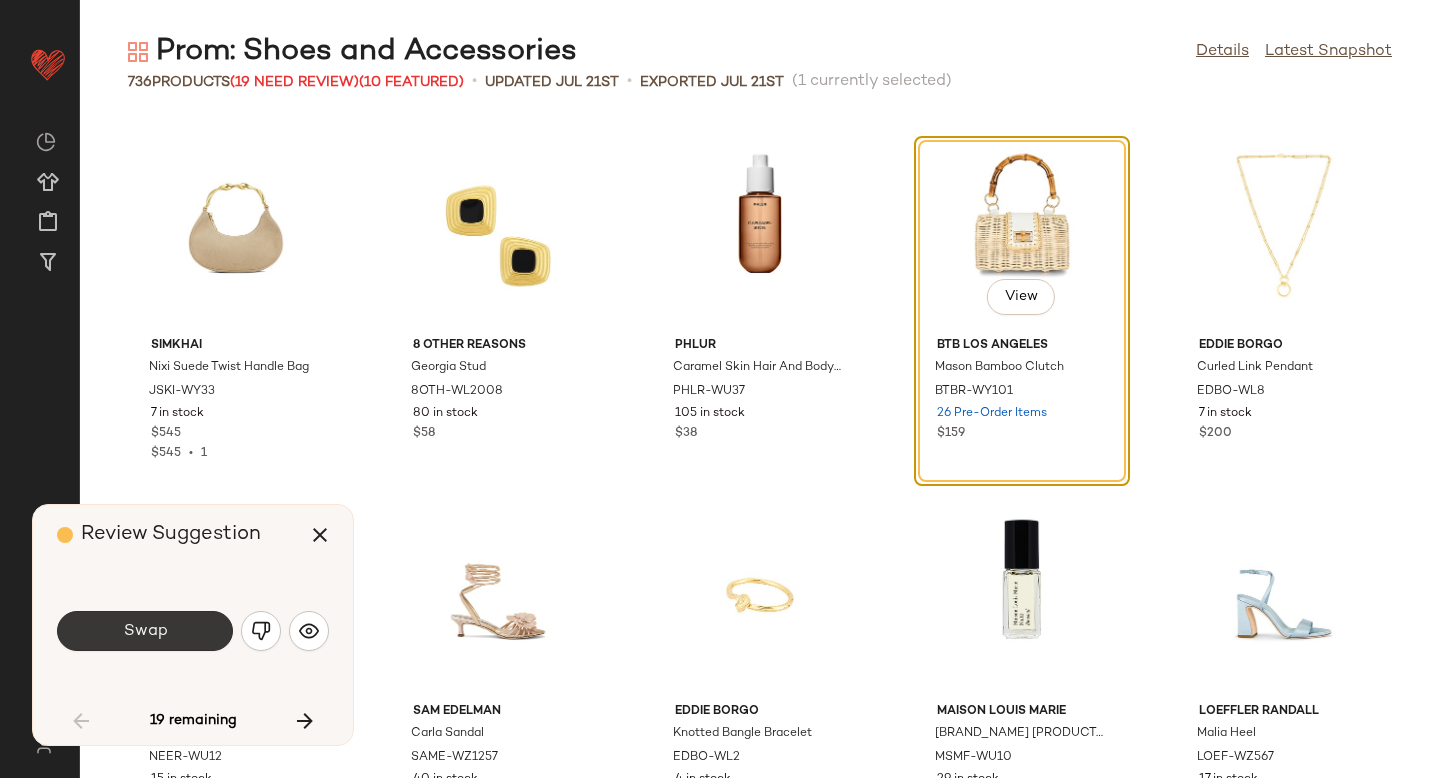 click on "Swap" at bounding box center (145, 631) 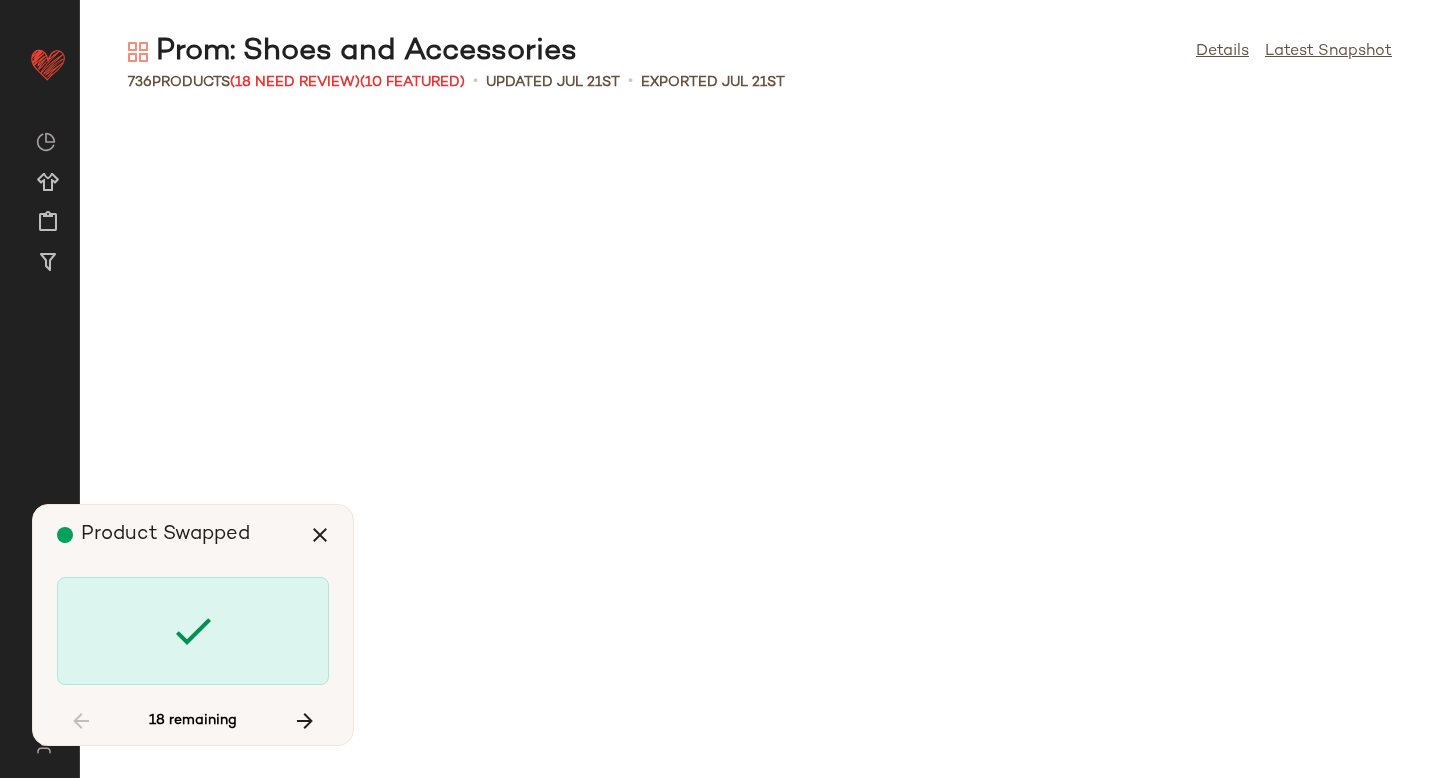 scroll, scrollTop: 6588, scrollLeft: 0, axis: vertical 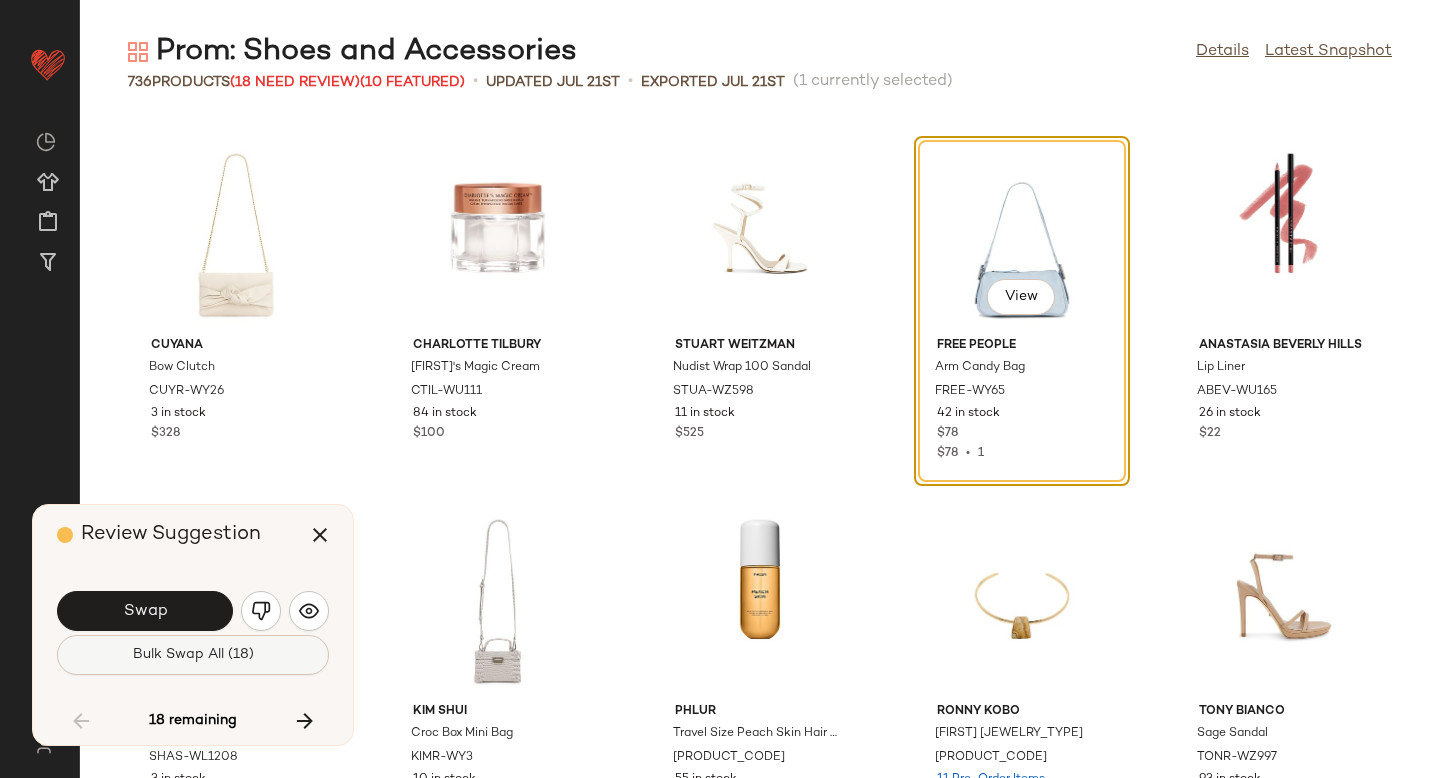 click on "Bulk Swap All (18)" 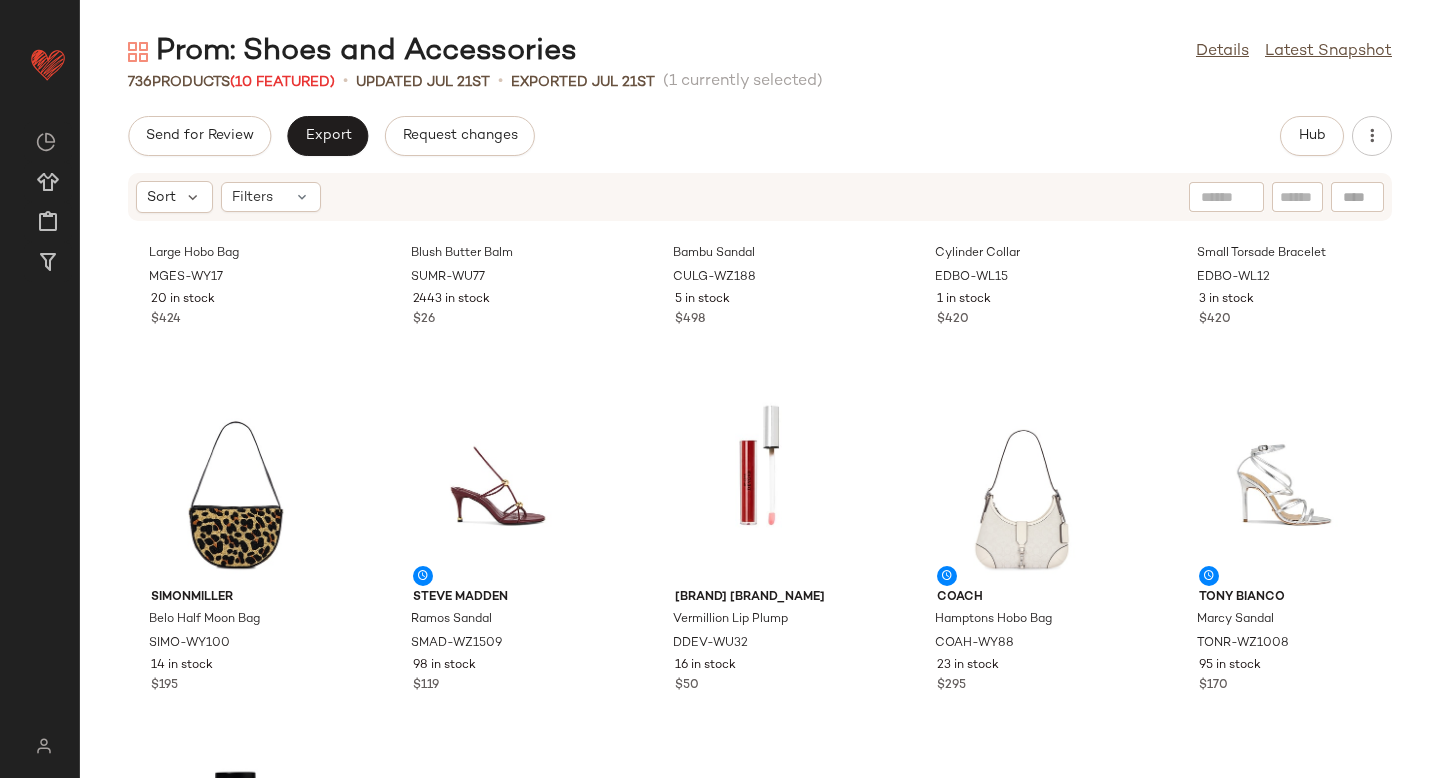 scroll, scrollTop: 0, scrollLeft: 0, axis: both 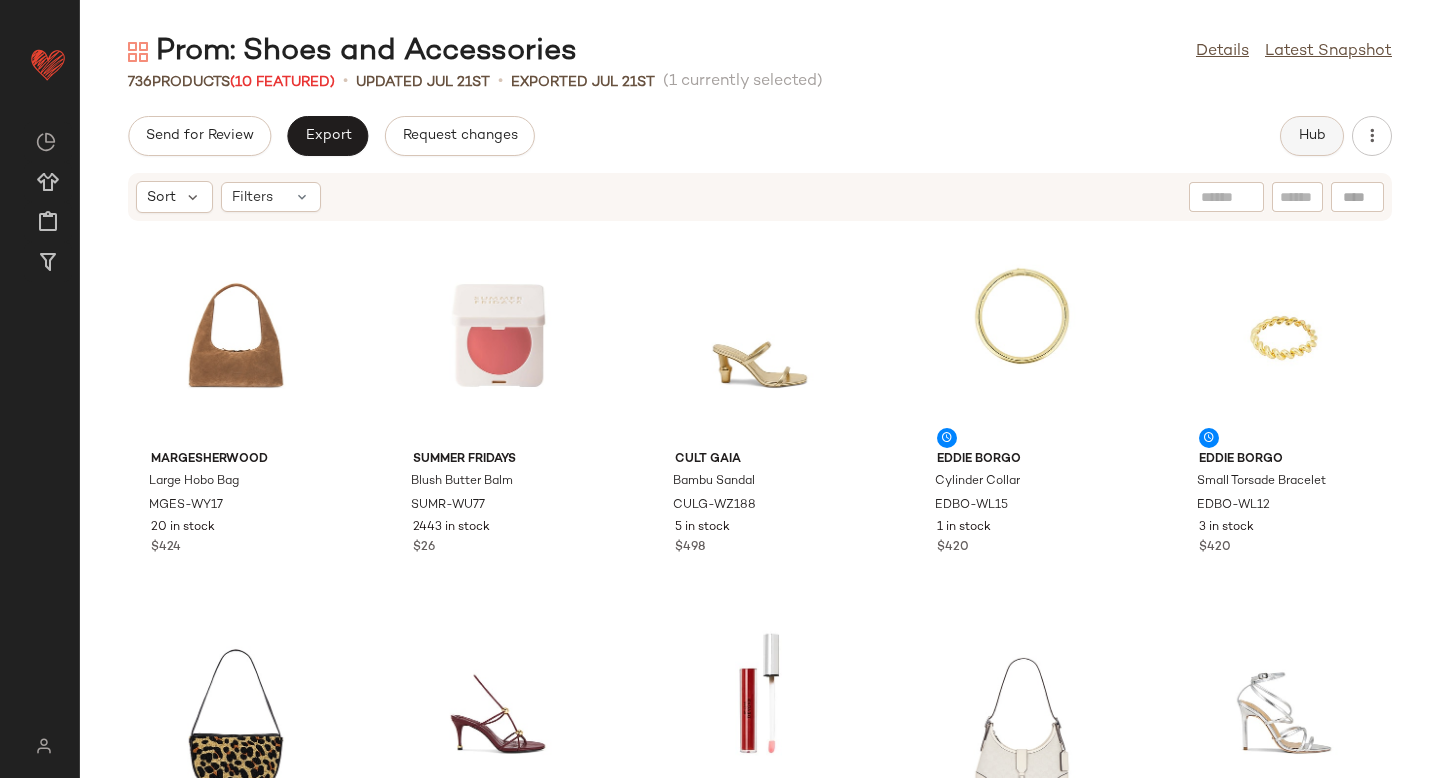 click on "Hub" 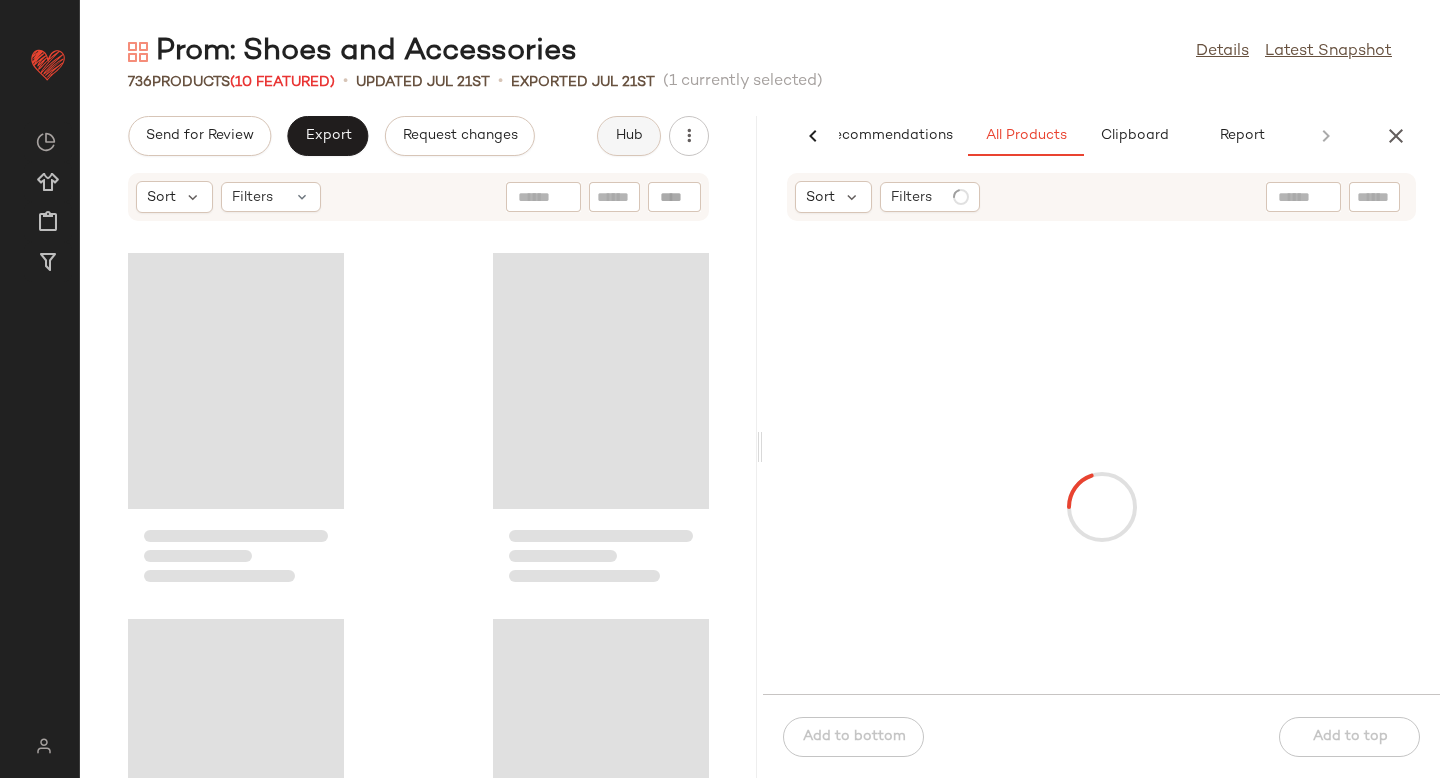 scroll, scrollTop: 0, scrollLeft: 47, axis: horizontal 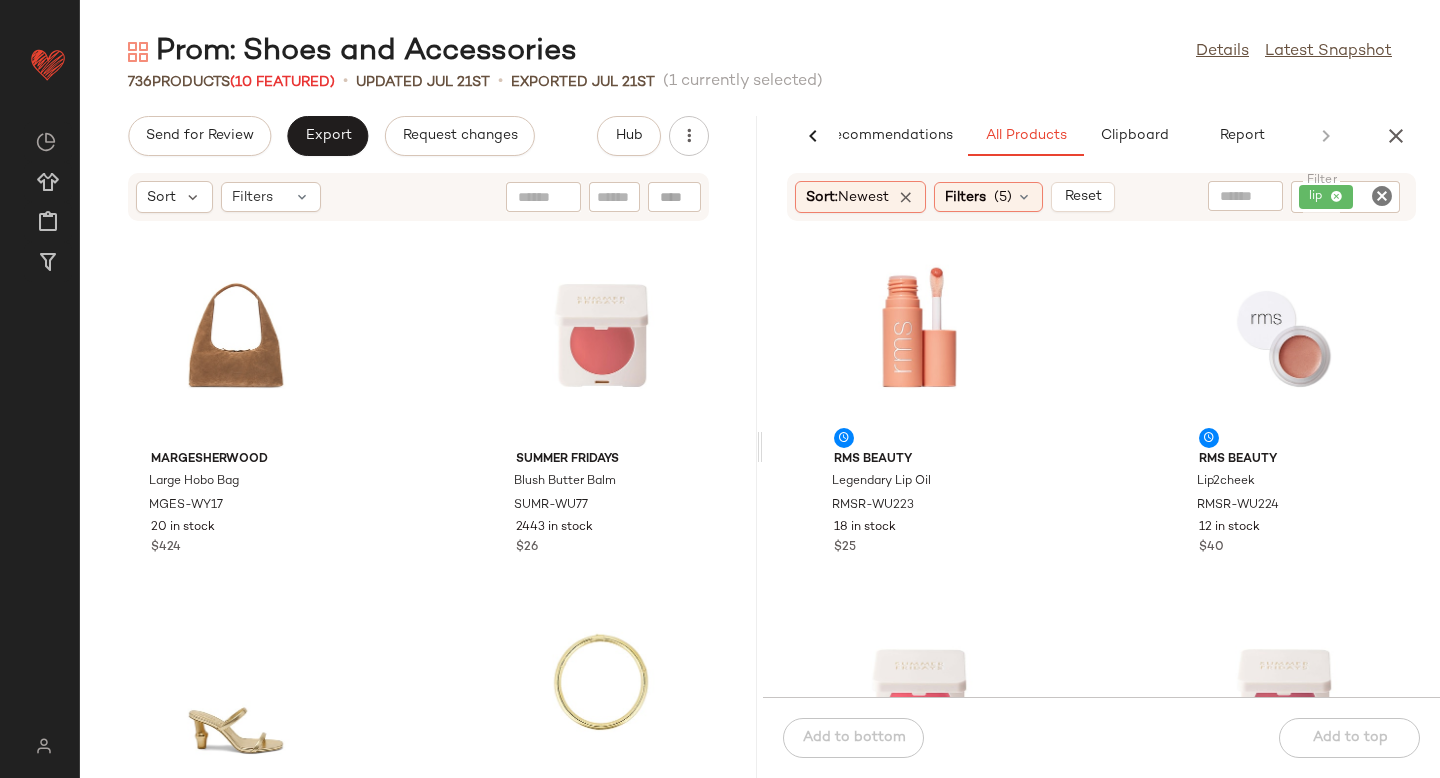 click 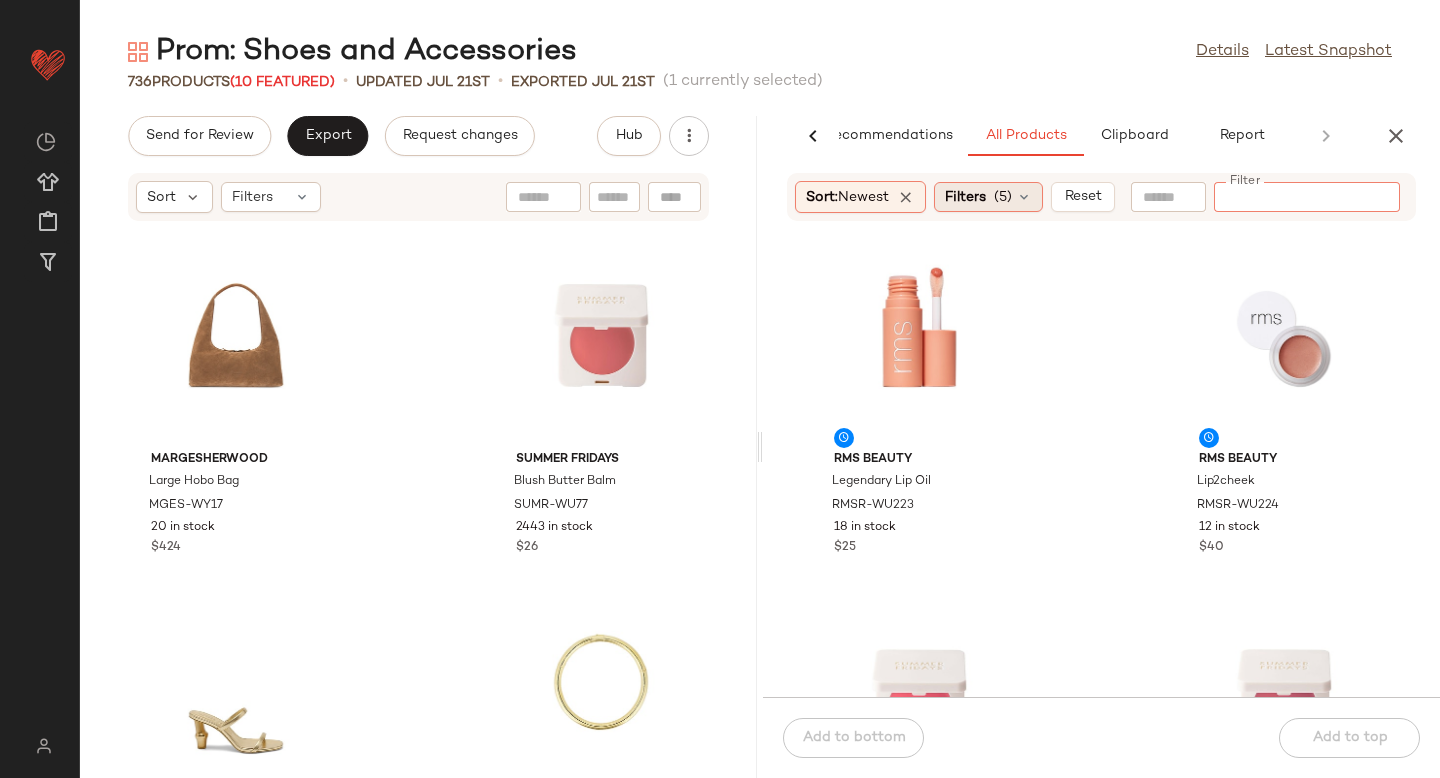click on "Filters  (5)" 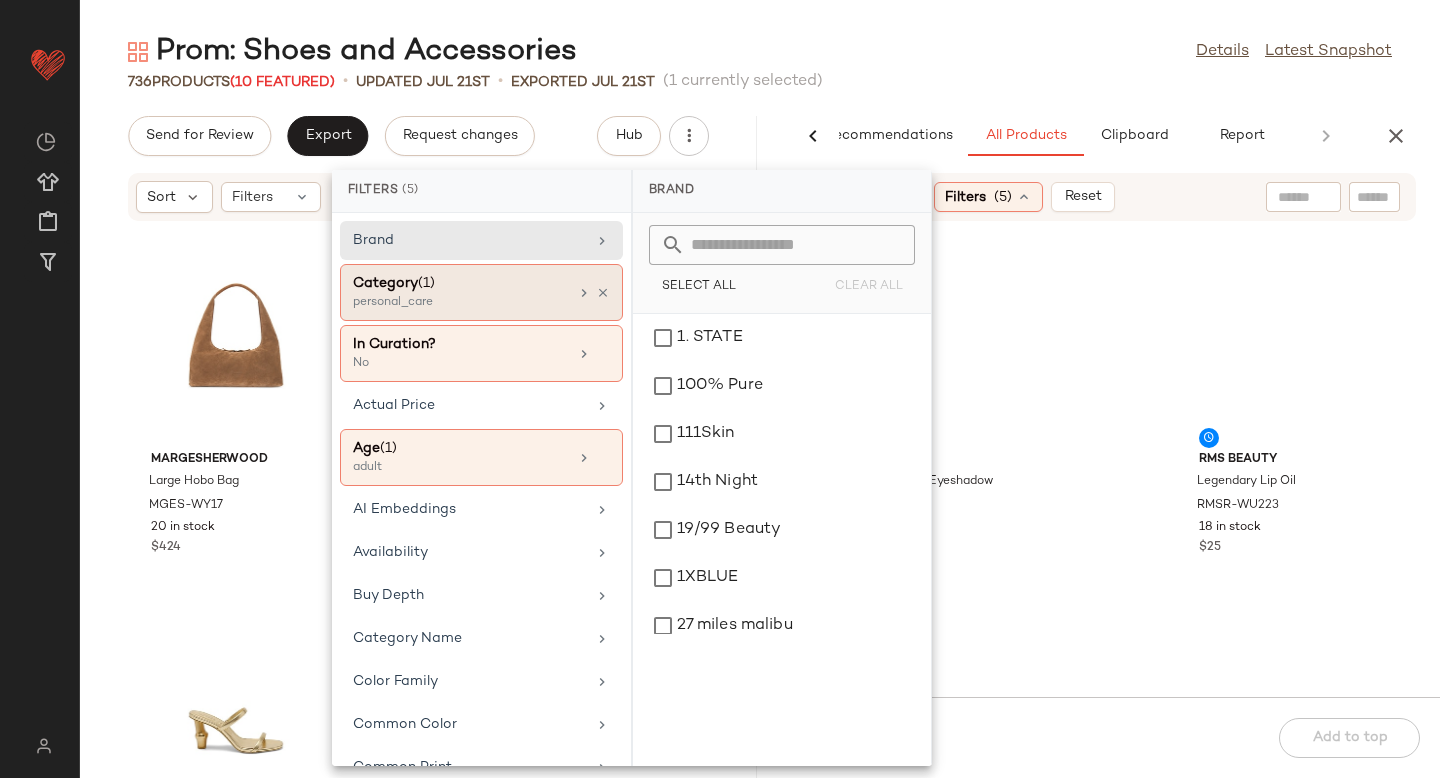 click on "personal_care" at bounding box center (453, 303) 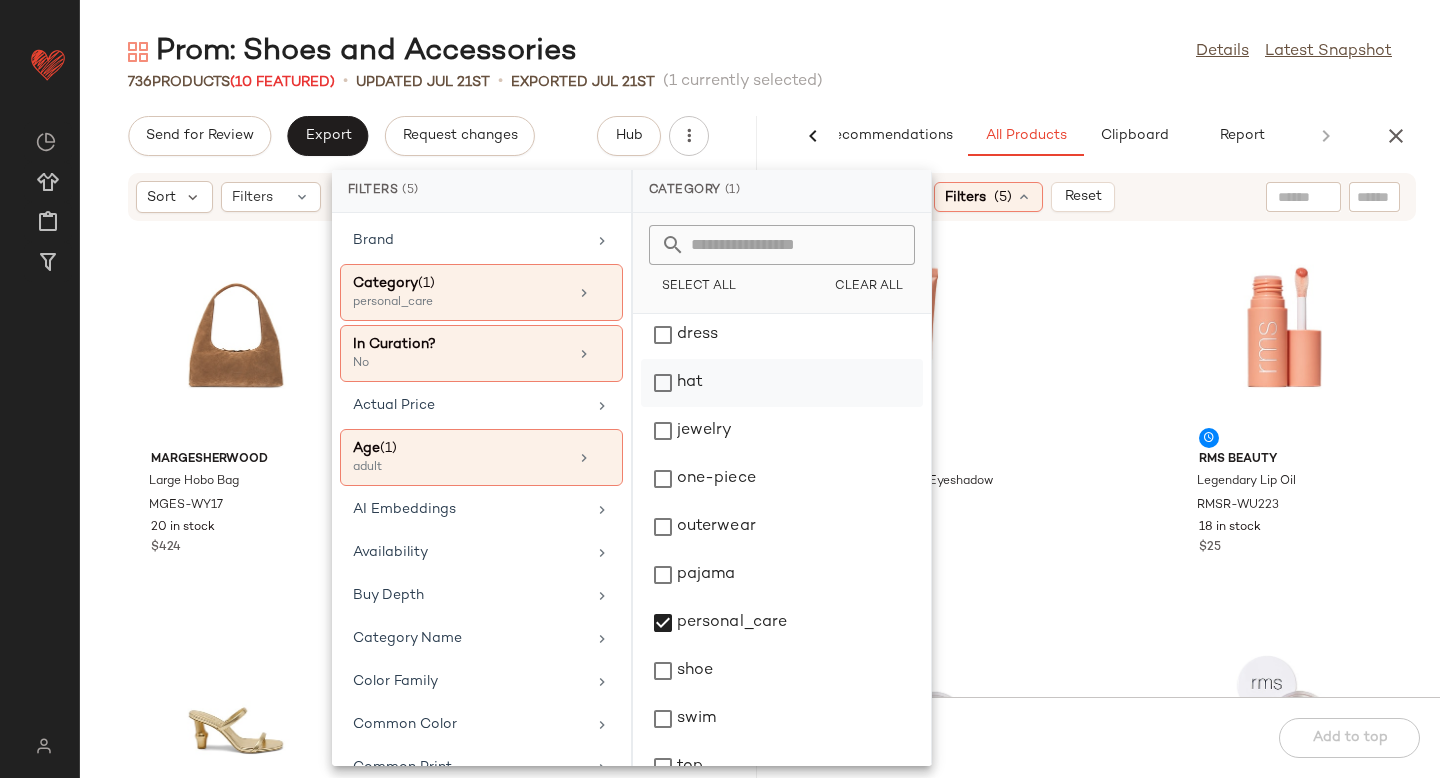 scroll, scrollTop: 276, scrollLeft: 0, axis: vertical 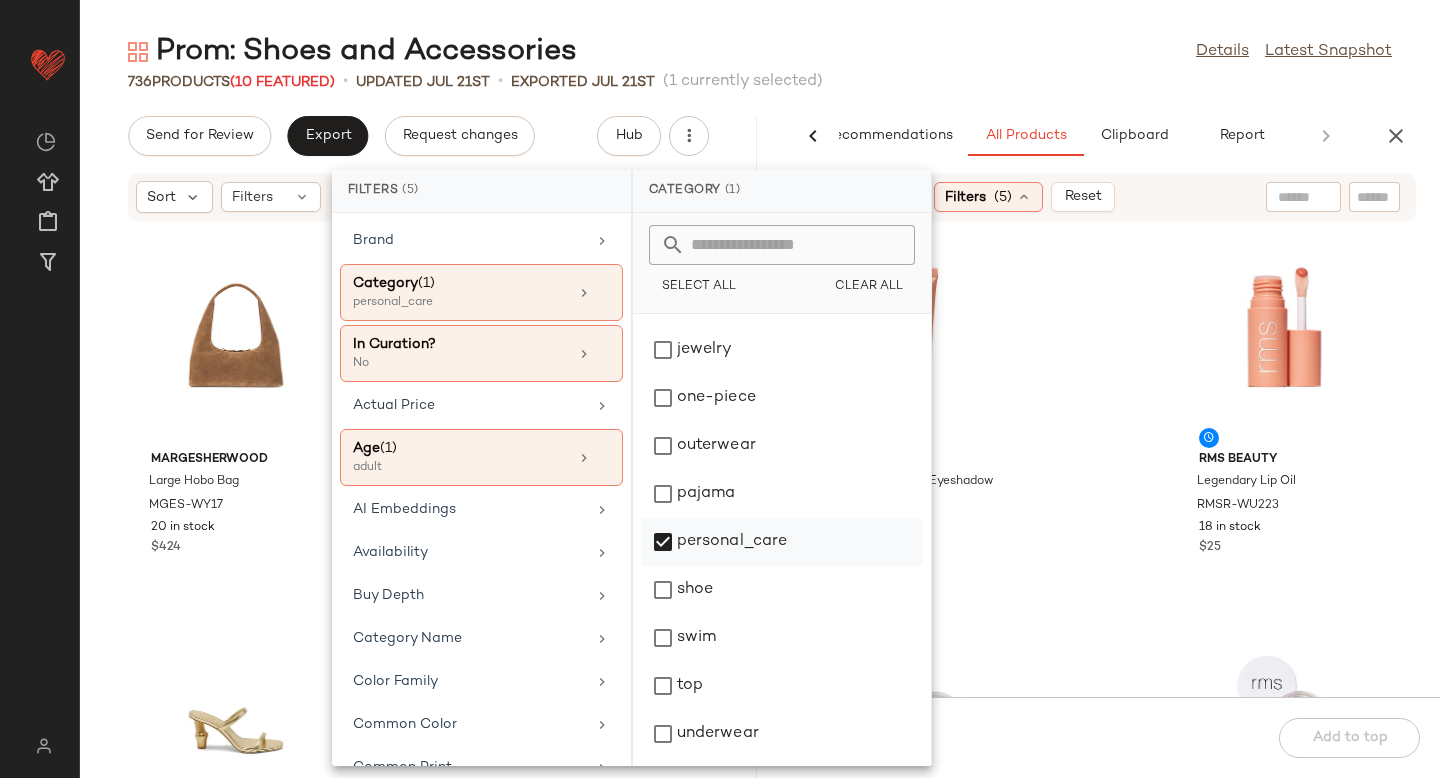 click on "personal_care" 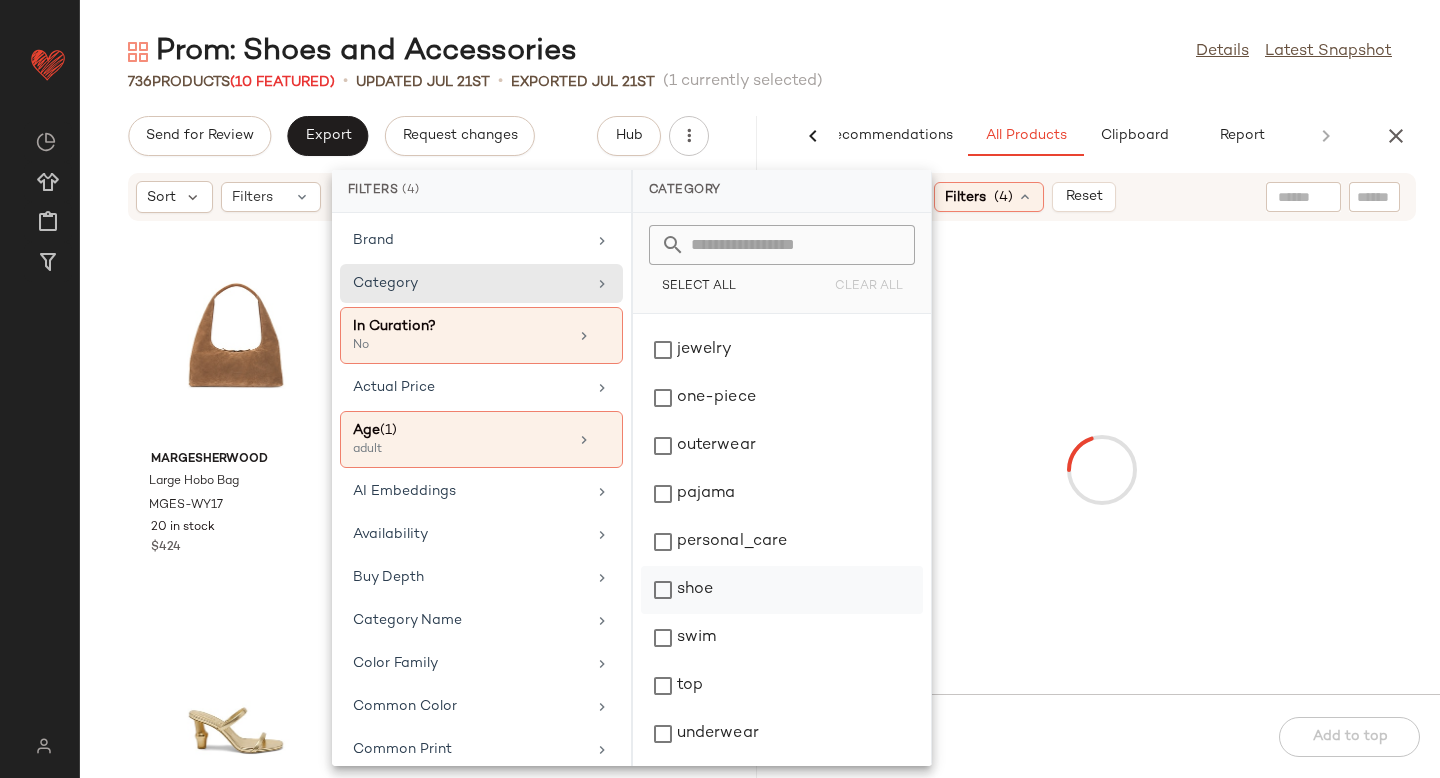 click on "shoe" 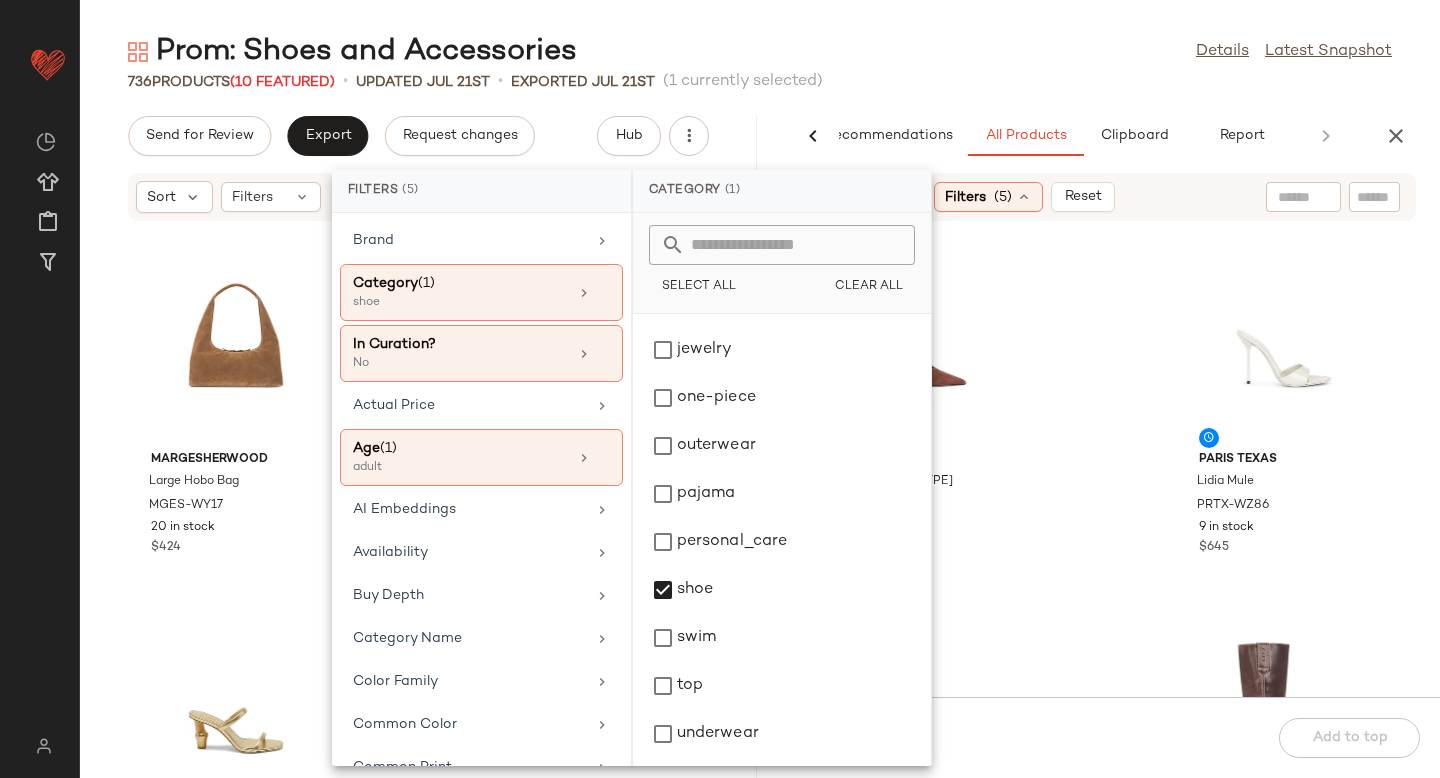 click on "Paris Texas Nina Slingback 50 PRTX-WZ84 5 in stock $845 Paris Texas Lidia Mule PRTX-WZ86 9 in stock $645 Miista Samia Sandal MIIT-WZ34 27 in stock $415 Dico Copenhagen Julia Gaucho DCOP-WZ11 21 in stock $308 Dico Copenhagen Julia Gaucho Boot DCOP-WZ12 21 in stock $308 Dico Copenhagen Julia Gaucho Boot DCOP-WZ13 23 in stock $308 Veronica Beard Fern Clog VBRD-WZ203 33 in stock $395 Veronica Beard Caroline Pump VBRD-WZ204 26 in stock $395" 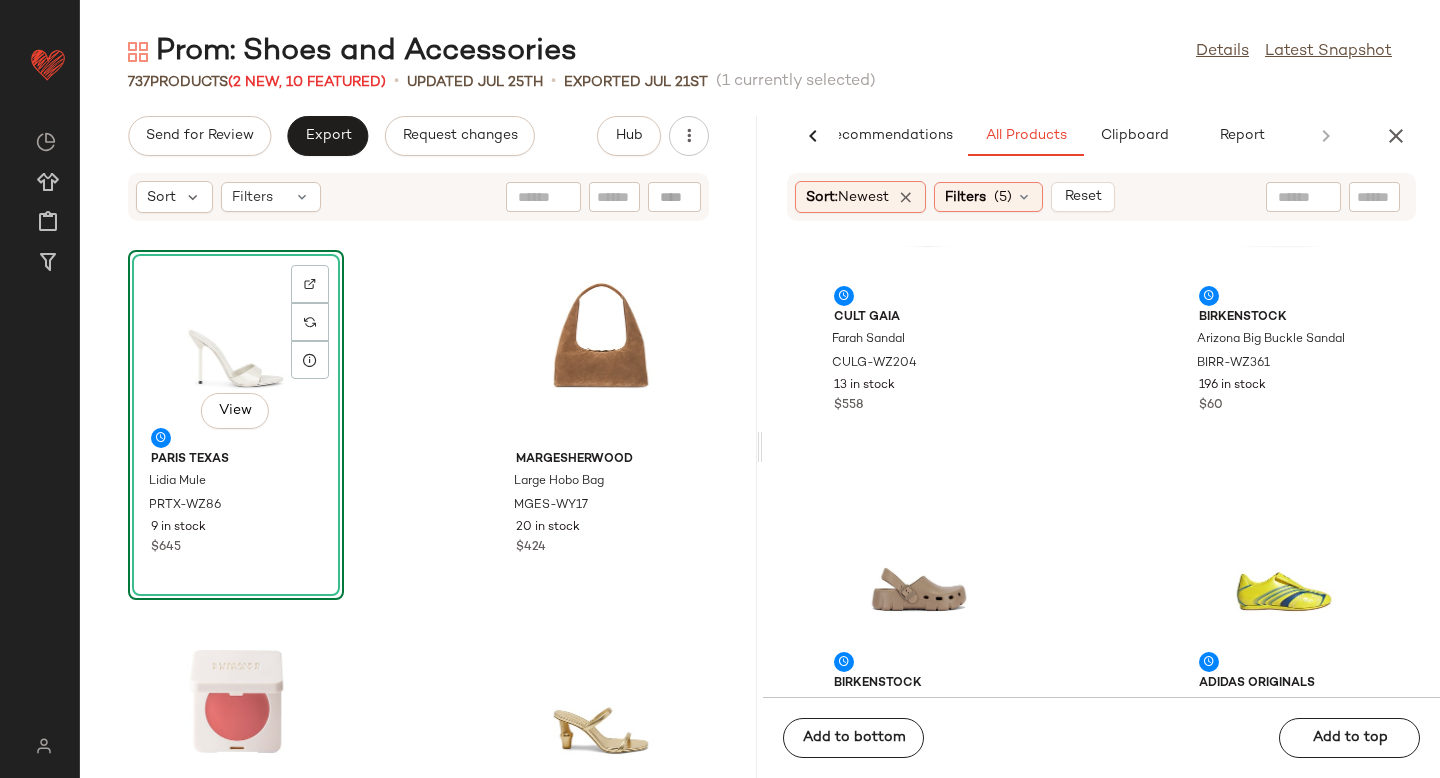 scroll, scrollTop: 2249, scrollLeft: 0, axis: vertical 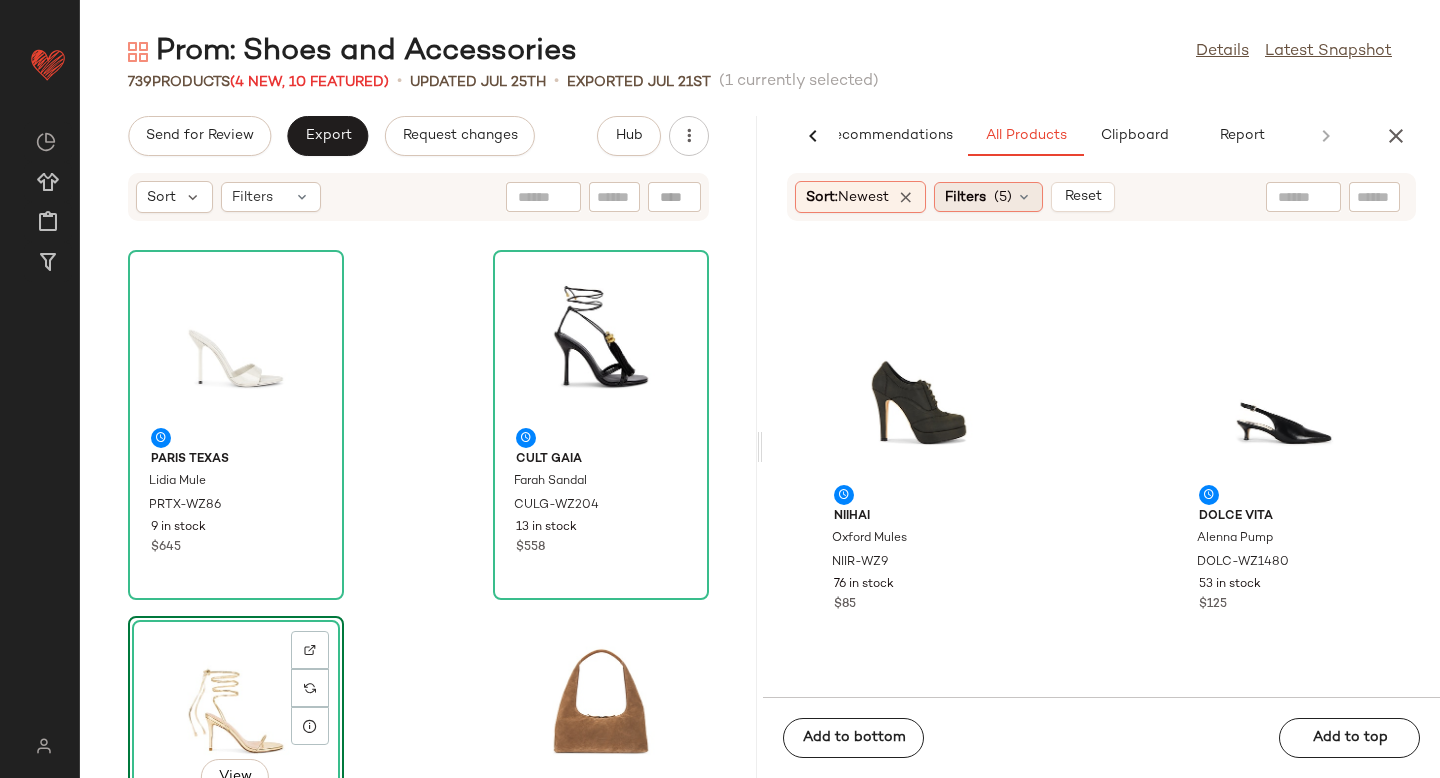 click on "(5)" at bounding box center (1003, 197) 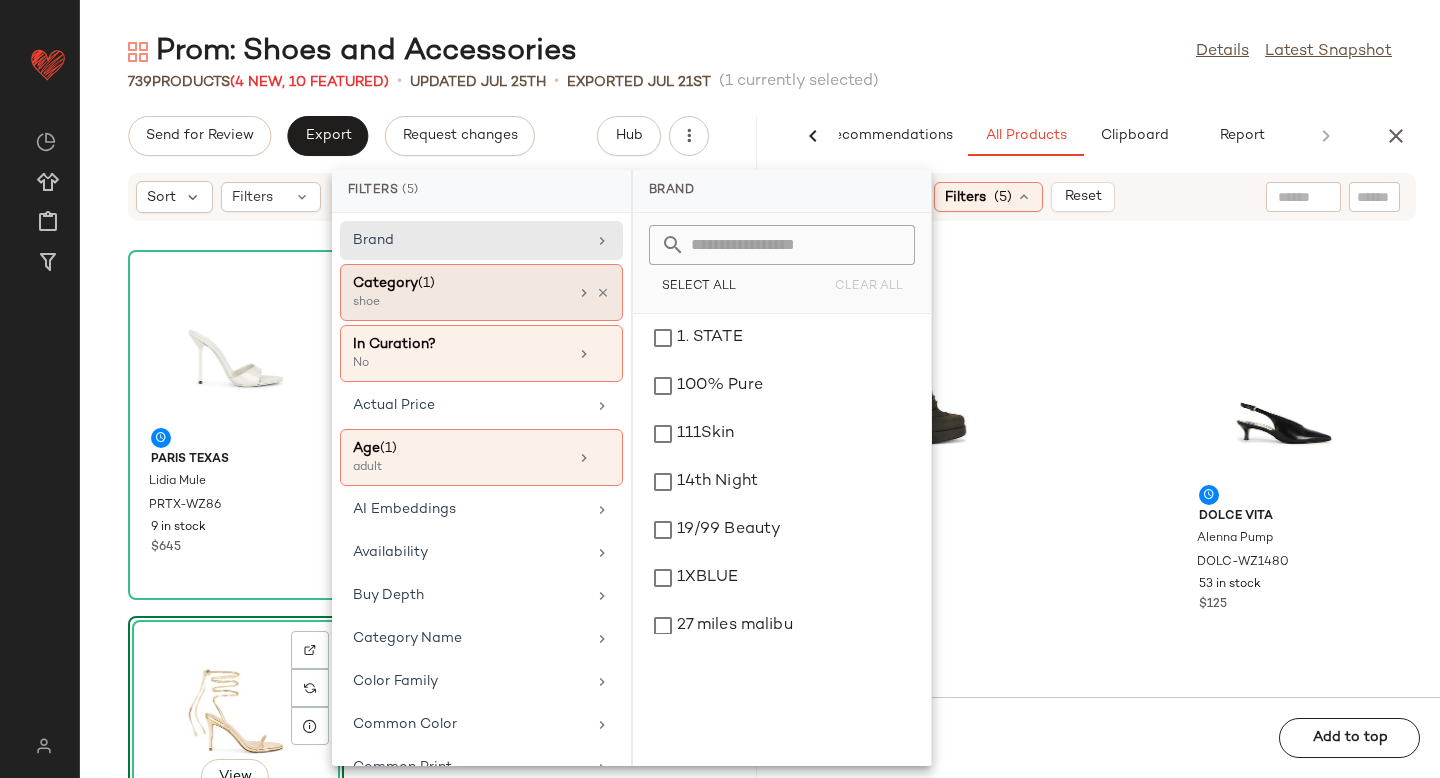 click on "Category  (1)" at bounding box center [460, 283] 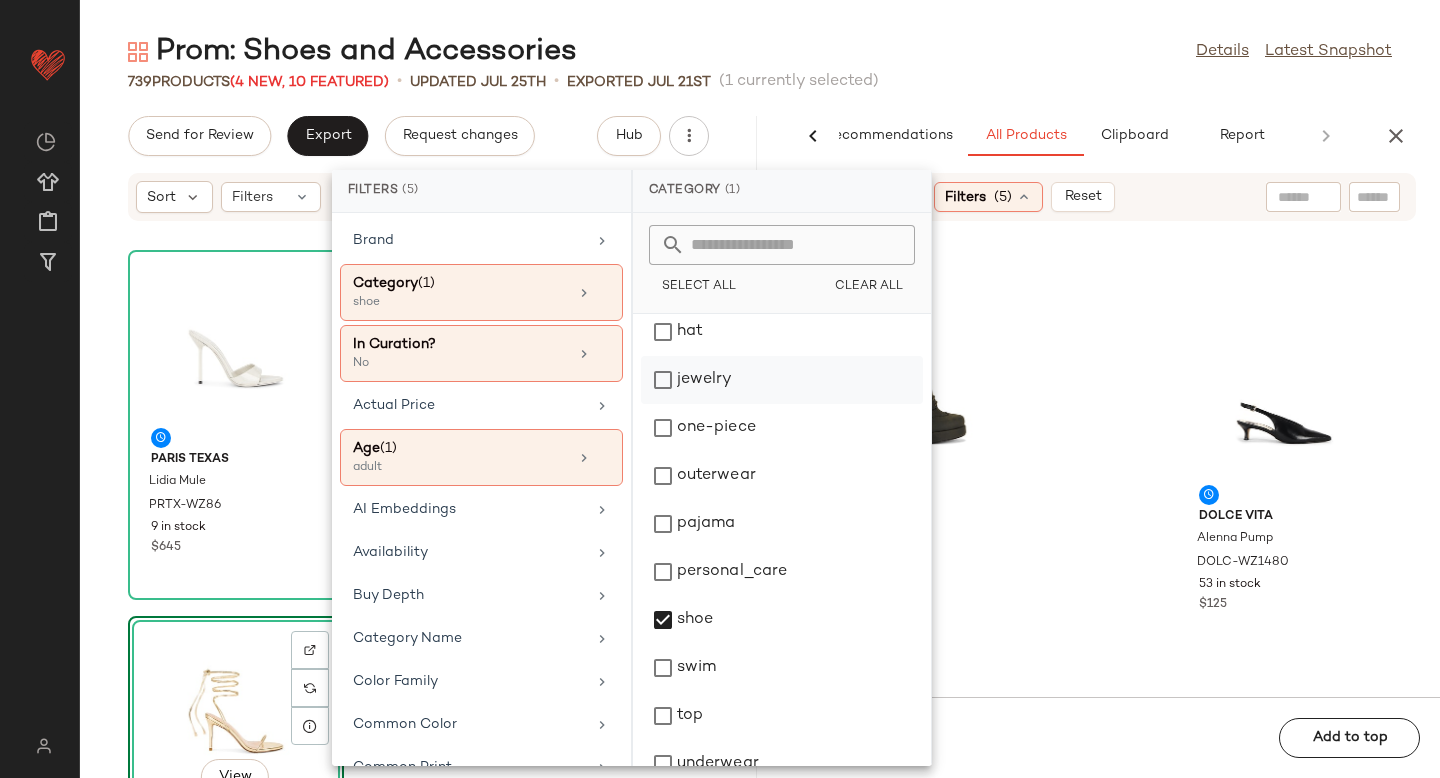 scroll, scrollTop: 276, scrollLeft: 0, axis: vertical 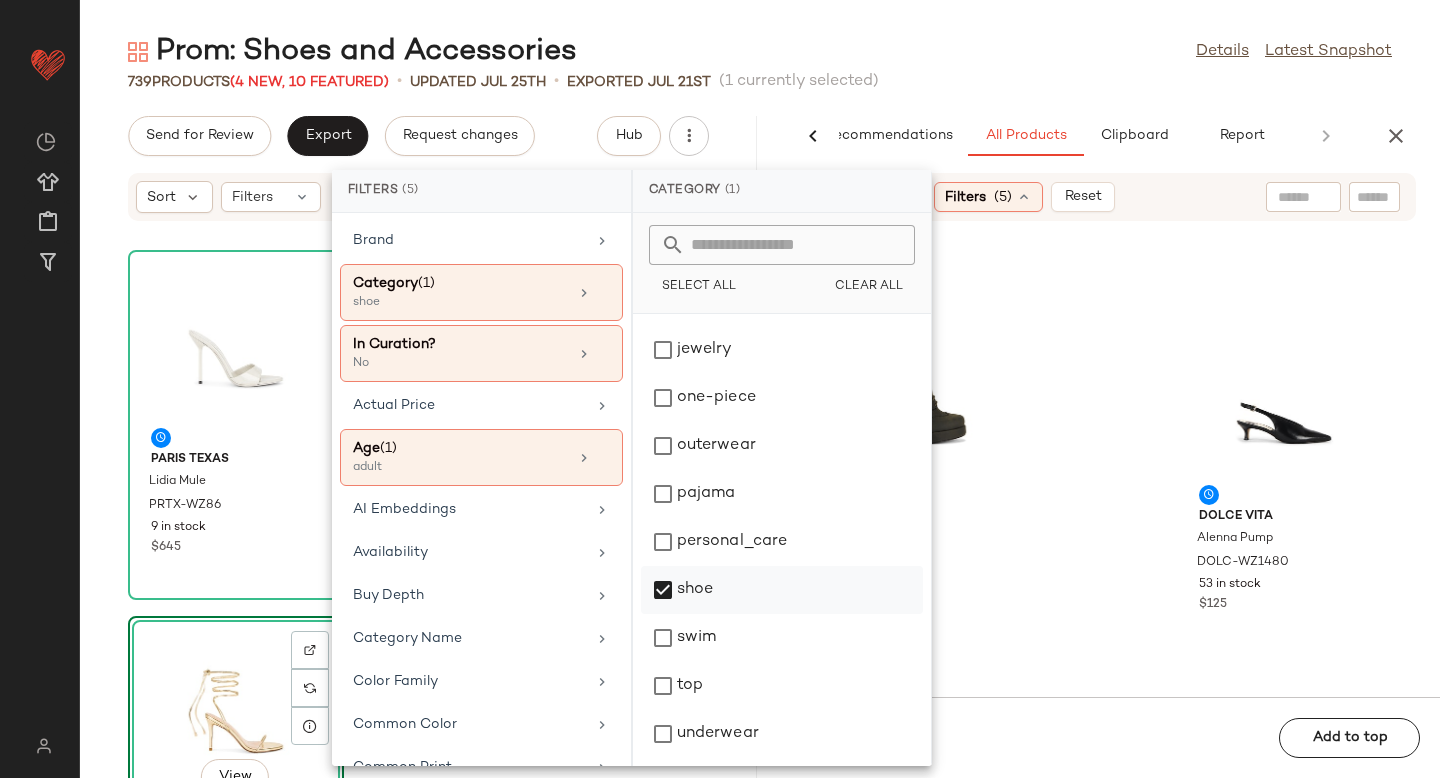 click on "shoe" 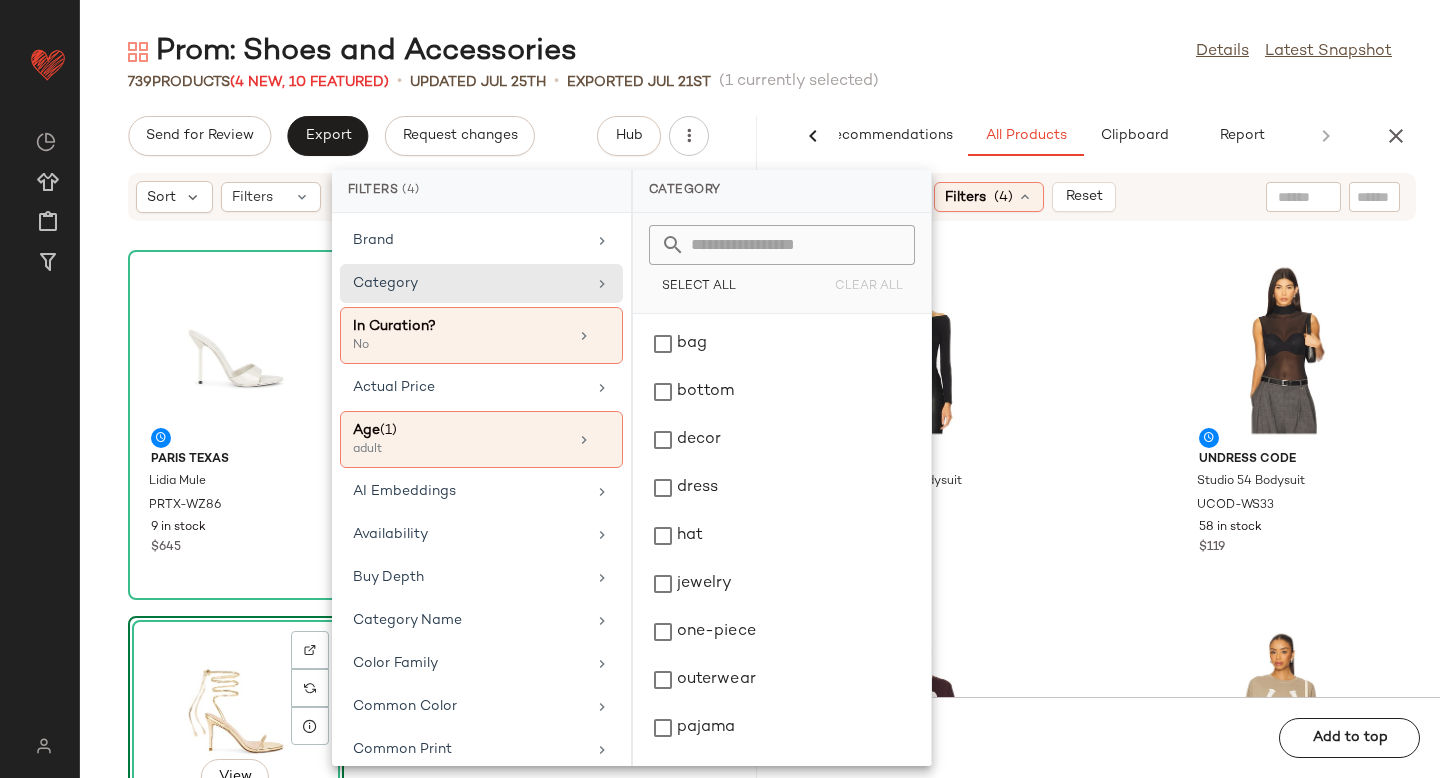 scroll, scrollTop: 0, scrollLeft: 0, axis: both 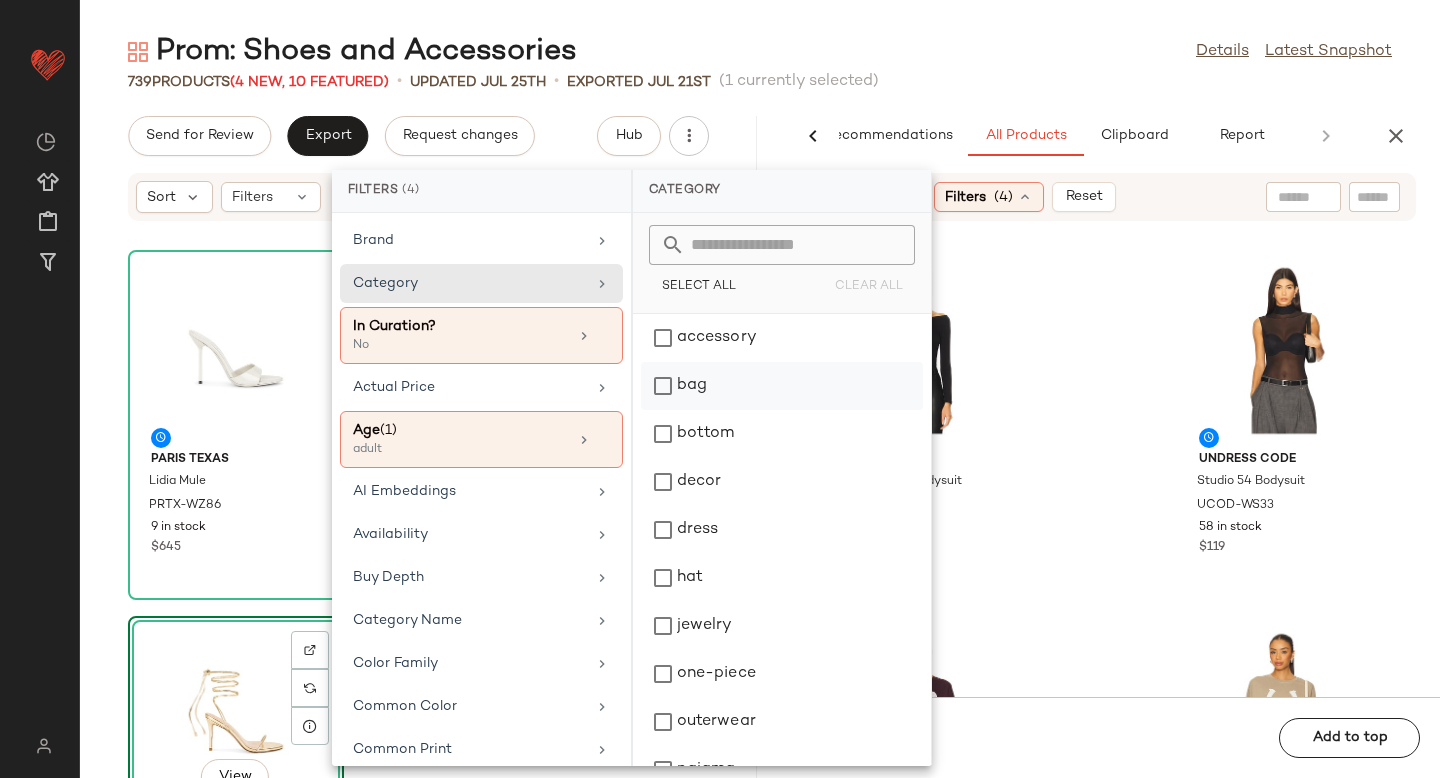 click on "bag" 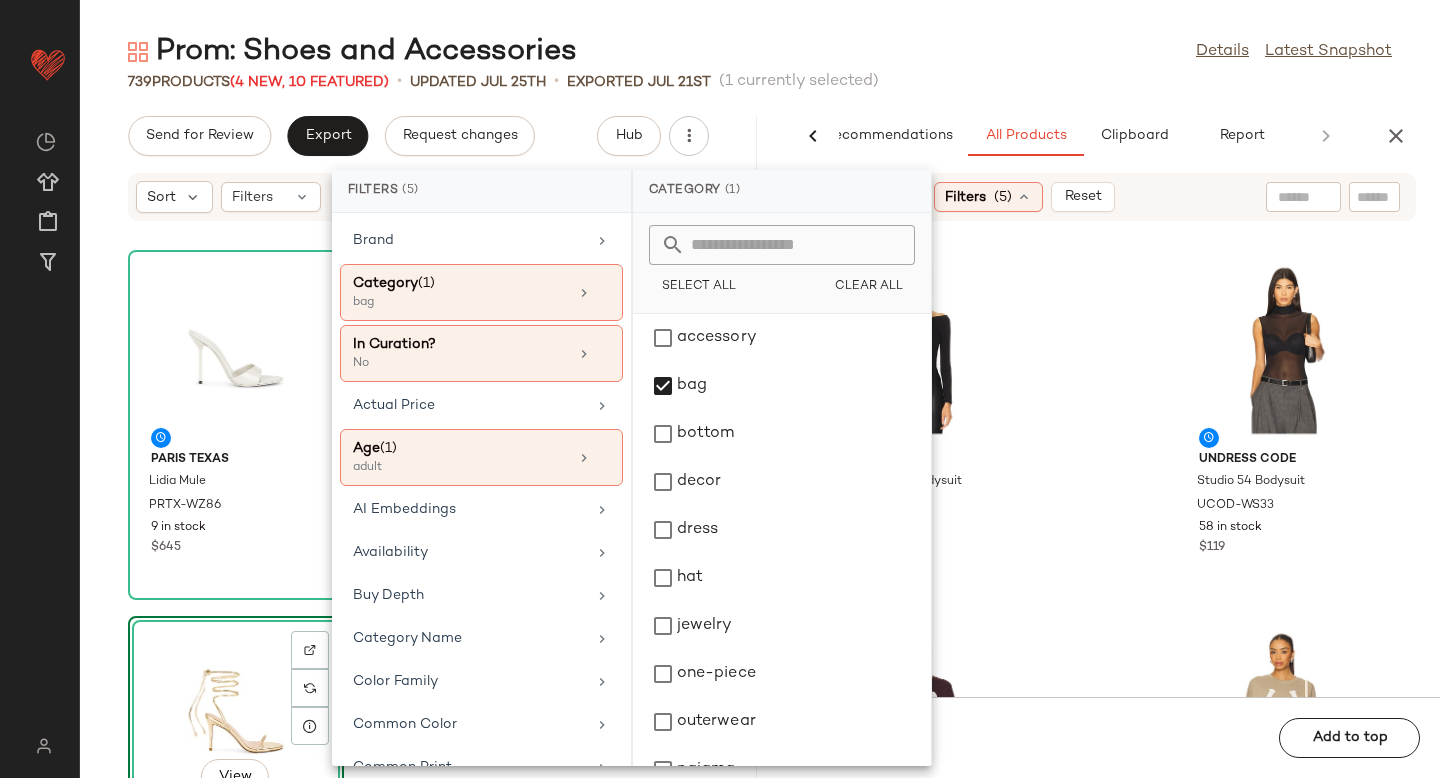 click on "Undress Code Drunk in Love Bodysuit UCOD-WS32 39 in stock $189 Undress Code Studio 54 Bodysuit UCOD-WS33 58 in stock $119 The Laundry Room Rhinestone Heart Jump Jumper TLAU-WK132 76 in stock $105 The Laundry Room Horseshoe Patchwork Jump Jumper TLAU-WK133 76 in stock $105 The Laundry Room Champagne Cowboy Oversized Tee TLAU-WS442 156 in stock $59 Shani Shemer Maddie Mini Dress SSHE-WD39 50 in stock $385 superdown Wilma Mini Skirt SPDW-WQ465 205 in stock $78 superdown Jackie Skirt Set SPDW-WD2926 325 in stock $88" 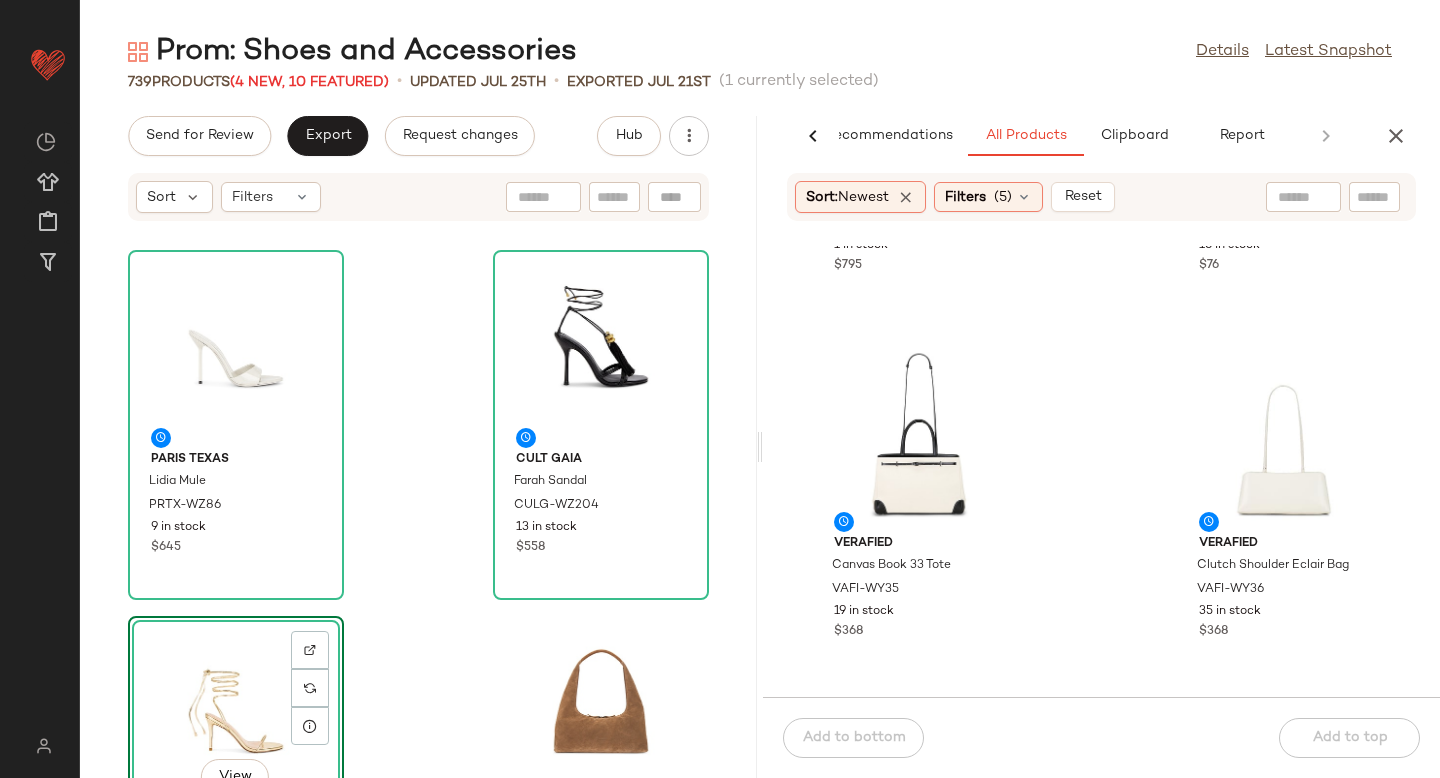 scroll, scrollTop: 316, scrollLeft: 0, axis: vertical 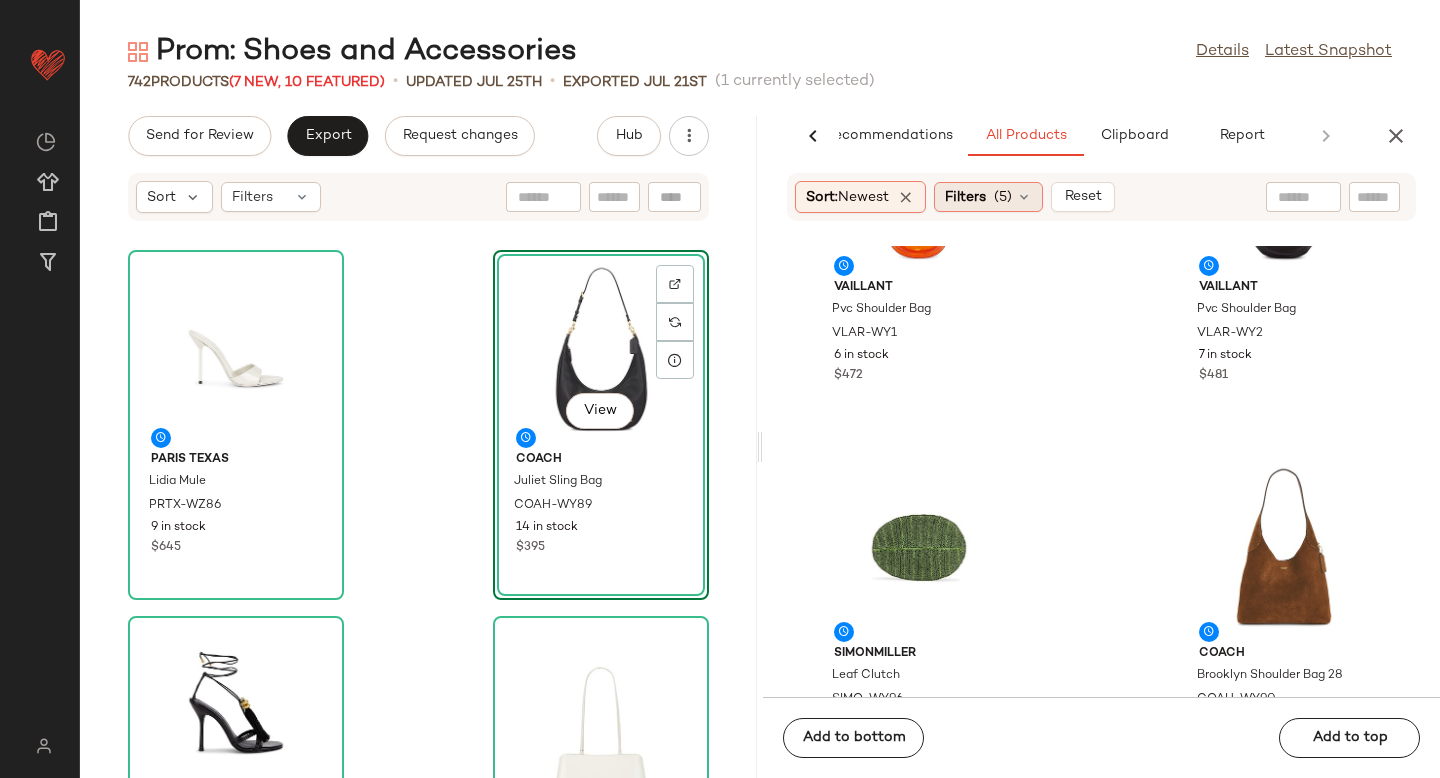 click on "Filters" at bounding box center [965, 197] 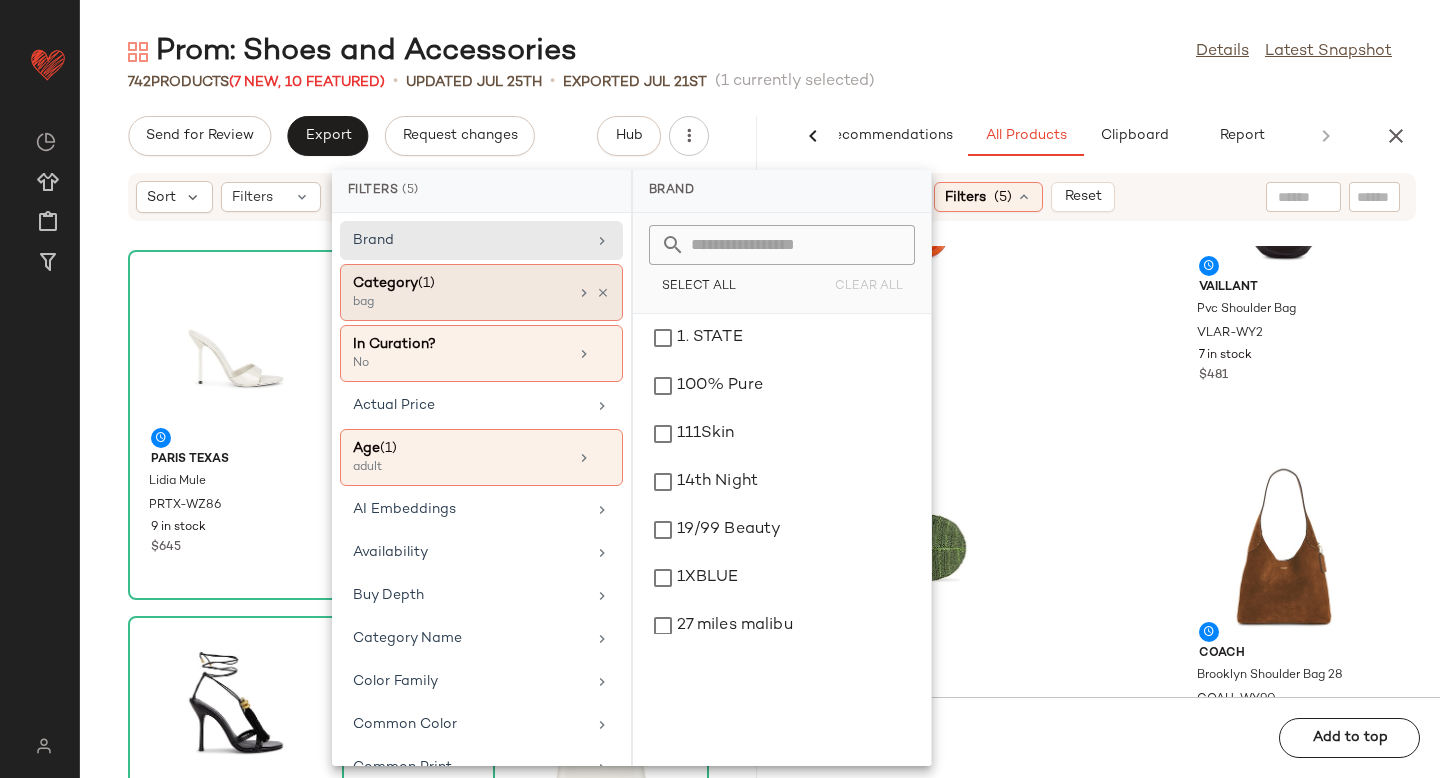 click on "Category  (1)" at bounding box center [460, 283] 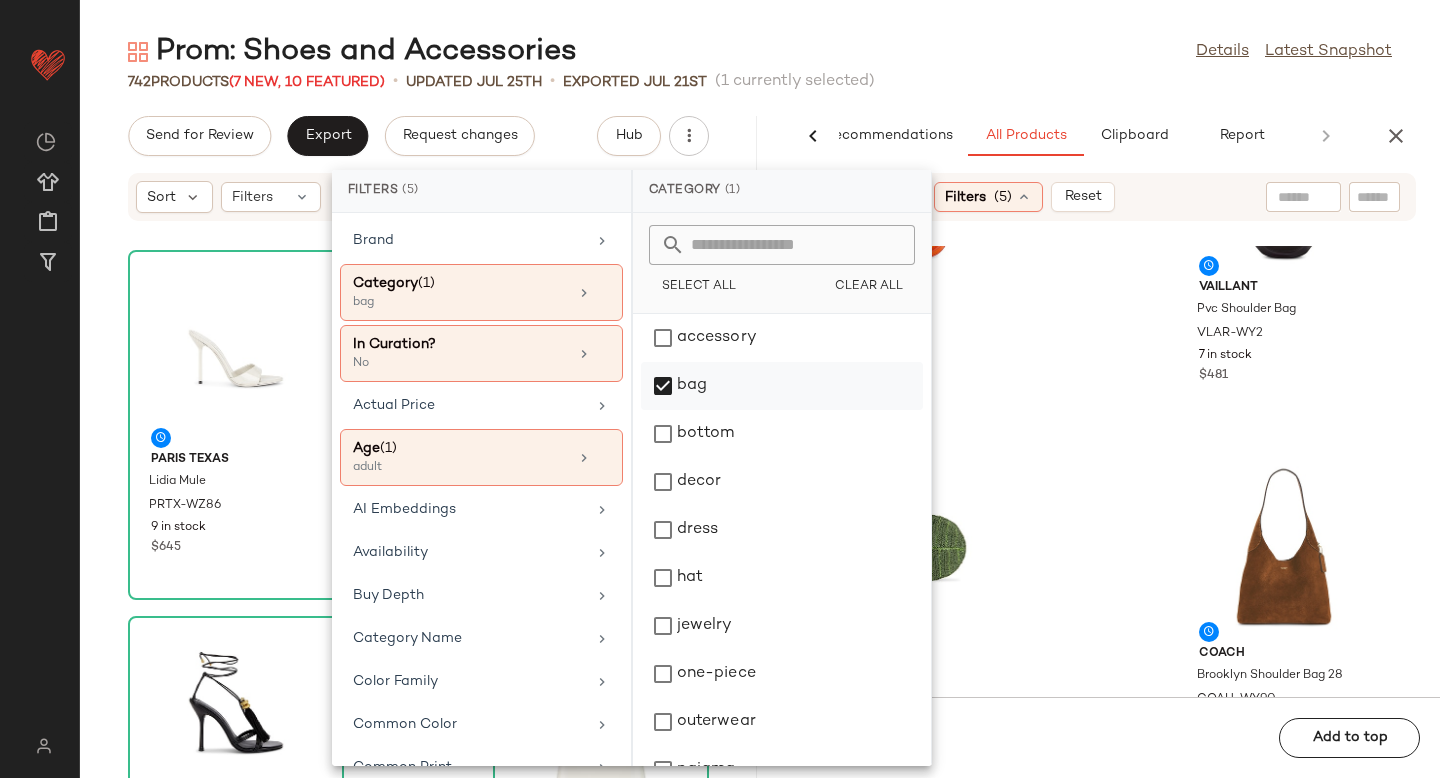 click on "bag" 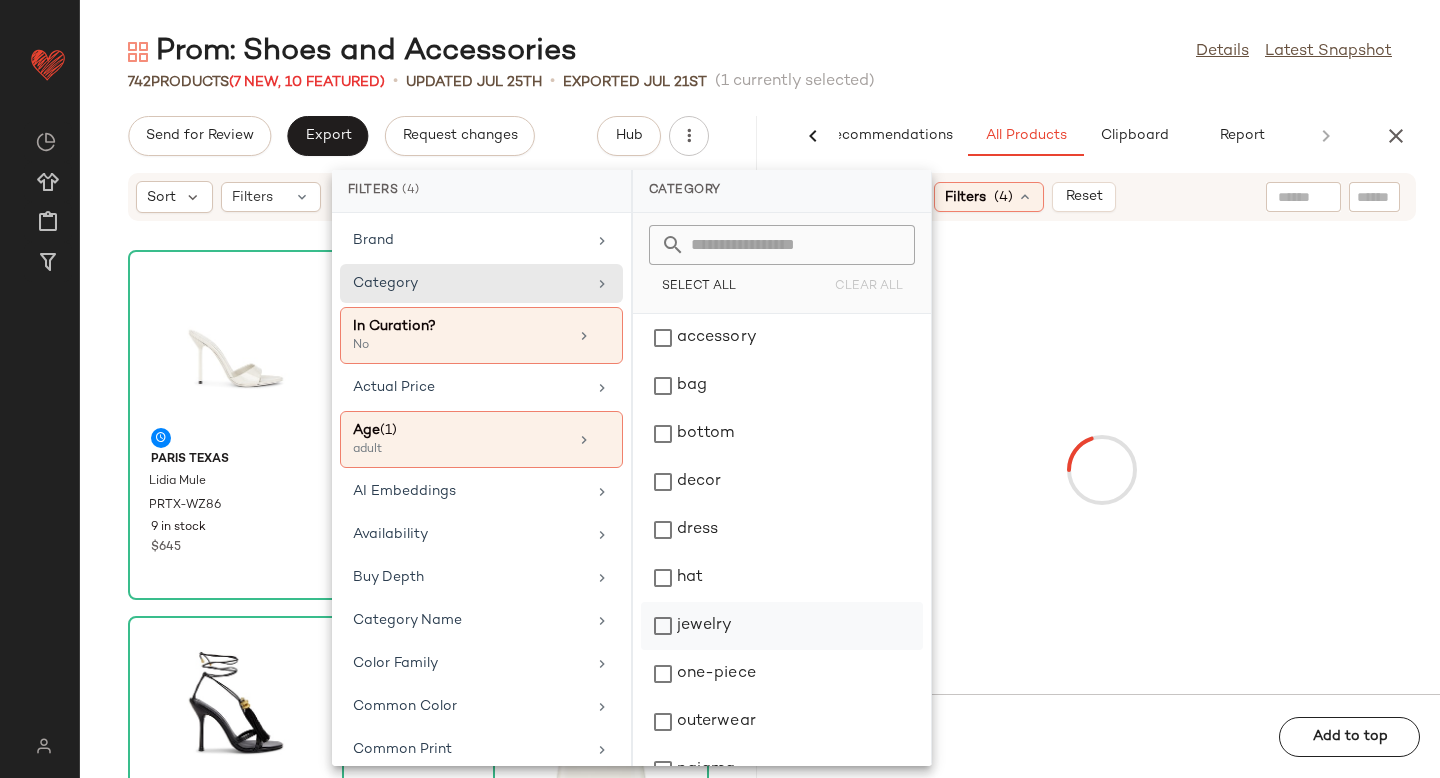 click on "jewelry" 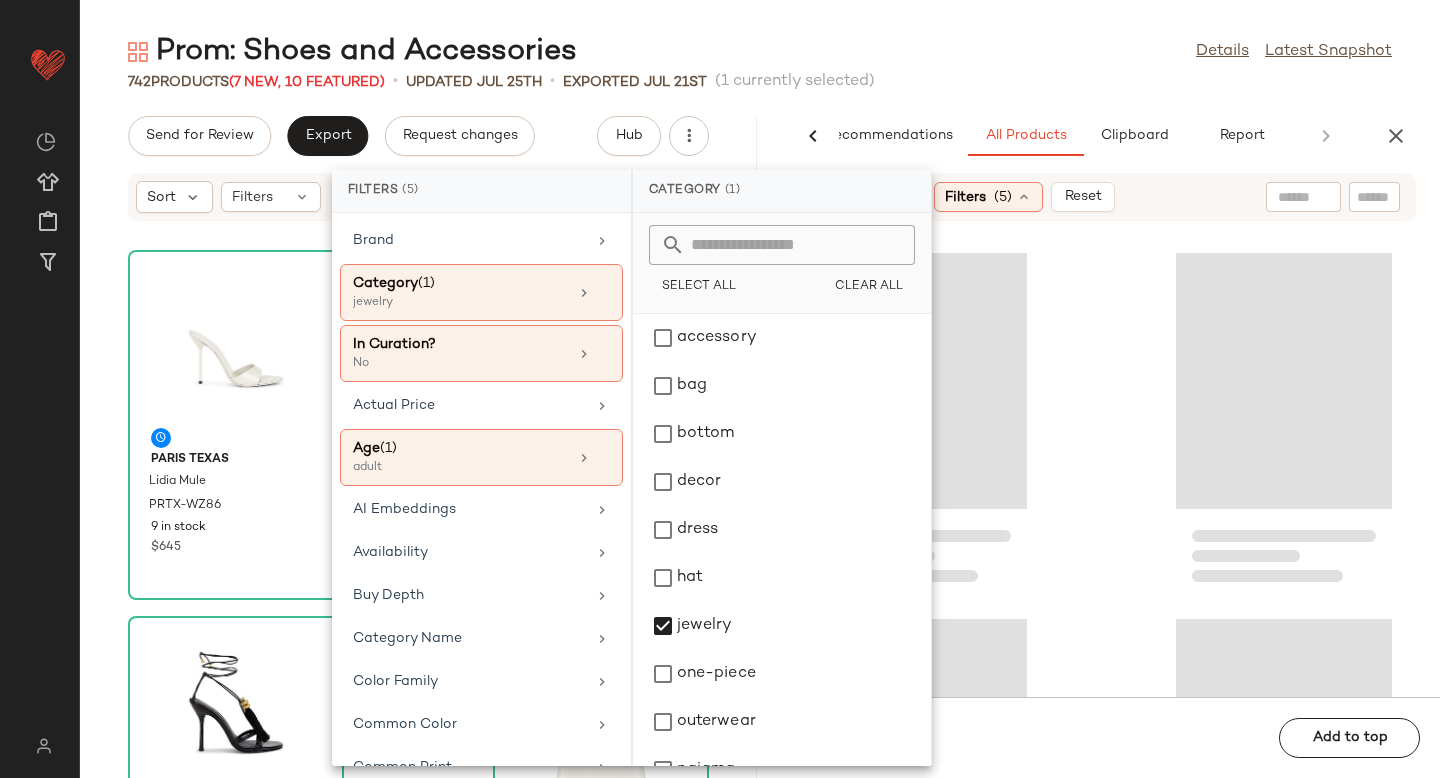 click 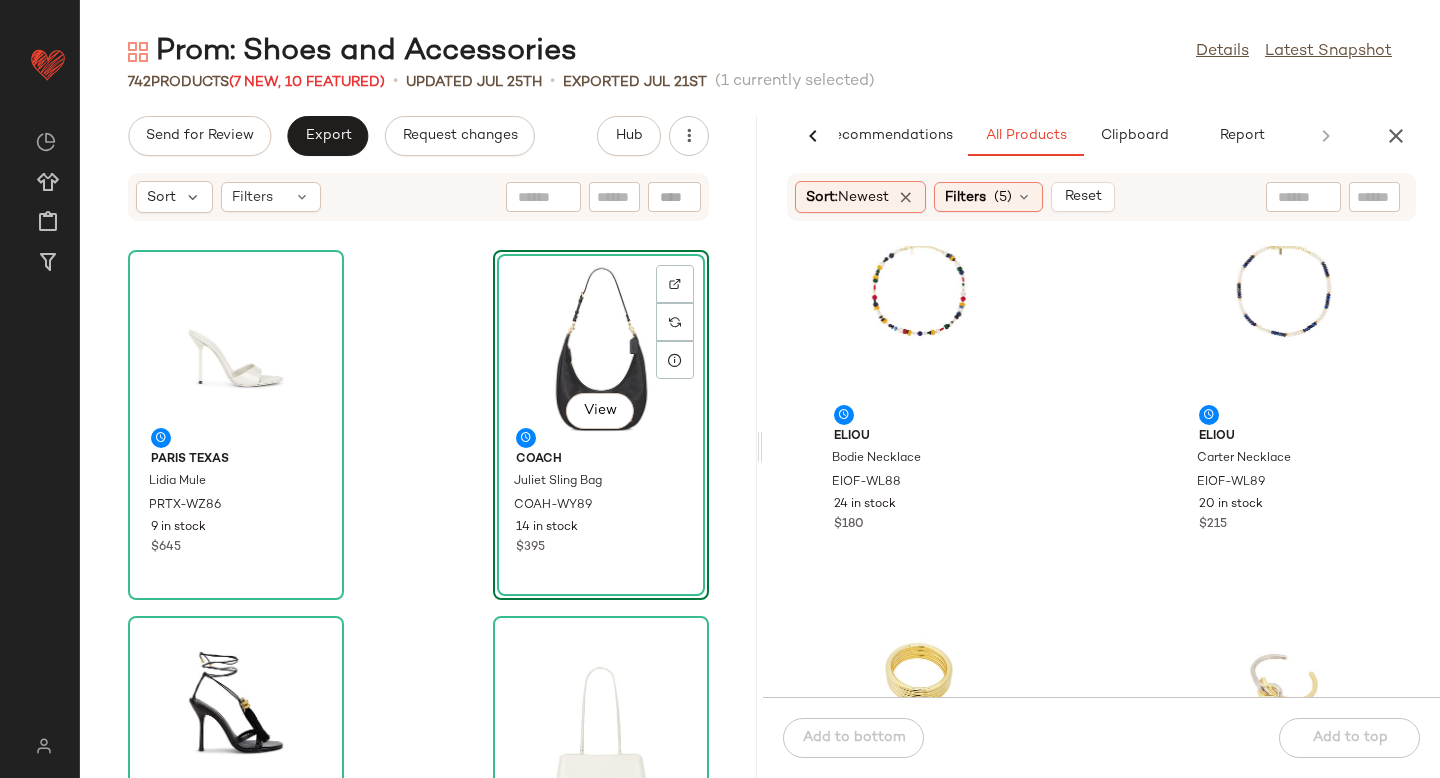 scroll, scrollTop: 5467, scrollLeft: 0, axis: vertical 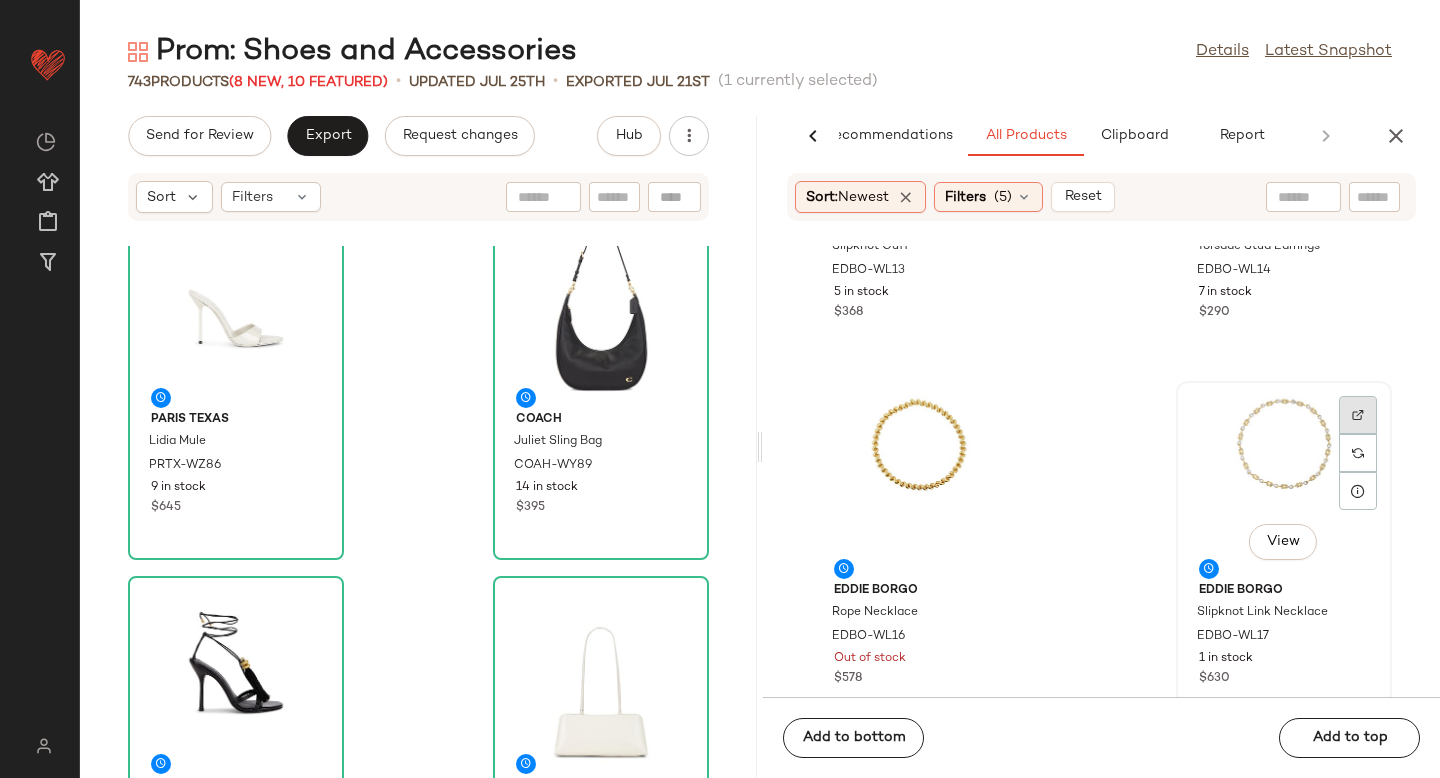 click 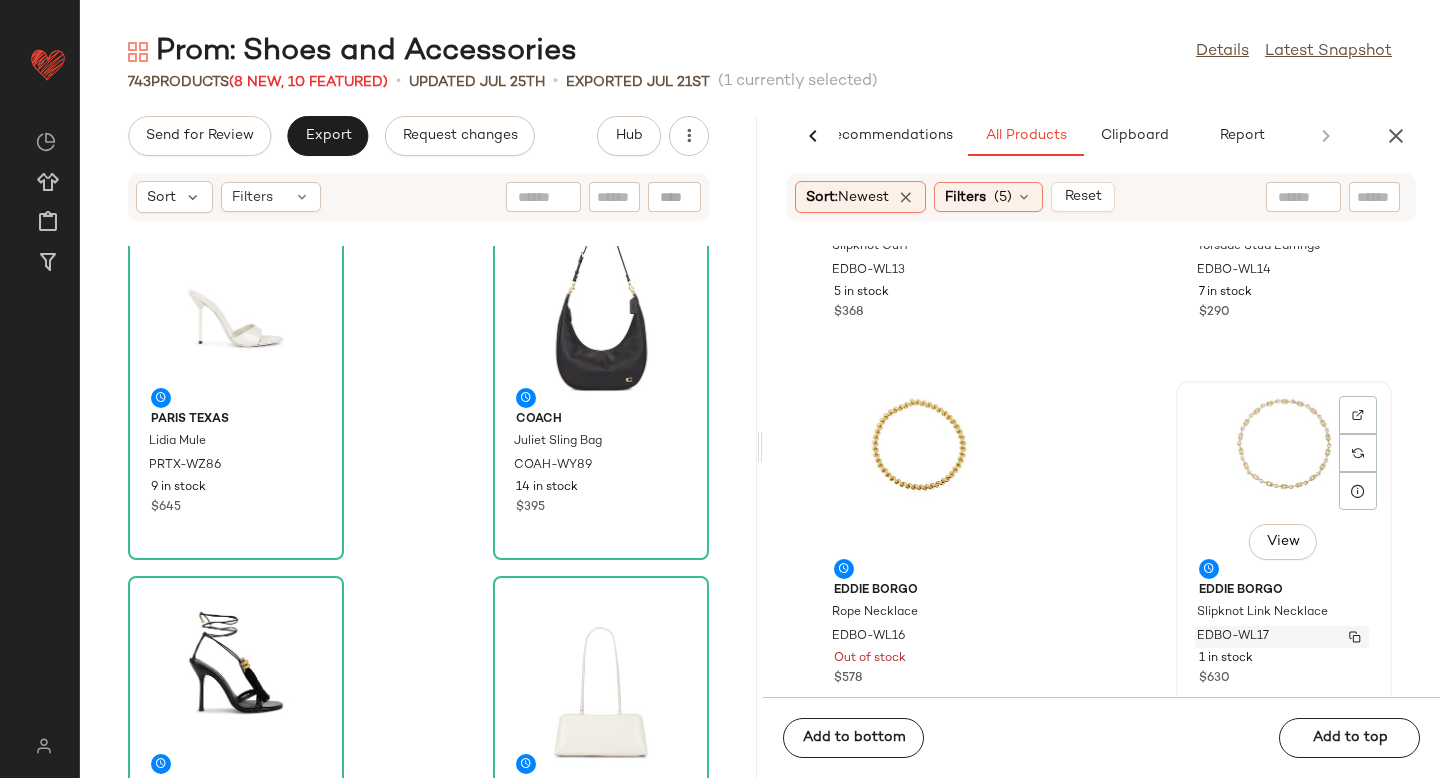 click 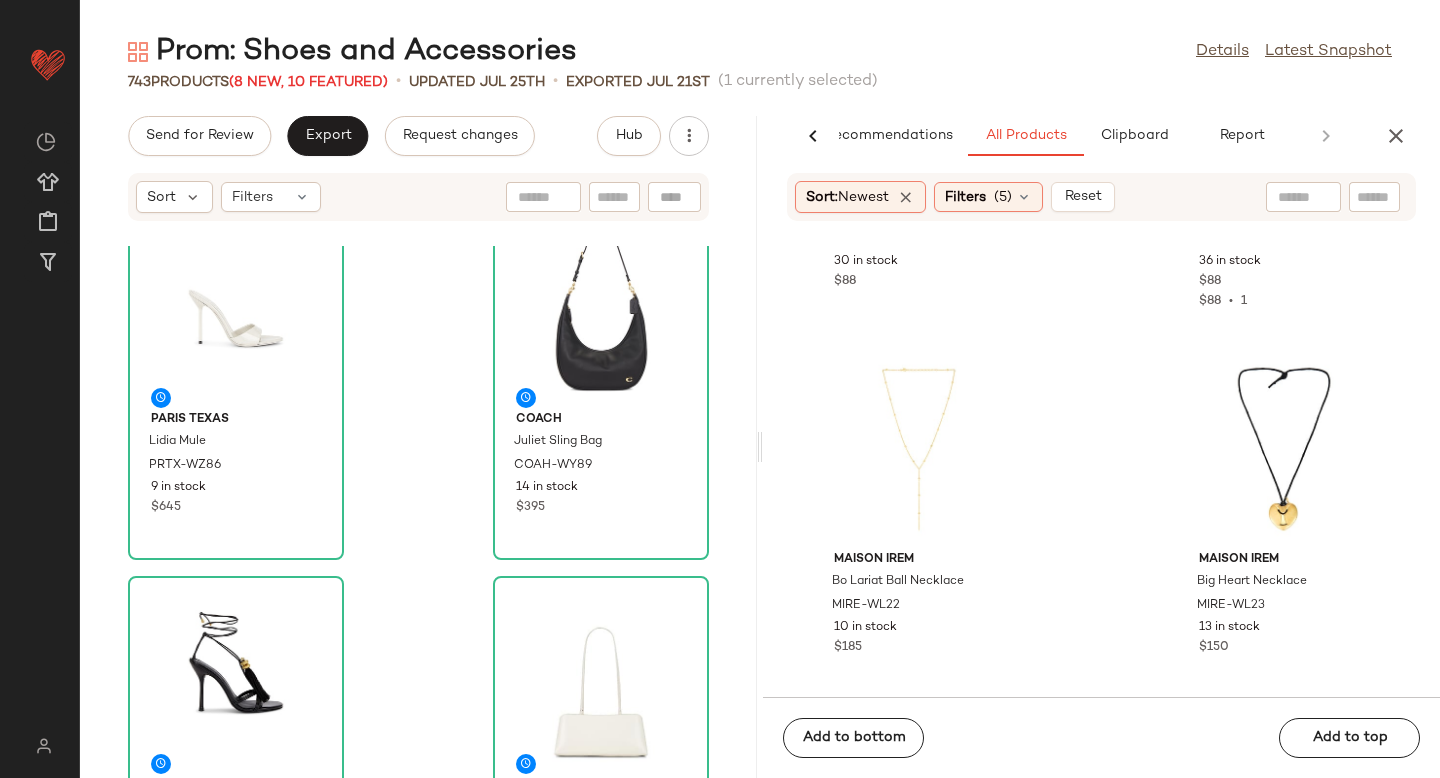 scroll, scrollTop: 8705, scrollLeft: 0, axis: vertical 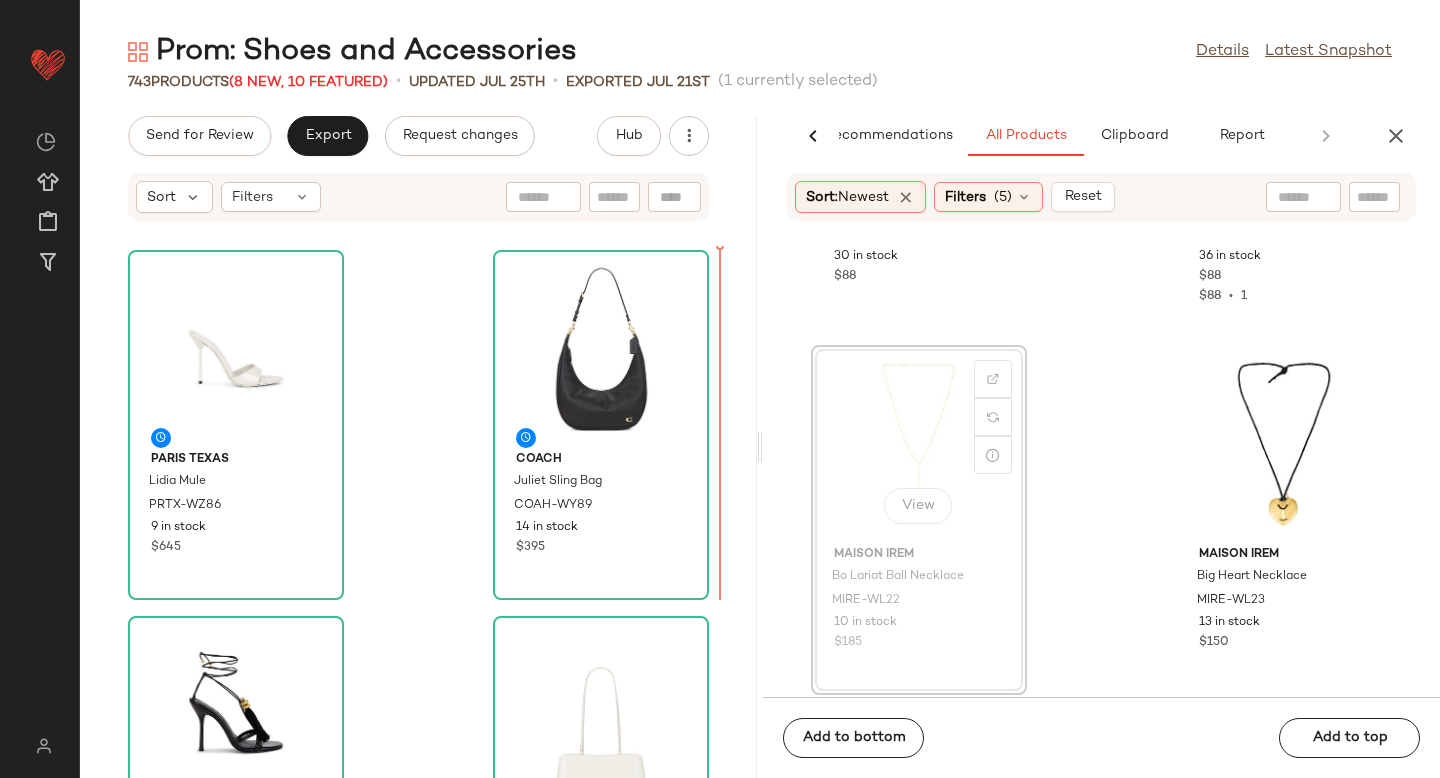drag, startPoint x: 861, startPoint y: 448, endPoint x: 843, endPoint y: 448, distance: 18 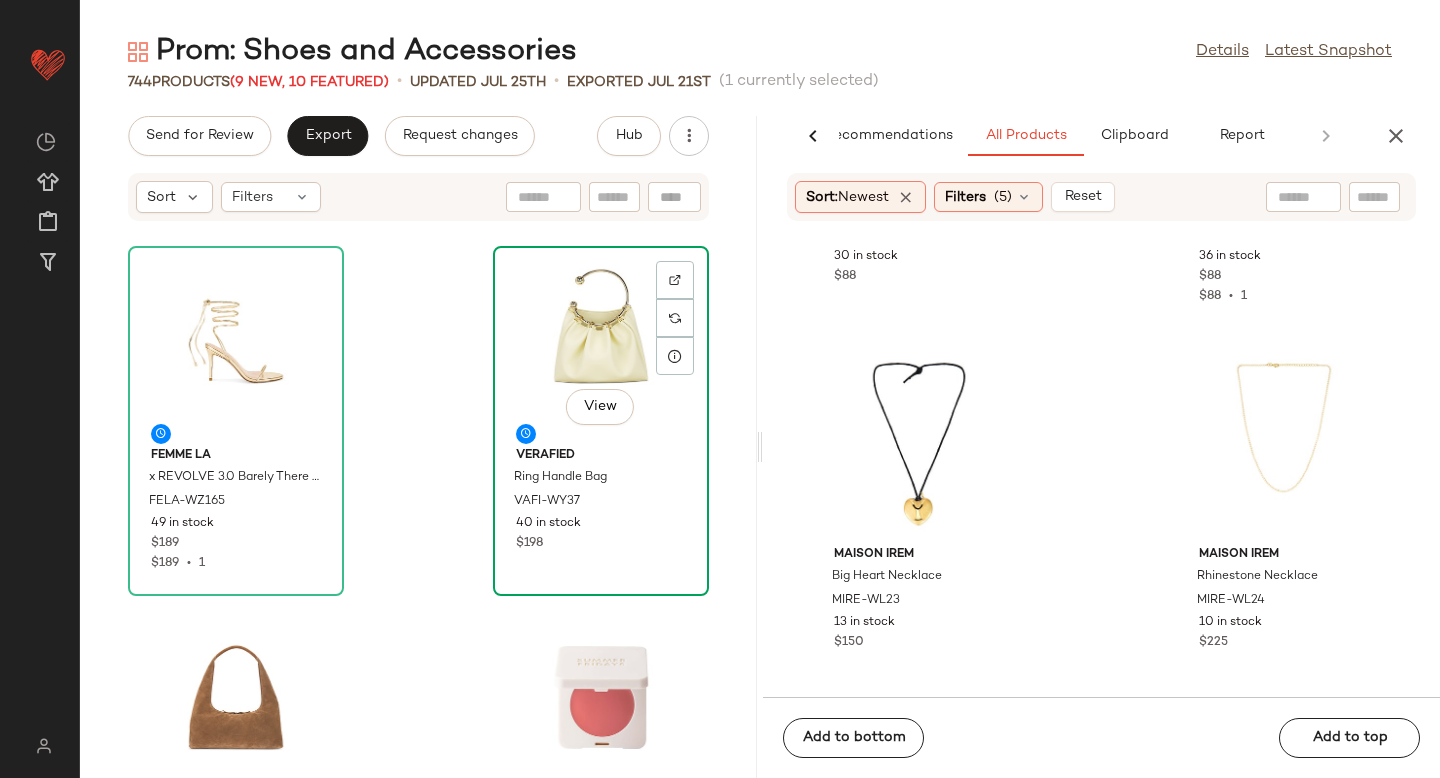 scroll, scrollTop: 1094, scrollLeft: 0, axis: vertical 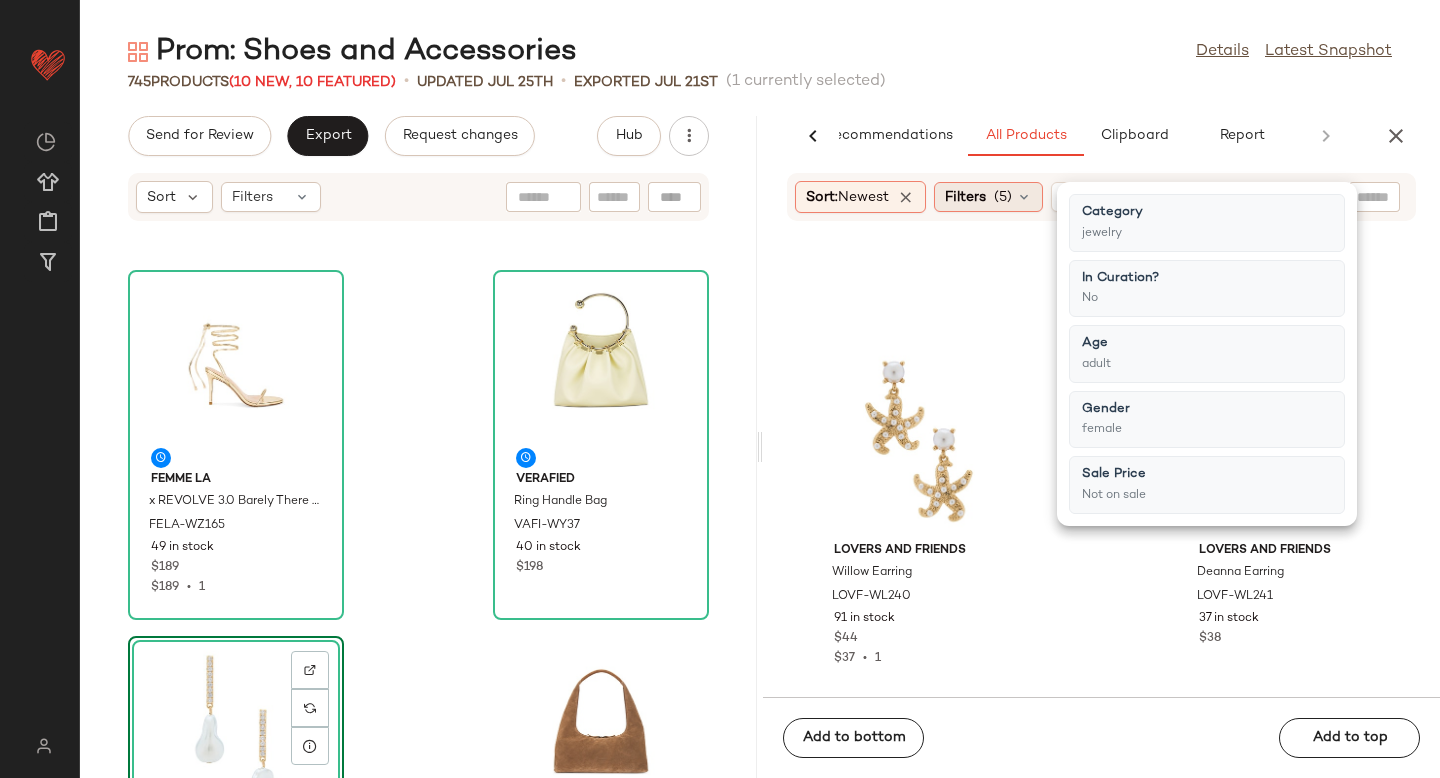 click on "(5)" at bounding box center (1003, 197) 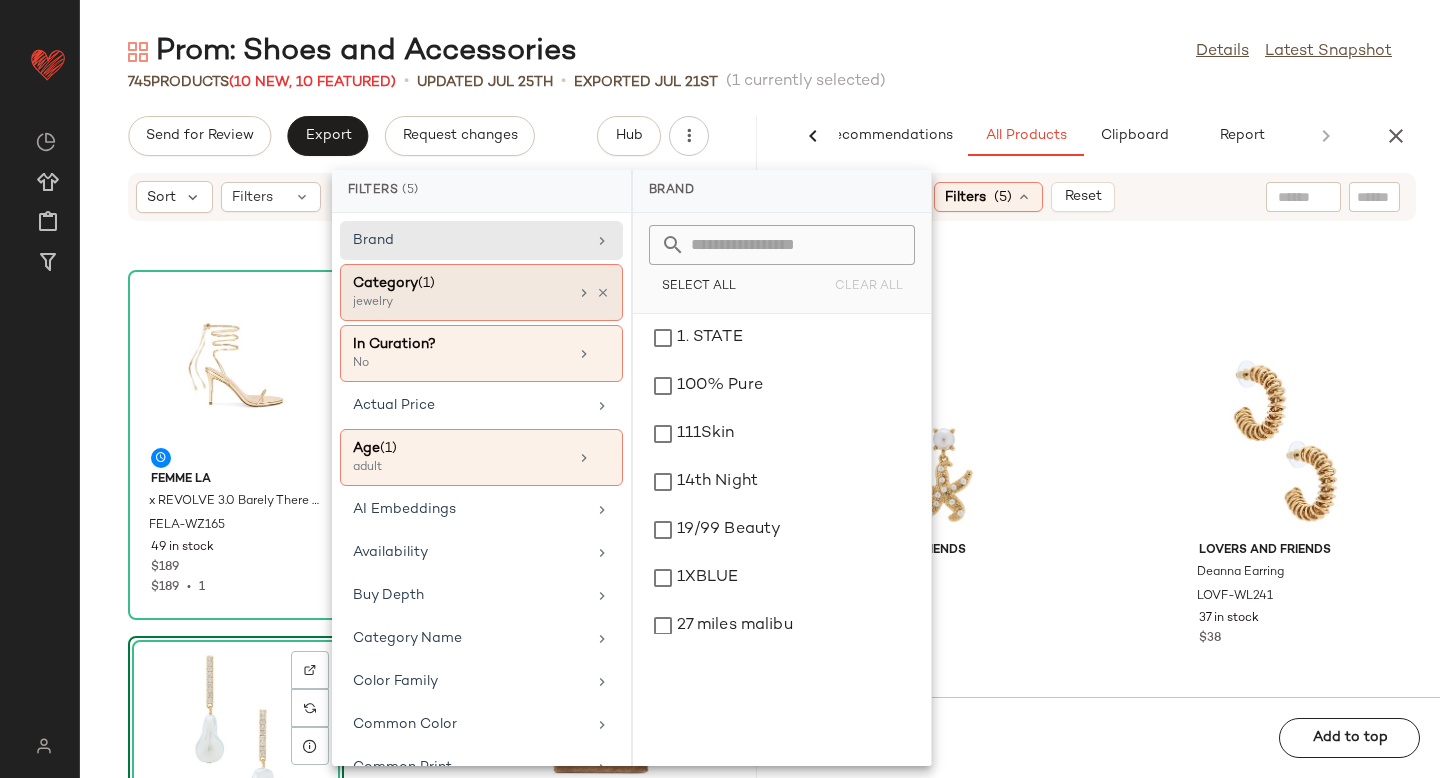 click on "Category  (1)" at bounding box center [460, 283] 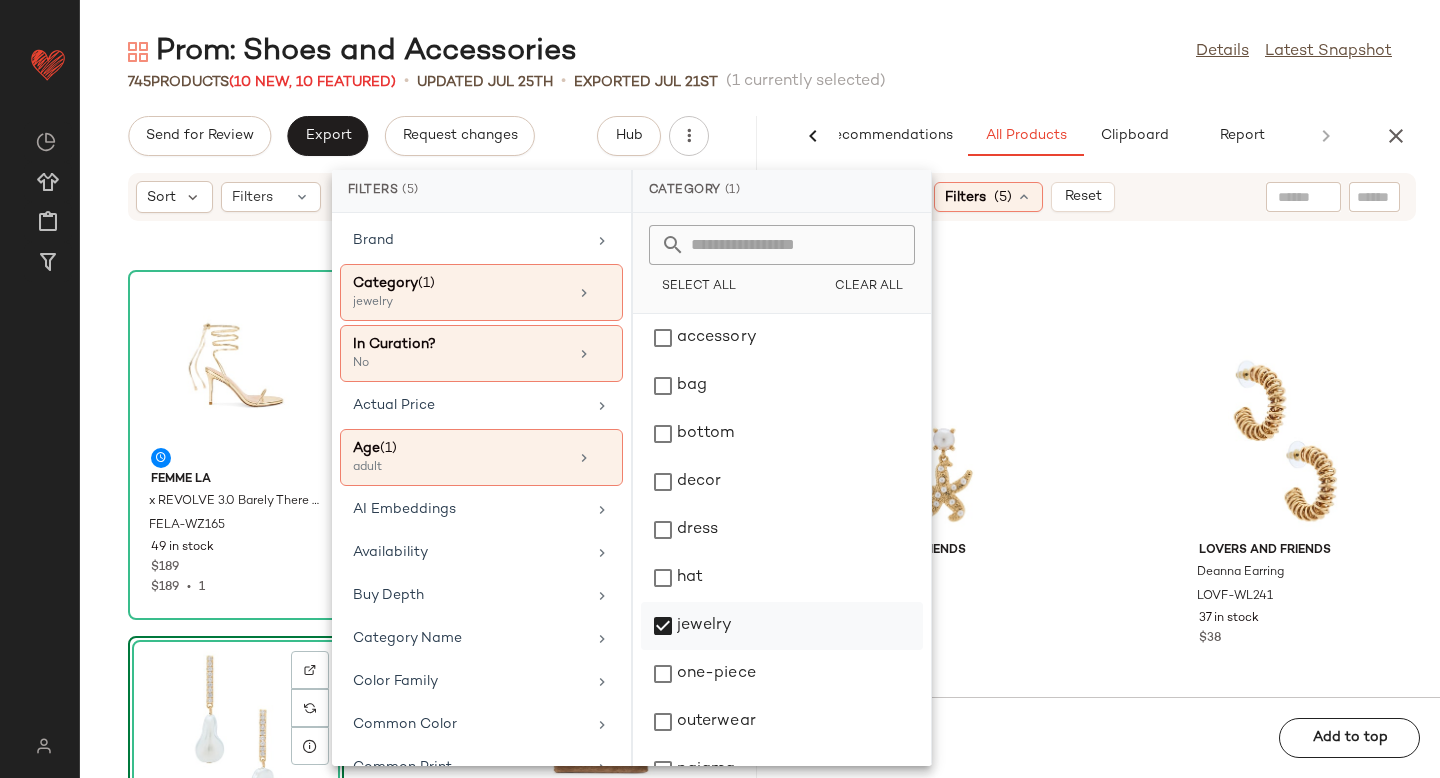 click on "jewelry" 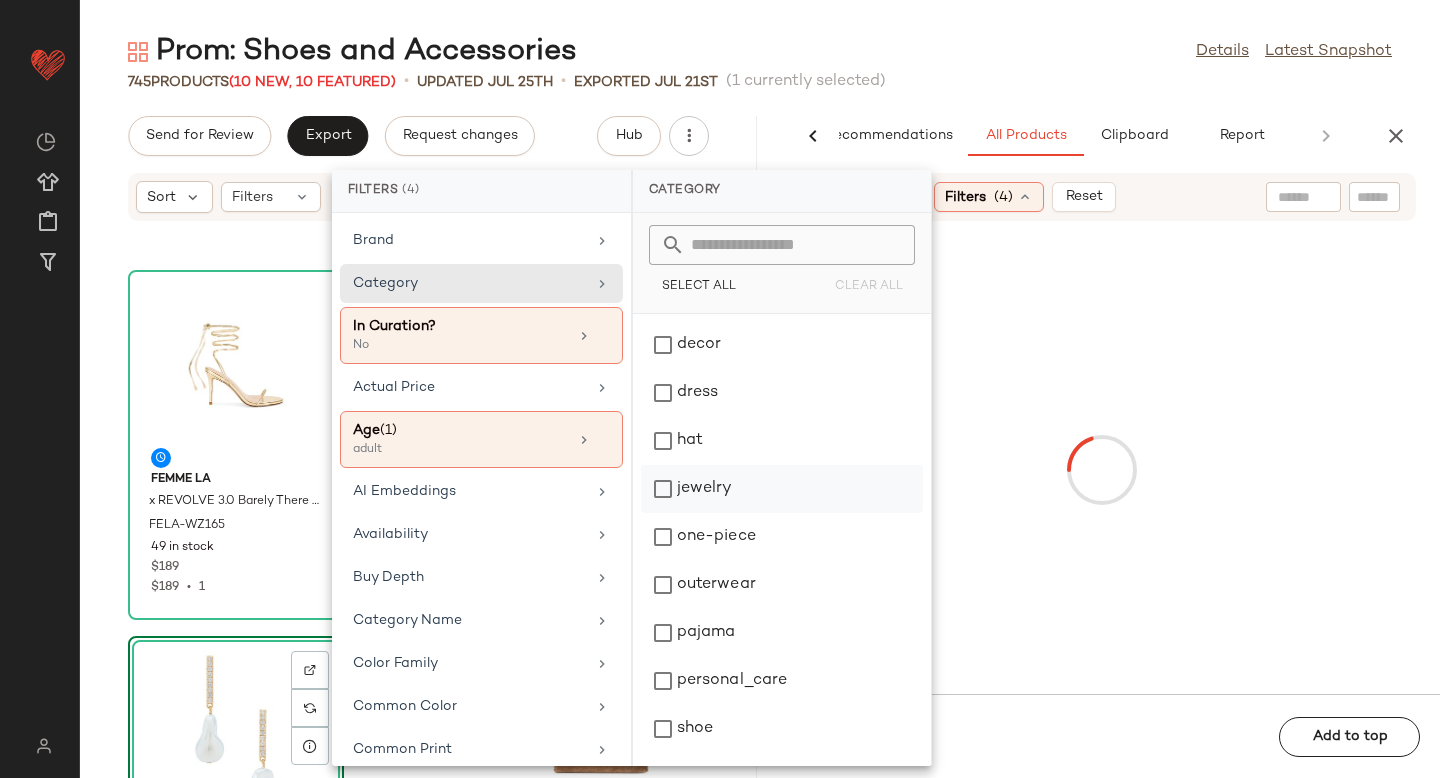 scroll, scrollTop: 276, scrollLeft: 0, axis: vertical 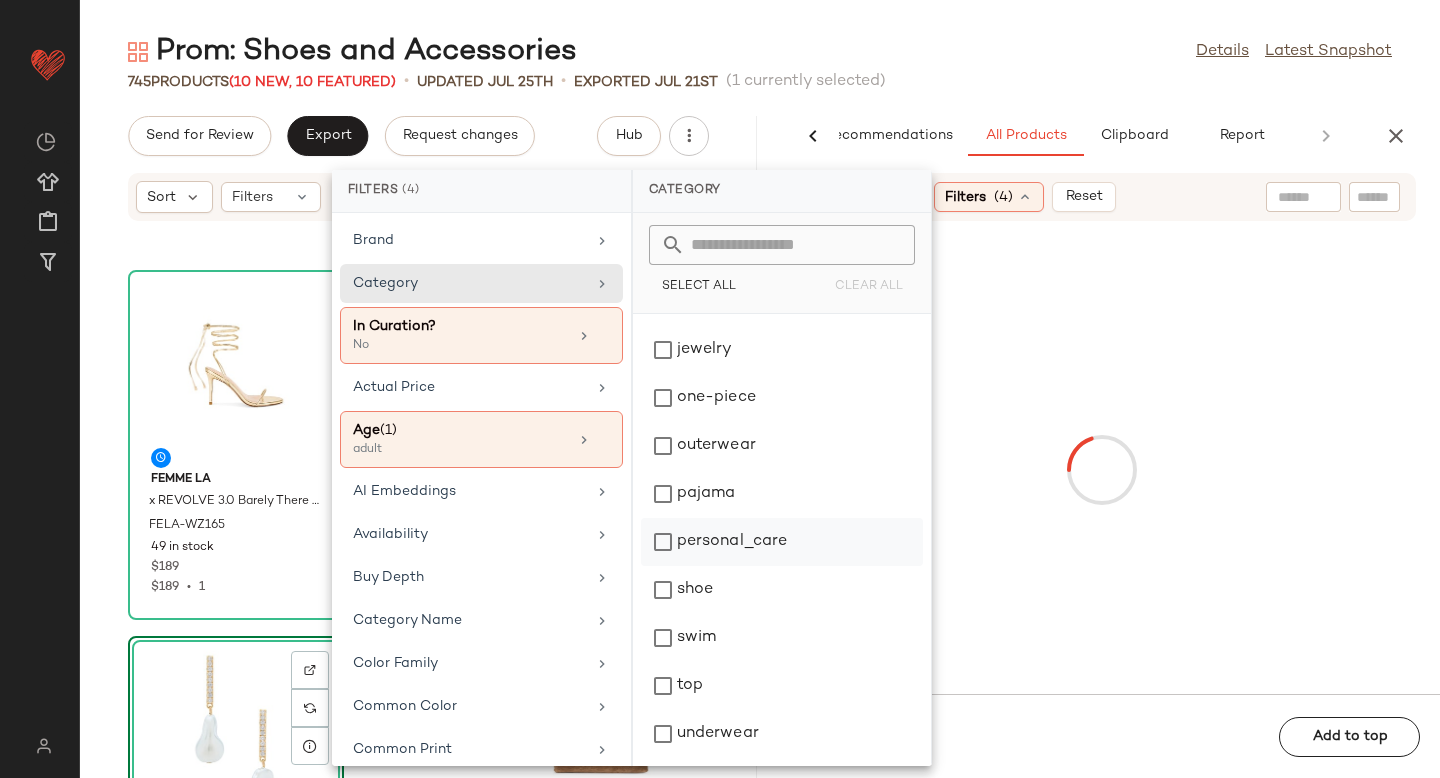 click on "personal_care" 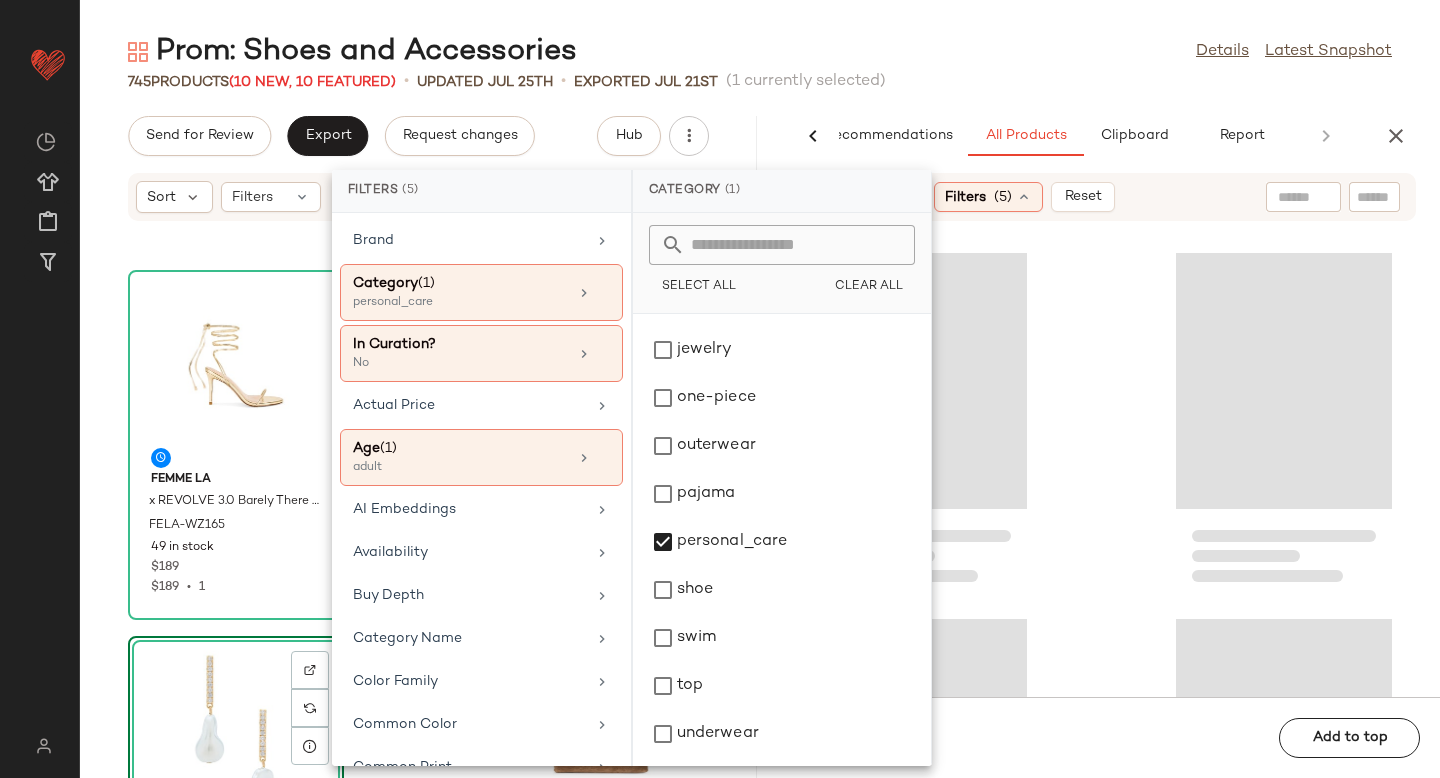click 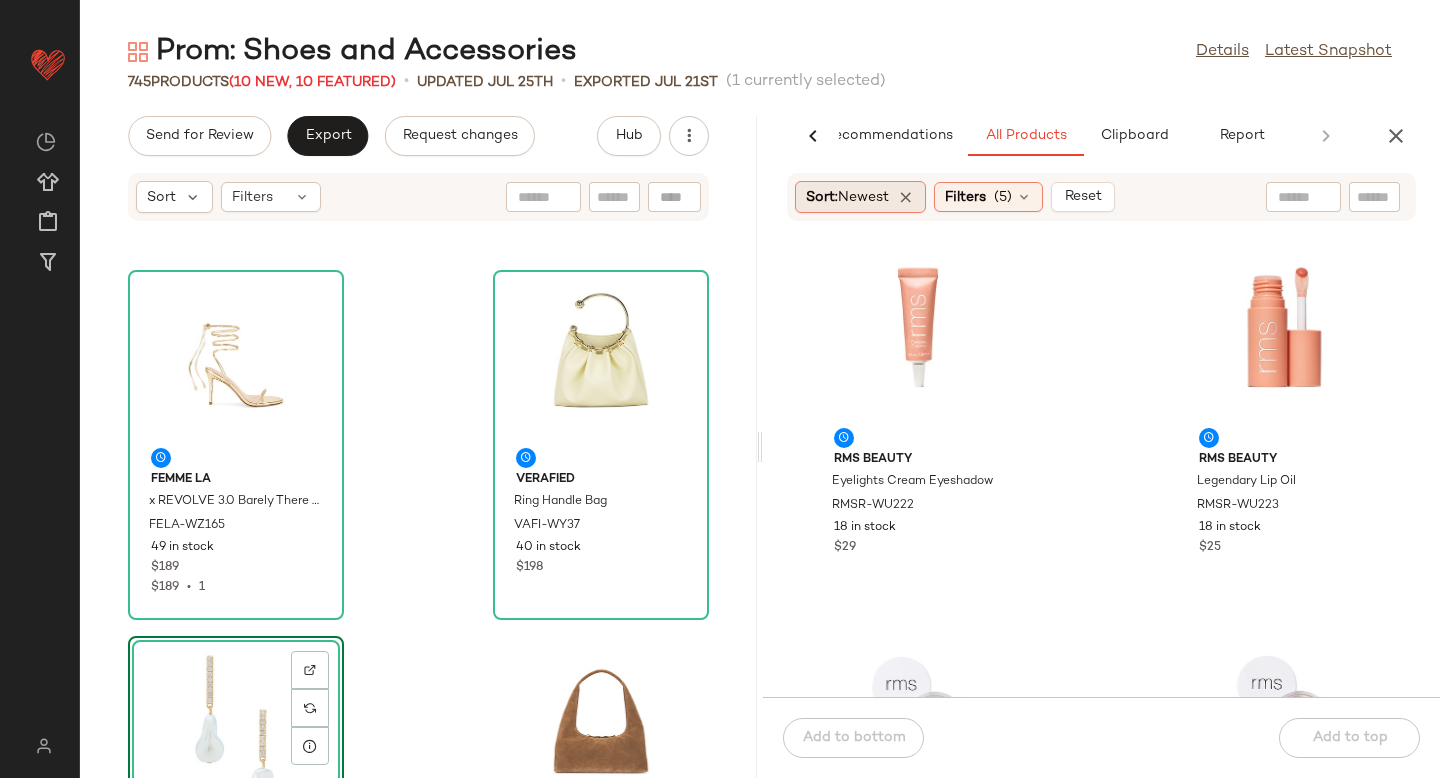 click on "Newest" at bounding box center [863, 197] 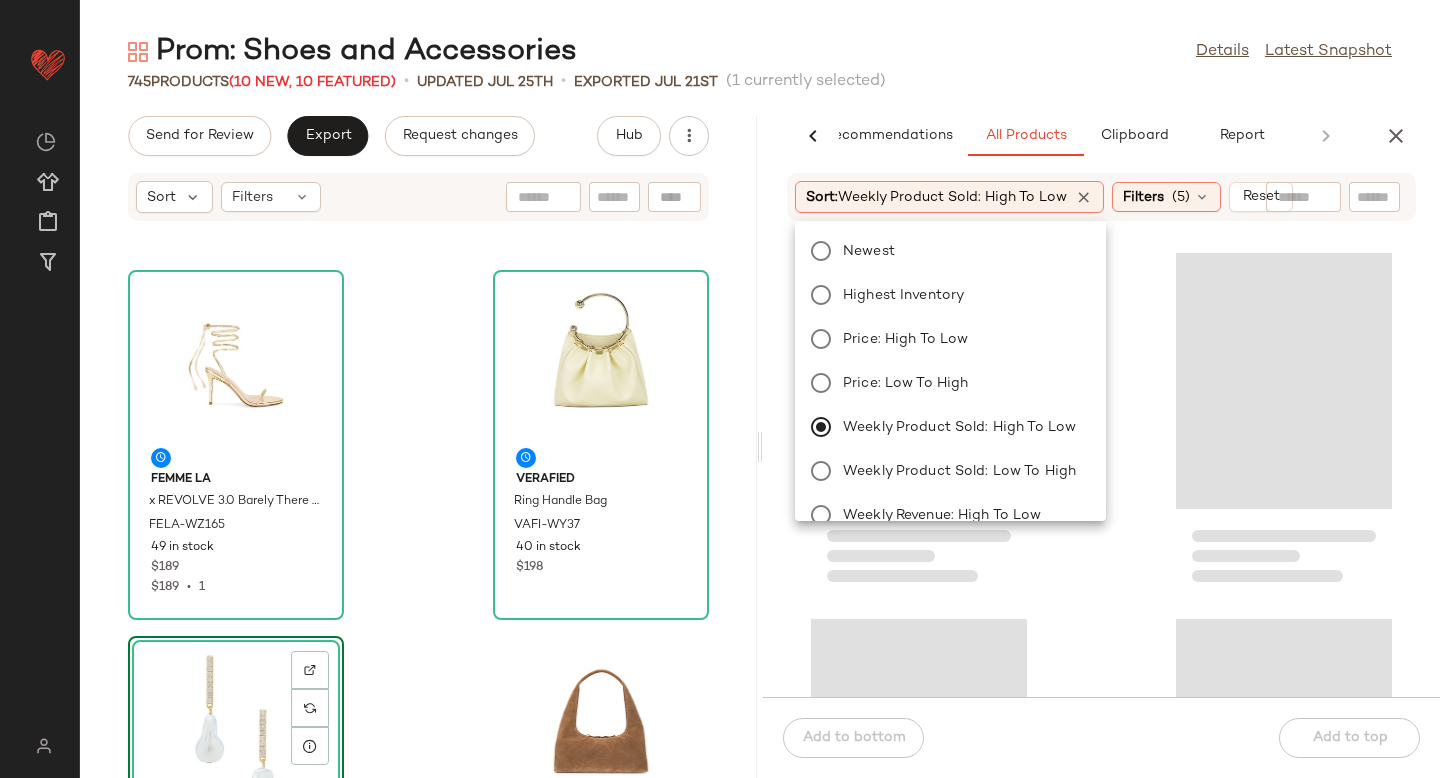 click 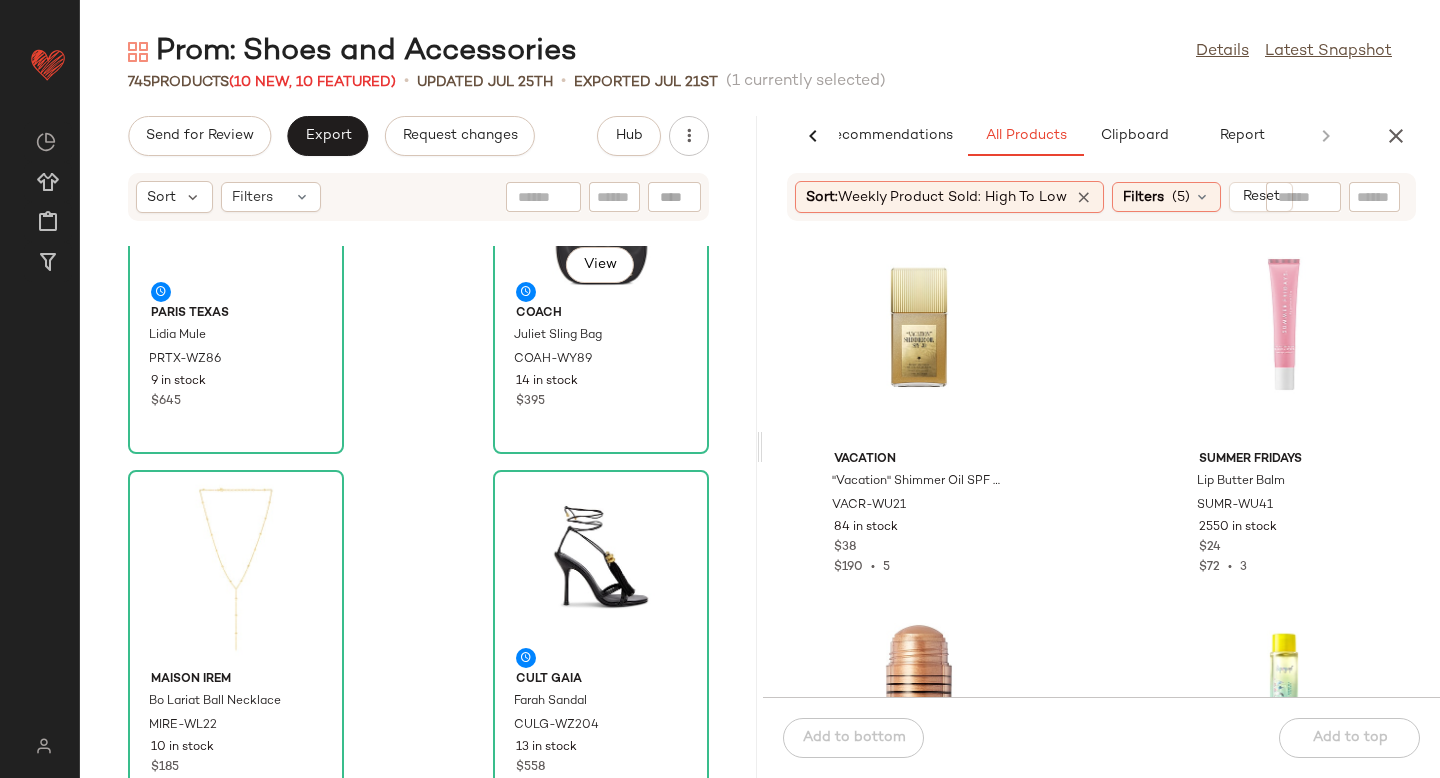 scroll, scrollTop: 0, scrollLeft: 0, axis: both 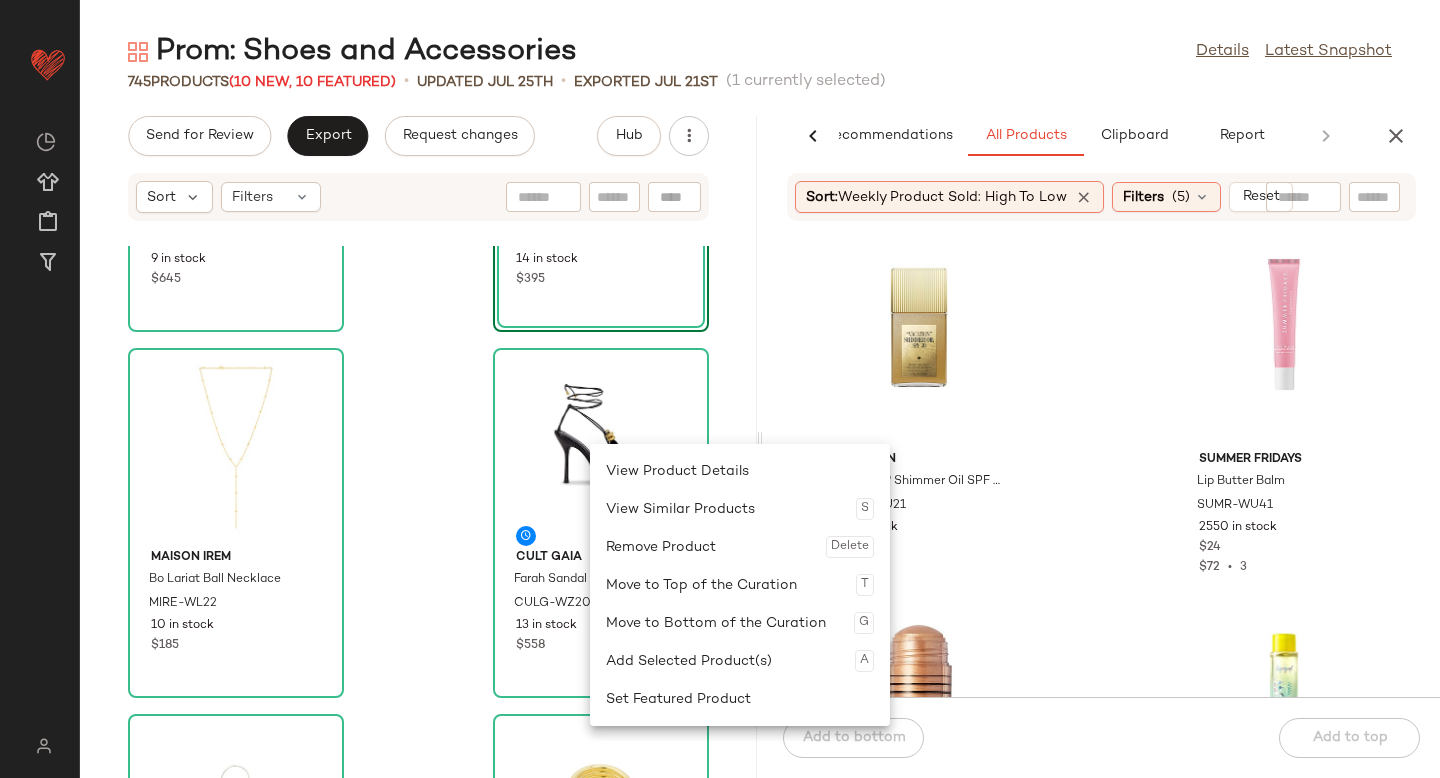 click on "Vacation "Vacation" Shimmer Oil SPF 30 VACR-WU21 84 in stock $38 $190  •  5 Summer Fridays Lip Butter Balm SUMR-WU41 2550 in stock $24 $72  •  3 DIBS Beauty Status Stick DIBR-WU11 255 in stock $38 $76  •  2 Supergoop! Glow Oil Spf 50 SOOR-WU142 225 in stock $40 $76  •  2 Augustinus Bader The Eyebrow & Lash Enhancing Serum ABAD-WU34 102 in stock $155 $155  •  1 DIBS Beauty Every(body) Brush DIBR-WU28 360 in stock $28 $28  •  1 erborian Matte Cream Mattifying & Blurring Primer ERBR-WU3 65 in stock $42 $42  •  1 erborian BB Cream Tinted Moisturizer Broad Spectrum SPF 20 ERBR-WU5 100 in stock $46 $46  •  1" 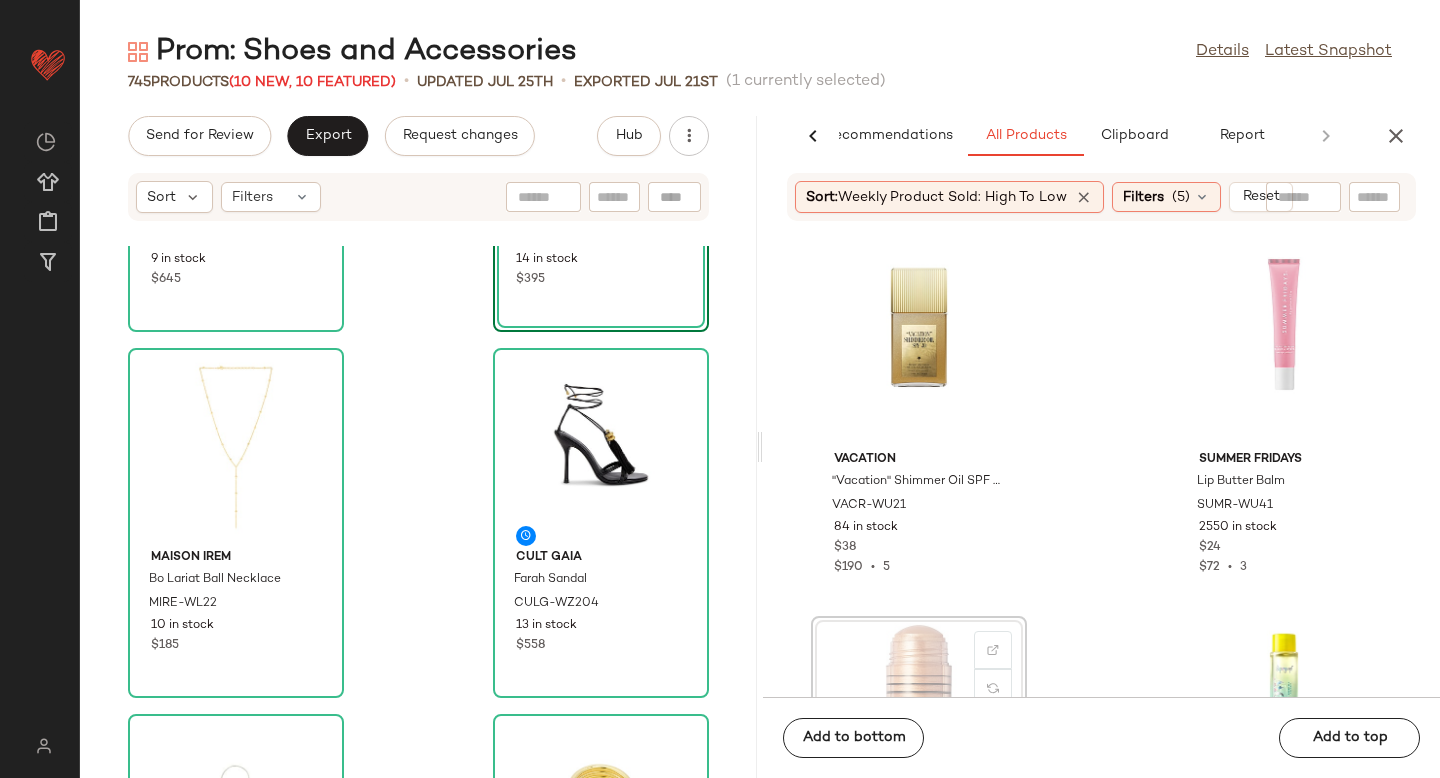 scroll, scrollTop: 3, scrollLeft: 0, axis: vertical 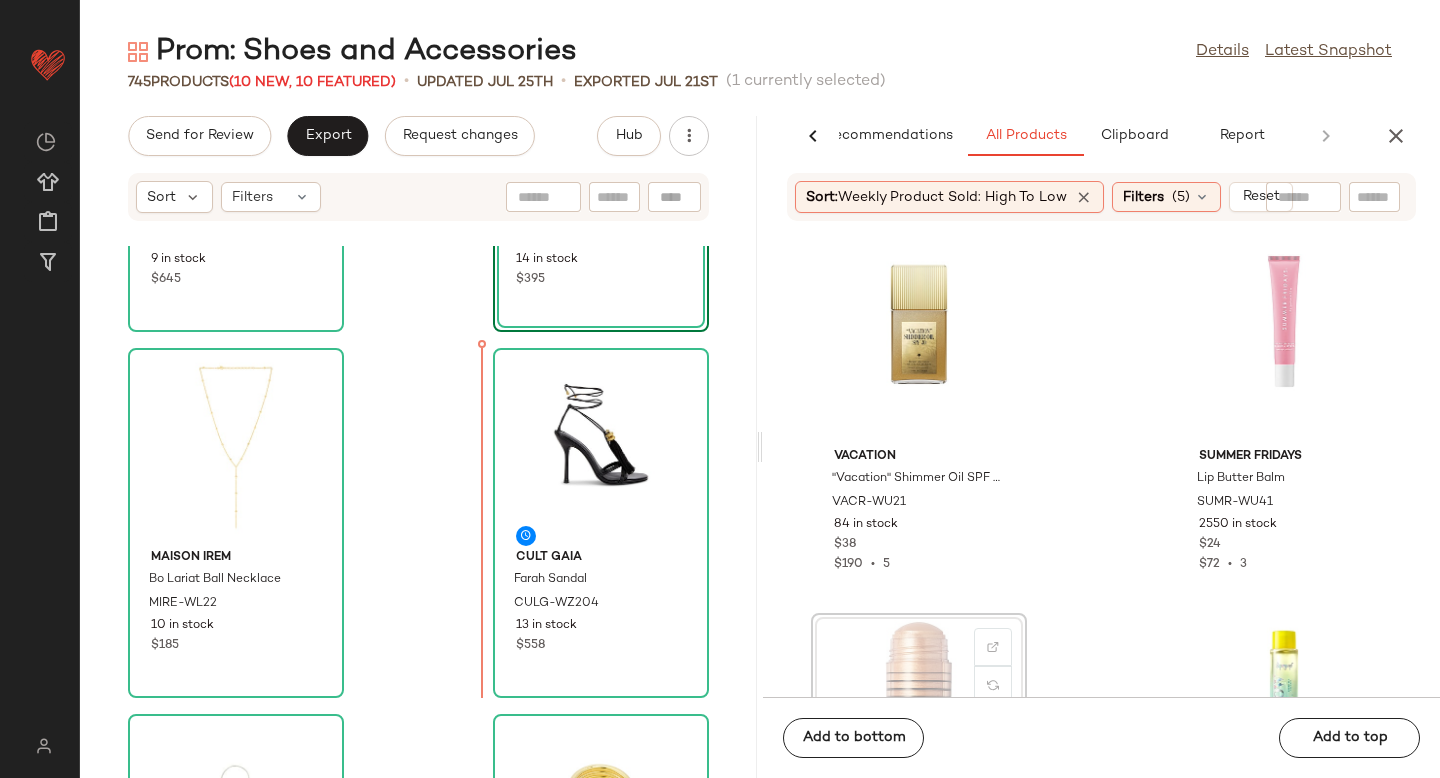 drag, startPoint x: 884, startPoint y: 652, endPoint x: 374, endPoint y: 480, distance: 538.223 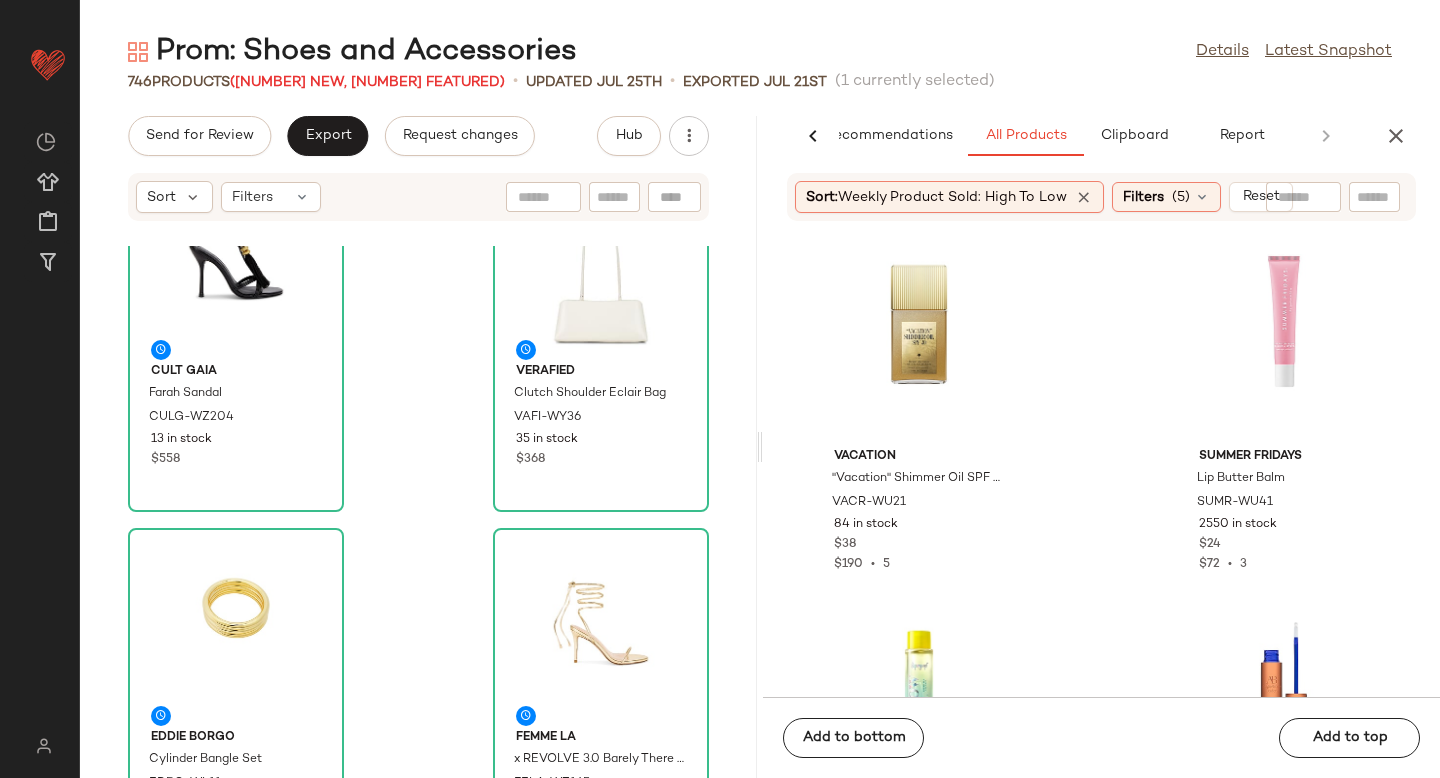 scroll, scrollTop: 839, scrollLeft: 0, axis: vertical 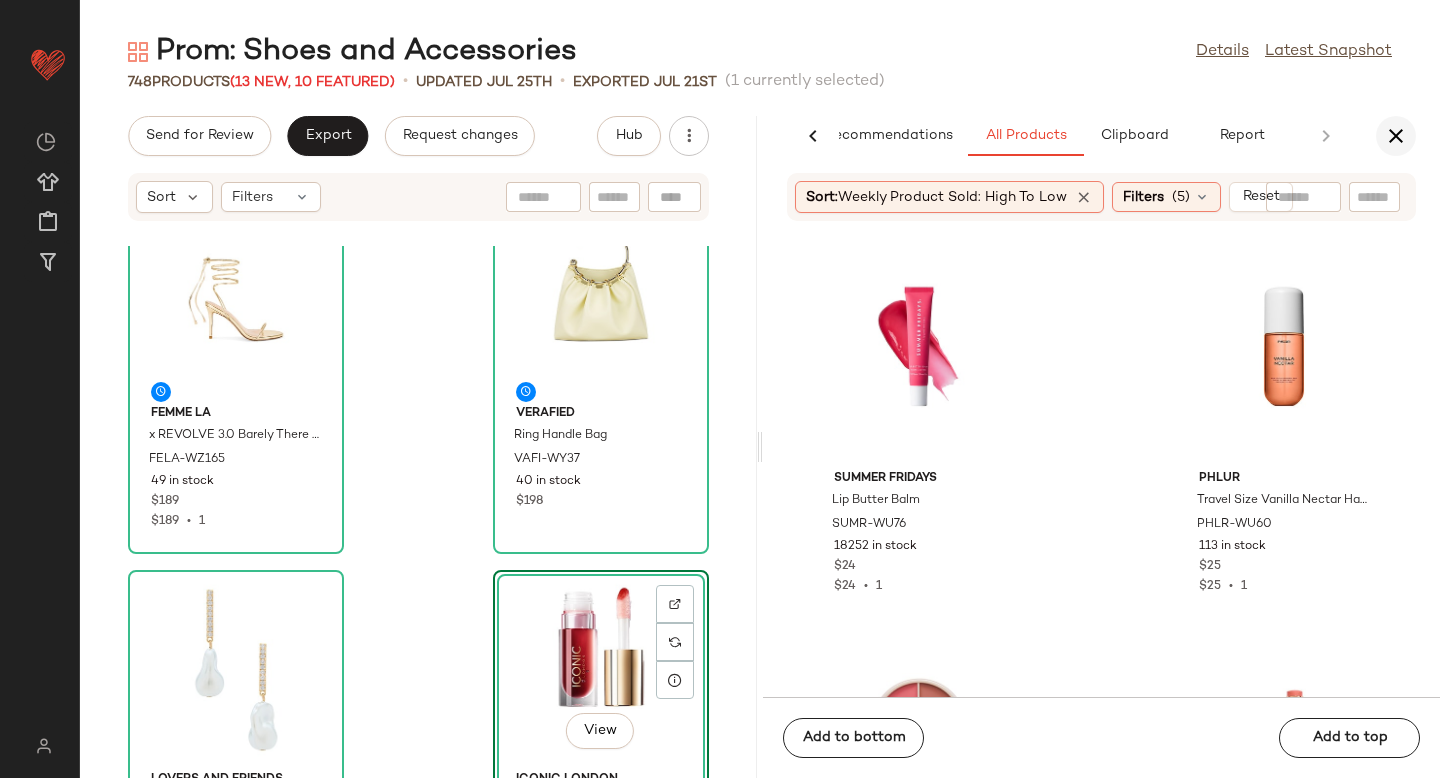click at bounding box center (1396, 136) 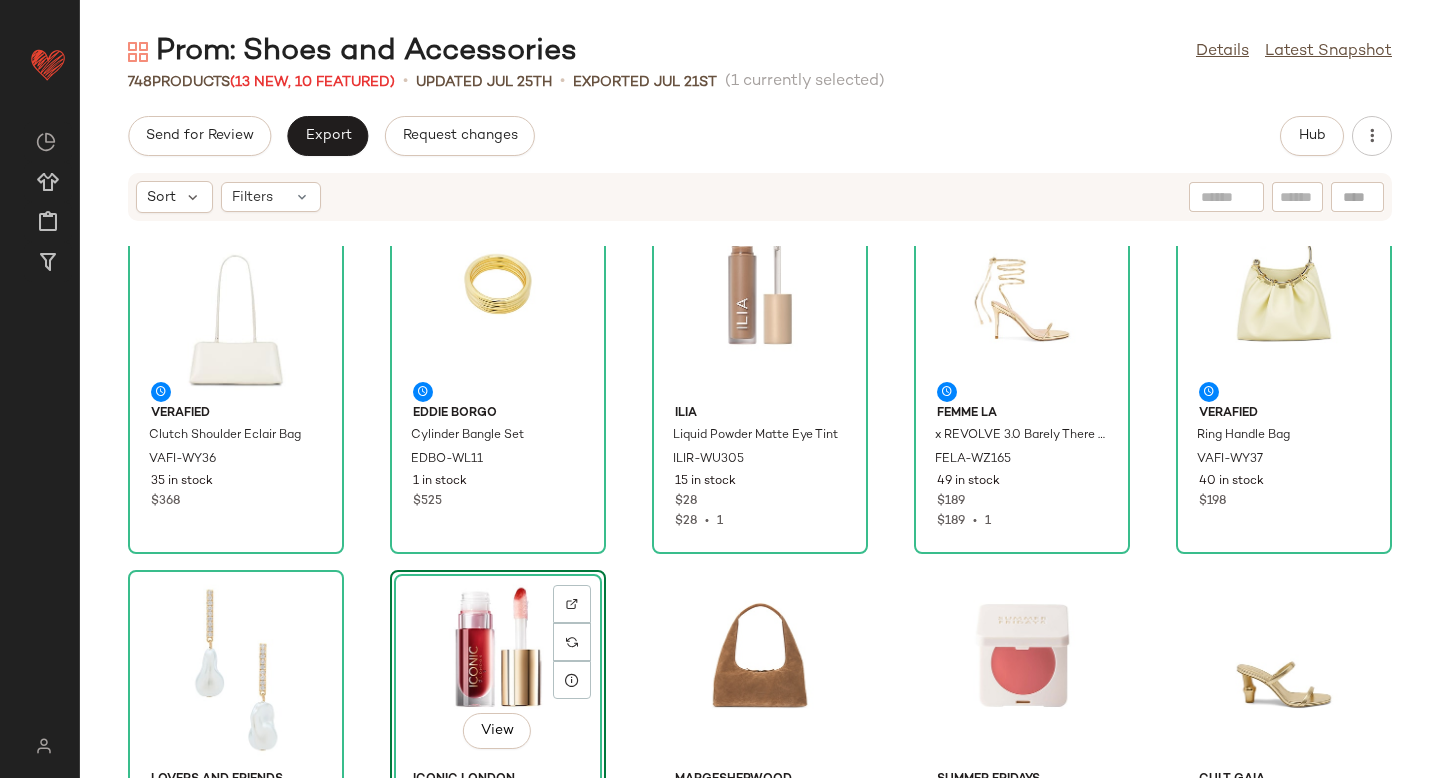 scroll, scrollTop: 366, scrollLeft: 0, axis: vertical 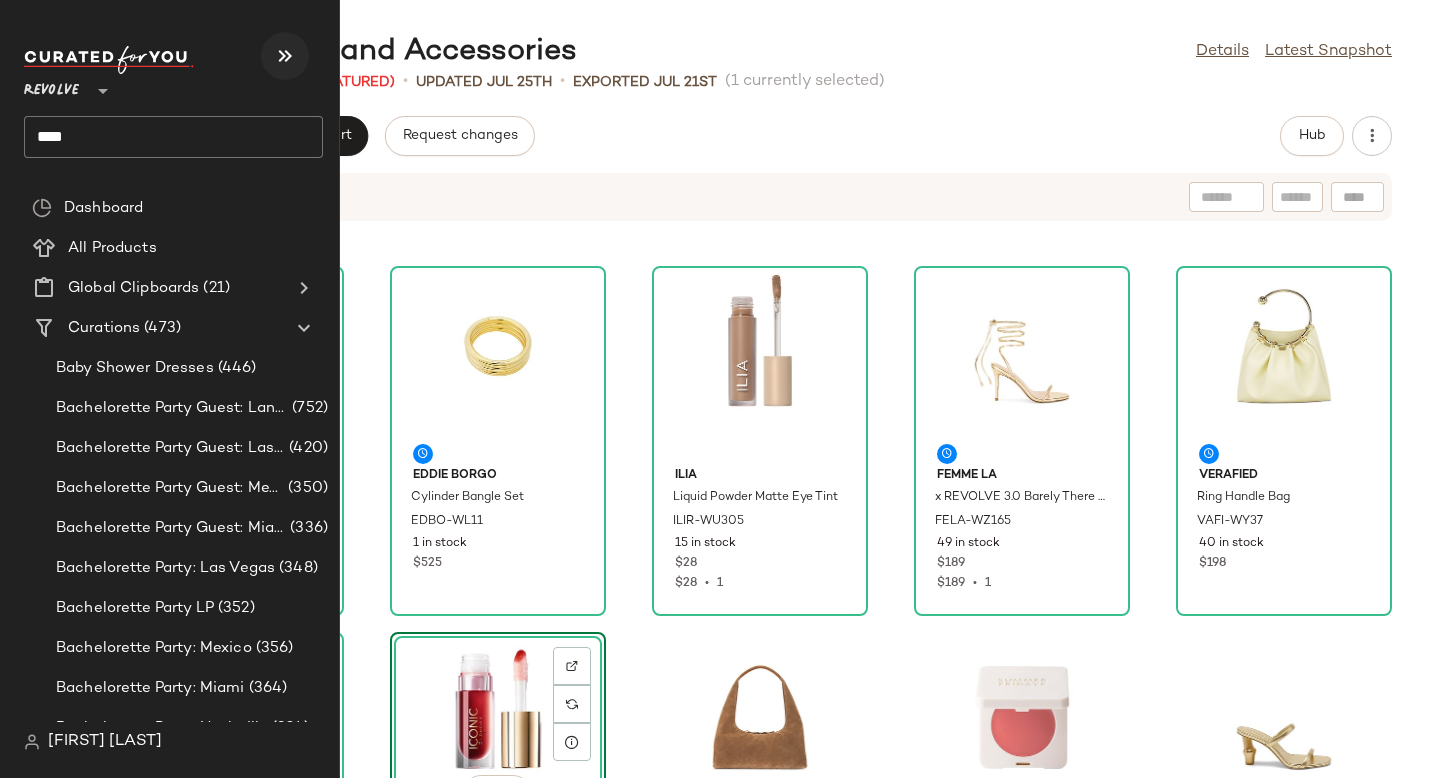 click at bounding box center [285, 56] 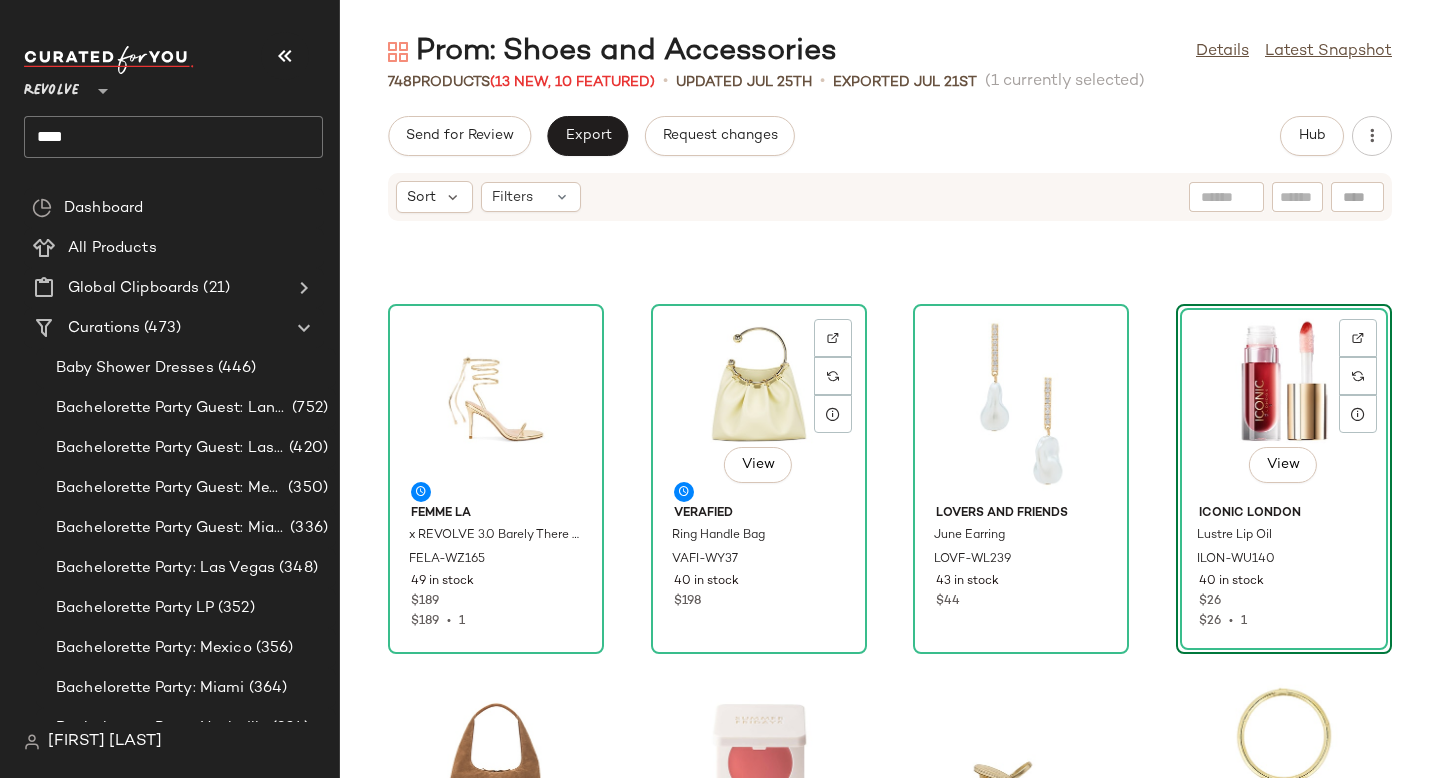 scroll, scrollTop: 655, scrollLeft: 0, axis: vertical 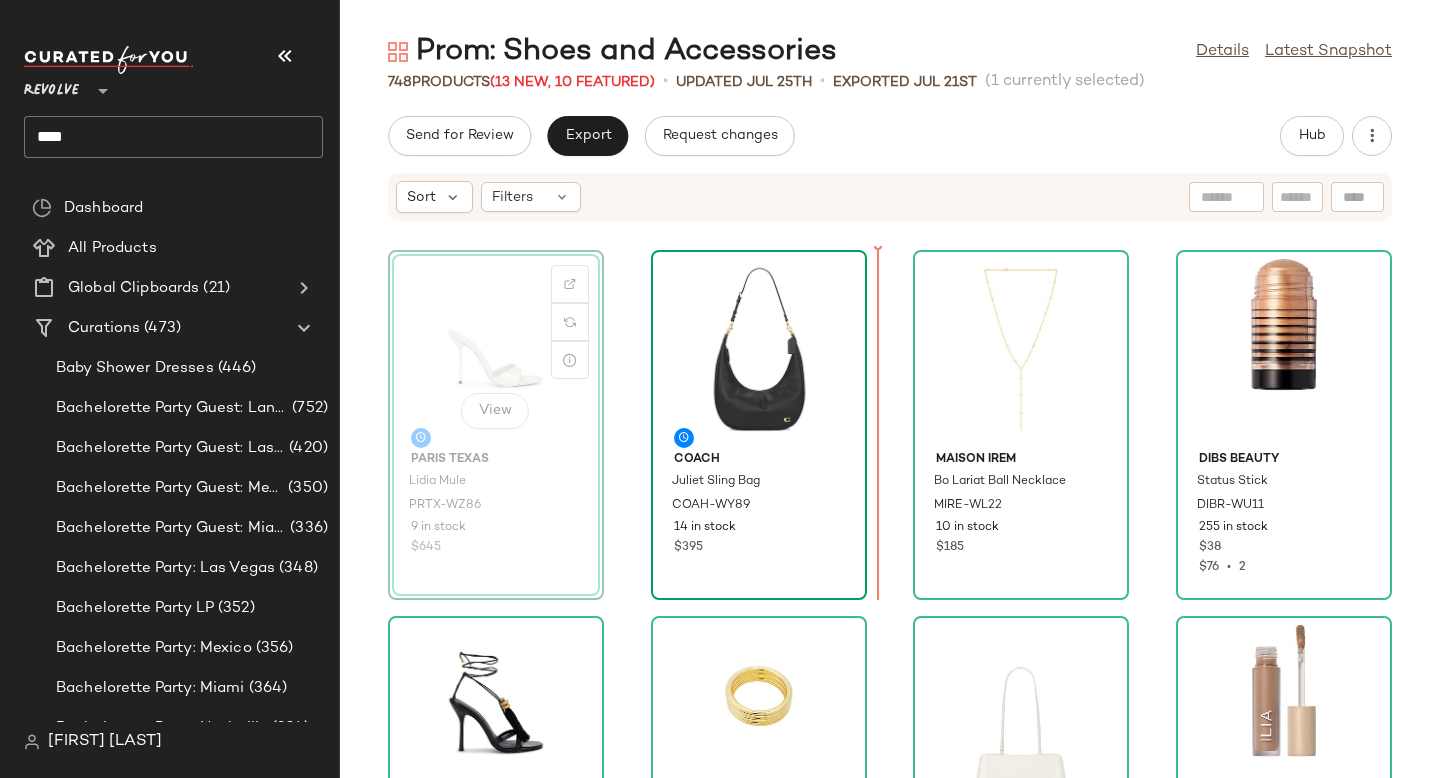 drag, startPoint x: 455, startPoint y: 358, endPoint x: 797, endPoint y: 382, distance: 342.84106 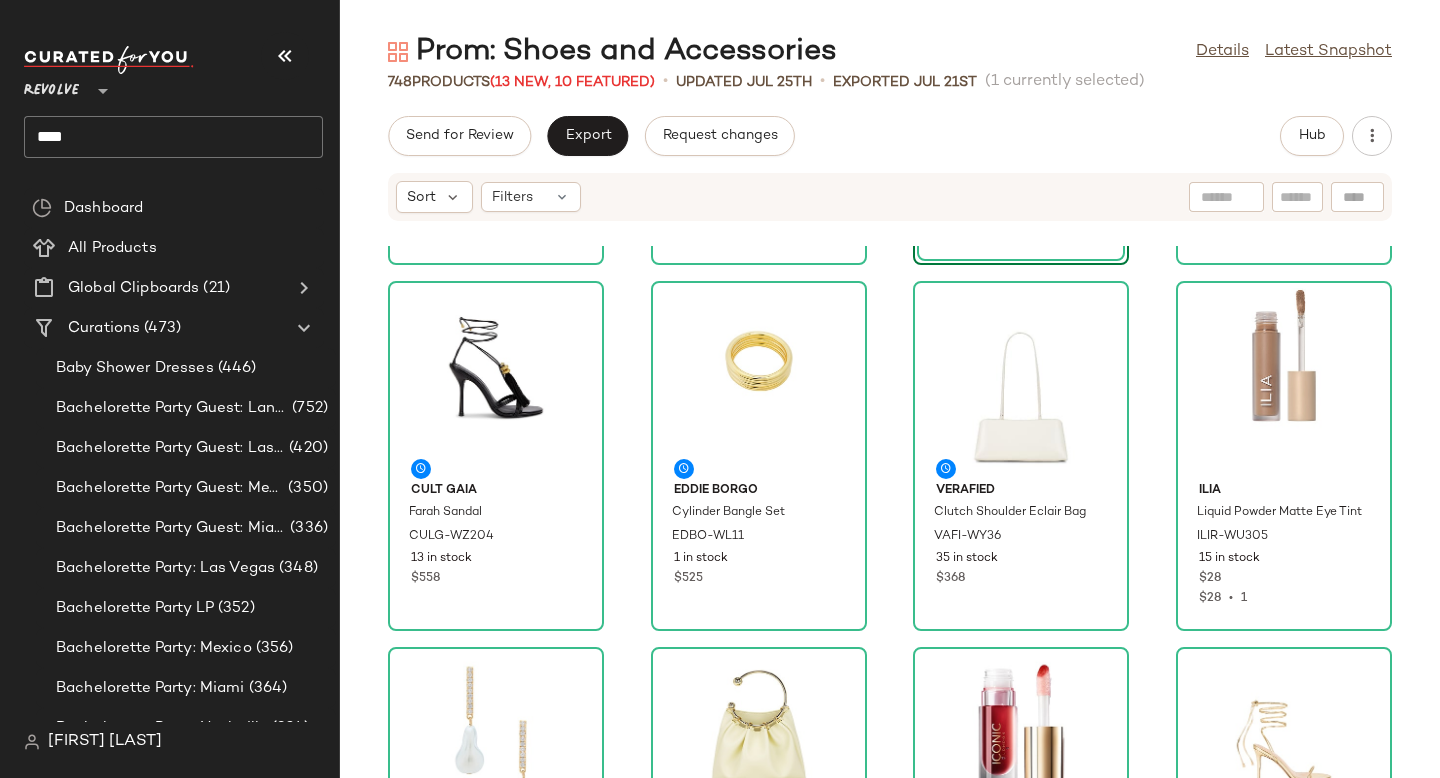 scroll, scrollTop: 332, scrollLeft: 0, axis: vertical 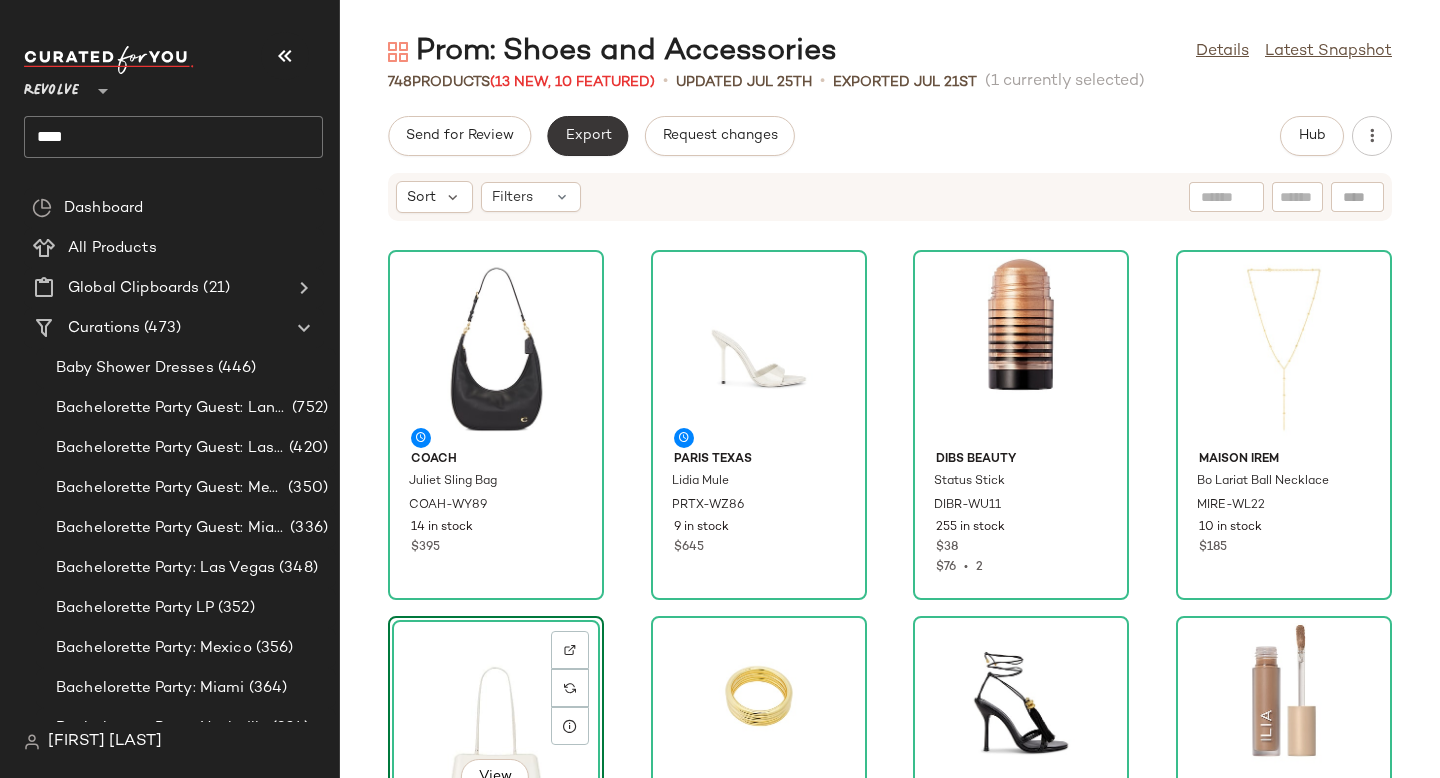 click on "Export" 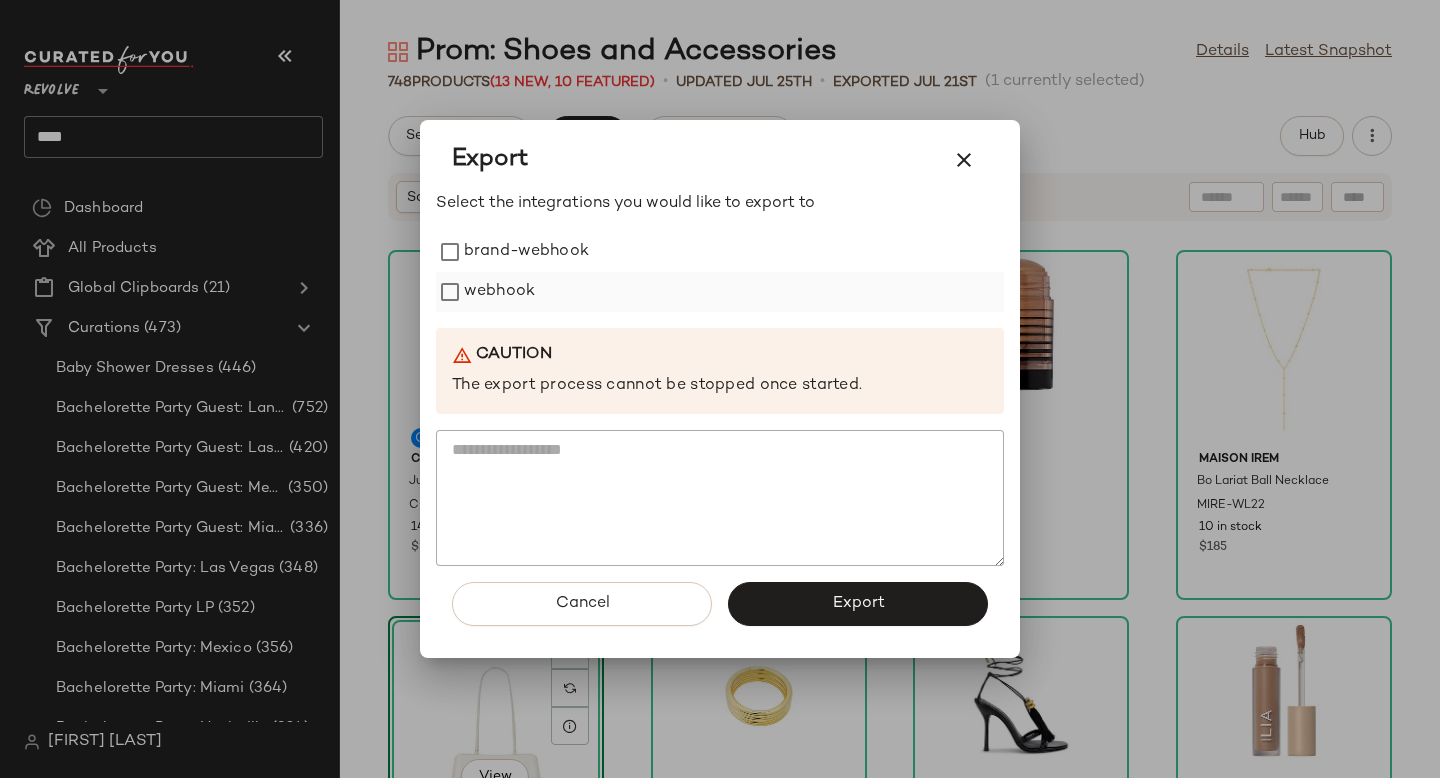 click on "webhook" at bounding box center (499, 292) 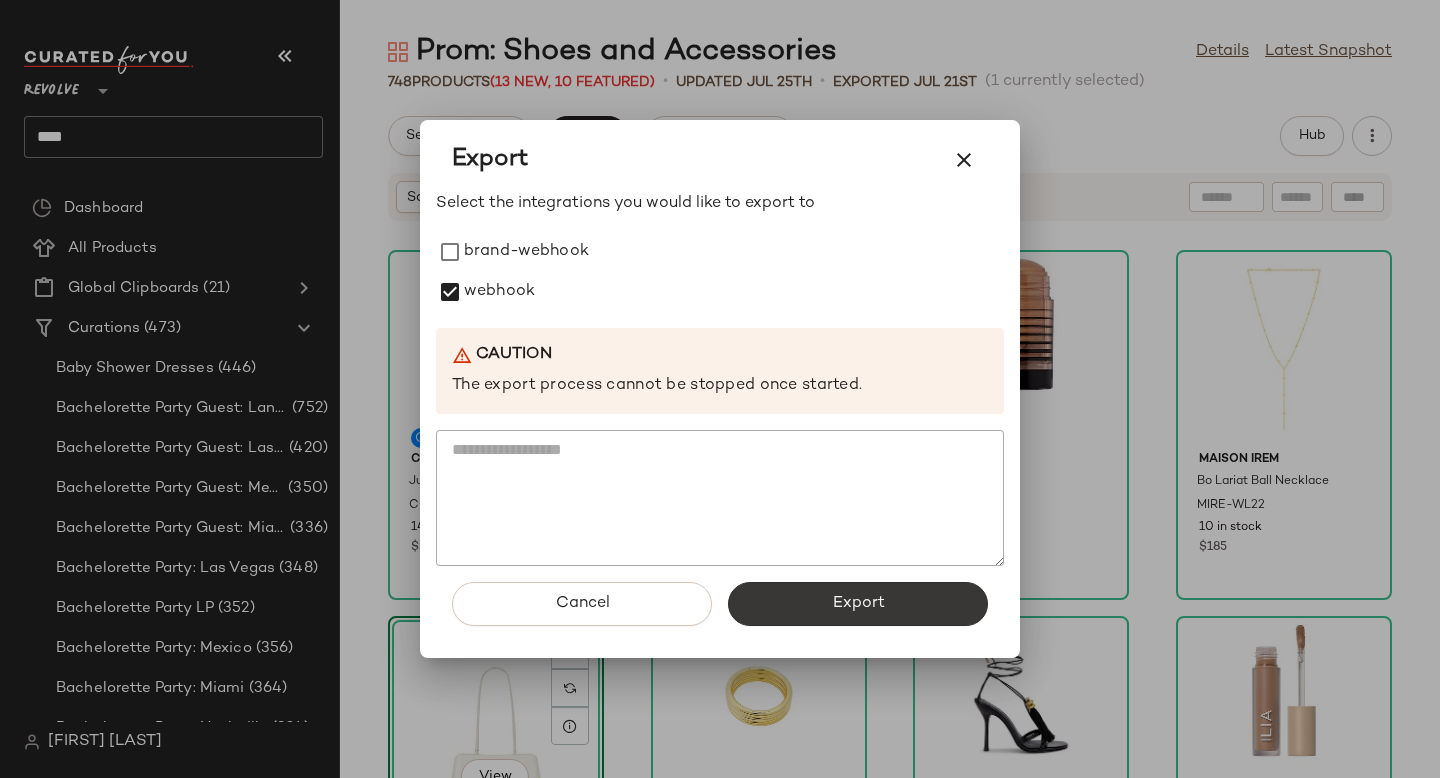 click on "Export" at bounding box center (858, 604) 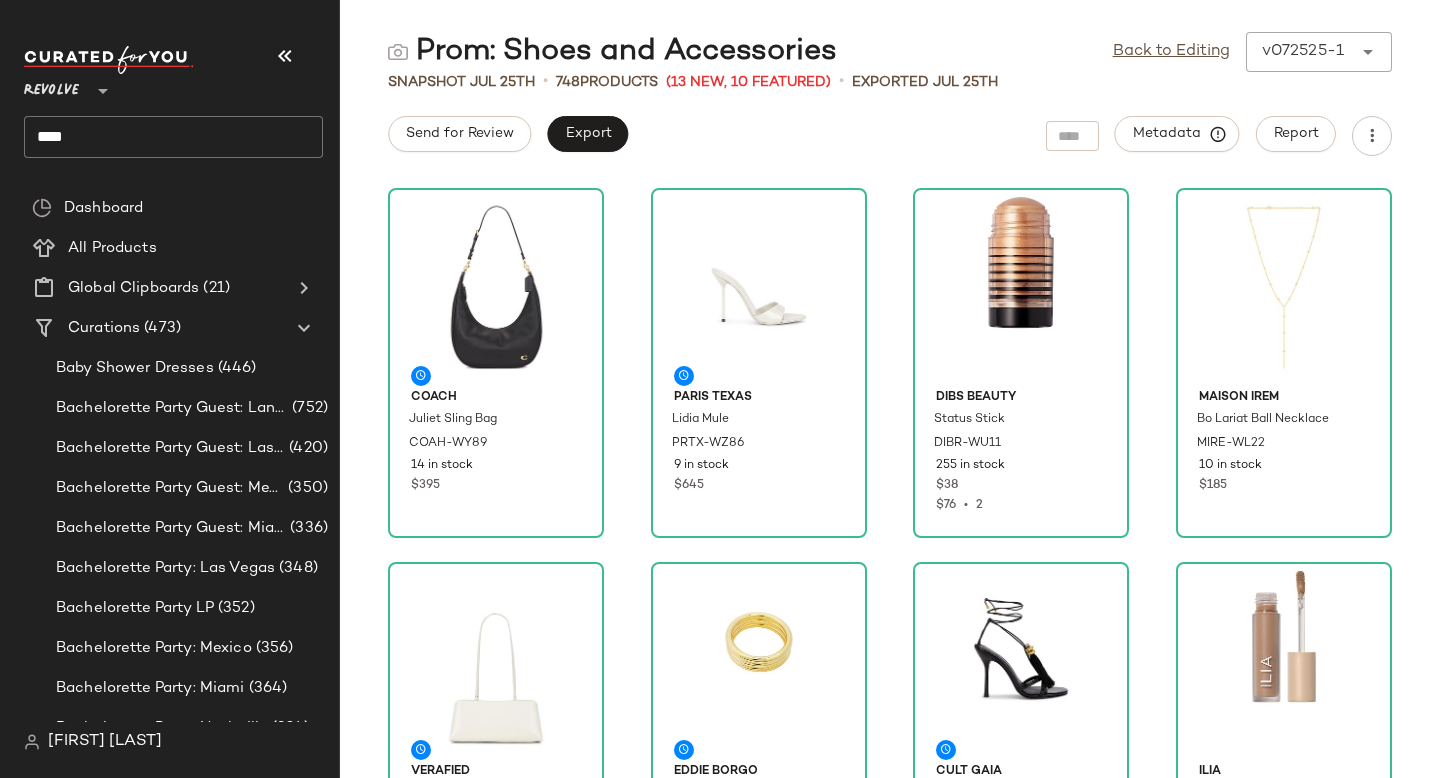 click on "****" 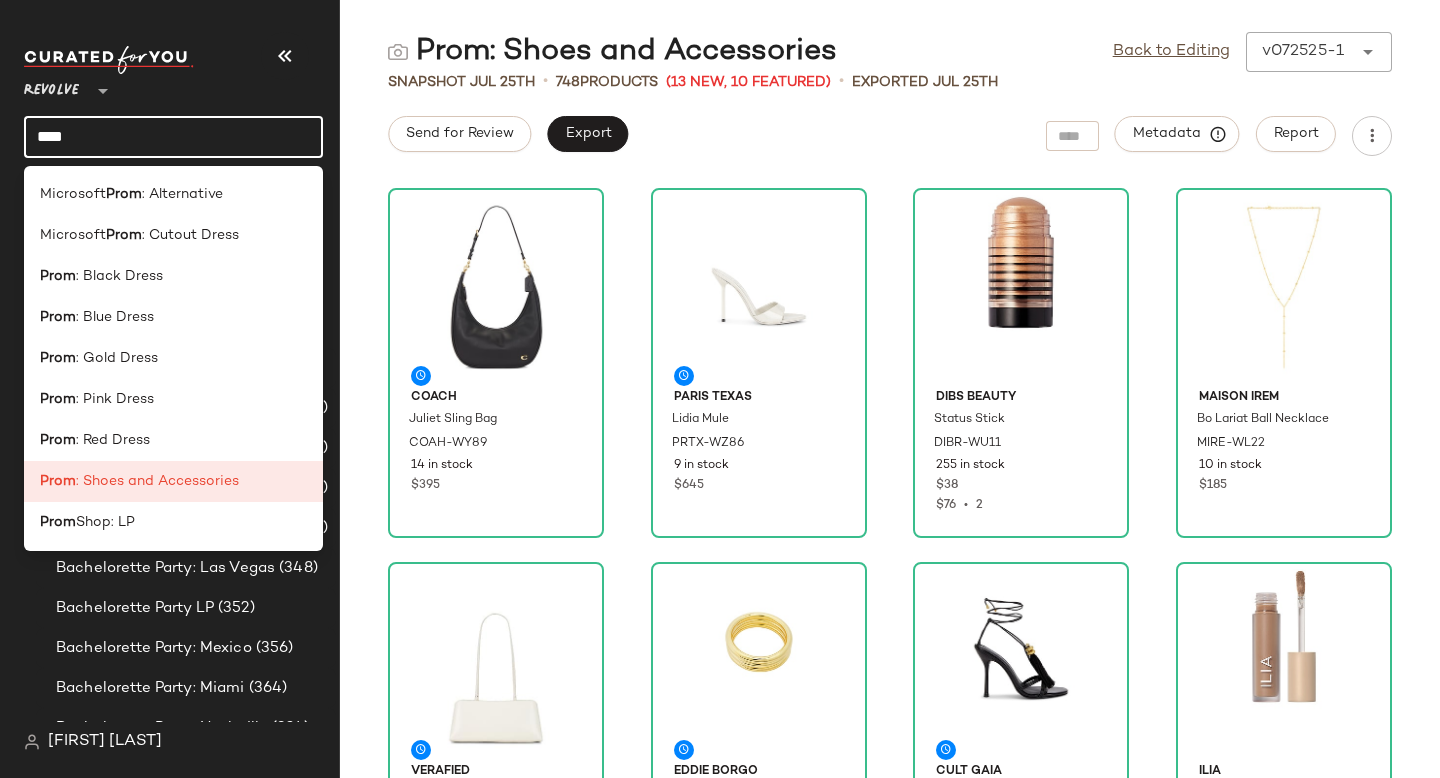 click on "****" 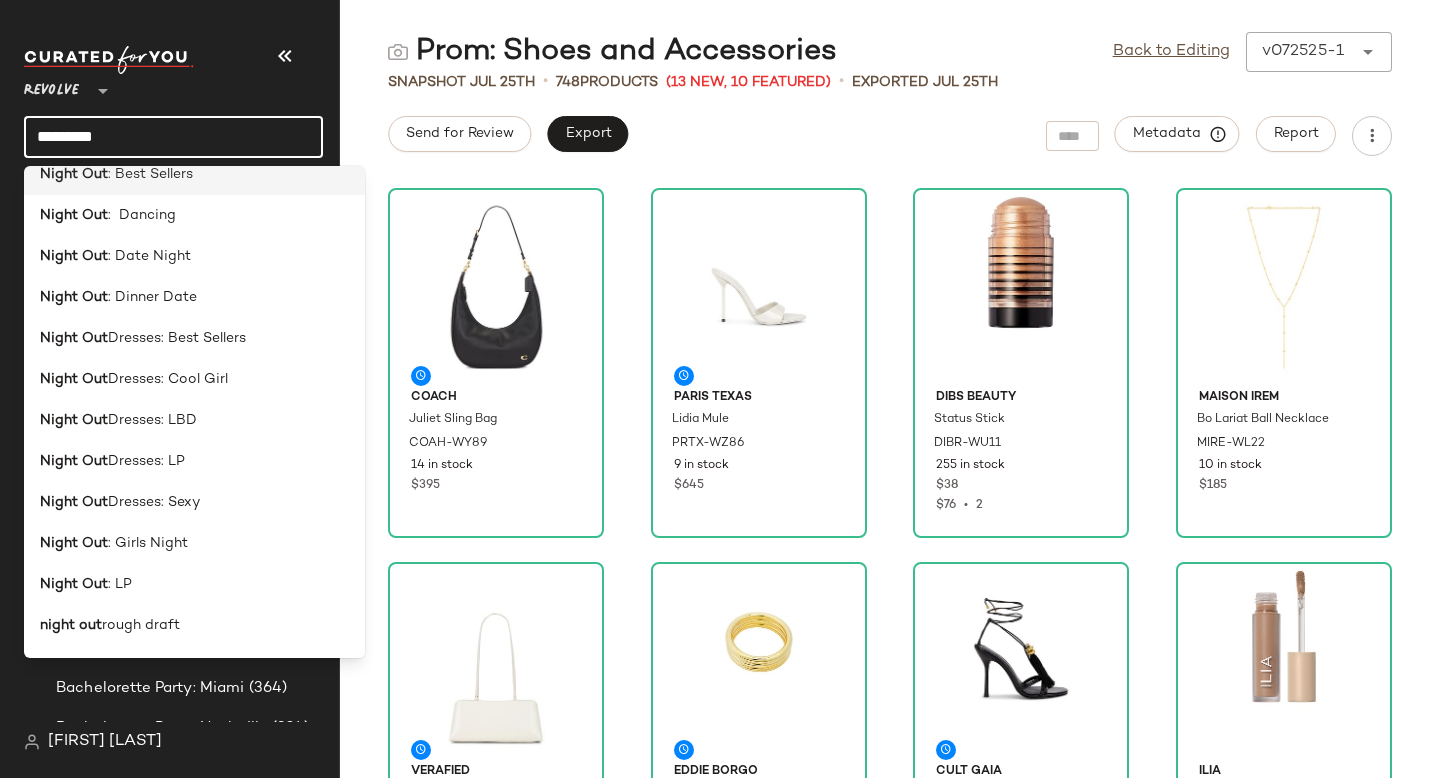 scroll, scrollTop: 276, scrollLeft: 0, axis: vertical 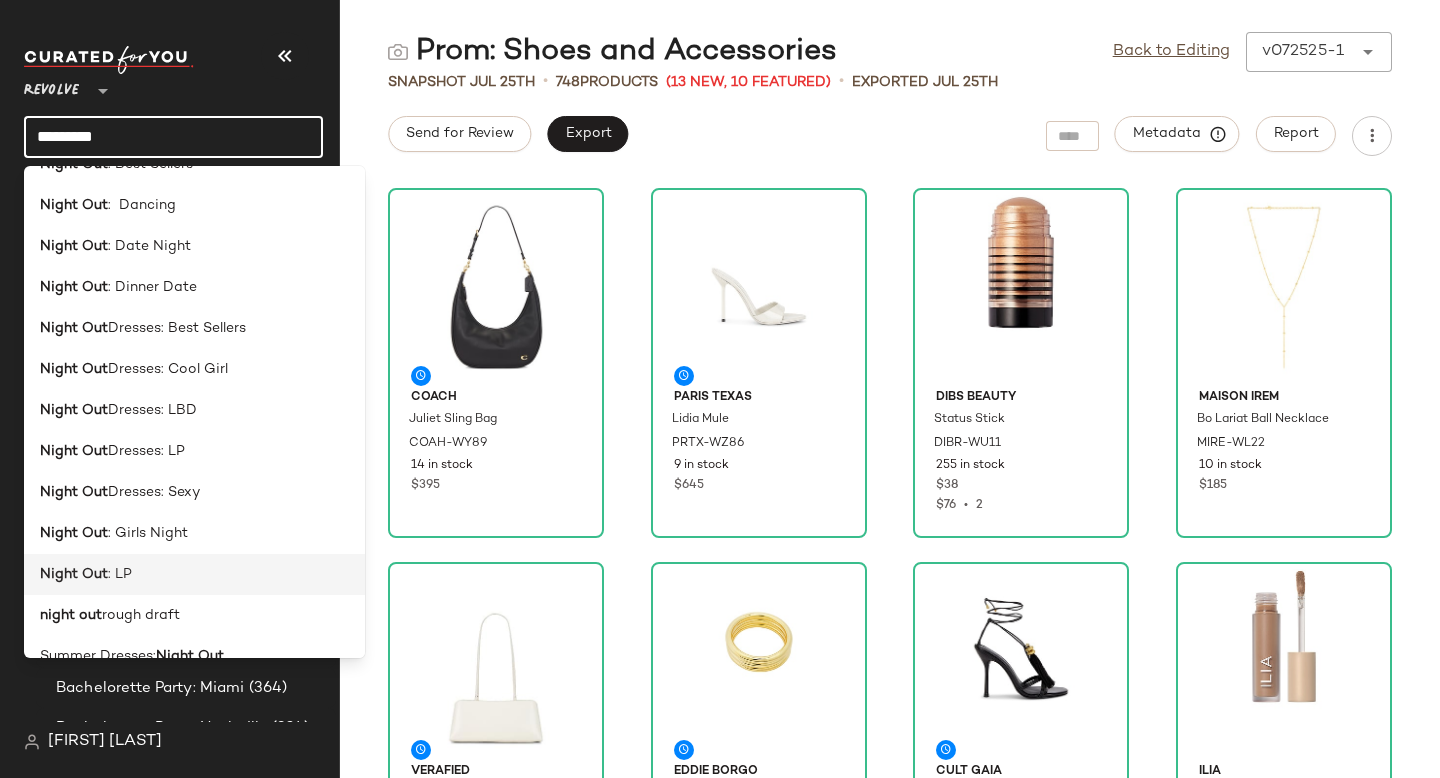 type on "*********" 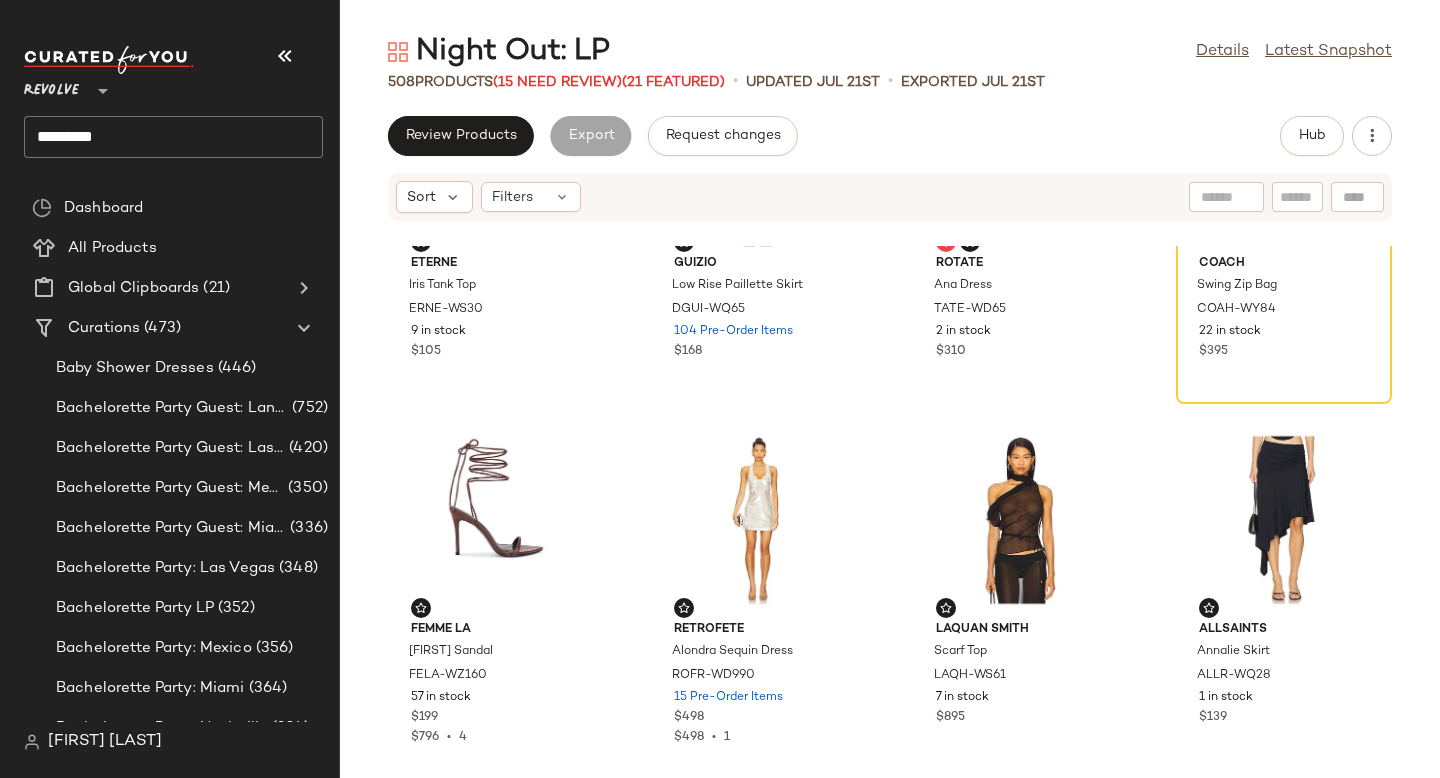 scroll, scrollTop: 0, scrollLeft: 0, axis: both 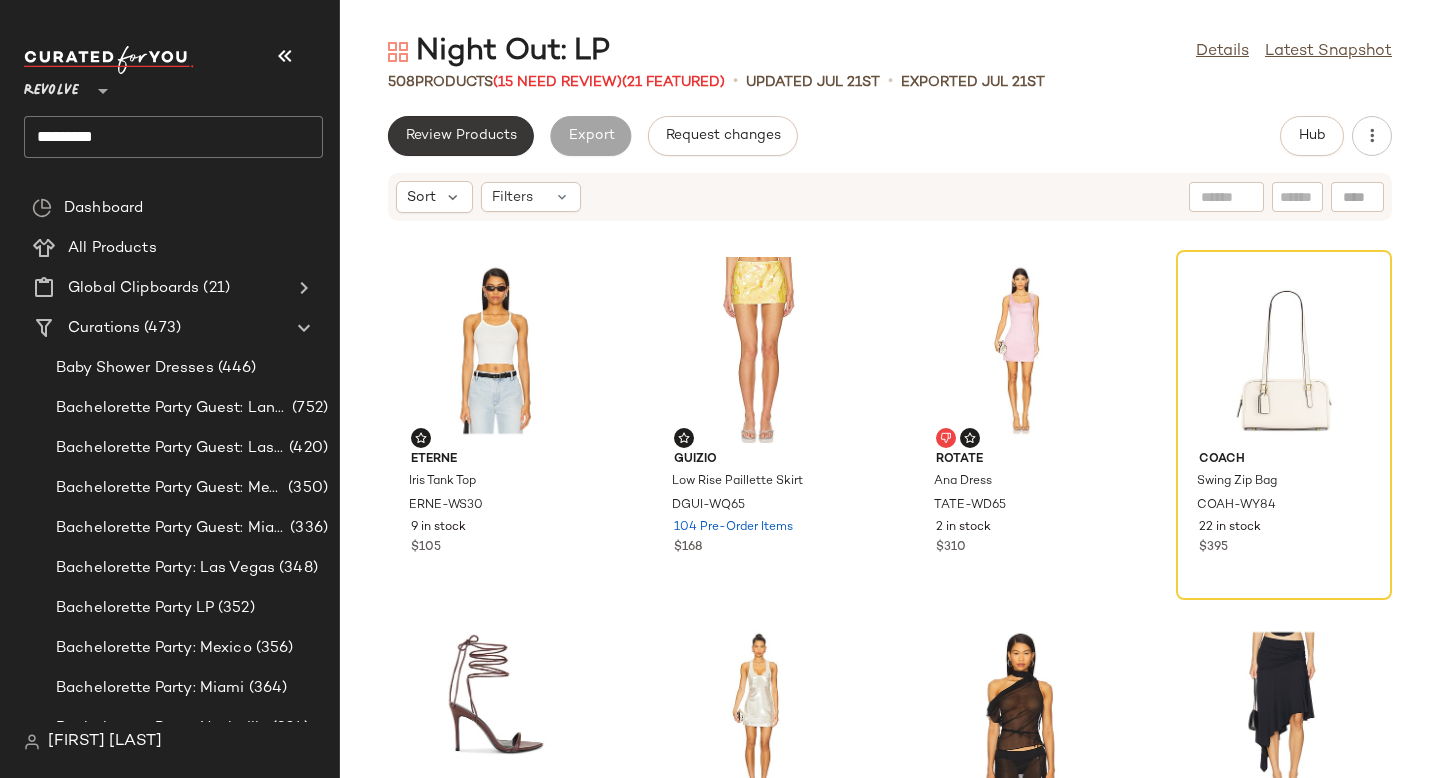 click on "Review Products" 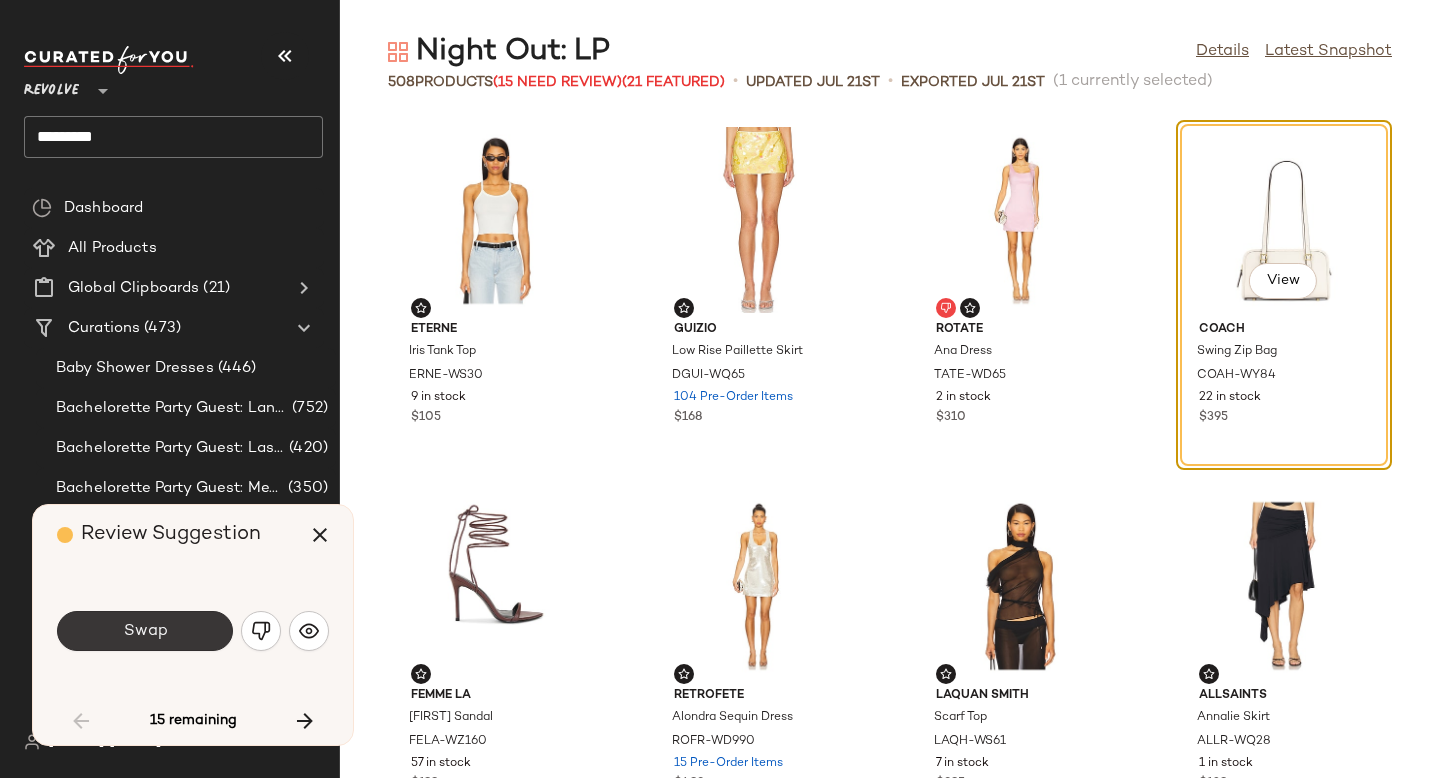 click on "Swap" at bounding box center (145, 631) 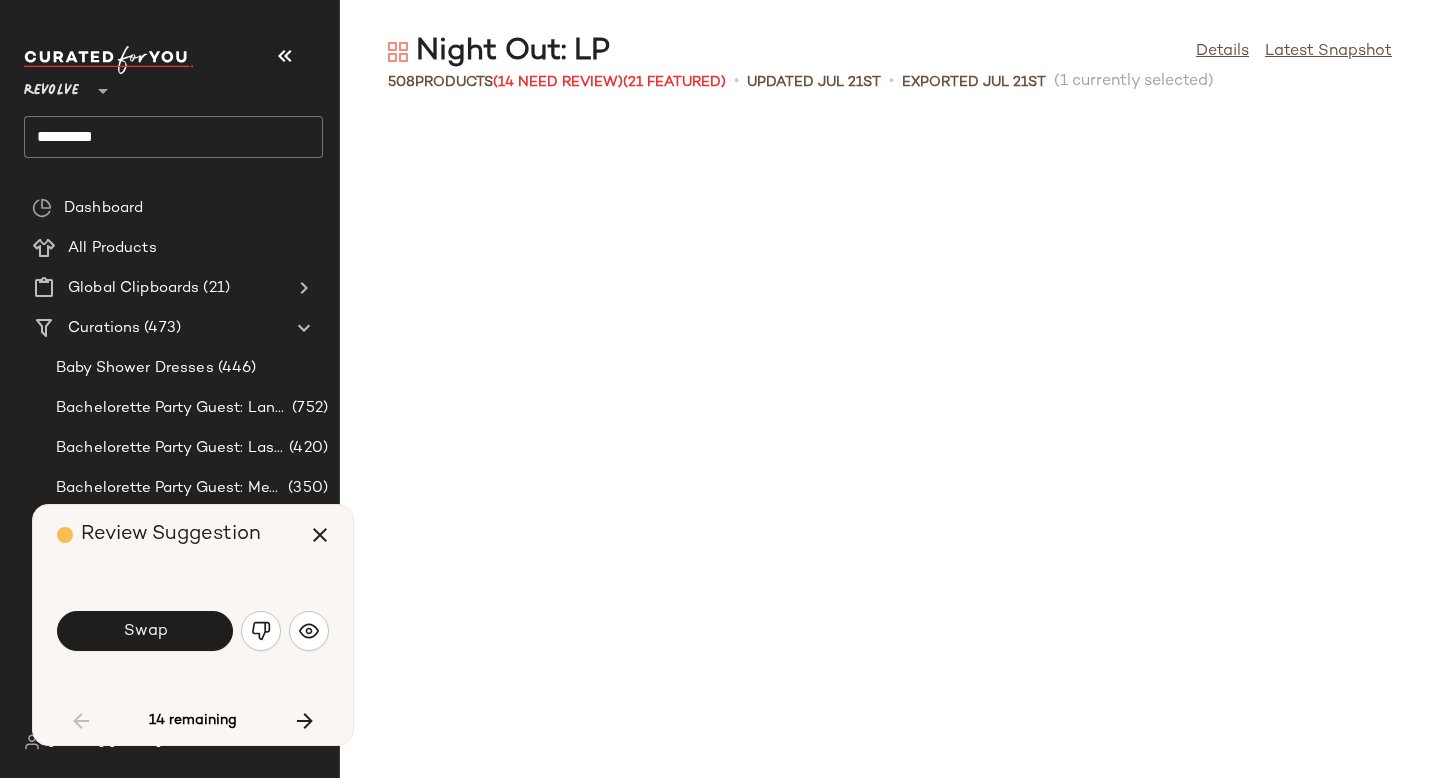 scroll, scrollTop: 1114, scrollLeft: 0, axis: vertical 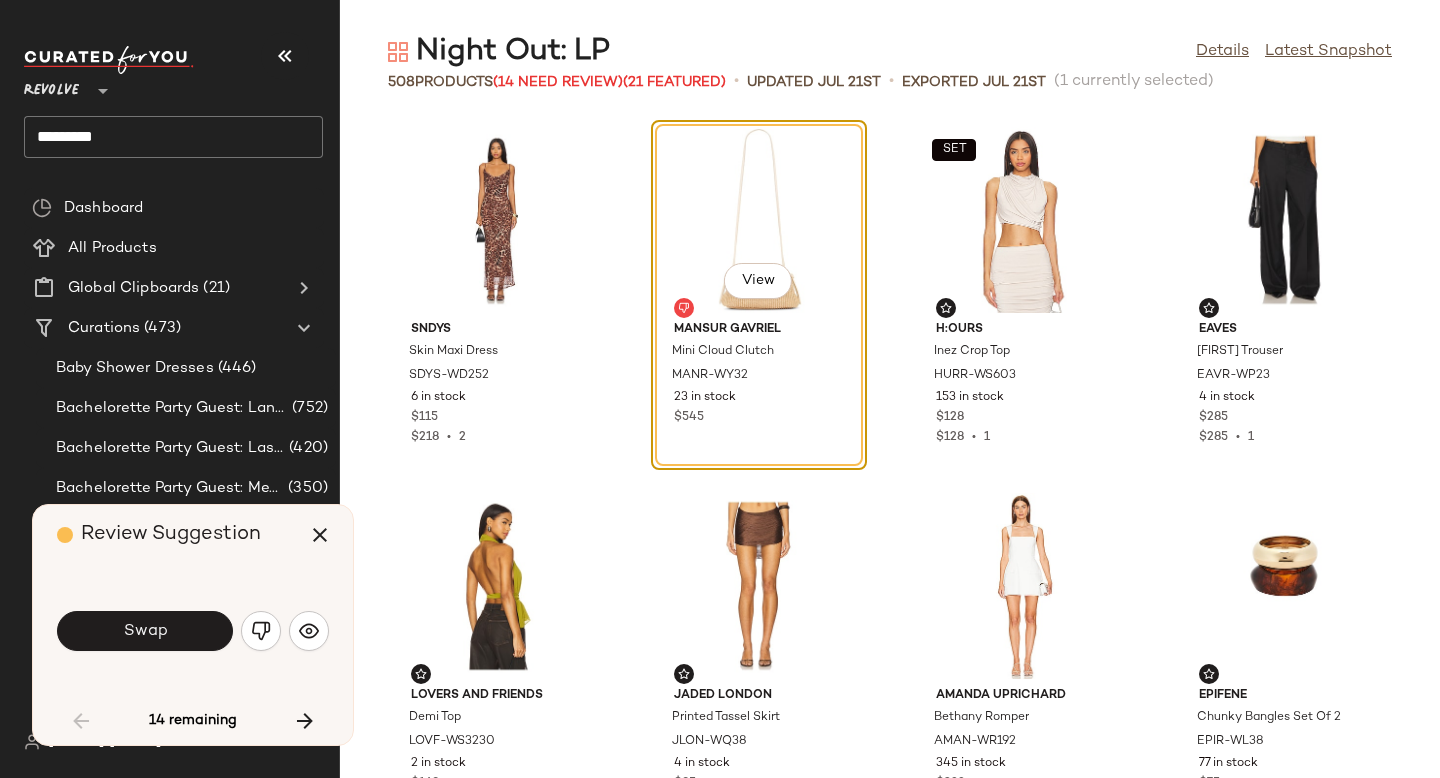 click on "Swap" at bounding box center (145, 631) 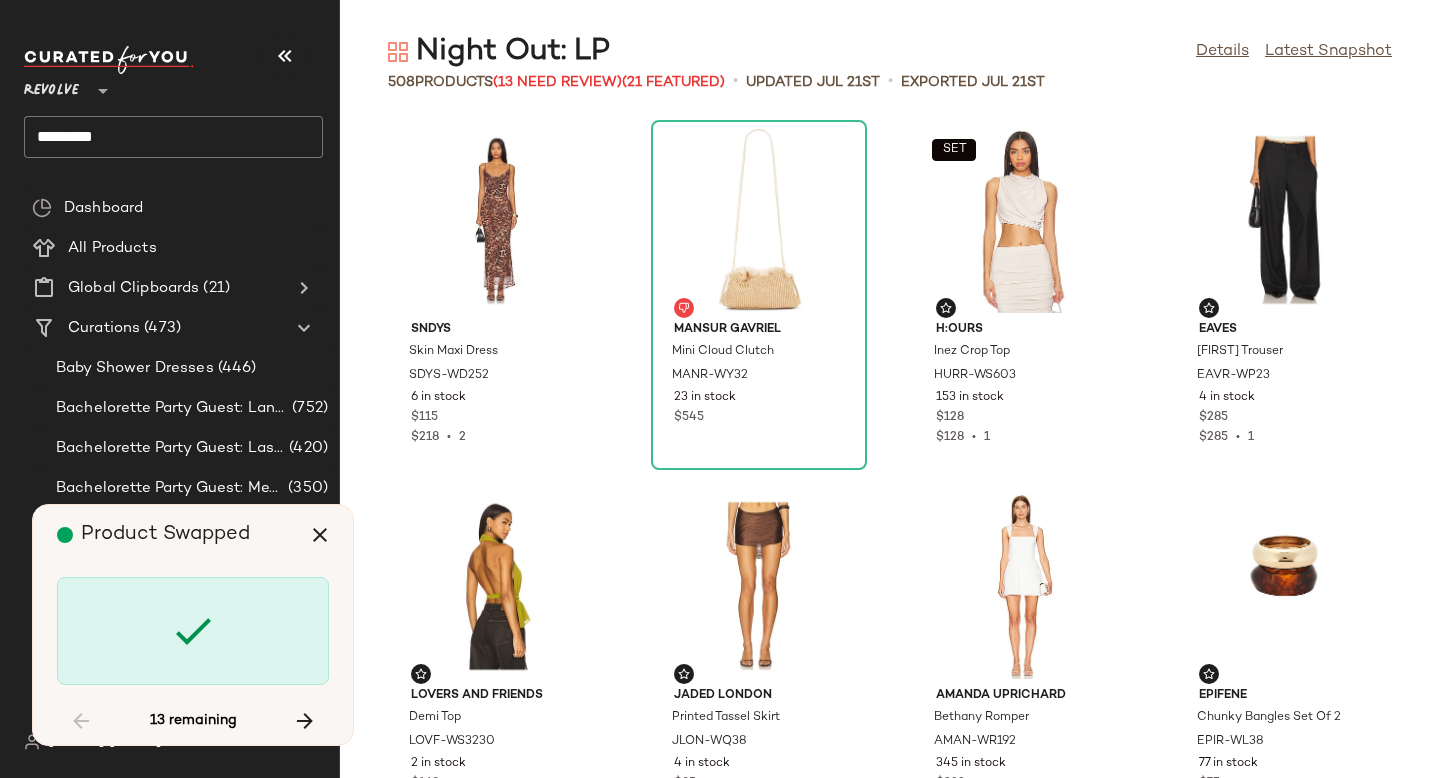 scroll, scrollTop: 3660, scrollLeft: 0, axis: vertical 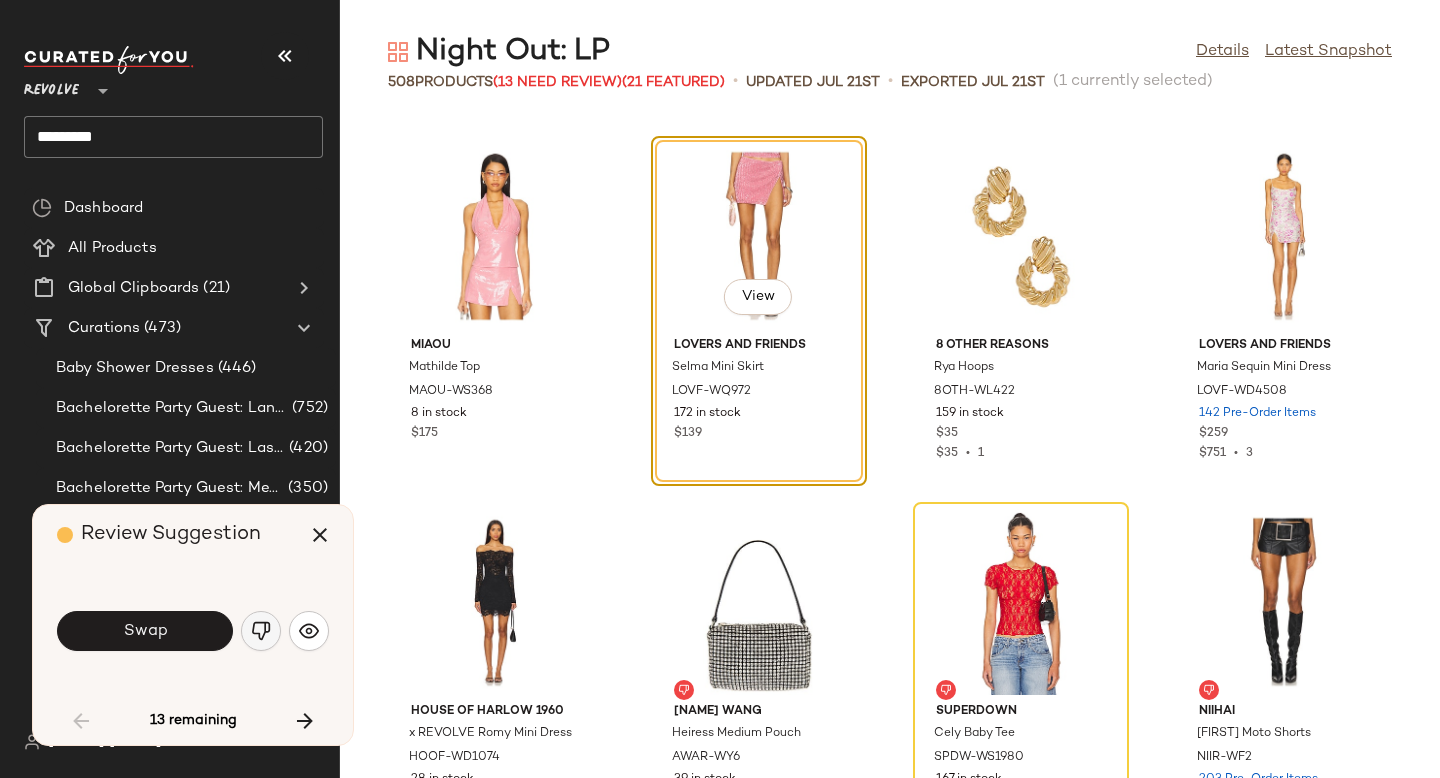click 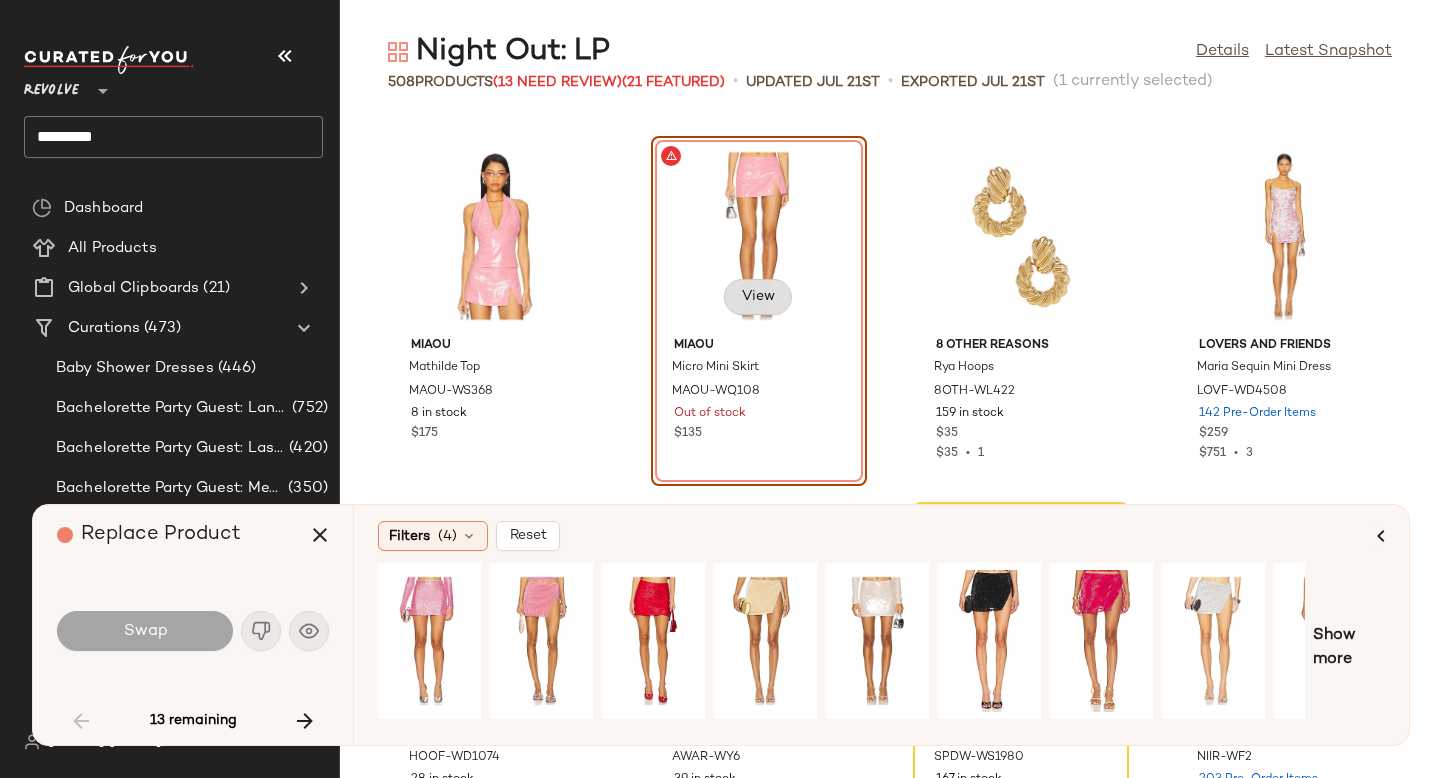 click on "View" at bounding box center [758, 297] 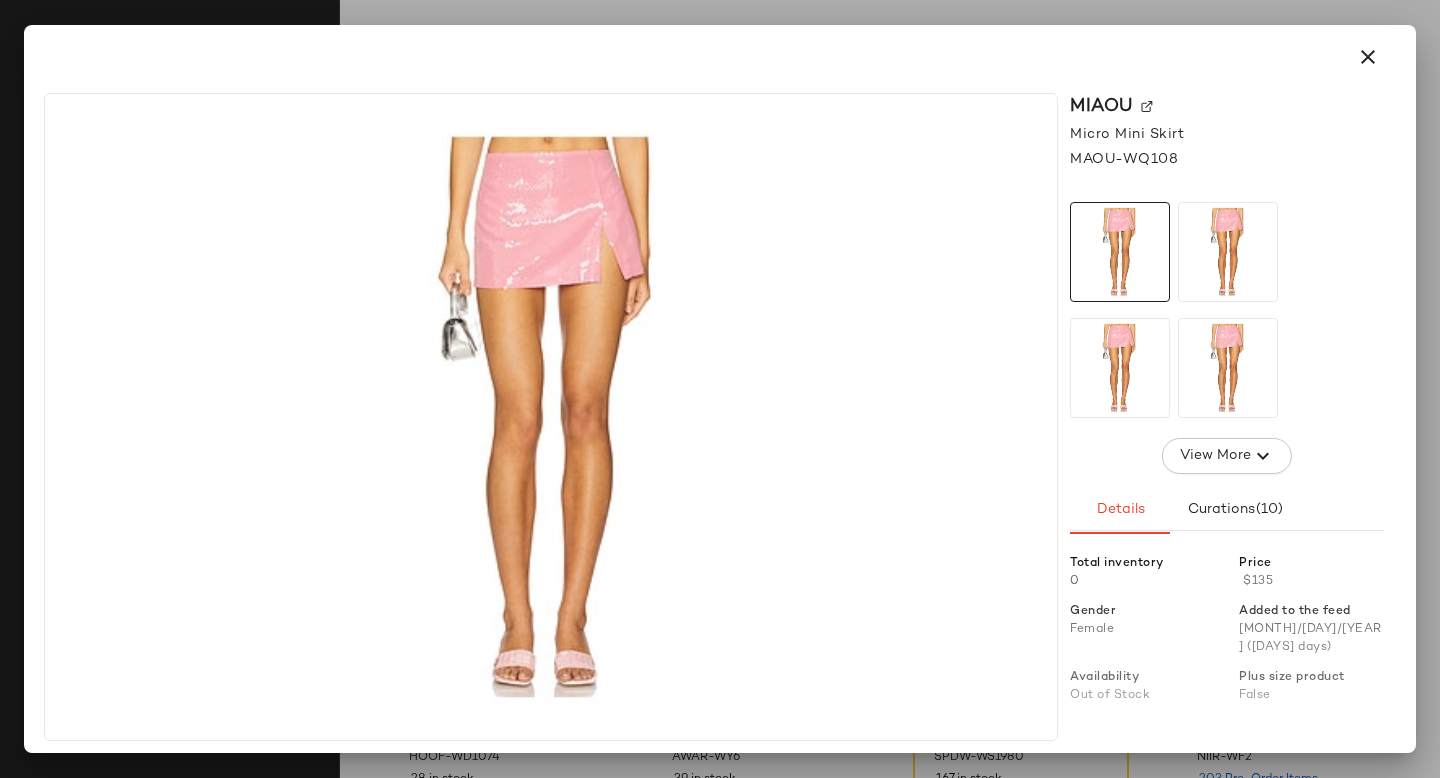 click 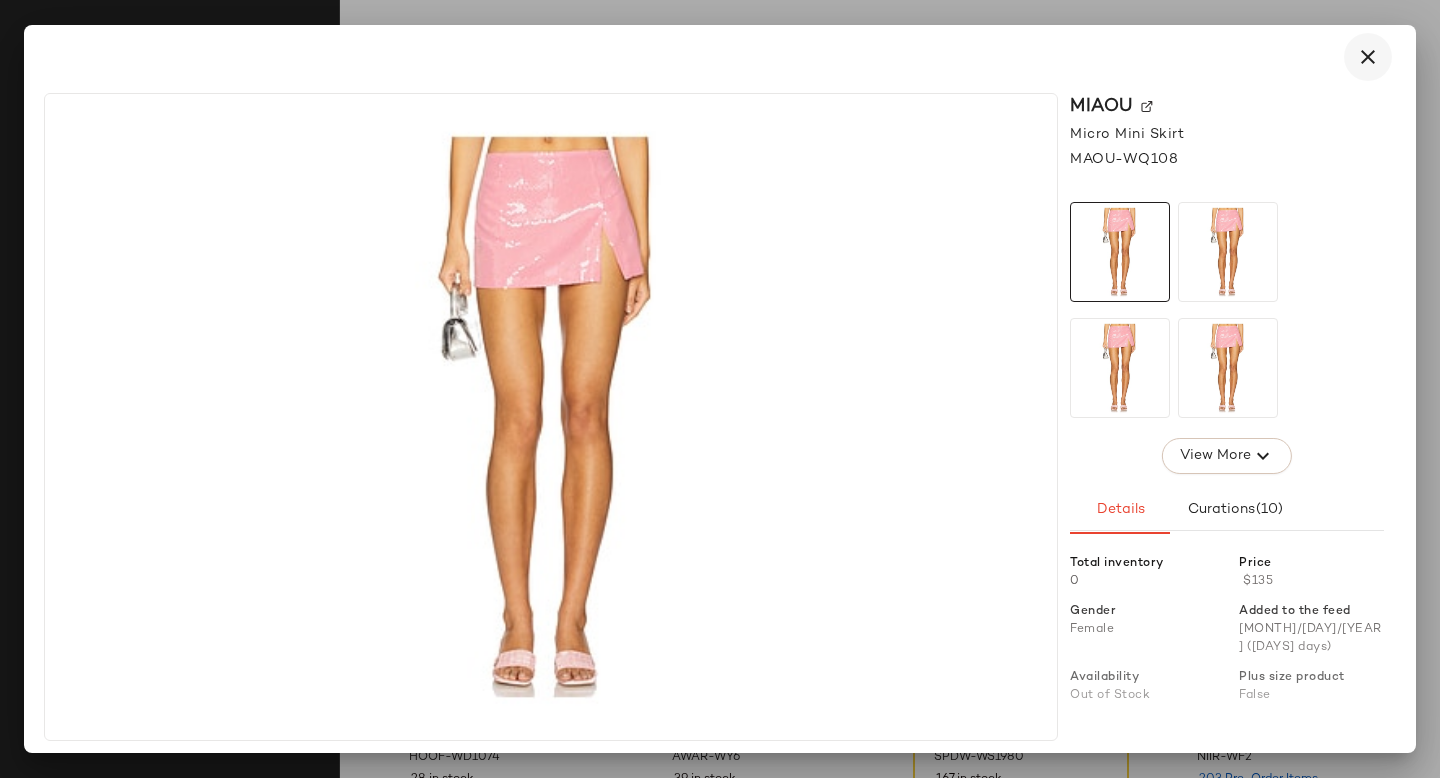 click at bounding box center [1368, 57] 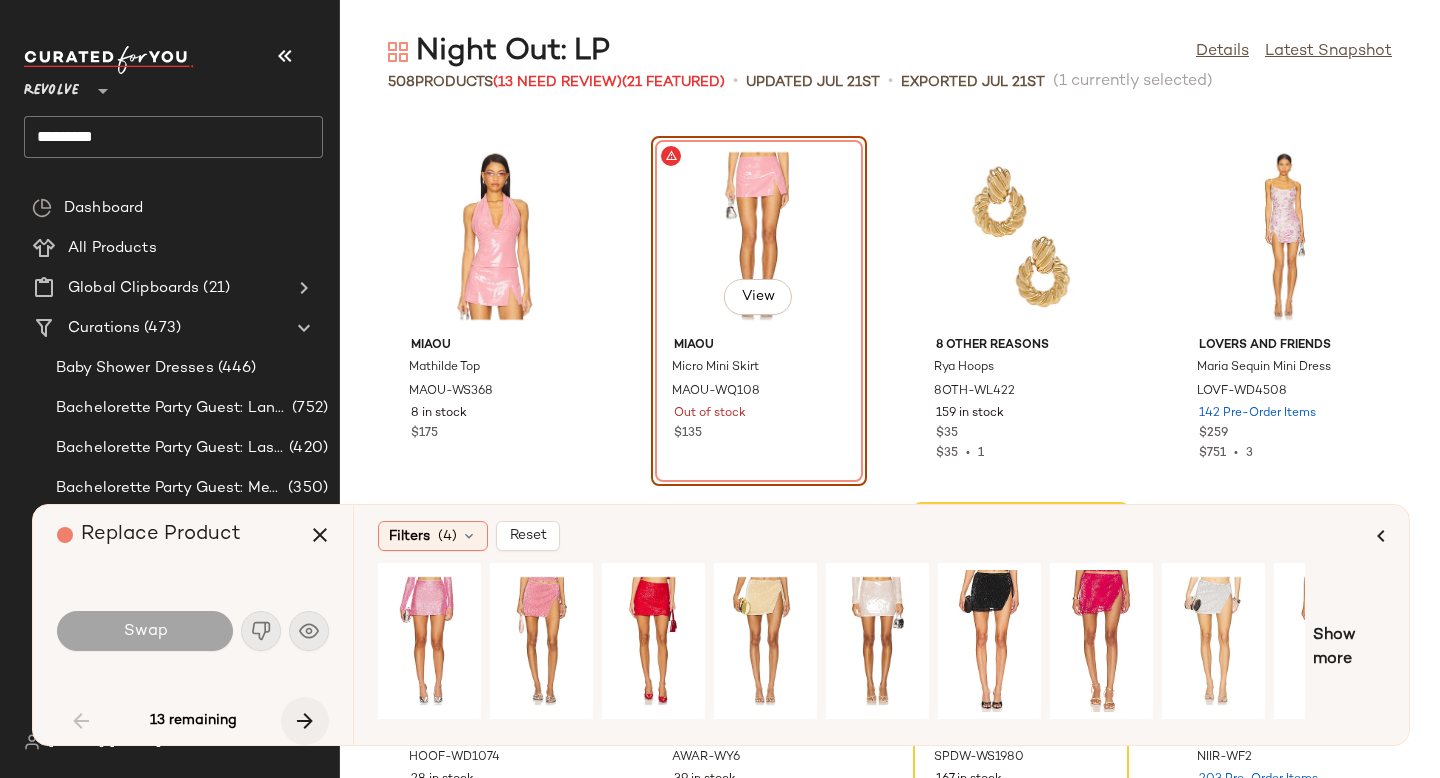 click at bounding box center (305, 721) 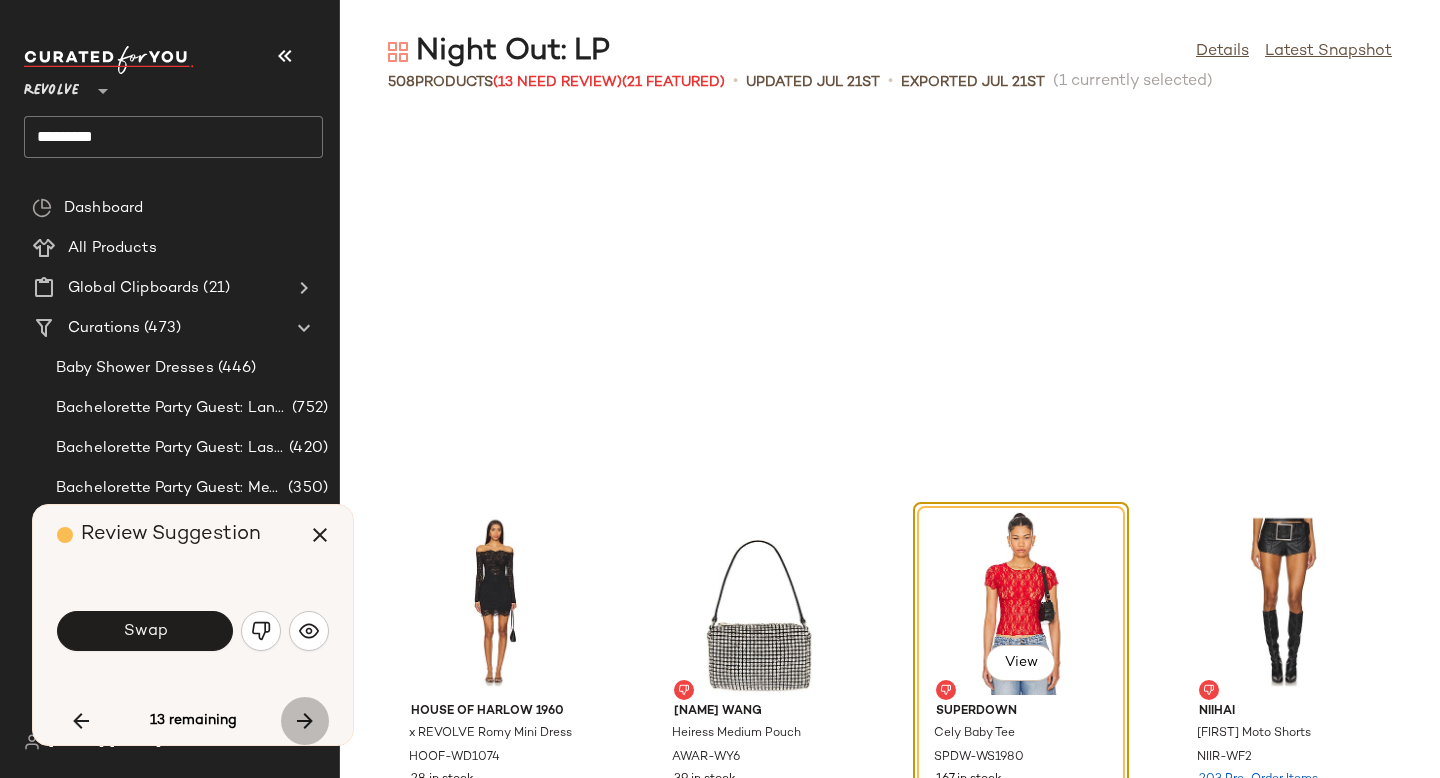 scroll, scrollTop: 4026, scrollLeft: 0, axis: vertical 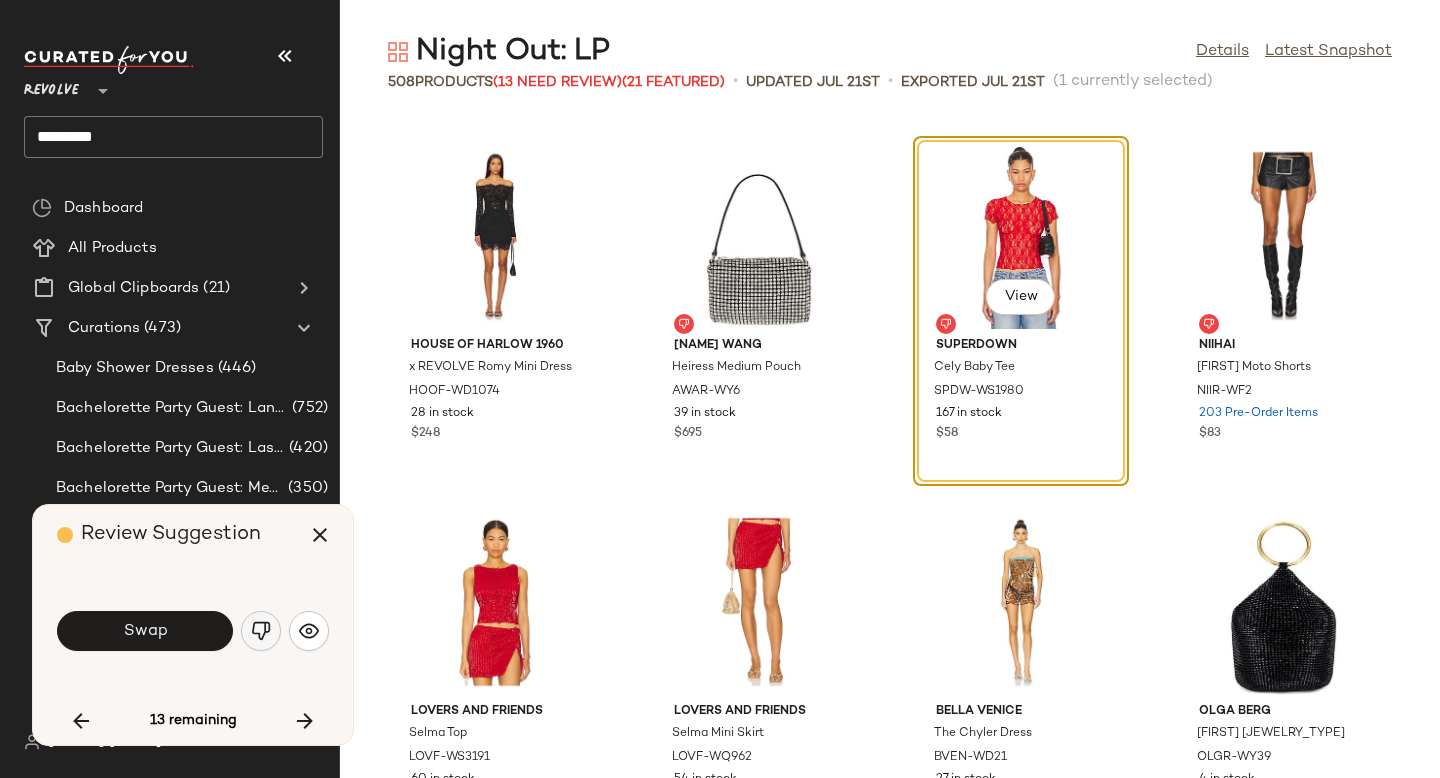 click 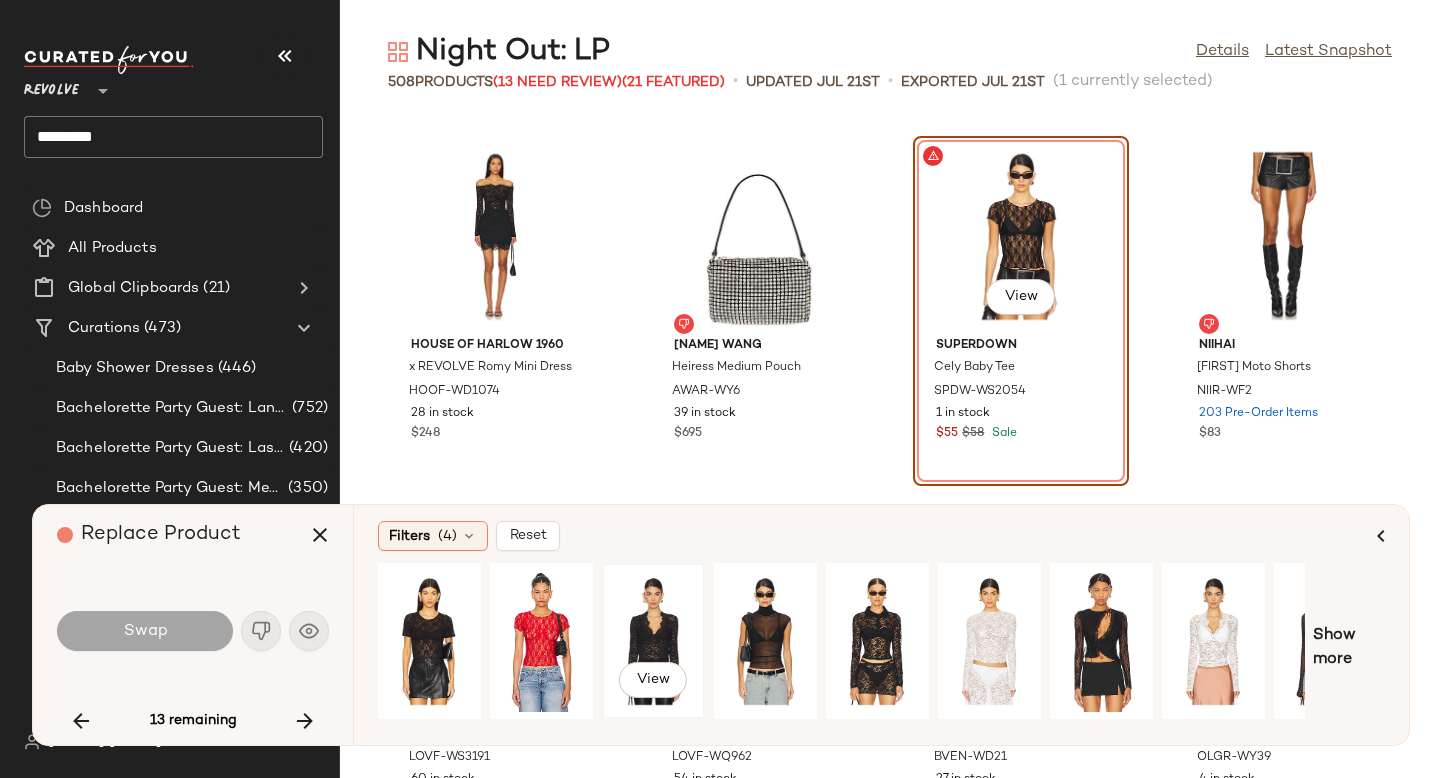 click on "View" 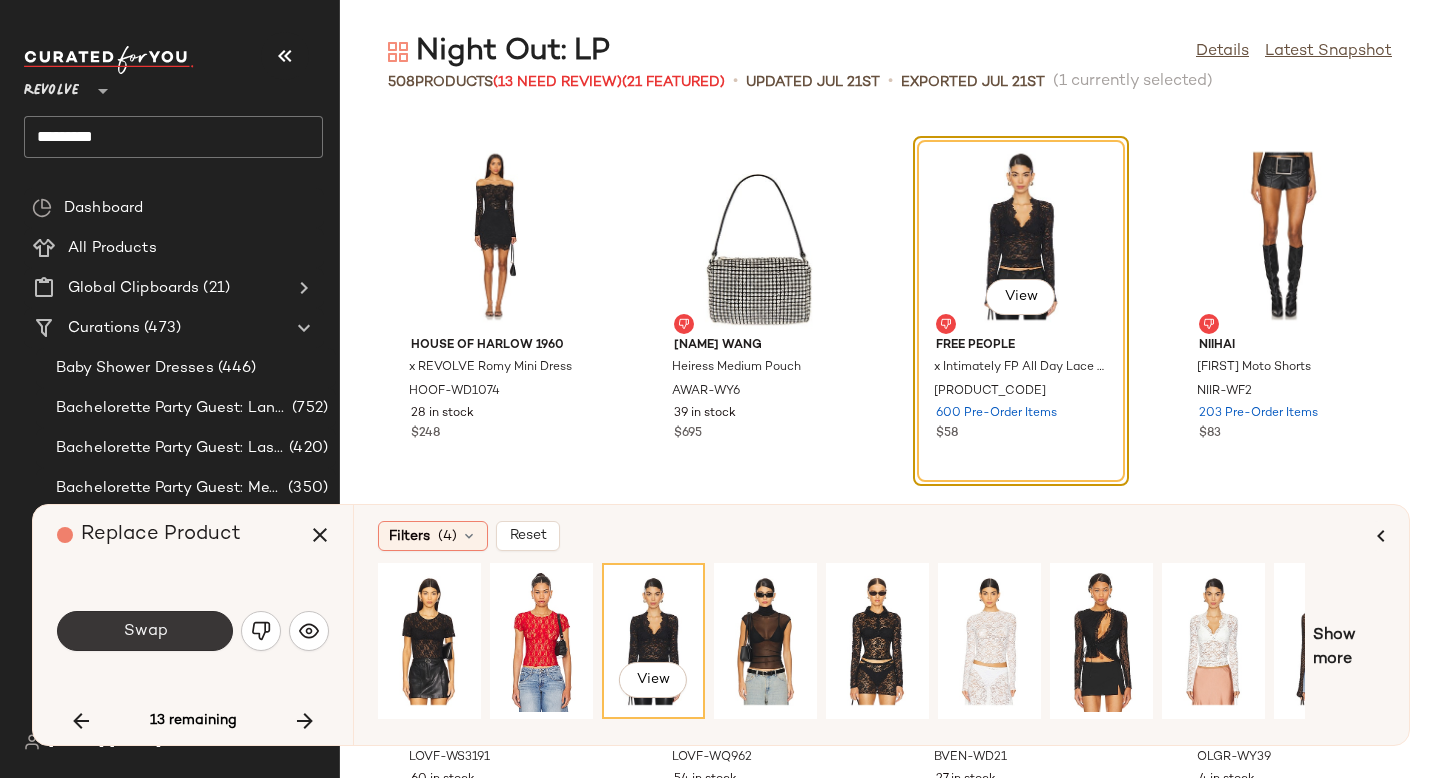 click on "Swap" at bounding box center [145, 631] 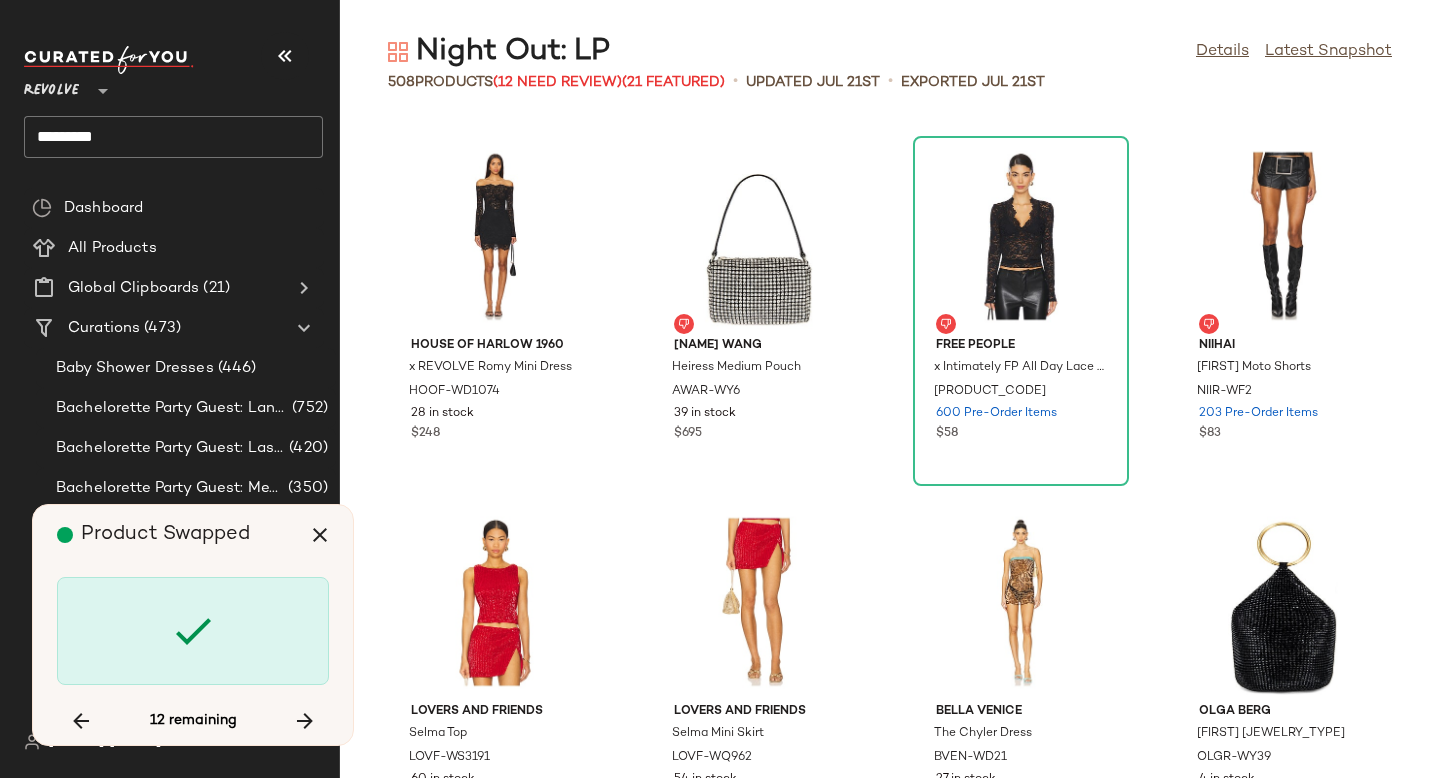 scroll, scrollTop: 9516, scrollLeft: 0, axis: vertical 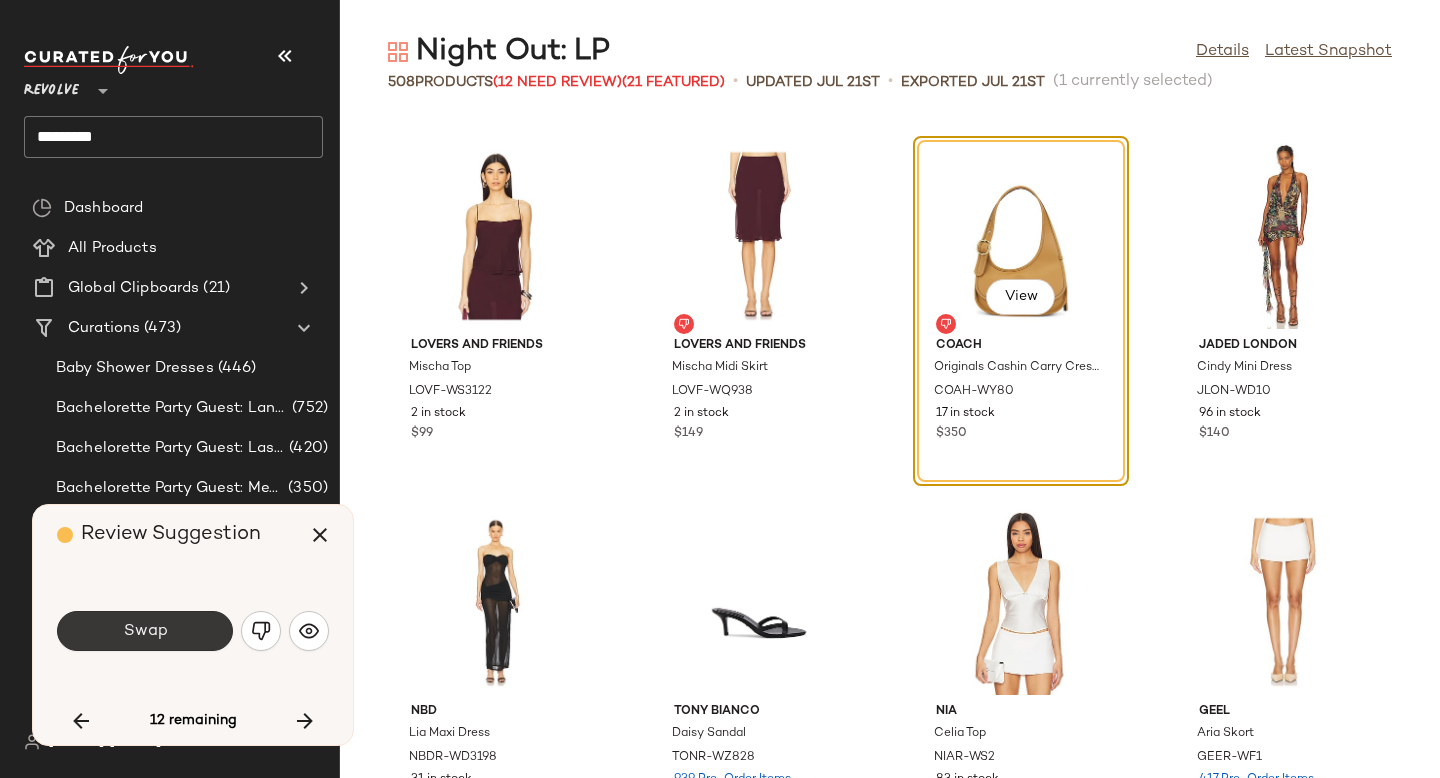 click on "Swap" 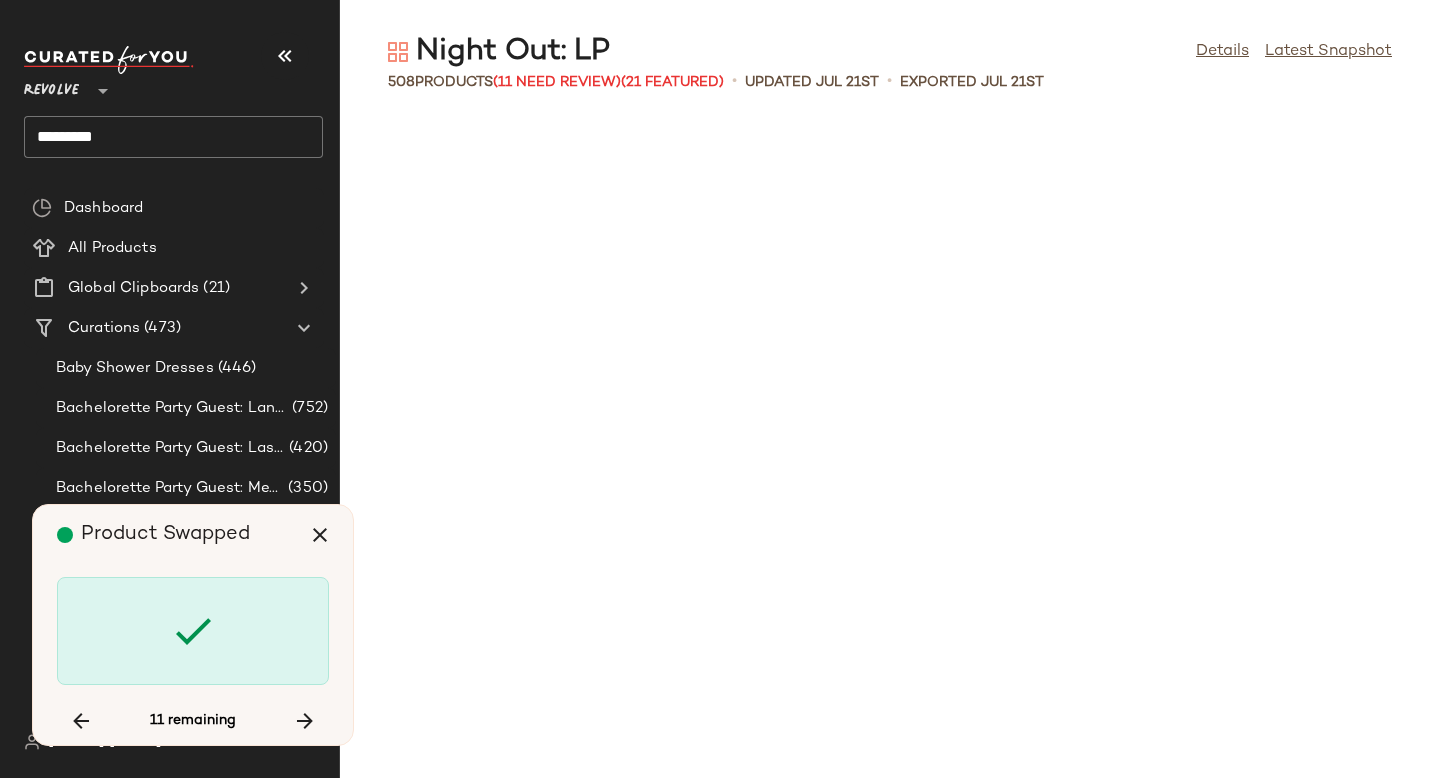 scroll, scrollTop: 13176, scrollLeft: 0, axis: vertical 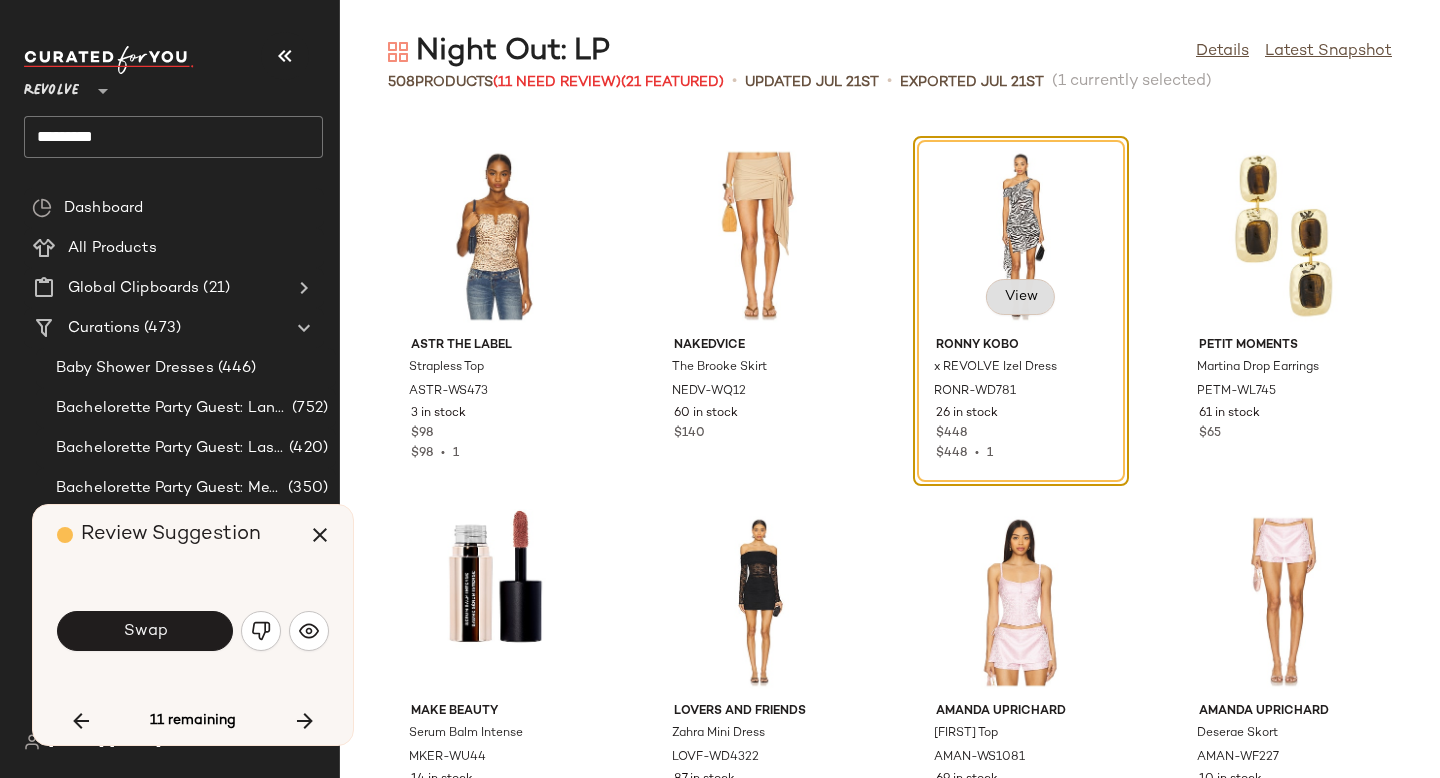 click on "View" at bounding box center (1020, 297) 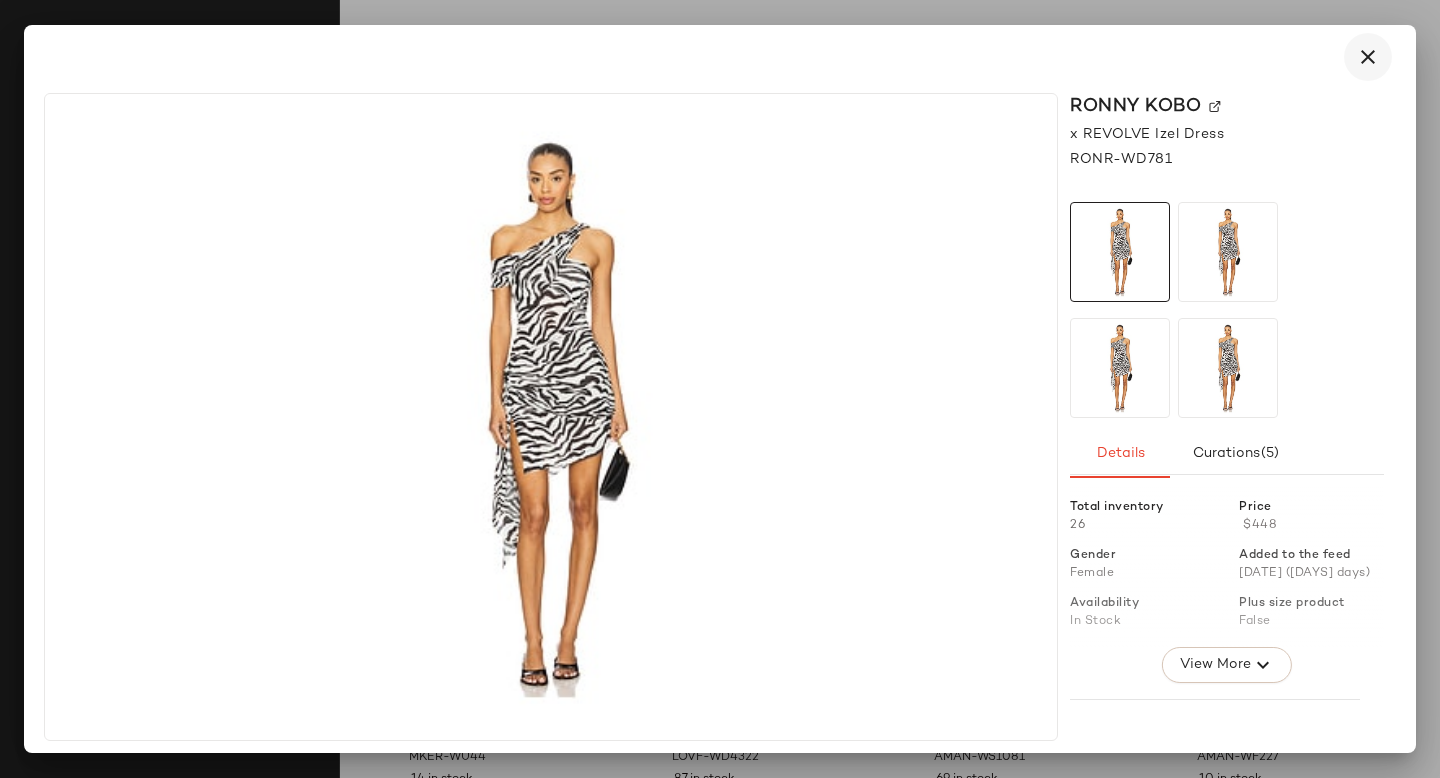 click at bounding box center [1368, 57] 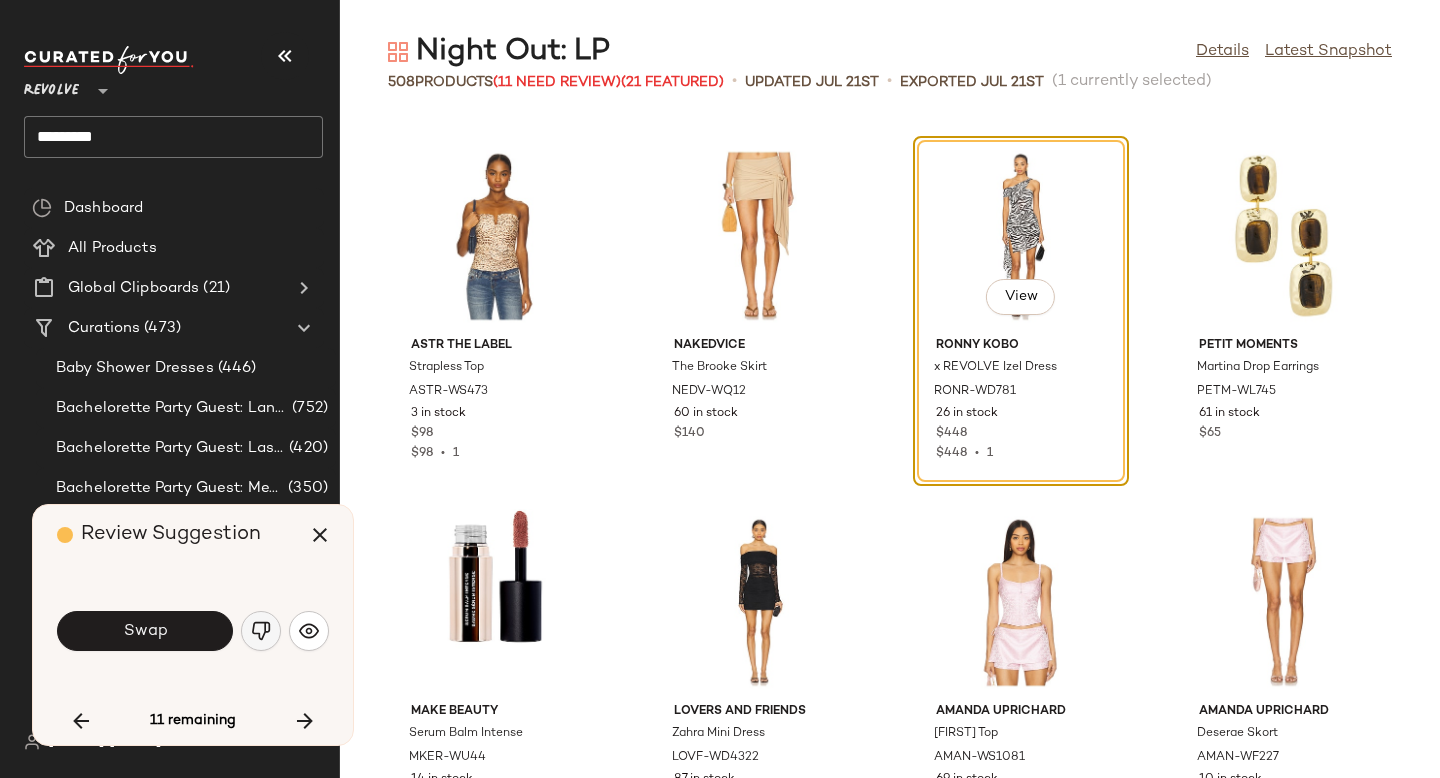 click 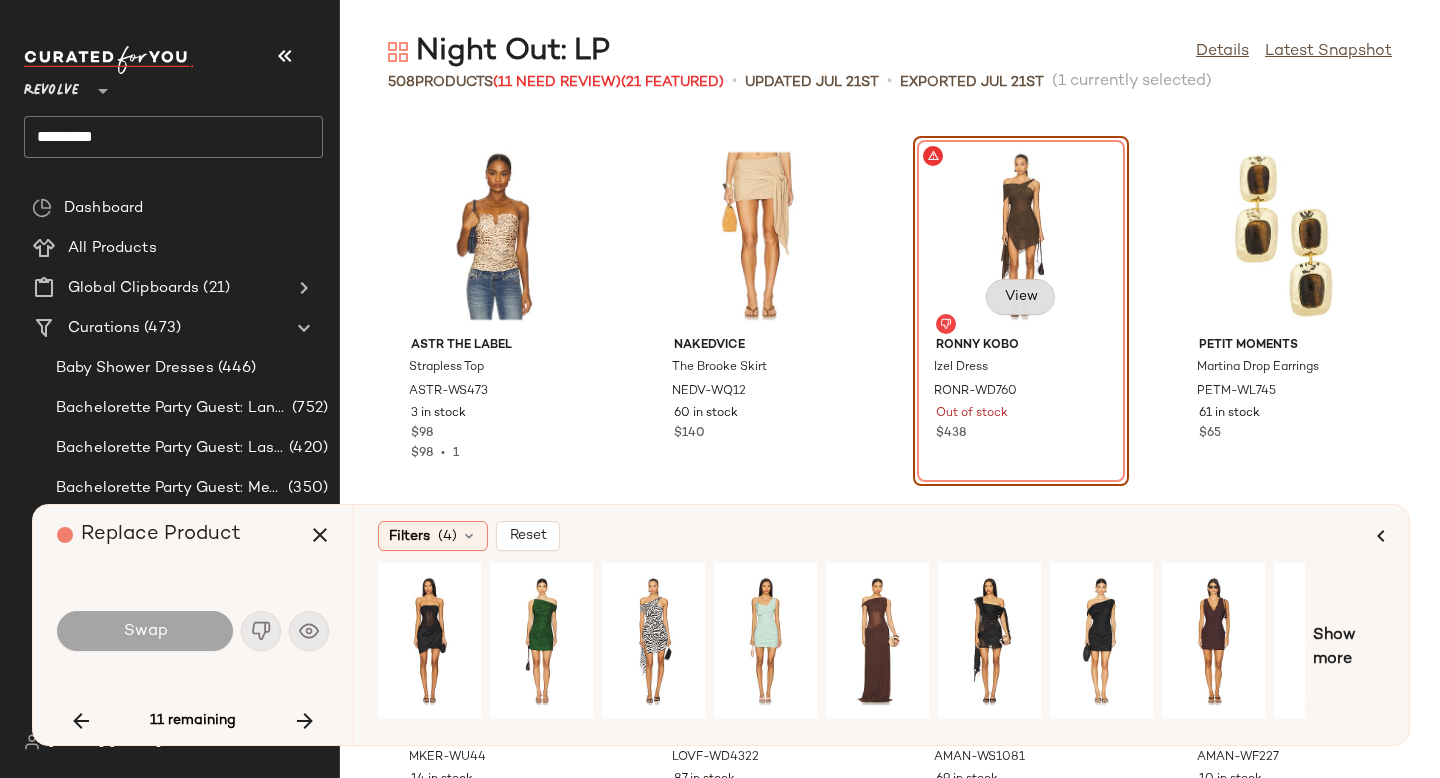 click on "View" at bounding box center [1020, 297] 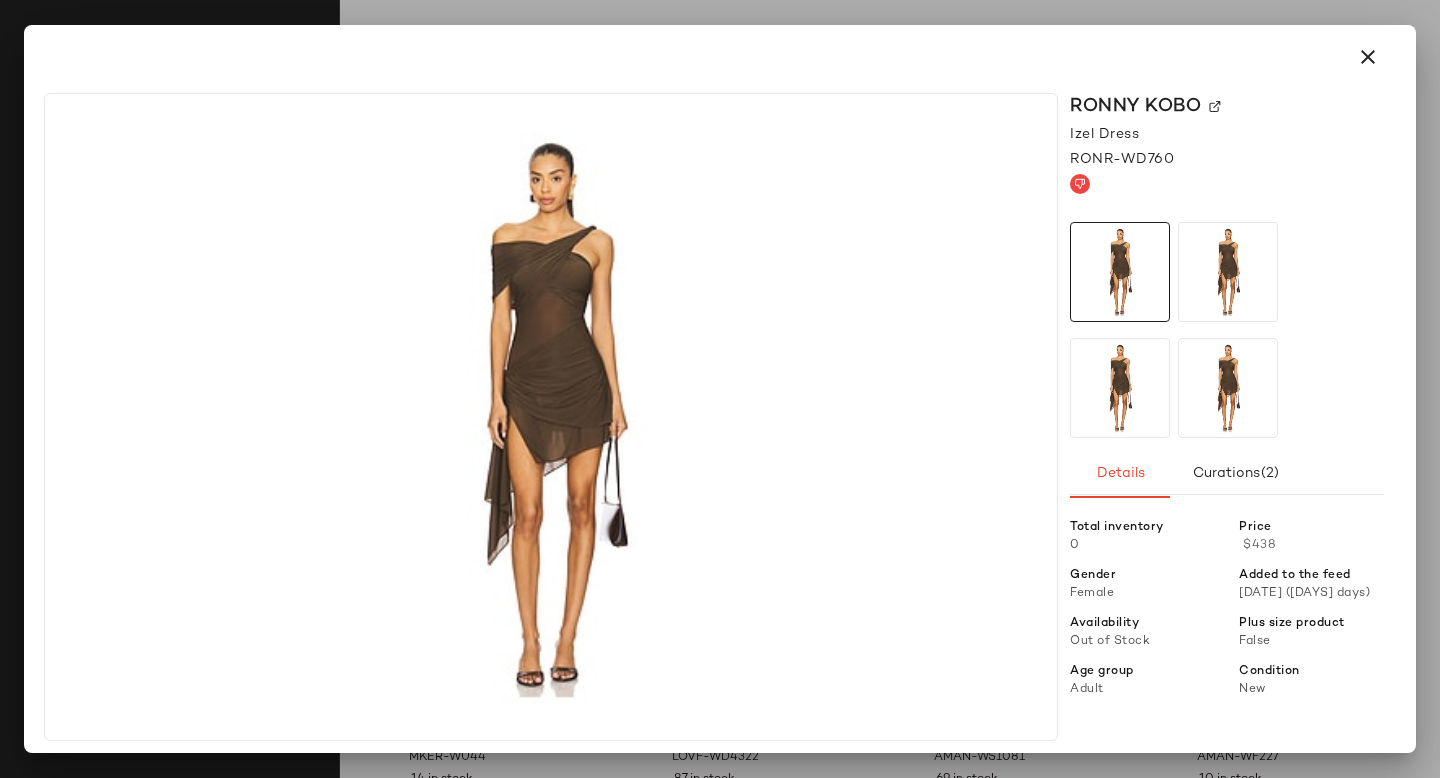 click 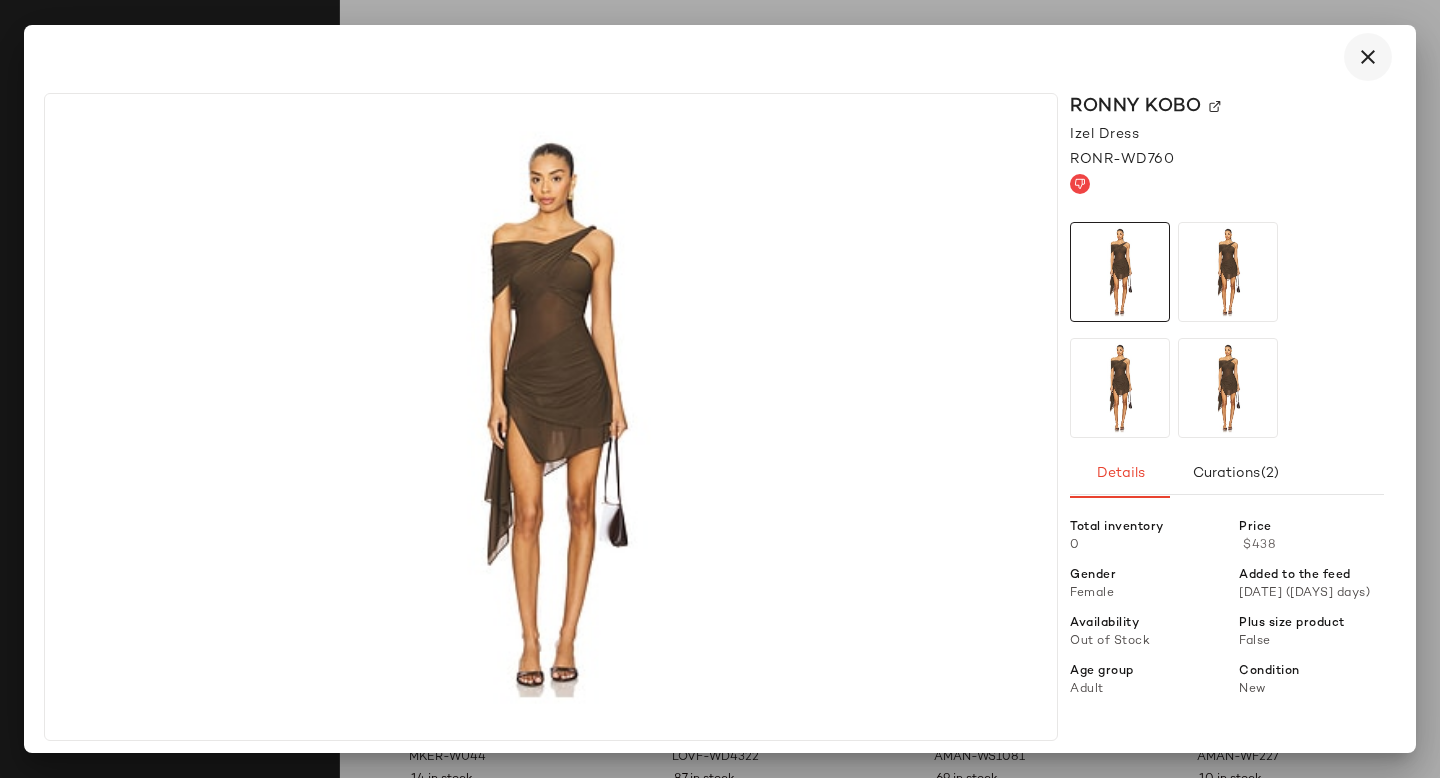 click at bounding box center (1368, 57) 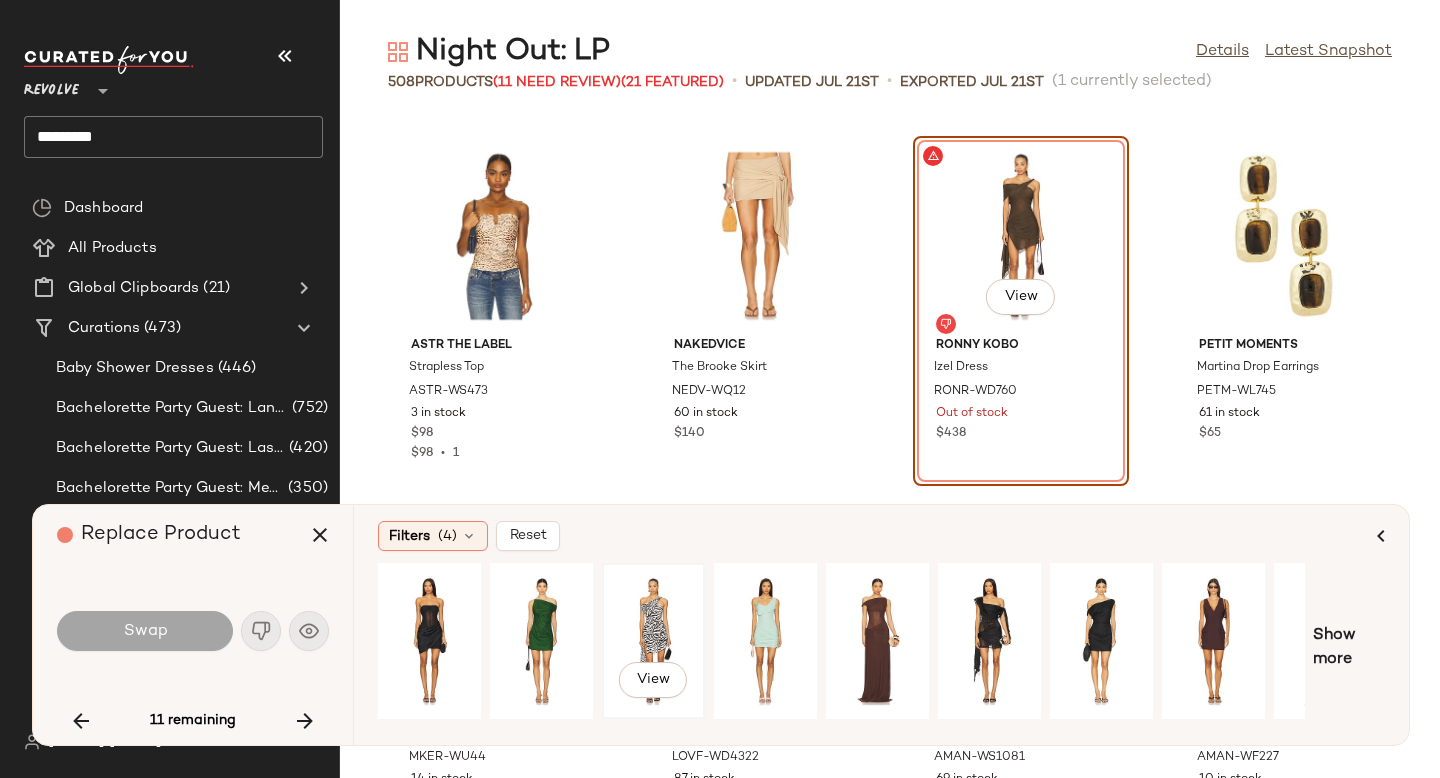 click on "View" 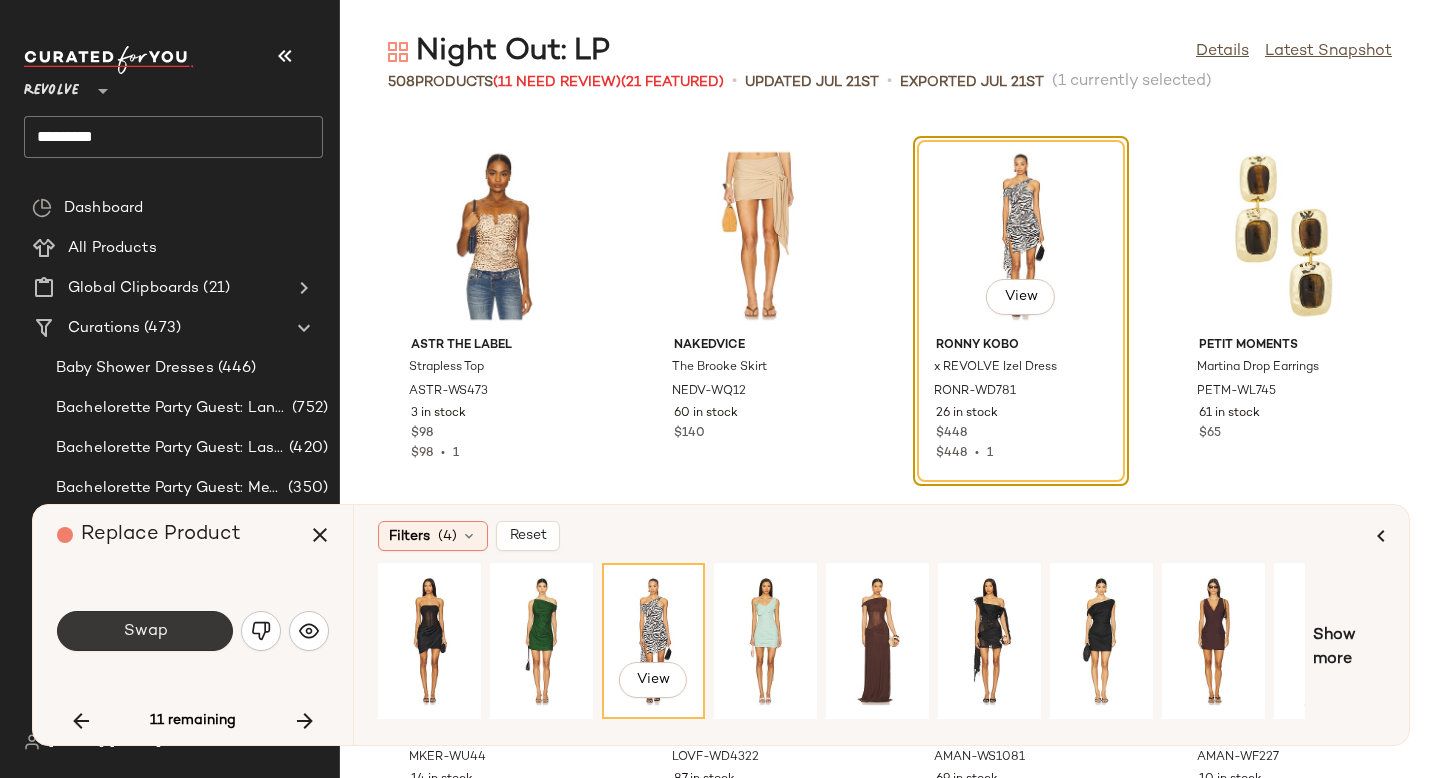 click on "Swap" at bounding box center (145, 631) 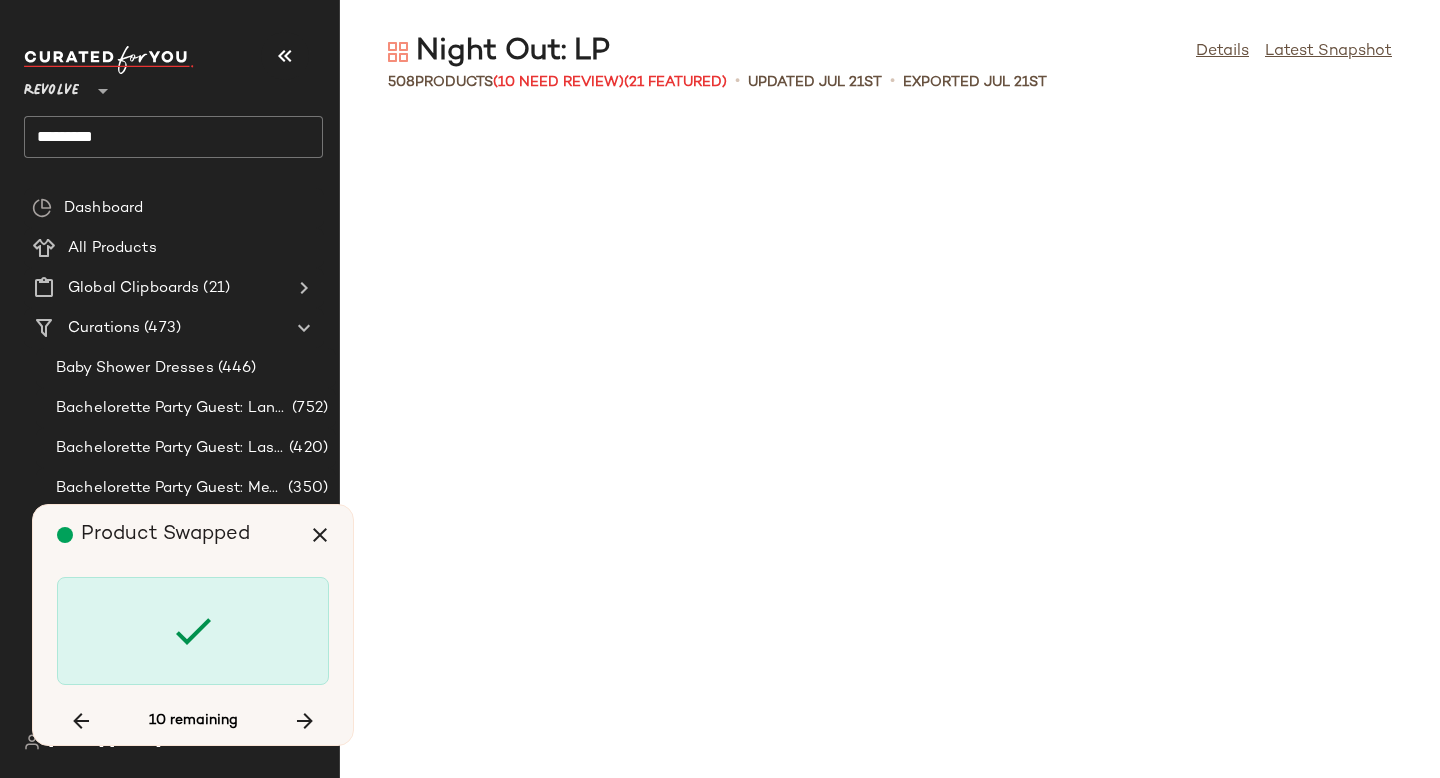 scroll, scrollTop: 15738, scrollLeft: 0, axis: vertical 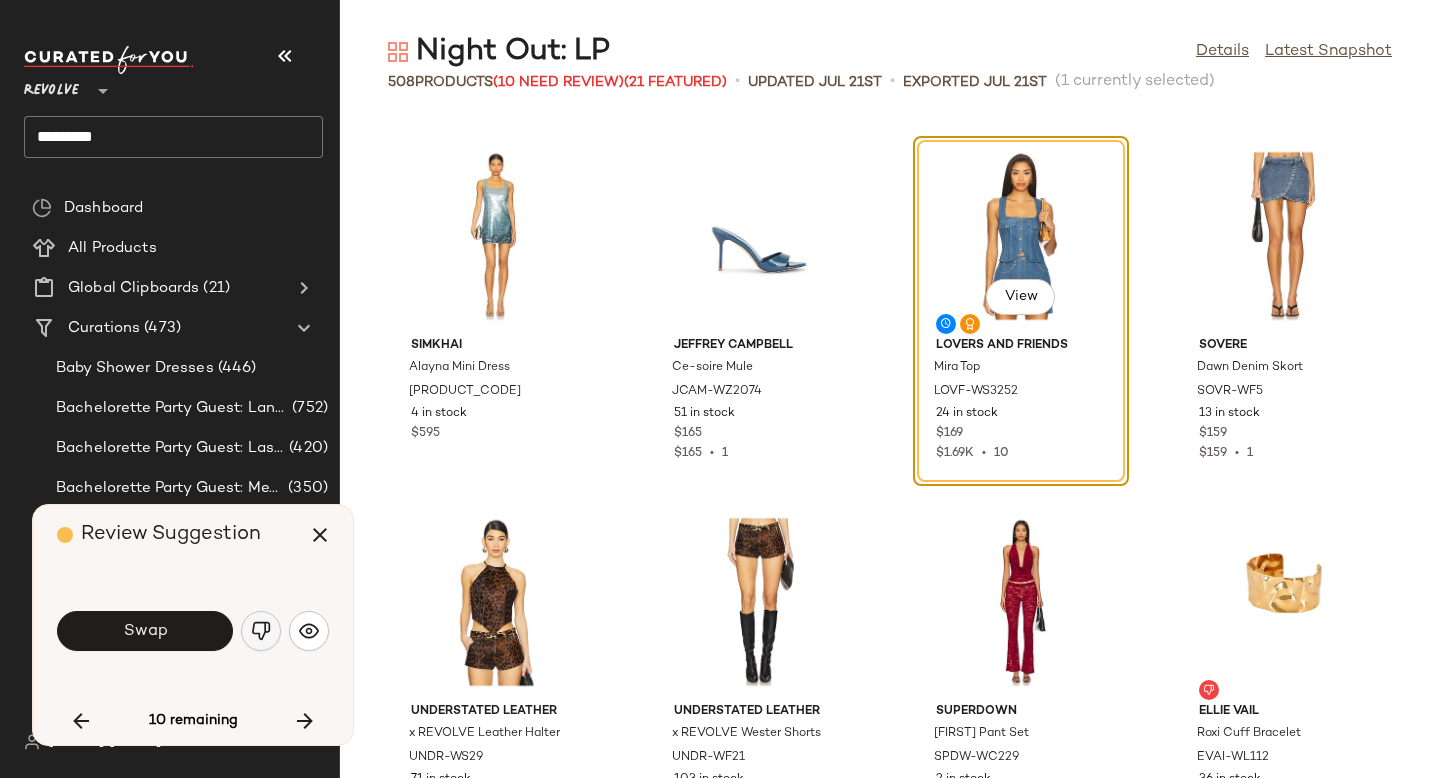click at bounding box center (261, 631) 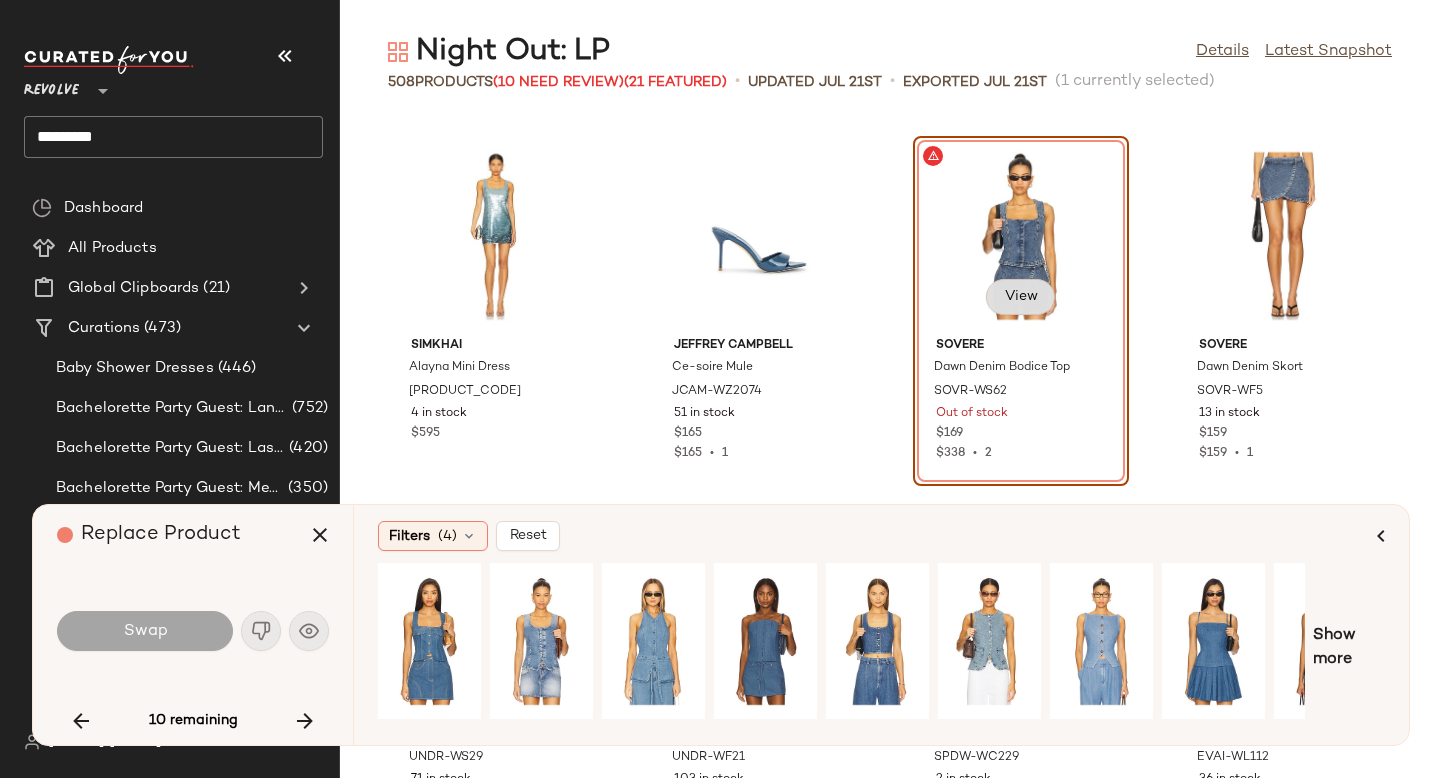 click on "View" 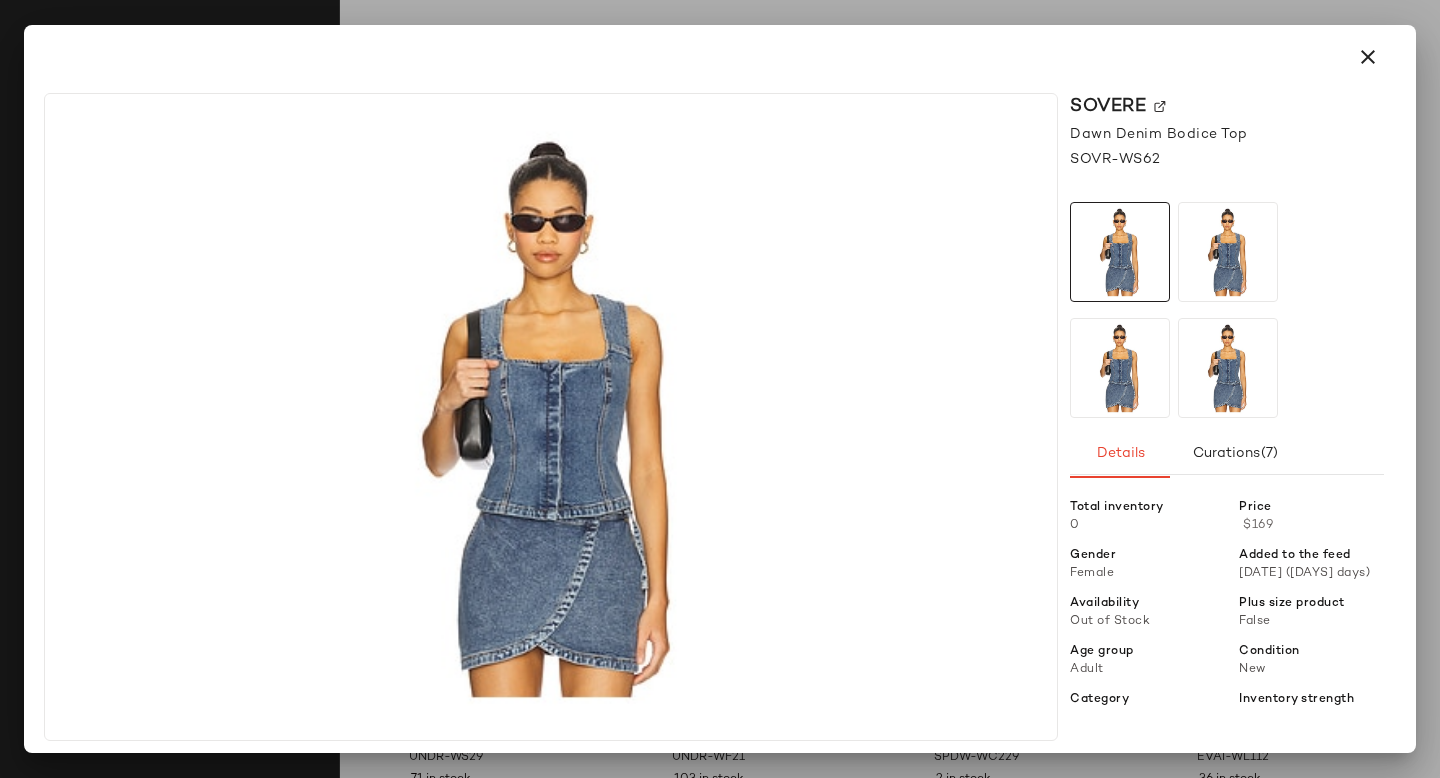 click 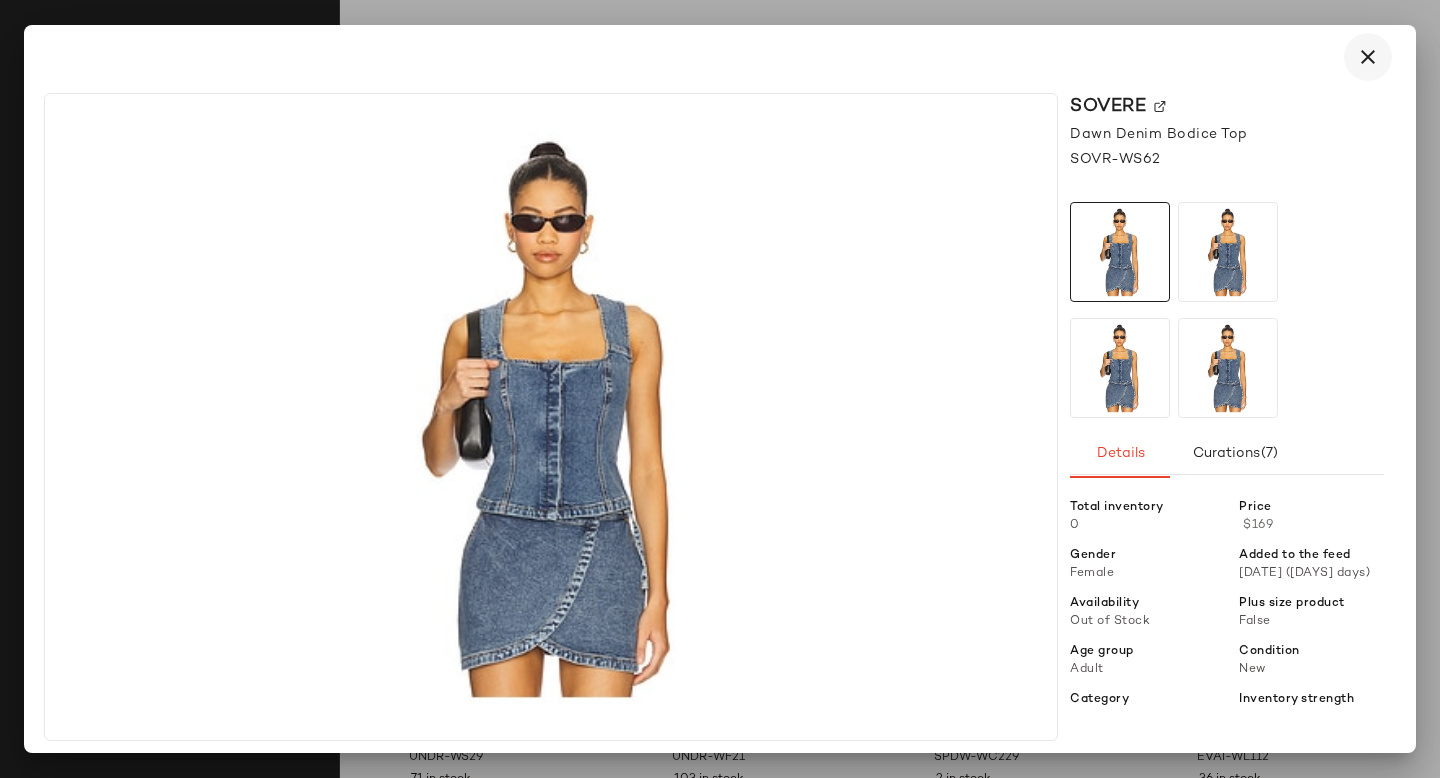 click at bounding box center [1368, 57] 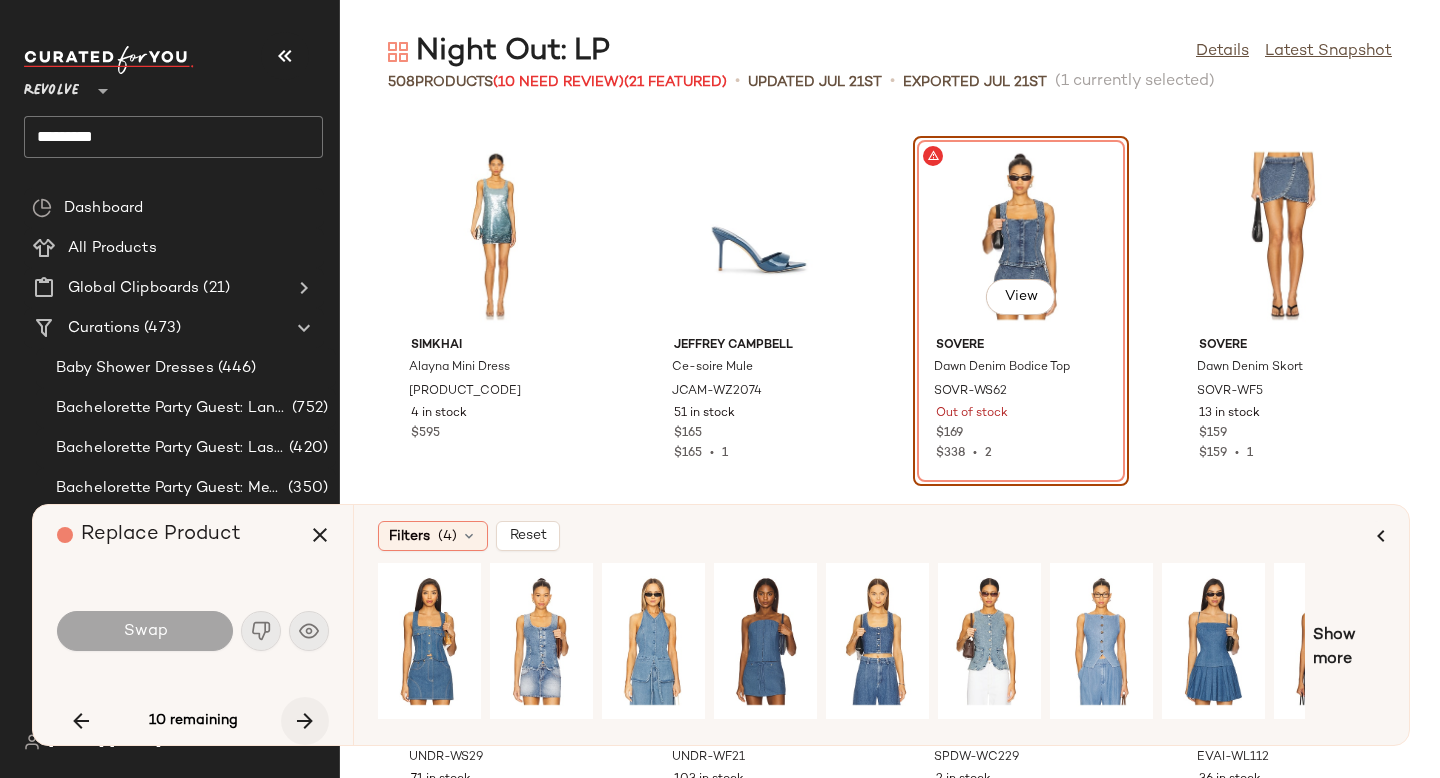 click at bounding box center (305, 721) 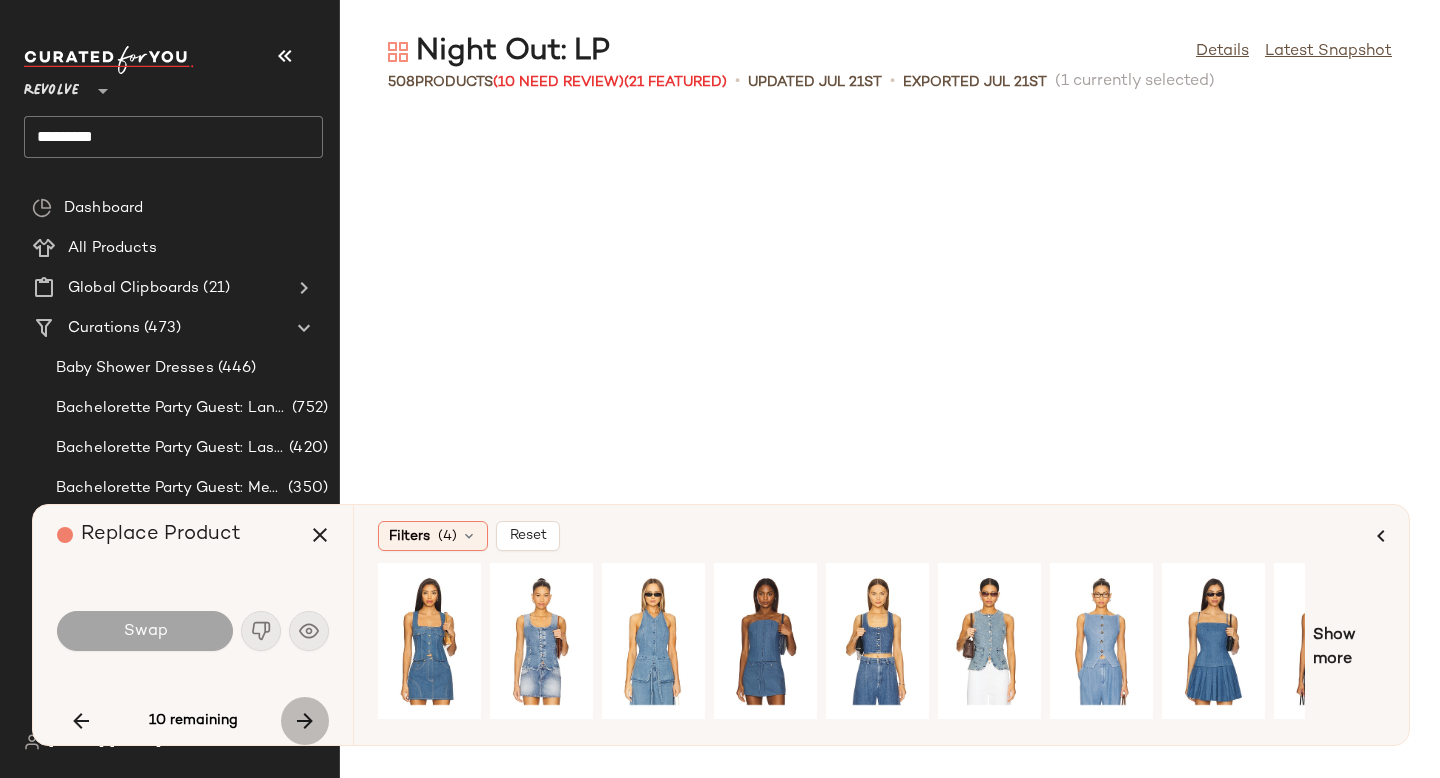 scroll, scrollTop: 22692, scrollLeft: 0, axis: vertical 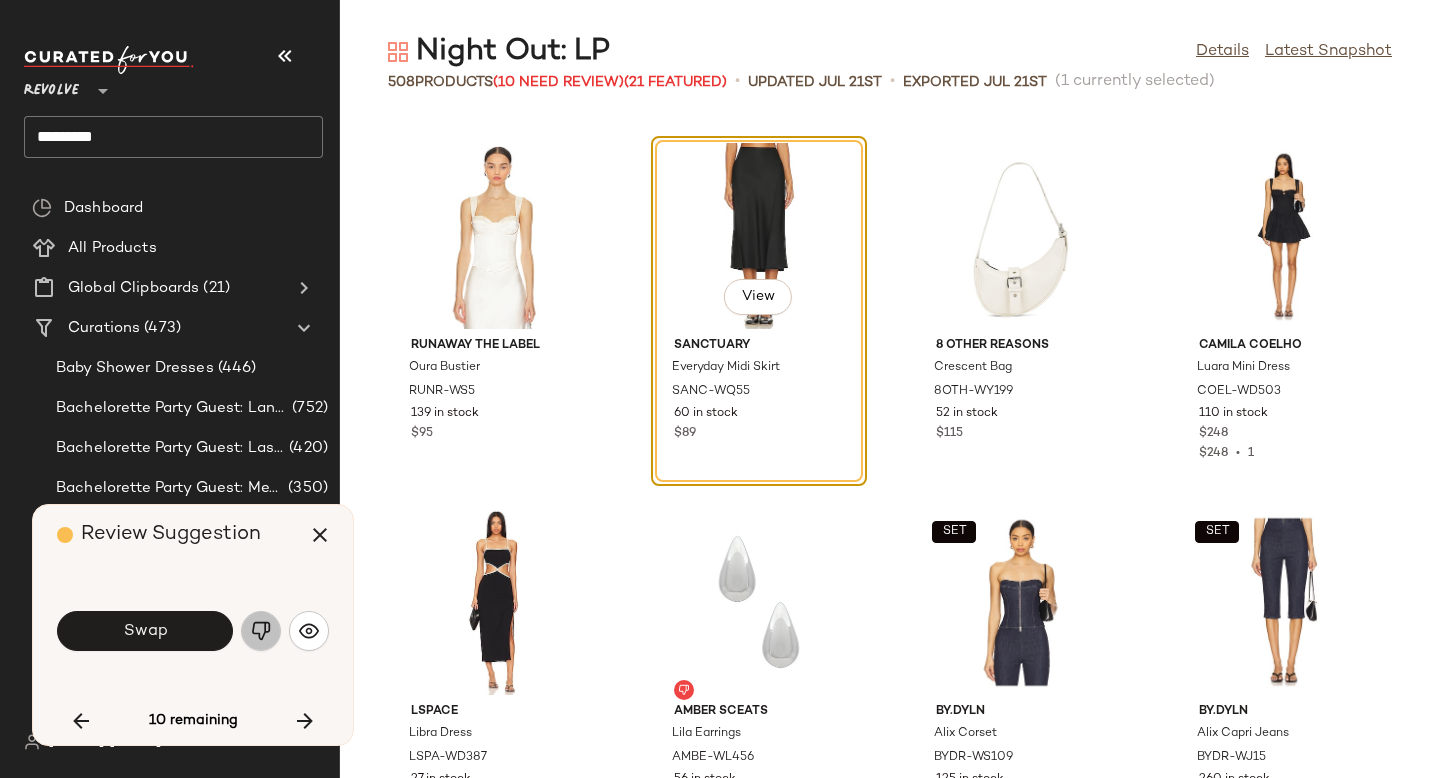 click at bounding box center [261, 631] 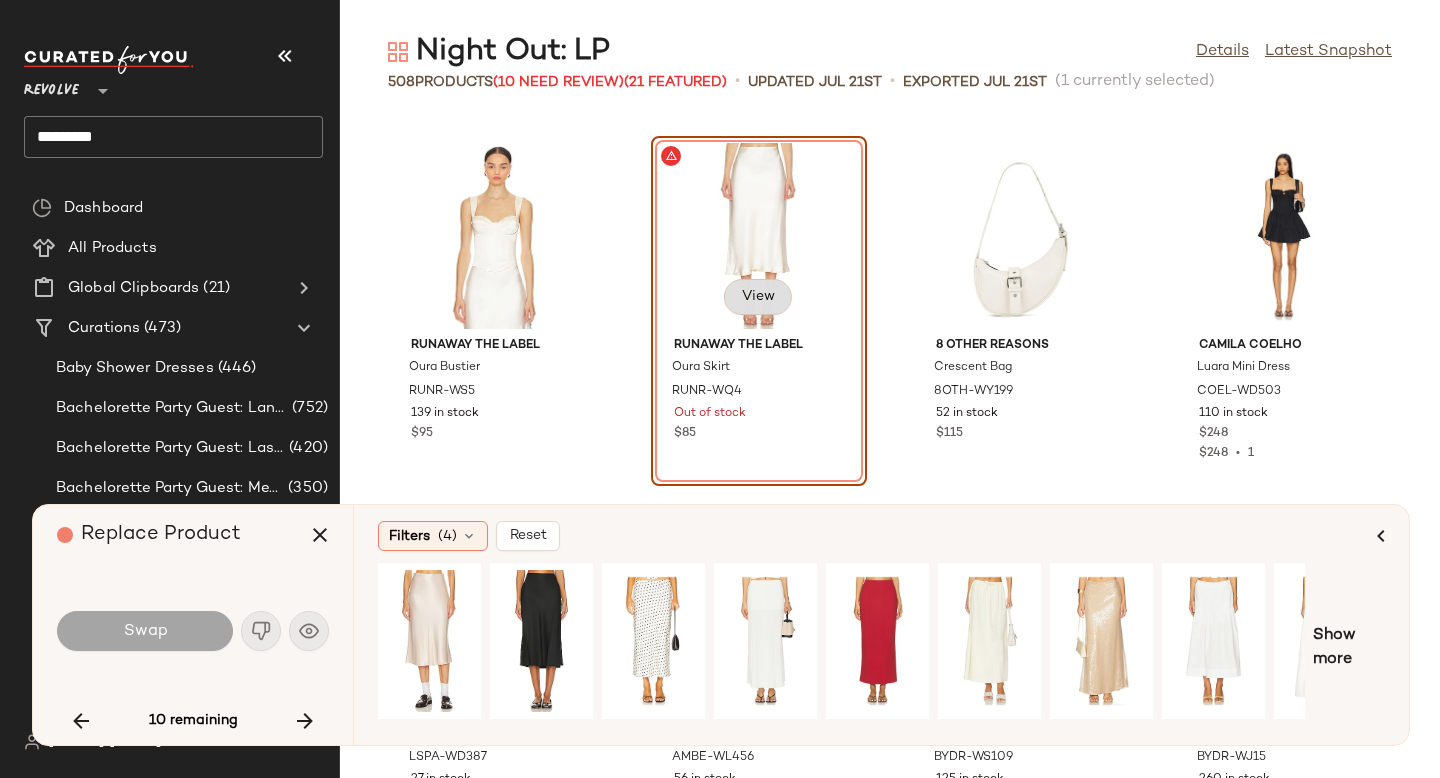 click on "View" 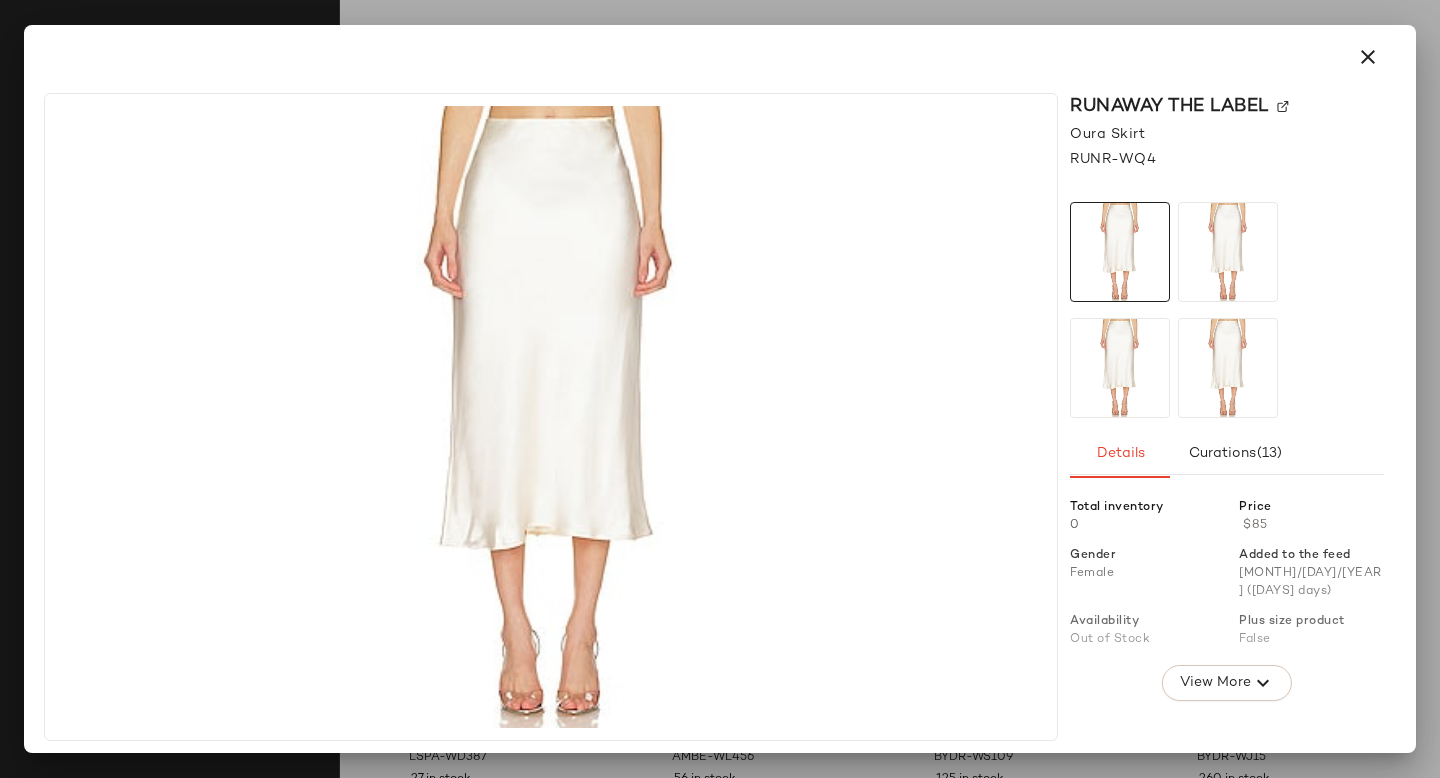 click 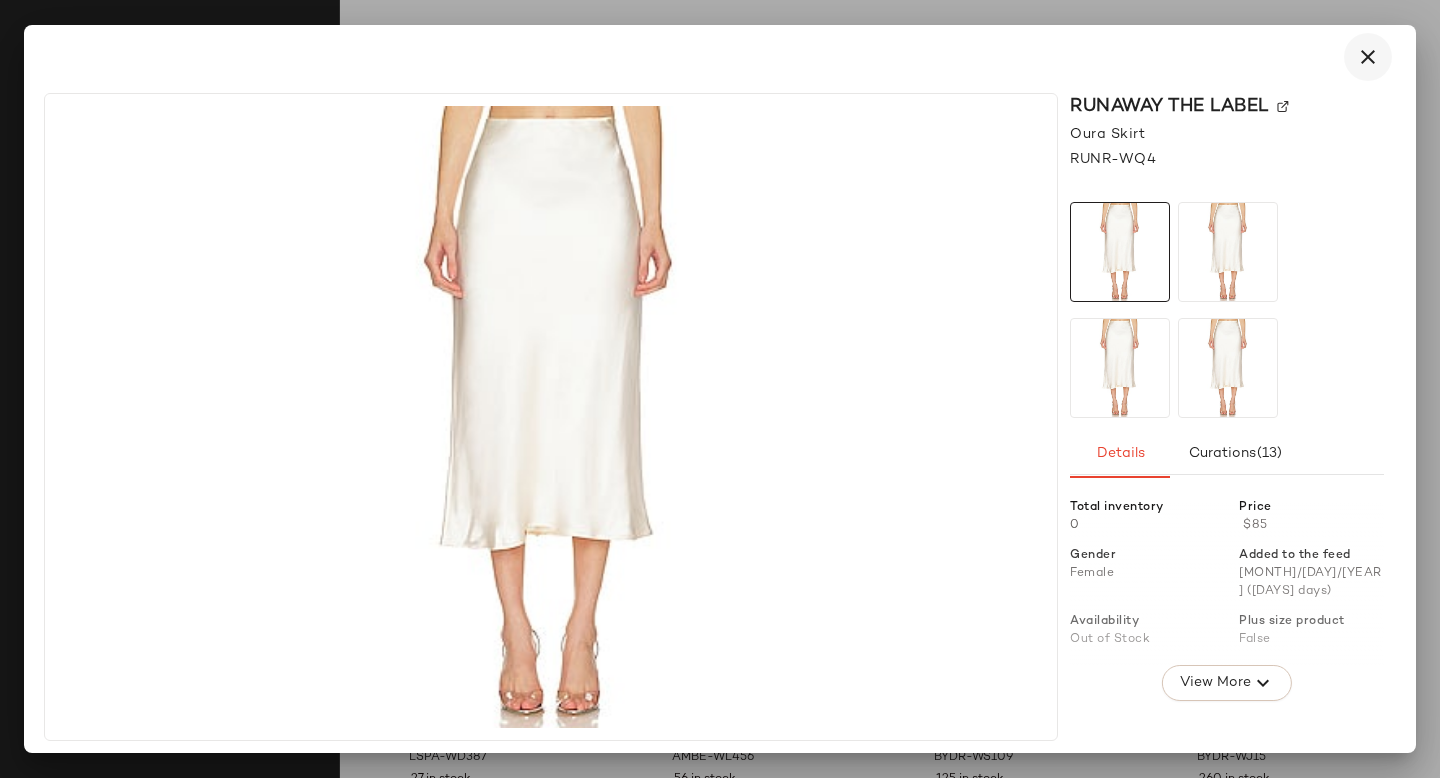 click at bounding box center (1368, 57) 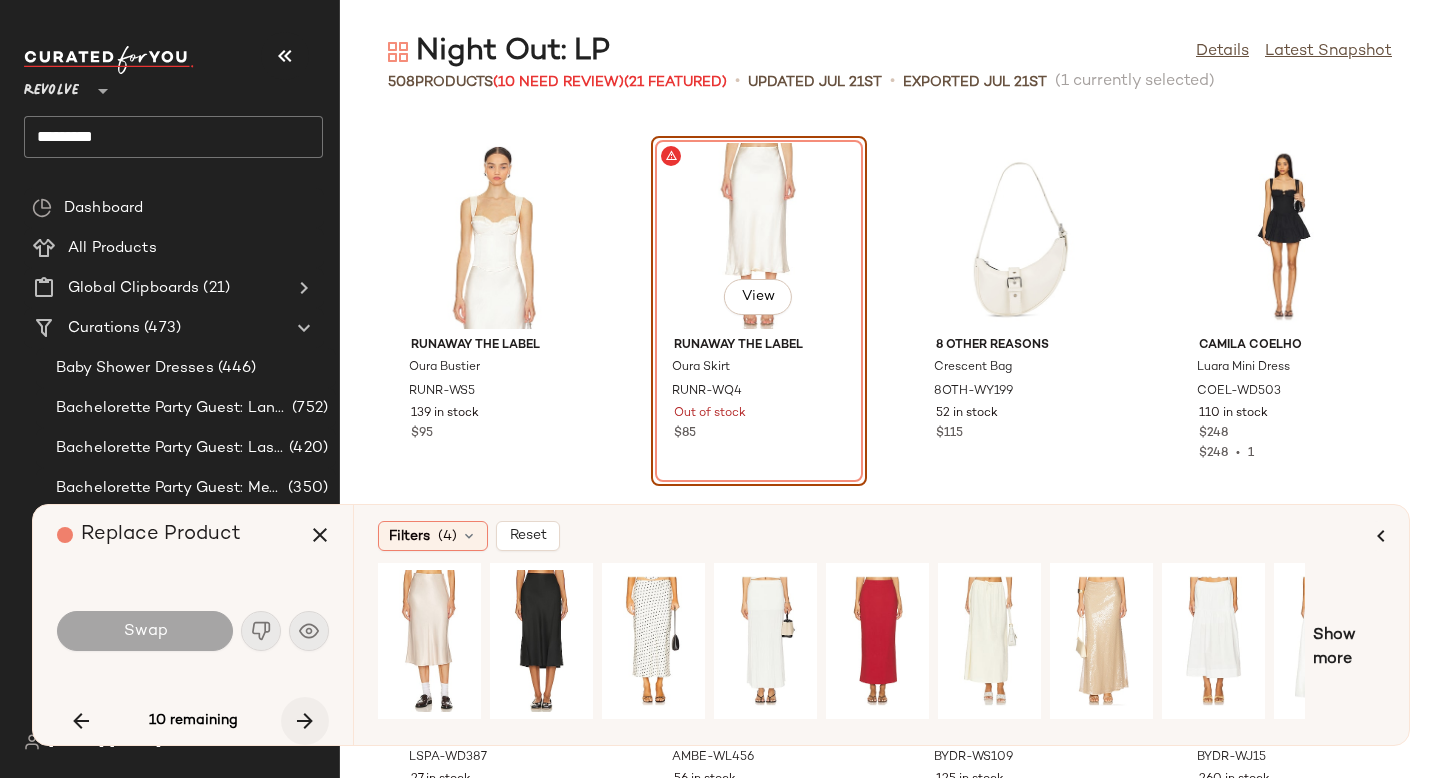 click at bounding box center [305, 721] 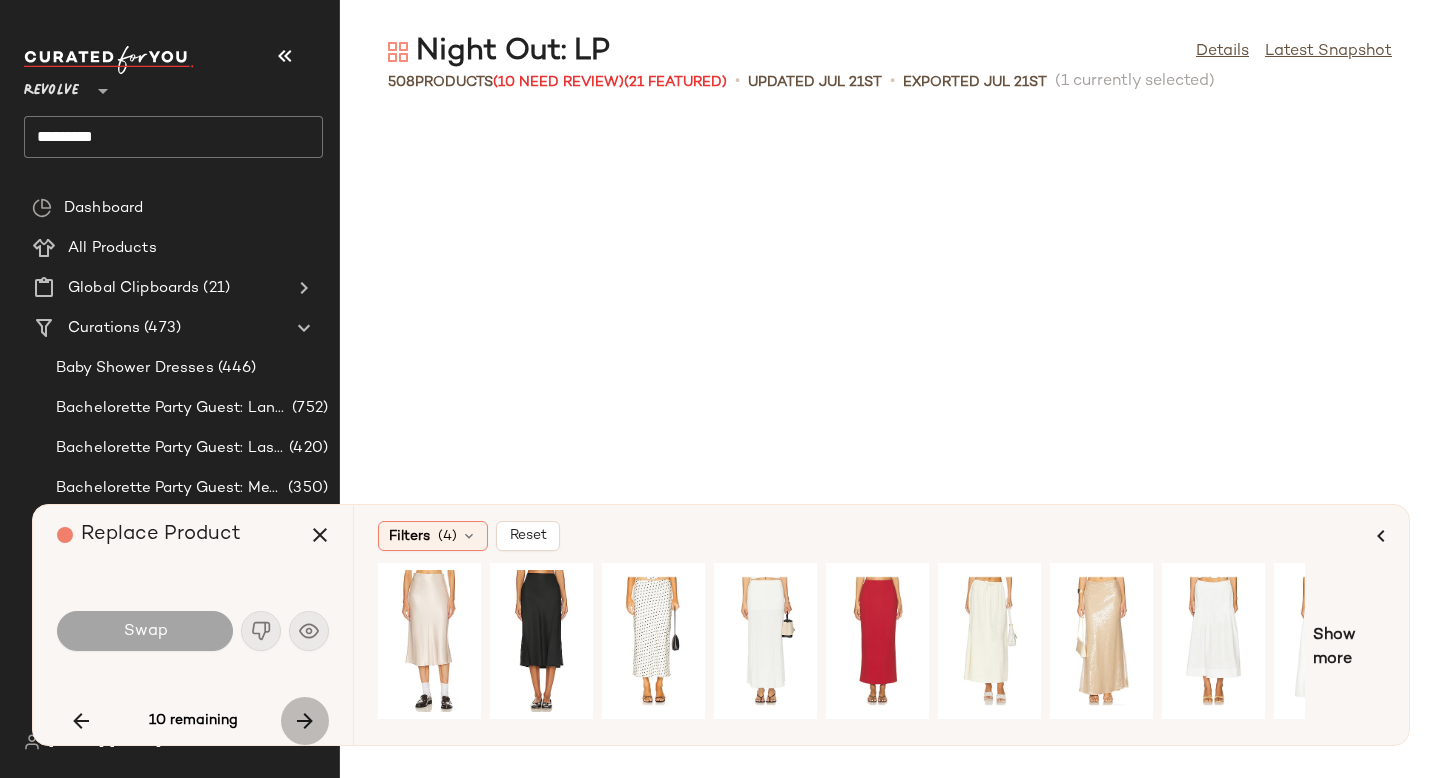 scroll, scrollTop: 32208, scrollLeft: 0, axis: vertical 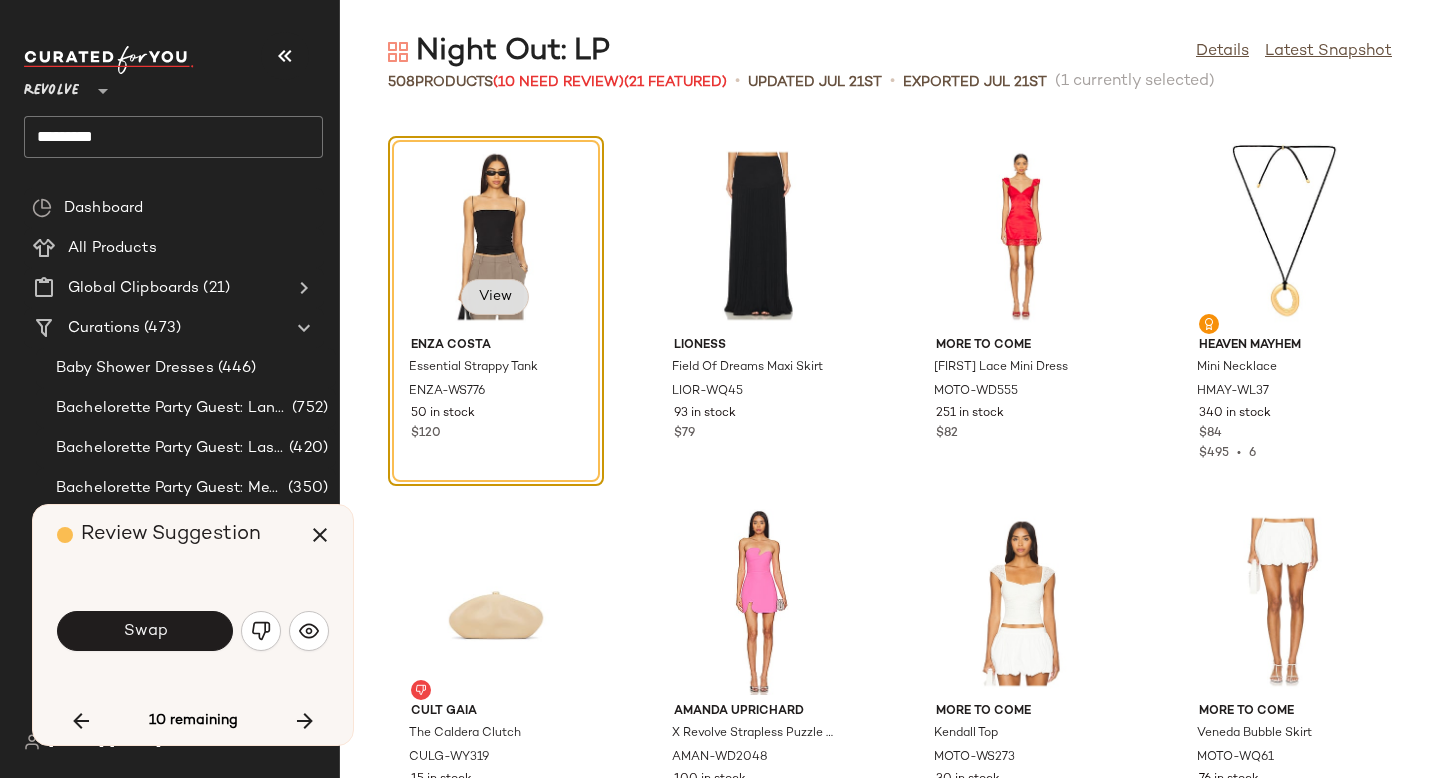 click on "View" 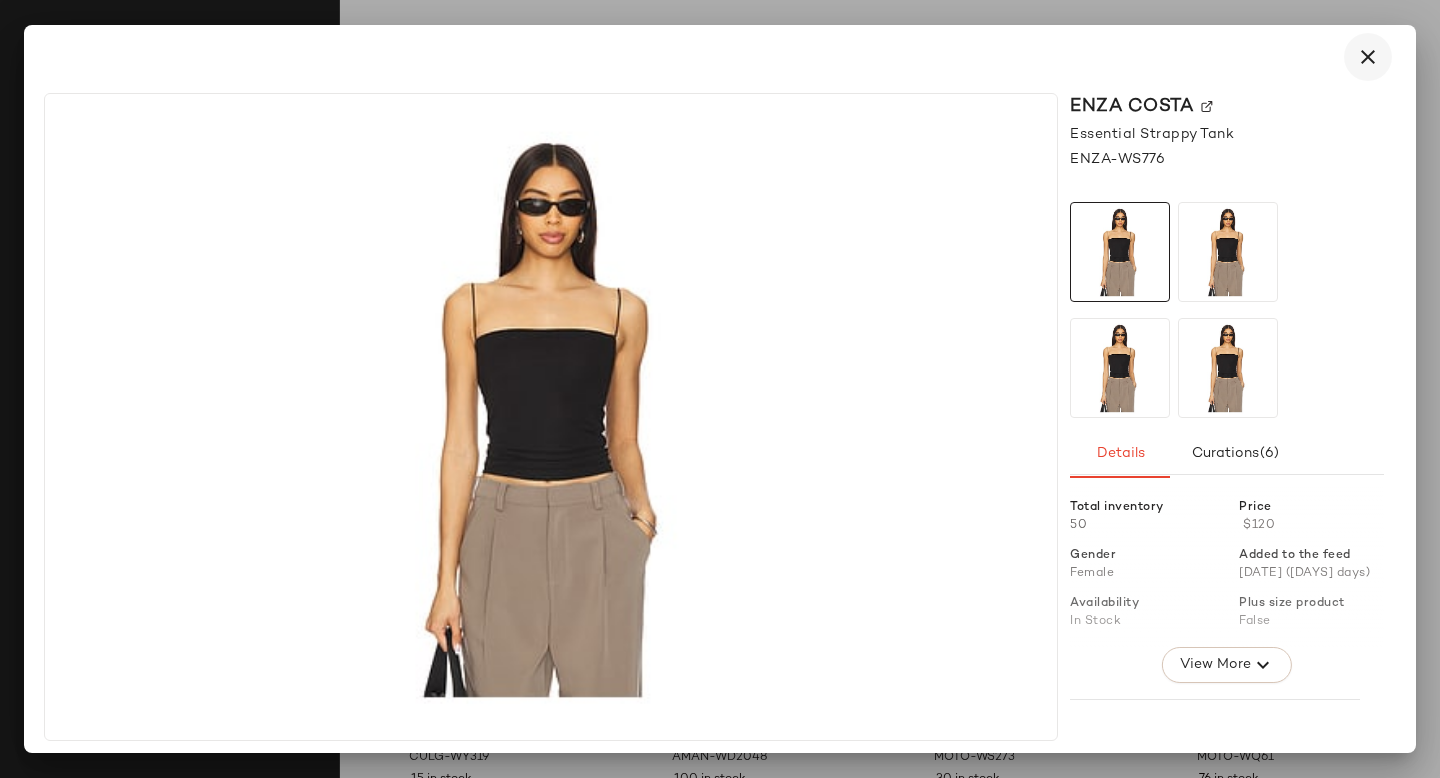 click at bounding box center [1368, 57] 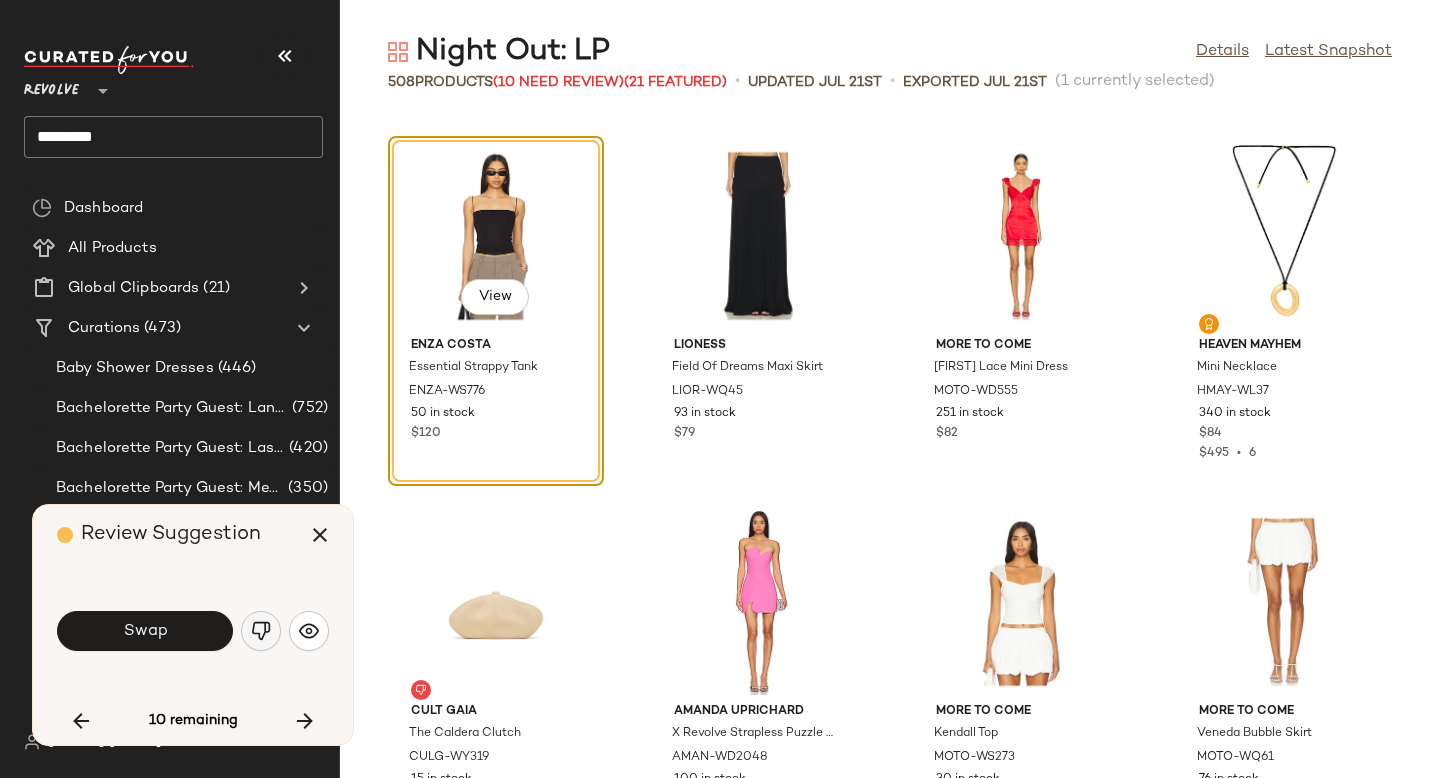 click 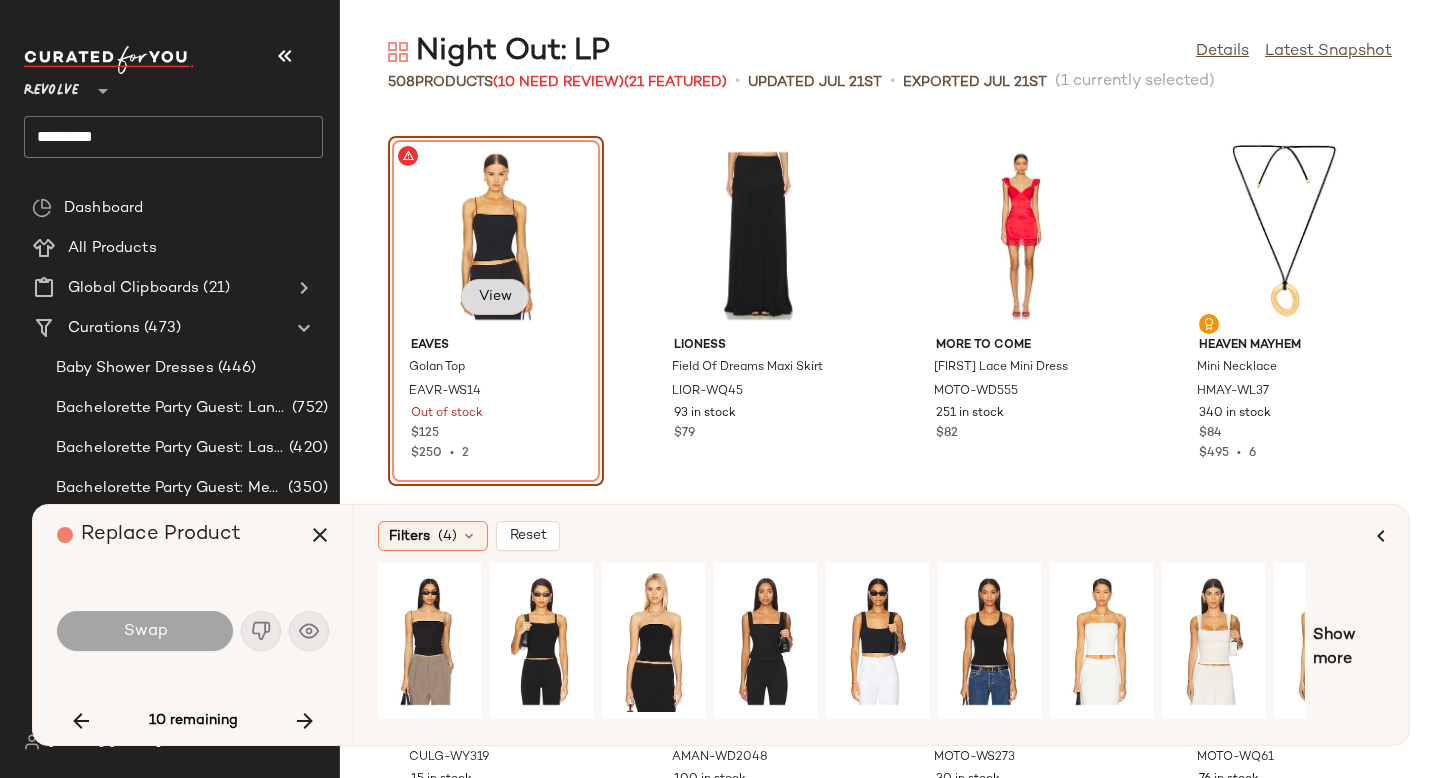 click on "View" at bounding box center (495, 297) 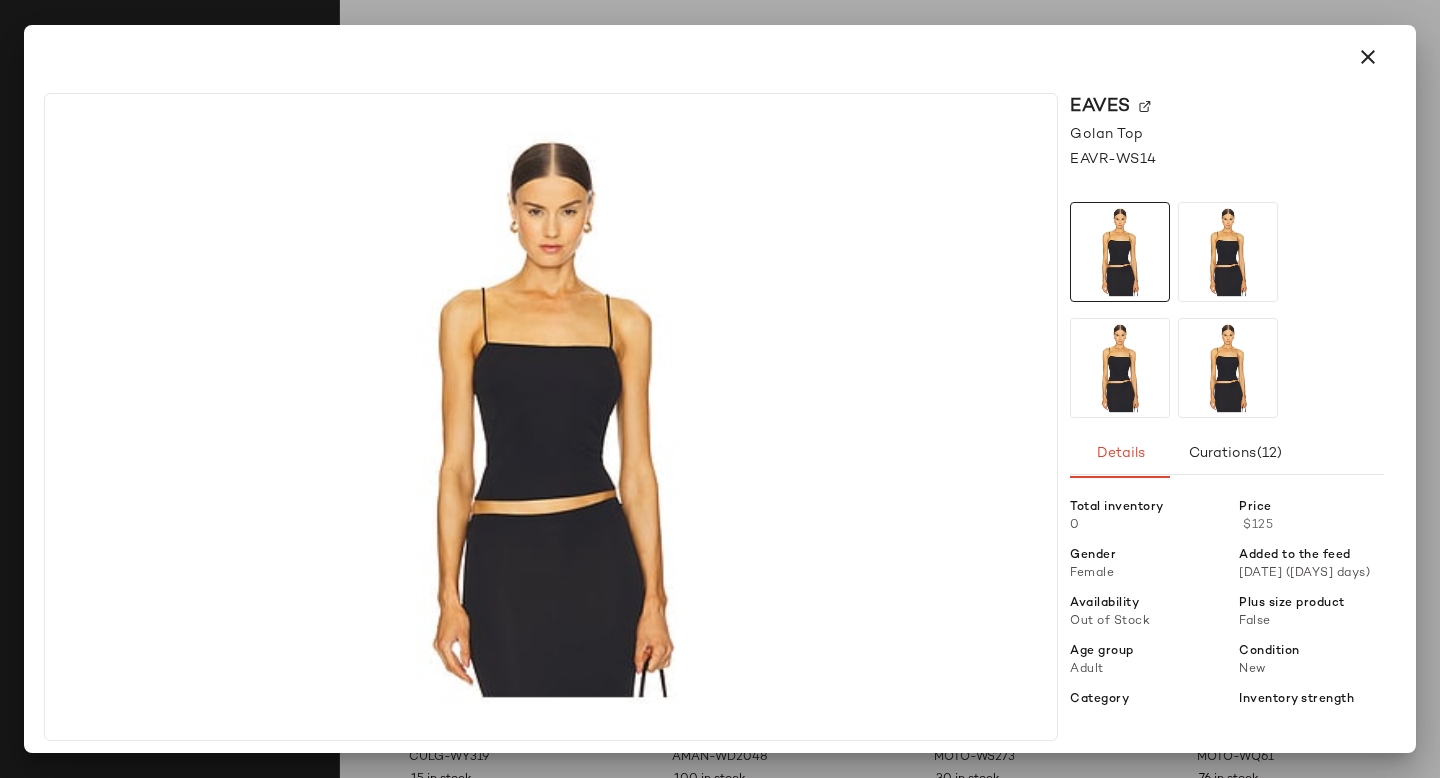 click 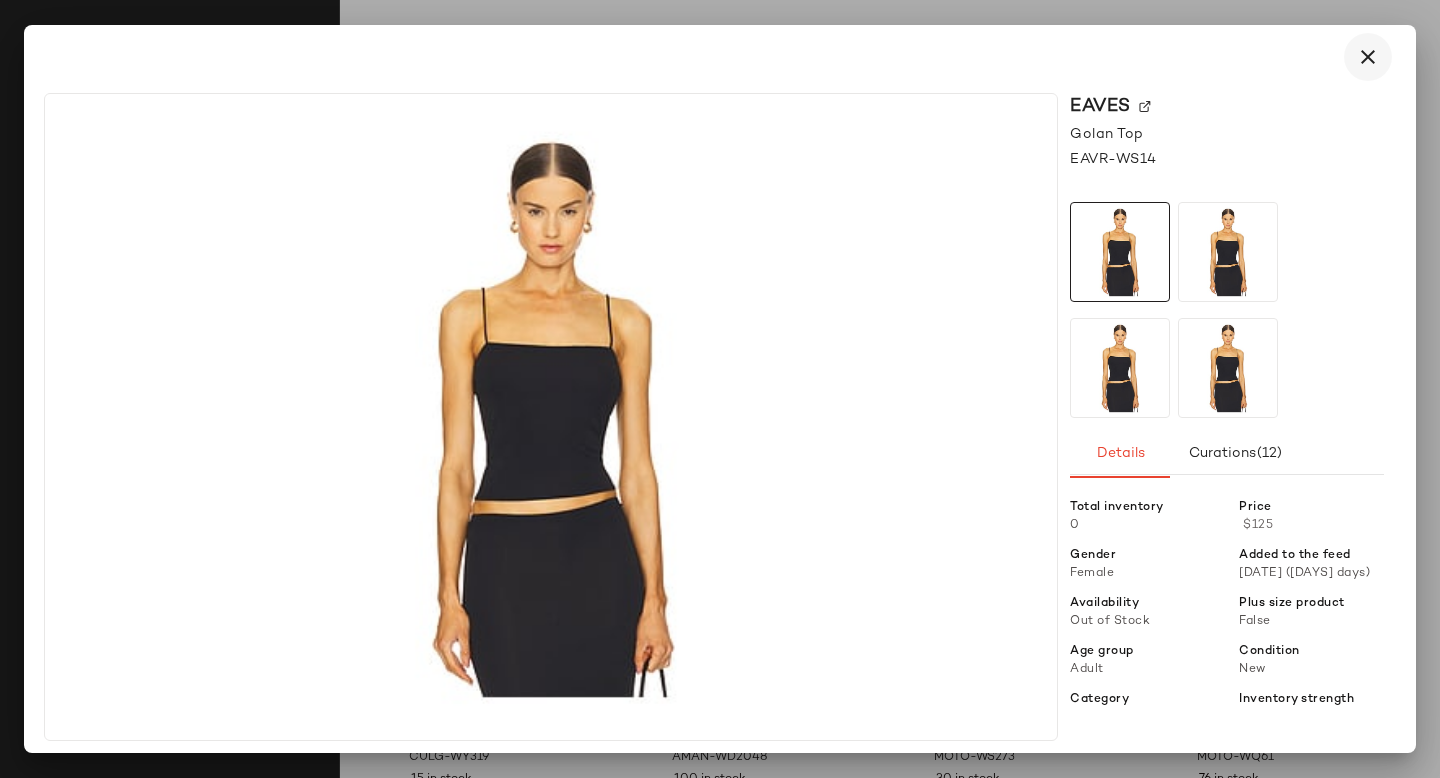 click at bounding box center (1368, 57) 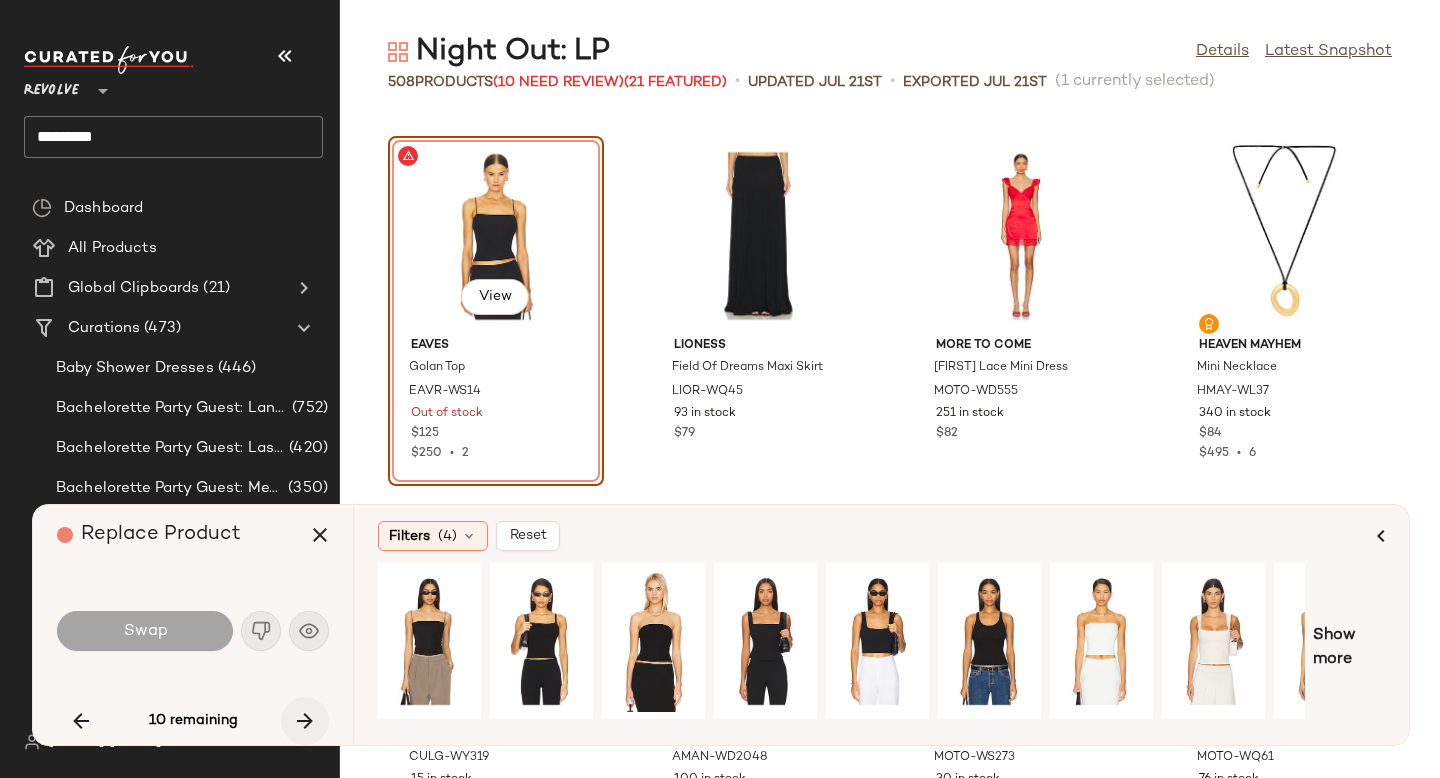 click at bounding box center [305, 721] 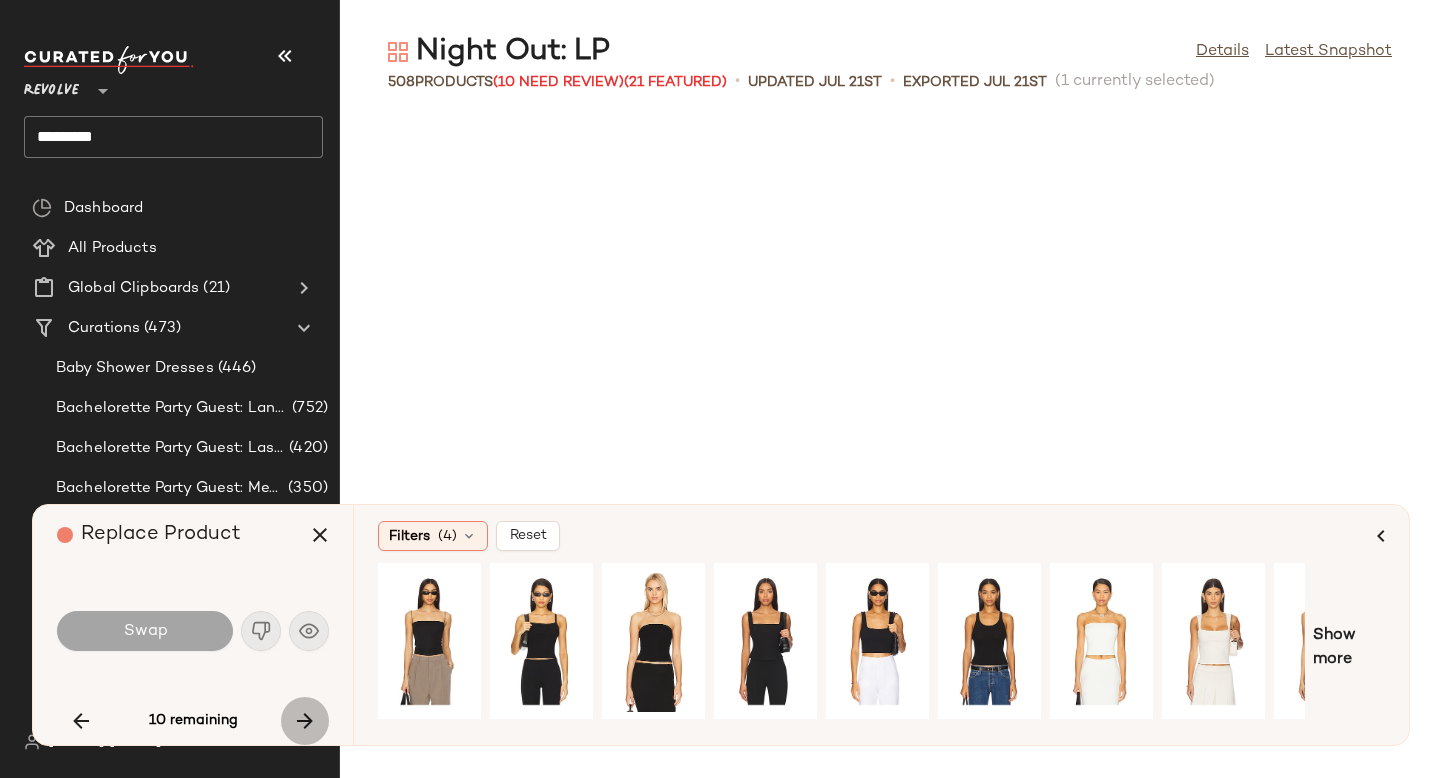 scroll, scrollTop: 36600, scrollLeft: 0, axis: vertical 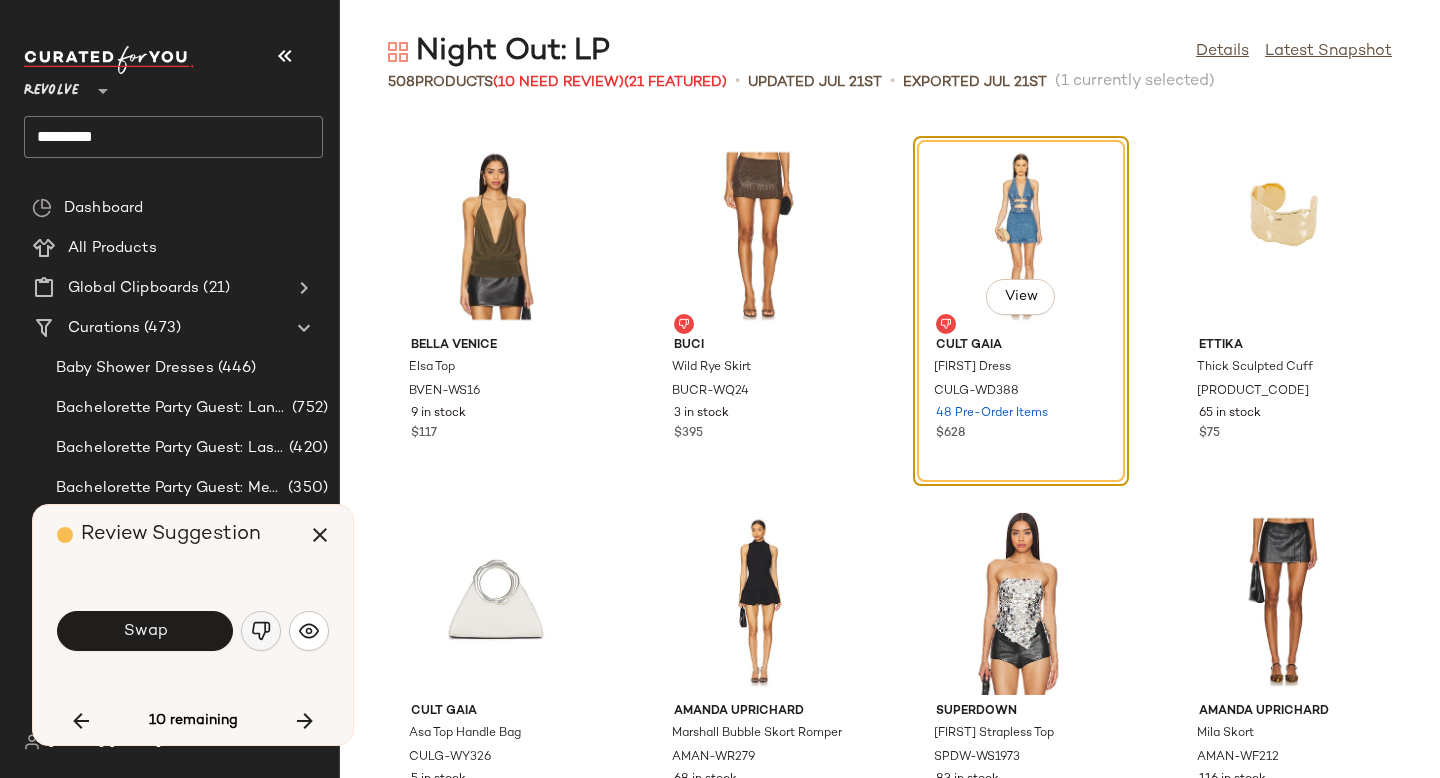 click 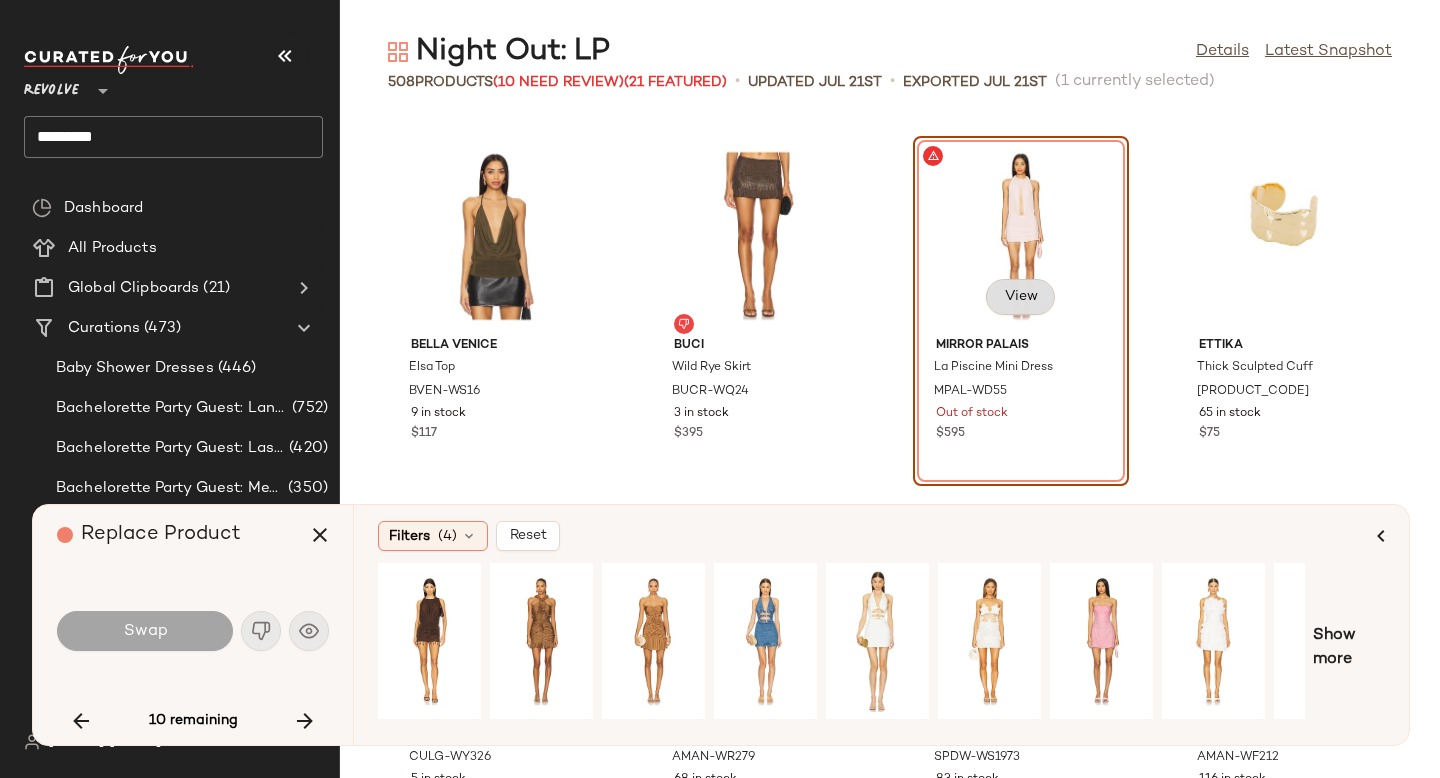 click on "View" 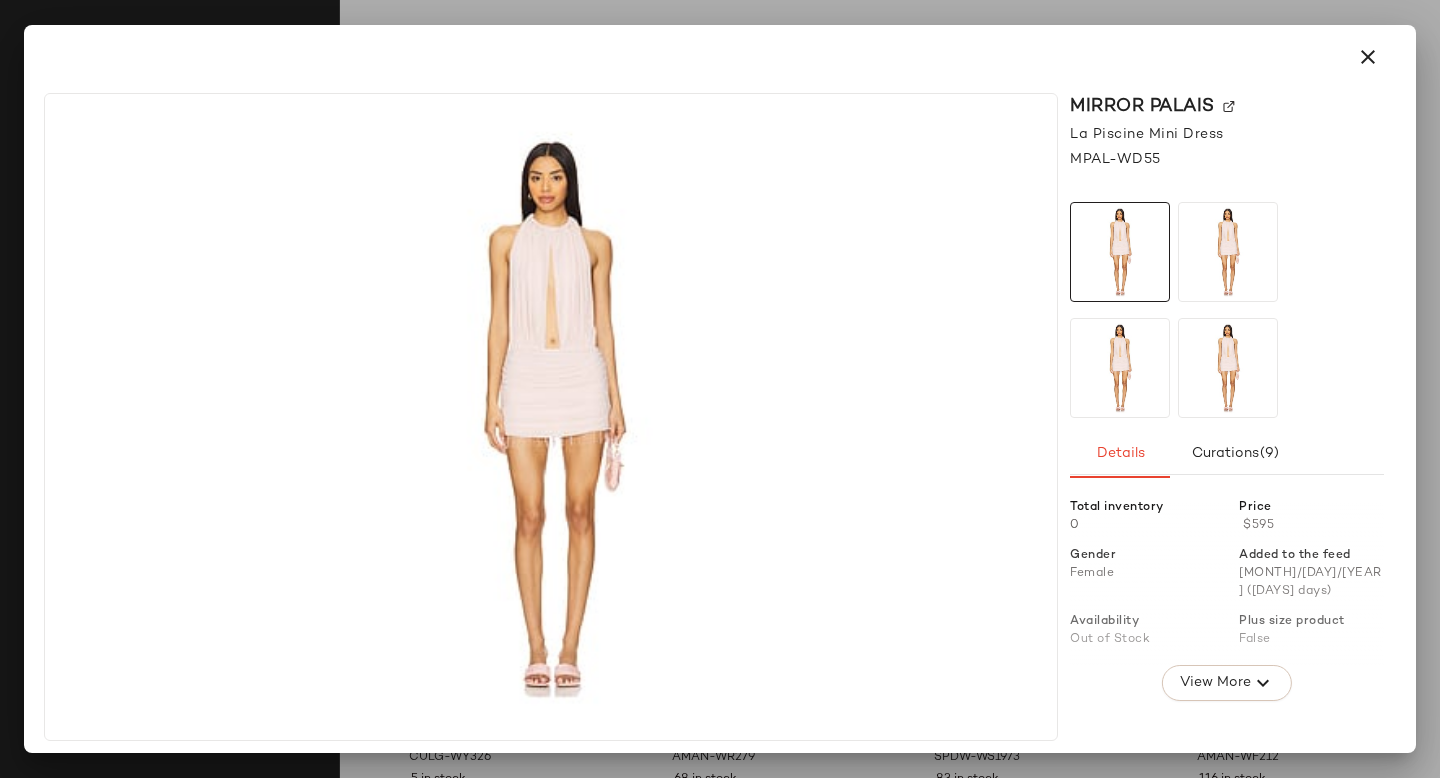 click on "Mirror Palais" at bounding box center [1227, 106] 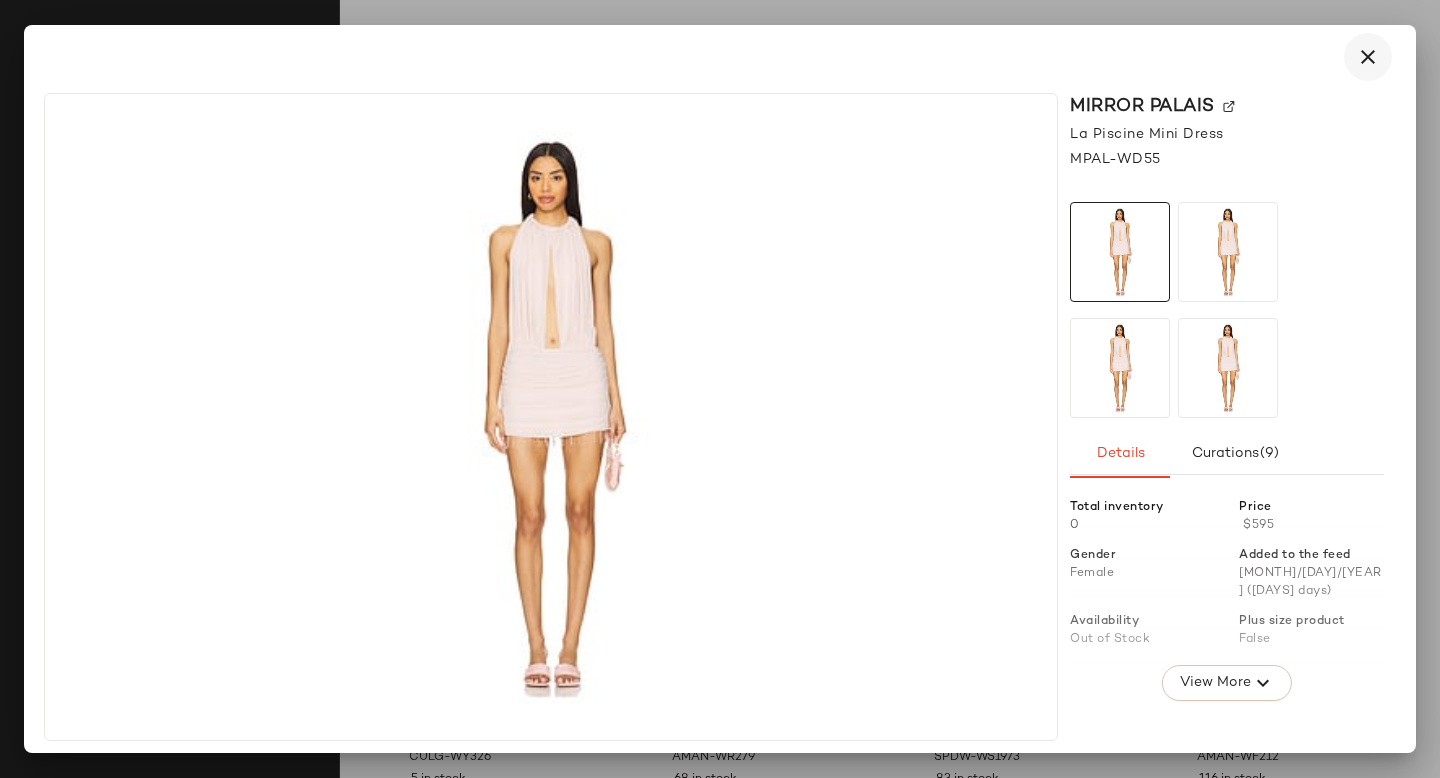 click at bounding box center (1368, 57) 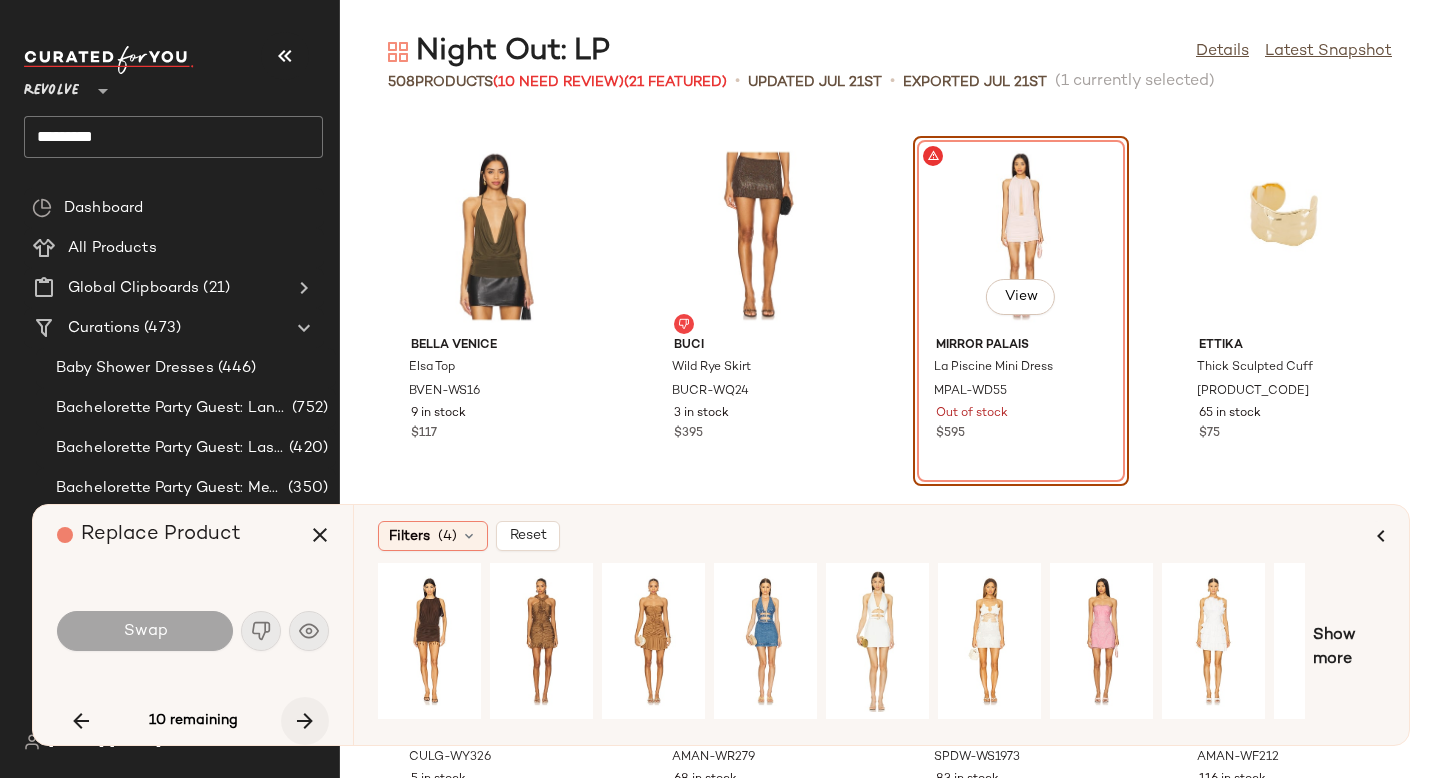 click at bounding box center (305, 721) 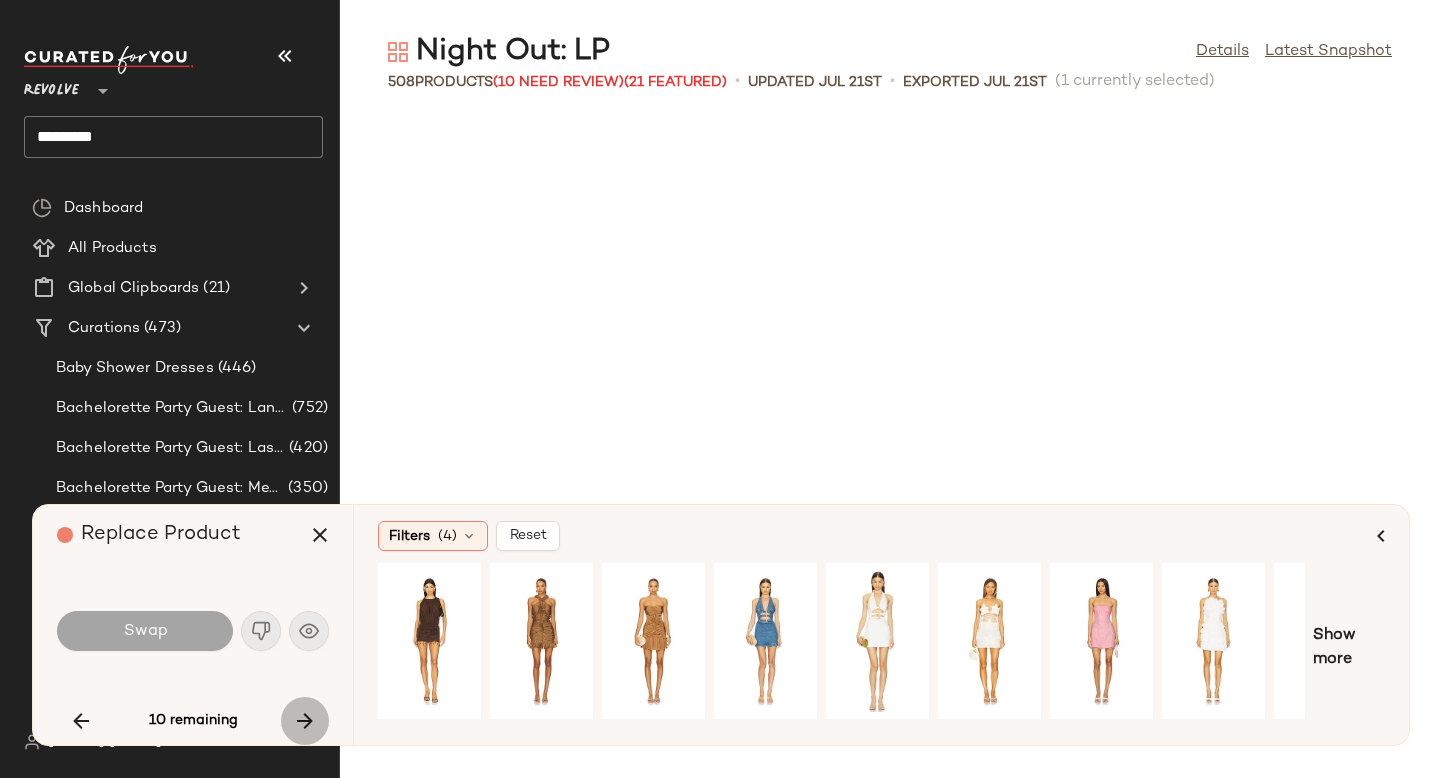 scroll, scrollTop: 38796, scrollLeft: 0, axis: vertical 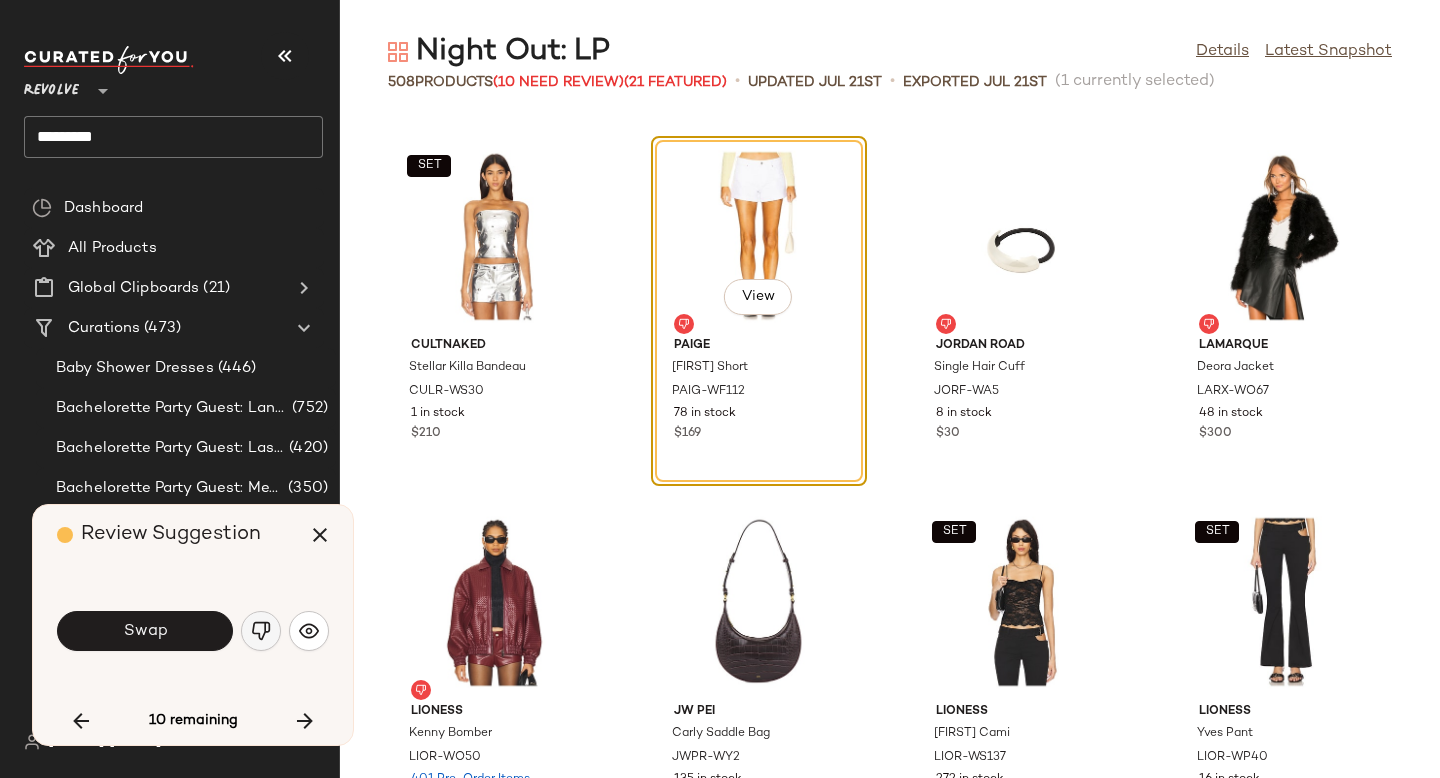 click 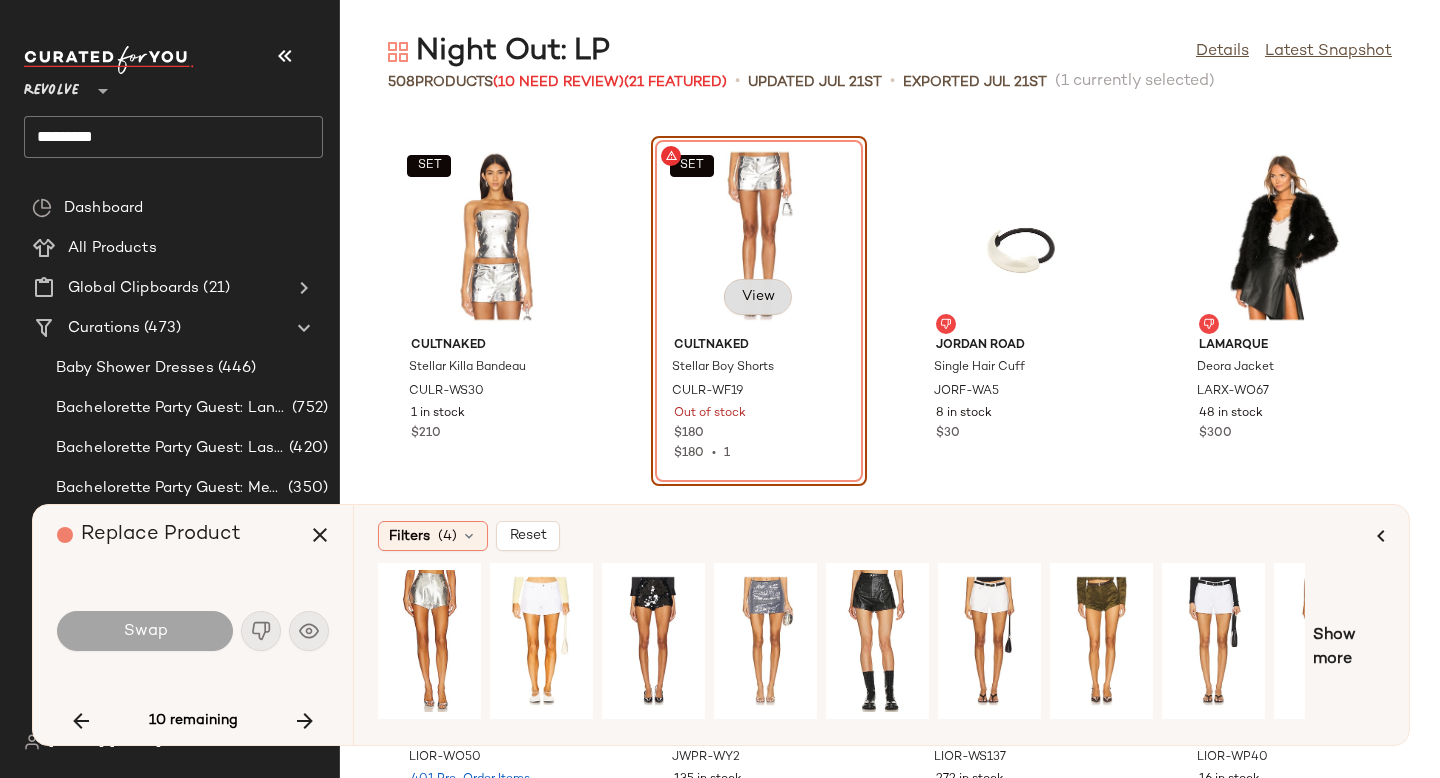 click on "View" 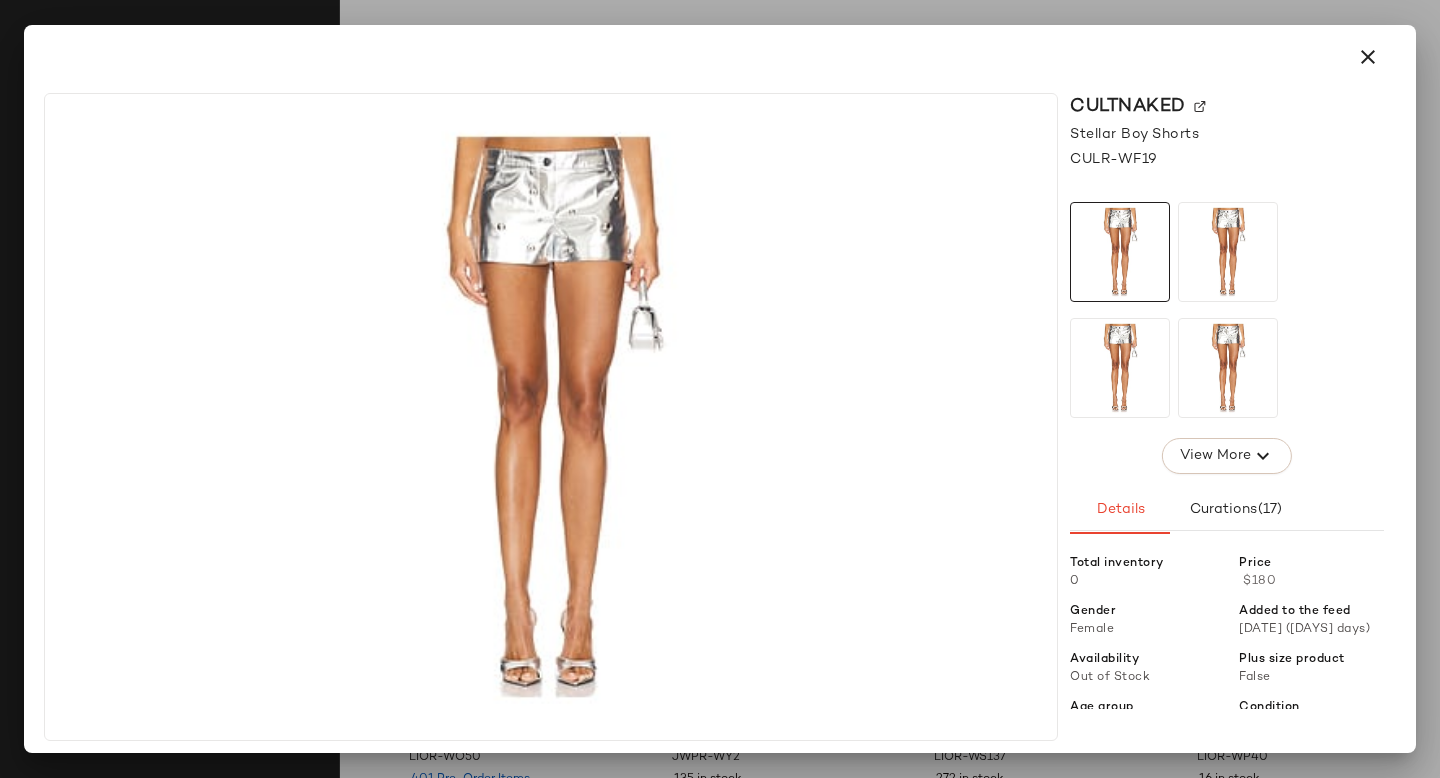 click 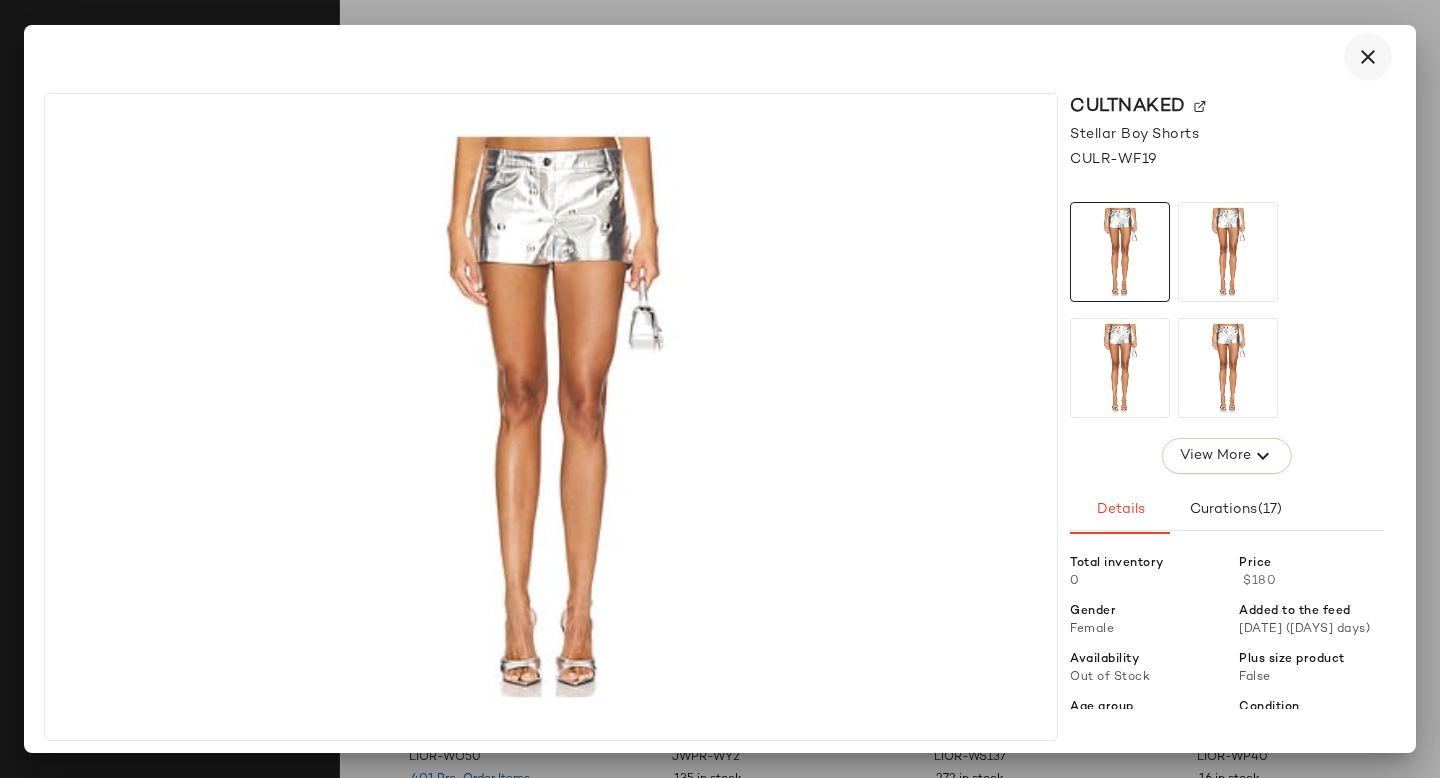 click at bounding box center (1368, 57) 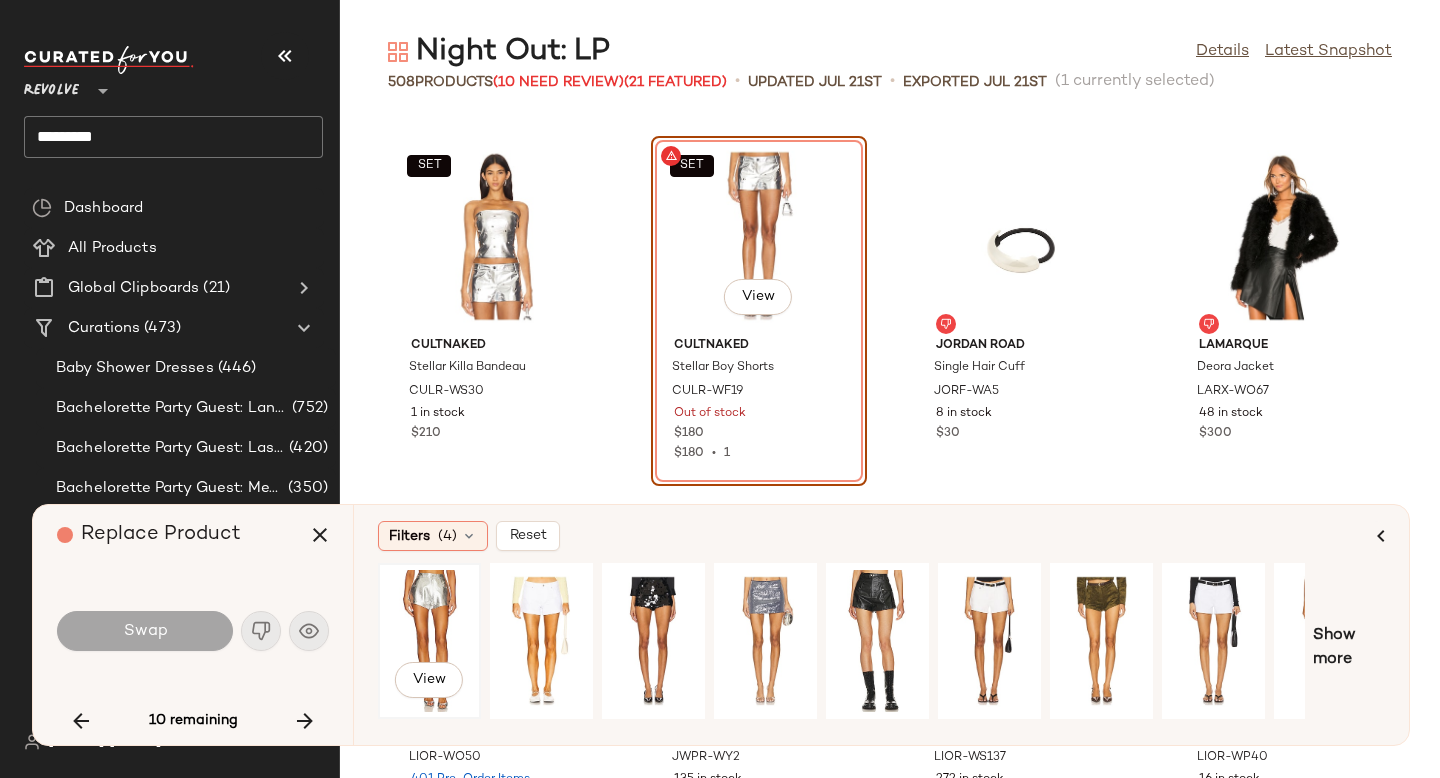 click on "View" 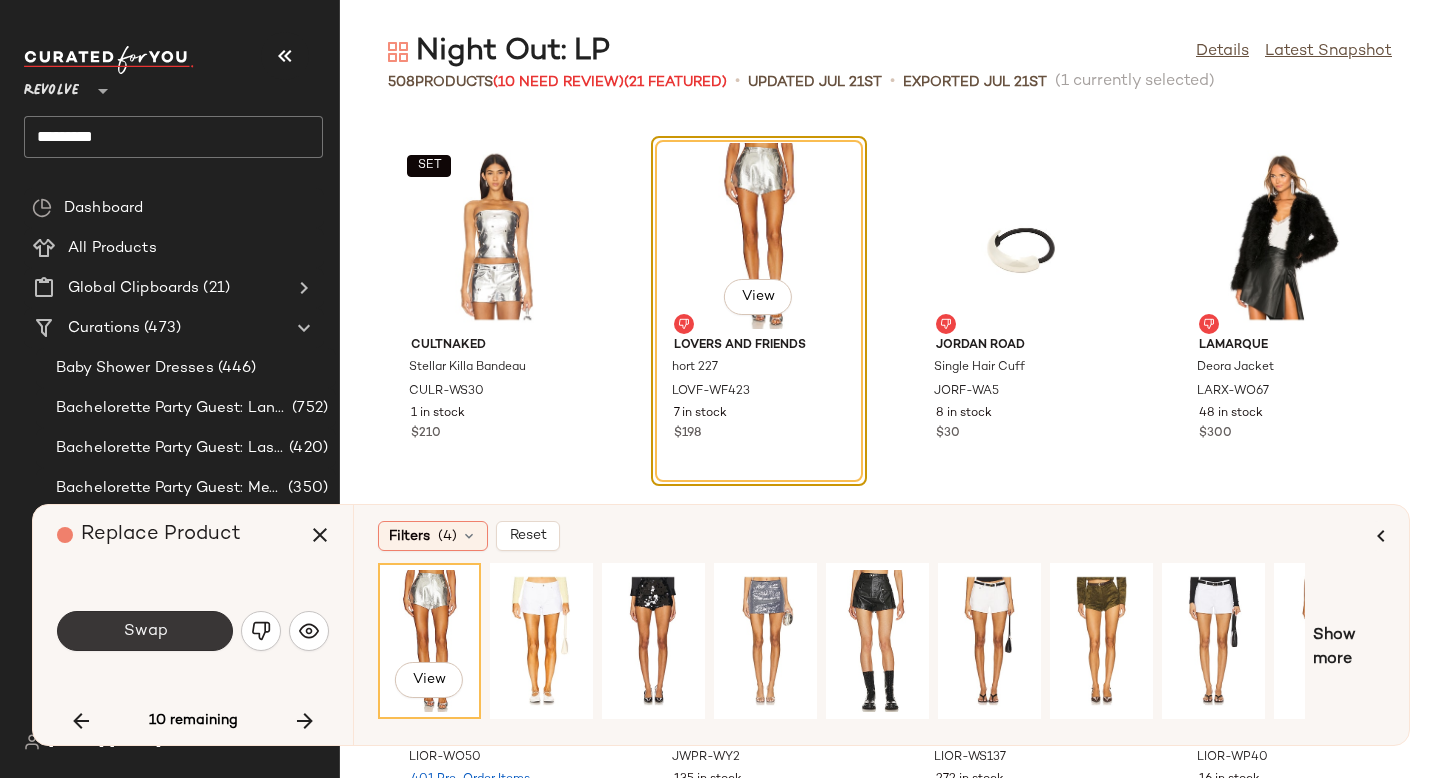 click on "Swap" 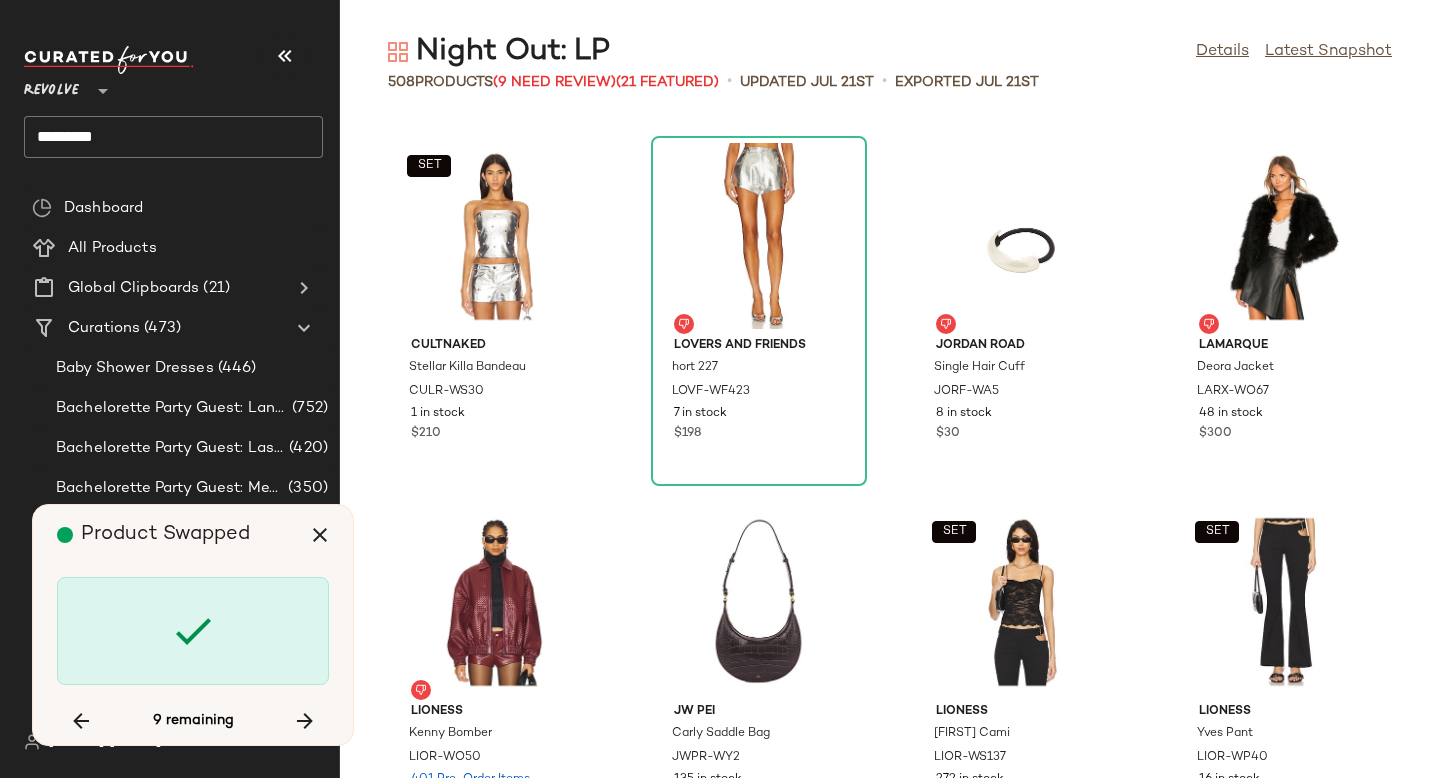 scroll, scrollTop: 40260, scrollLeft: 0, axis: vertical 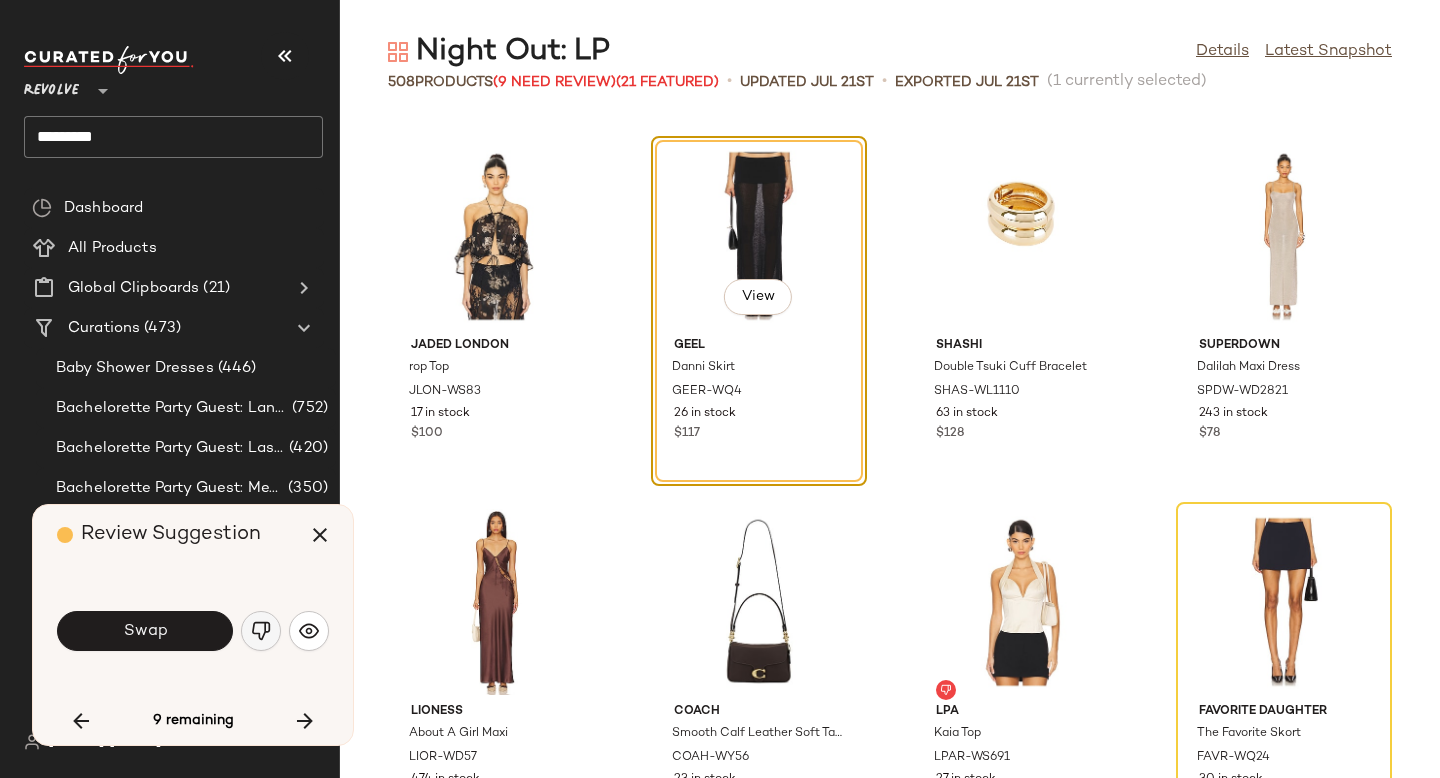 click 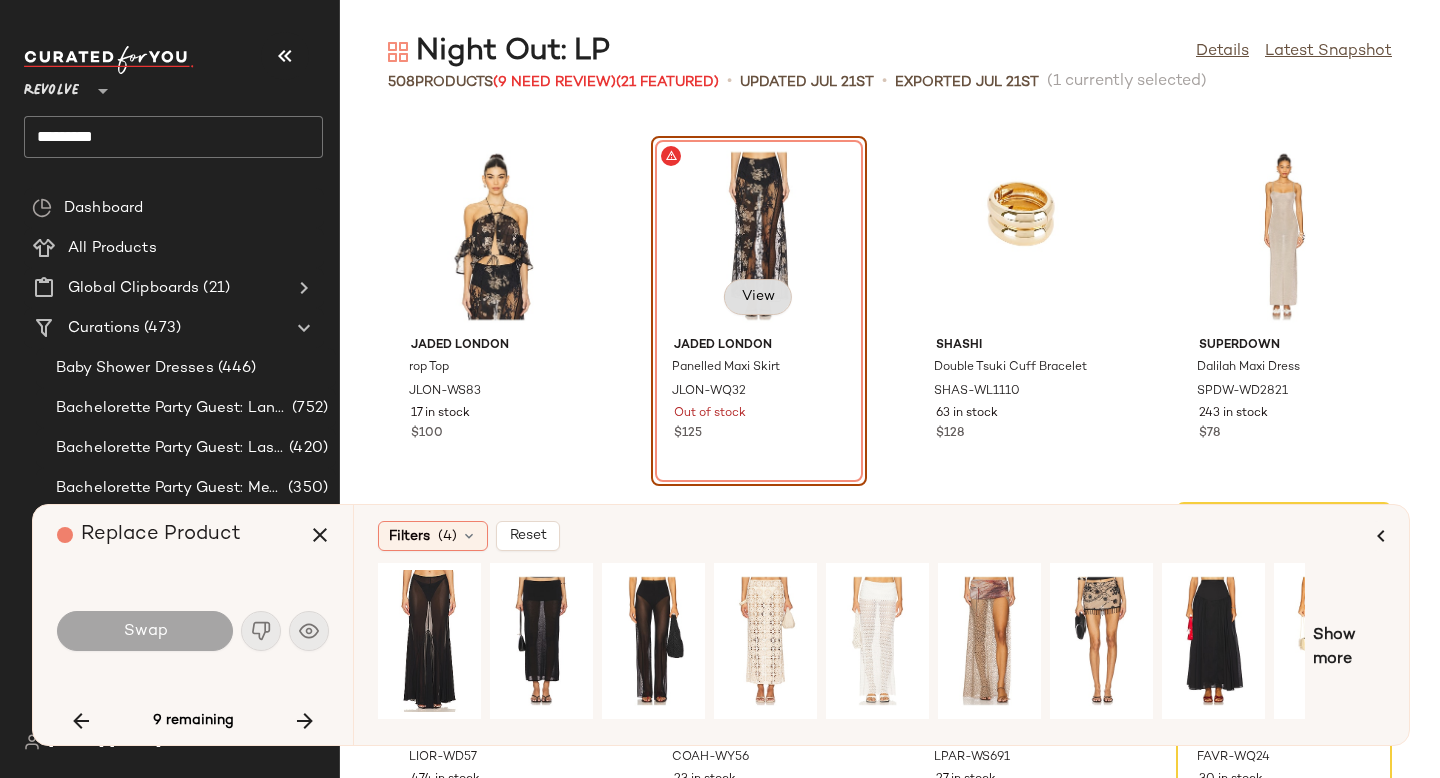 click on "View" 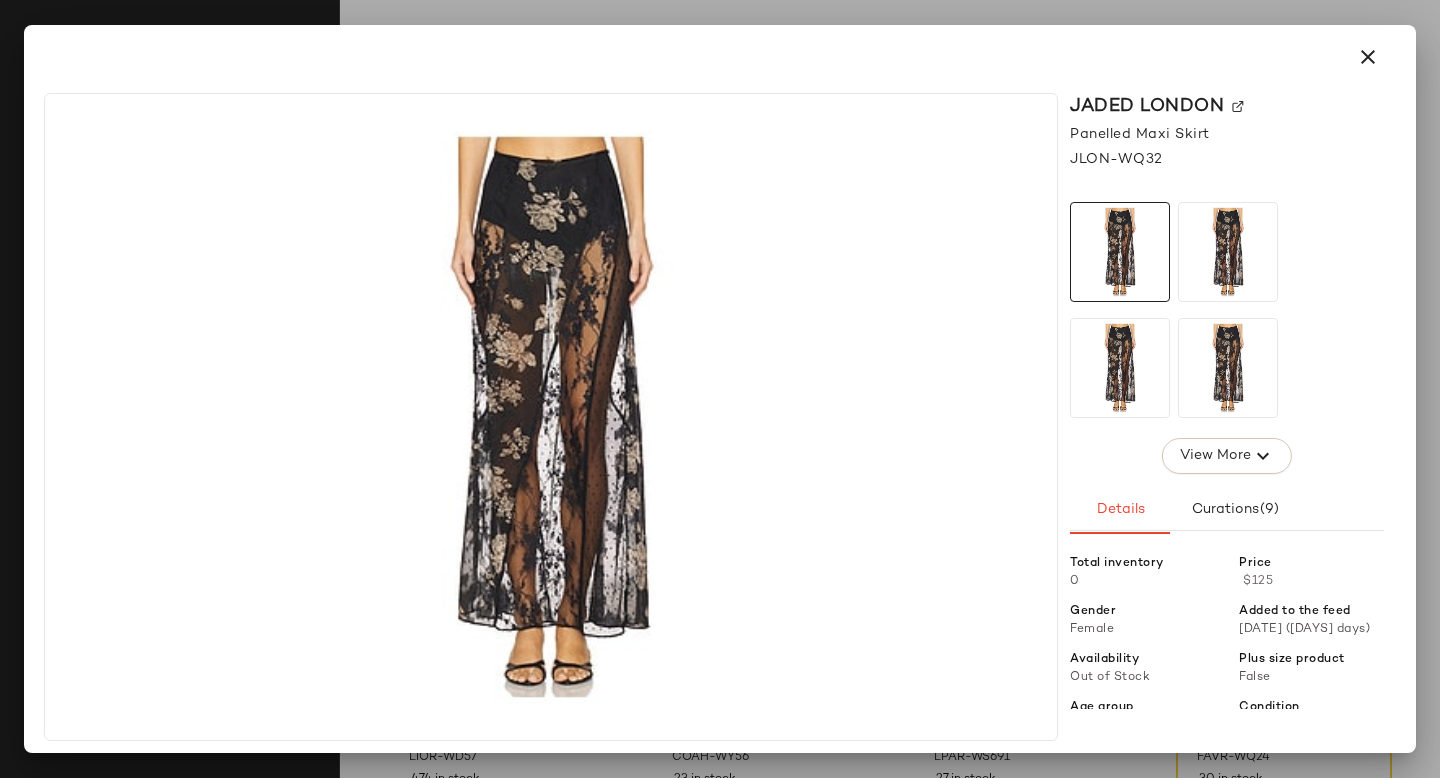 click 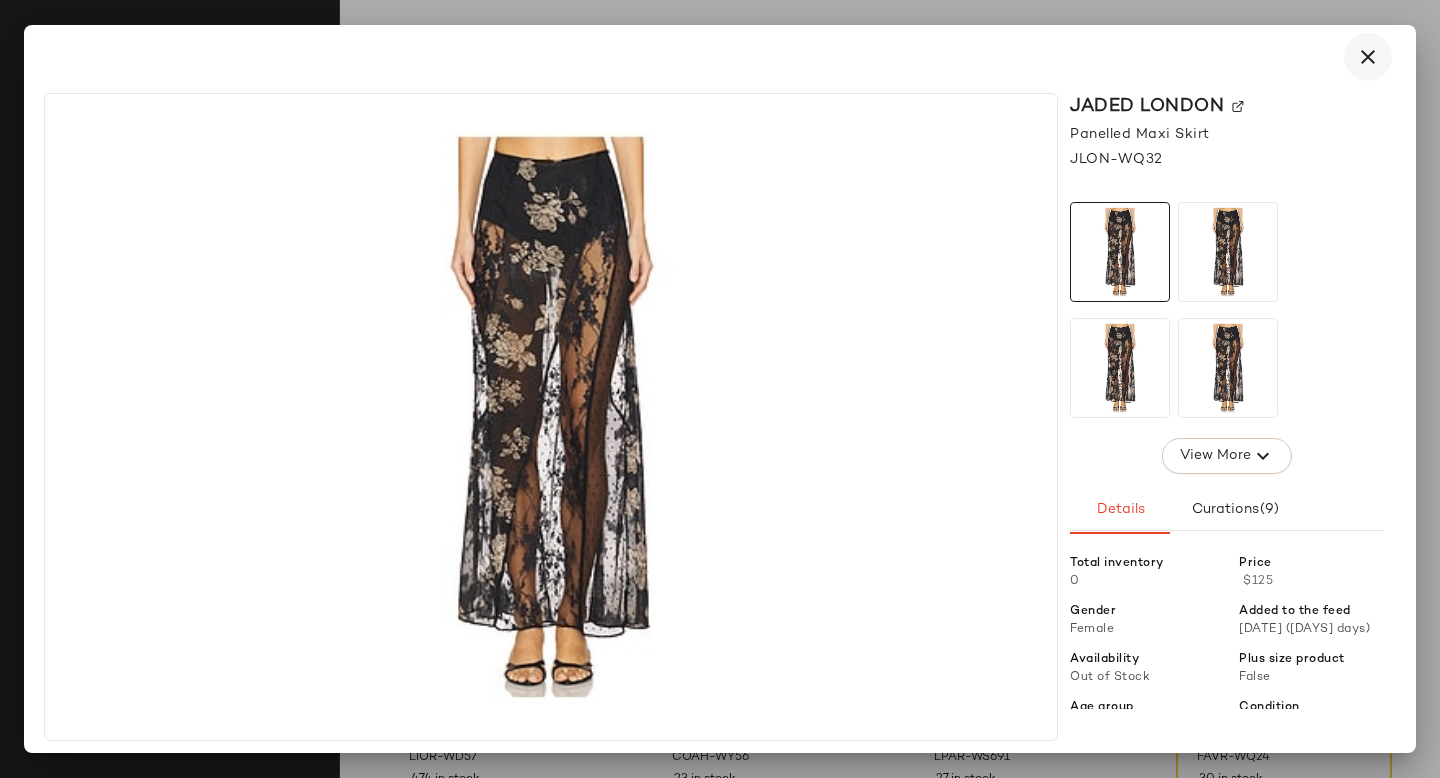 click at bounding box center (1368, 57) 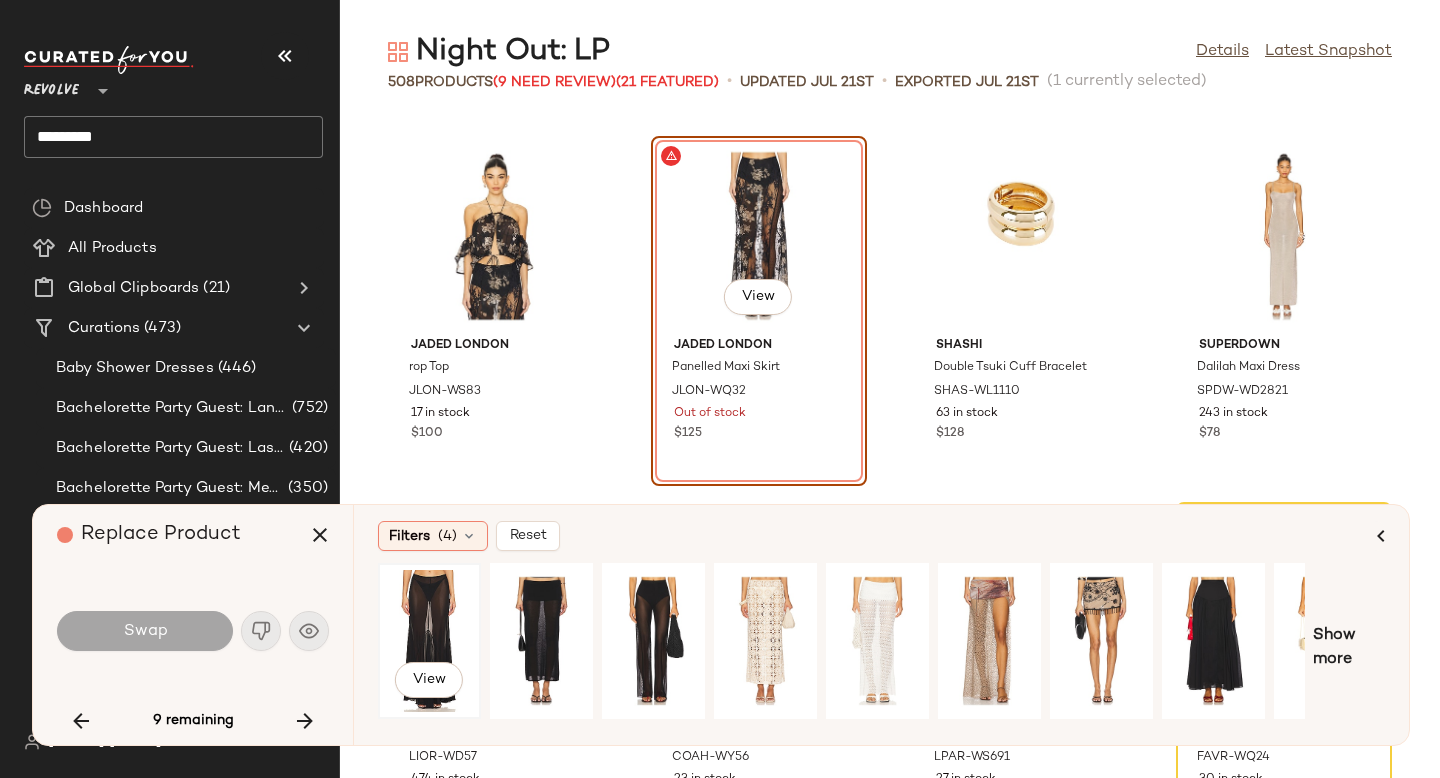 click on "View" 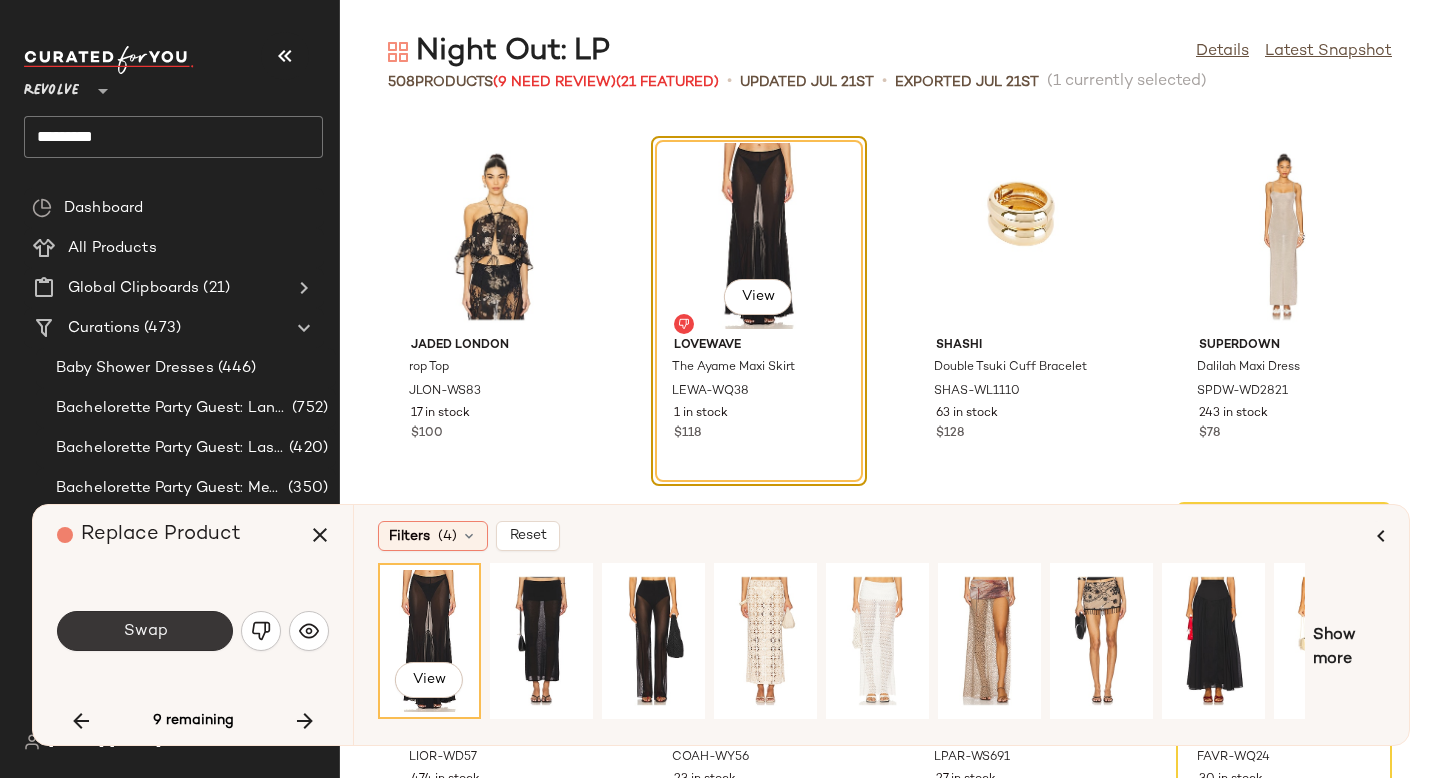 click on "Swap" at bounding box center [145, 631] 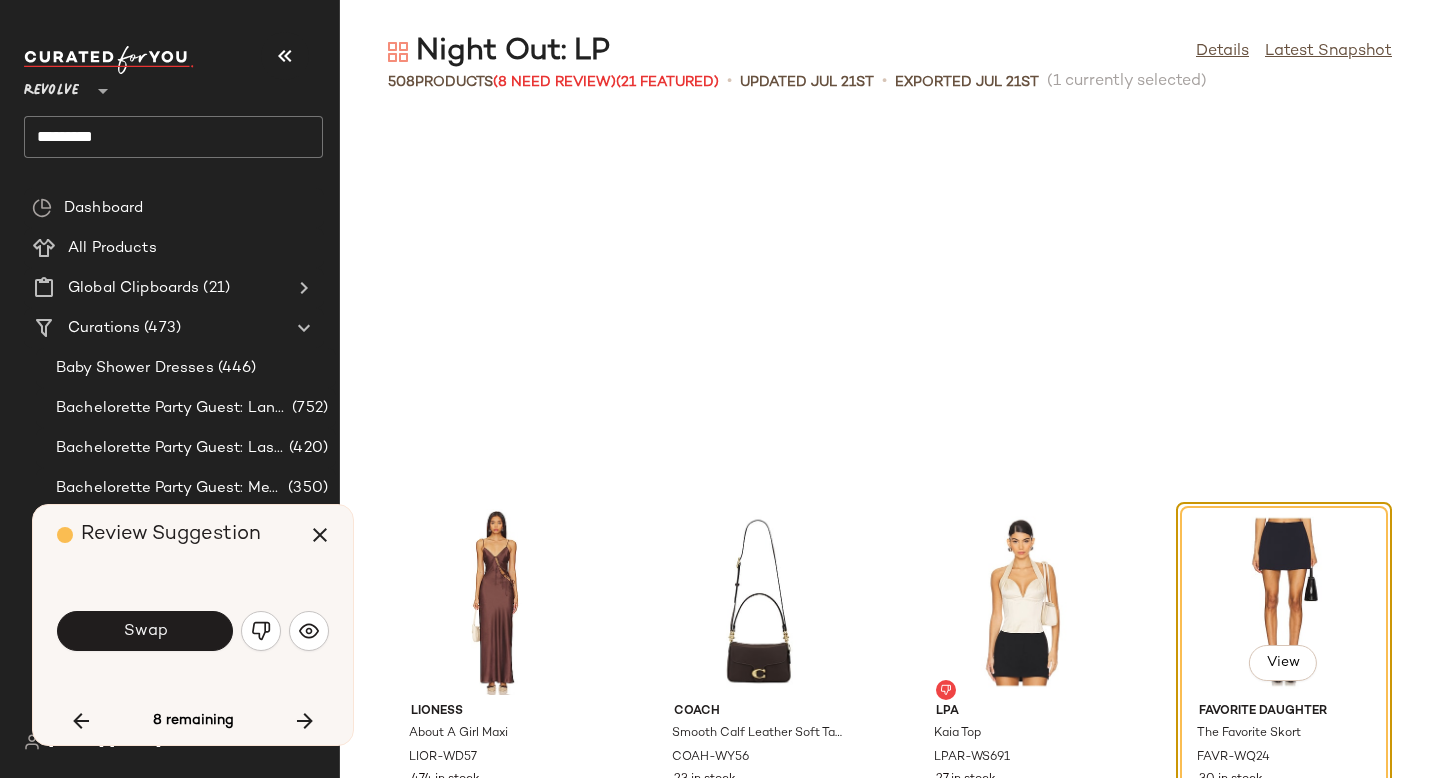 scroll, scrollTop: 40626, scrollLeft: 0, axis: vertical 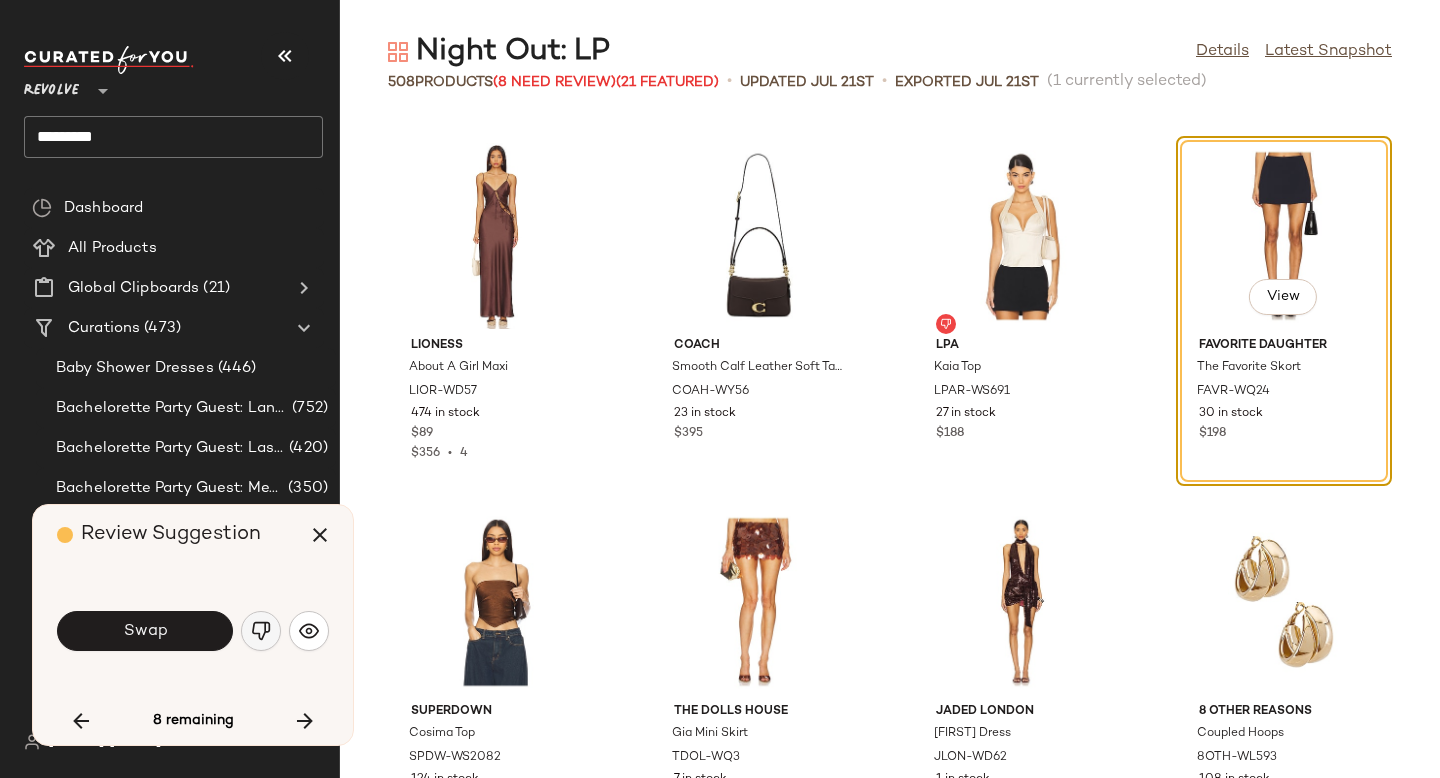 click 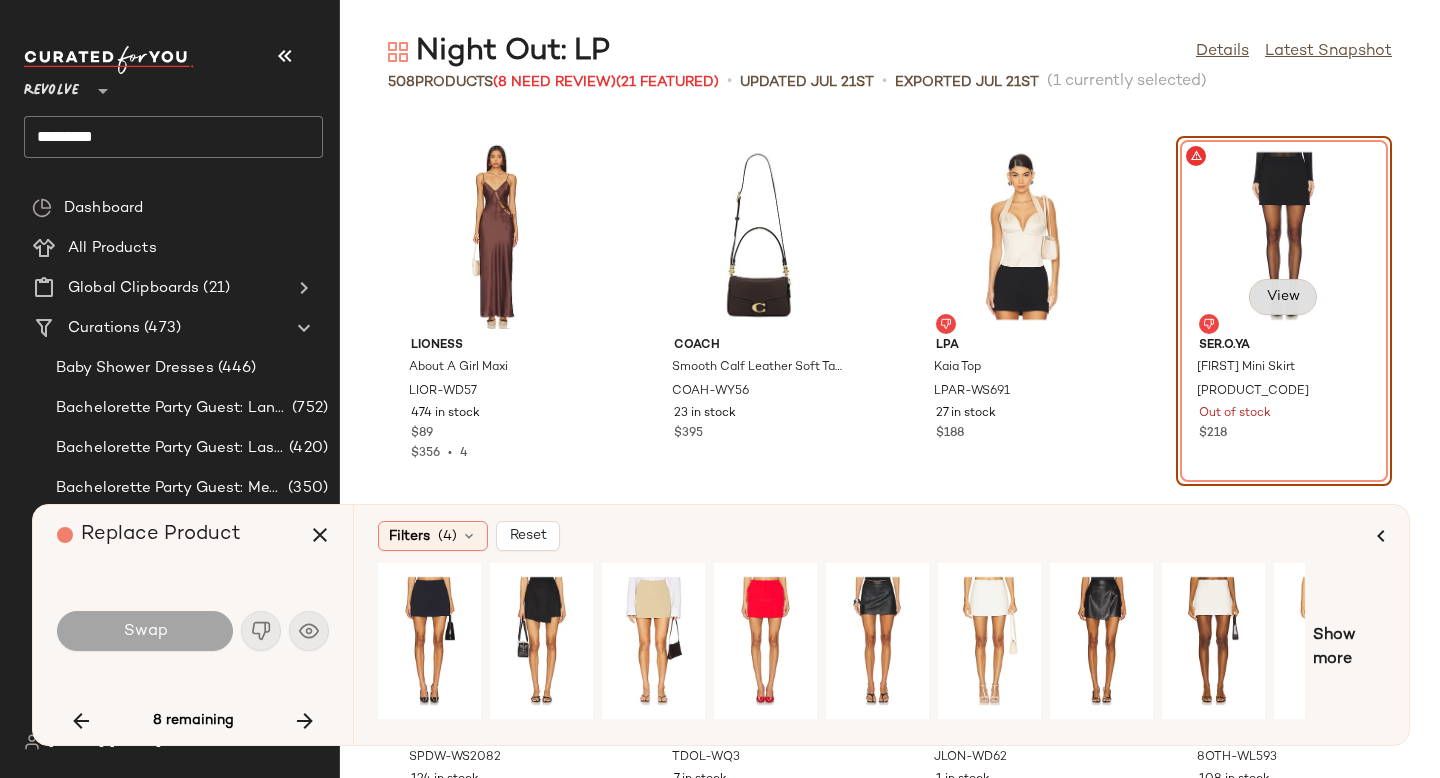 click on "View" 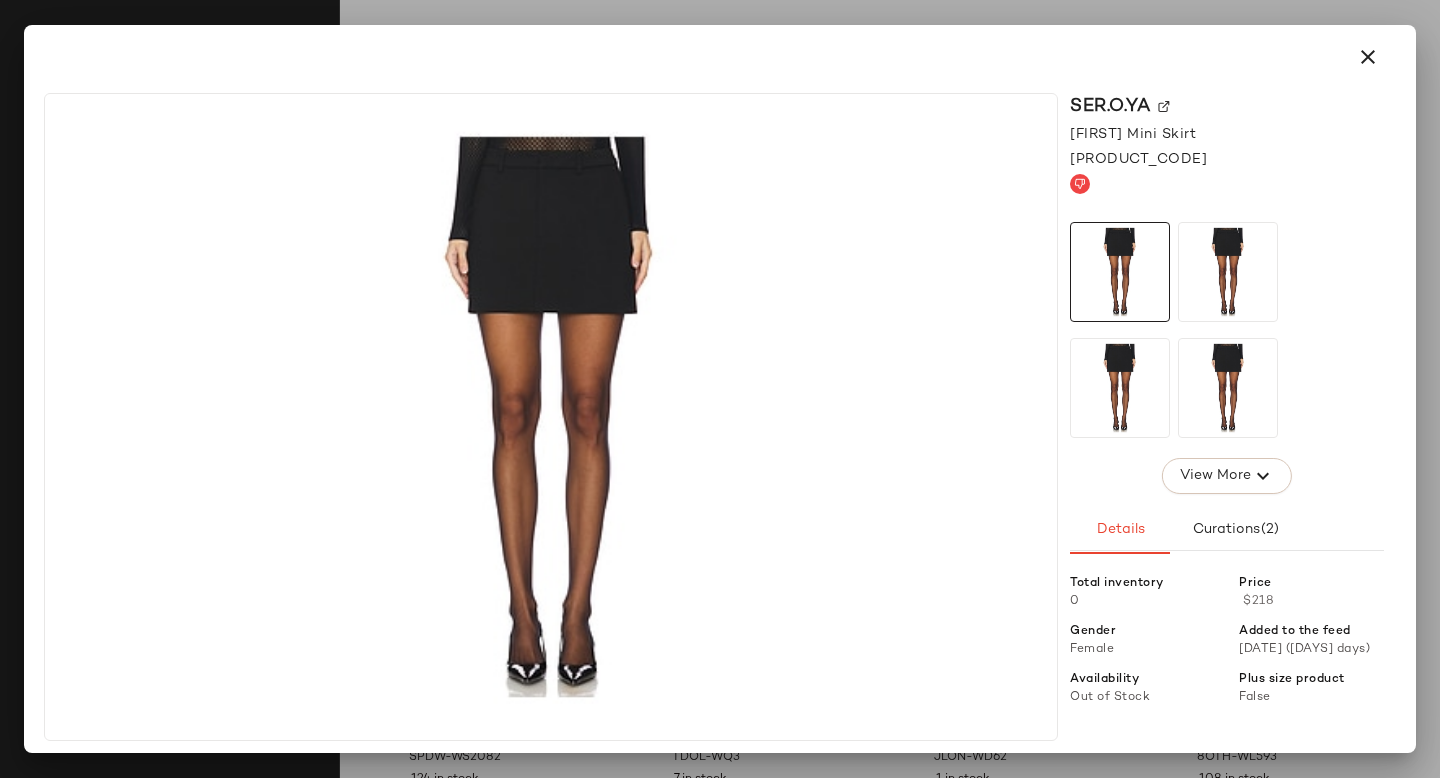 click 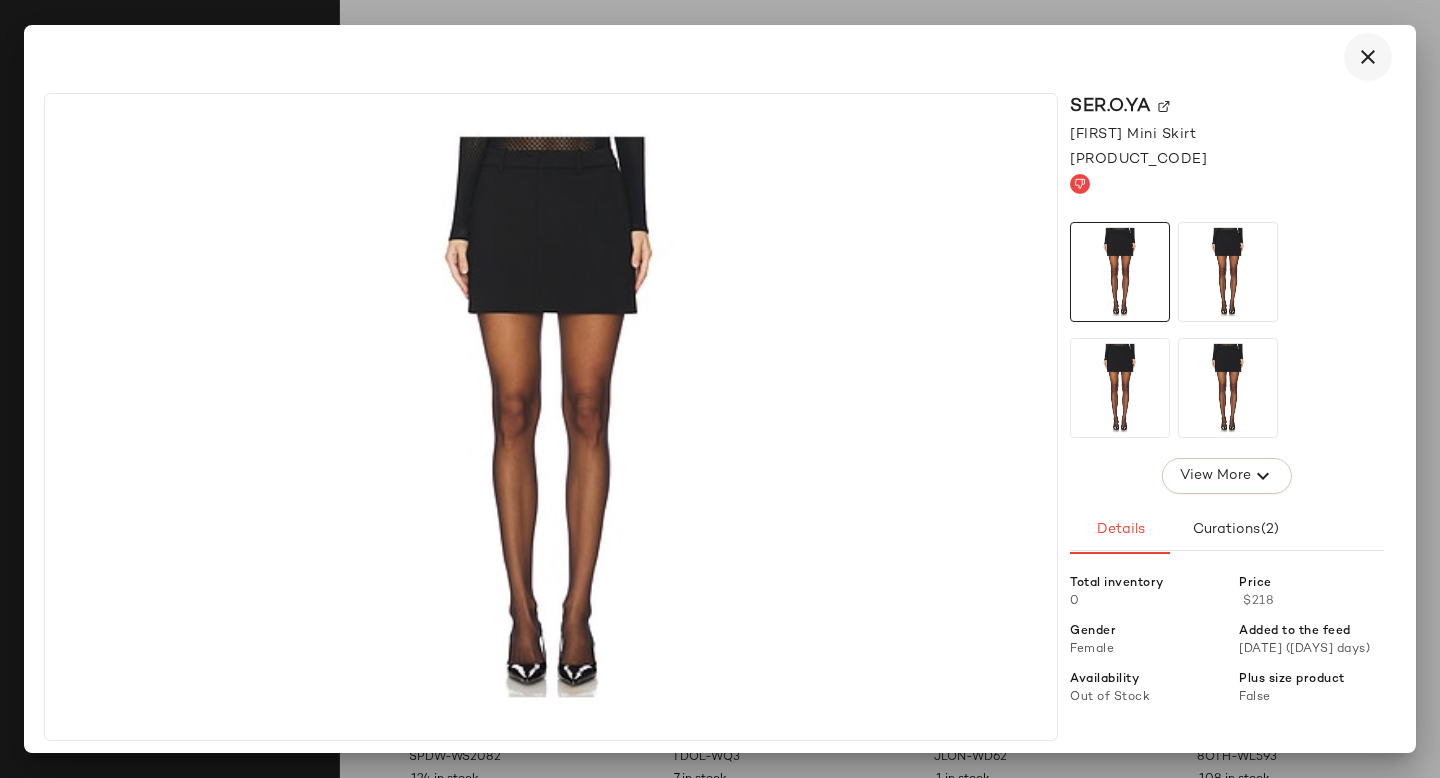 click at bounding box center (1368, 57) 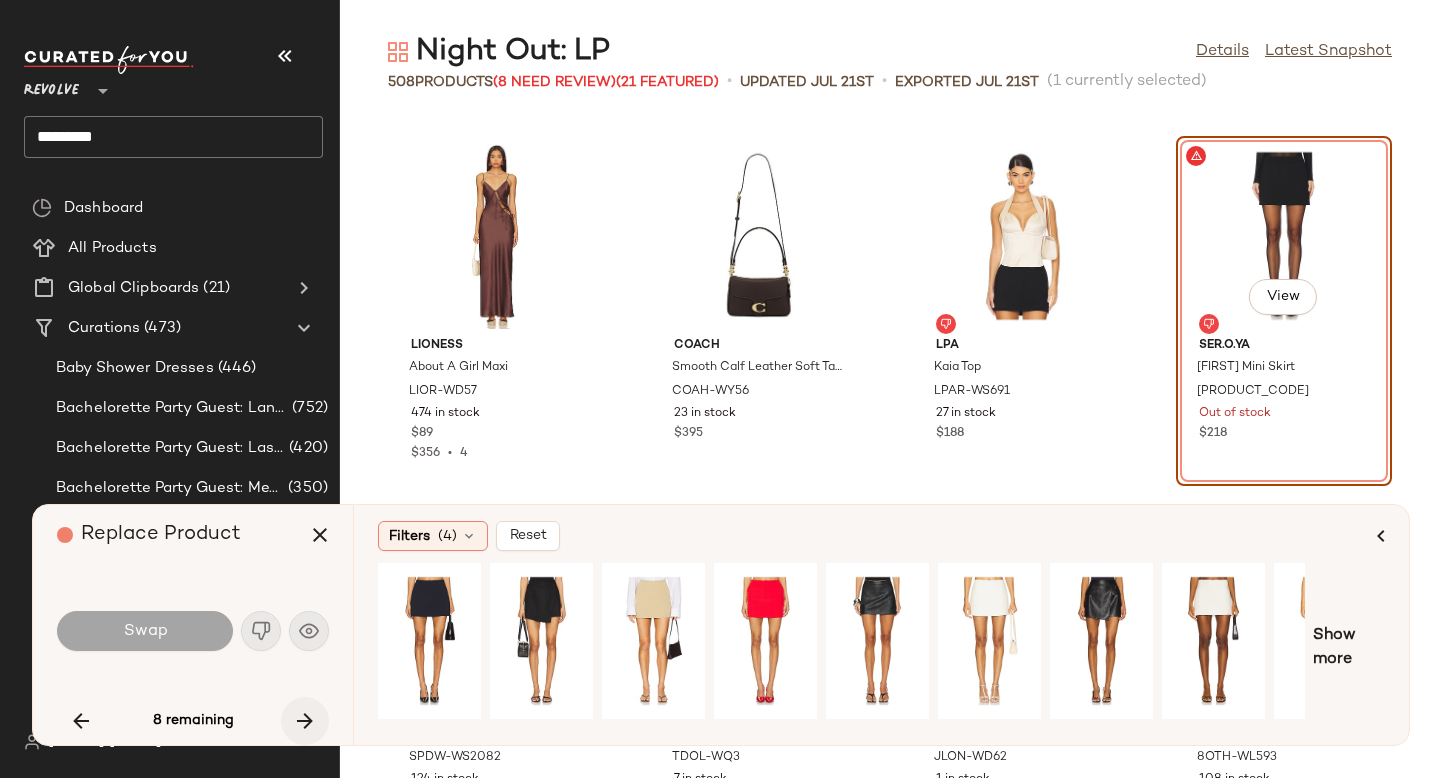 click at bounding box center (305, 721) 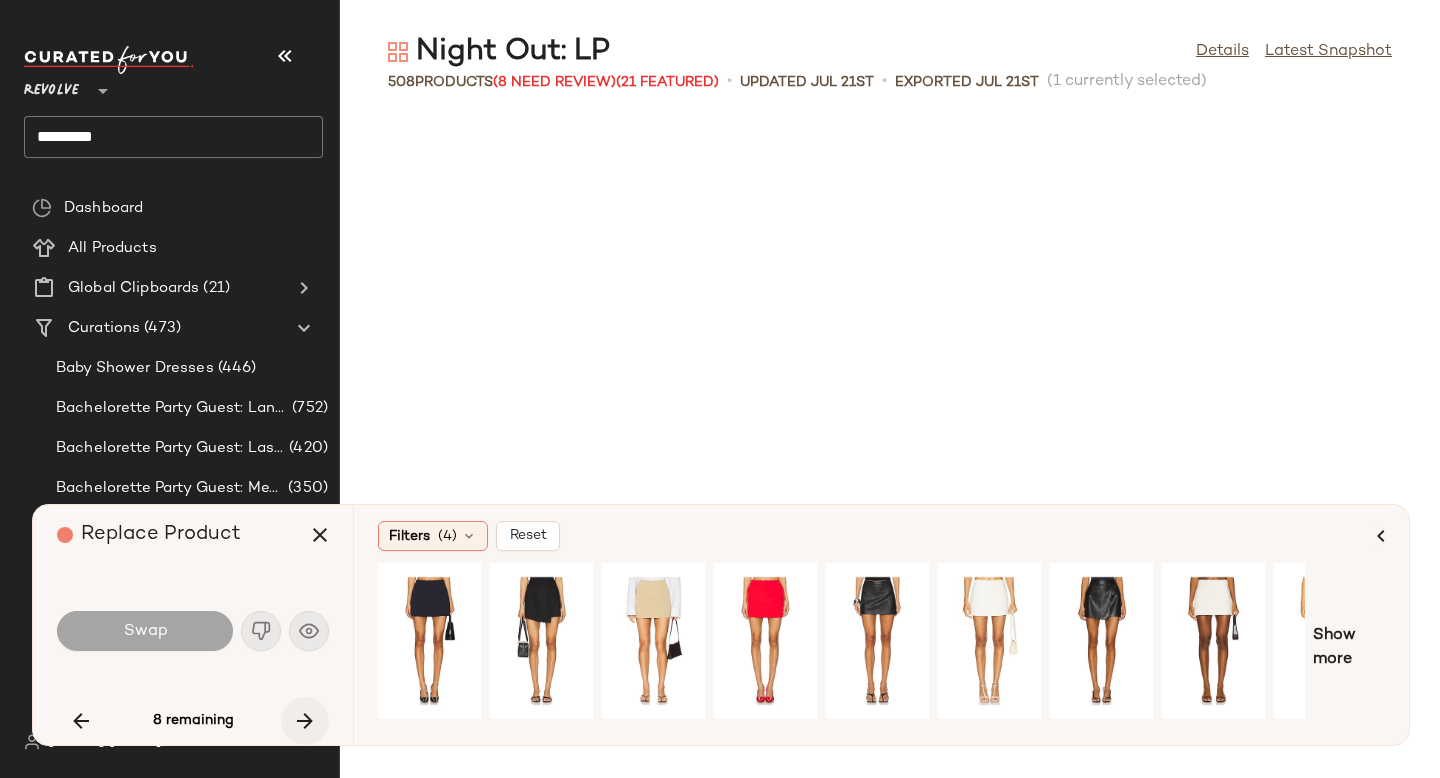scroll, scrollTop: 44286, scrollLeft: 0, axis: vertical 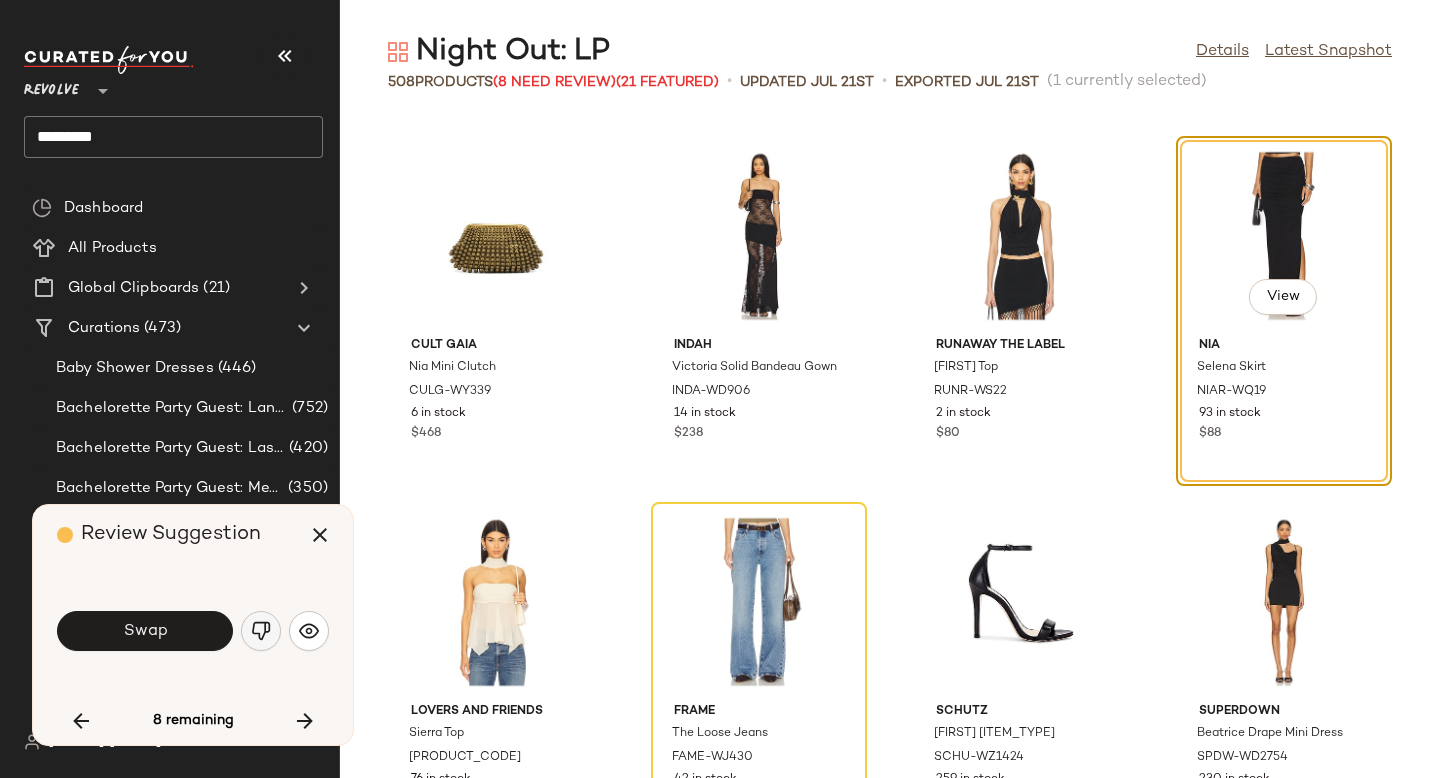 click 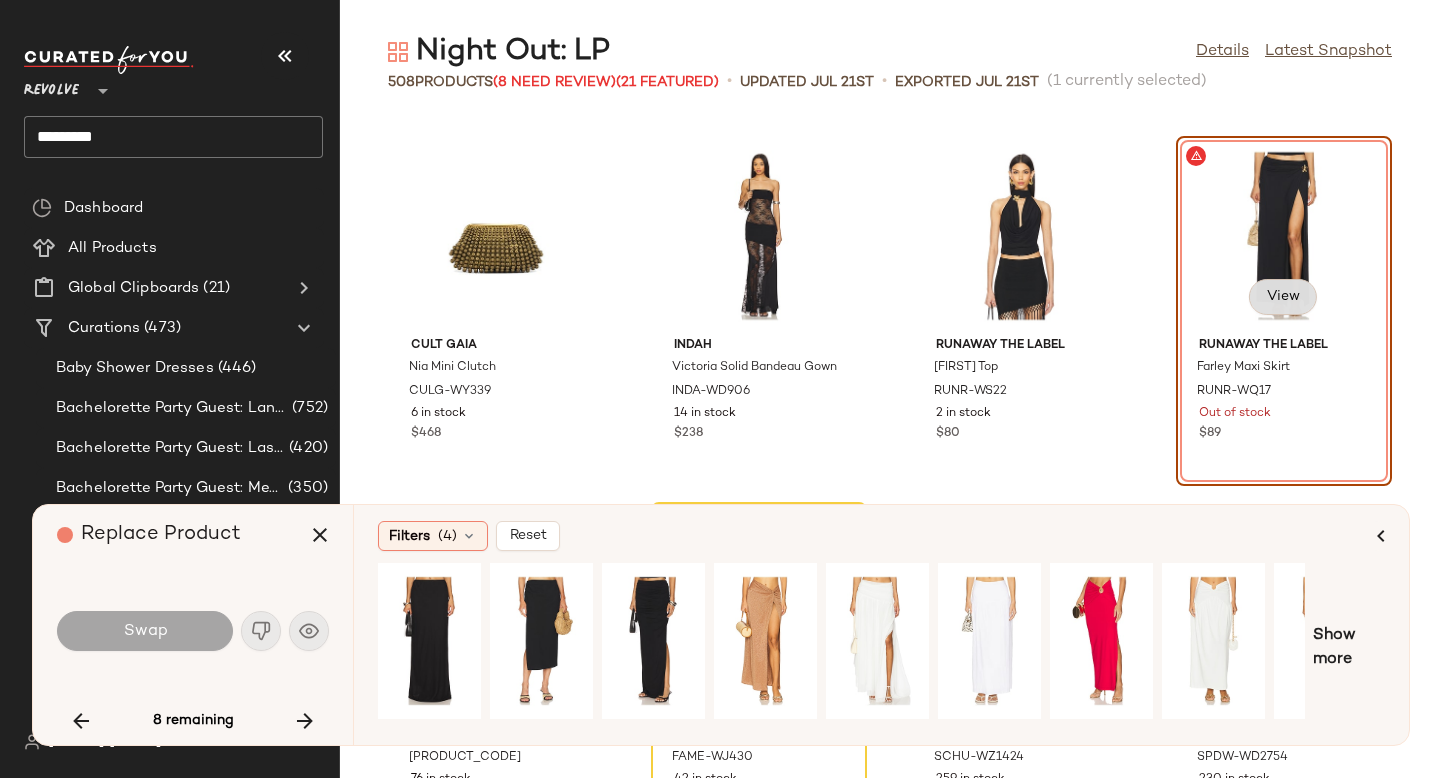 click on "View" 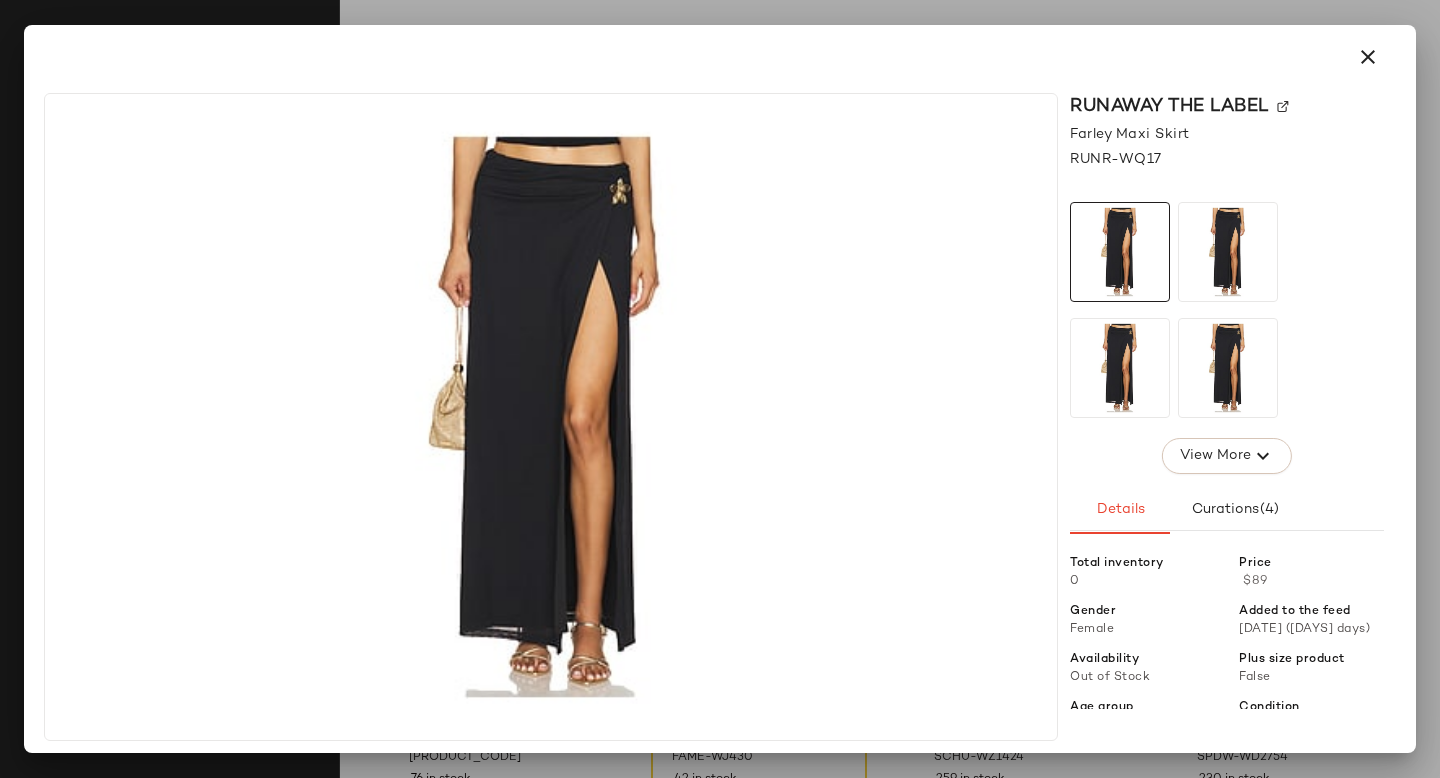 click 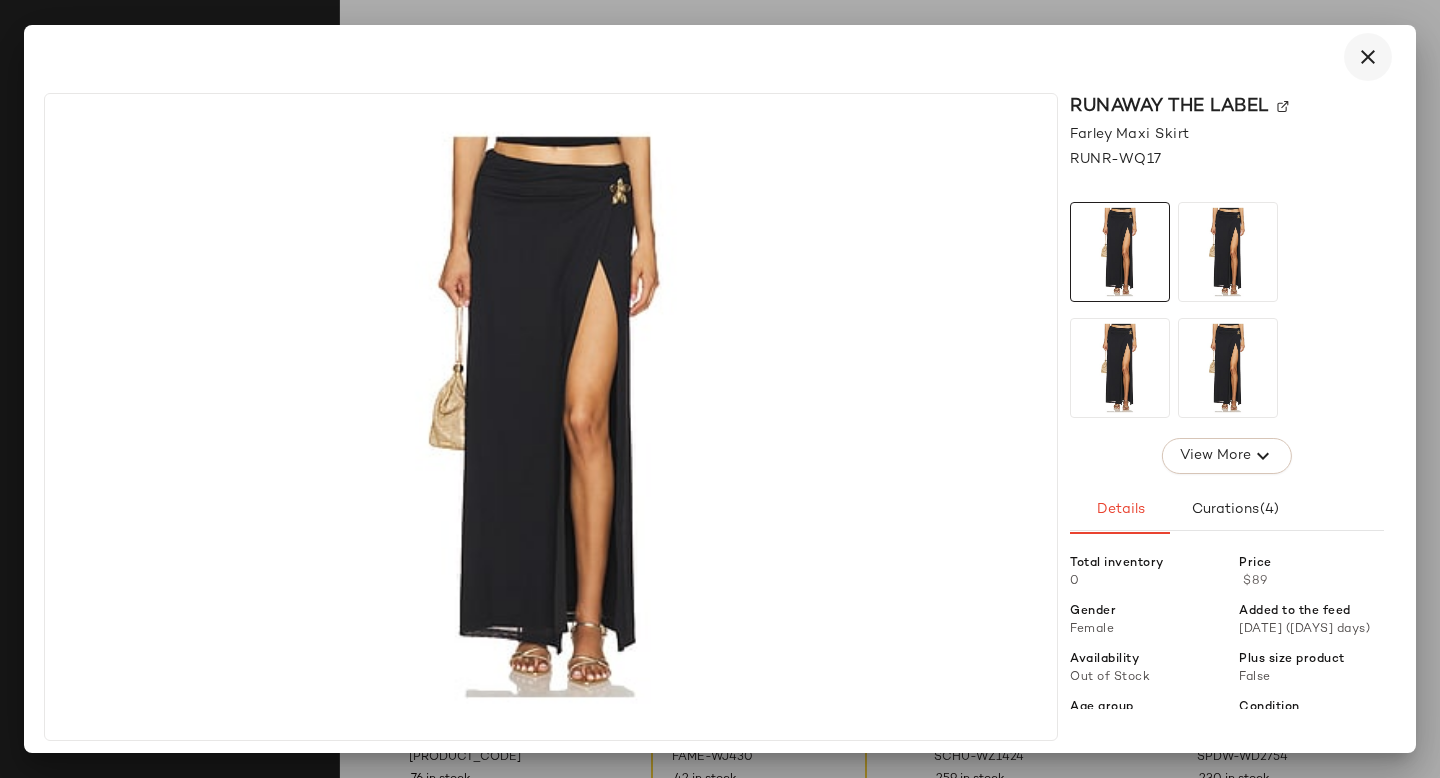 click at bounding box center (1368, 57) 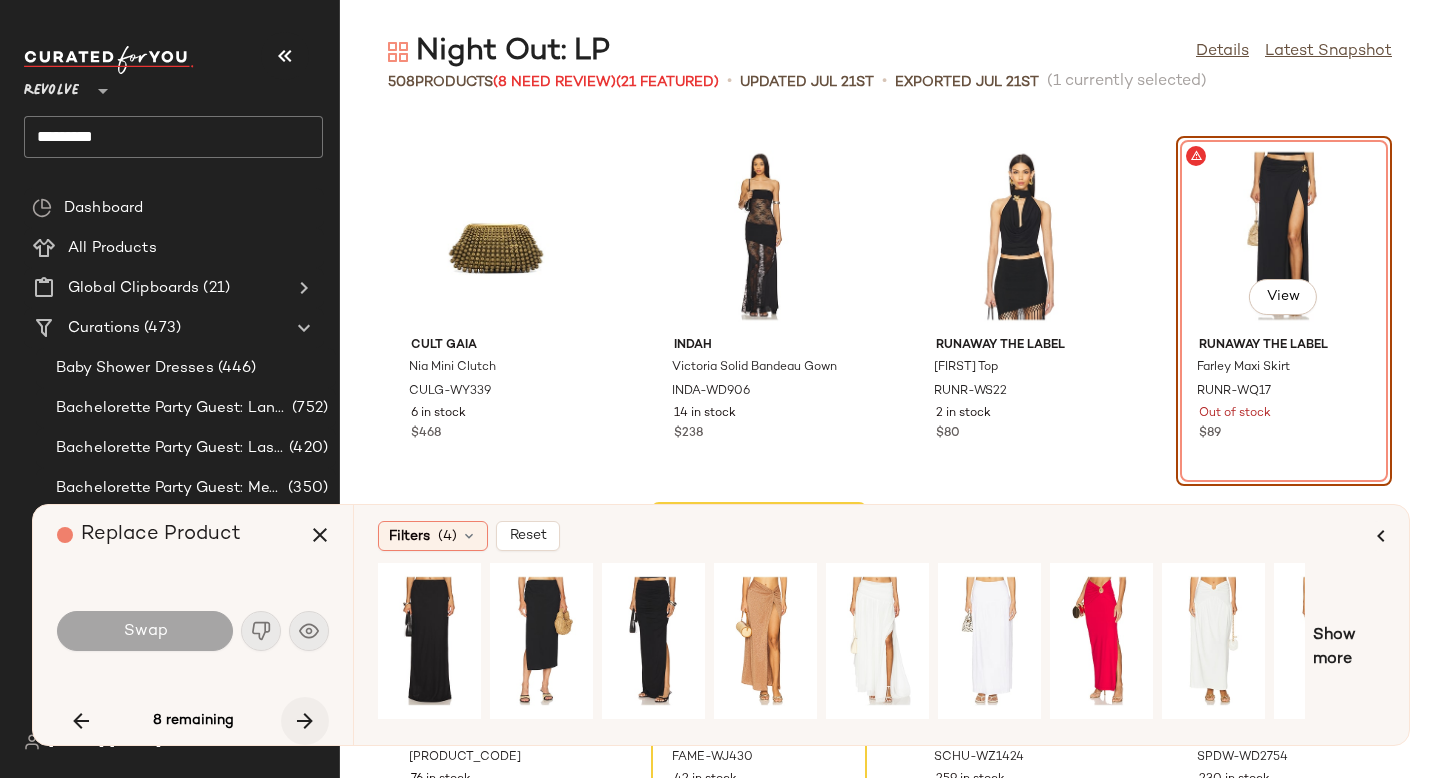 click at bounding box center [305, 721] 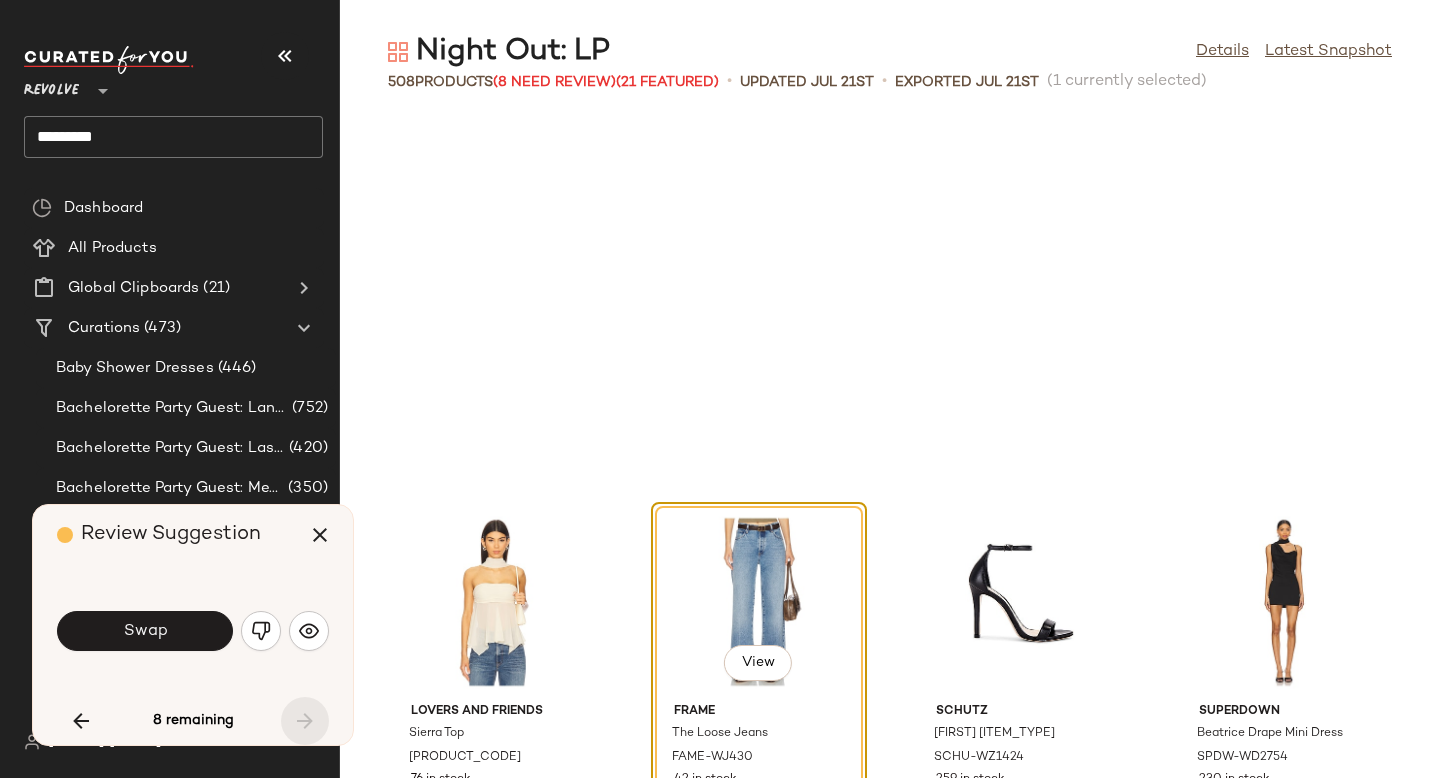scroll, scrollTop: 44652, scrollLeft: 0, axis: vertical 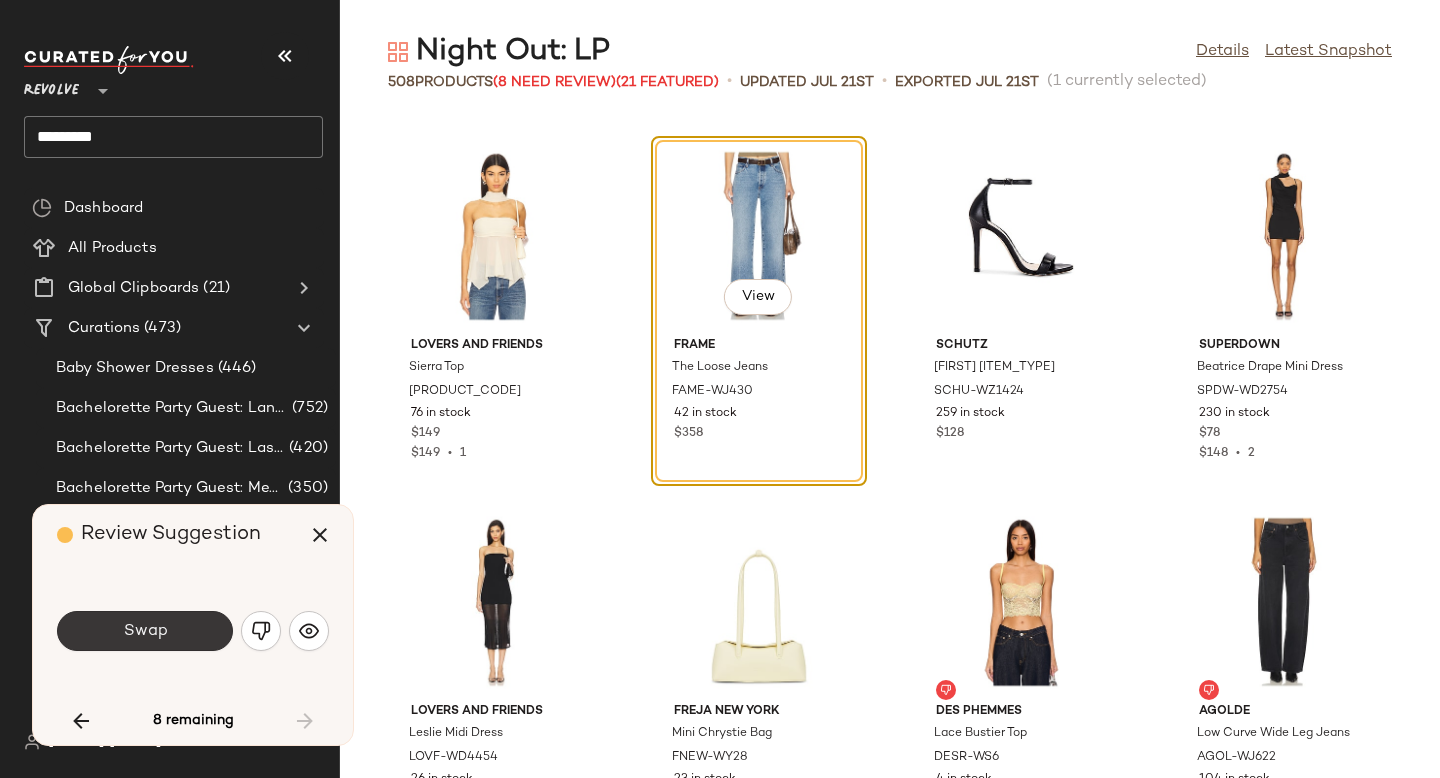 click on "Swap" at bounding box center (145, 631) 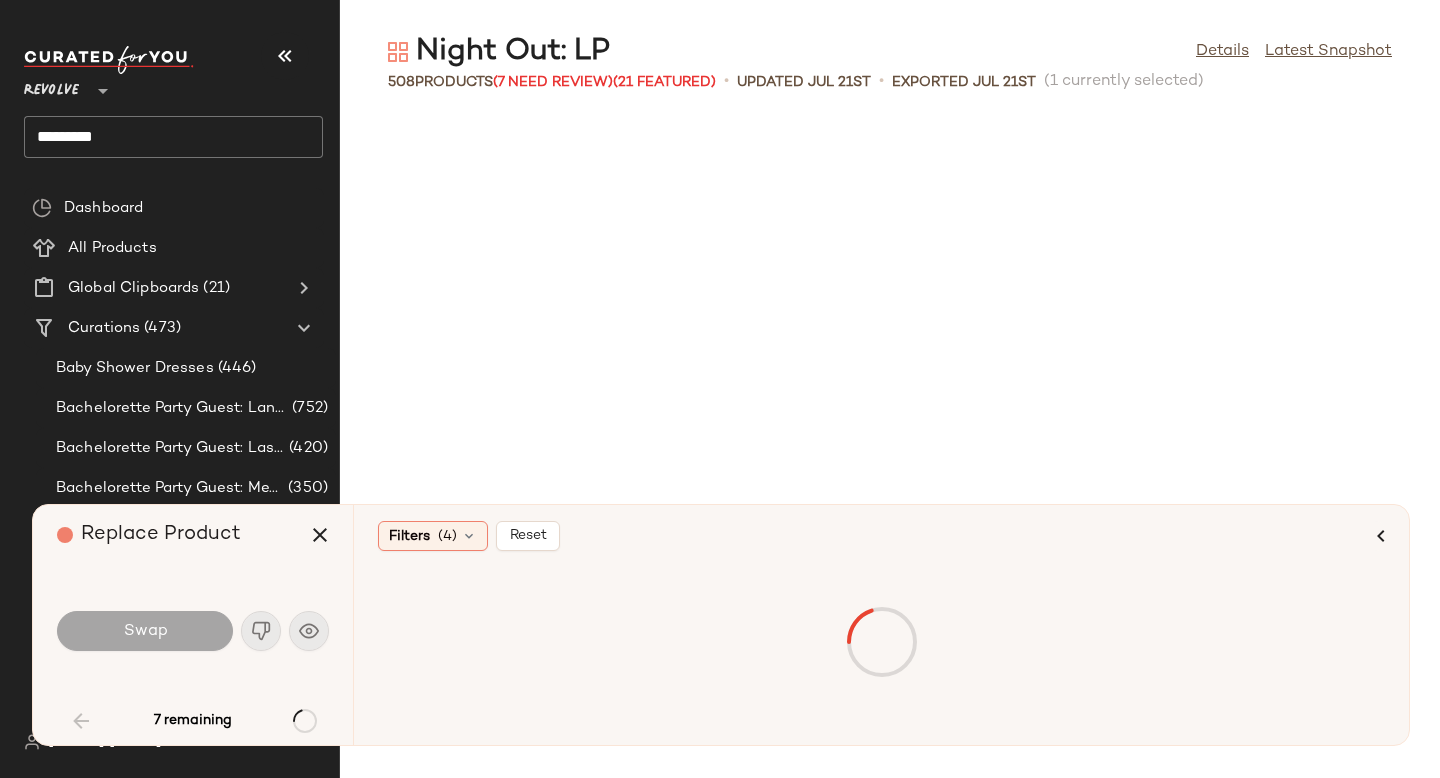 scroll, scrollTop: 3660, scrollLeft: 0, axis: vertical 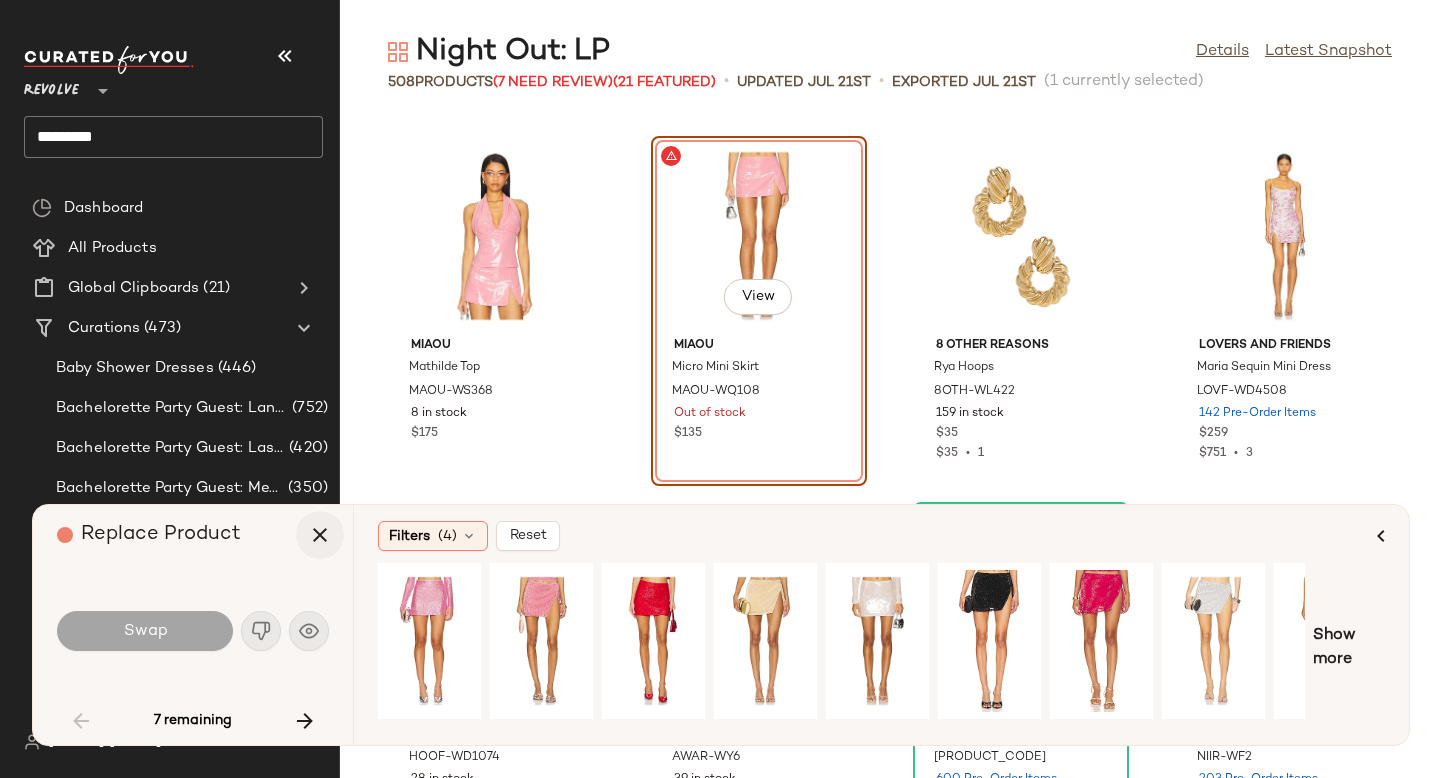 click at bounding box center [320, 535] 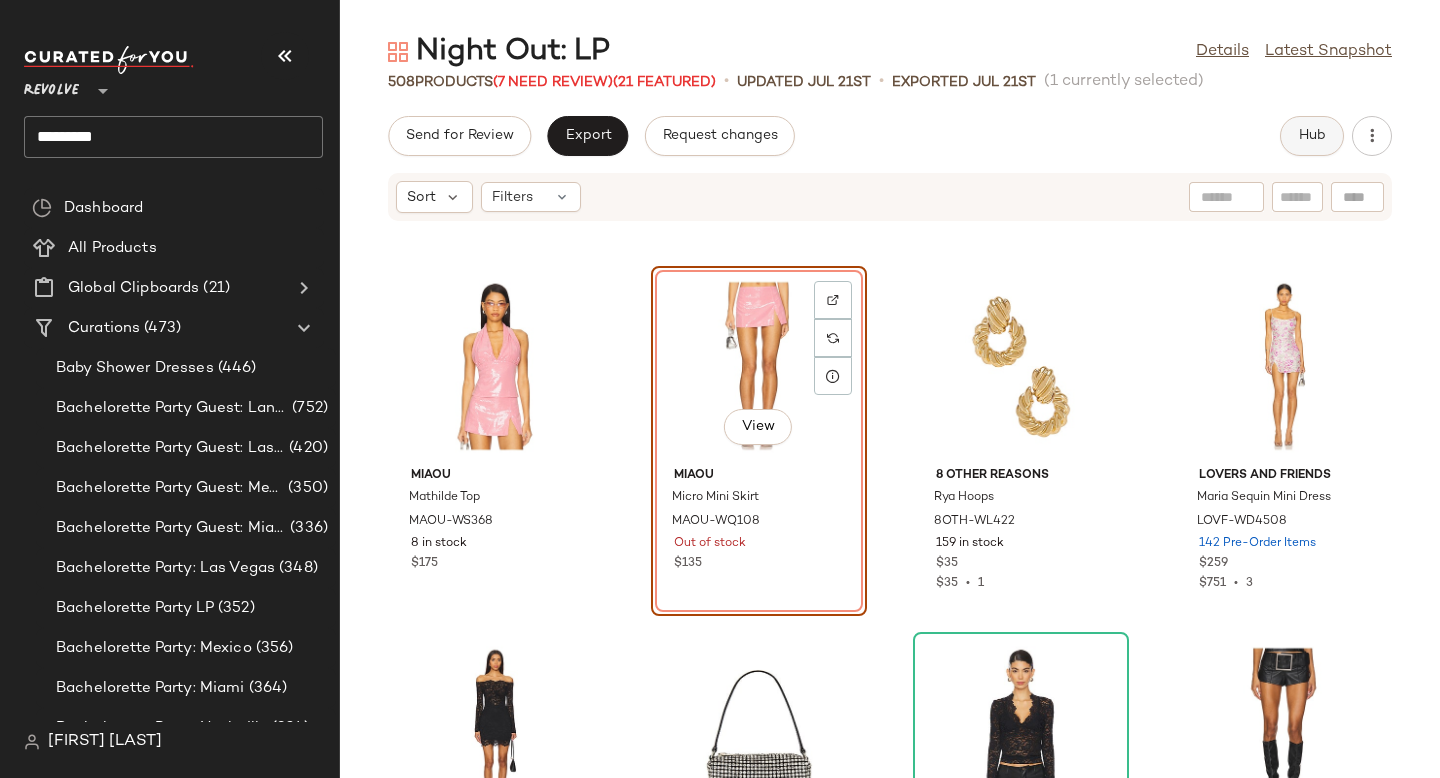 click on "Hub" 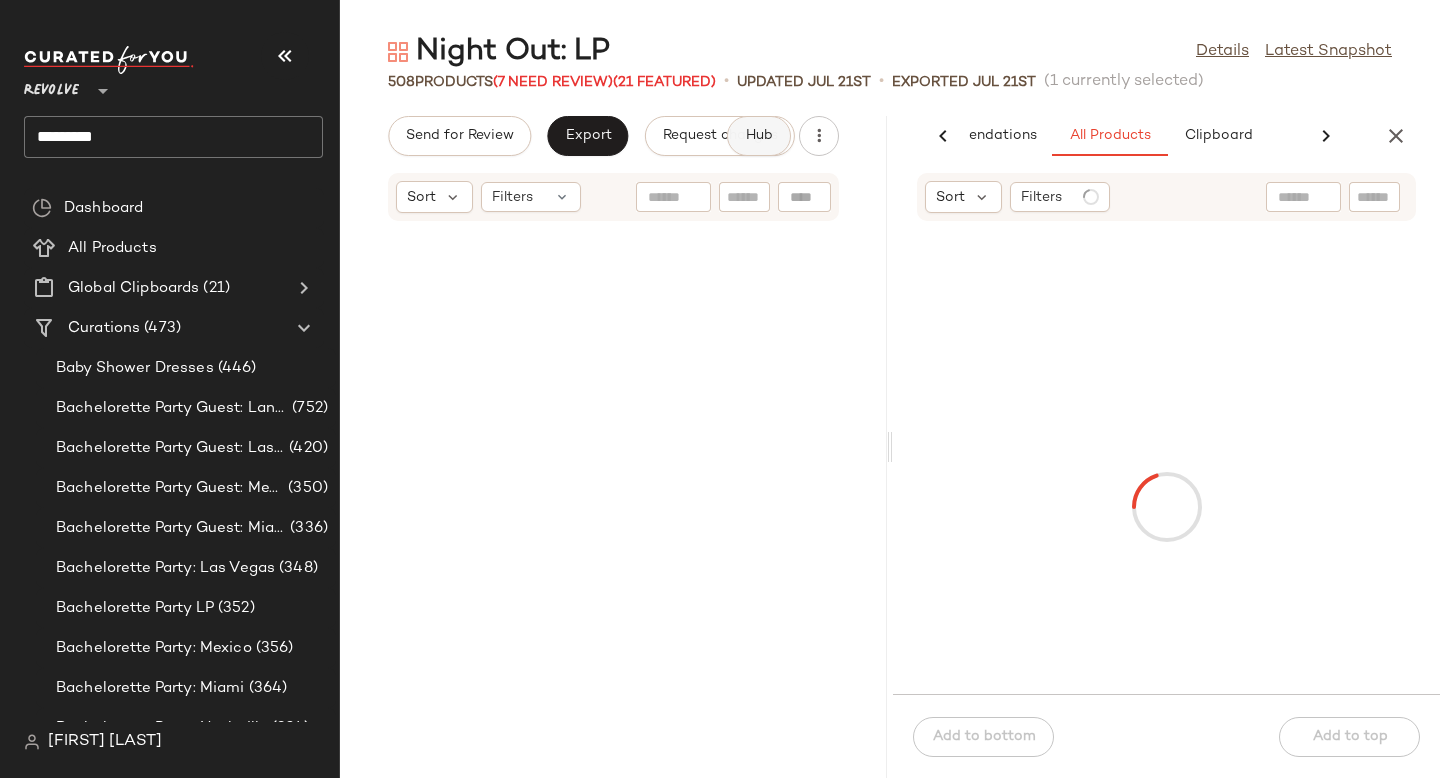 scroll, scrollTop: 0, scrollLeft: 101, axis: horizontal 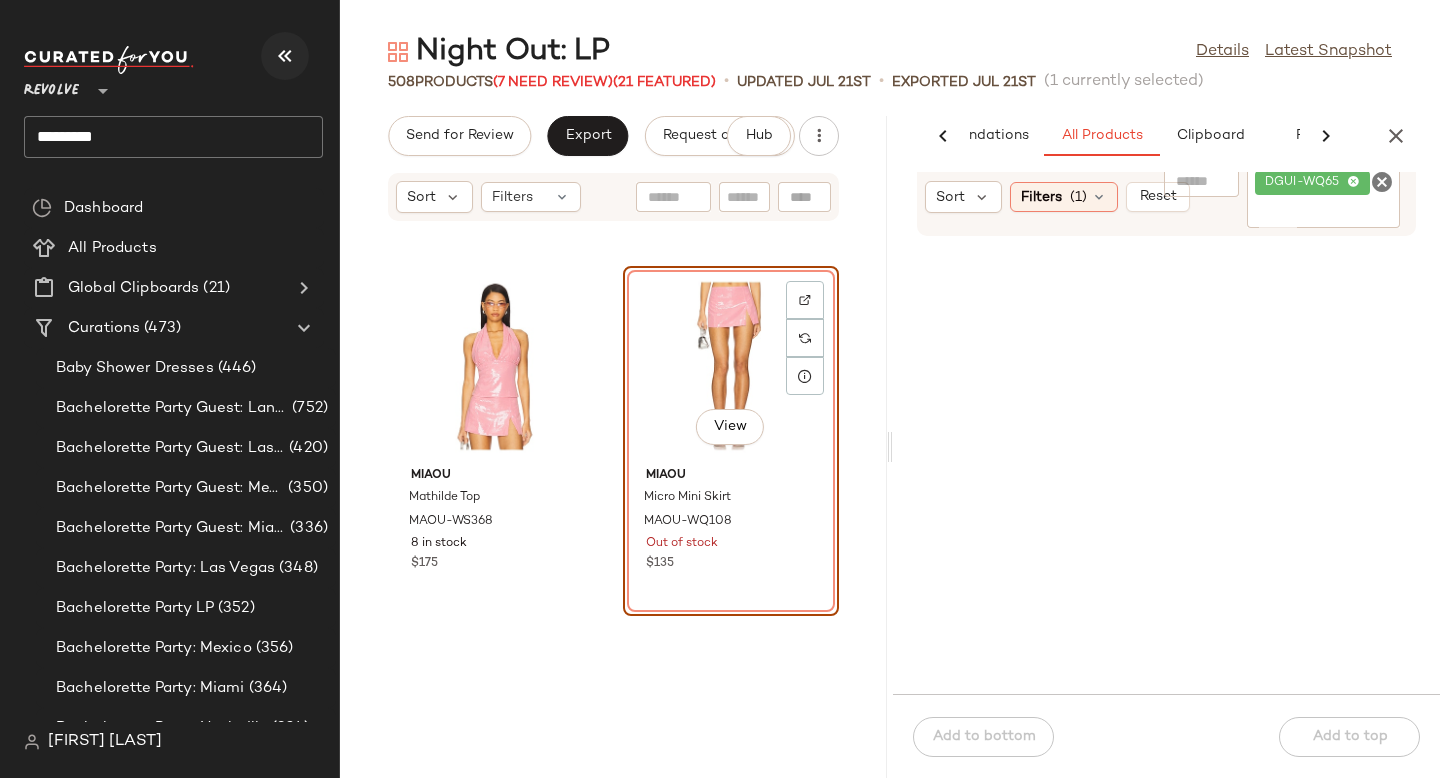 click at bounding box center (285, 56) 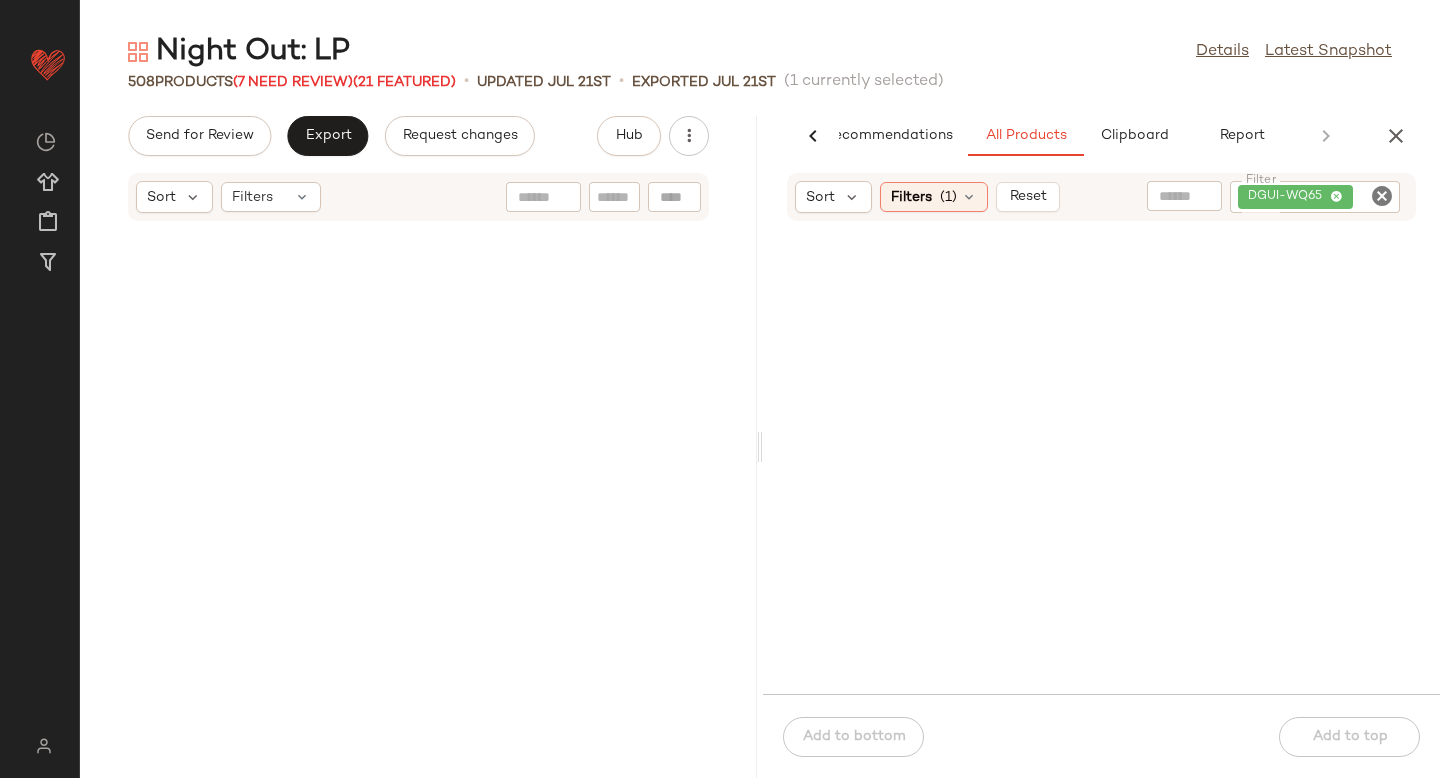 scroll, scrollTop: 0, scrollLeft: 47, axis: horizontal 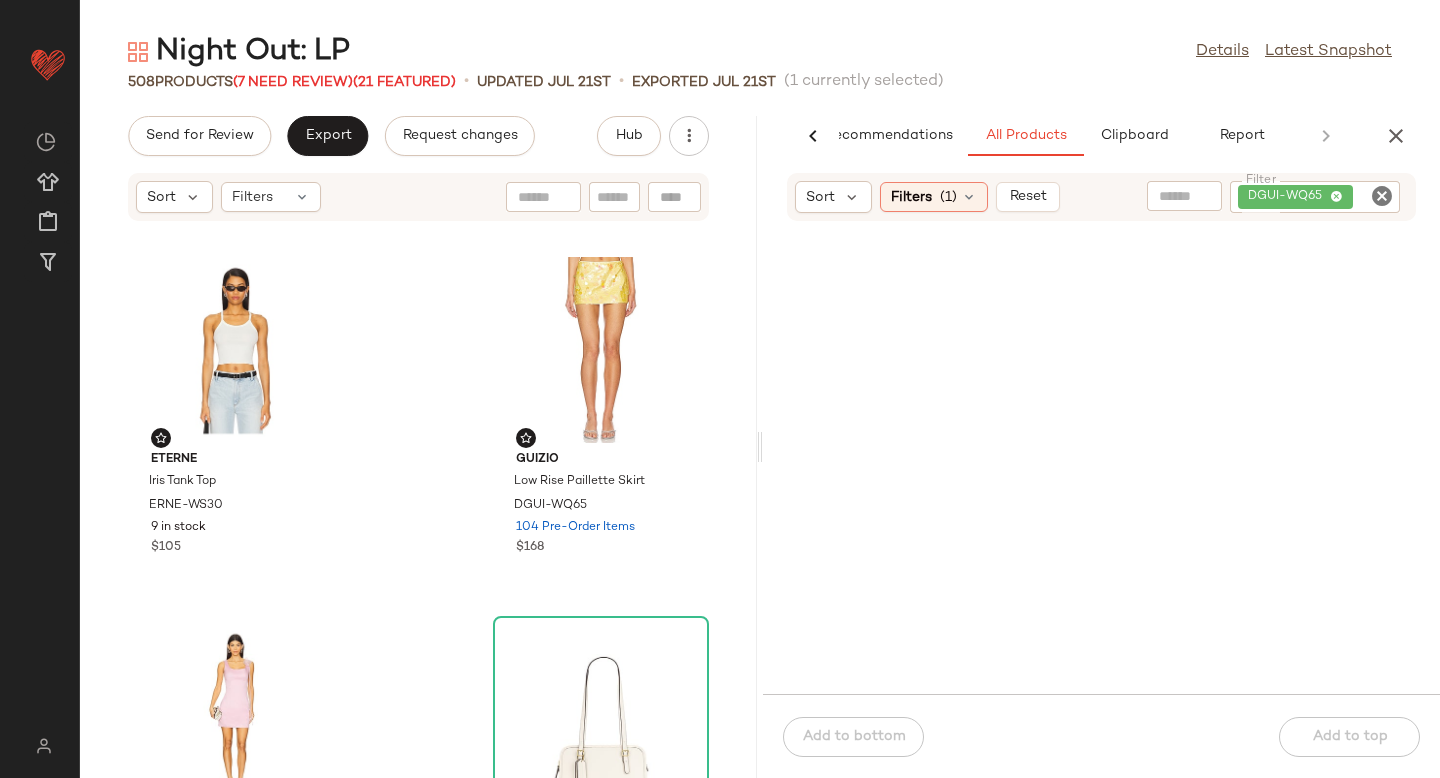 click 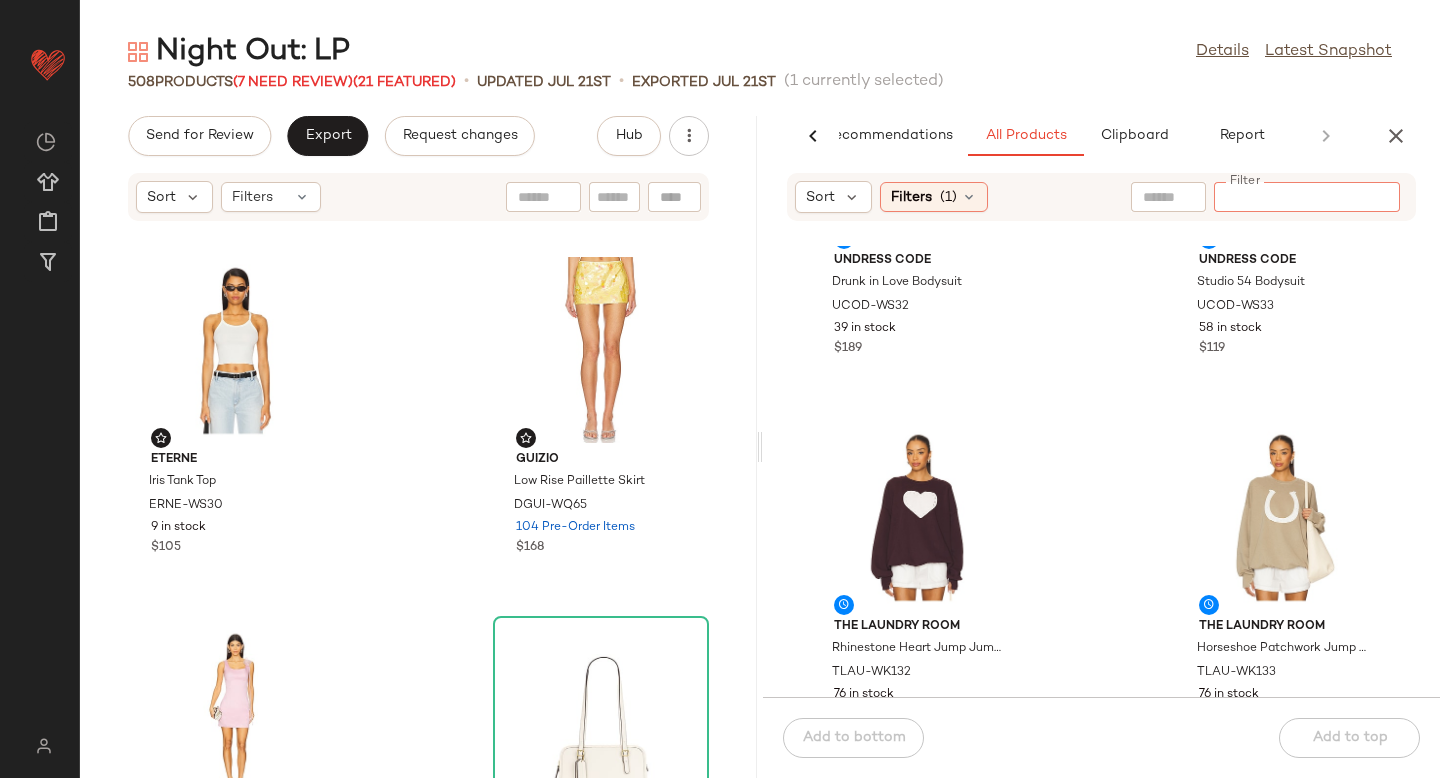 scroll, scrollTop: 0, scrollLeft: 0, axis: both 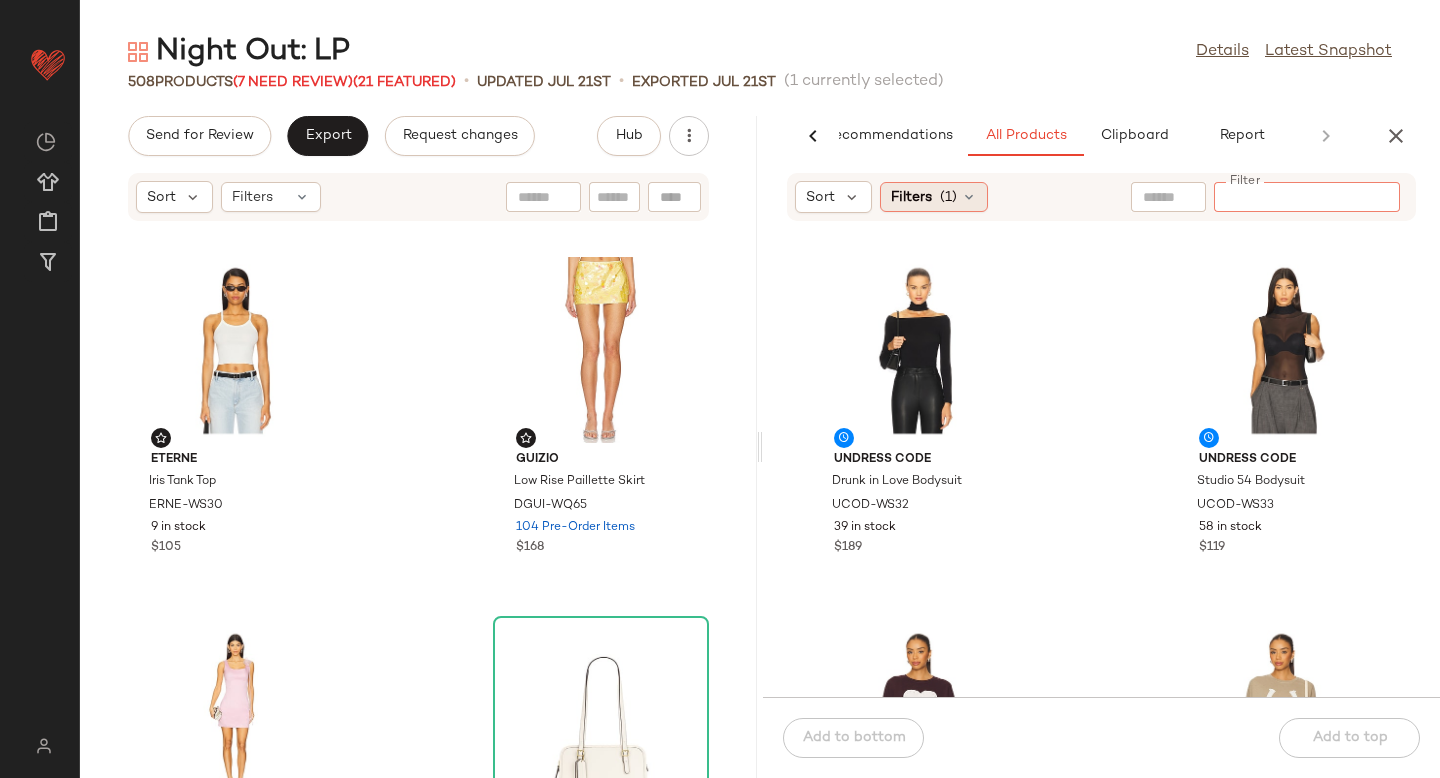 click on "Filters" at bounding box center [911, 197] 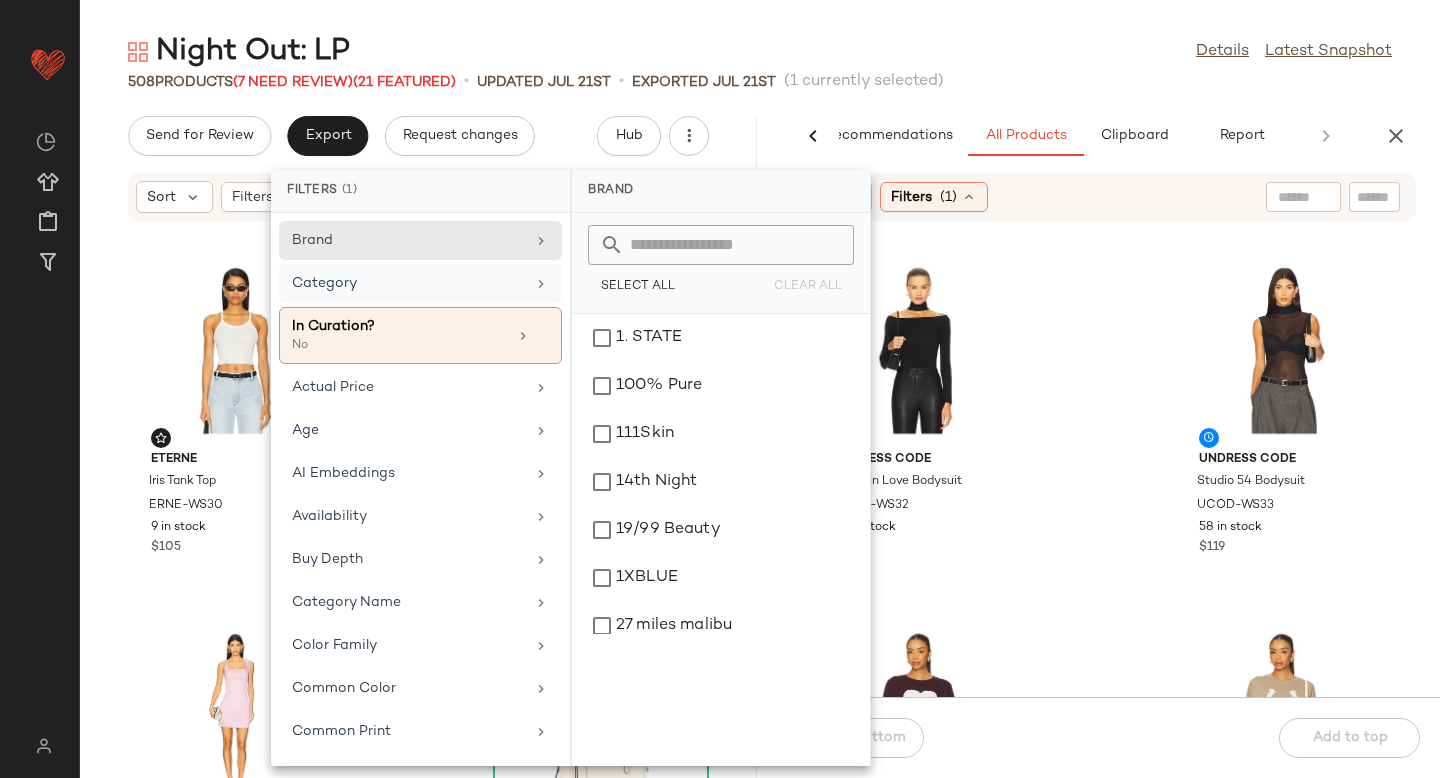 click on "Category" at bounding box center [408, 283] 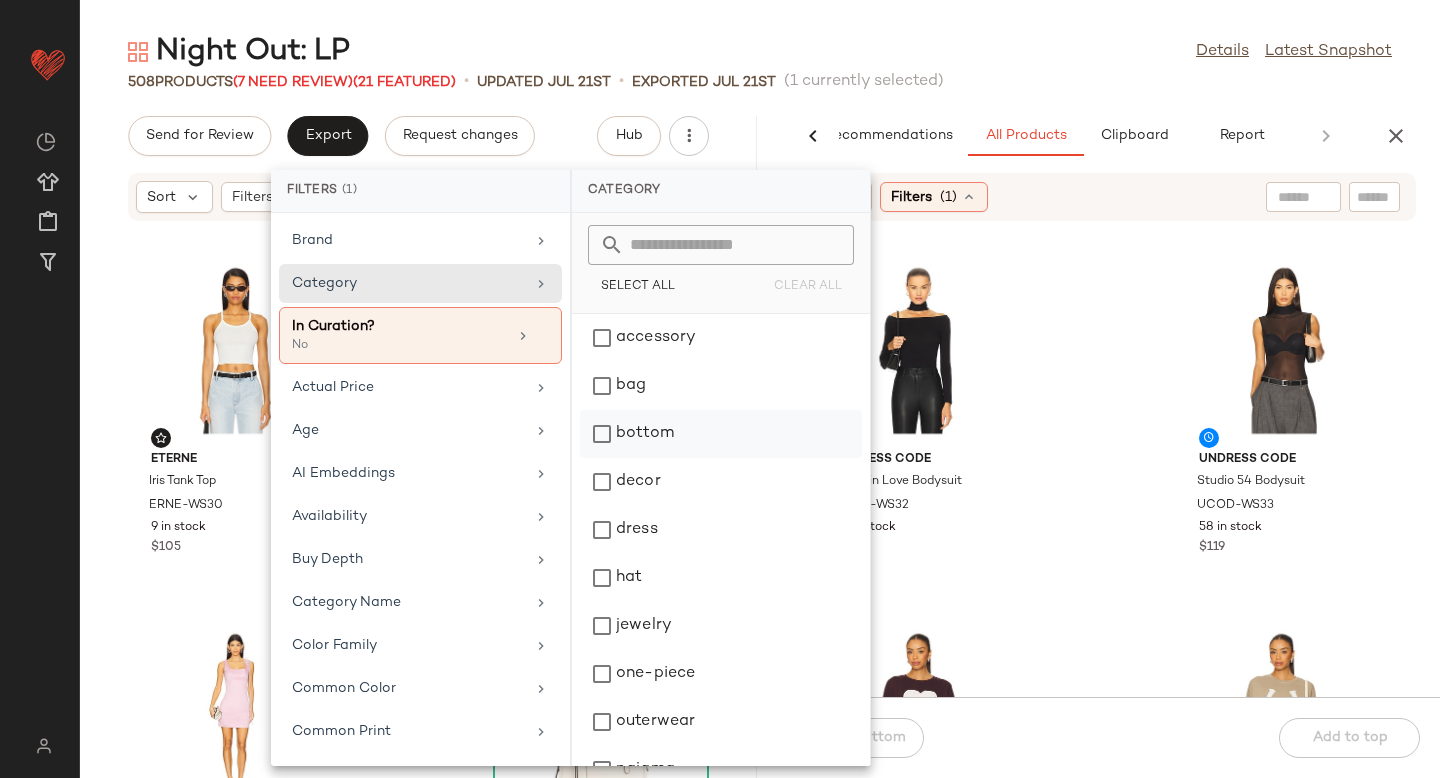 click on "bottom" 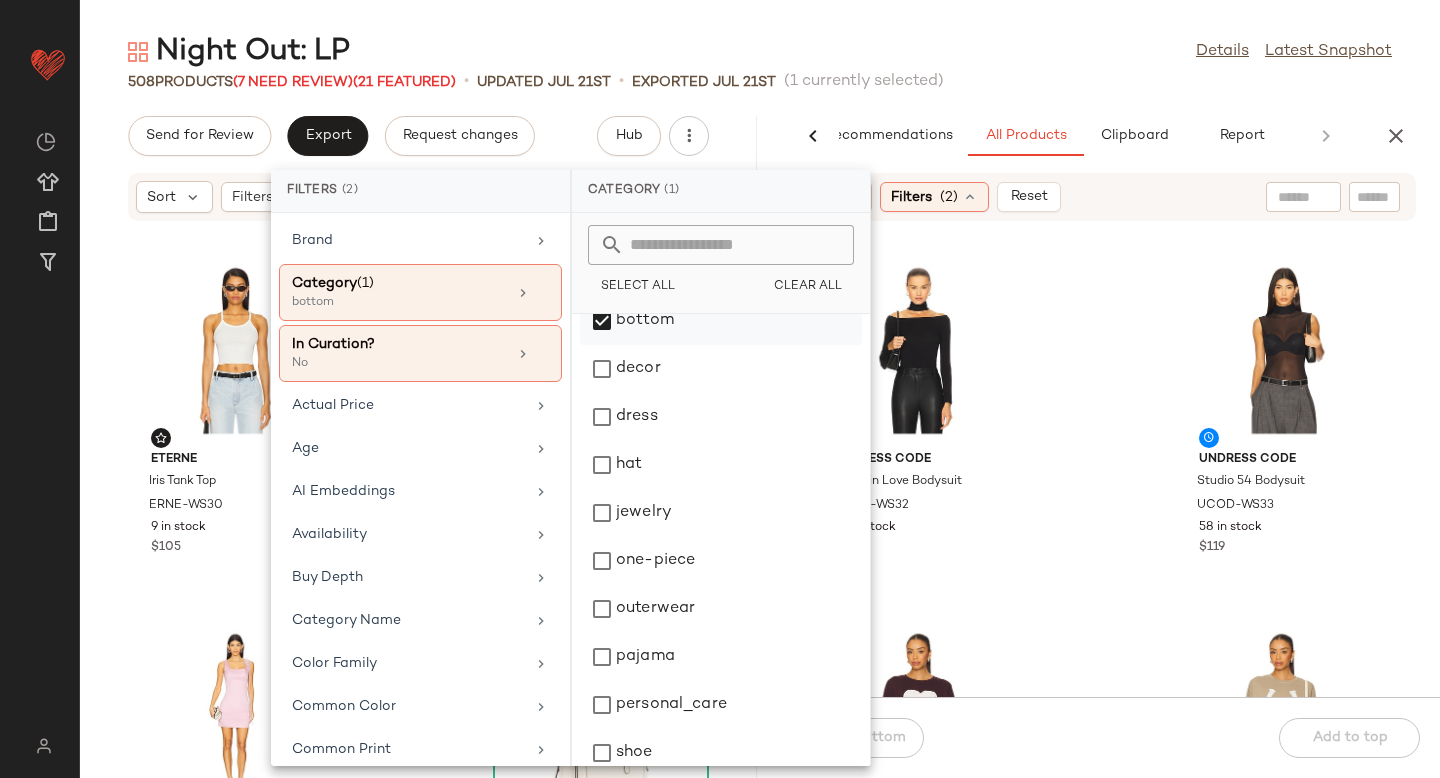 scroll, scrollTop: 276, scrollLeft: 0, axis: vertical 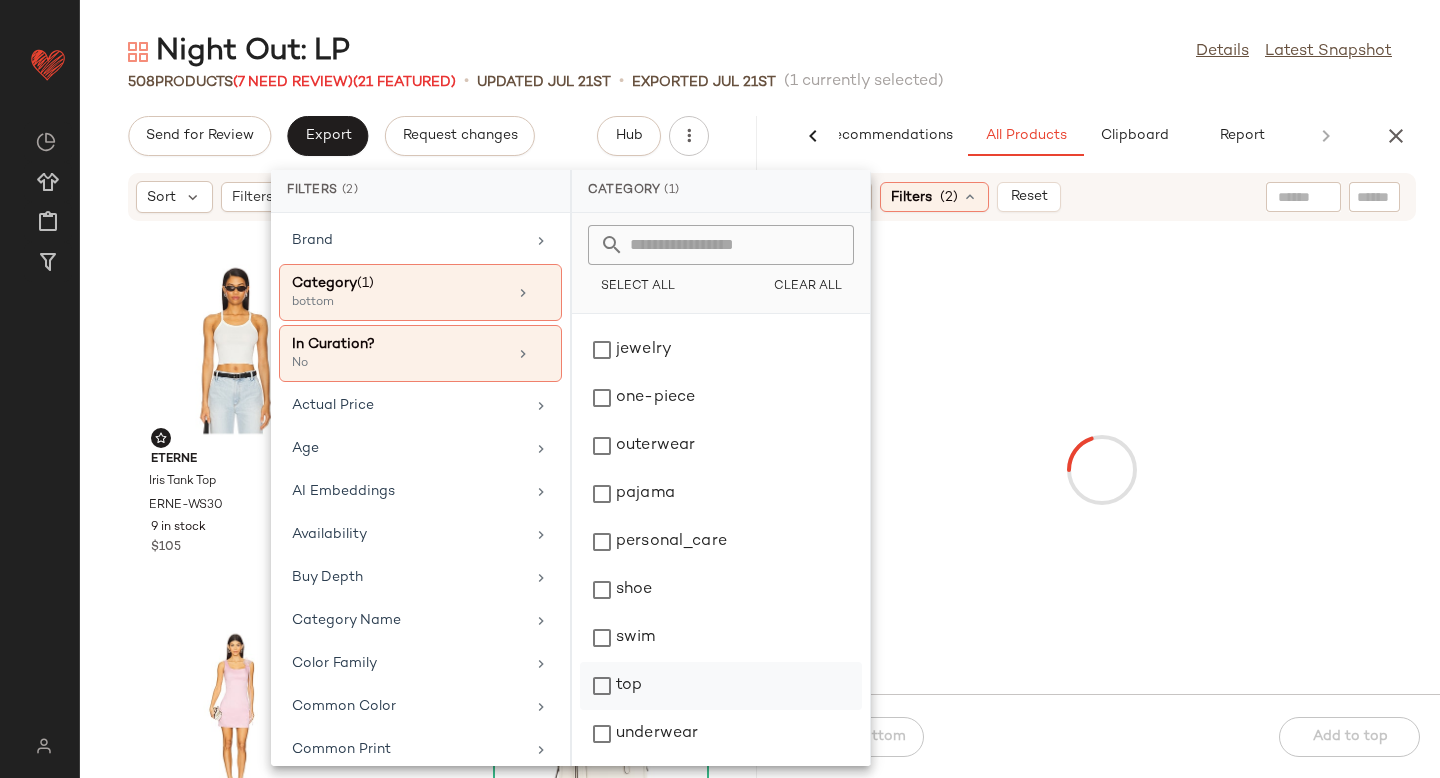 click on "top" 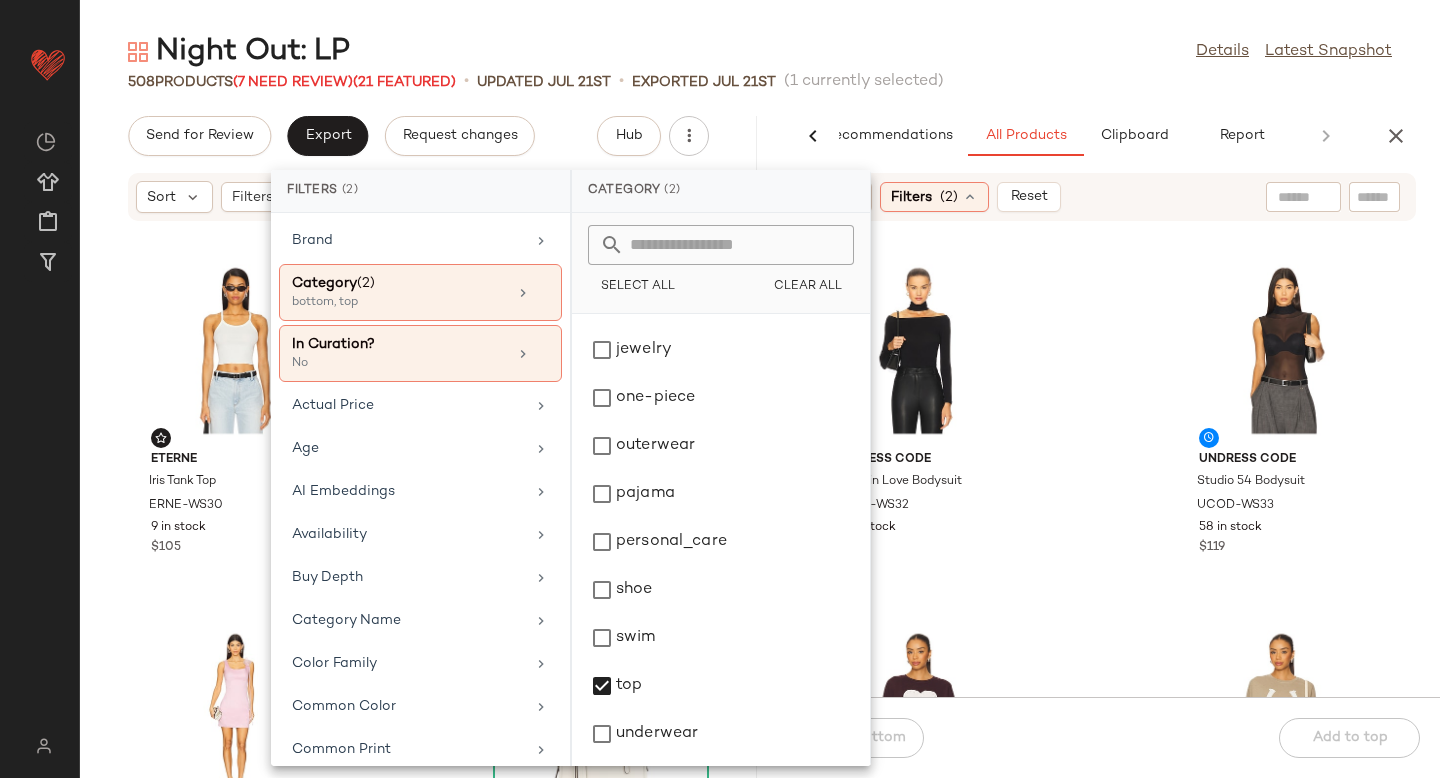 click on "Undress Code Drunk in Love Bodysuit UCOD-WS32 39 in stock $189 Undress Code Studio 54 Bodysuit UCOD-WS33 58 in stock $119 The Laundry Room Rhinestone Heart Jump Jumper TLAU-WK132 76 in stock $105 The Laundry Room Horseshoe Patchwork Jump Jumper TLAU-WK133 76 in stock $105 The Laundry Room Champagne Cowboy Oversized Tee TLAU-WS442 156 in stock $59 superdown Wilma Mini Skirt SPDW-WQ465 205 in stock $78 Significant Other Delphine Top SIGR-WS66 51 in stock $195 SER.O.YA Sheldon Metallic Knit Pant SERR-WP83 50 in stock $228" 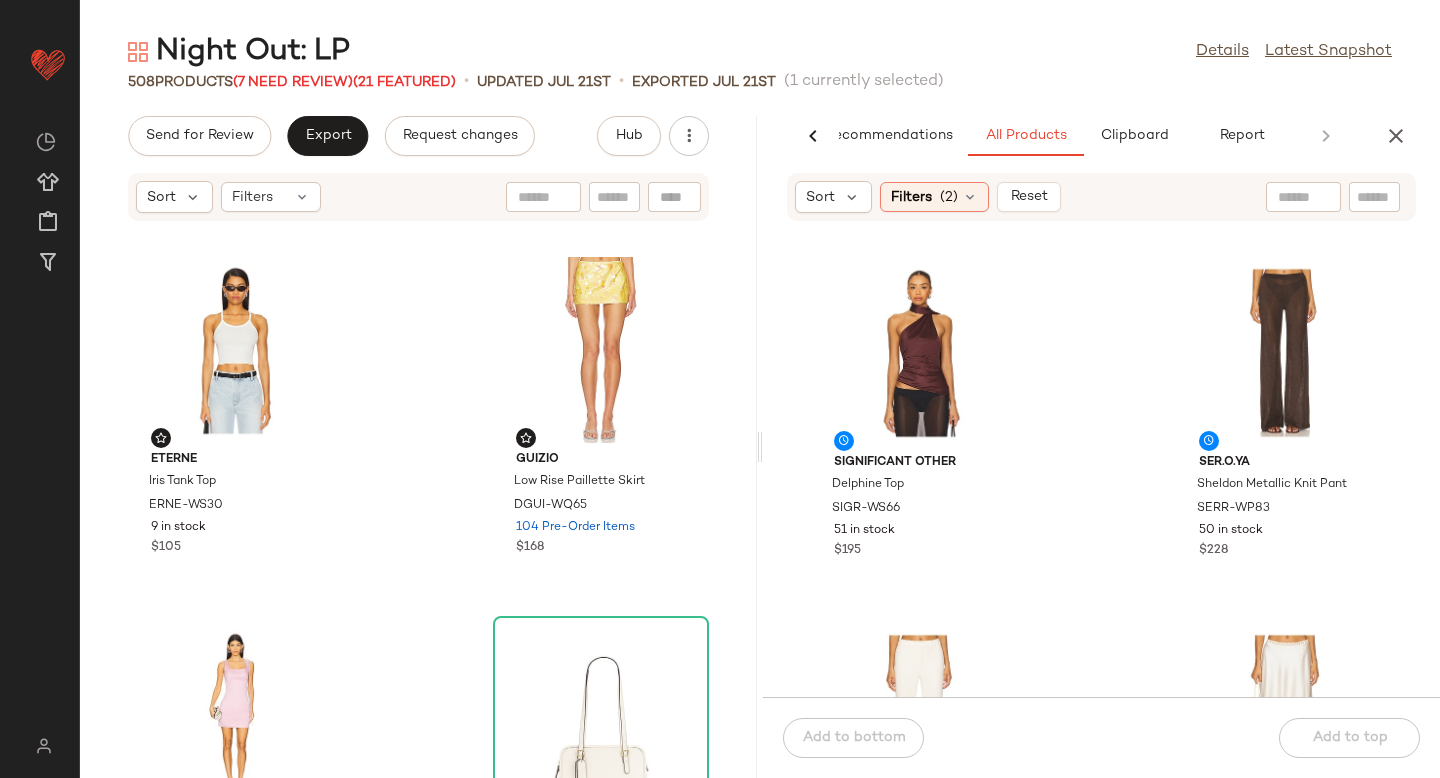 scroll, scrollTop: 1109, scrollLeft: 0, axis: vertical 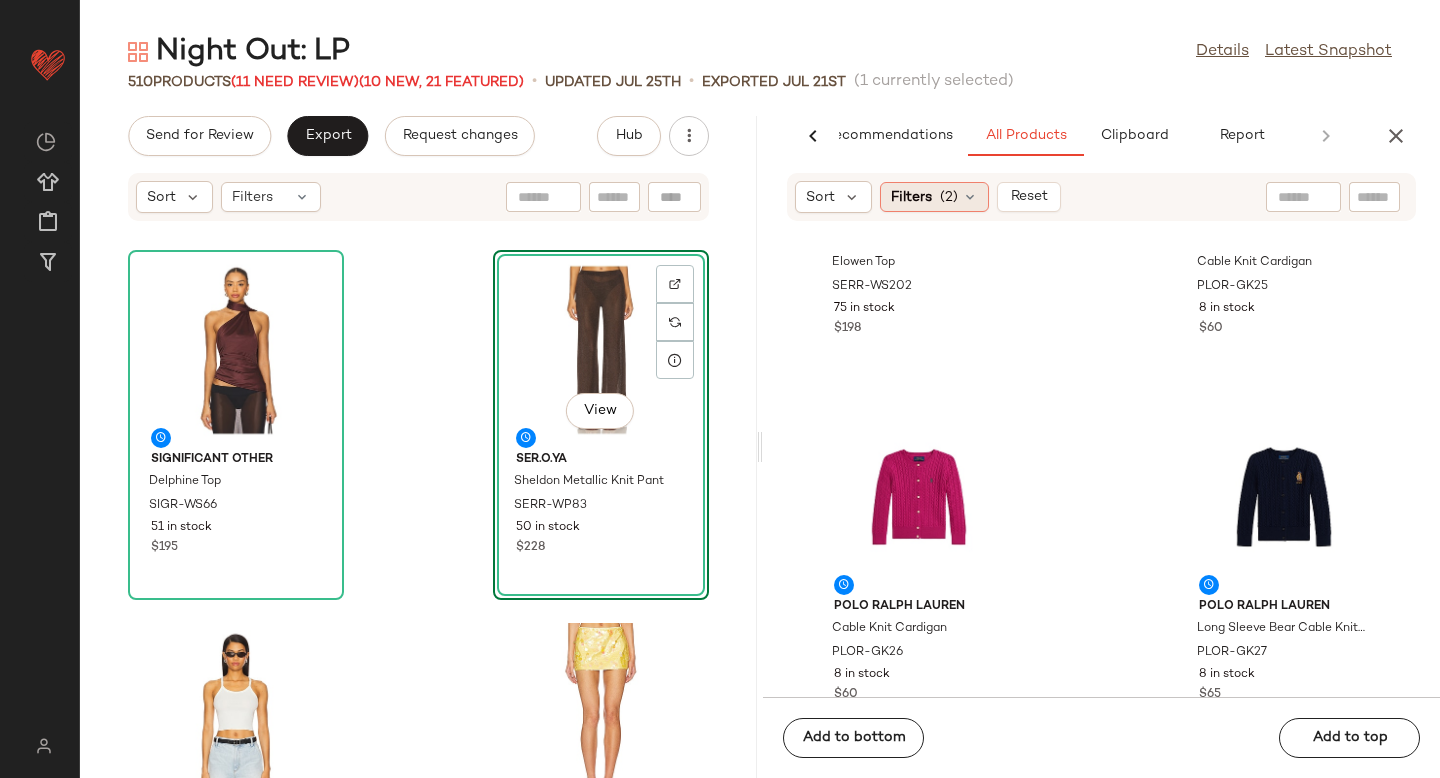 click at bounding box center (970, 197) 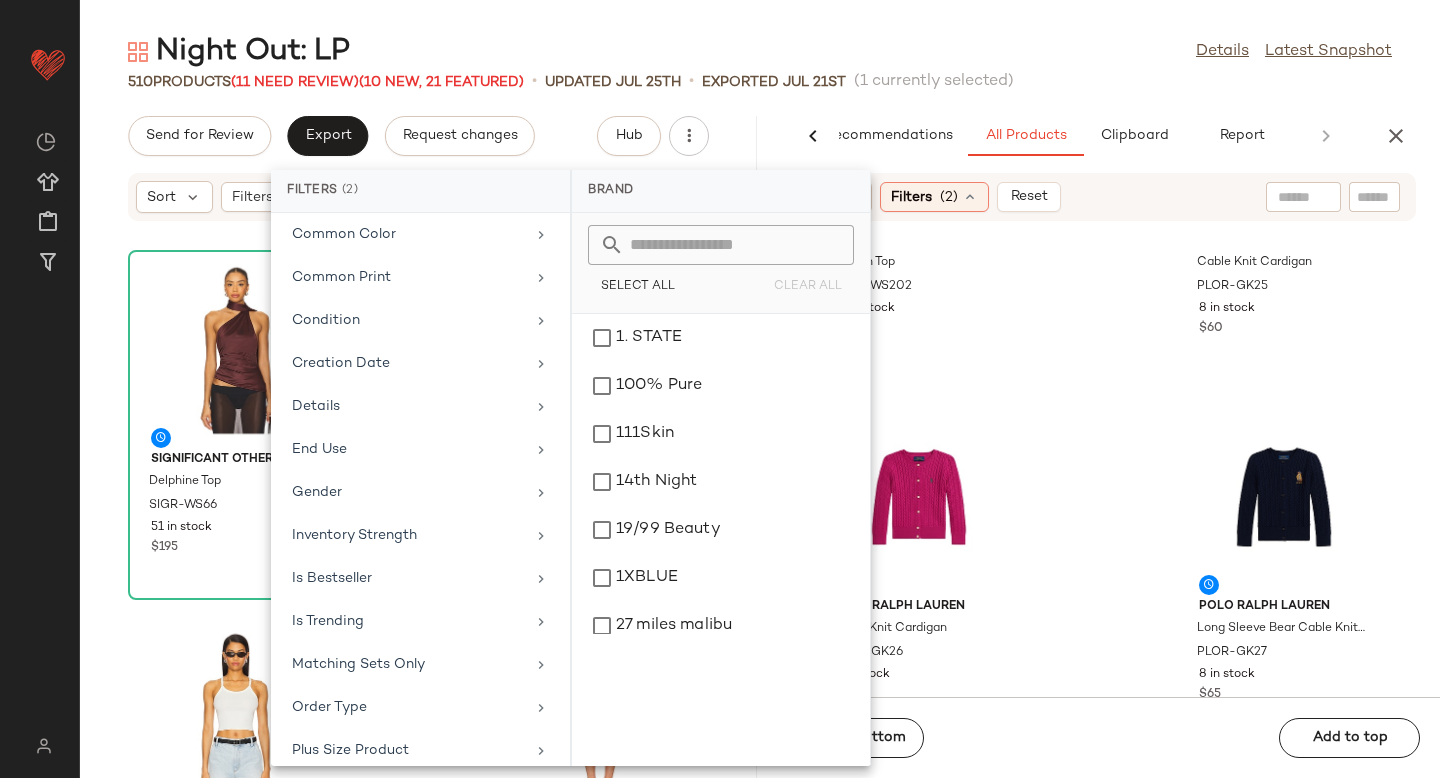 scroll, scrollTop: 463, scrollLeft: 0, axis: vertical 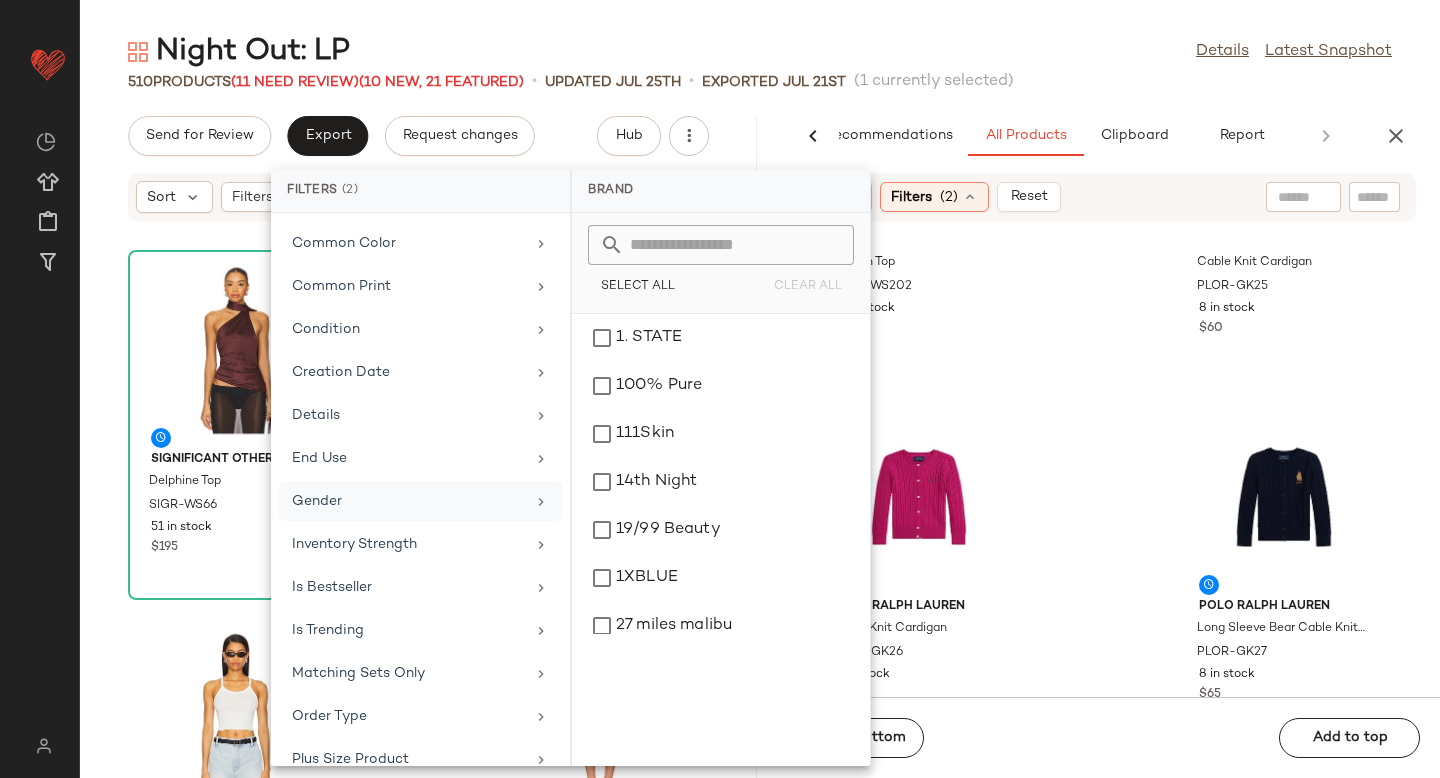 click on "Gender" 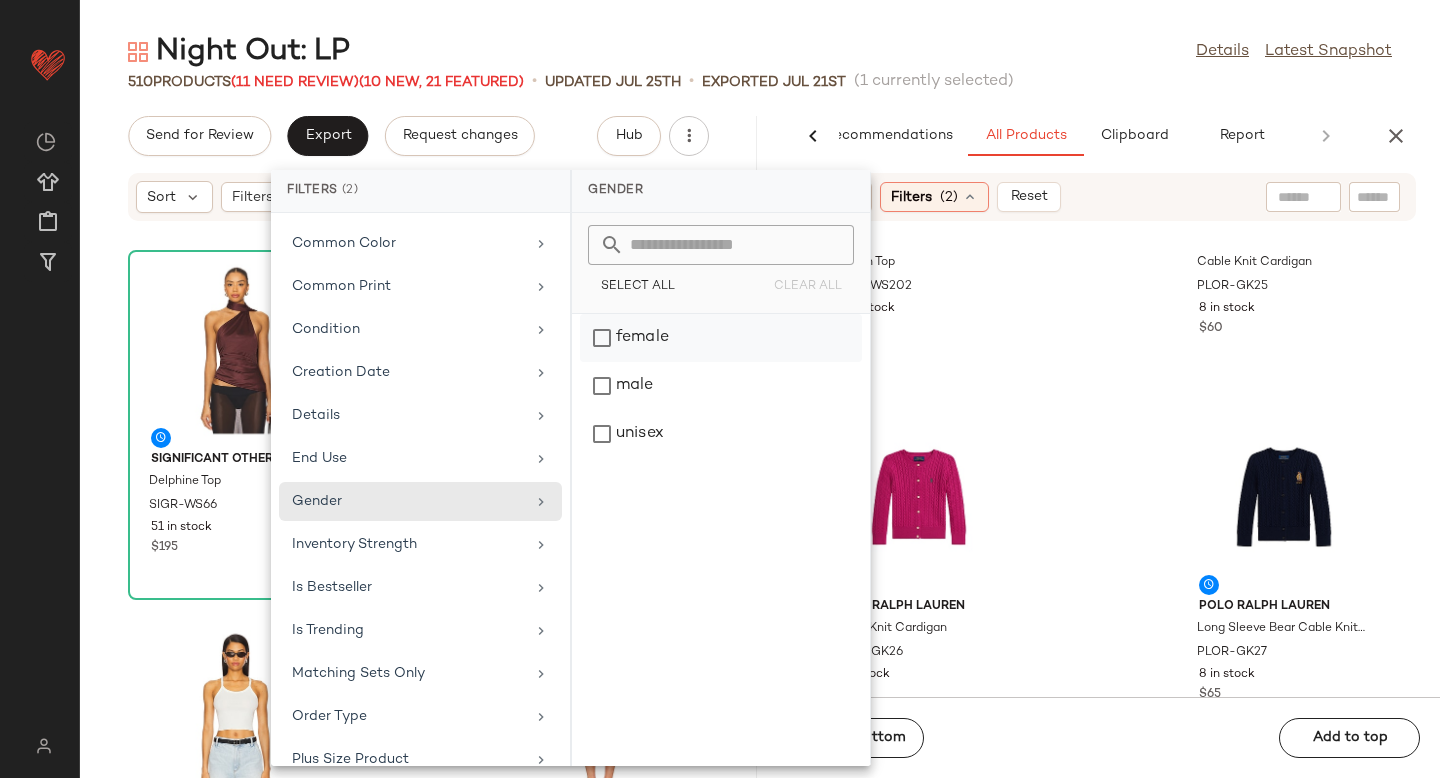 click on "female" 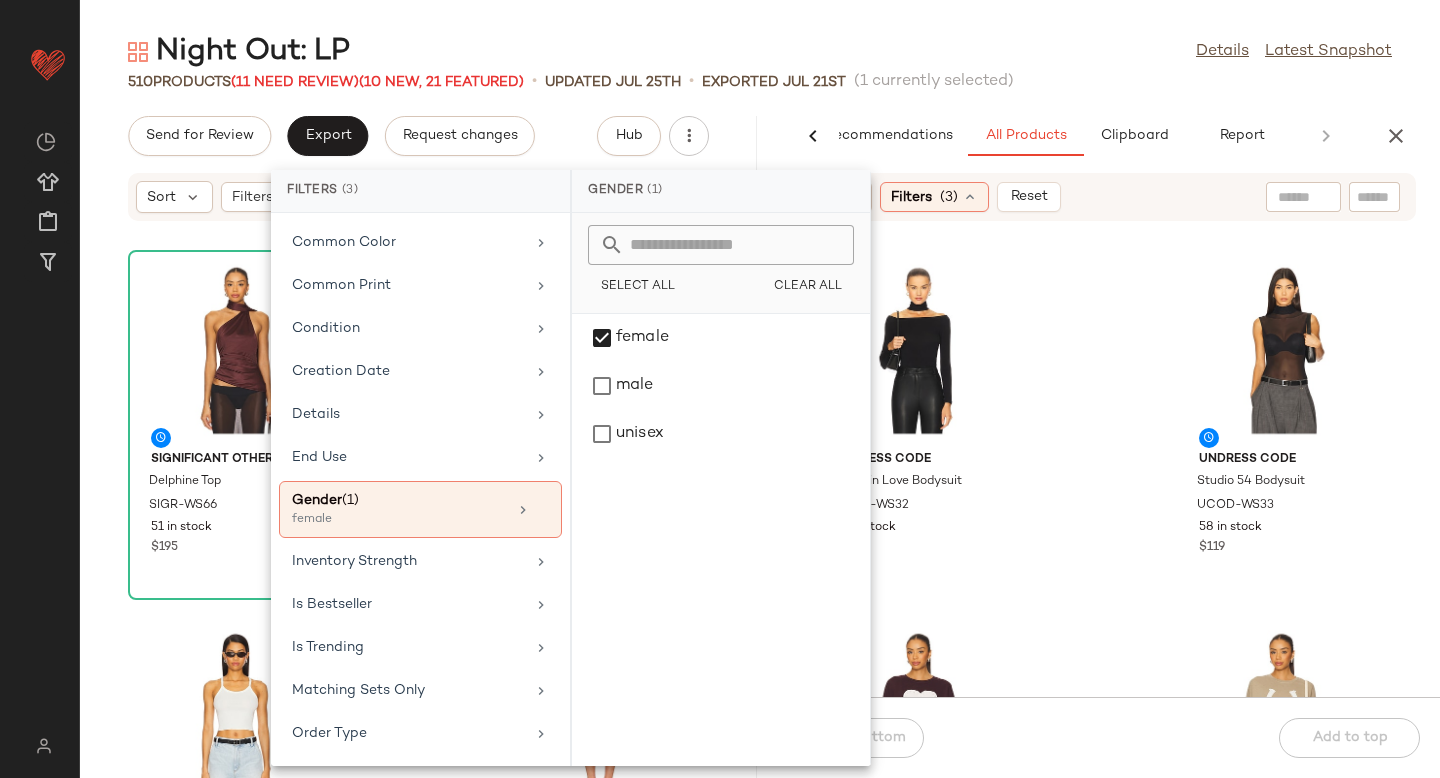 scroll, scrollTop: 0, scrollLeft: 0, axis: both 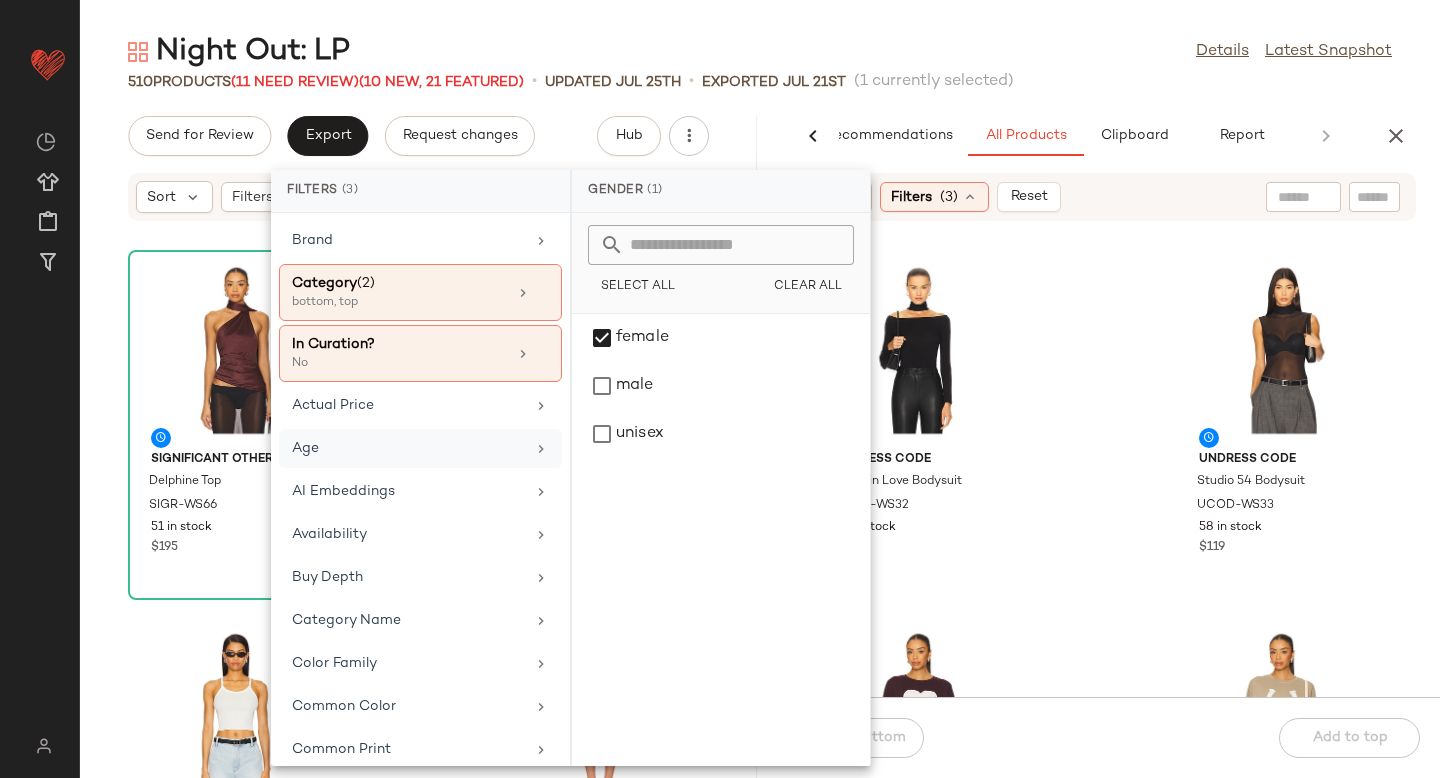 click on "Age" at bounding box center (408, 448) 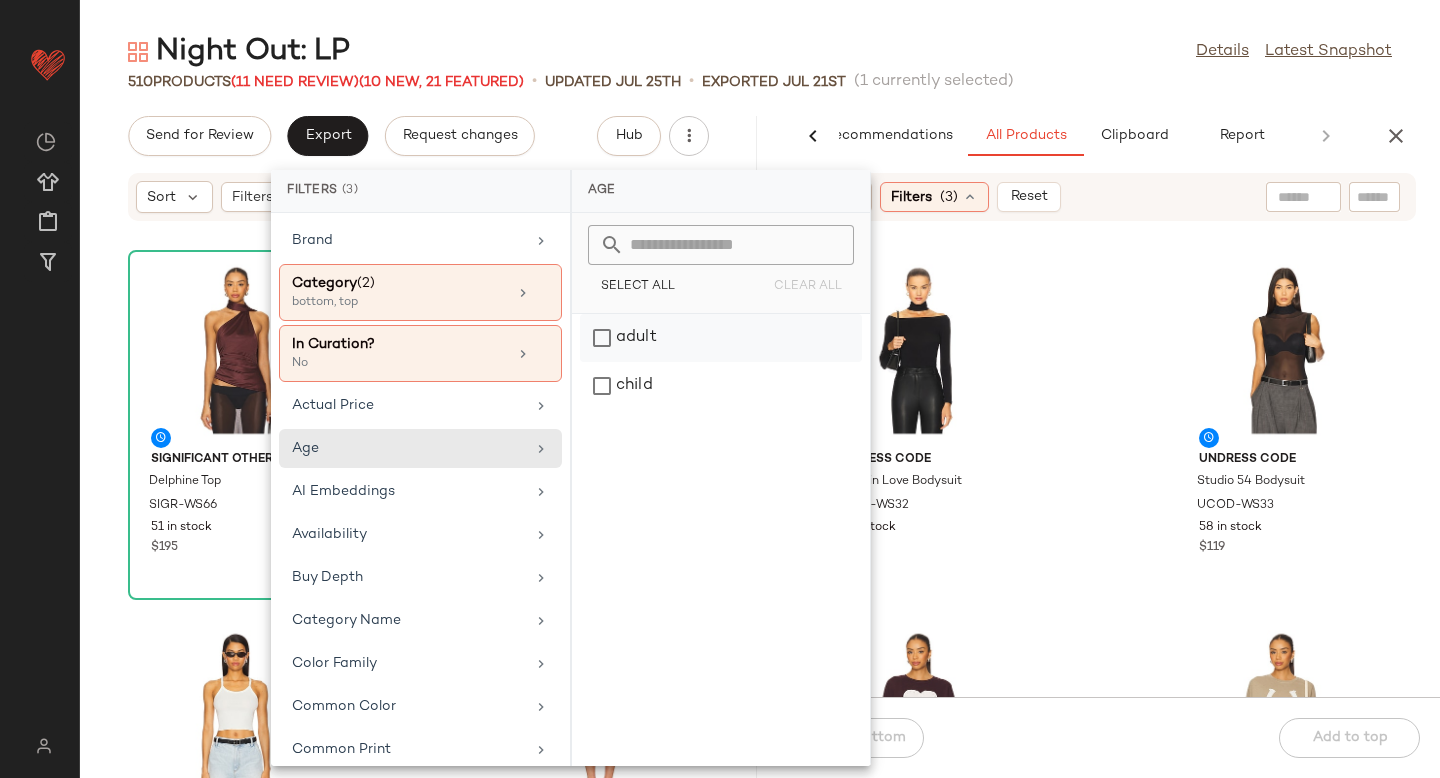 click on "adult" 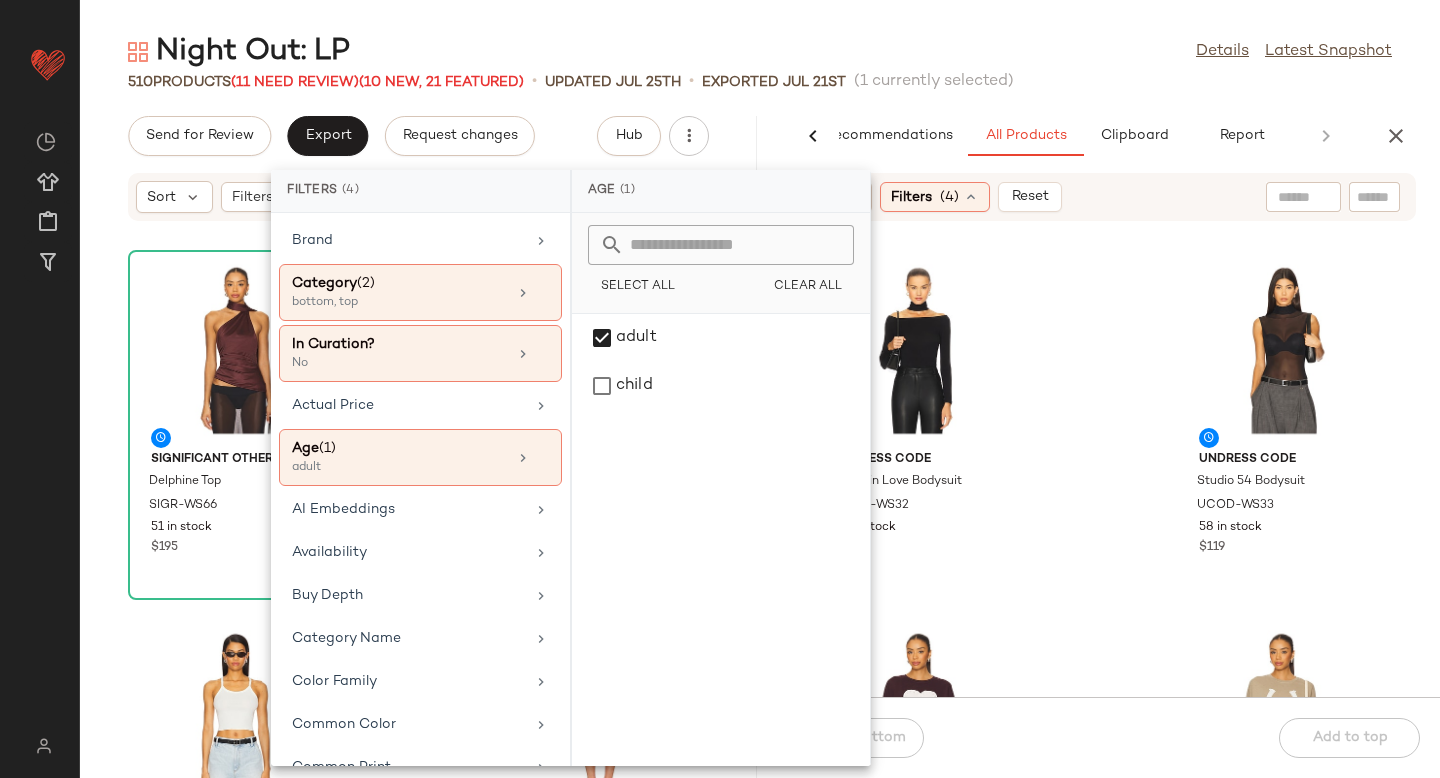 click on "Undress Code Drunk in Love Bodysuit UCOD-WS32 39 in stock $189 Undress Code Studio 54 Bodysuit UCOD-WS33 58 in stock $119 The Laundry Room Rhinestone Heart Jump Jumper TLAU-WK132 76 in stock $105 The Laundry Room Horseshoe Patchwork Jump Jumper TLAU-WK133 76 in stock $105 The Laundry Room Champagne Cowboy Oversized Tee TLAU-WS442 156 in stock $59 superdown Wilma Mini Skirt SPDW-WQ465 205 in stock $78 SER.O.YA Cassidy Pant SERR-WP84 42 in stock $298 SER.O.YA Tamsin Midi Skirt SERR-WQ115 42 in stock $328" 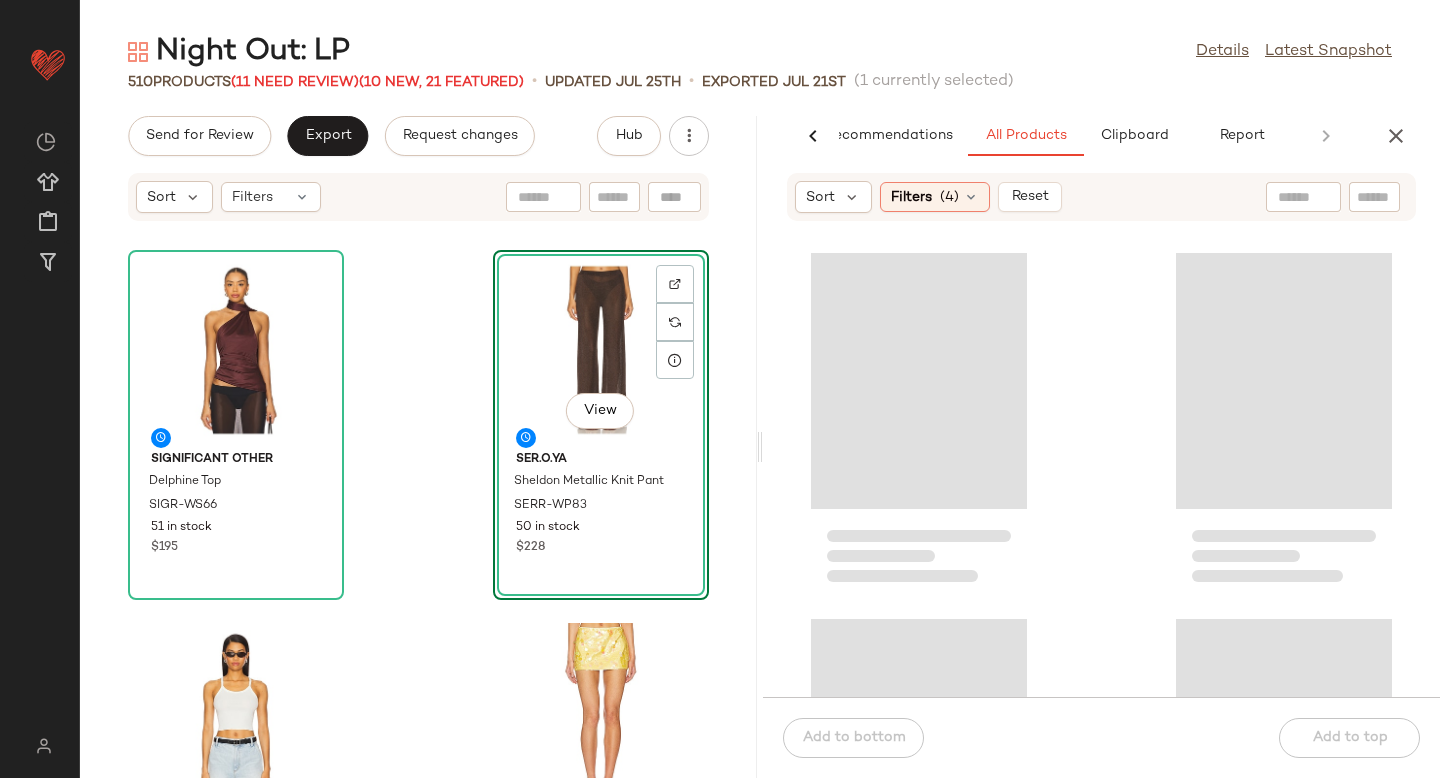 click 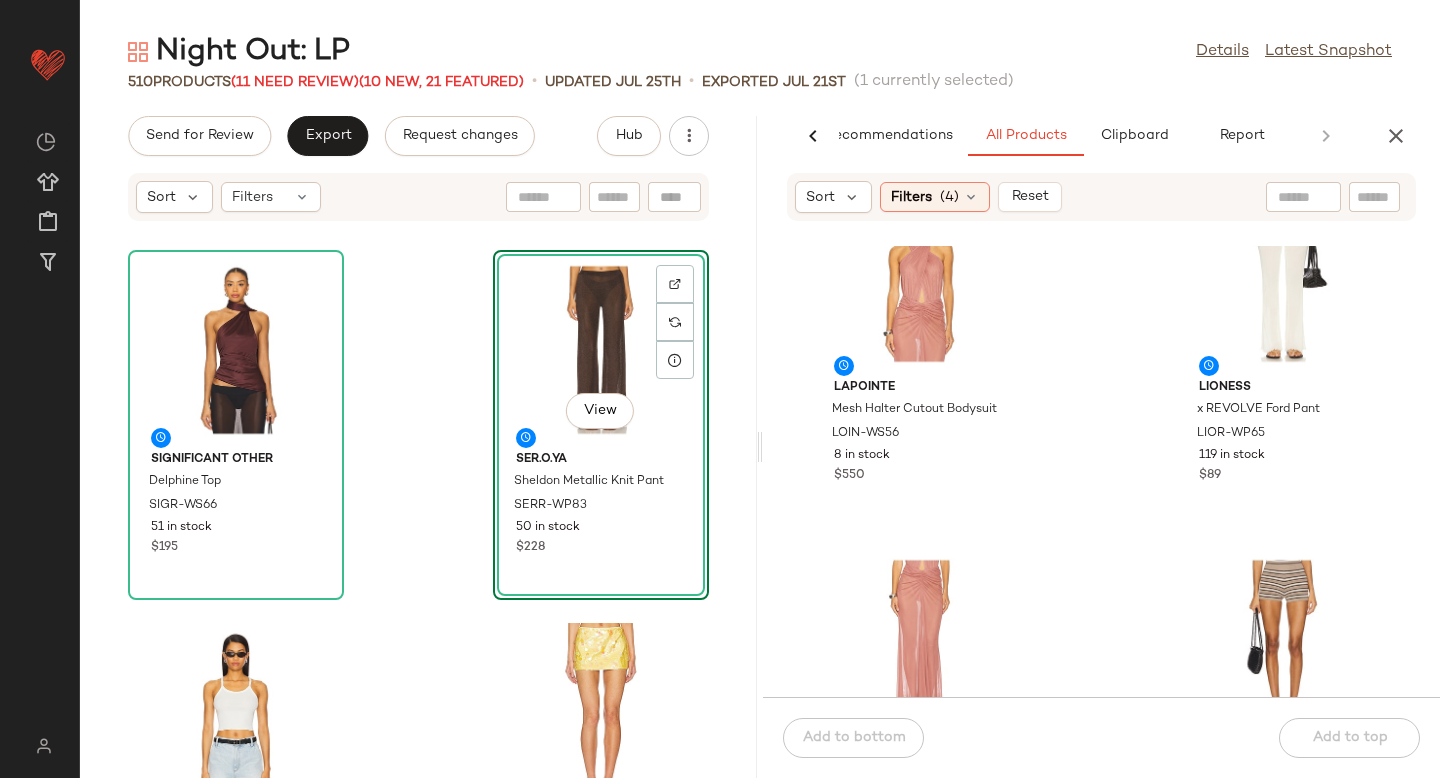 scroll, scrollTop: 5547, scrollLeft: 0, axis: vertical 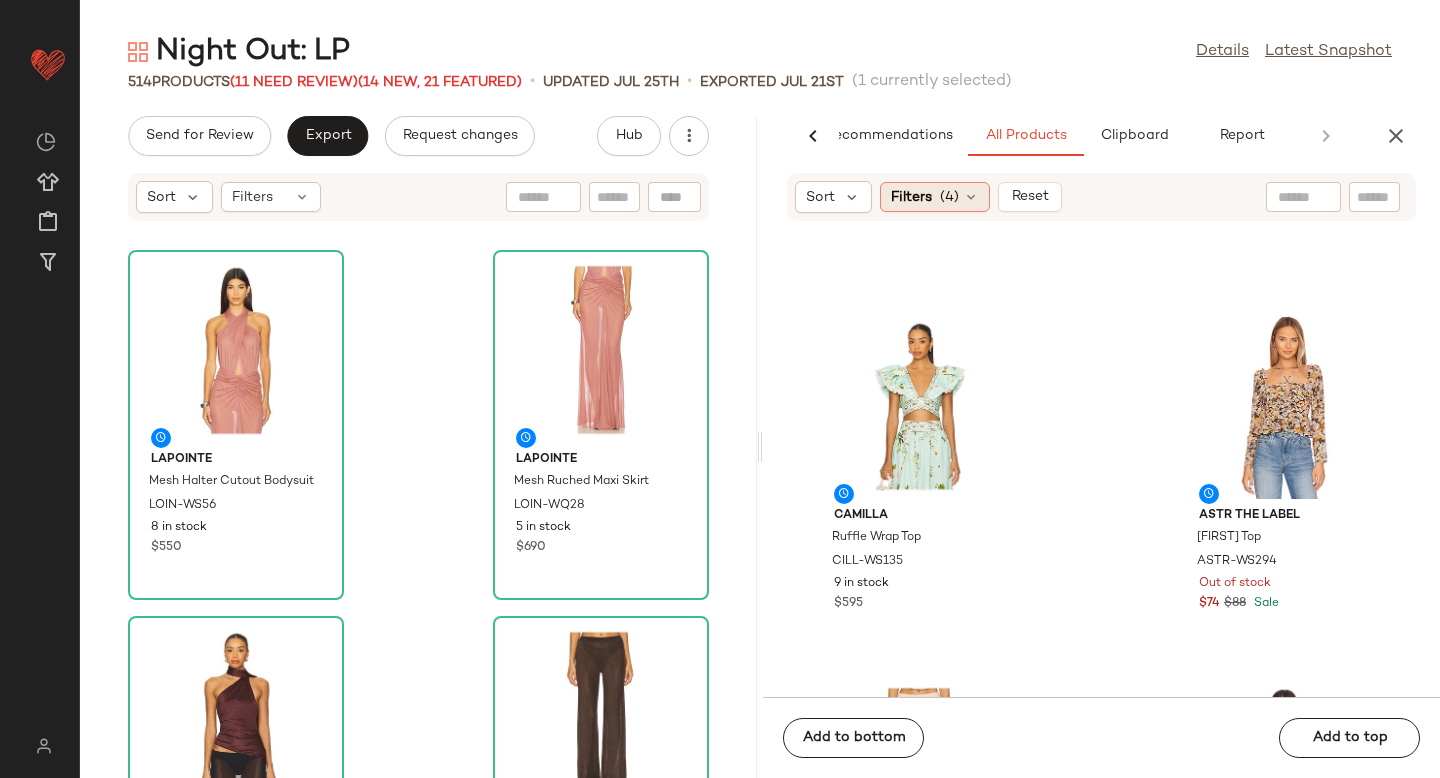click on "(4)" at bounding box center [949, 197] 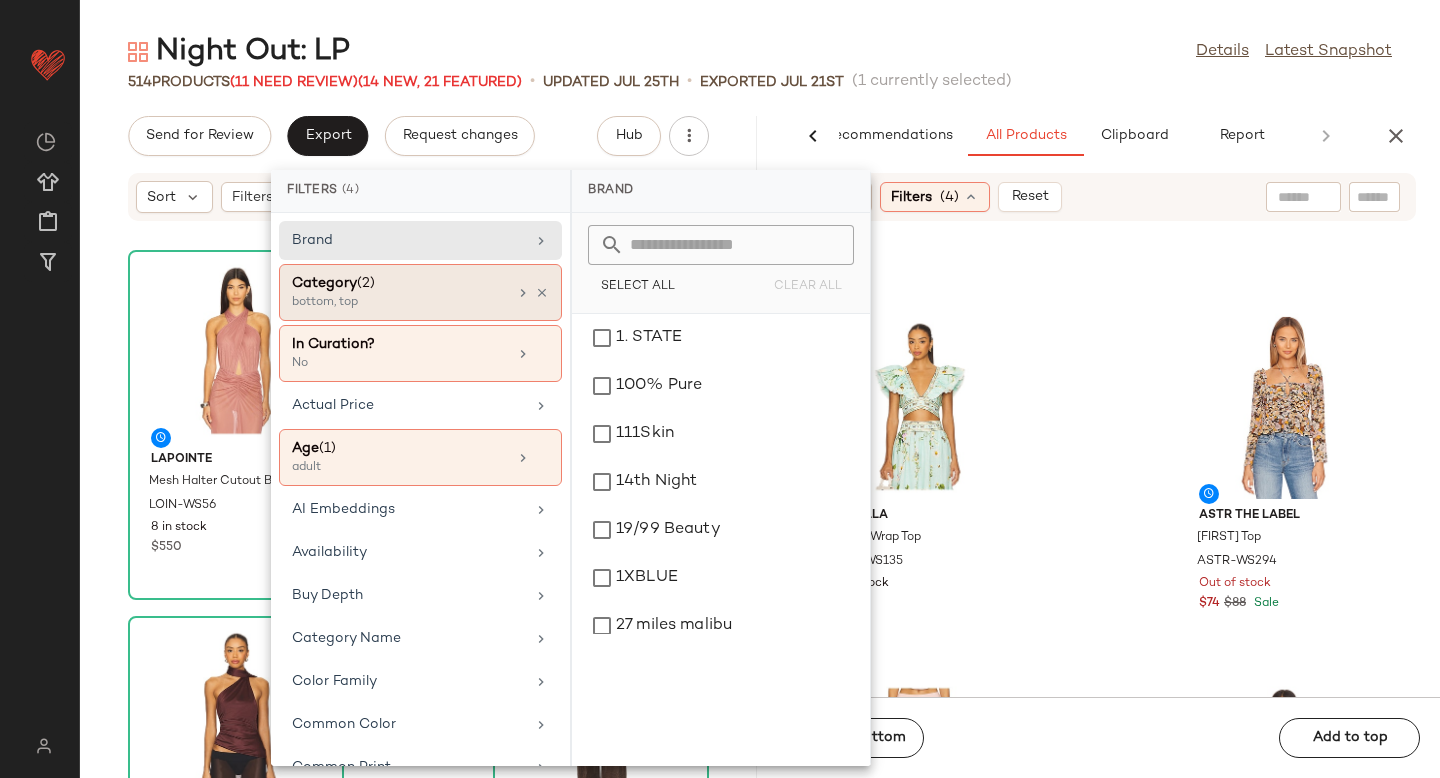 click on "bottom, top" at bounding box center (392, 303) 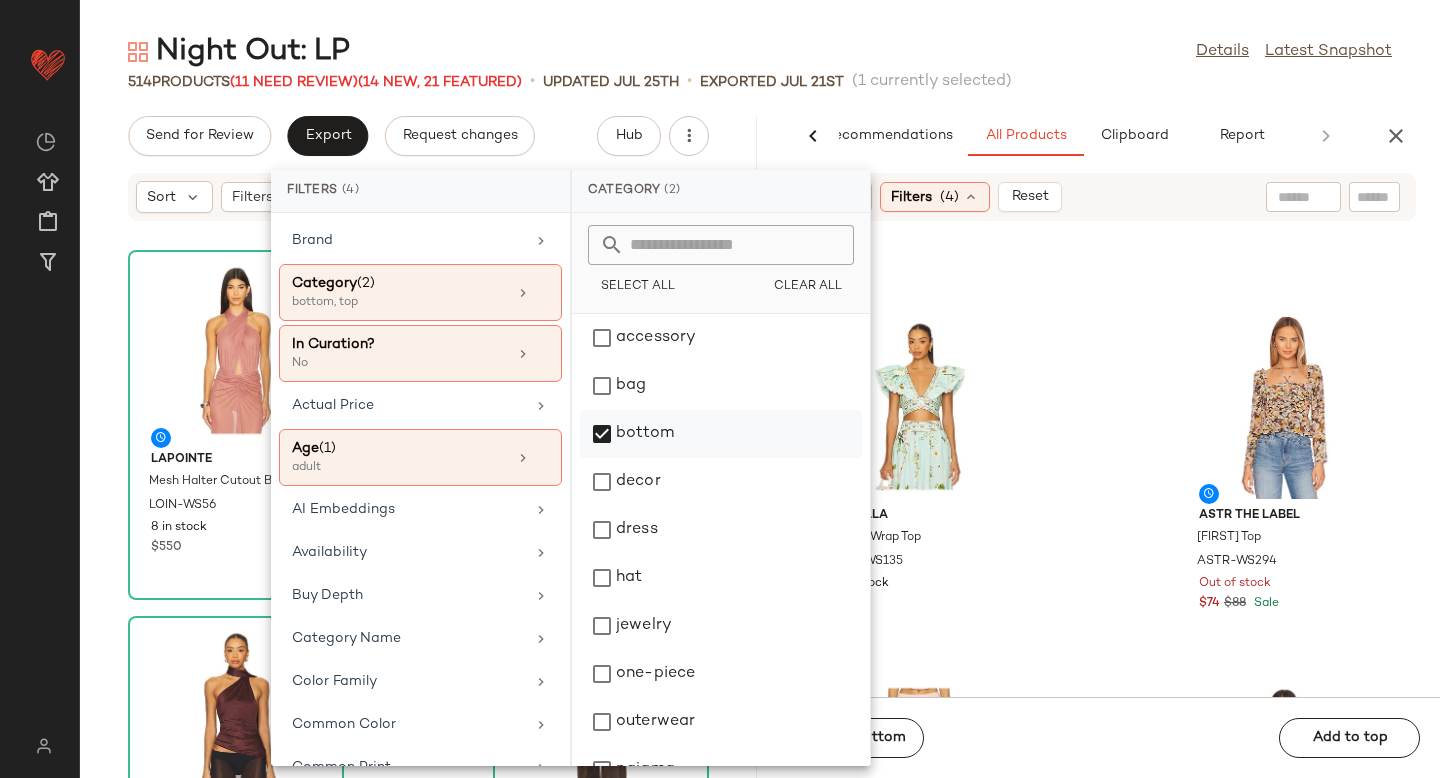 click on "bottom" 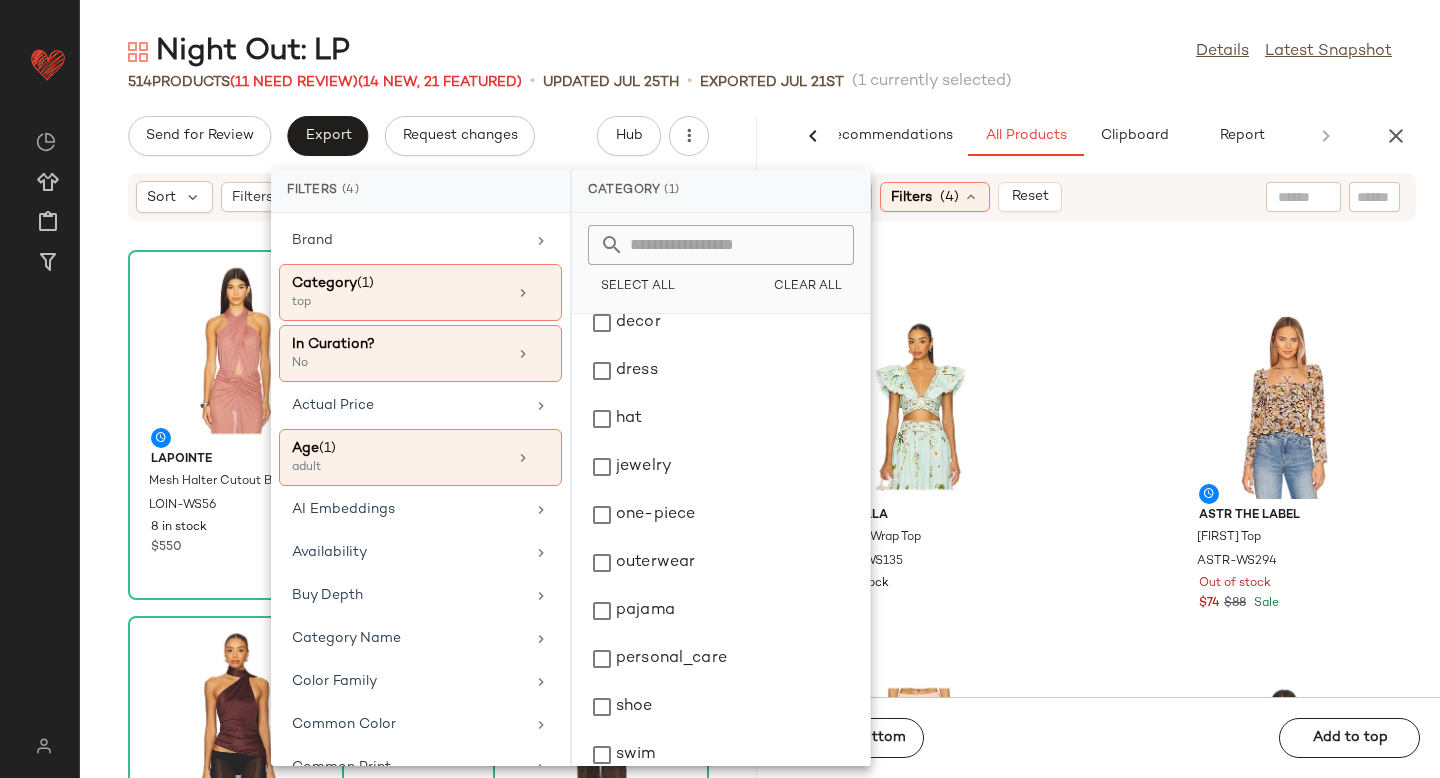 scroll, scrollTop: 244, scrollLeft: 0, axis: vertical 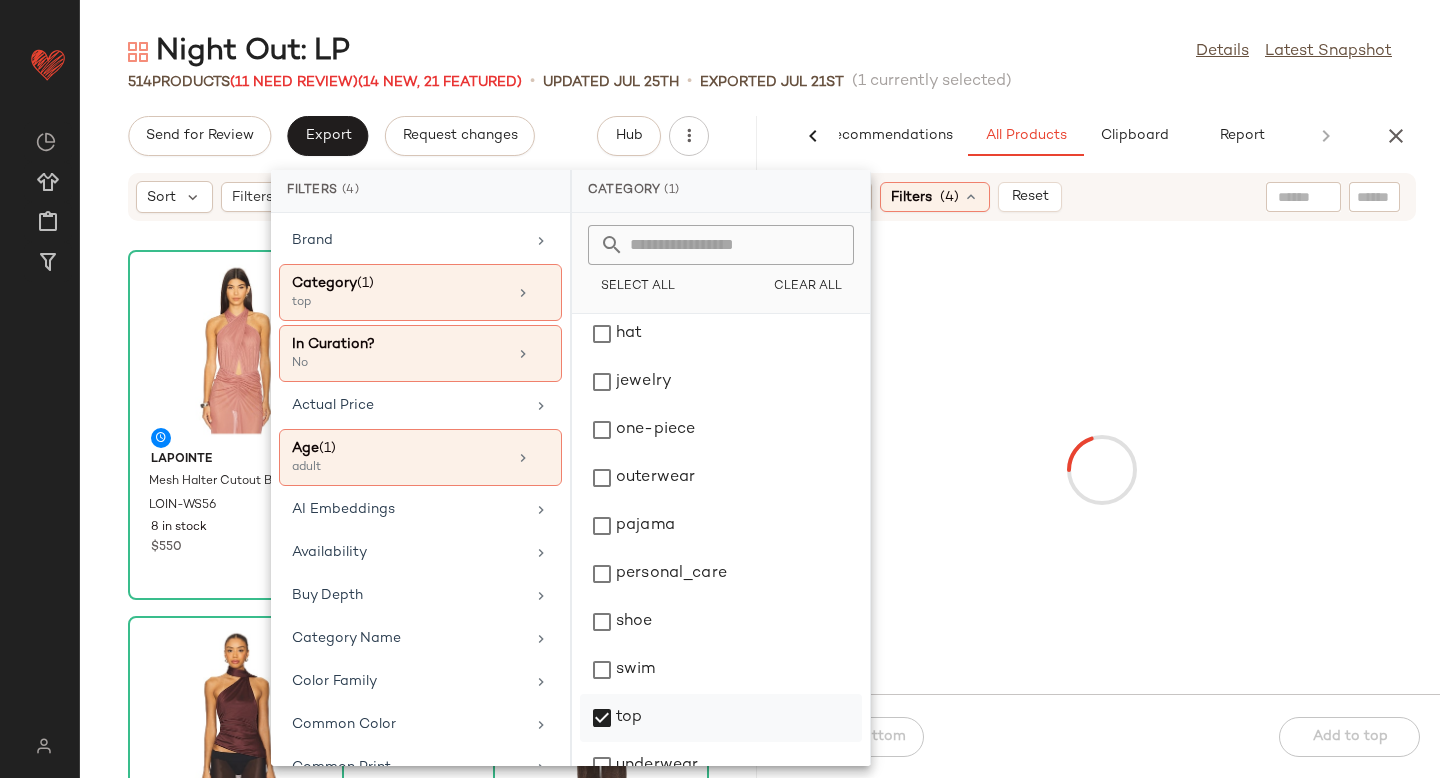 click on "top" 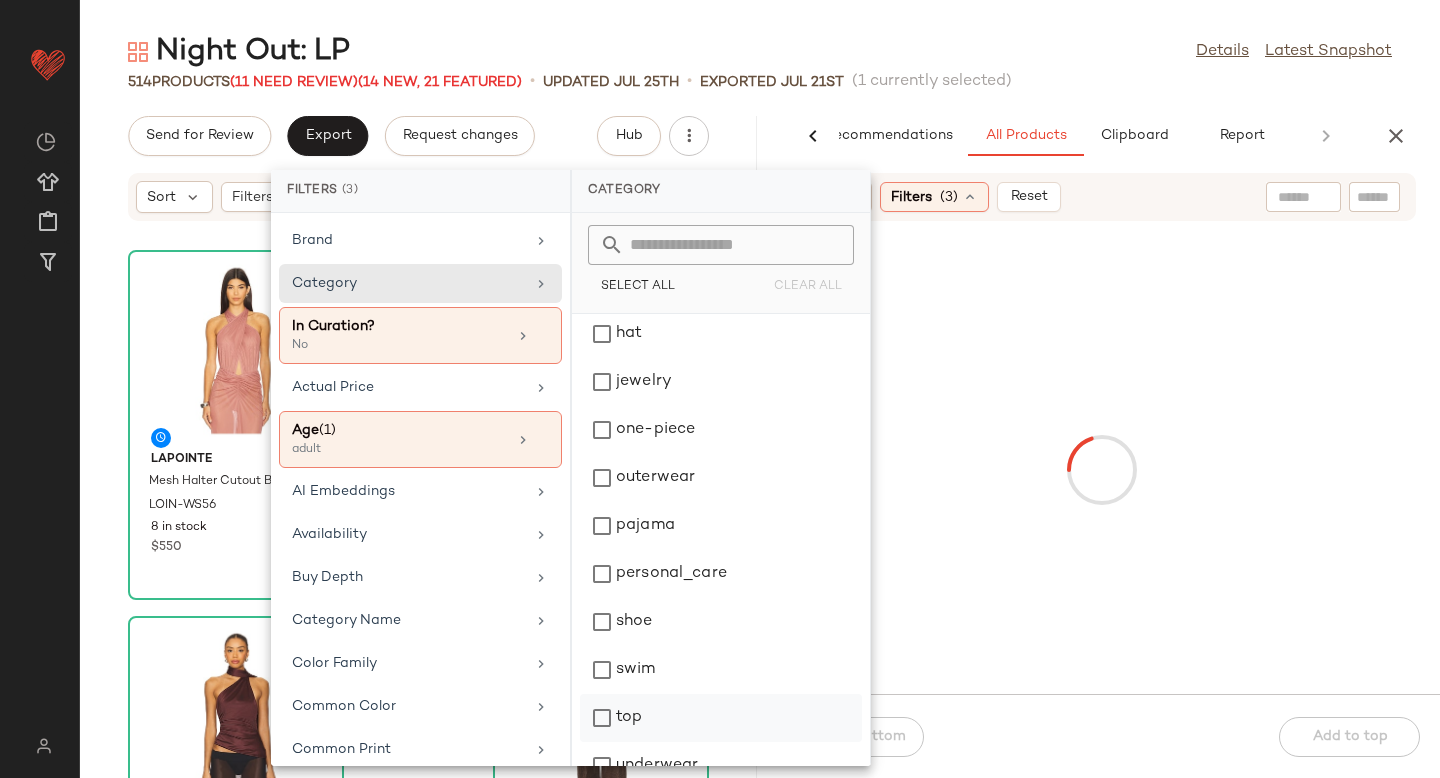 scroll, scrollTop: 43, scrollLeft: 0, axis: vertical 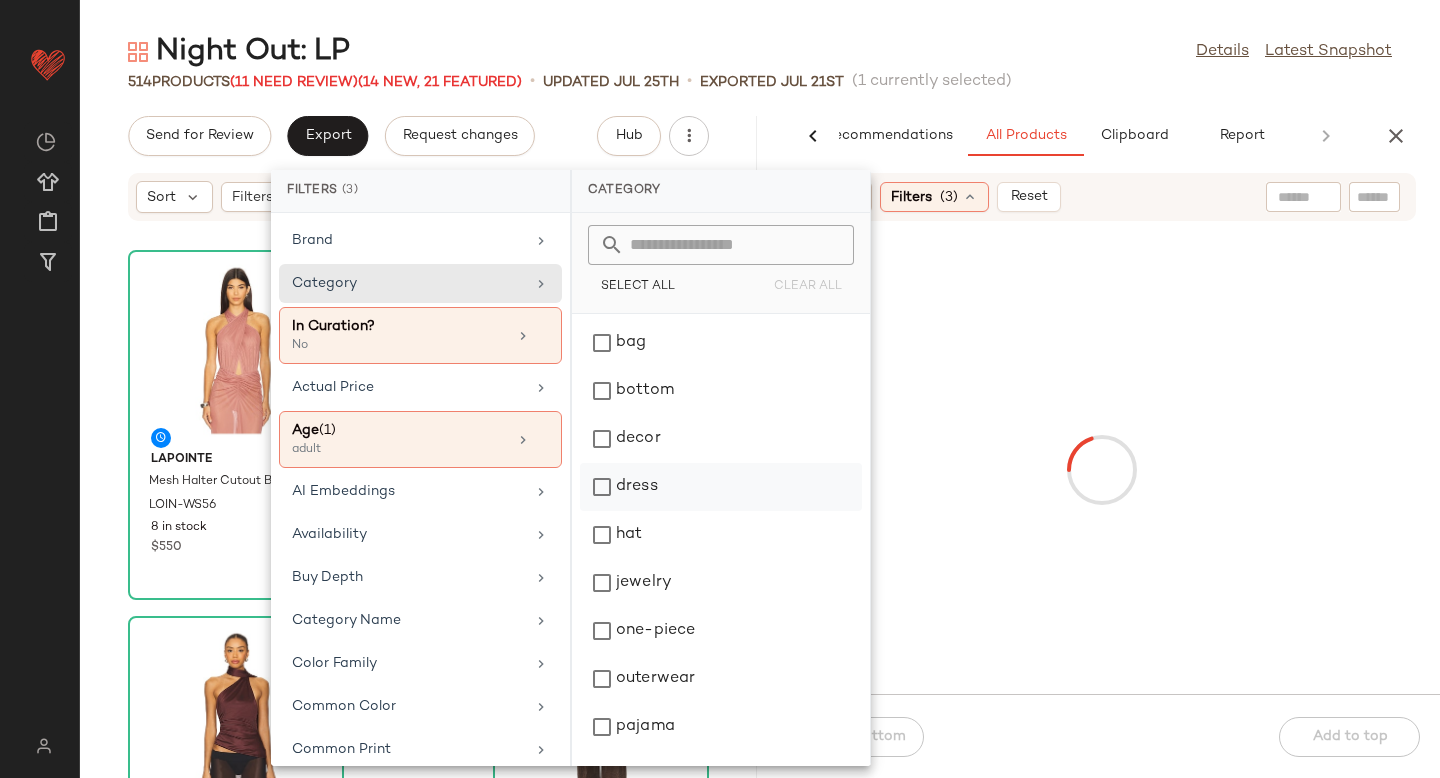 click on "dress" 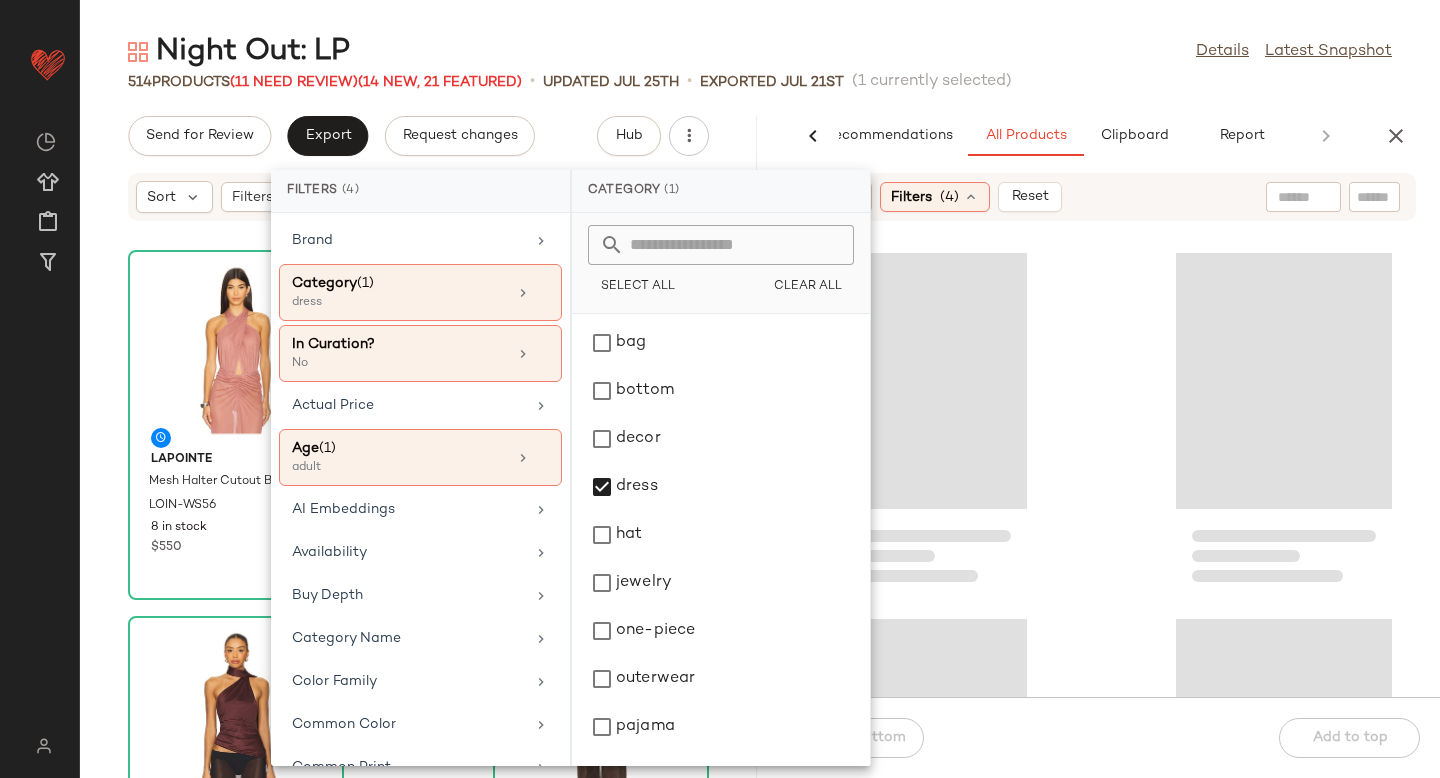 click 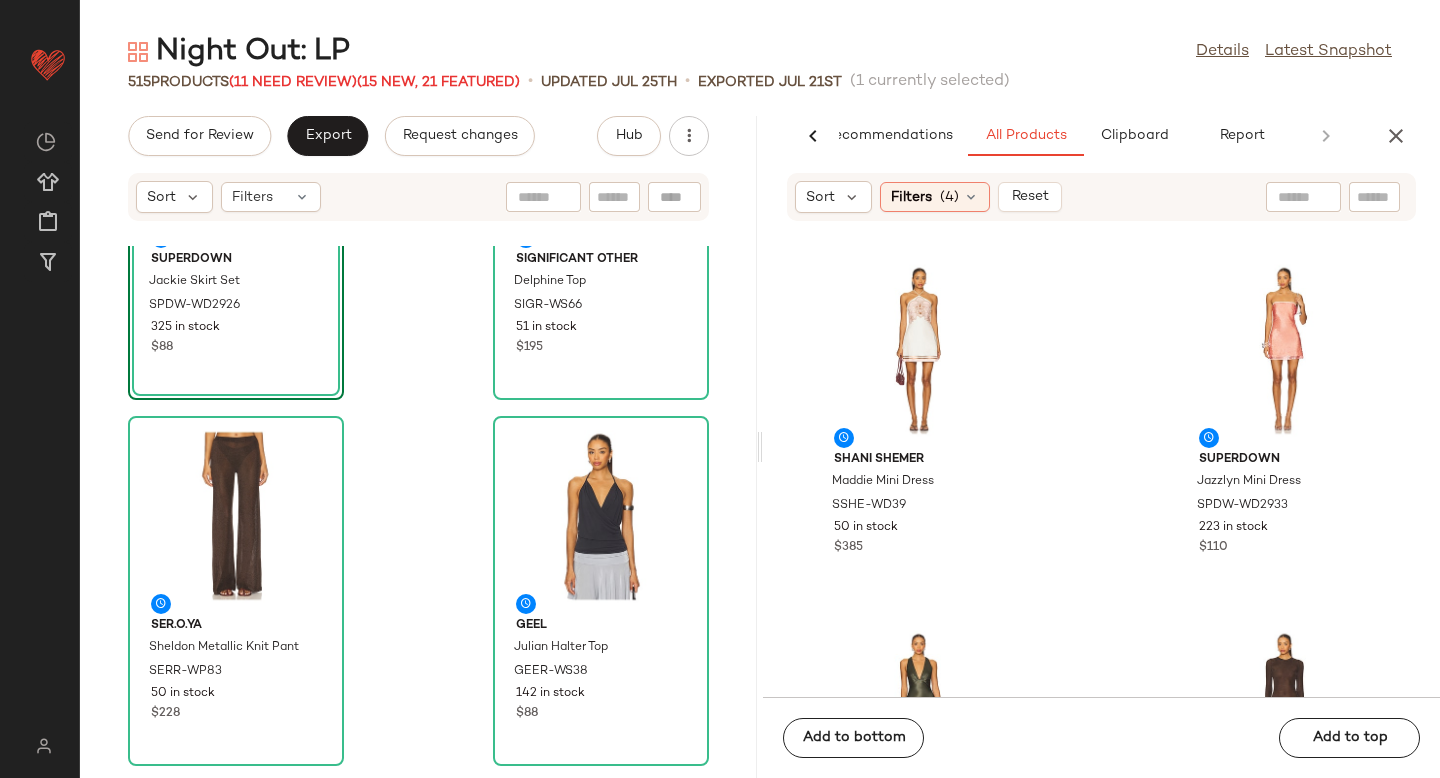 scroll, scrollTop: 643, scrollLeft: 0, axis: vertical 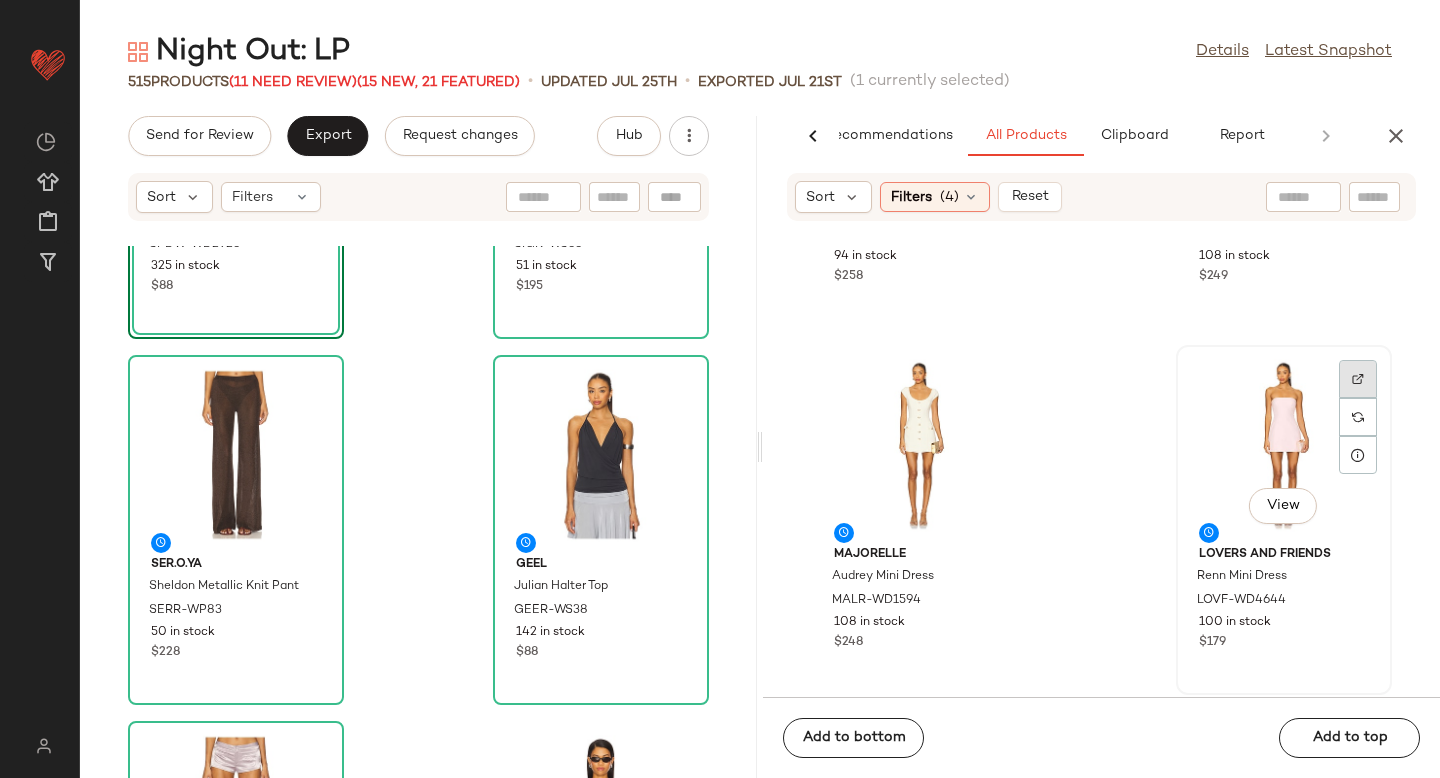 click 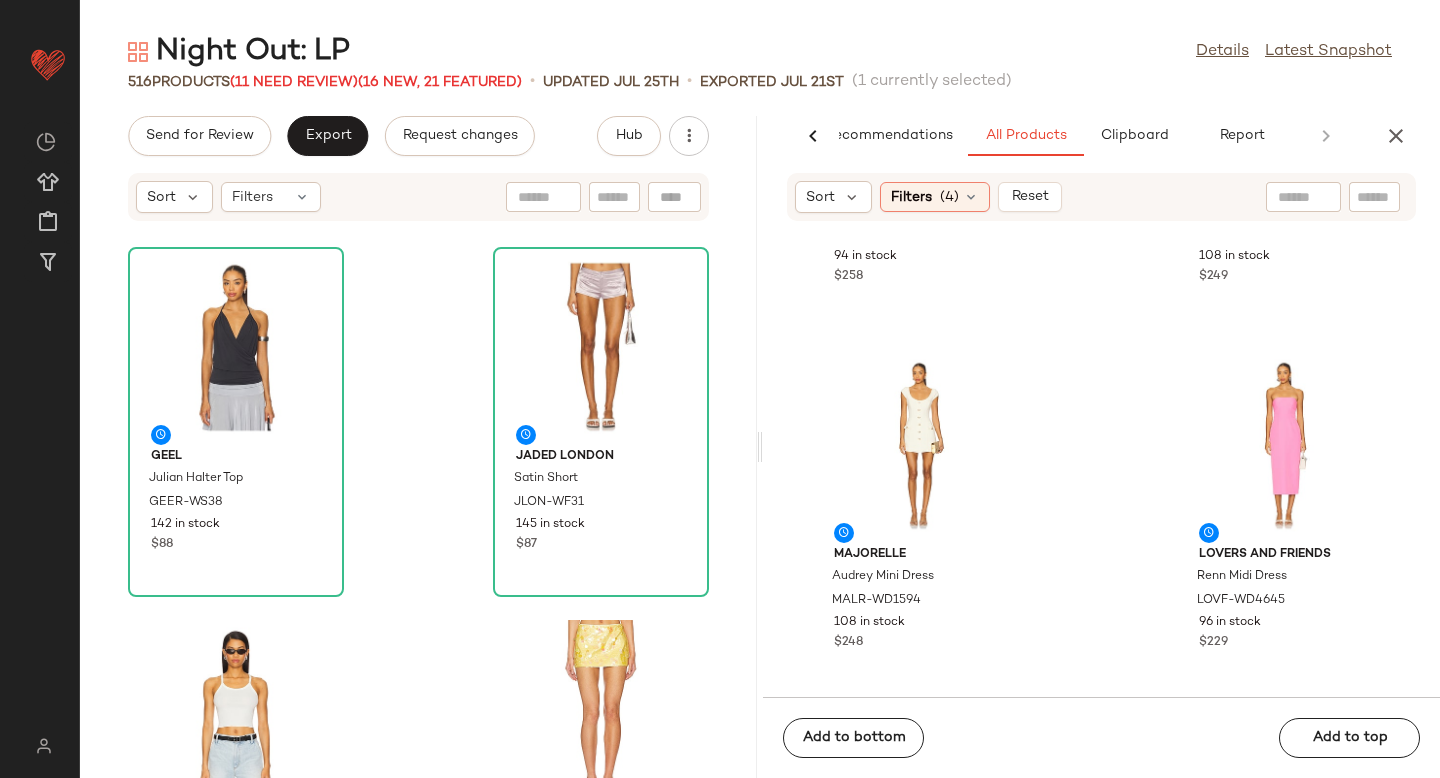 scroll, scrollTop: 1112, scrollLeft: 0, axis: vertical 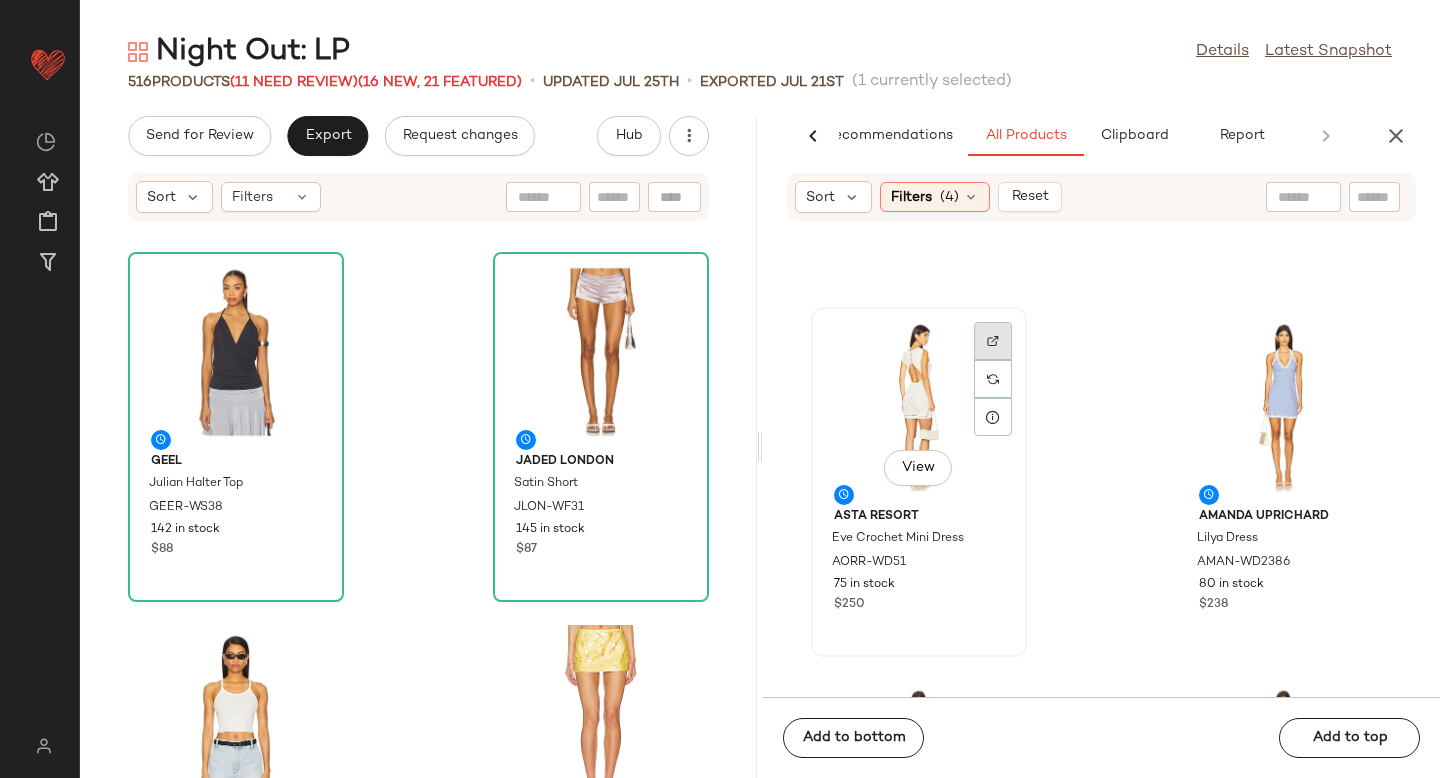 click 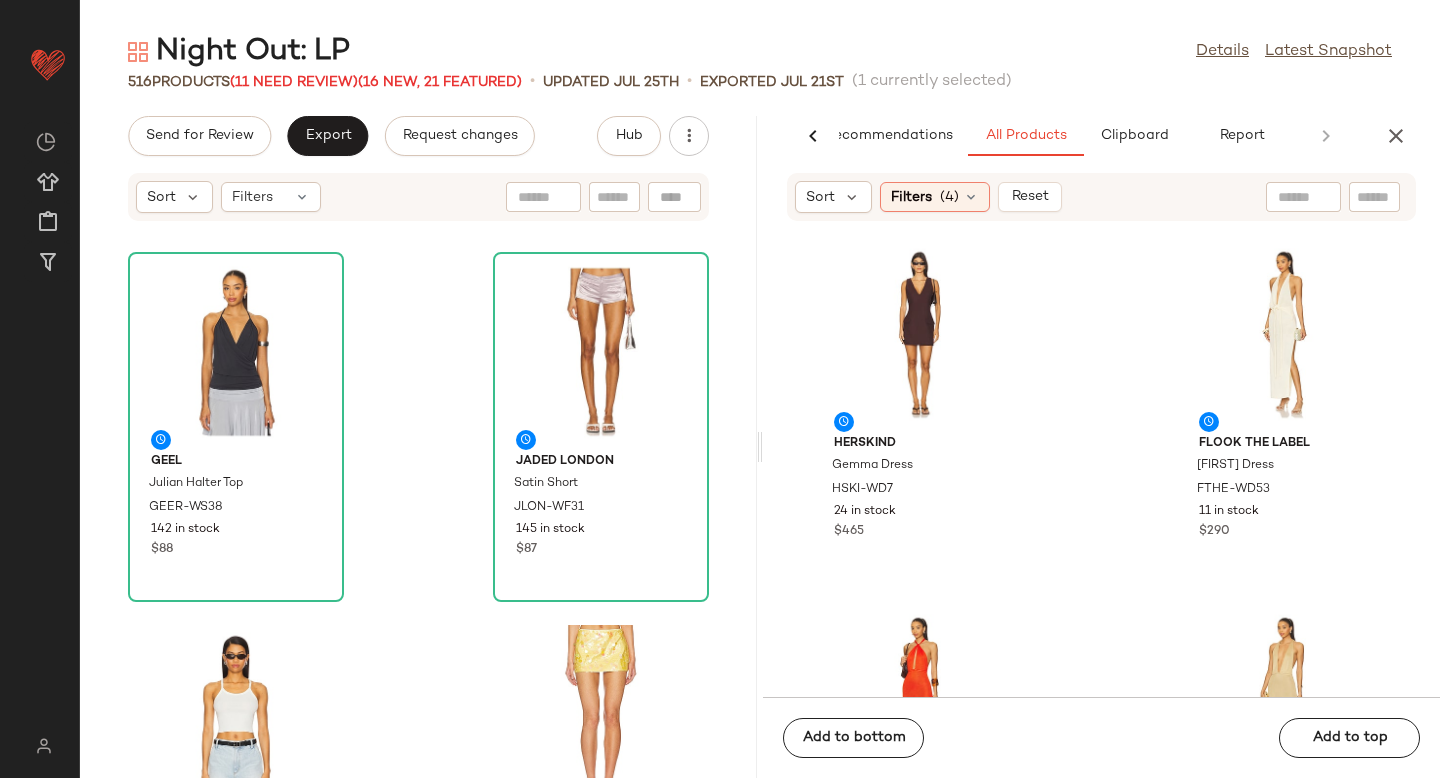 scroll, scrollTop: 17580, scrollLeft: 0, axis: vertical 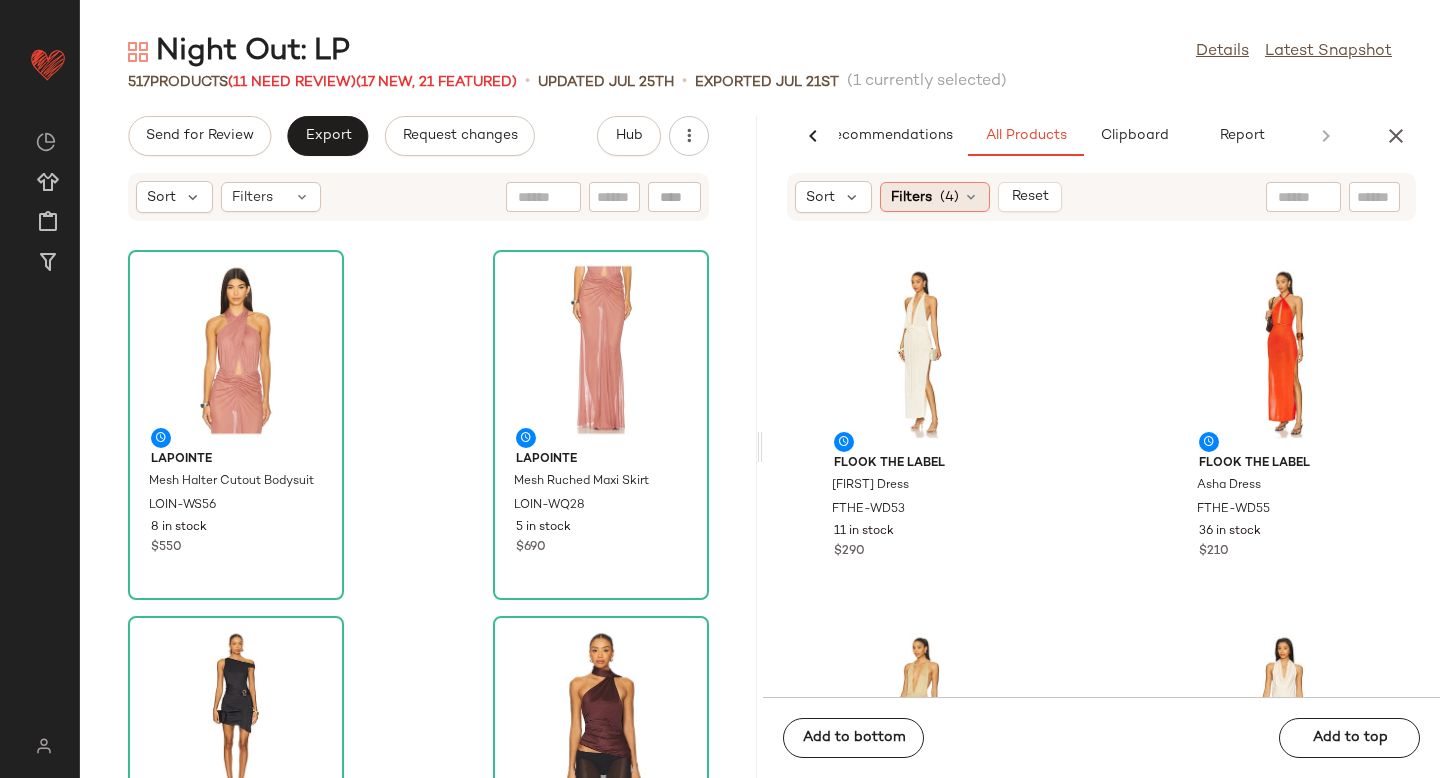 click on "Filters  (4)" 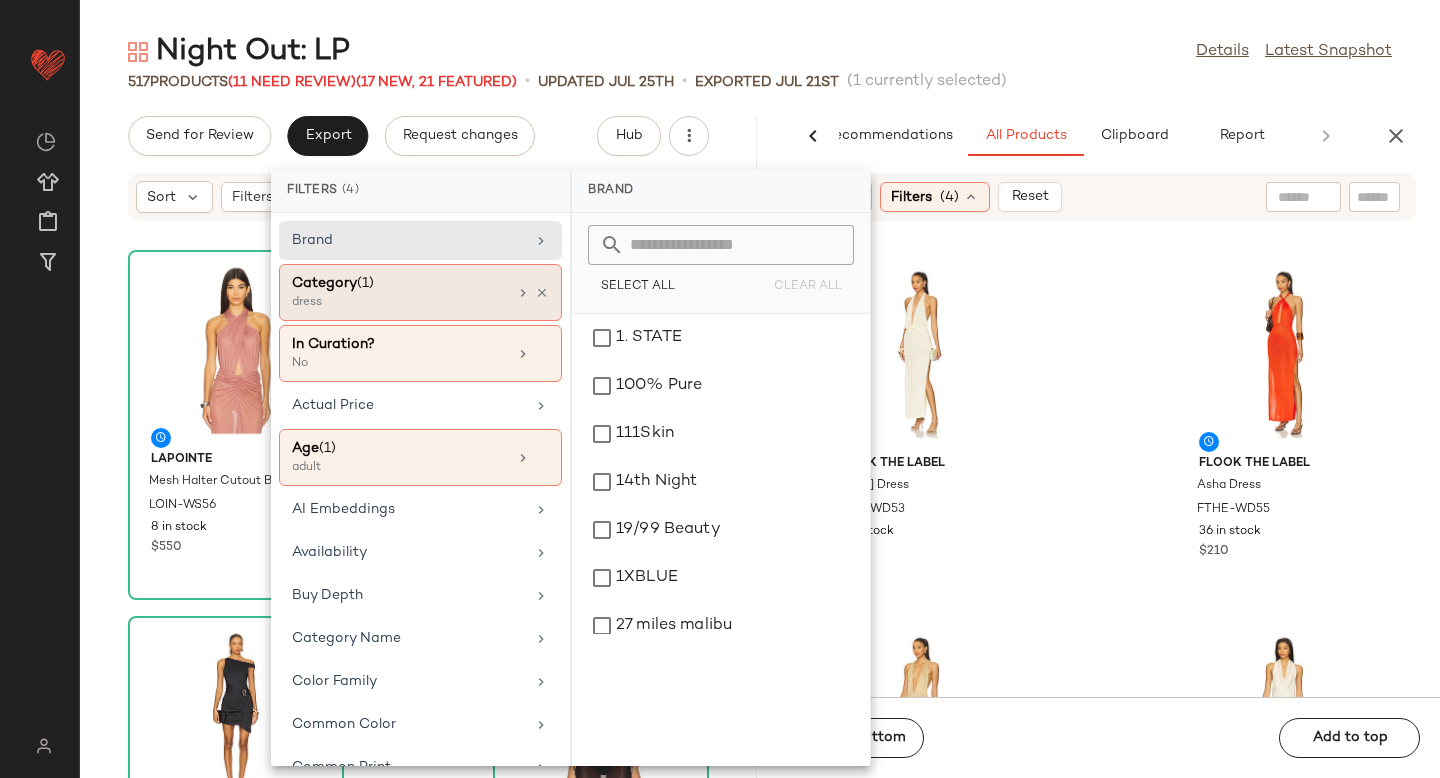click on "dress" at bounding box center (392, 303) 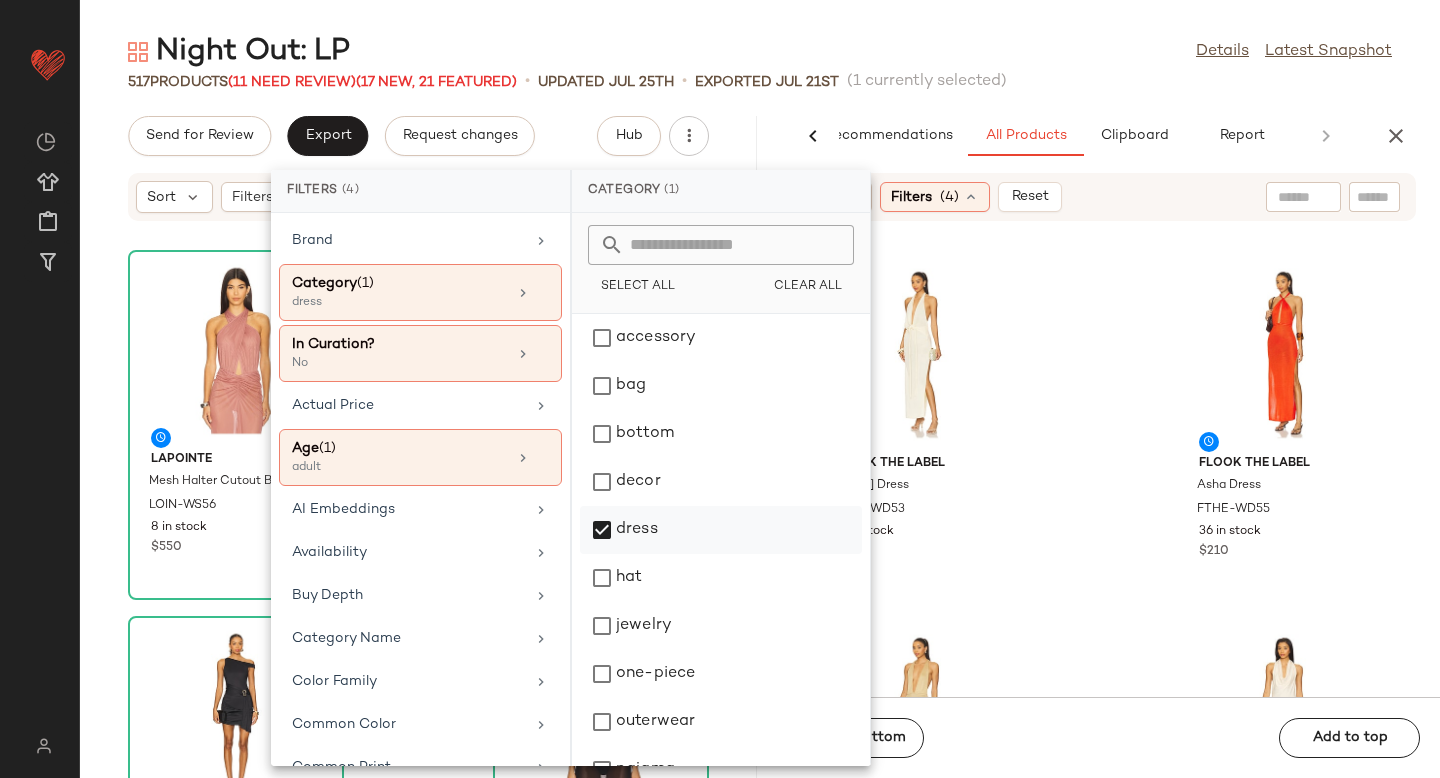 click on "dress" 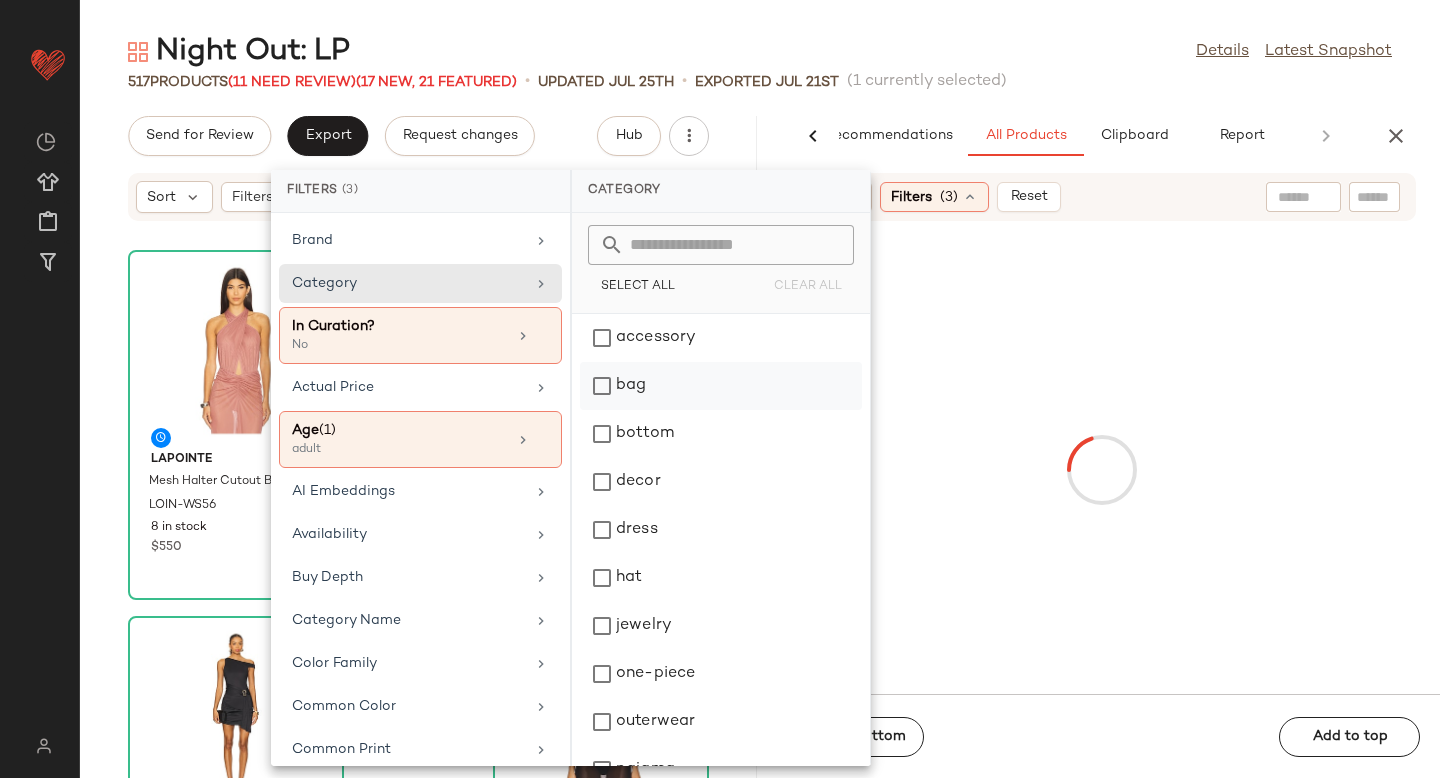 click on "bag" 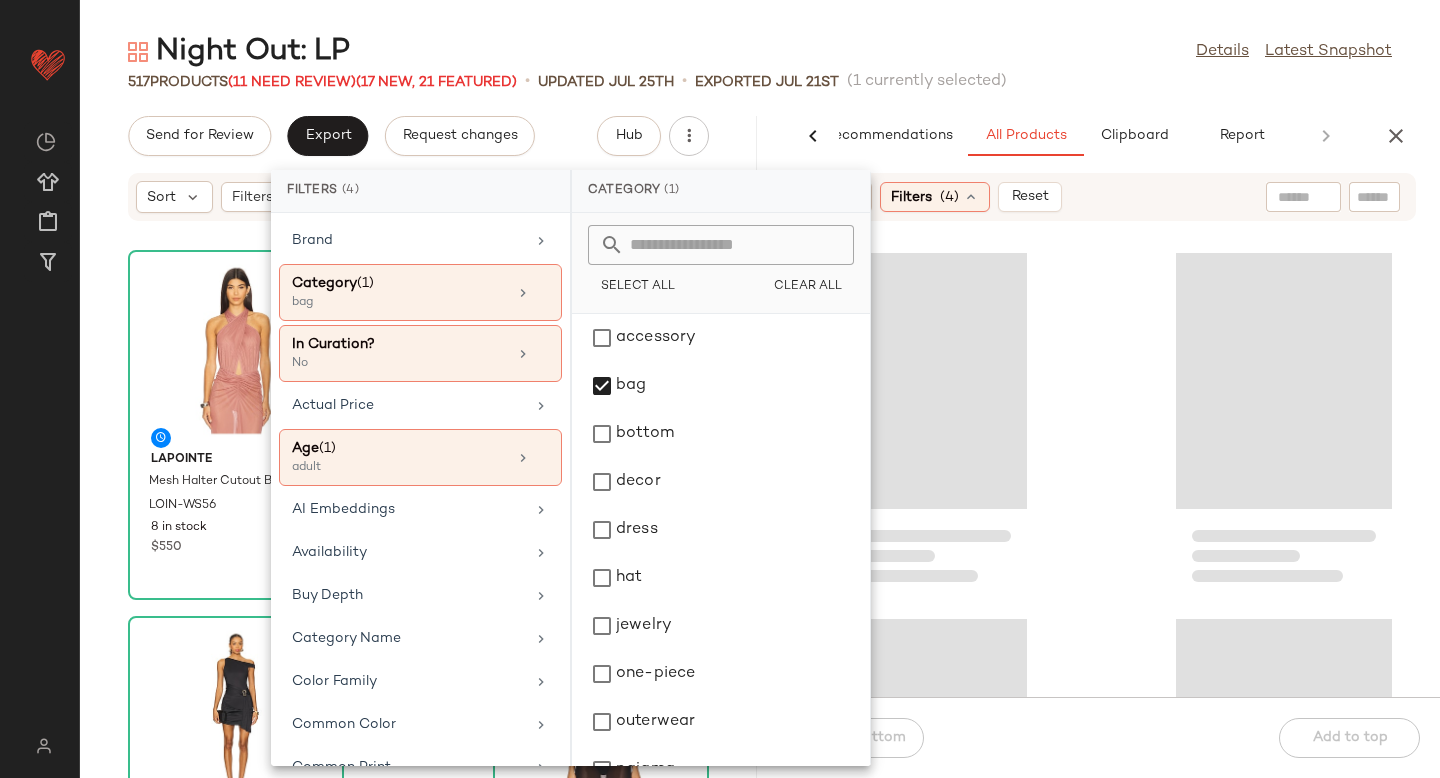 click 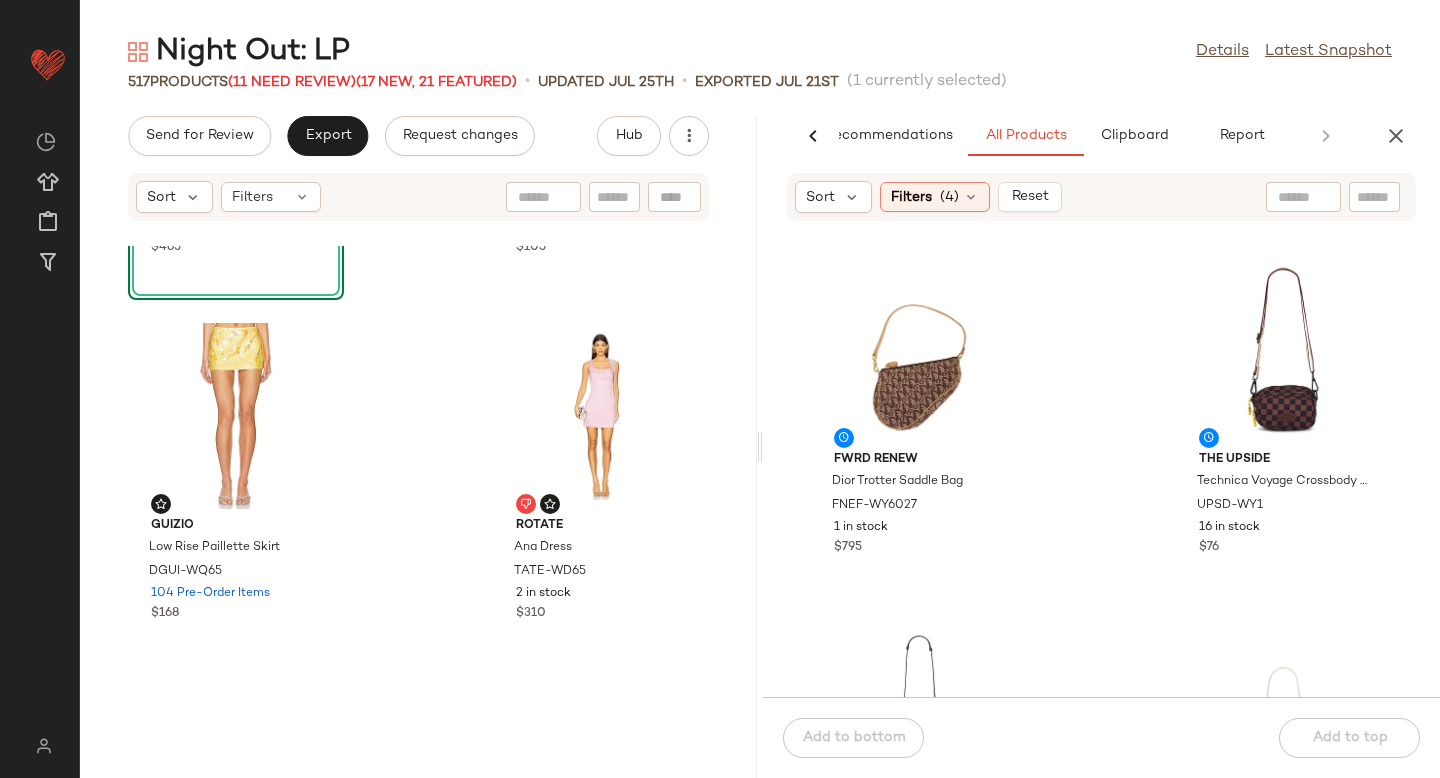 scroll, scrollTop: 0, scrollLeft: 0, axis: both 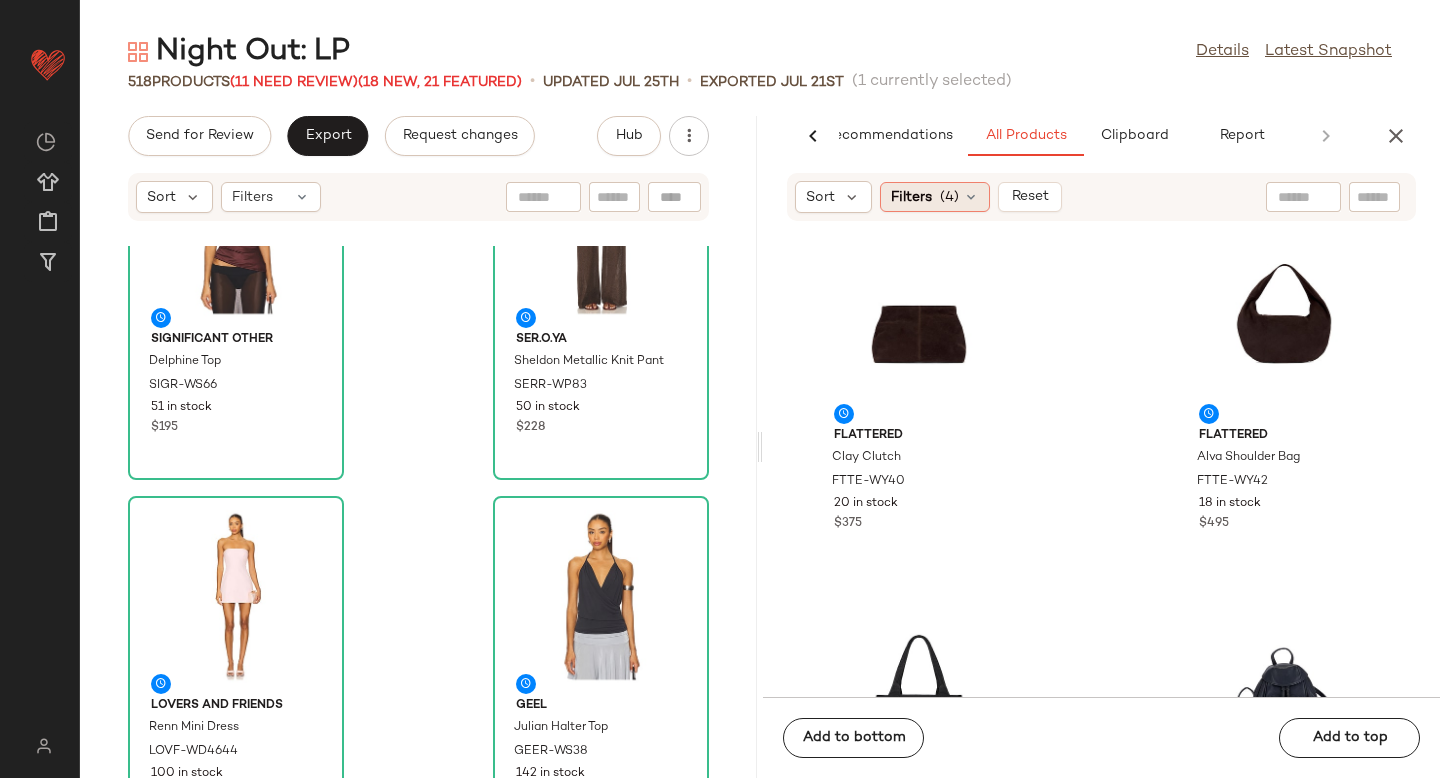 click on "Filters" at bounding box center [911, 197] 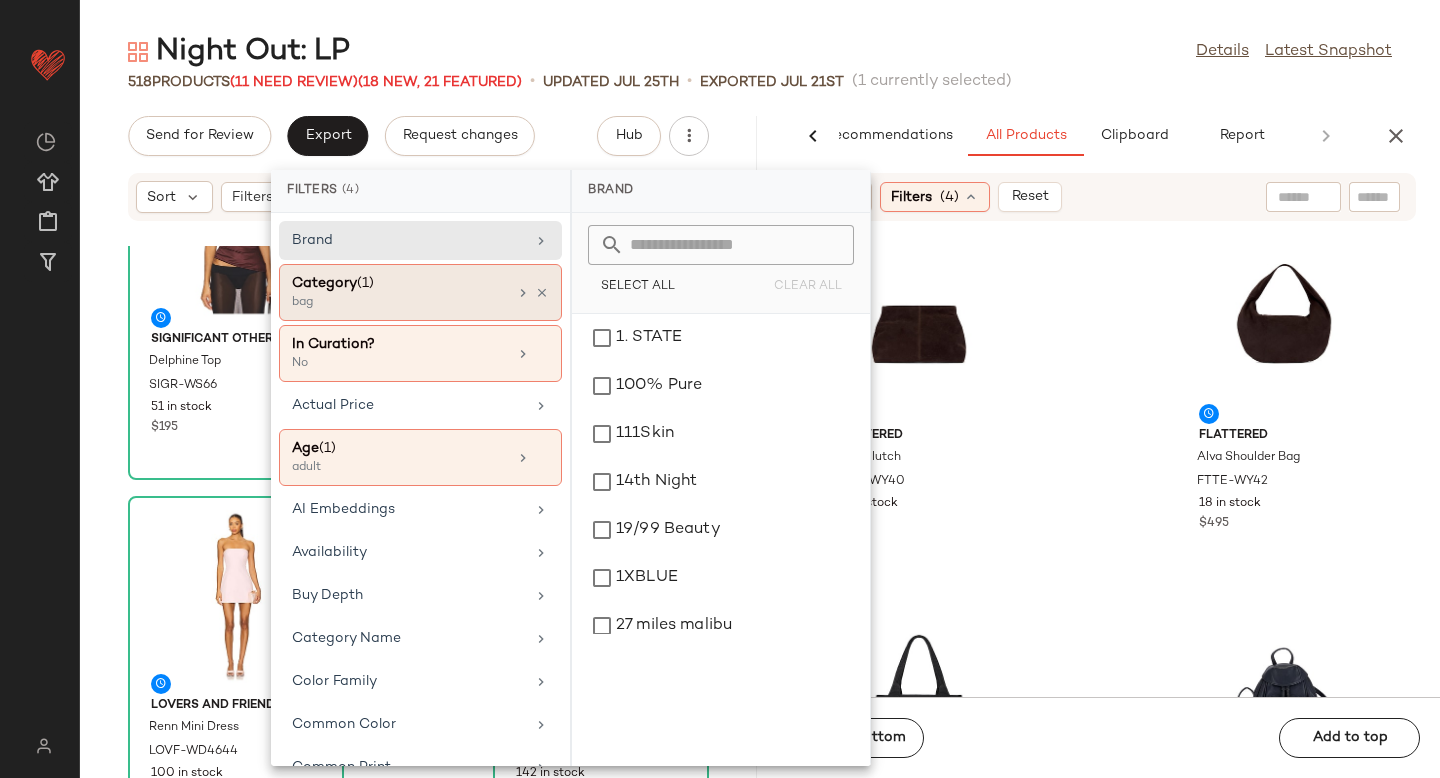 click on "bag" at bounding box center [392, 303] 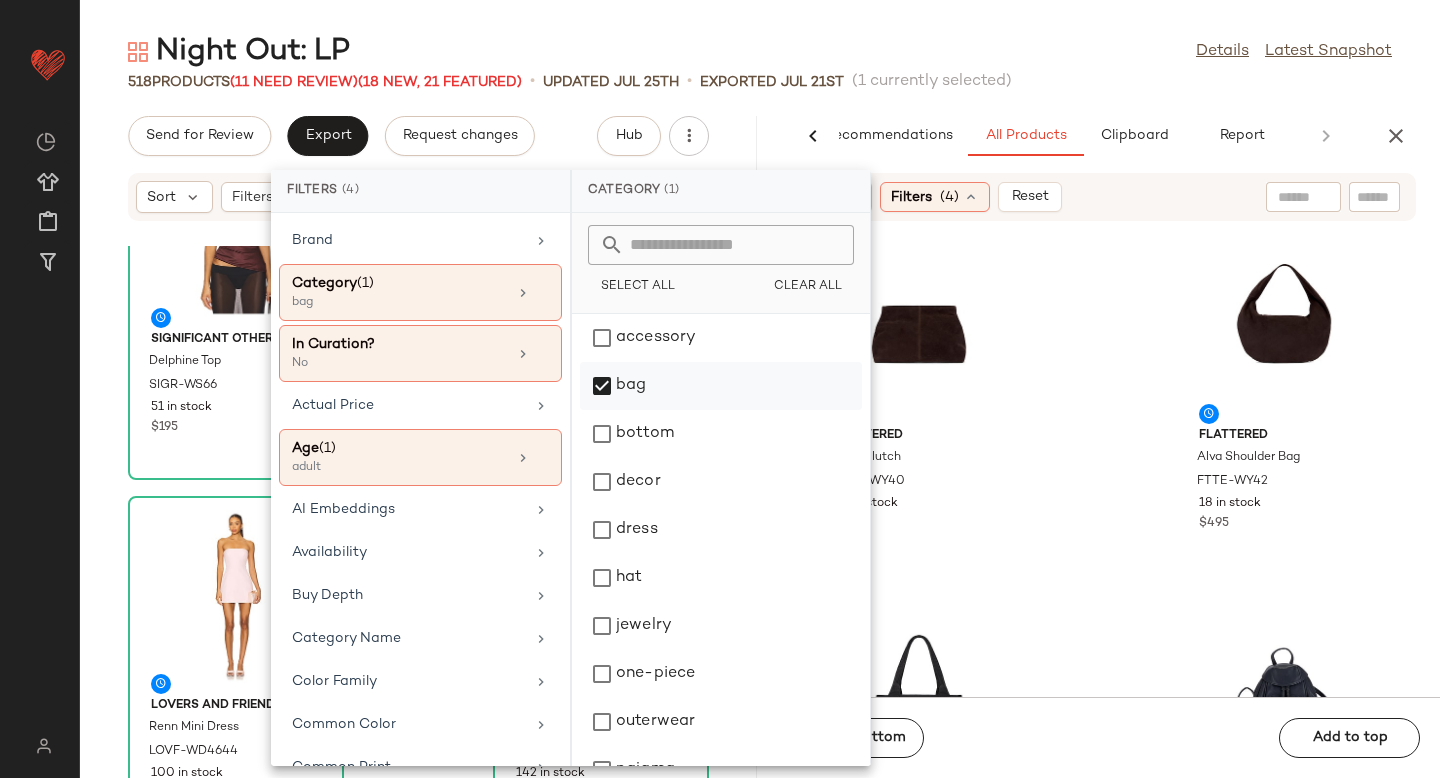 click on "bag" 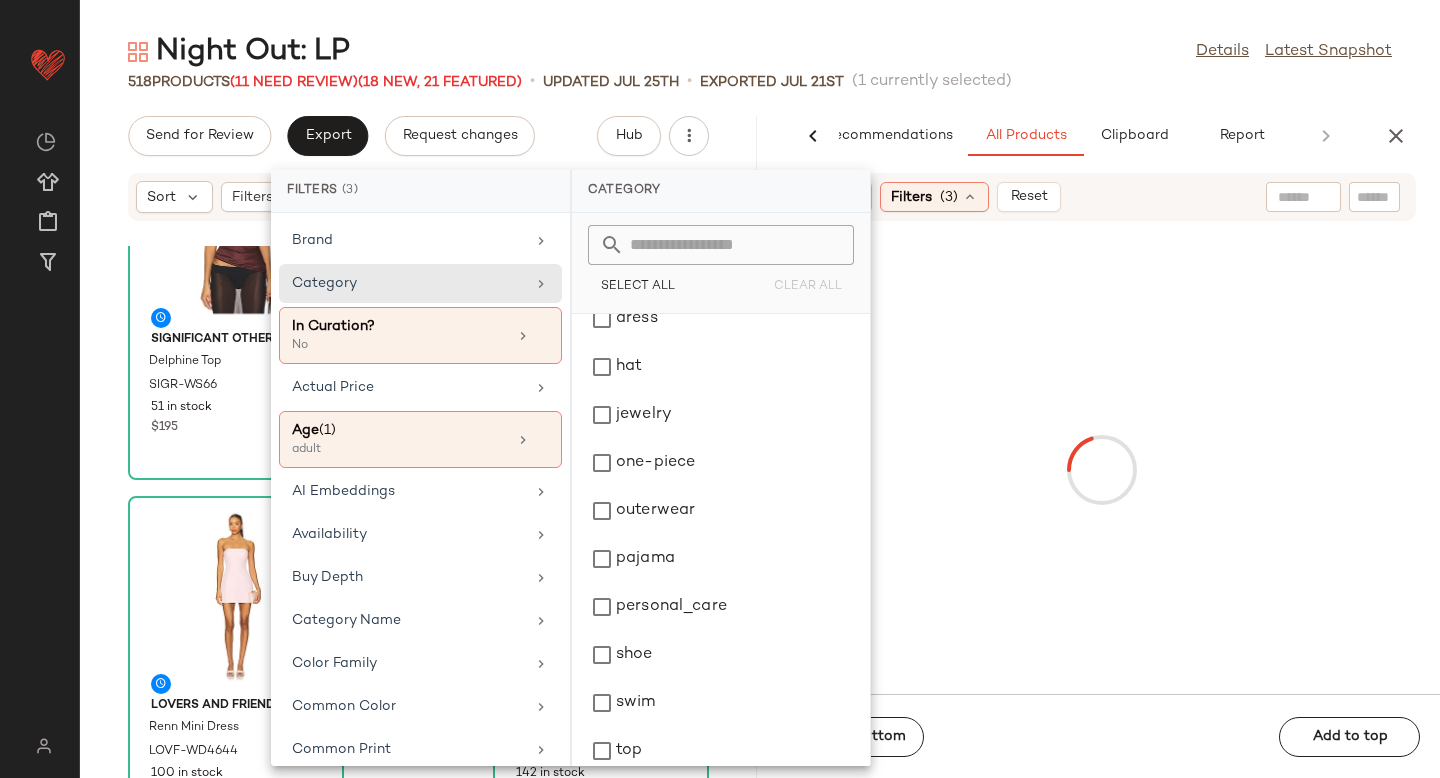 scroll, scrollTop: 276, scrollLeft: 0, axis: vertical 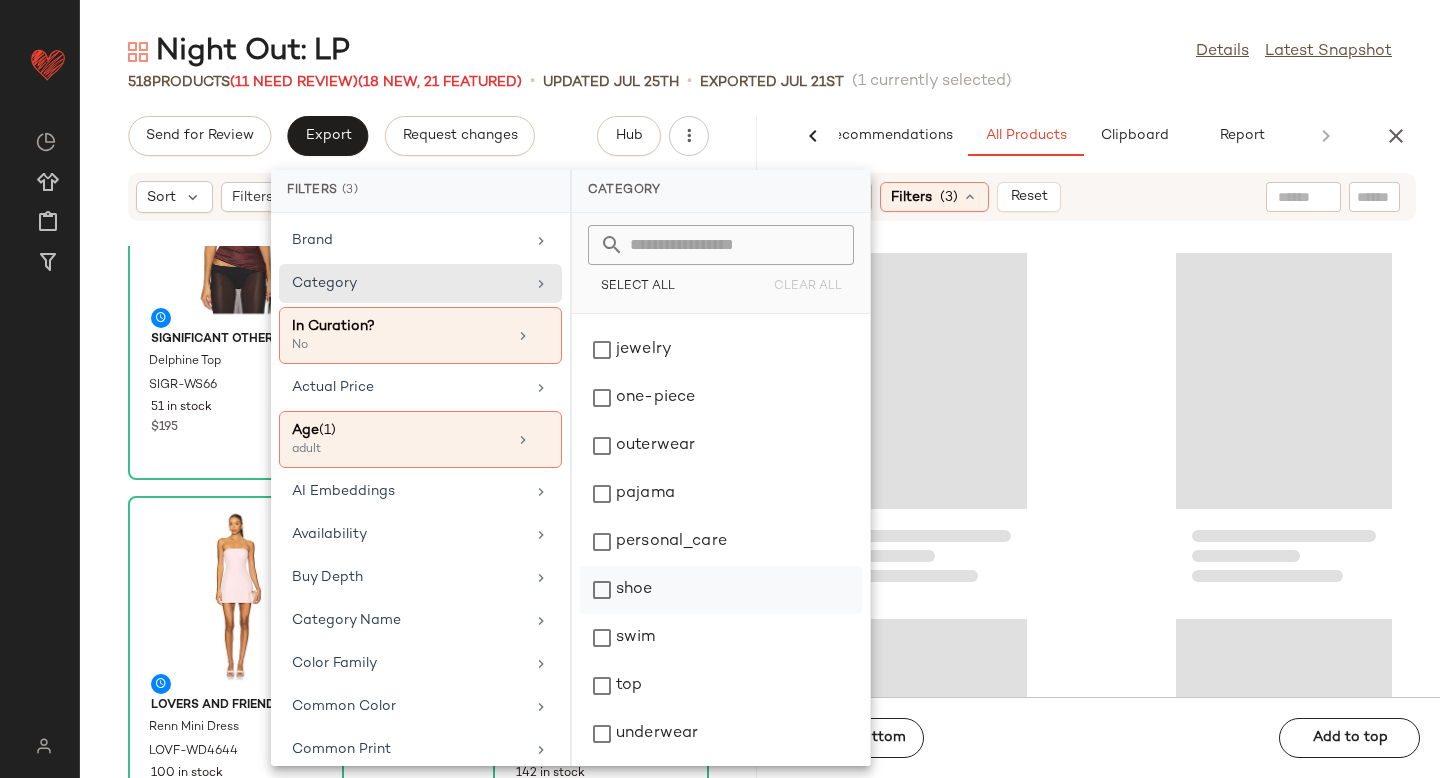 click on "shoe" 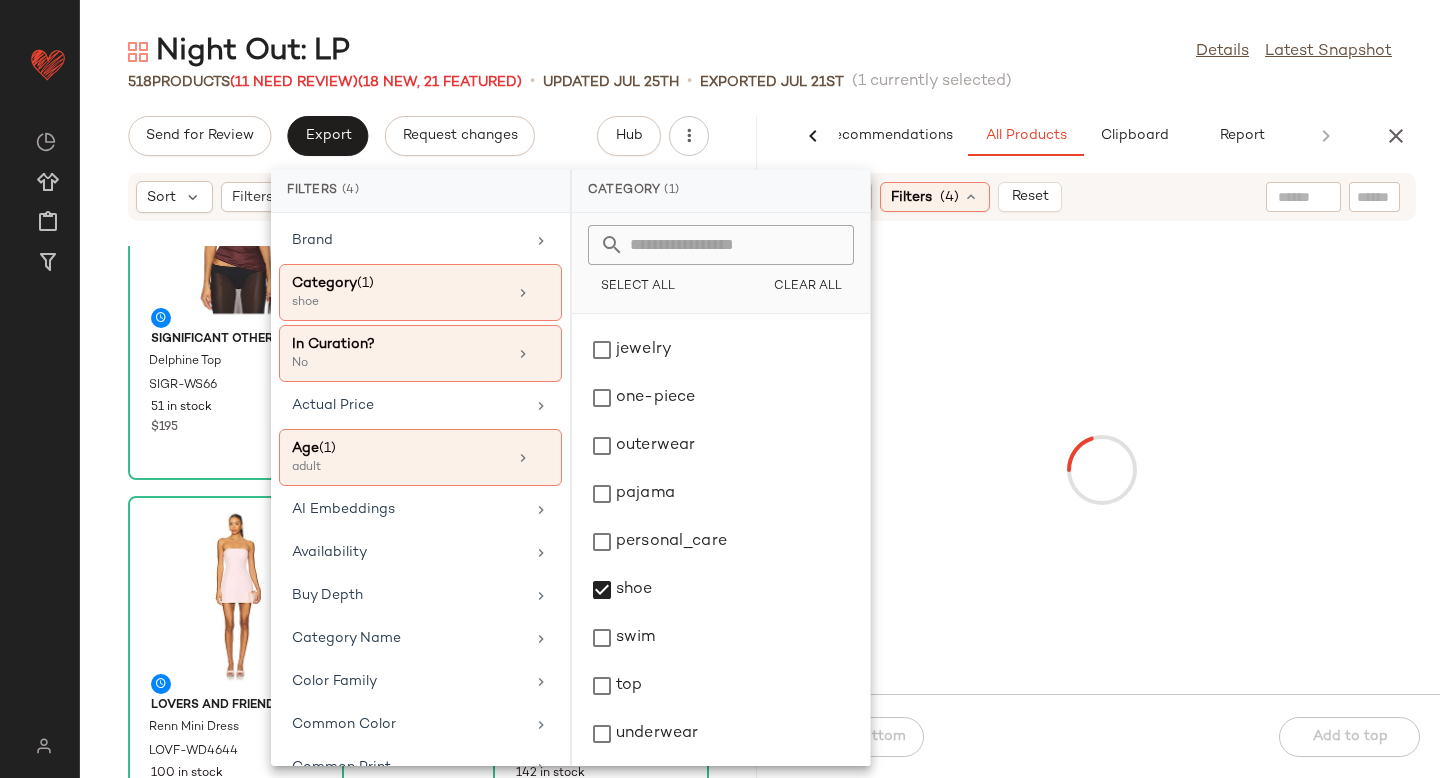 click at bounding box center [1101, 470] 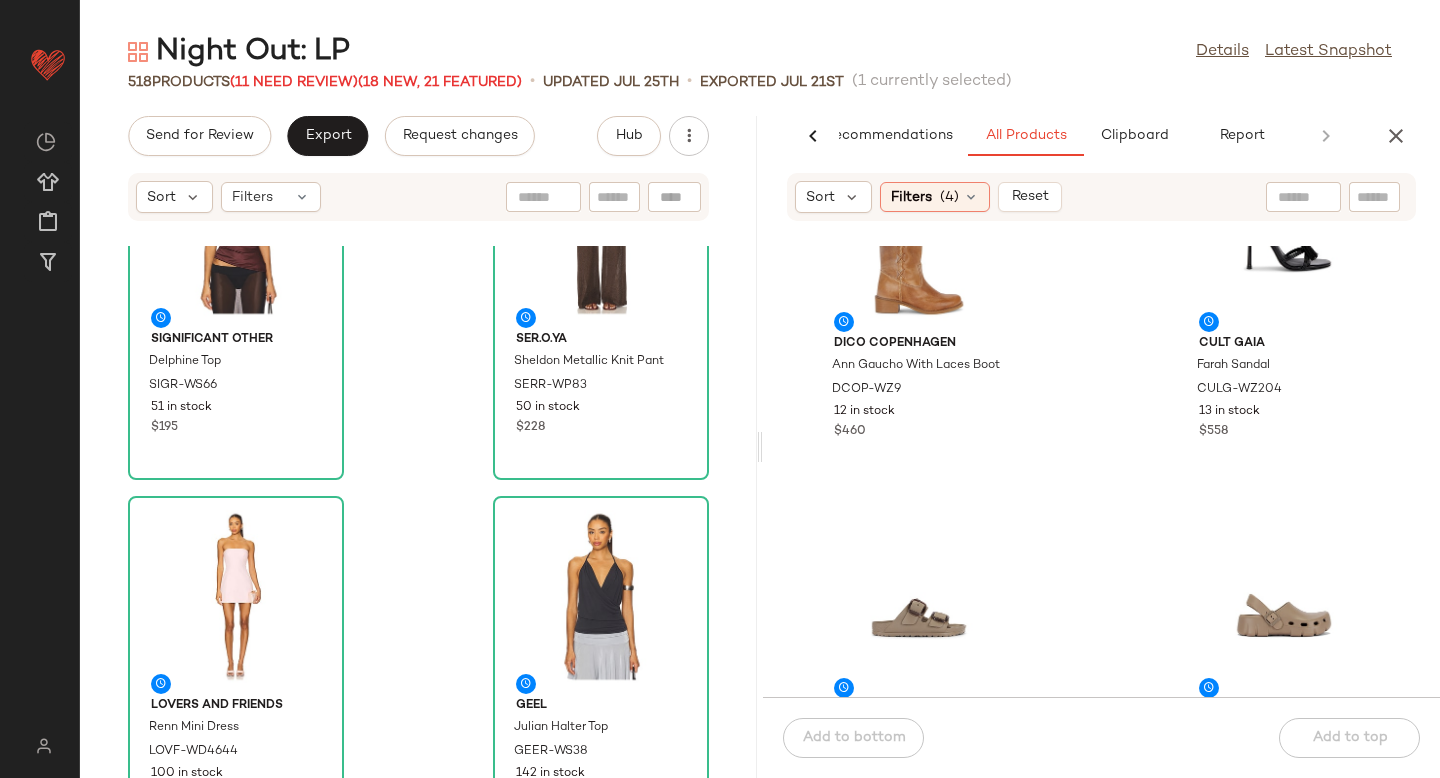 scroll, scrollTop: 2196, scrollLeft: 0, axis: vertical 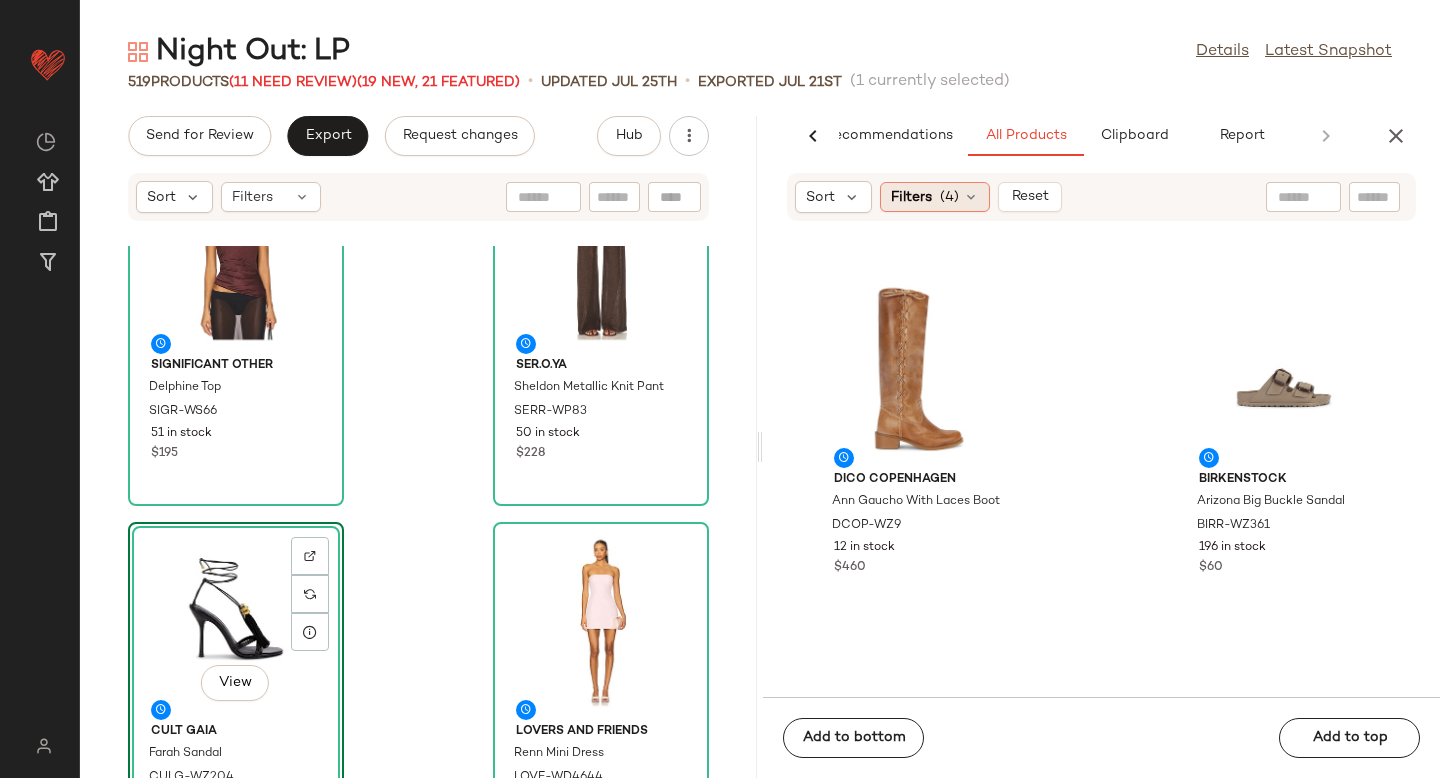 click on "Filters" at bounding box center [911, 197] 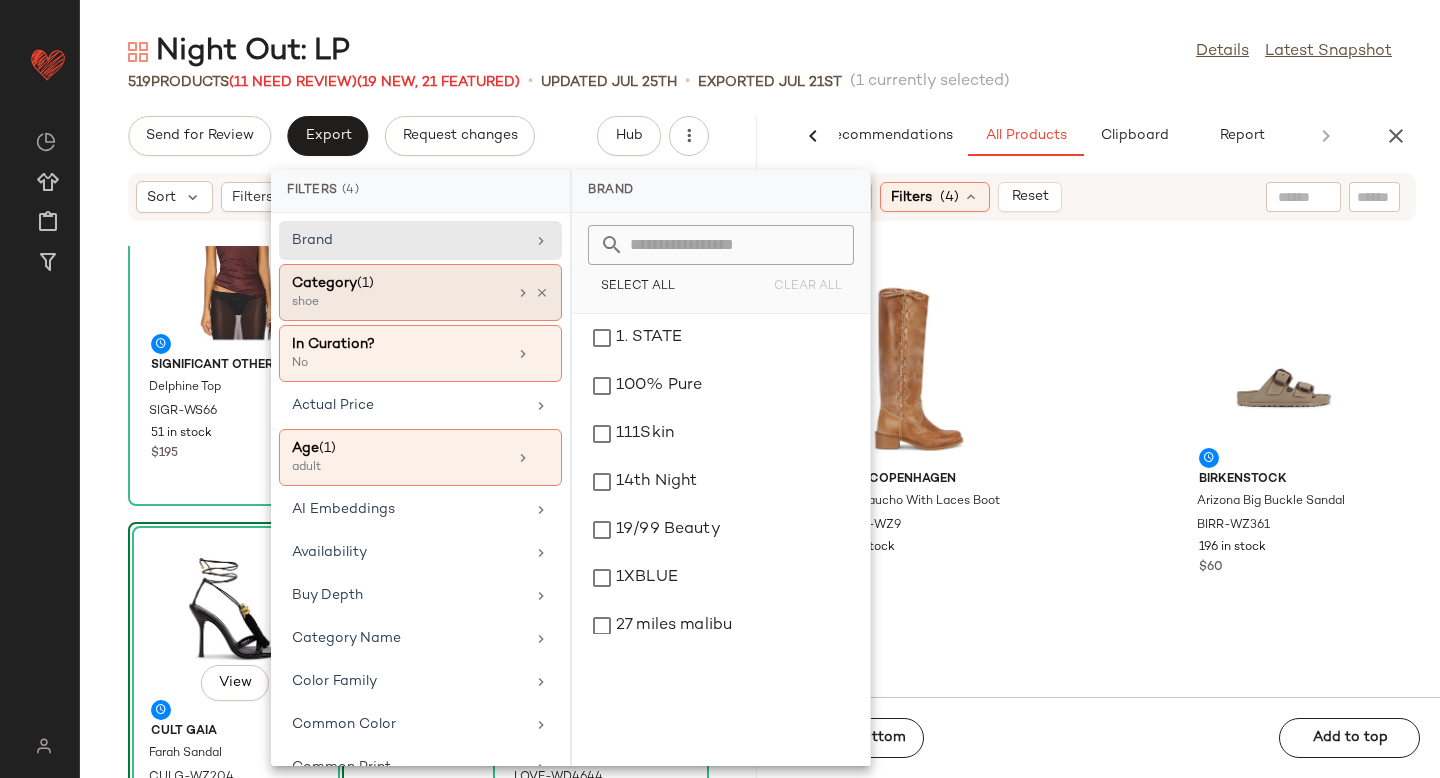 click on "shoe" at bounding box center [392, 303] 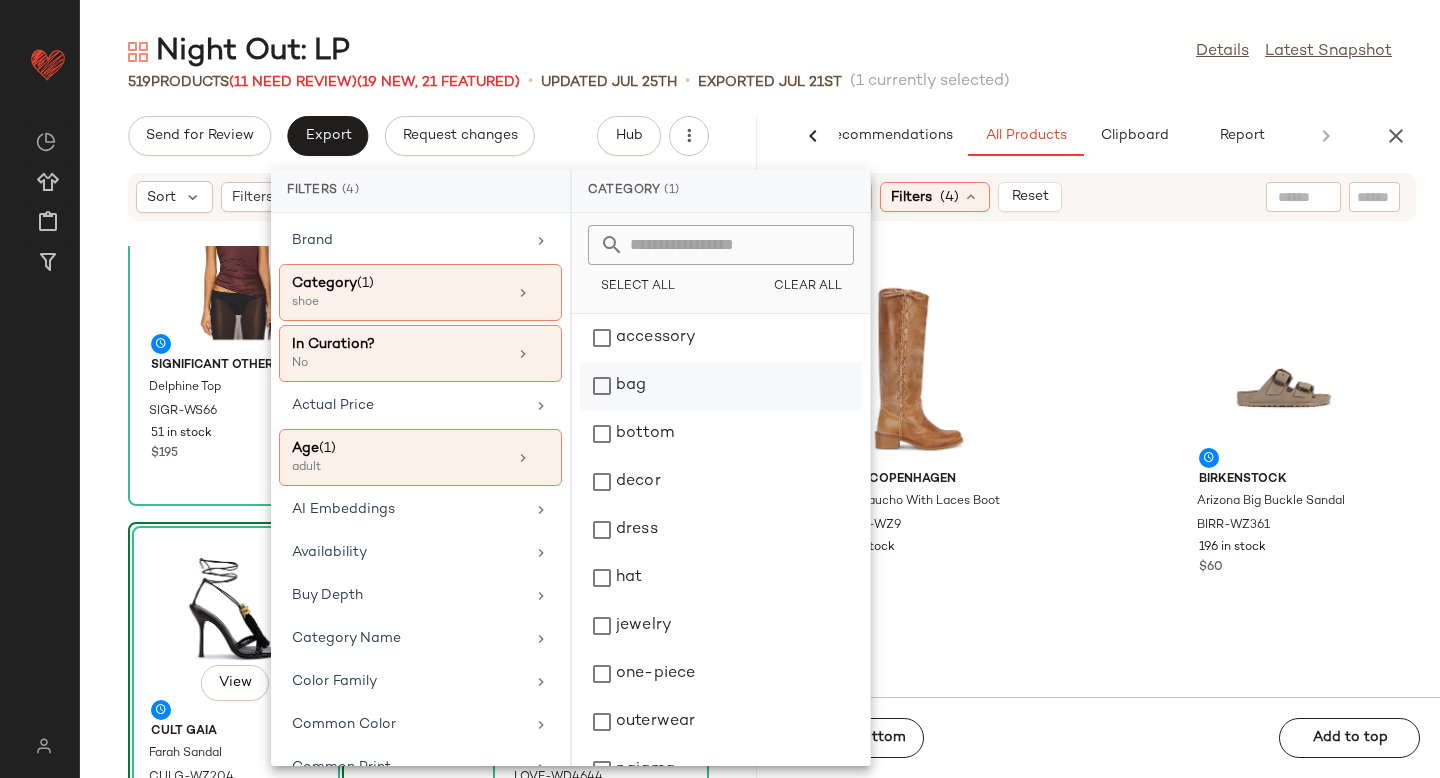 scroll, scrollTop: 276, scrollLeft: 0, axis: vertical 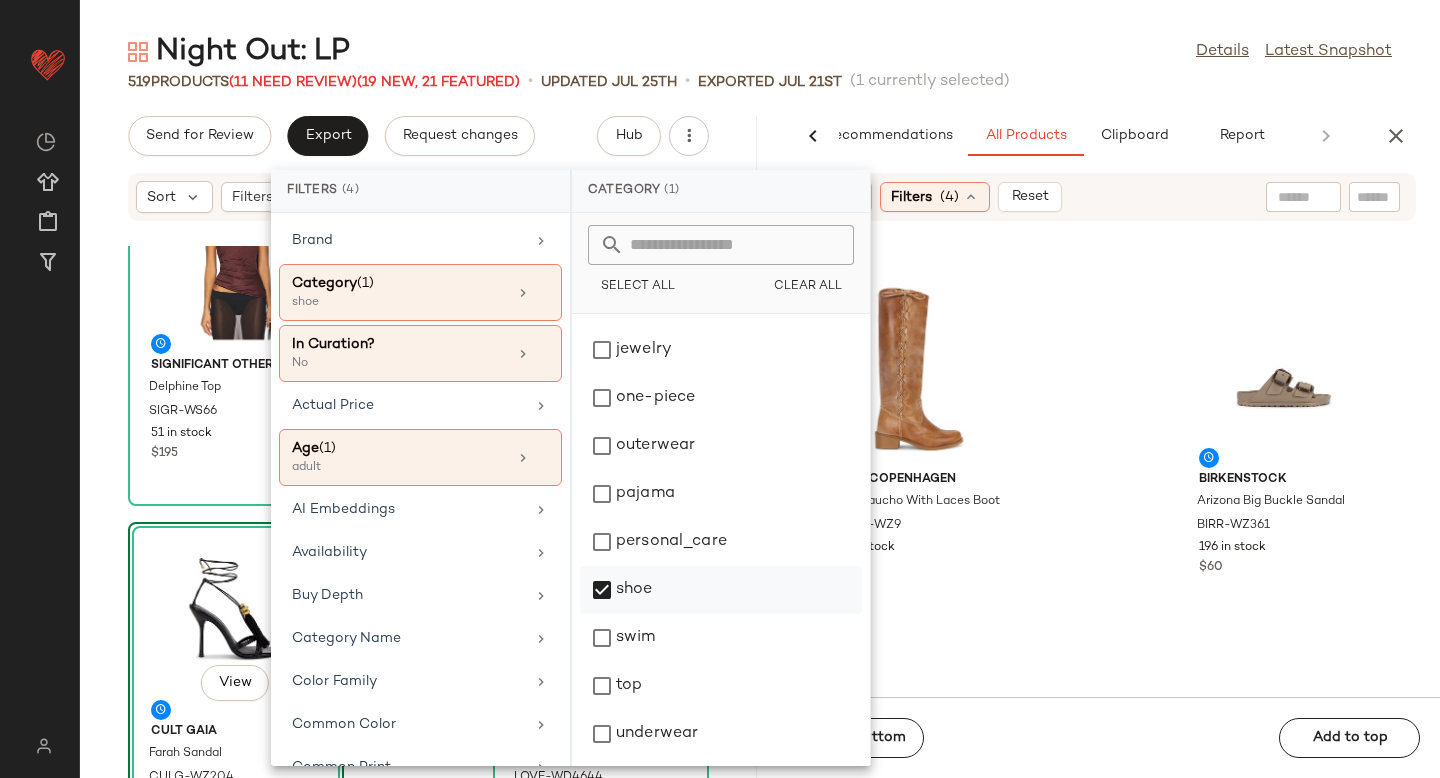 click on "shoe" 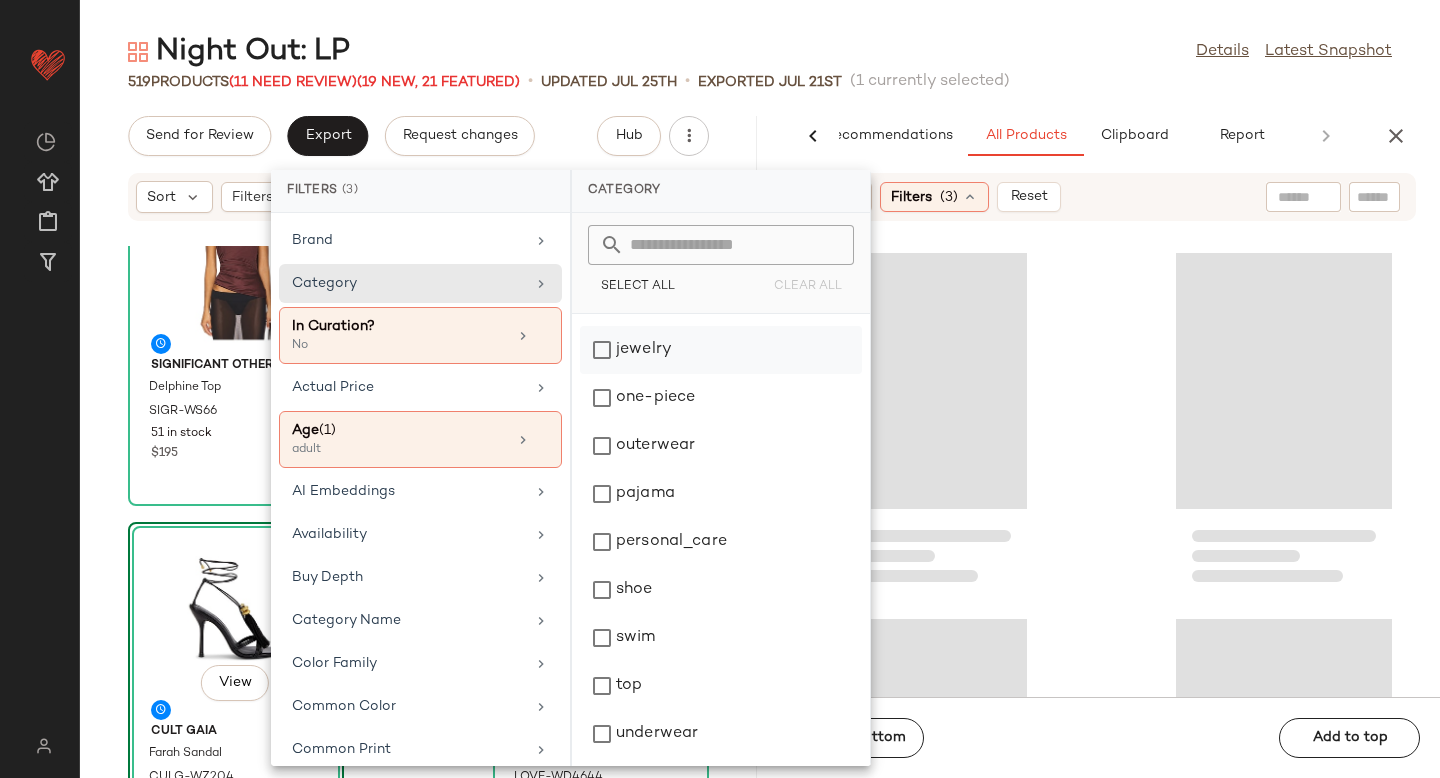 click on "jewelry" 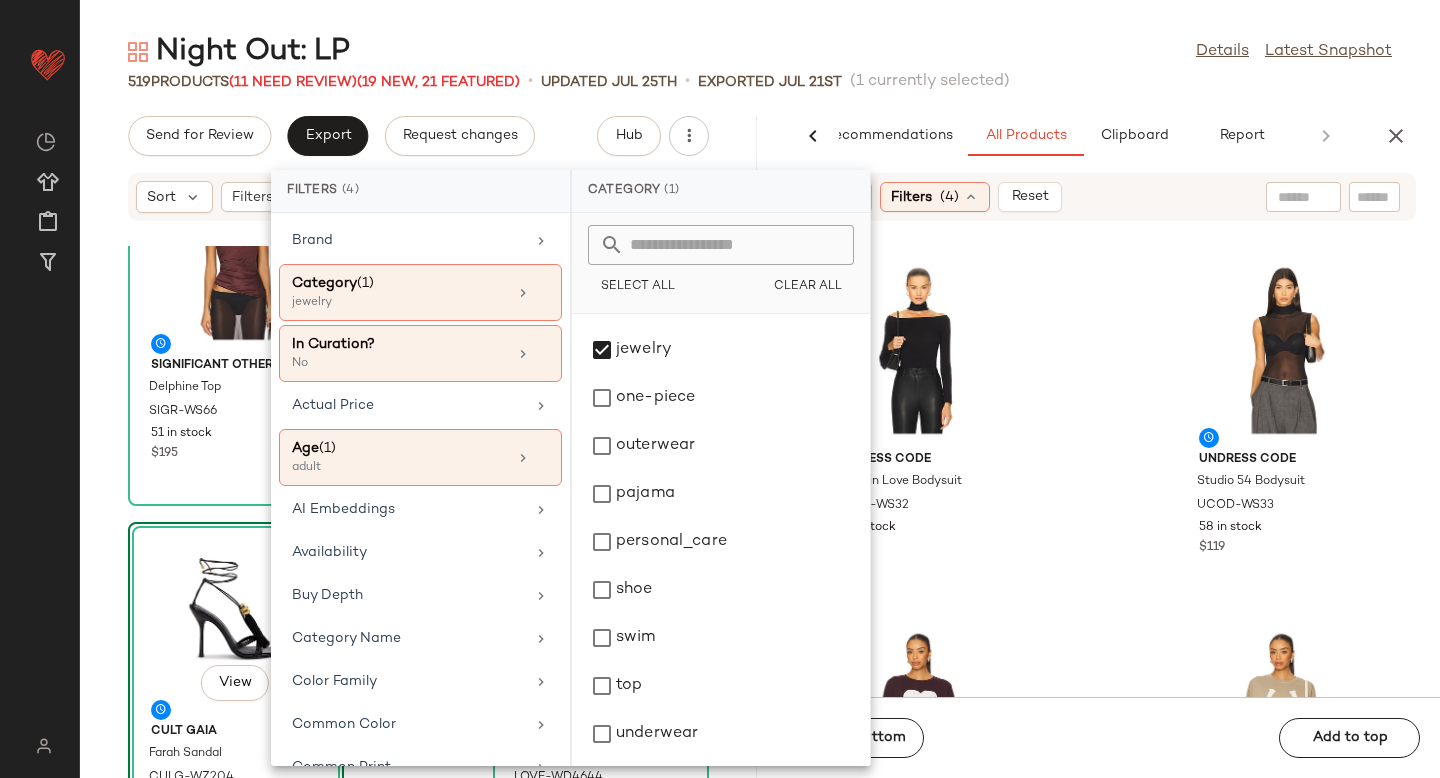 click on "Undress Code Drunk in Love Bodysuit UCOD-WS32 39 in stock $189 Undress Code Studio 54 Bodysuit UCOD-WS33 58 in stock $119 The Laundry Room Rhinestone Heart Jump Jumper TLAU-WK132 76 in stock $105 The Laundry Room Horseshoe Patchwork Jump Jumper TLAU-WK133 76 in stock $105 The Laundry Room Champagne Cowboy Oversized Tee TLAU-WS442 156 in stock $59 Shani Shemer Maddie Mini Dress SSHE-WD39 50 in stock $385 superdown Wilma Mini Skirt SPDW-WQ465 205 in stock $78 superdown Jazzlyn Mini Dress SPDW-WD2933 223 in stock $110" 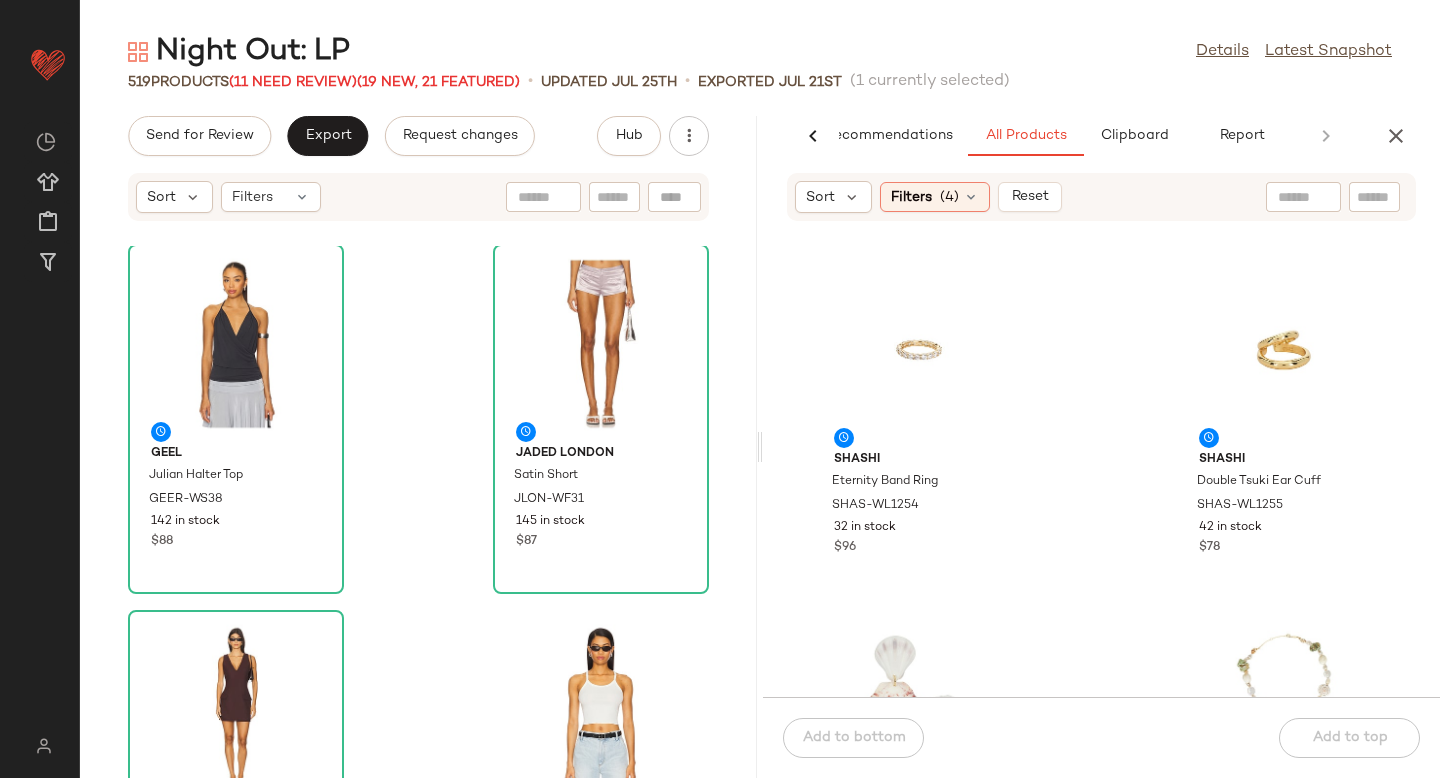 scroll, scrollTop: 1484, scrollLeft: 0, axis: vertical 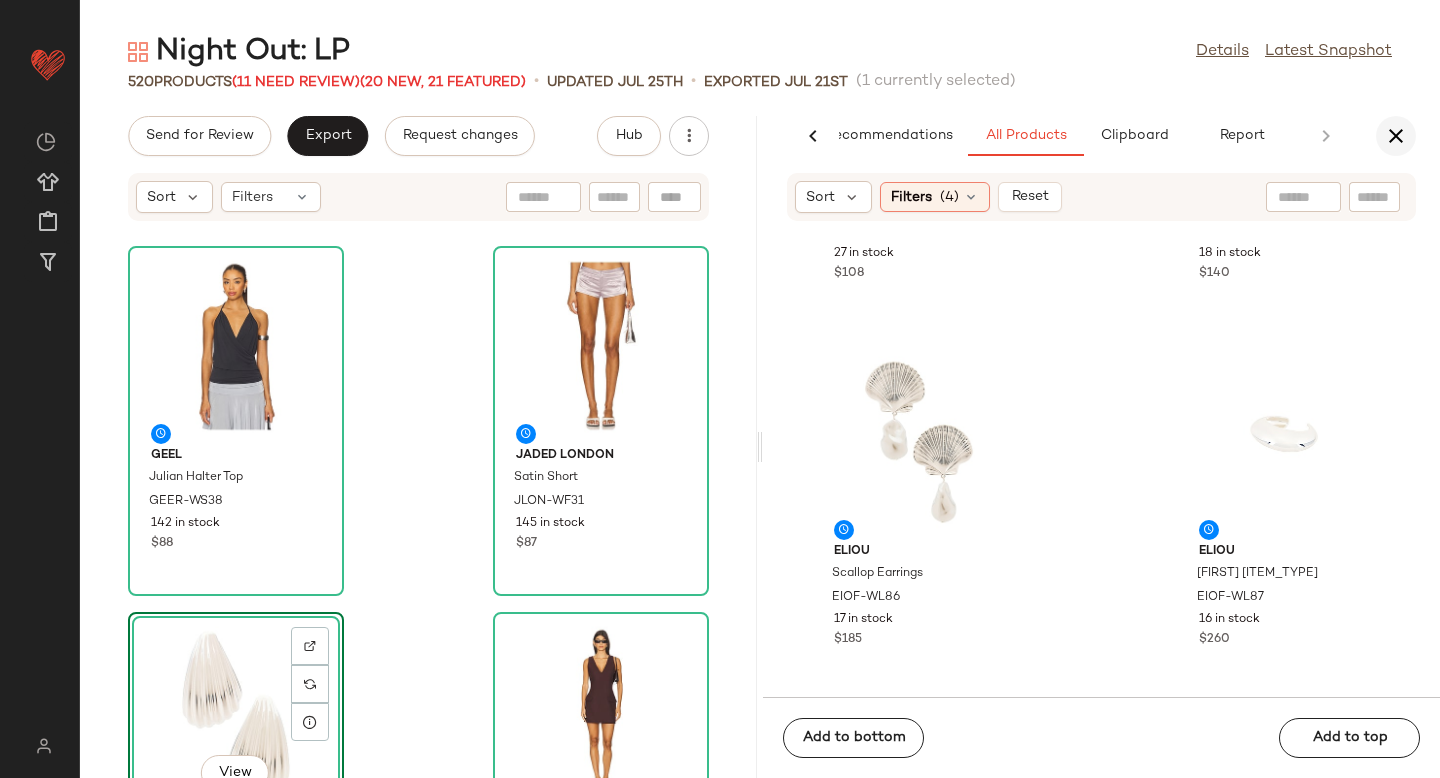 click at bounding box center (1396, 136) 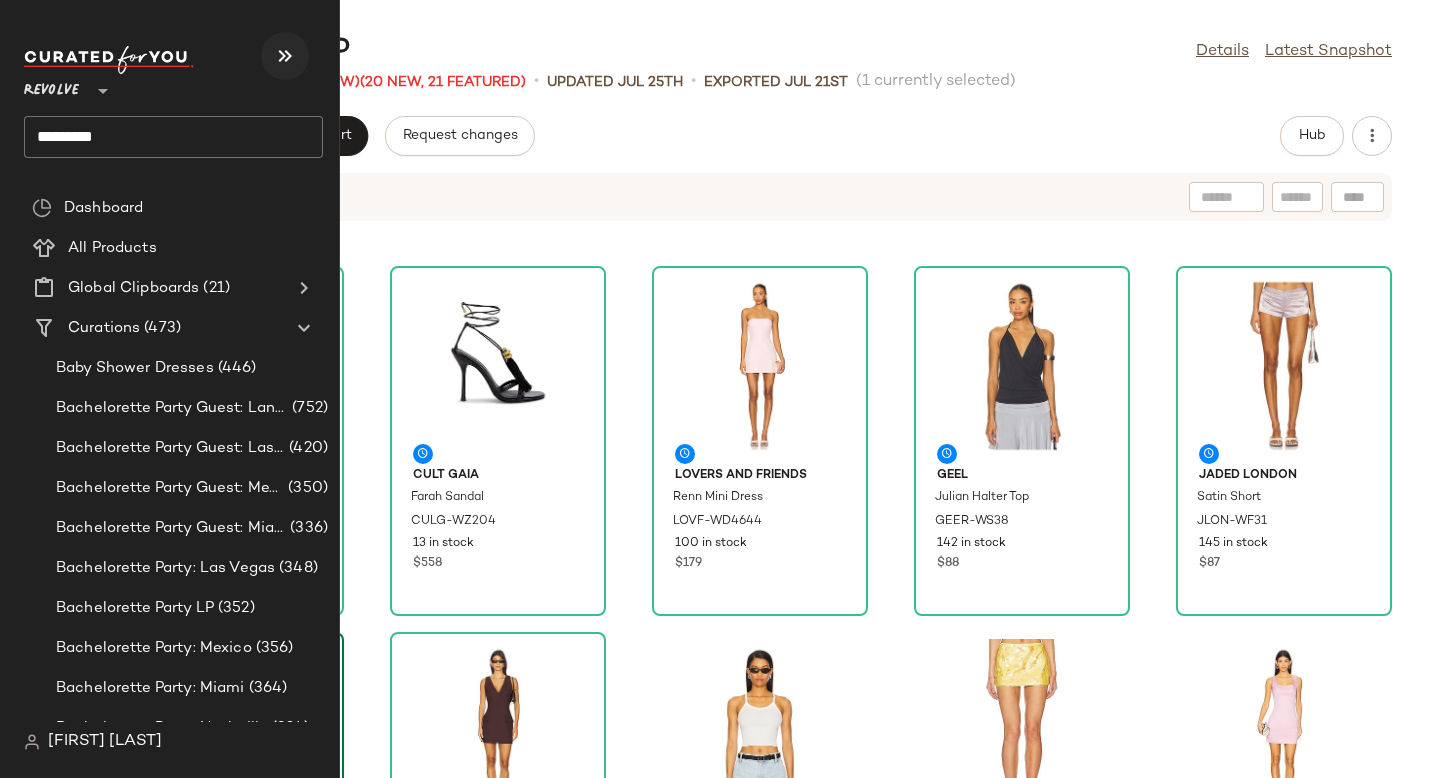 click at bounding box center (285, 56) 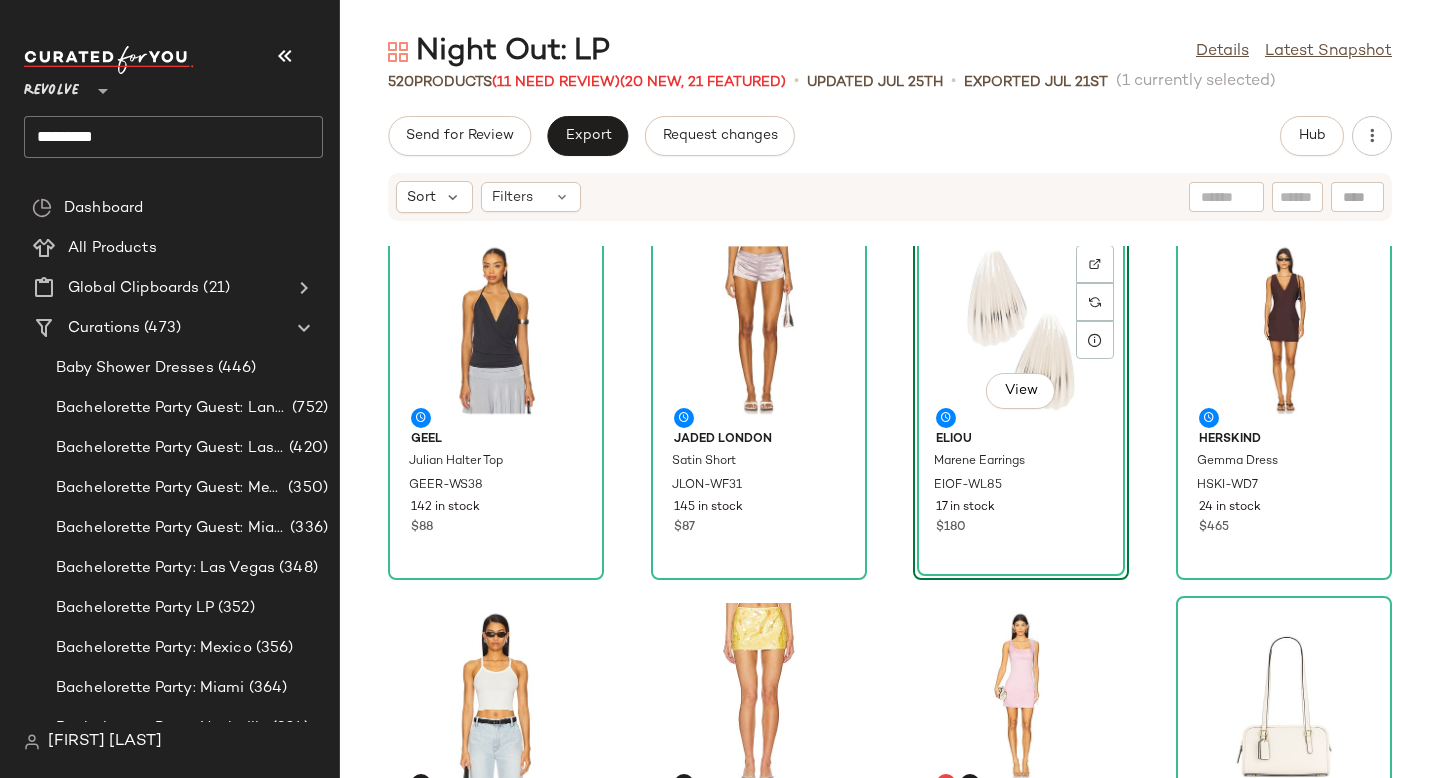 scroll, scrollTop: 742, scrollLeft: 0, axis: vertical 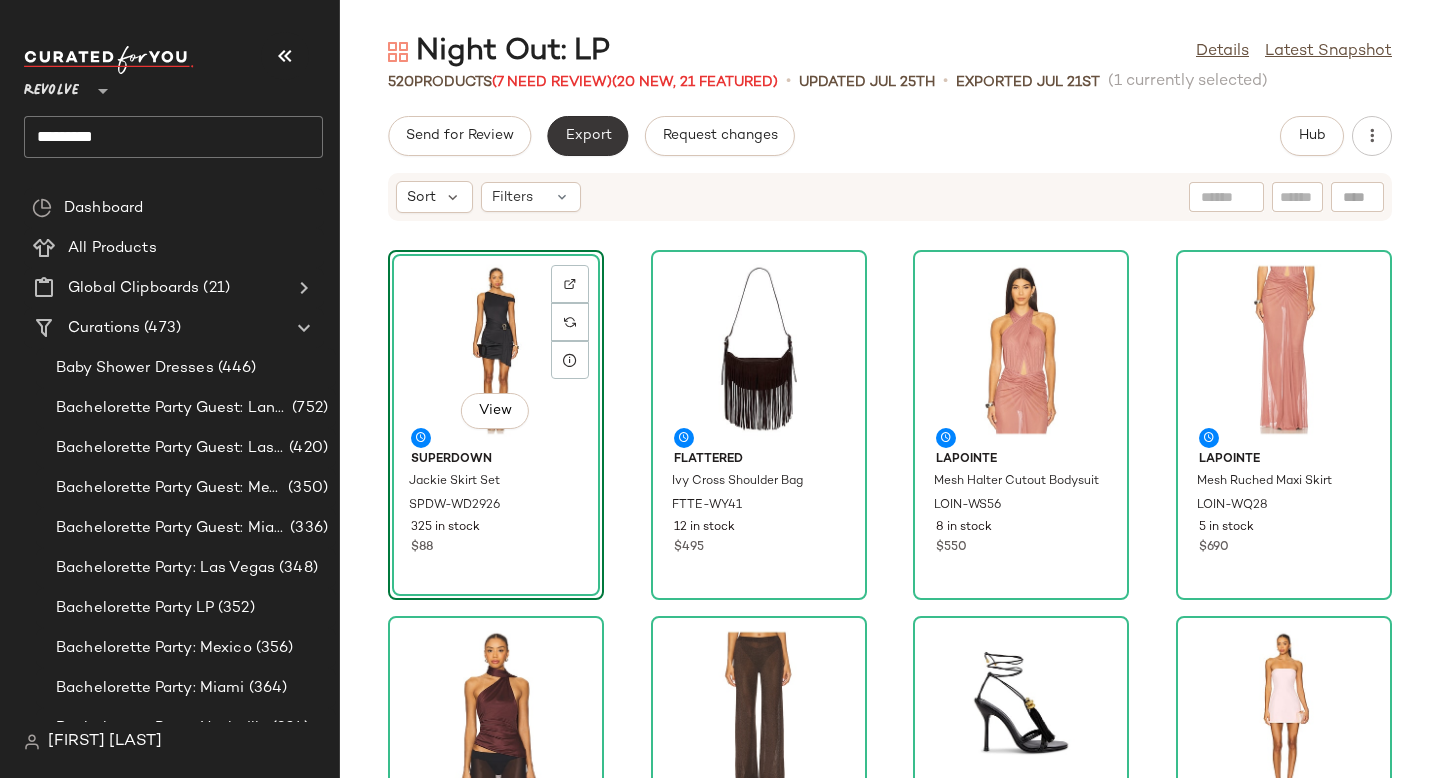 click on "Export" 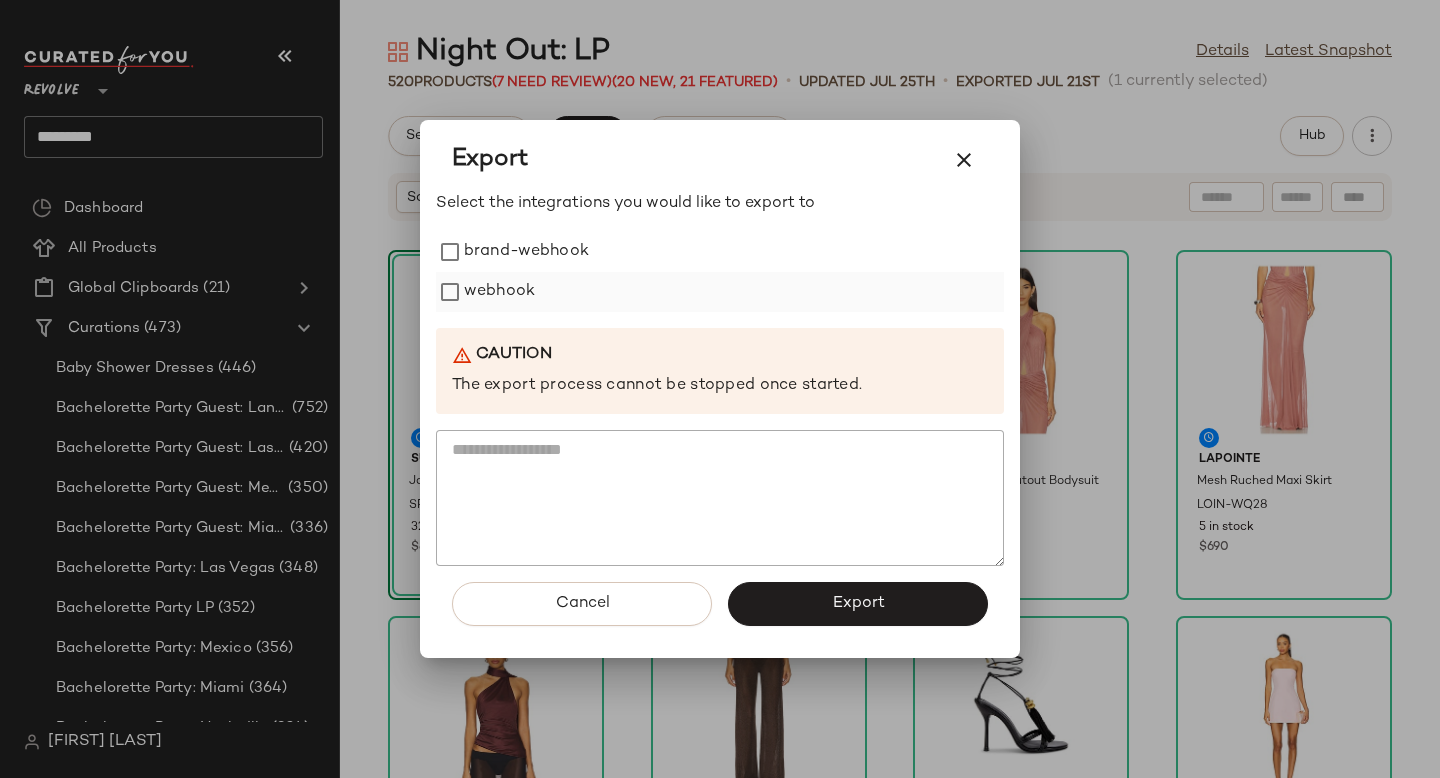 click on "webhook" at bounding box center (499, 292) 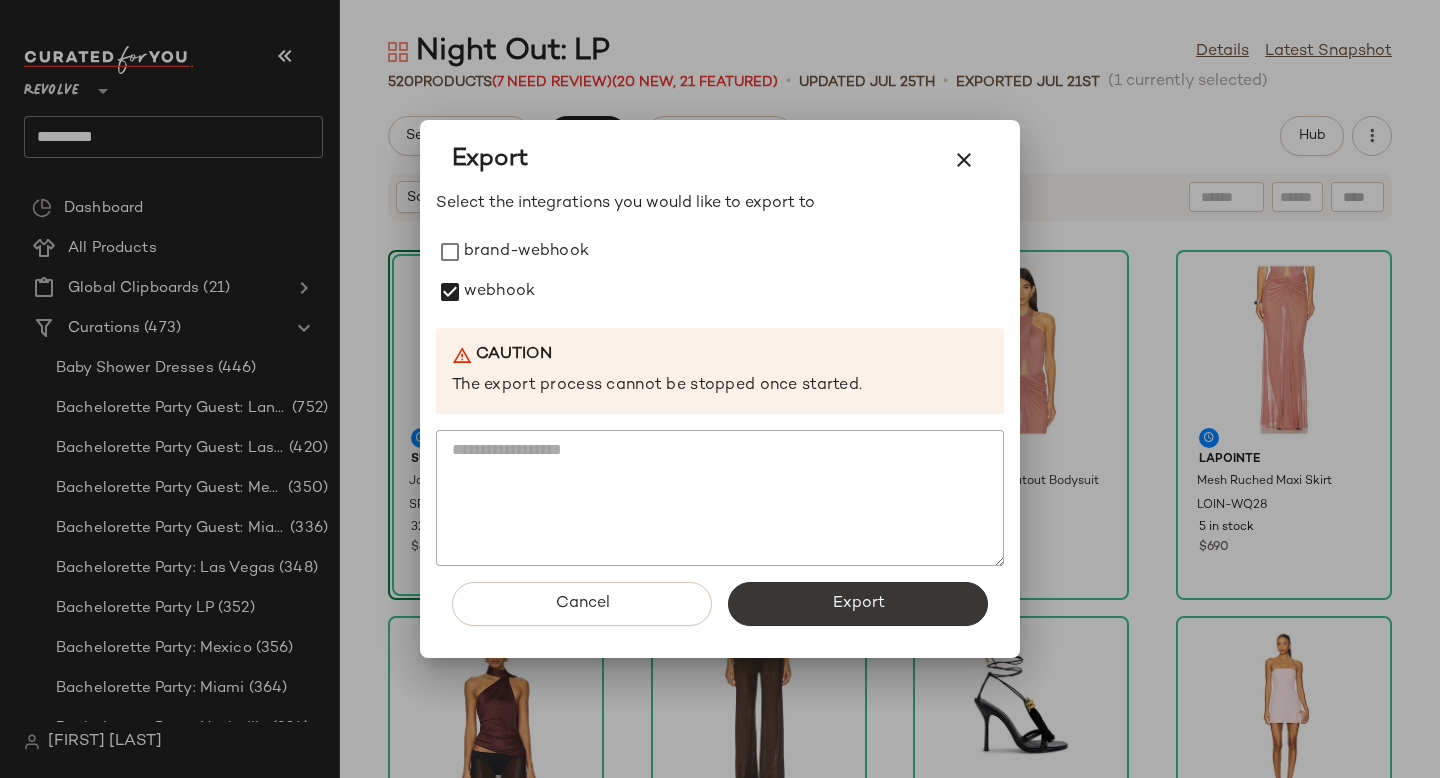click on "Export" at bounding box center [858, 604] 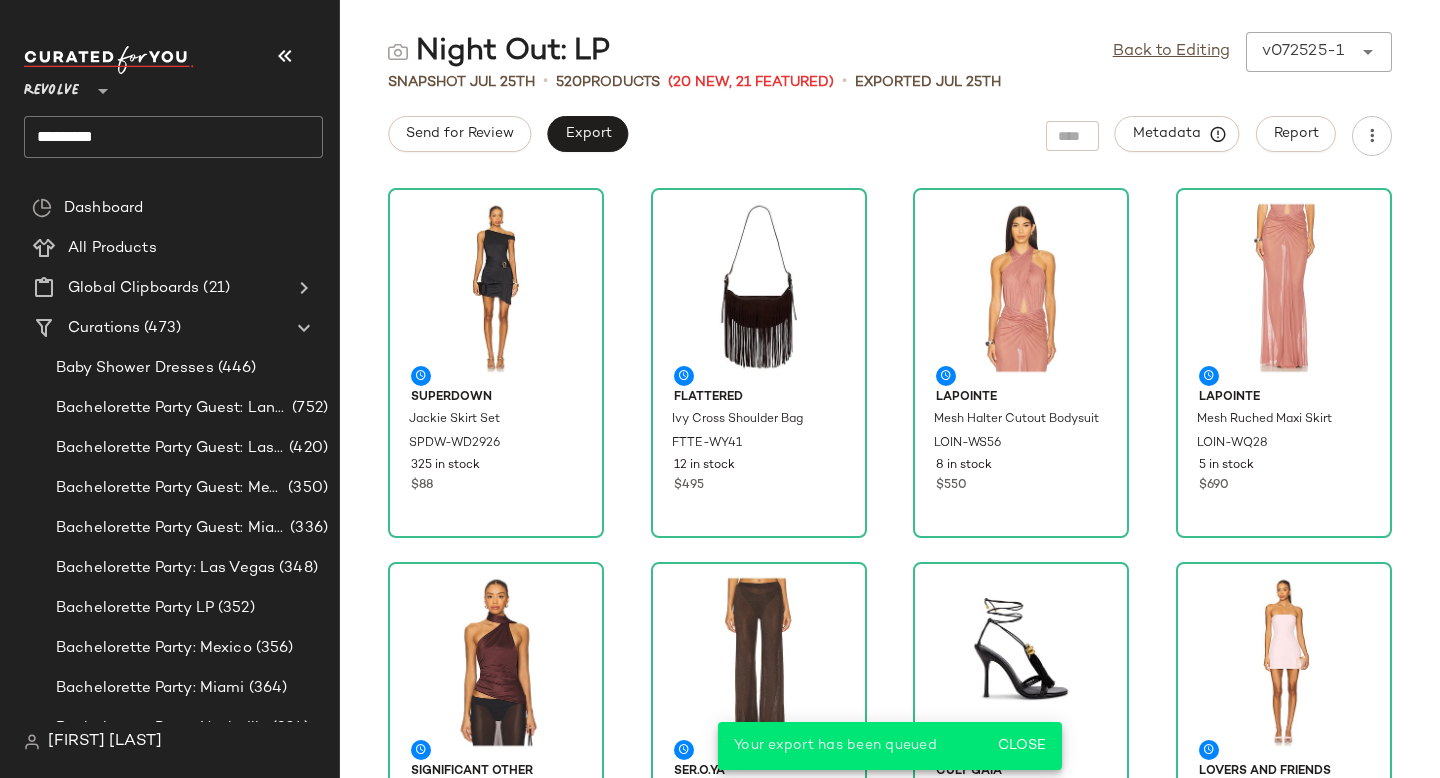 click on "*********" 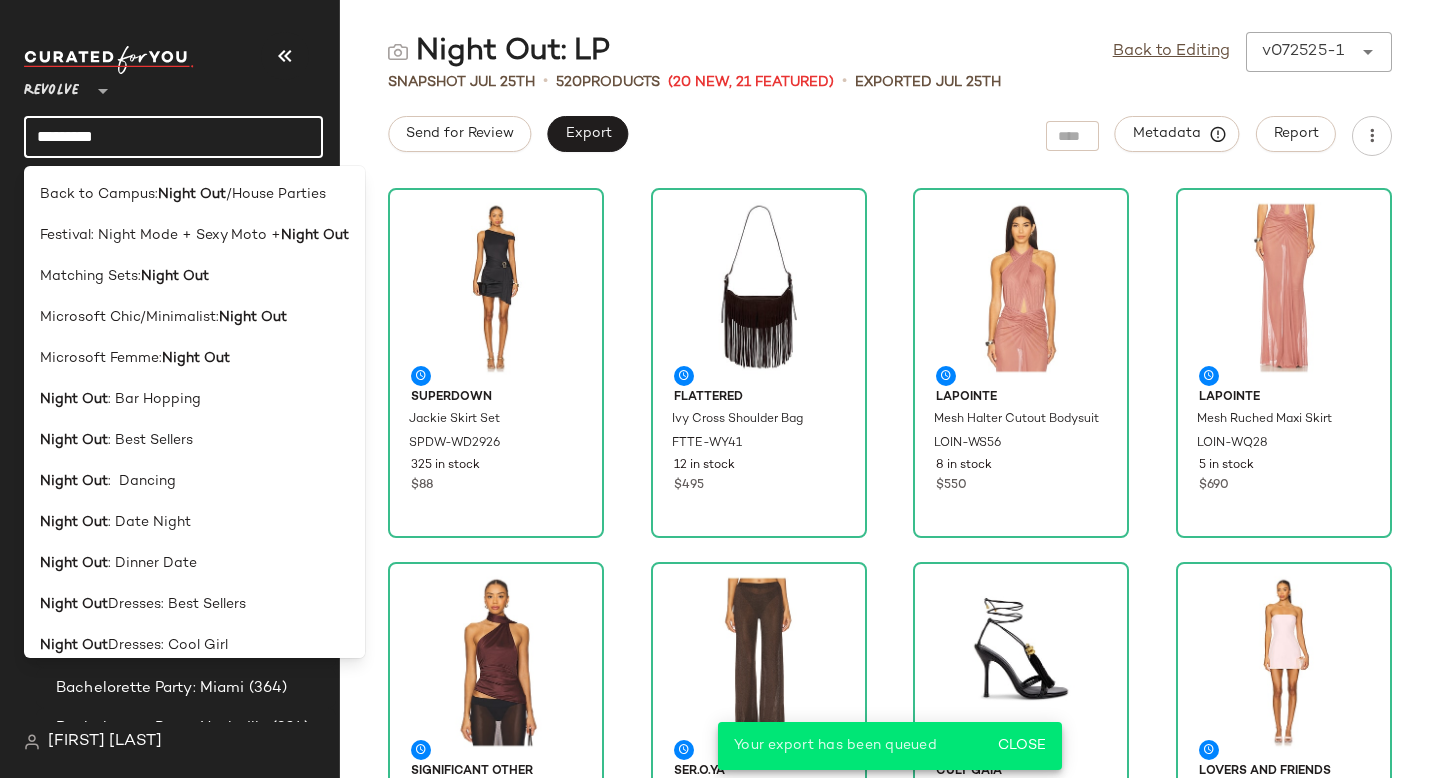 click on "*********" 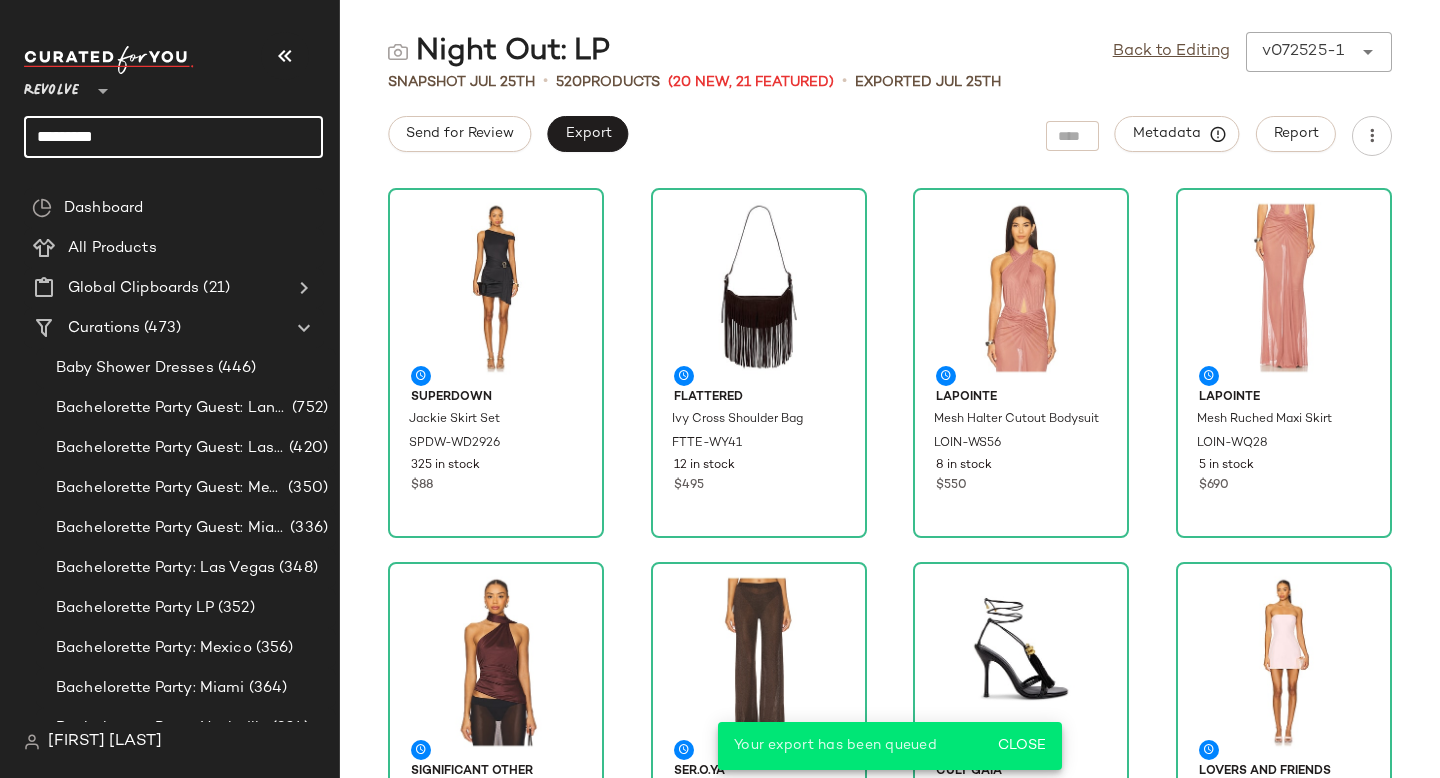 click on "*********" 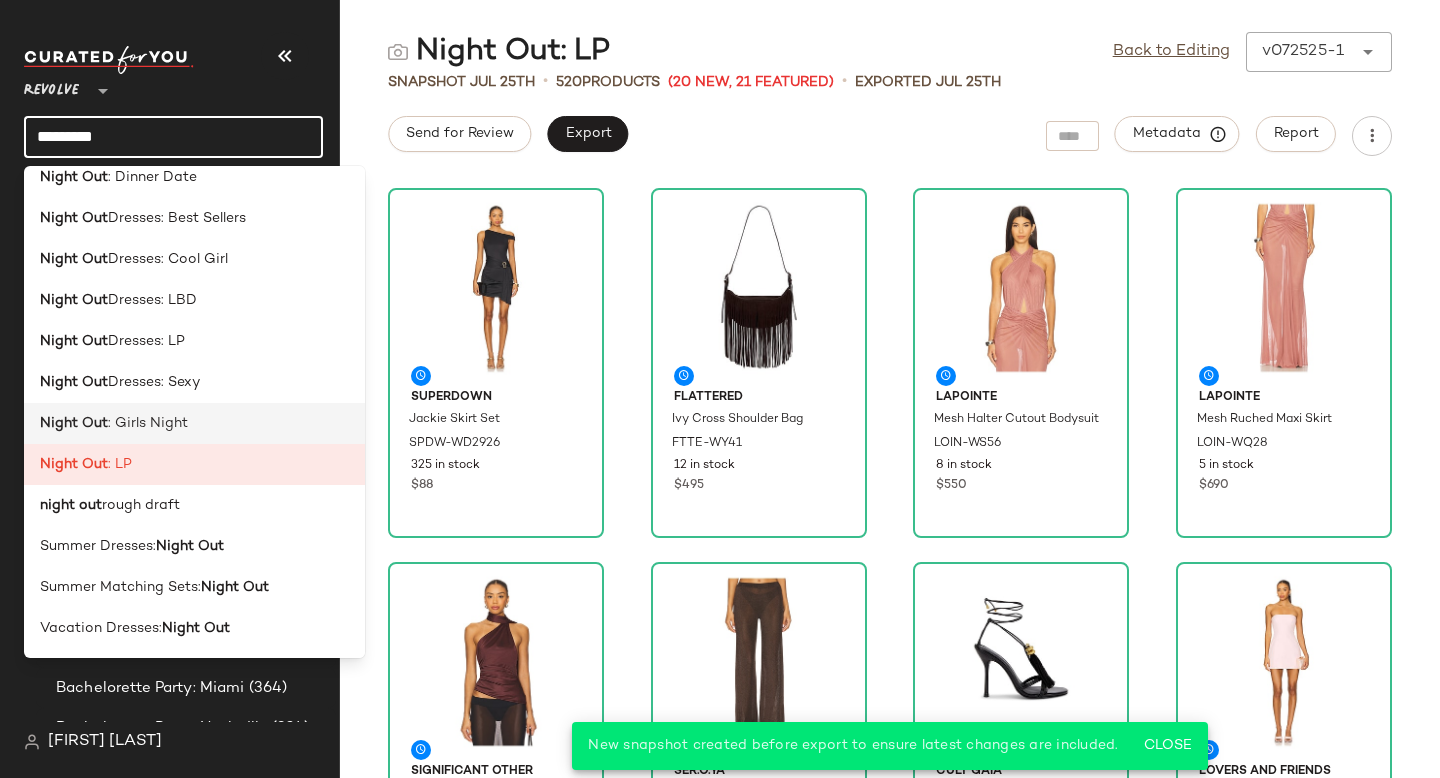 scroll, scrollTop: 383, scrollLeft: 0, axis: vertical 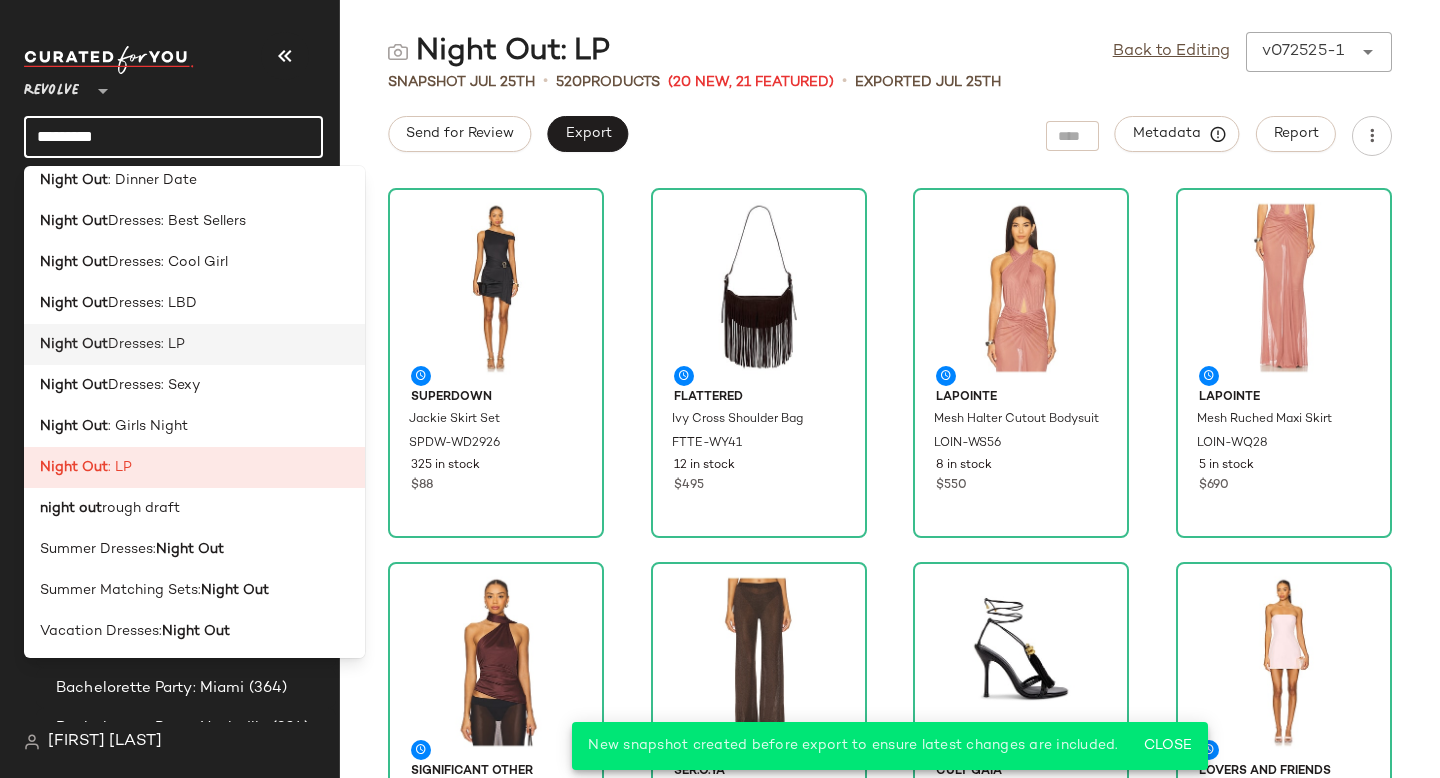 click on "Dresses: LP" at bounding box center [146, 344] 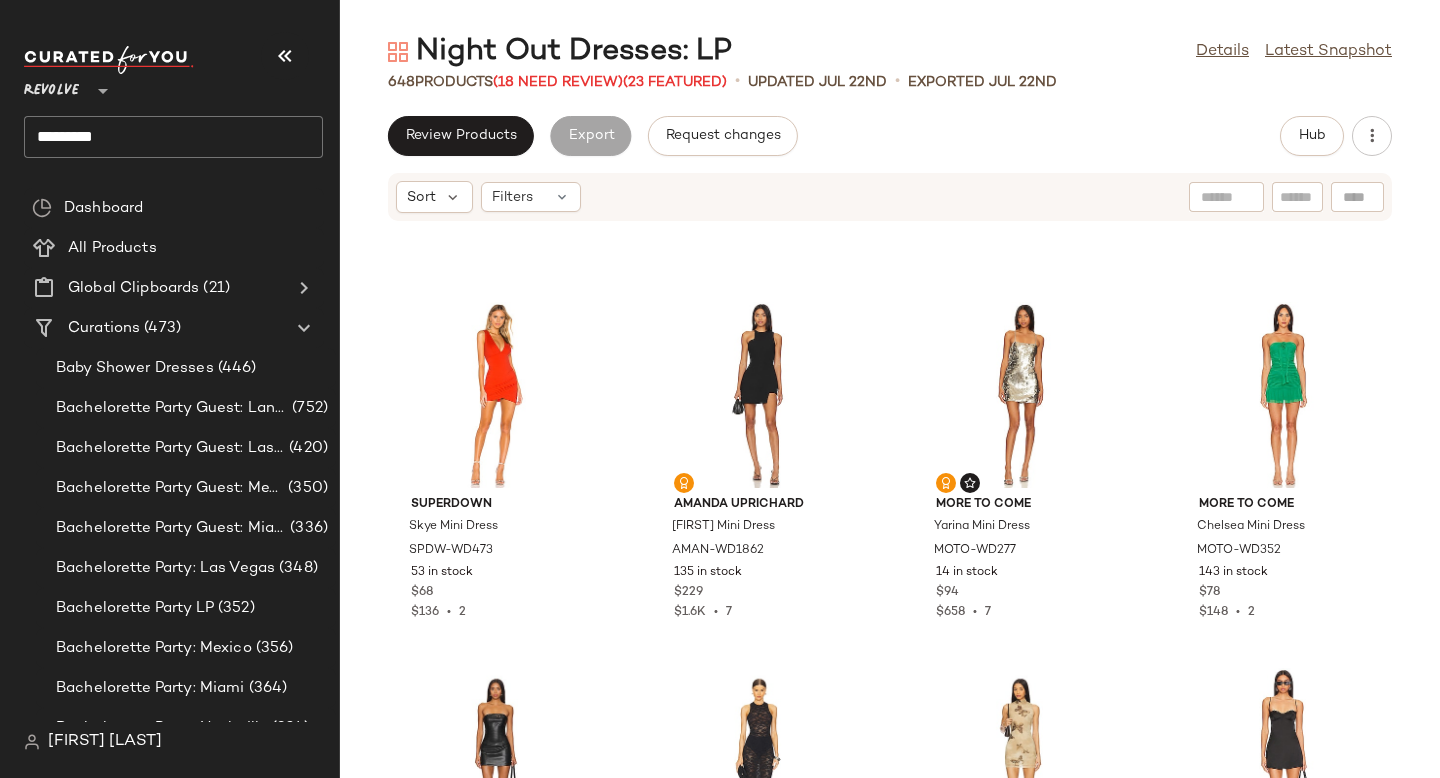 scroll, scrollTop: 2727, scrollLeft: 0, axis: vertical 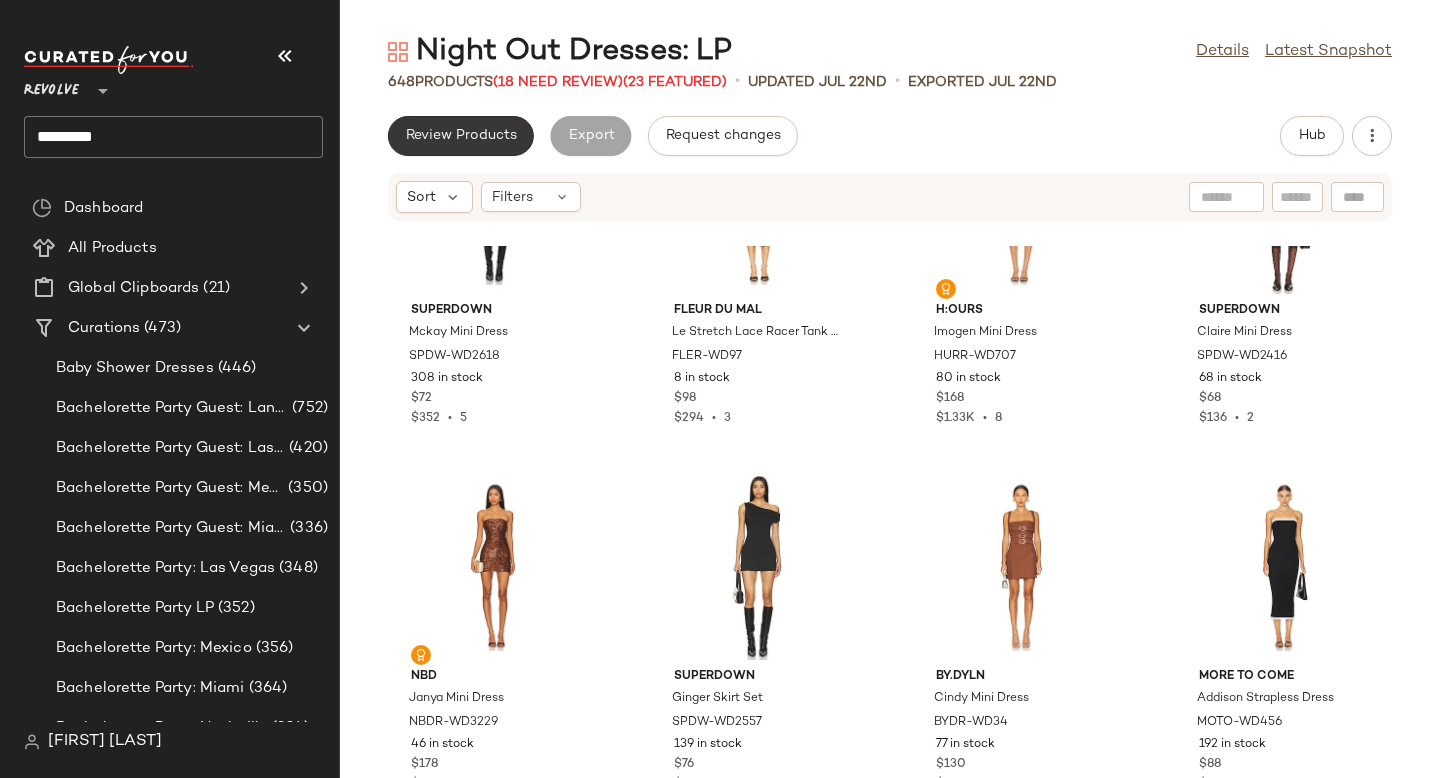 click on "Review Products" at bounding box center [461, 136] 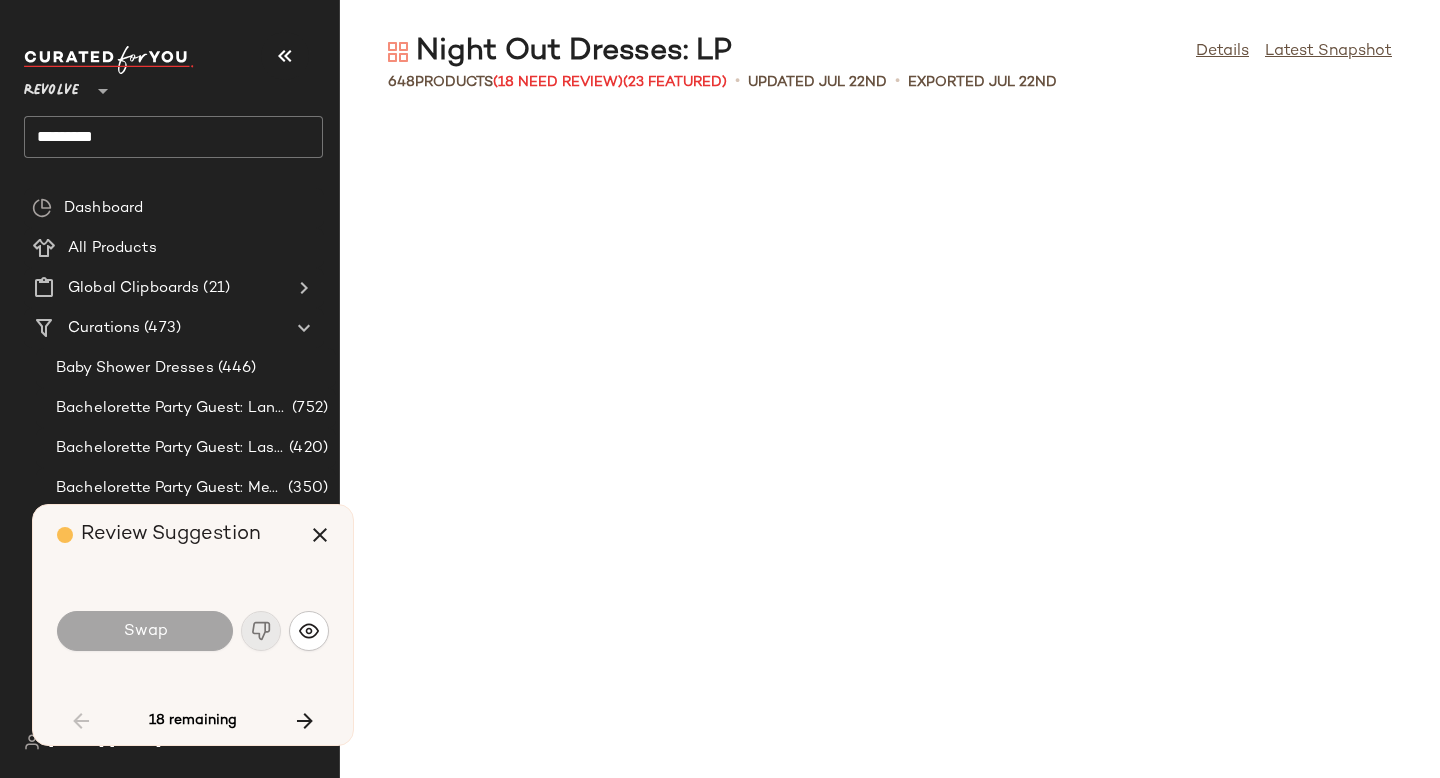 scroll, scrollTop: 5490, scrollLeft: 0, axis: vertical 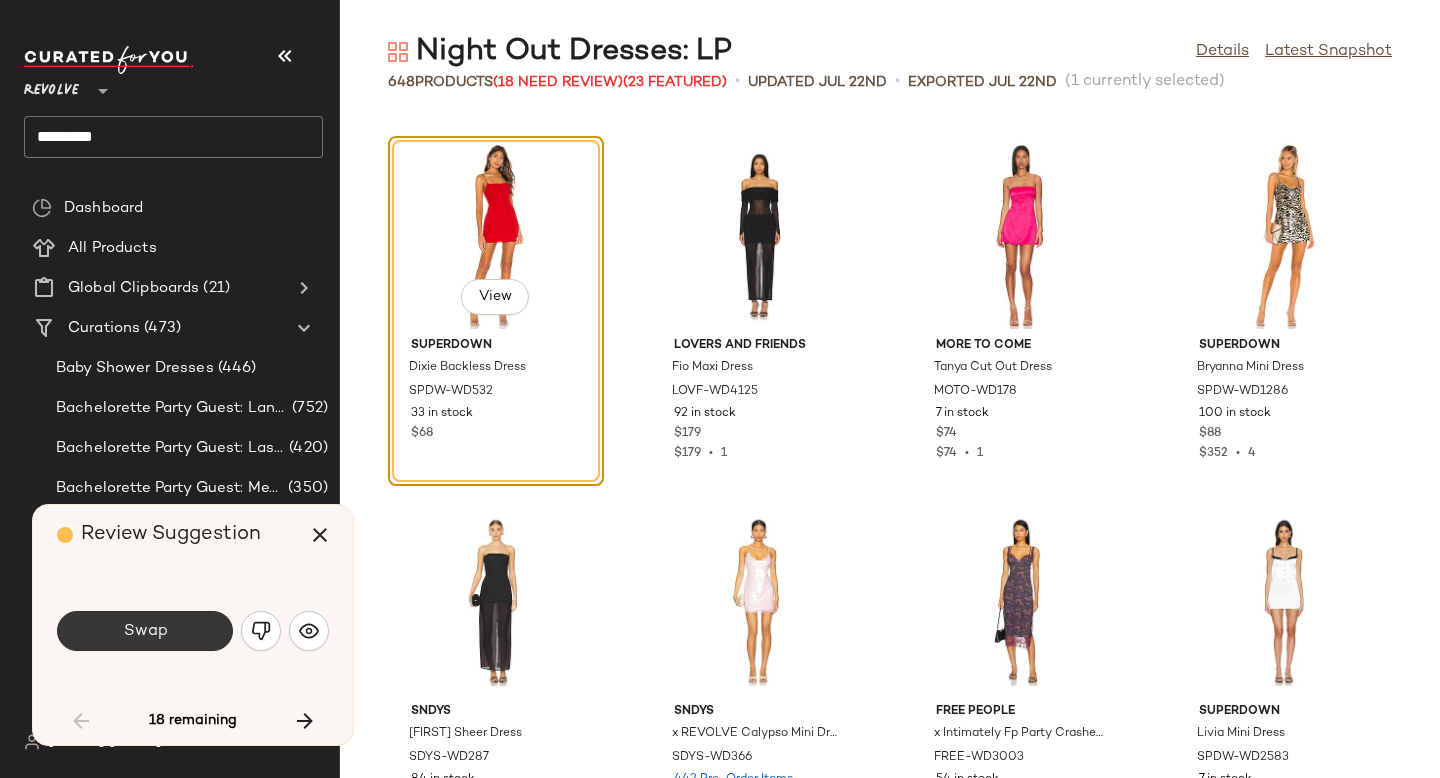 click on "Swap" at bounding box center [145, 631] 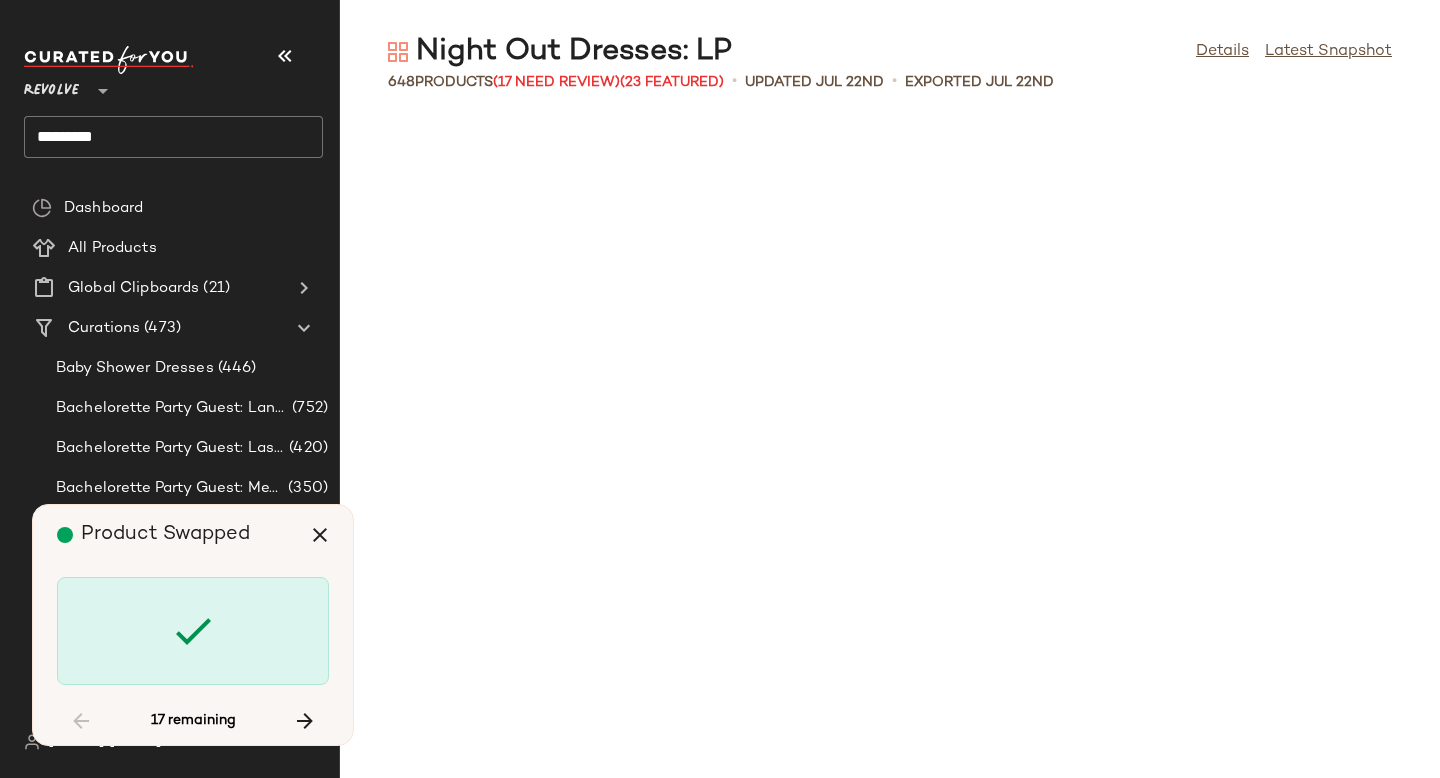 scroll, scrollTop: 8052, scrollLeft: 0, axis: vertical 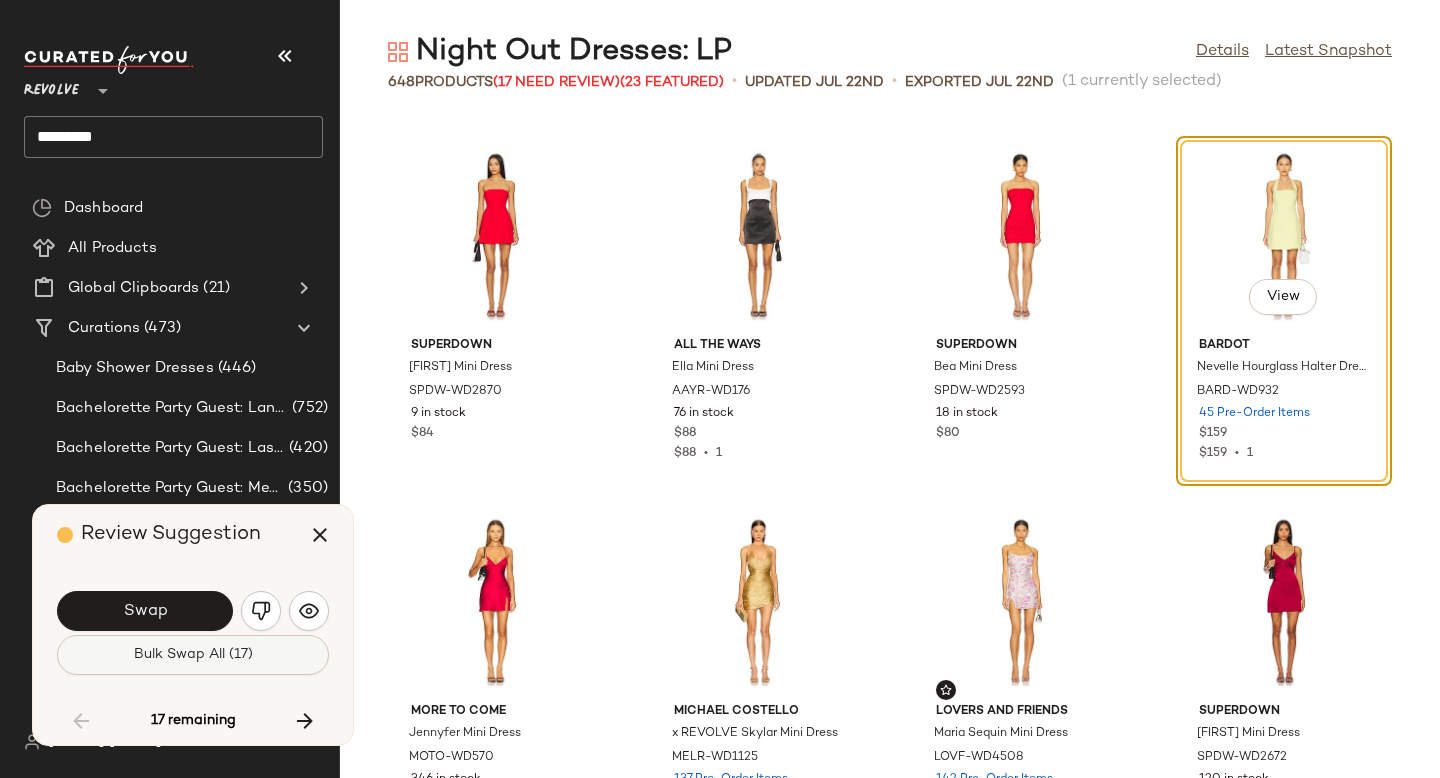 click on "Bulk Swap All (17)" at bounding box center [193, 655] 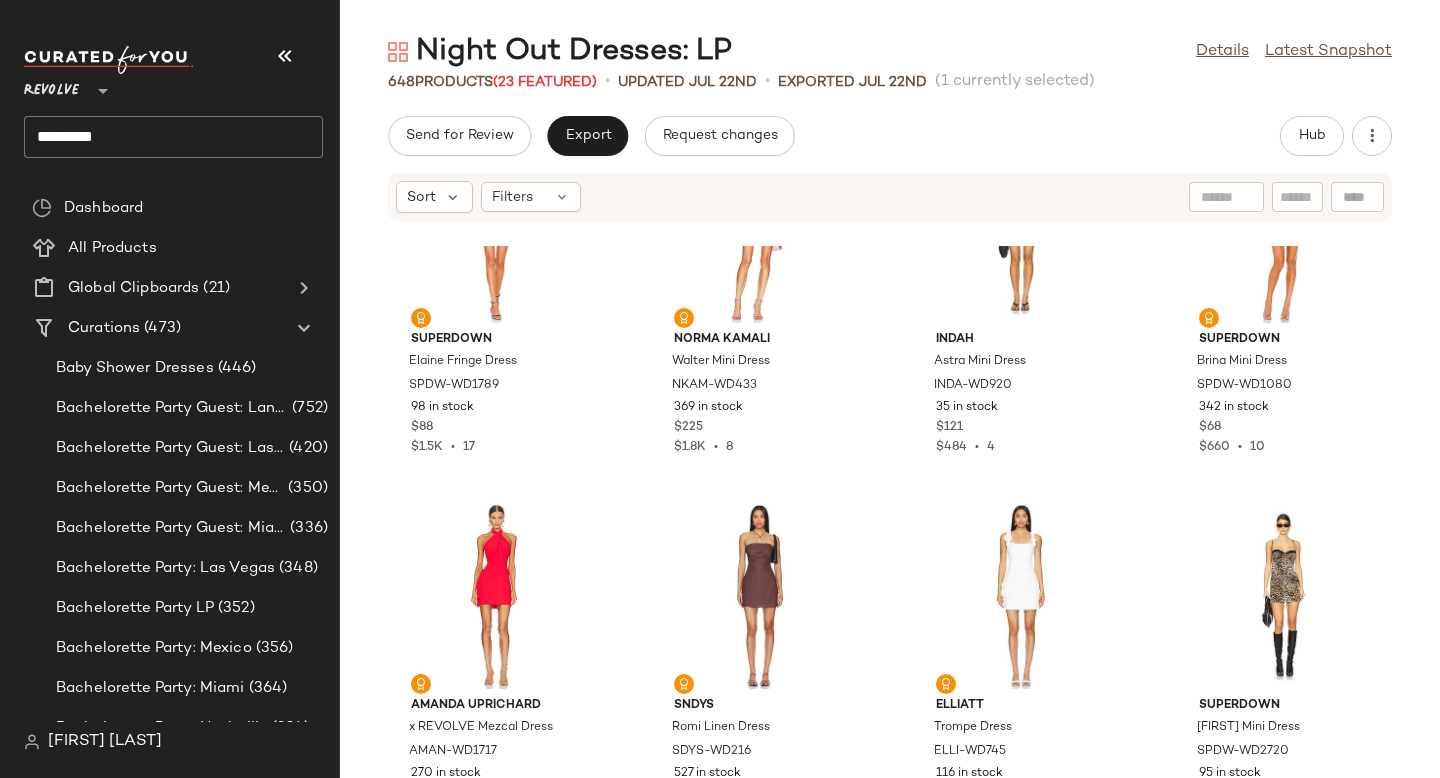 scroll, scrollTop: 0, scrollLeft: 0, axis: both 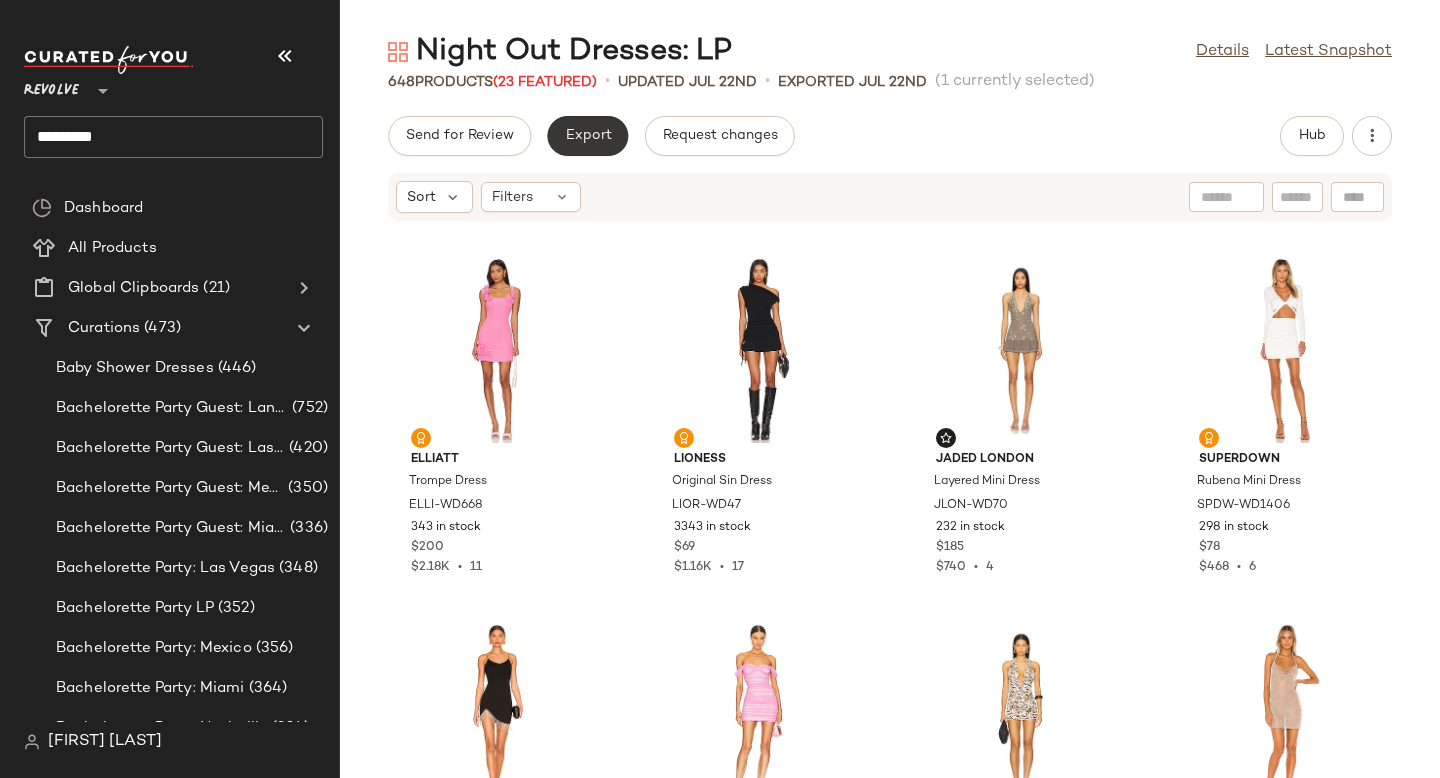 click on "Export" at bounding box center [587, 136] 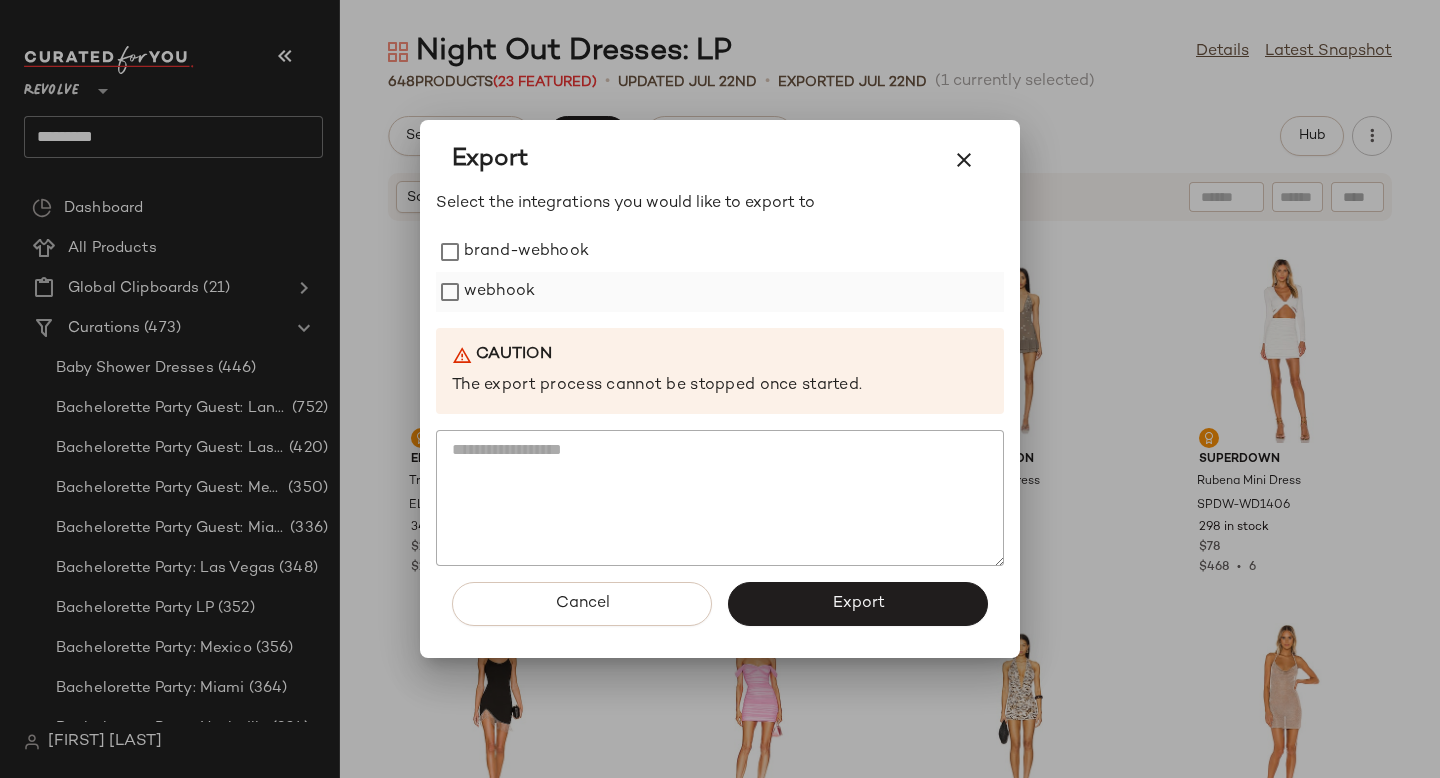 click on "webhook" at bounding box center (499, 292) 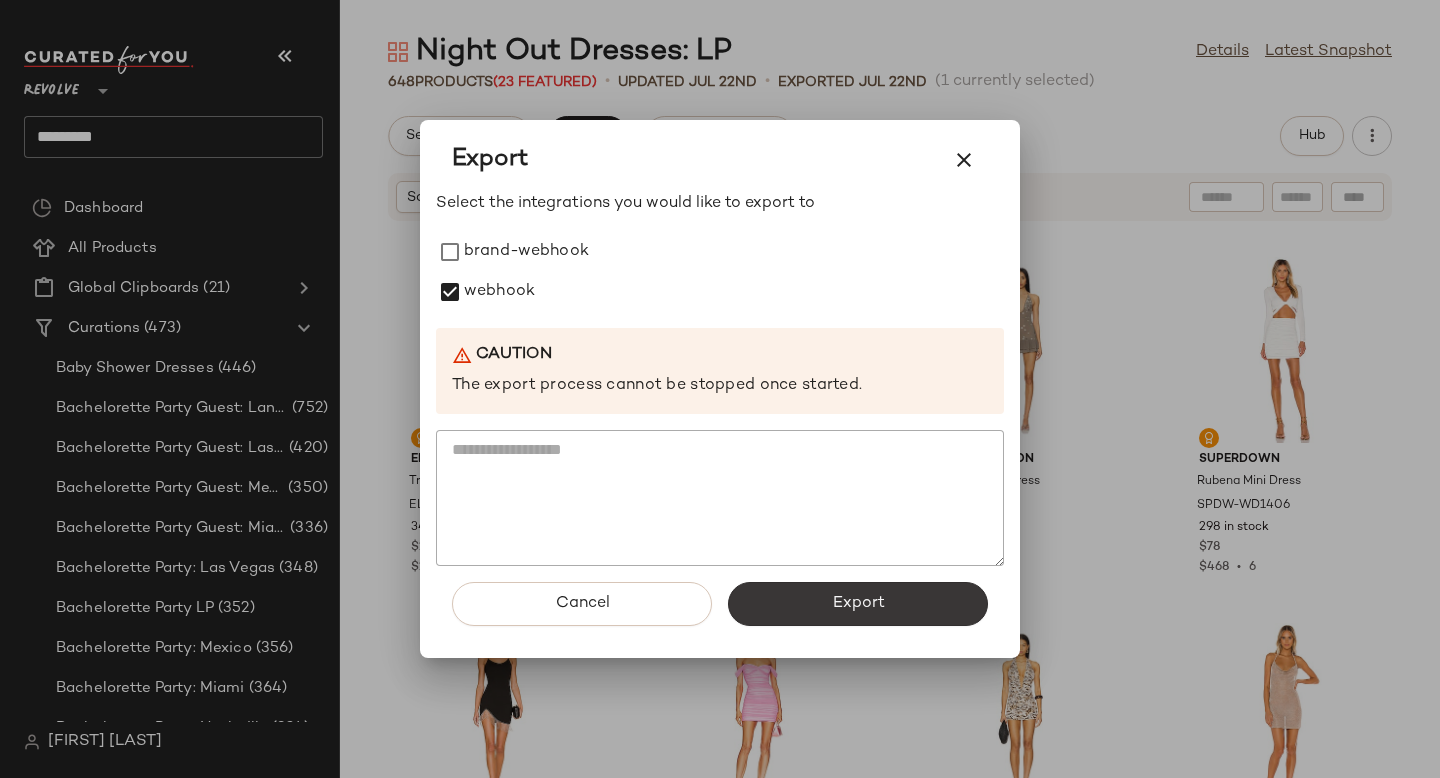 click on "Export" at bounding box center [858, 604] 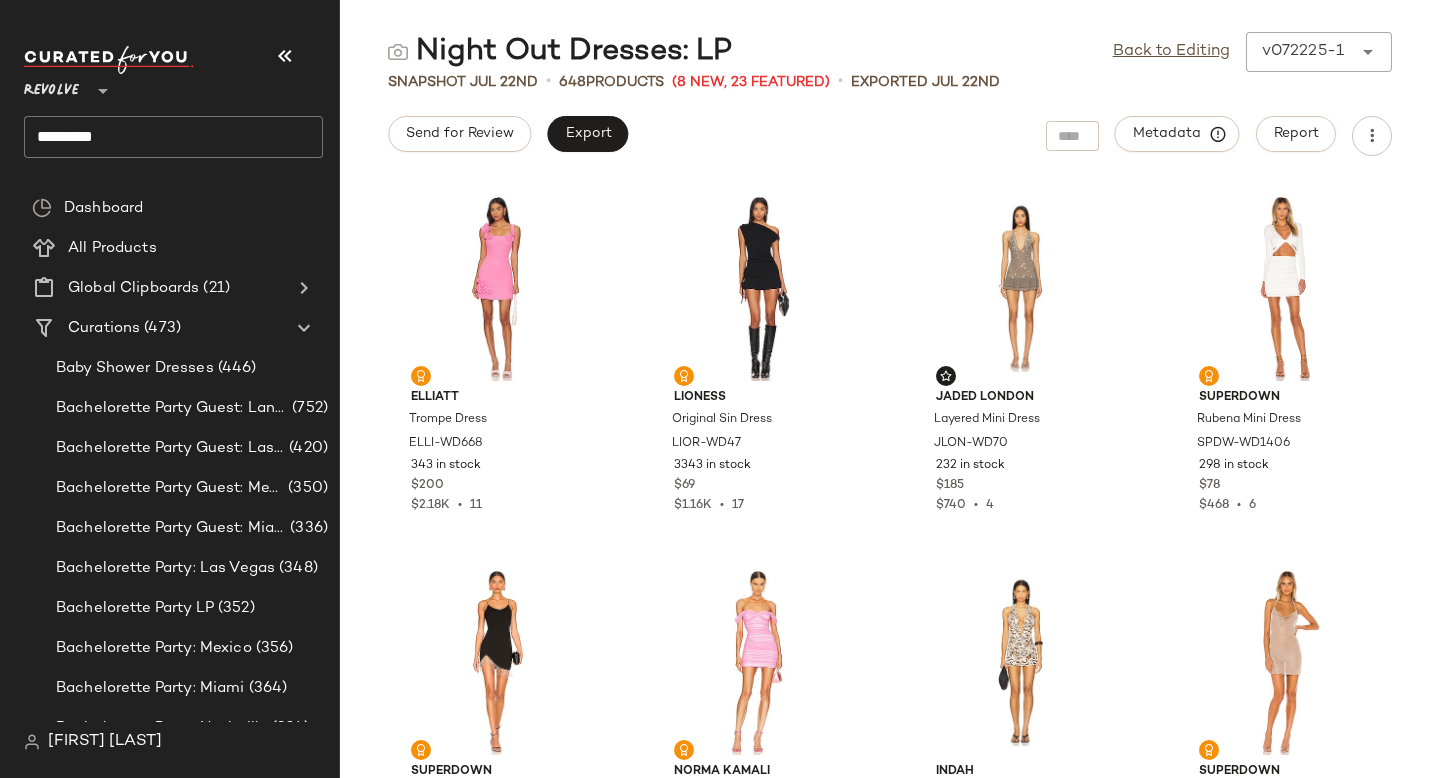 click on "*********" 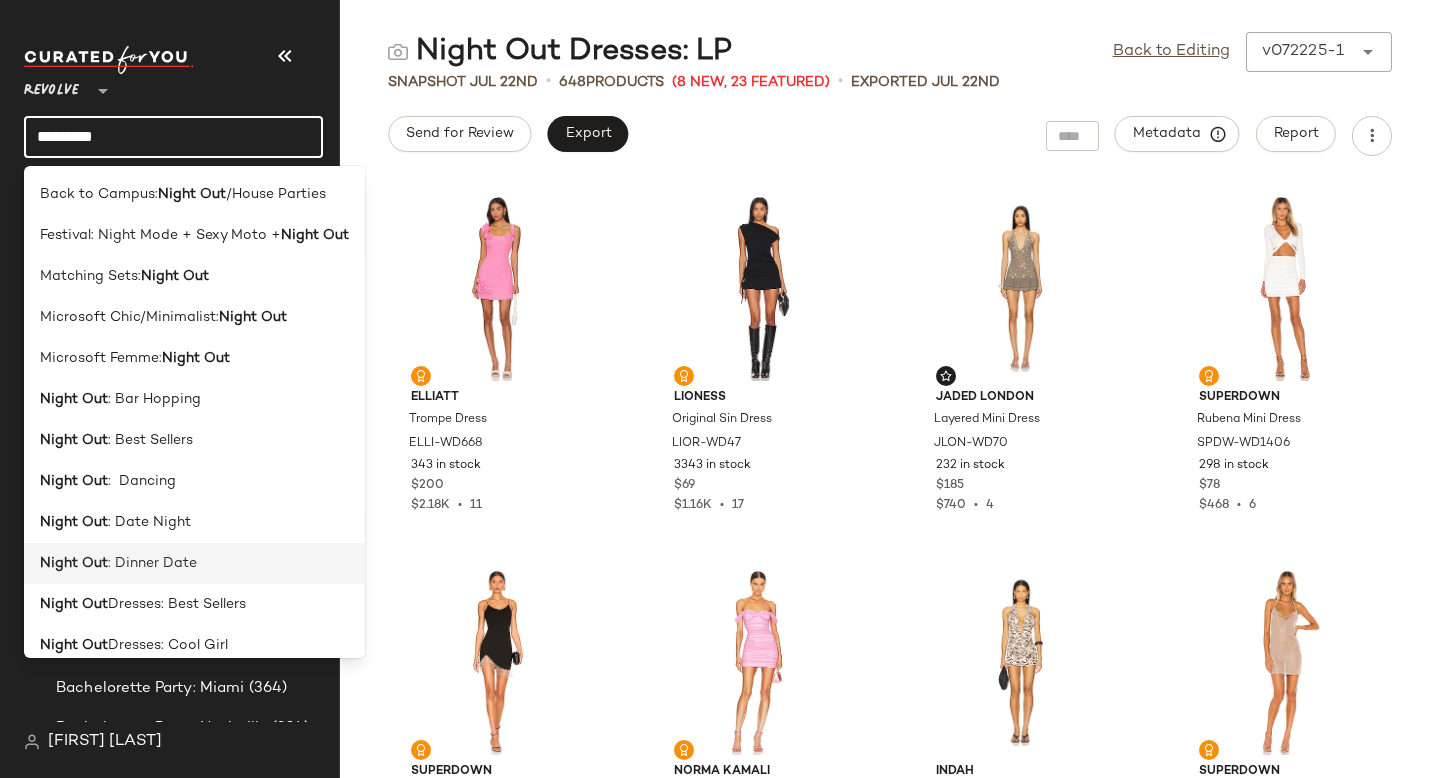 scroll, scrollTop: 426, scrollLeft: 0, axis: vertical 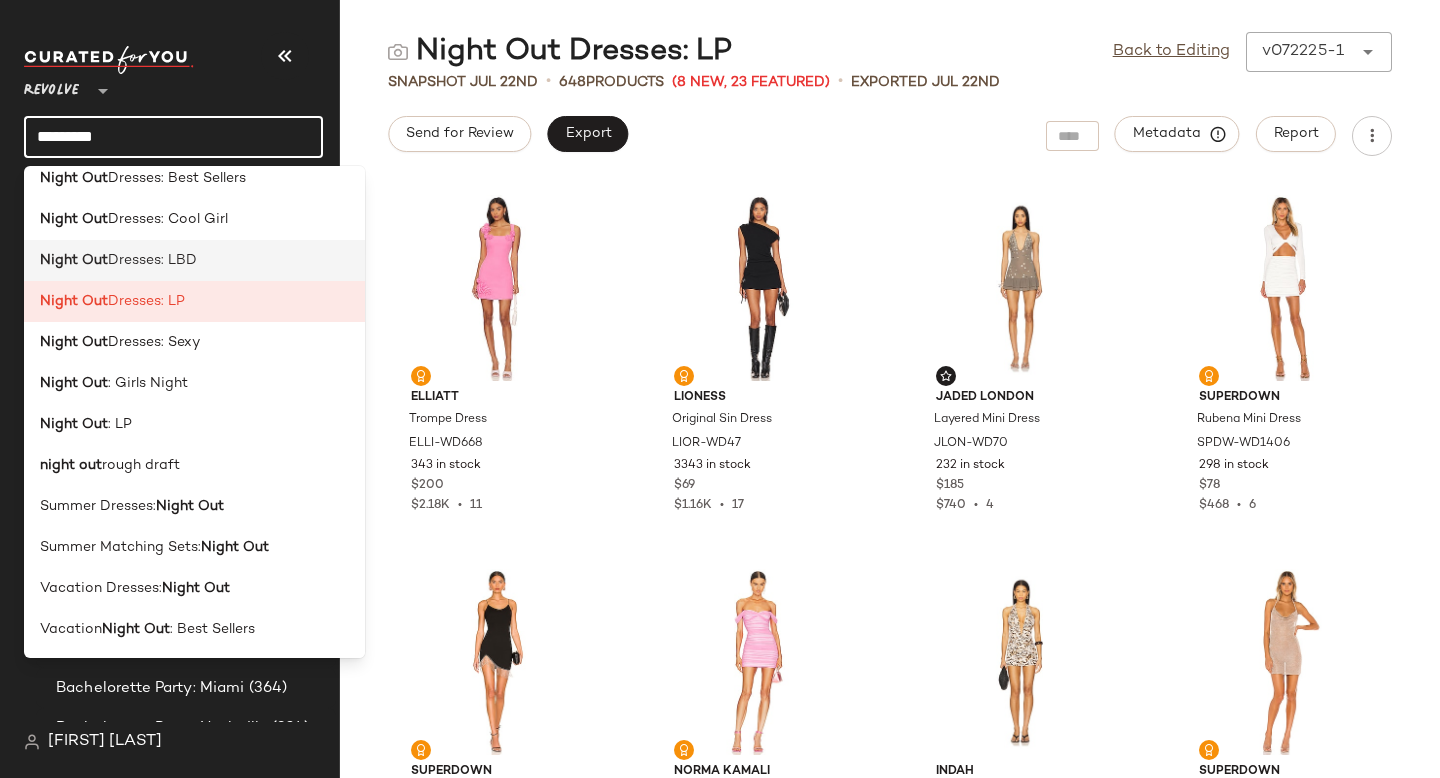 click on "Dresses: LBD" at bounding box center [152, 260] 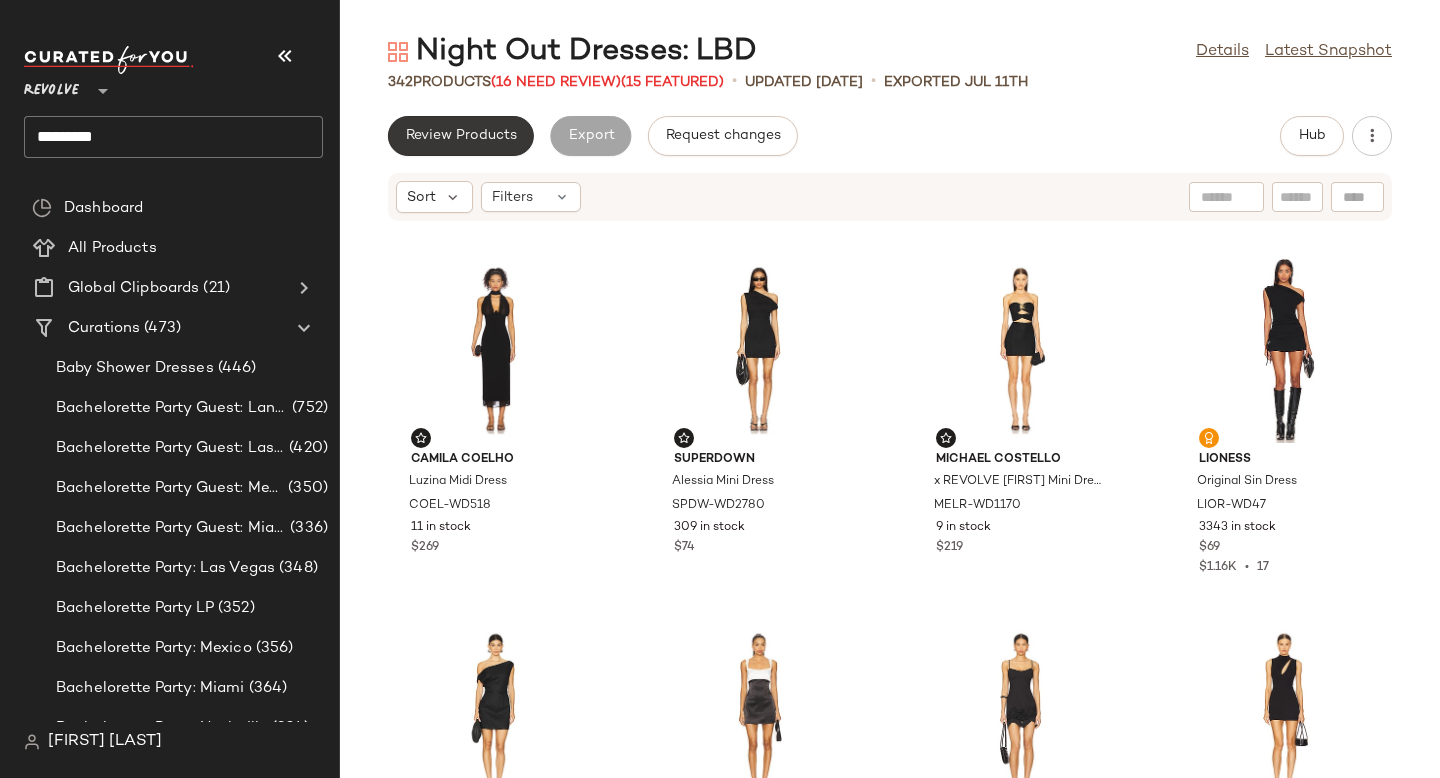 click on "Review Products" at bounding box center [461, 136] 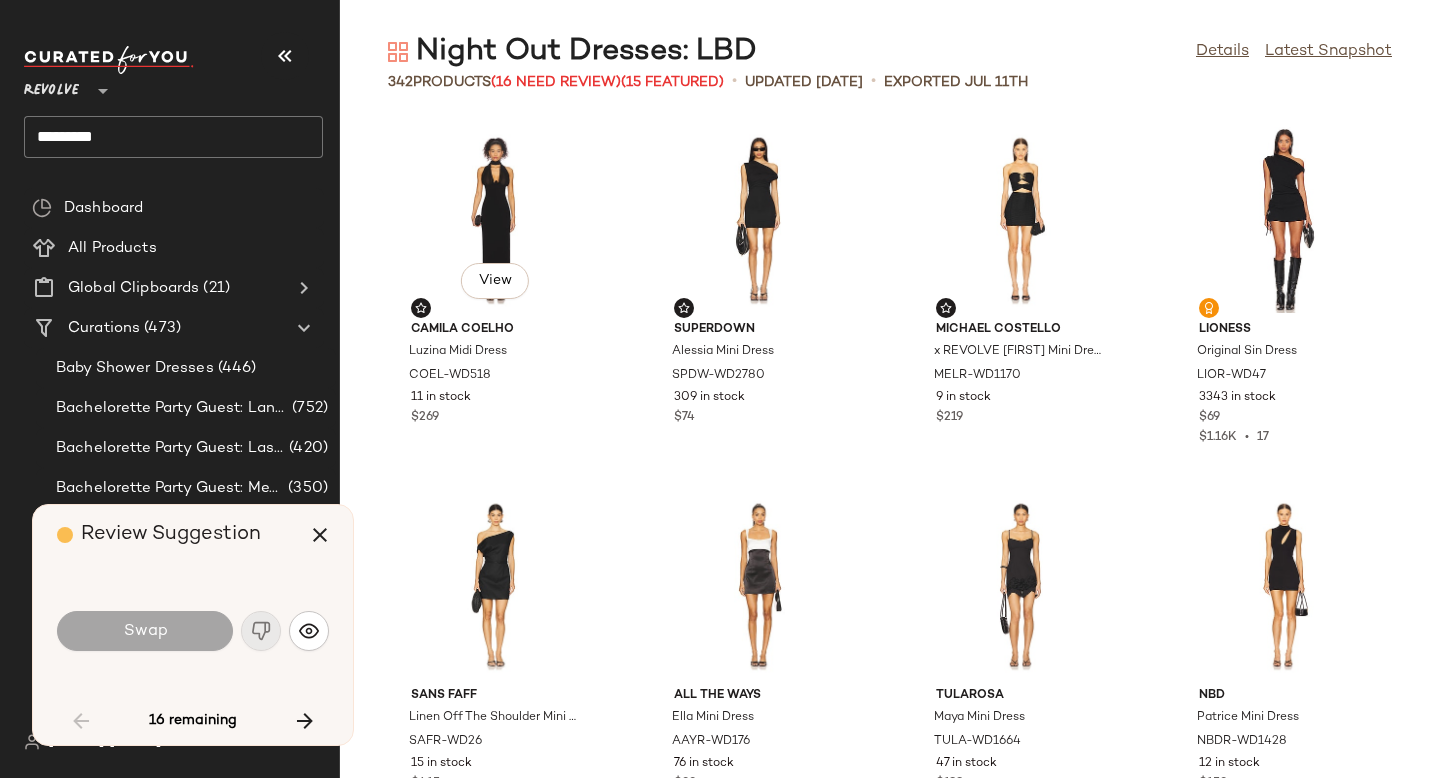 scroll, scrollTop: 1830, scrollLeft: 0, axis: vertical 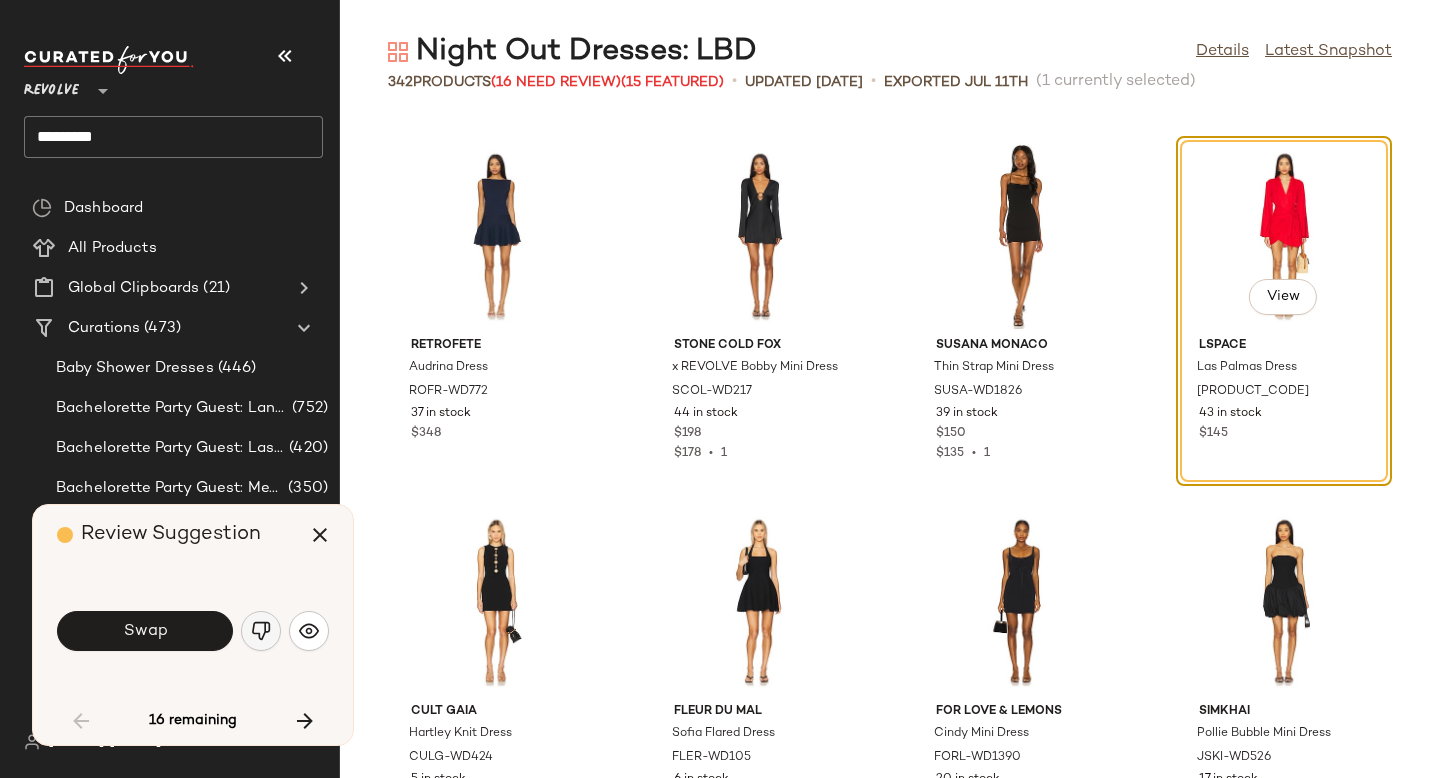 click at bounding box center (261, 631) 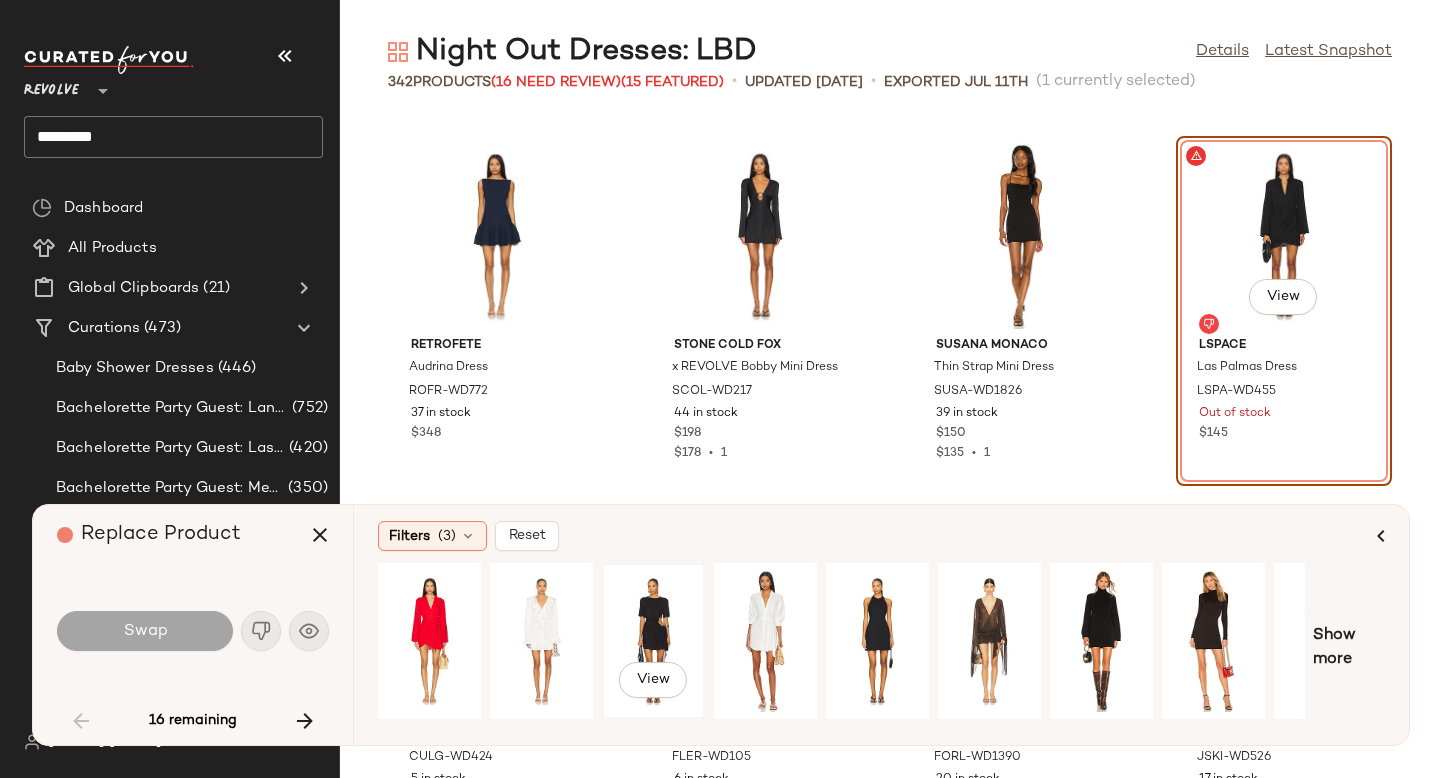 click on "View" 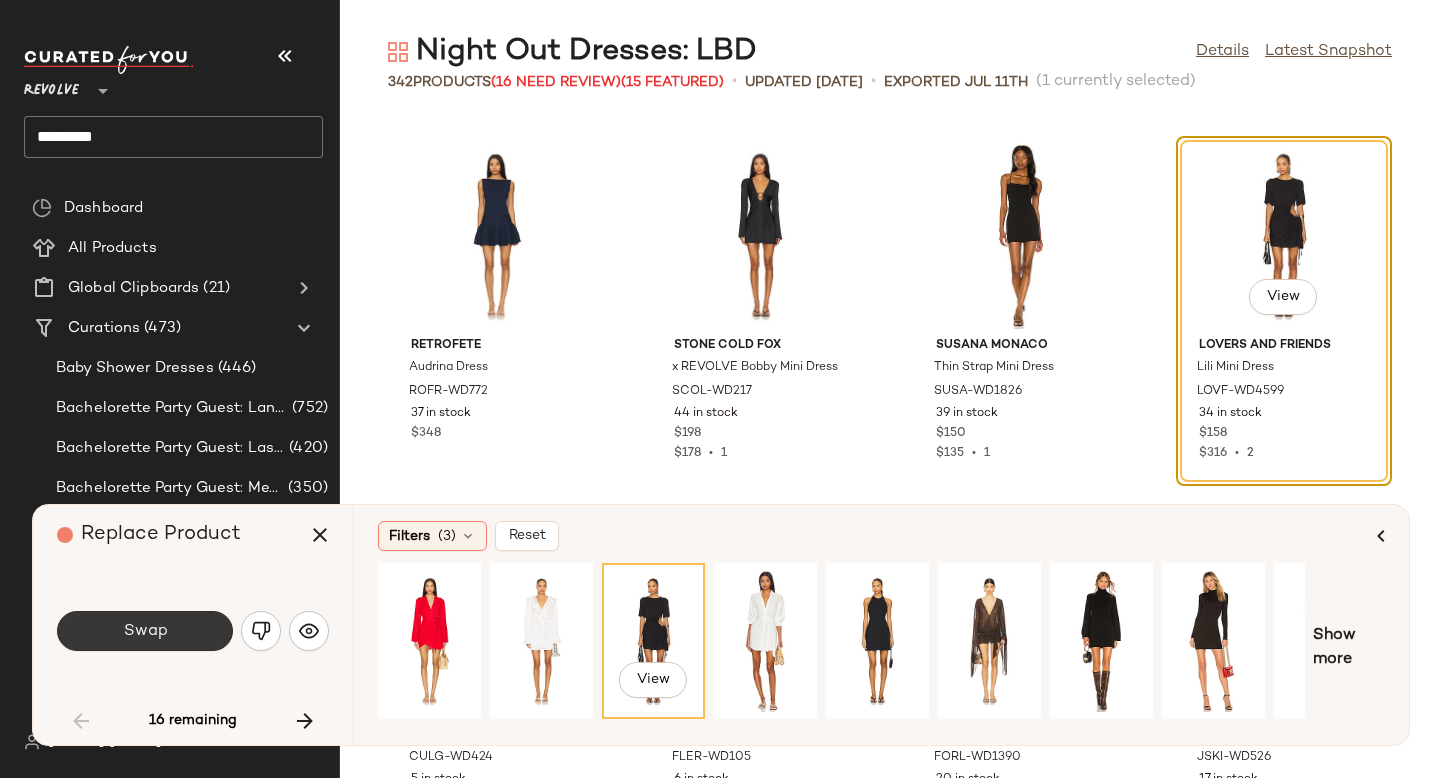 click on "Swap" at bounding box center [145, 631] 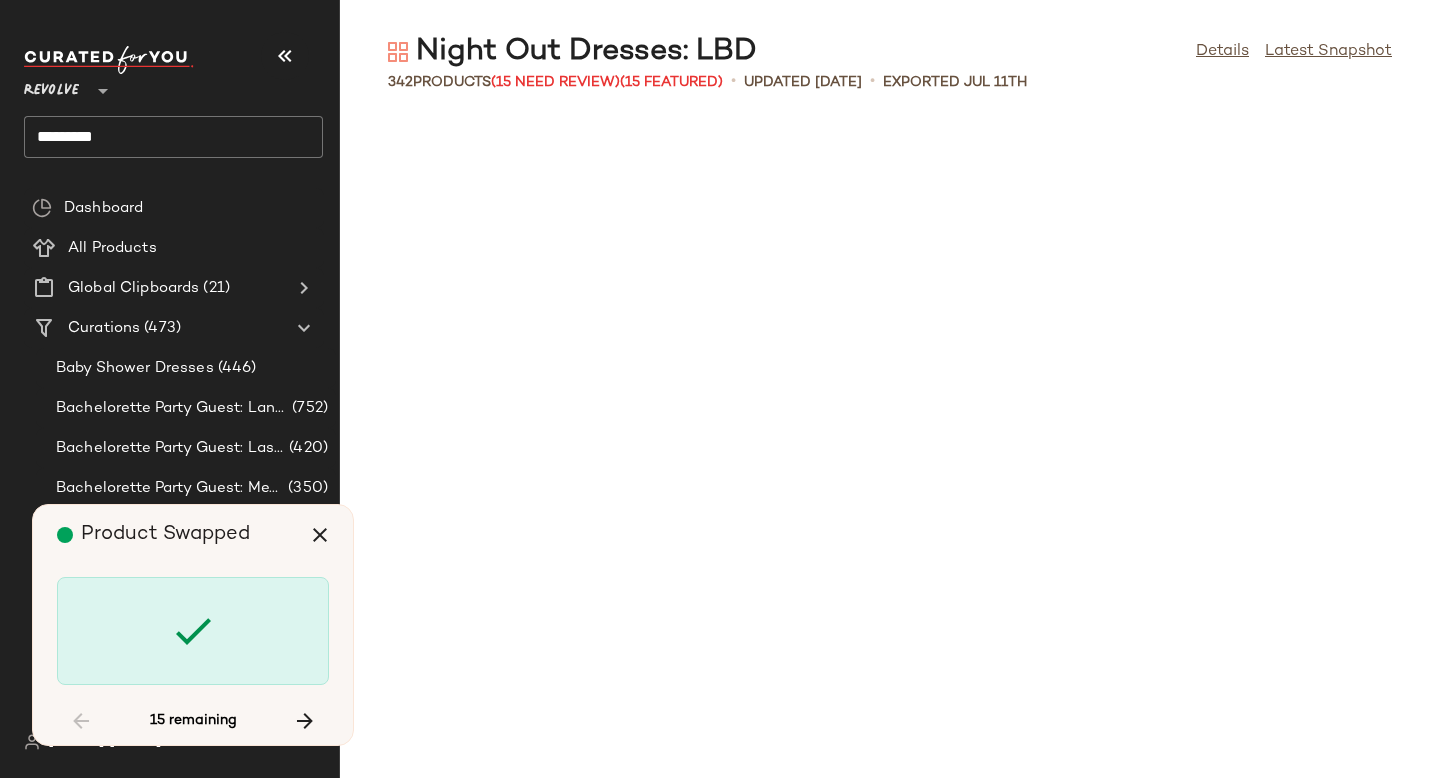 scroll, scrollTop: 4392, scrollLeft: 0, axis: vertical 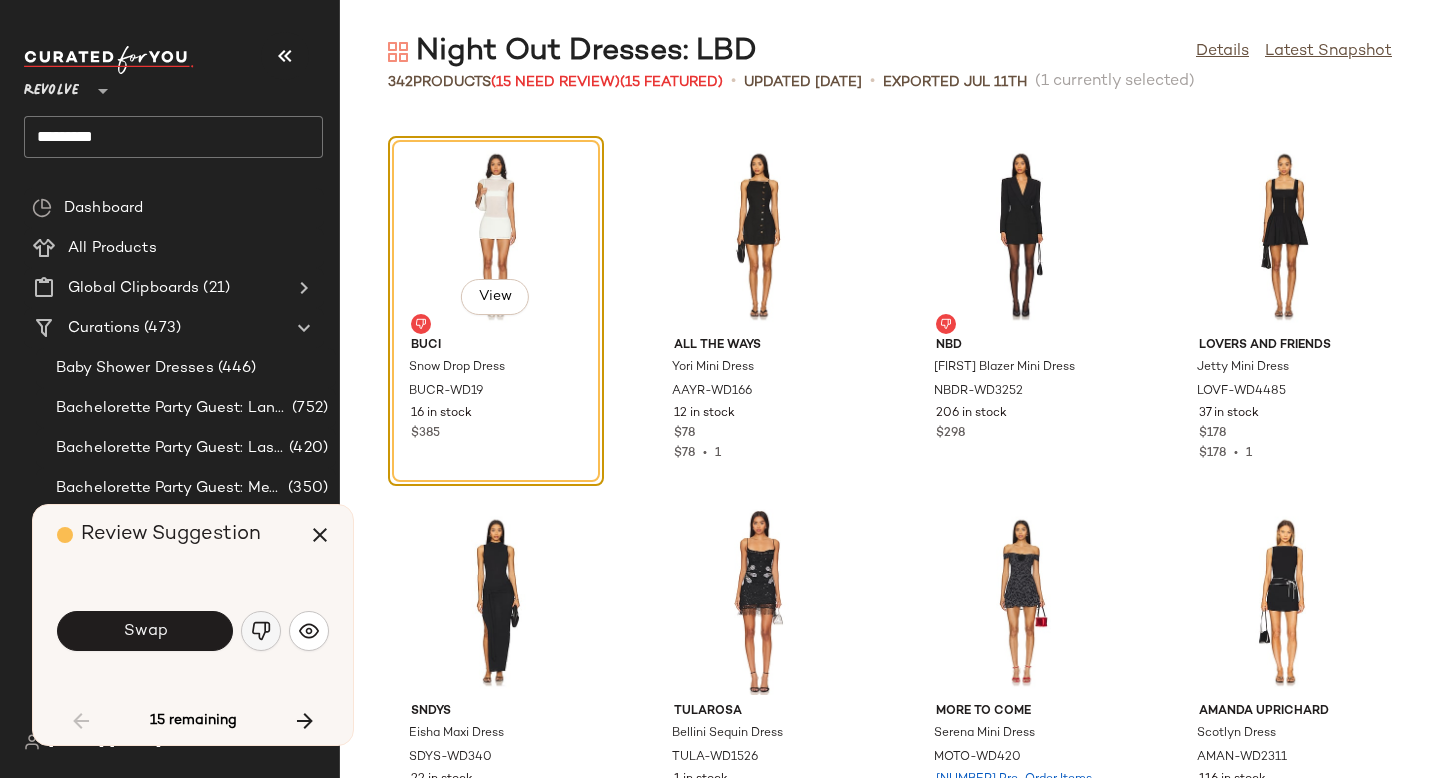 click at bounding box center (261, 631) 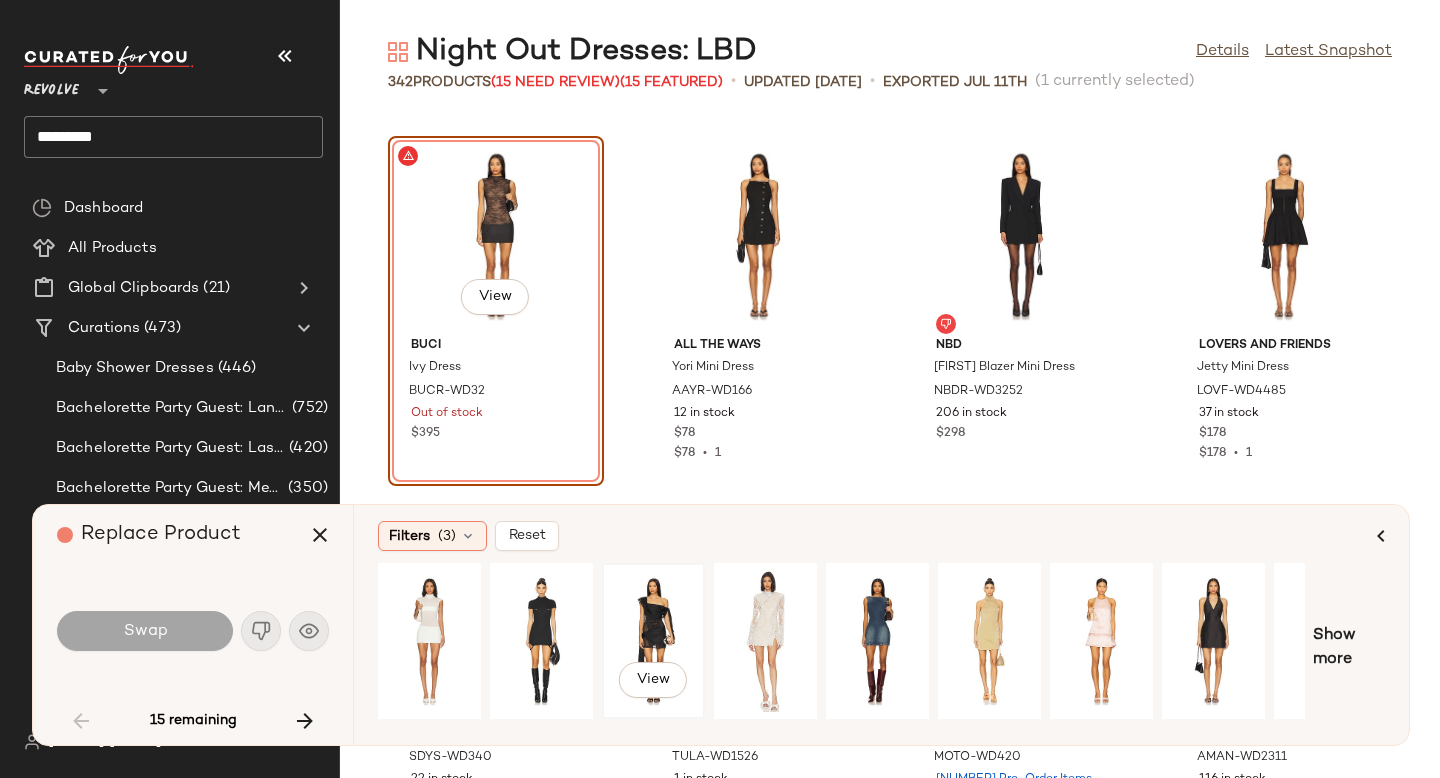 click on "View" 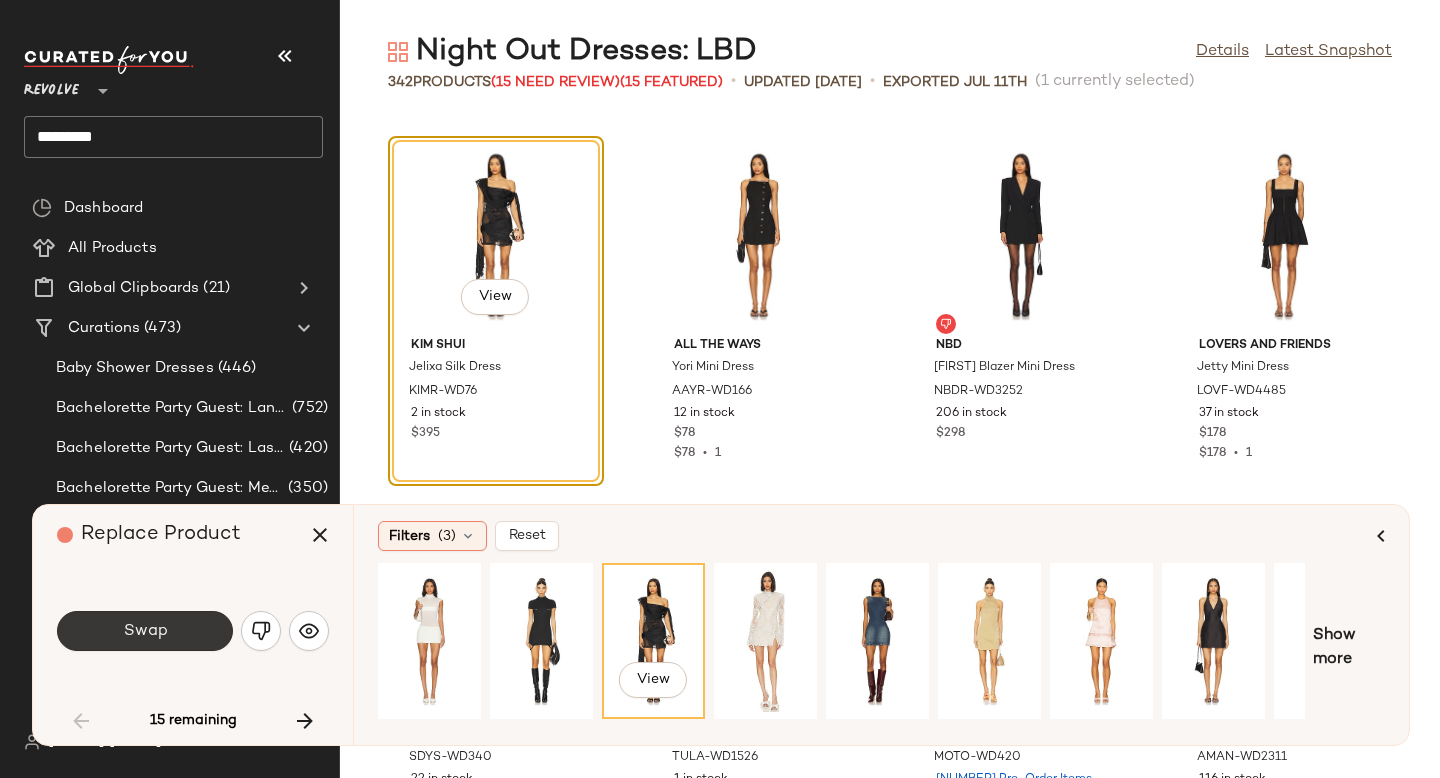 click on "Swap" 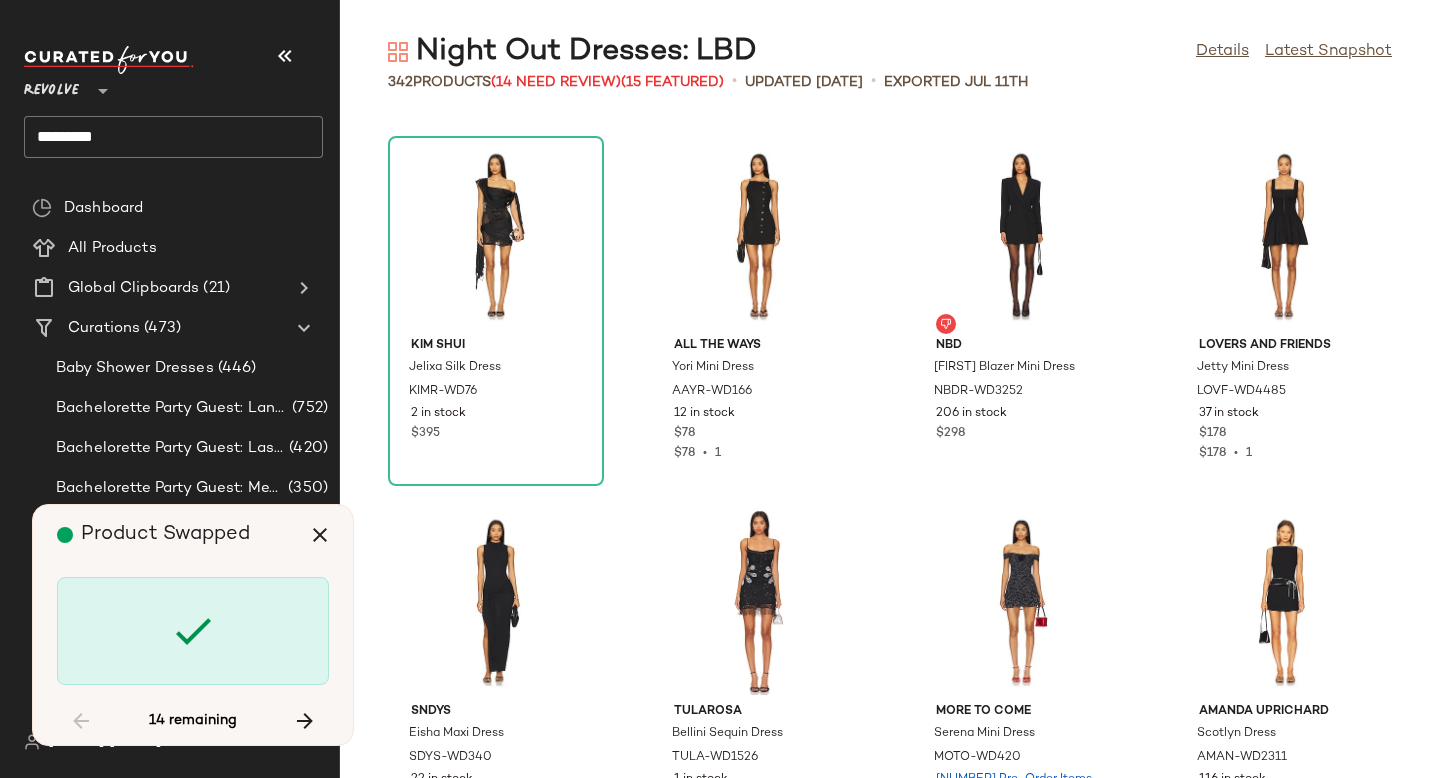 scroll, scrollTop: 6222, scrollLeft: 0, axis: vertical 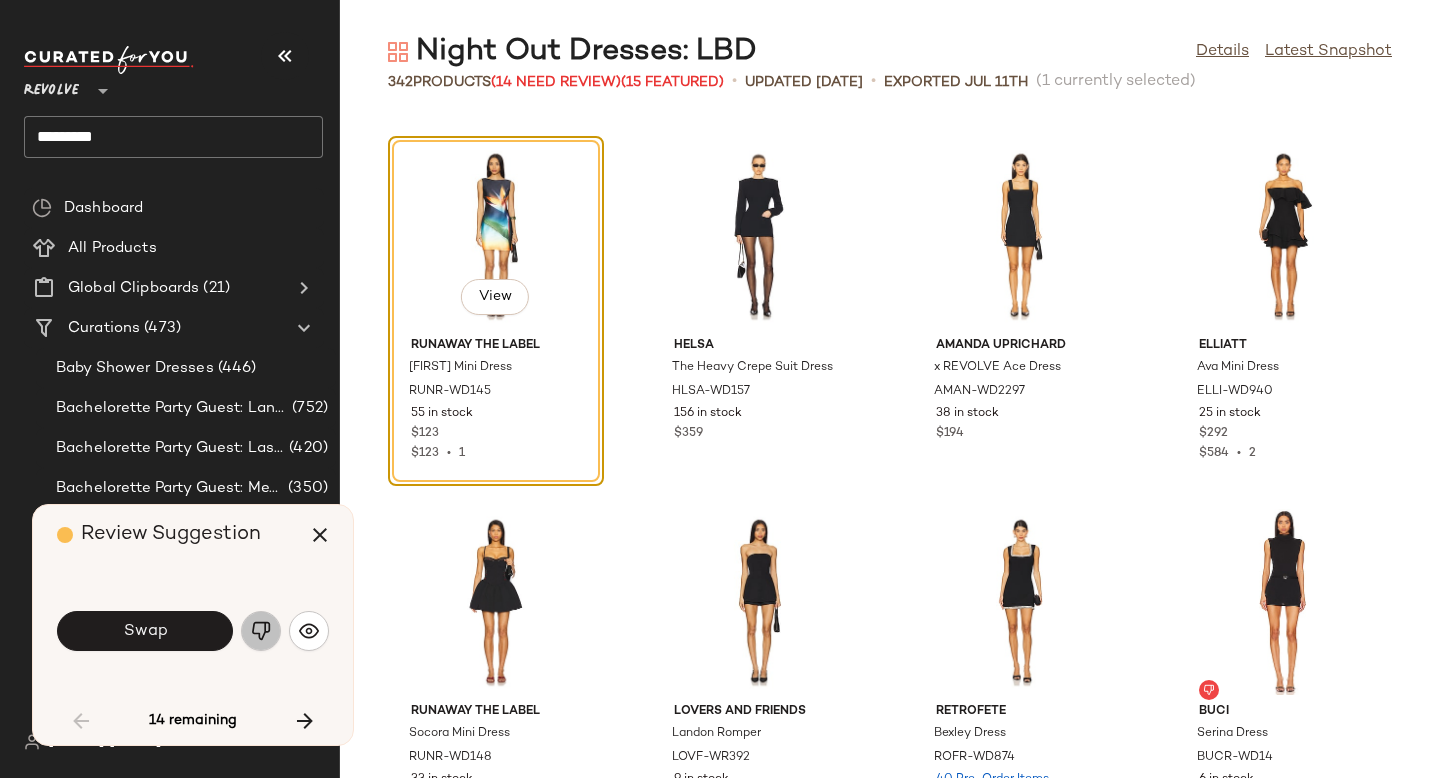 click 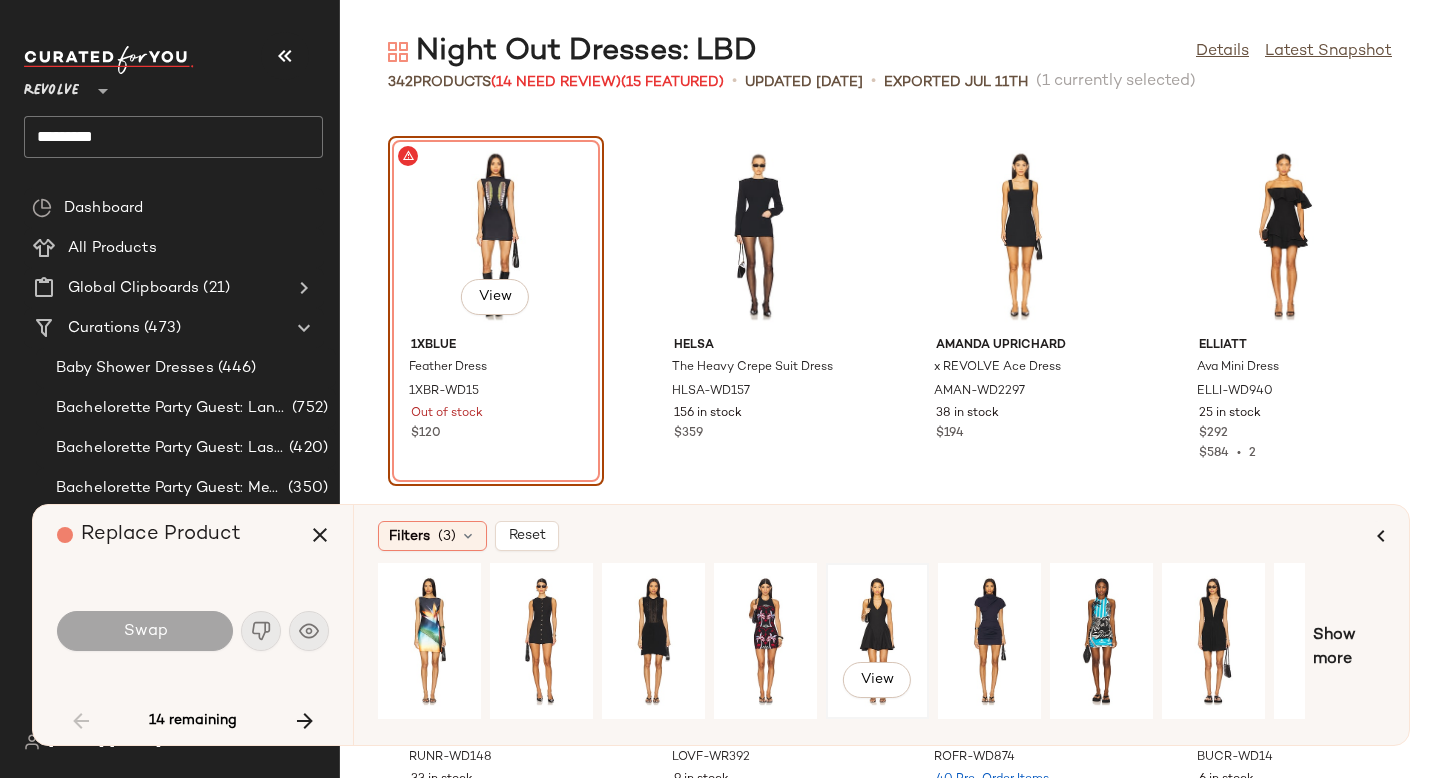 click on "View" 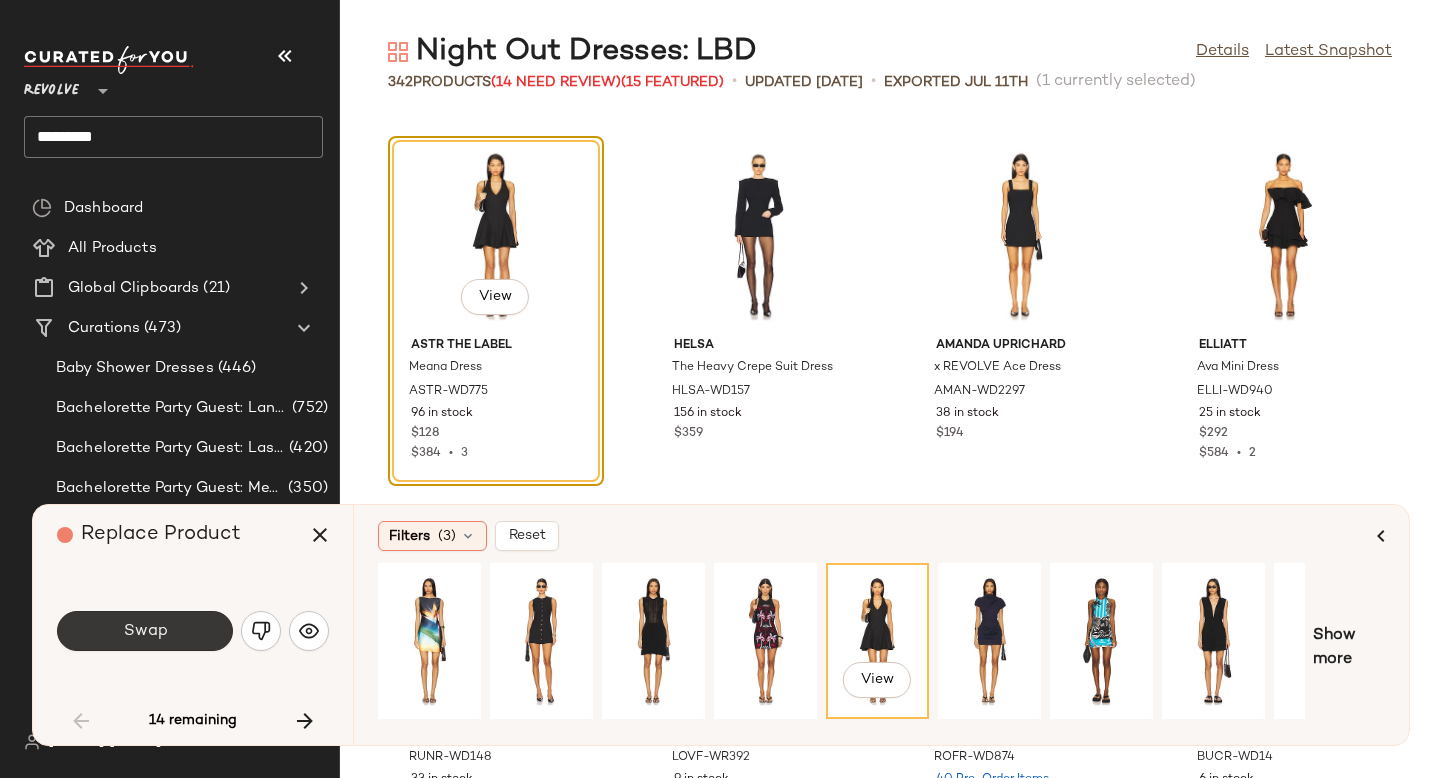 click on "Swap" at bounding box center (145, 631) 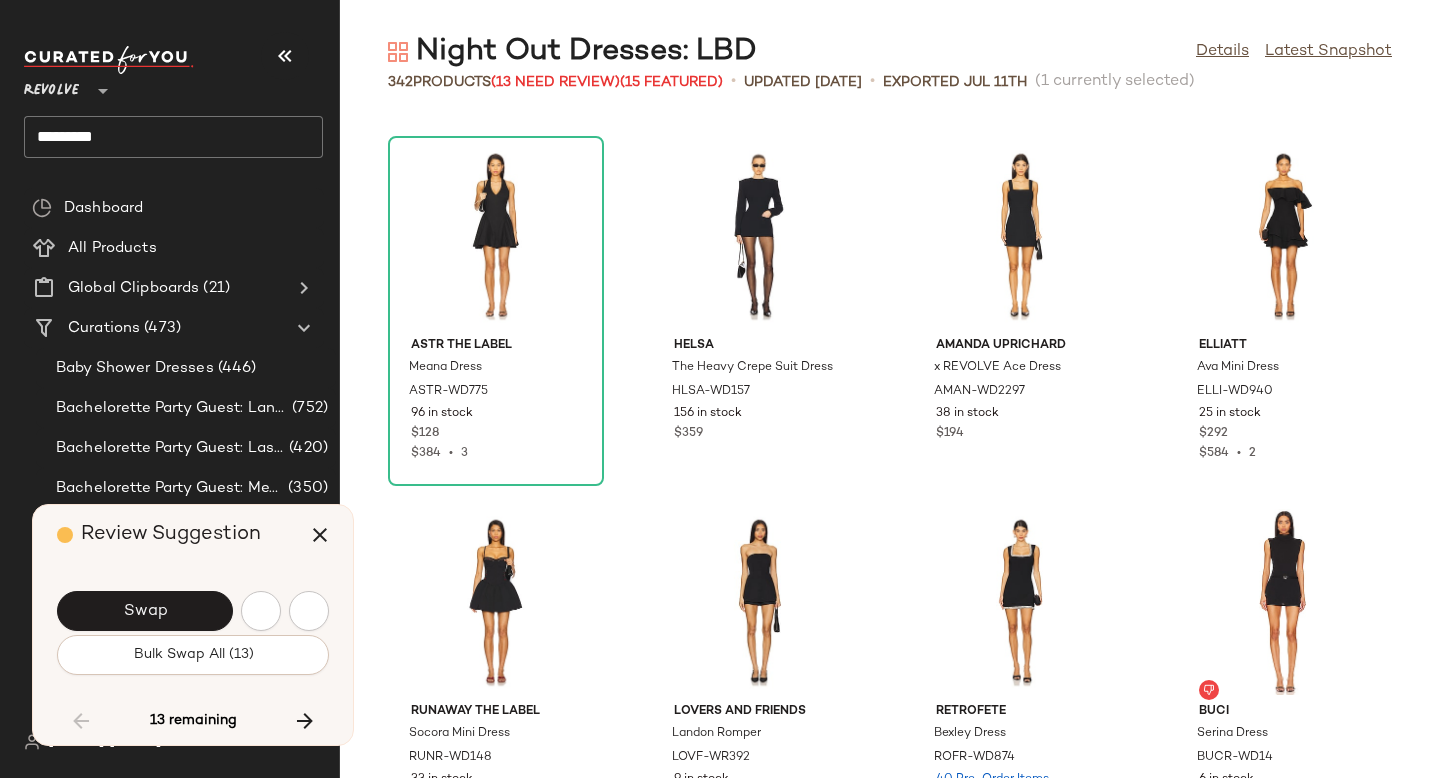 scroll, scrollTop: 7320, scrollLeft: 0, axis: vertical 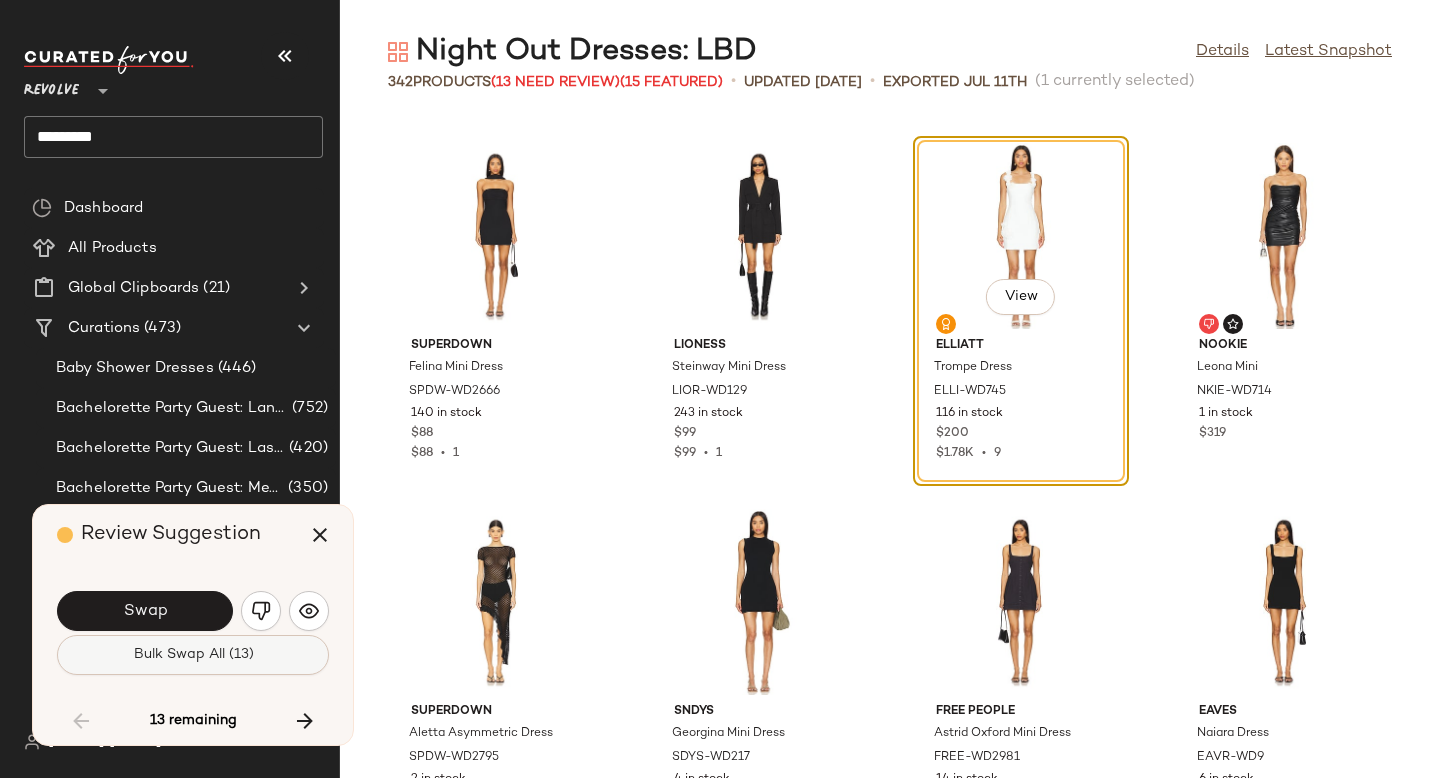 click on "Bulk Swap All (13)" 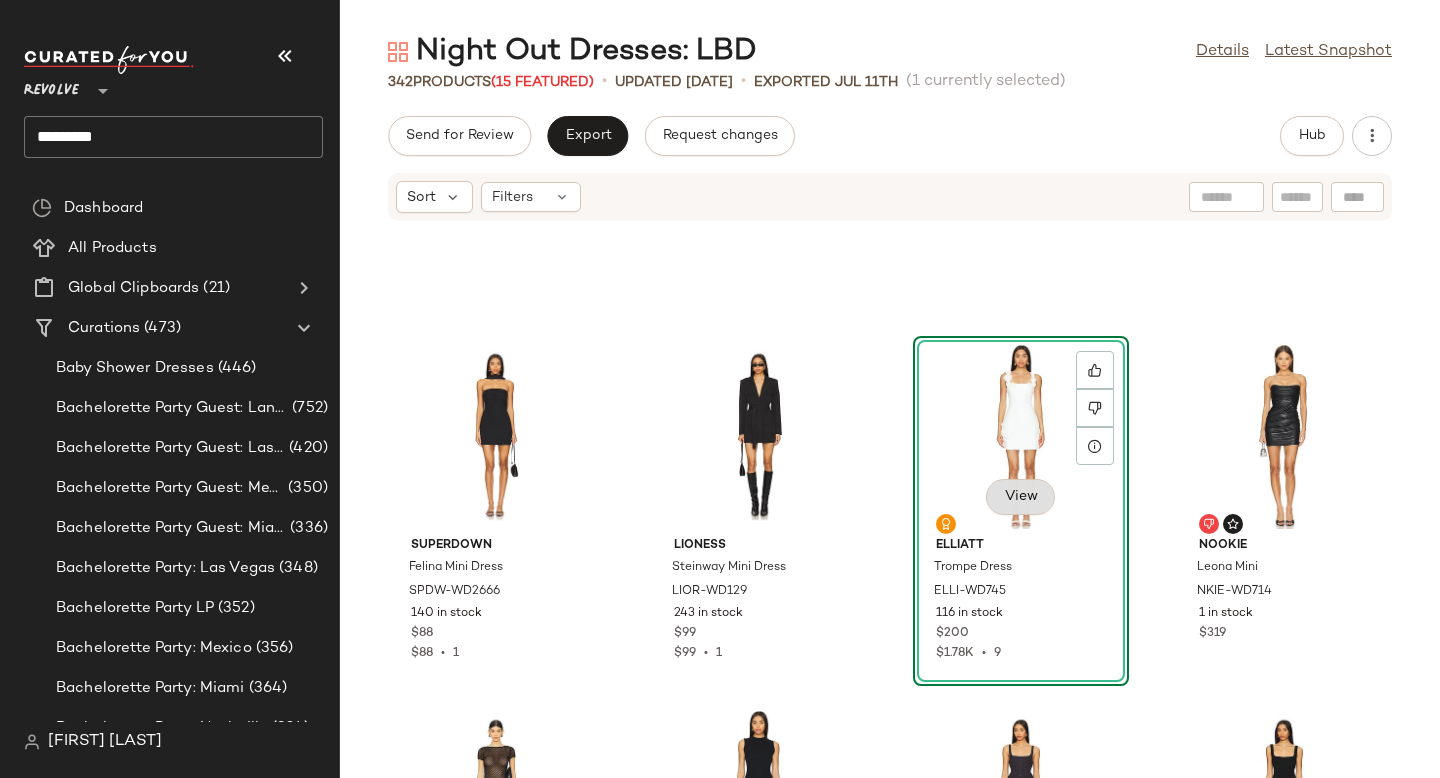 scroll, scrollTop: 7251, scrollLeft: 0, axis: vertical 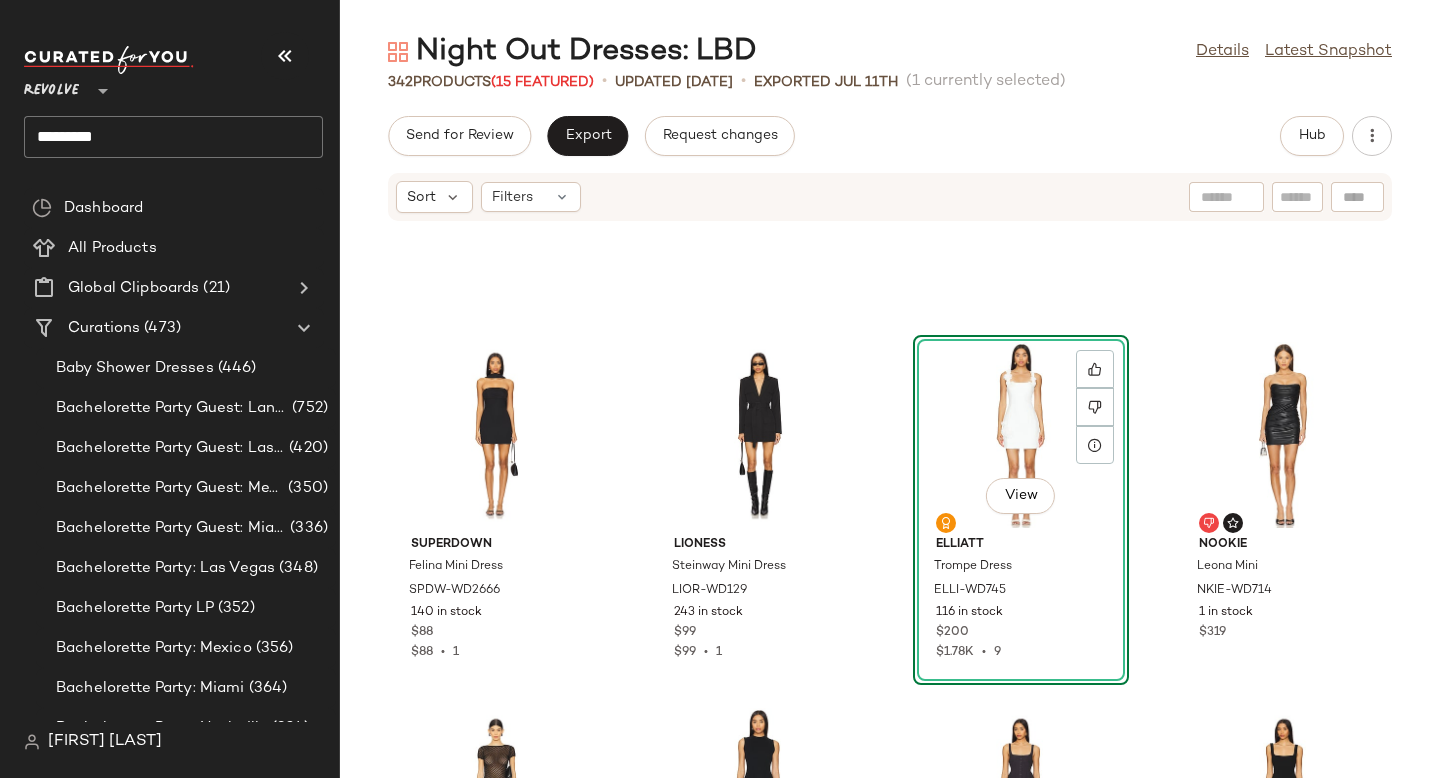 click on "View" 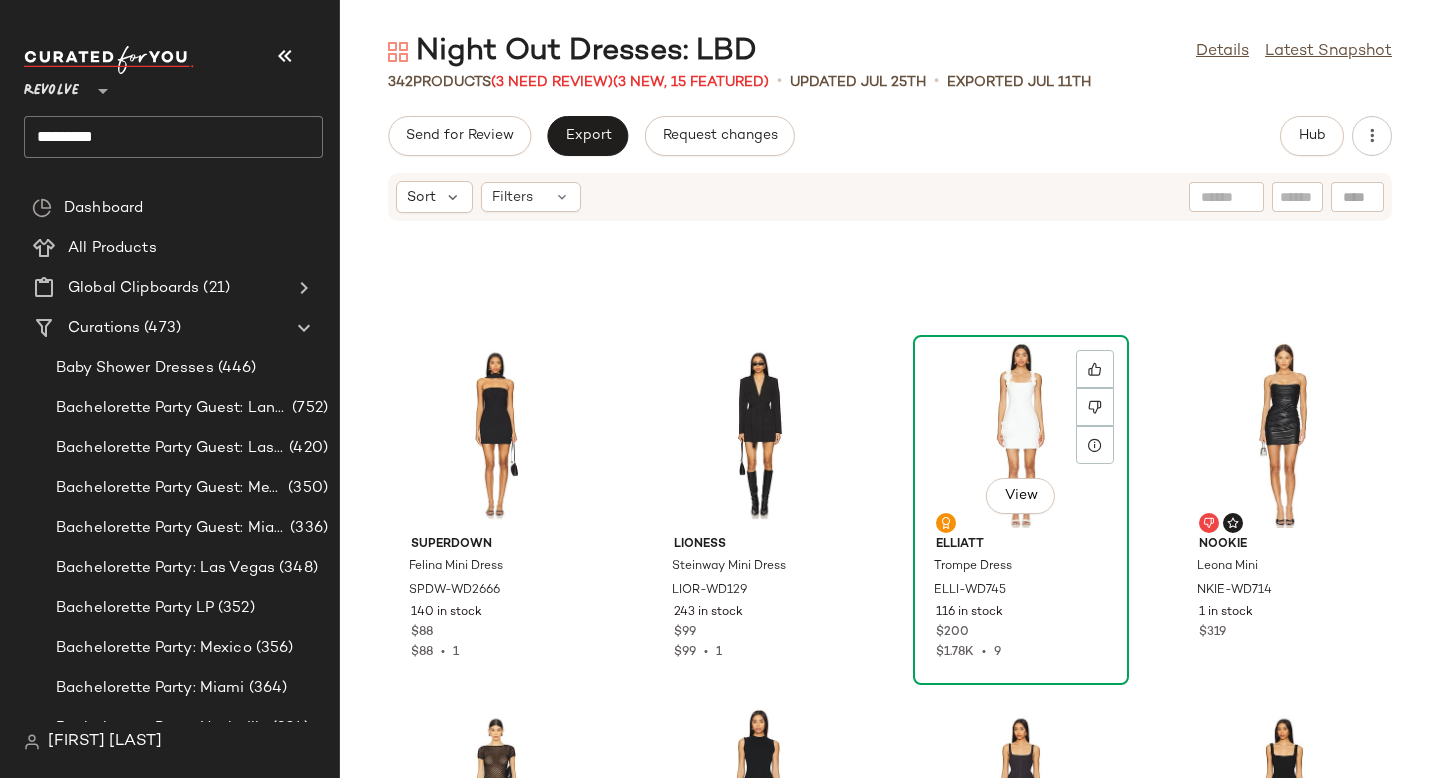 click on "View" 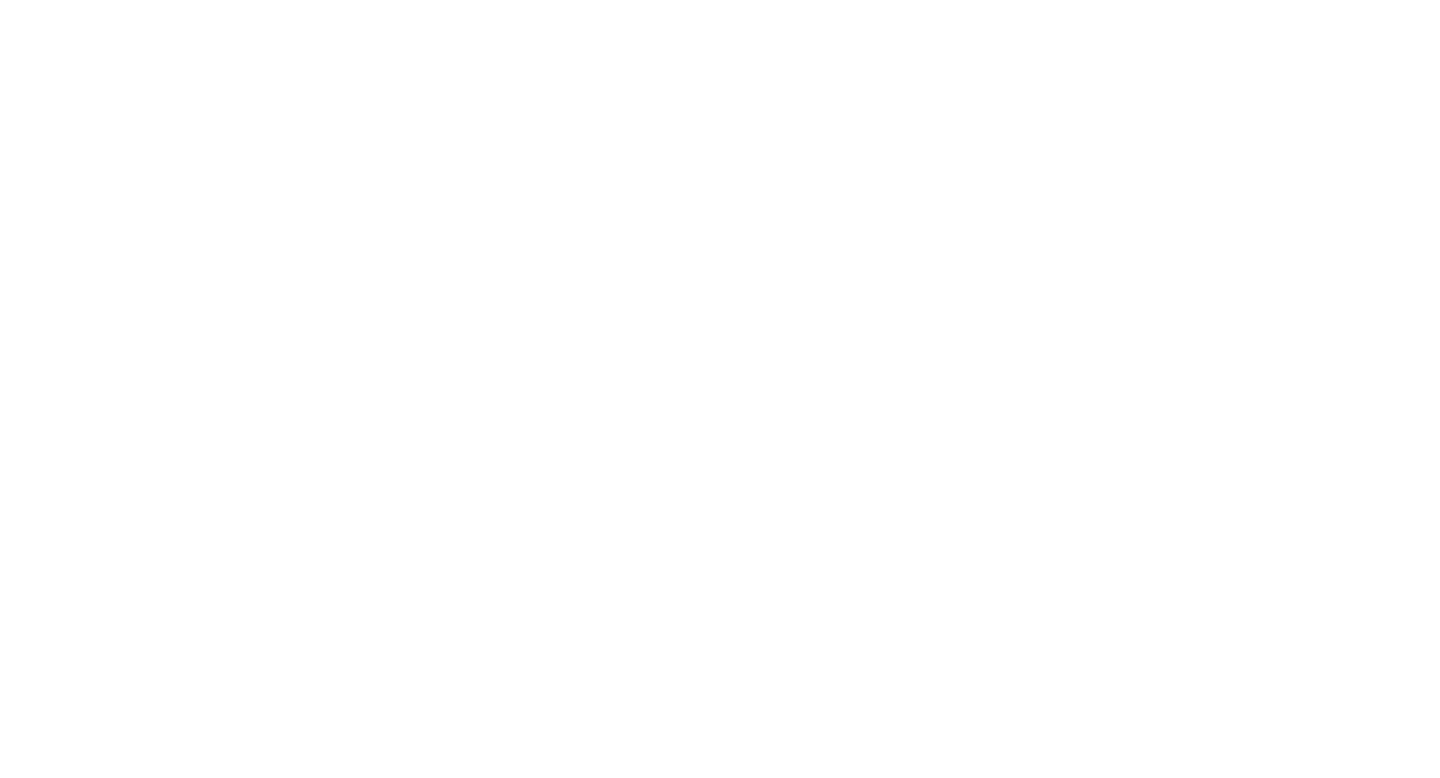 scroll, scrollTop: 0, scrollLeft: 0, axis: both 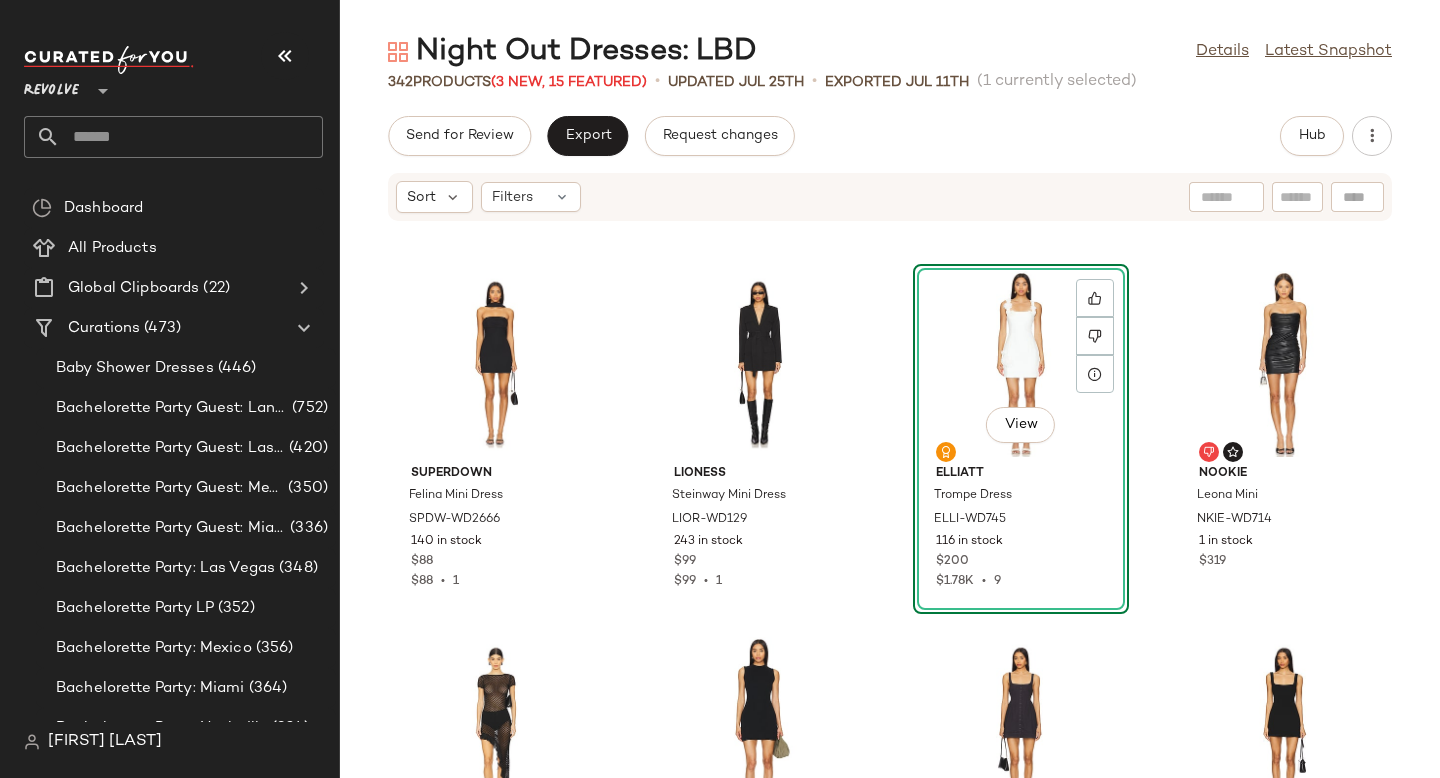 click on "View" 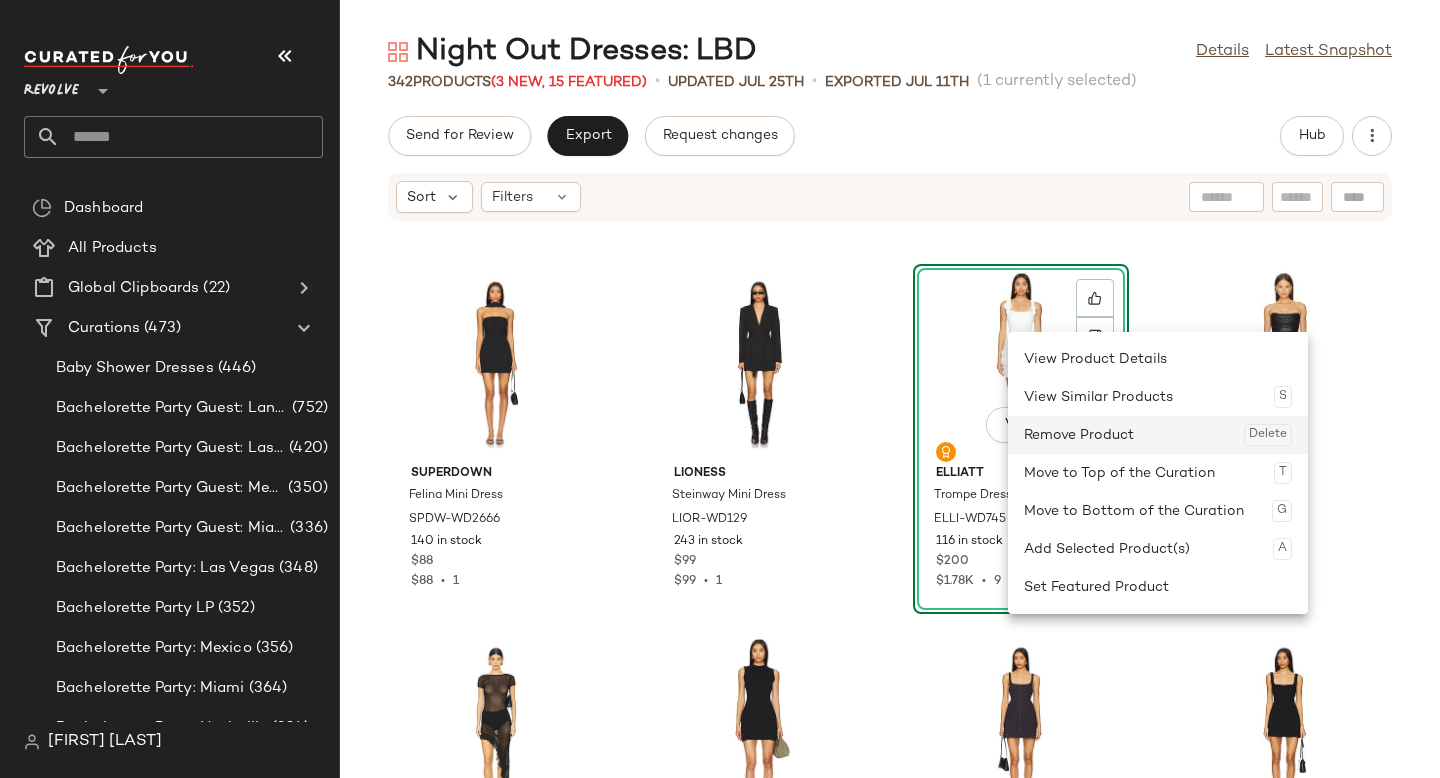 click on "Remove Product  Delete" 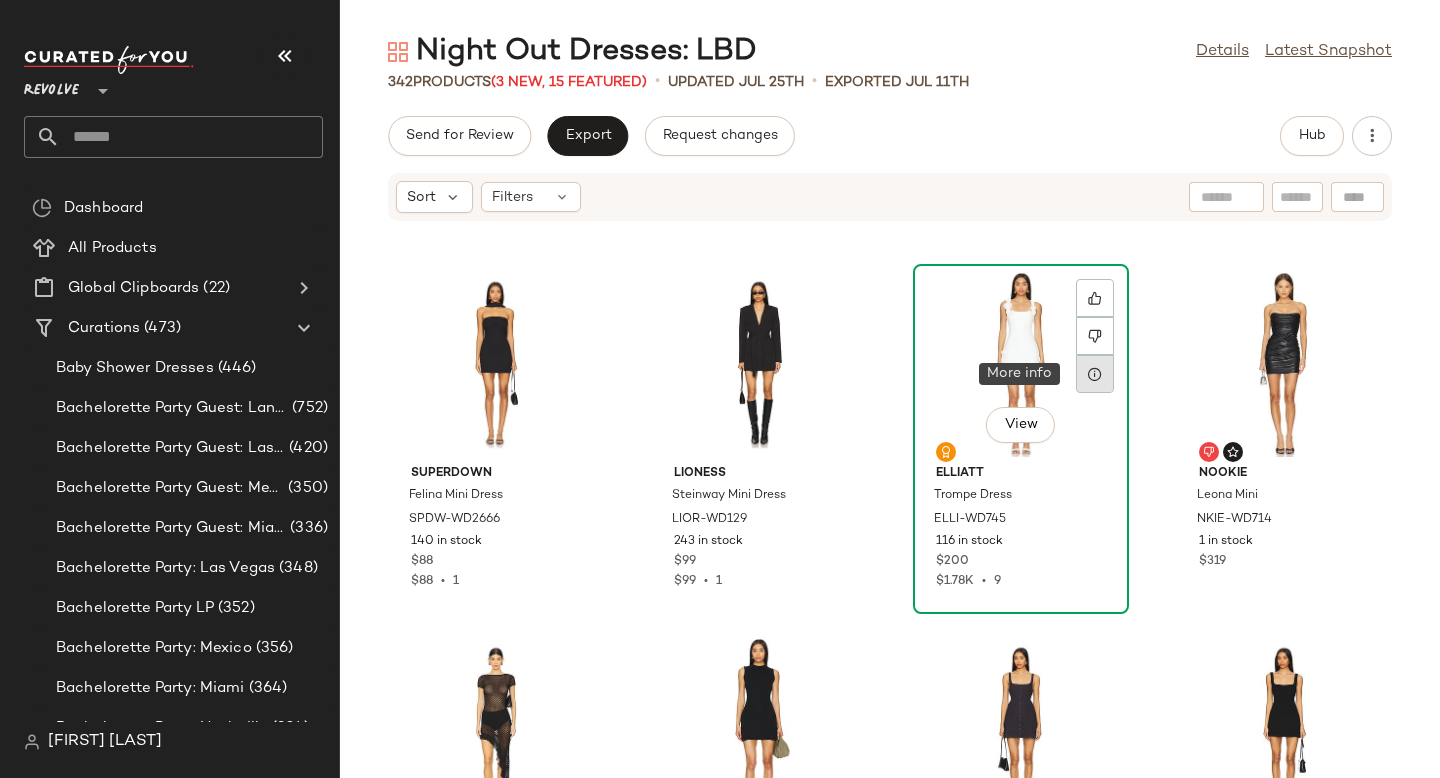 click 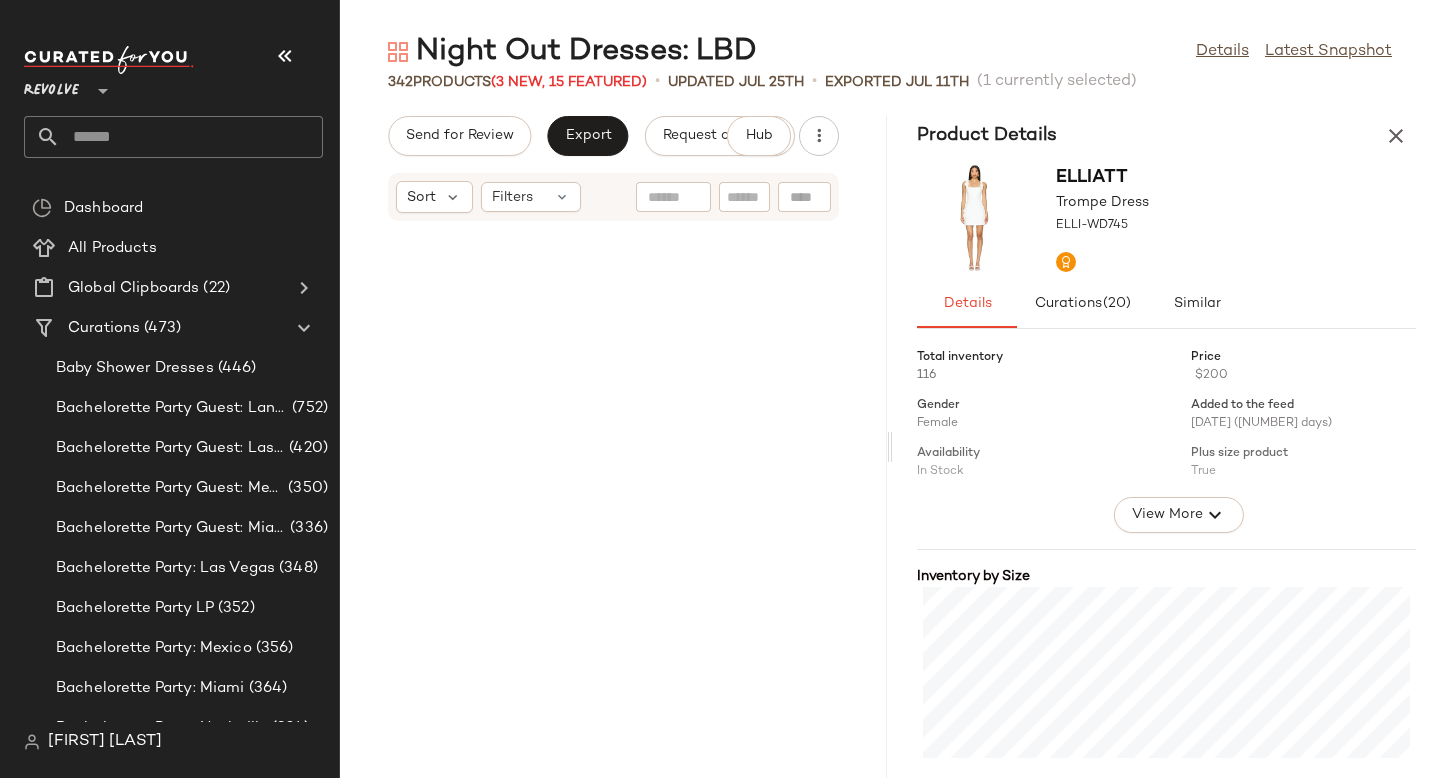 scroll, scrollTop: 30012, scrollLeft: 0, axis: vertical 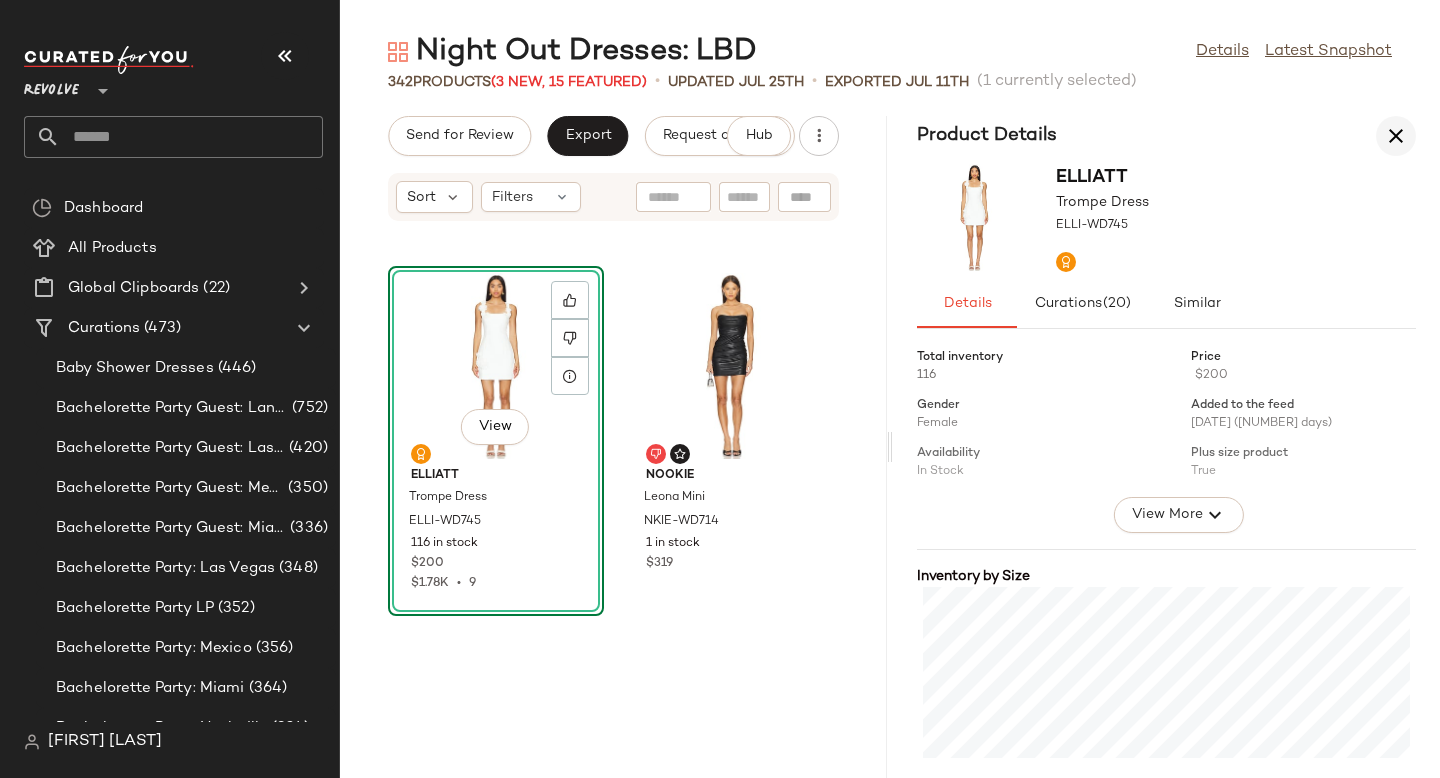 click at bounding box center (1396, 136) 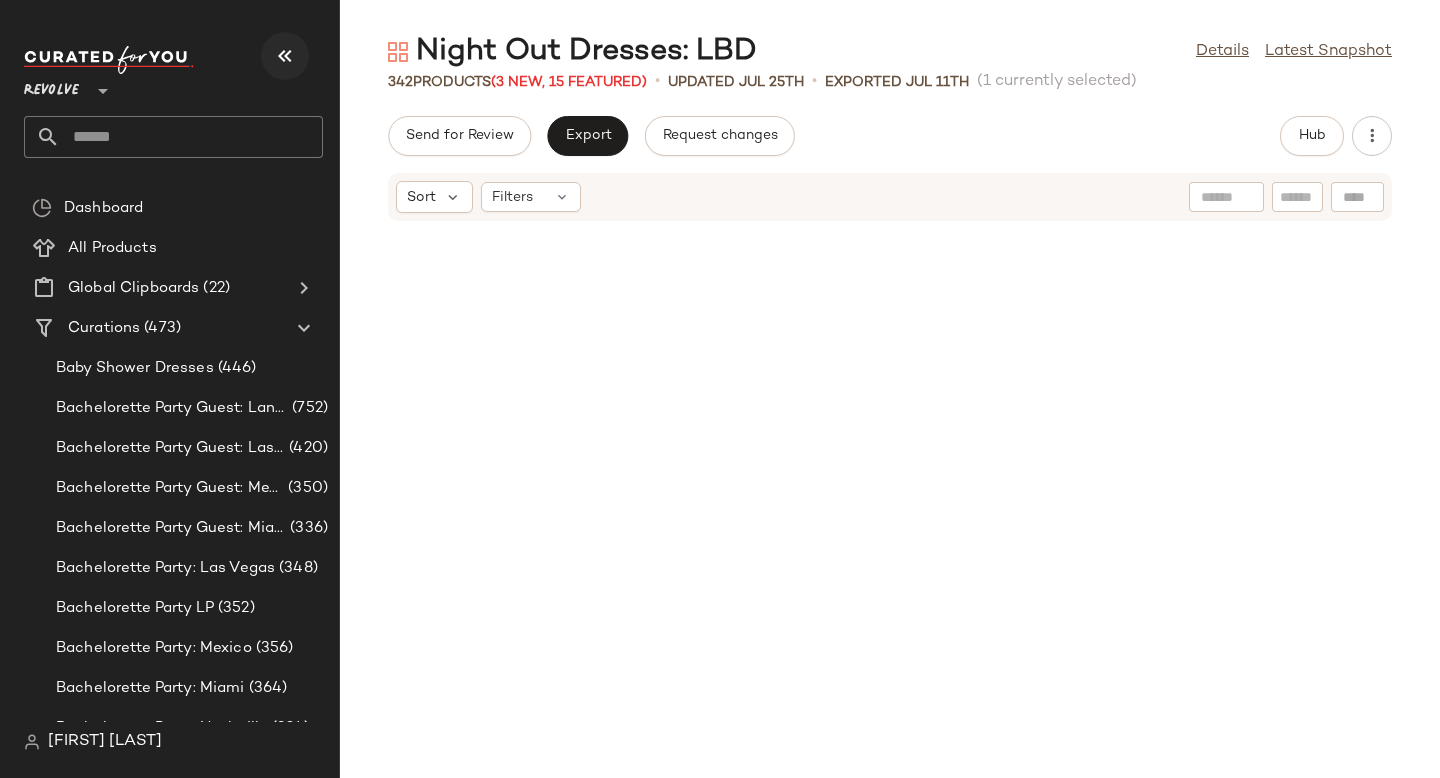 scroll, scrollTop: 7320, scrollLeft: 0, axis: vertical 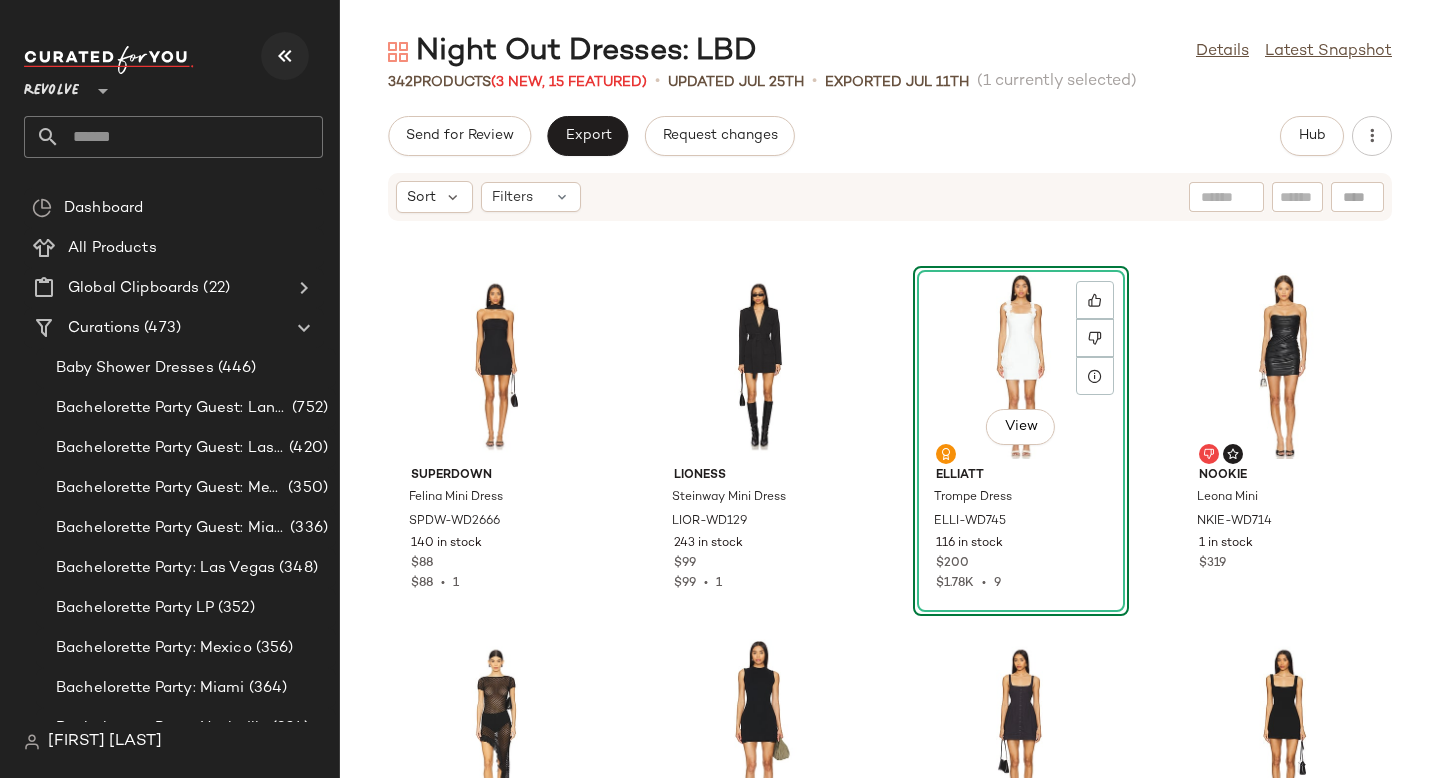 click at bounding box center (285, 56) 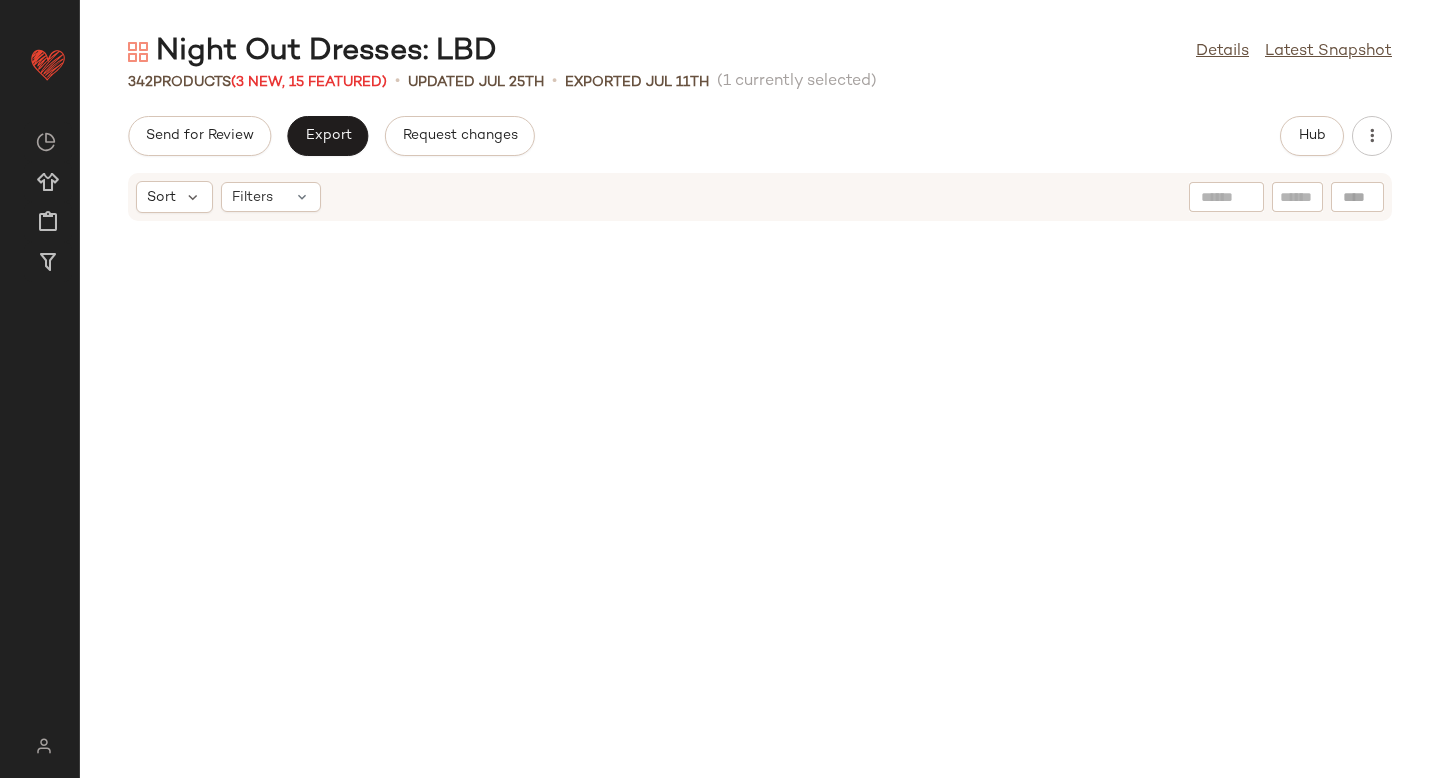 scroll, scrollTop: 5856, scrollLeft: 0, axis: vertical 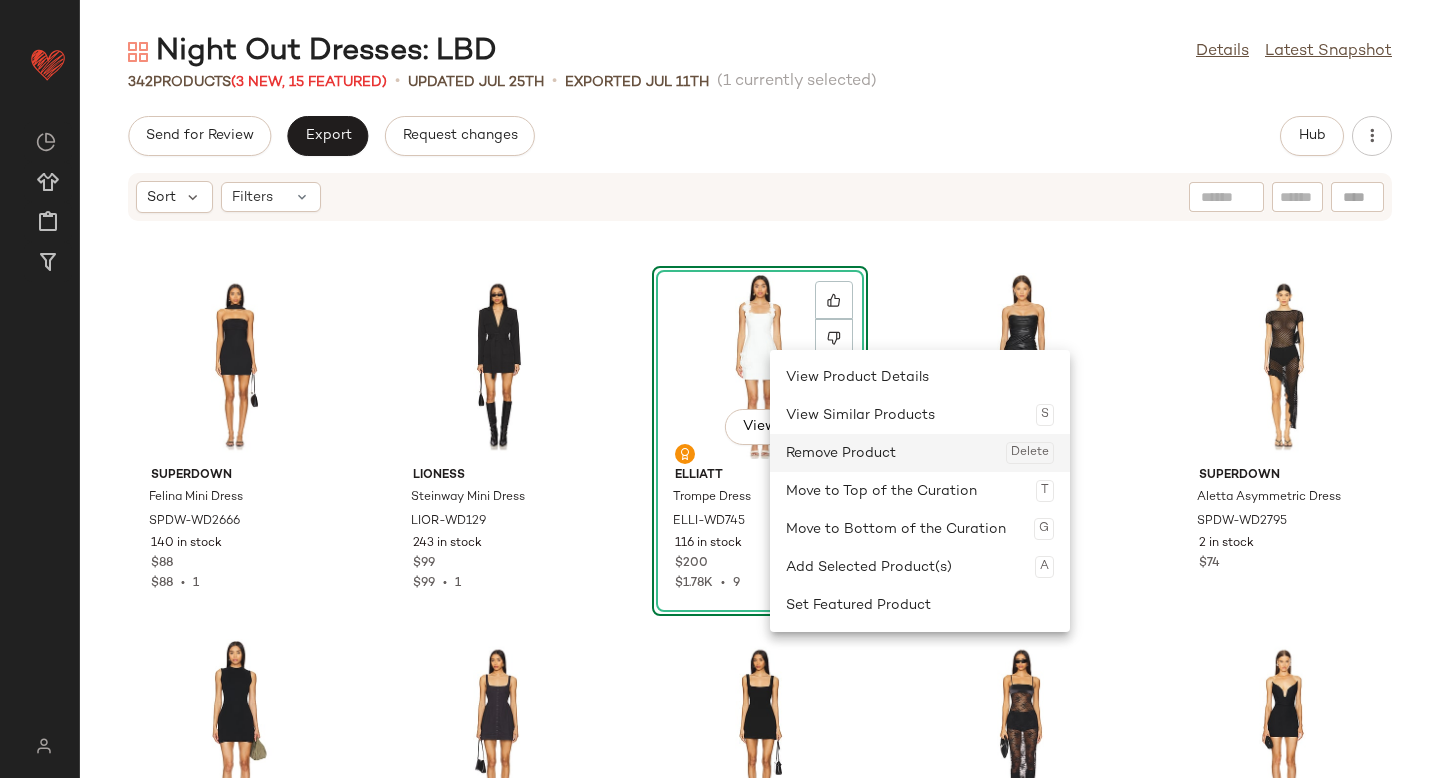 click on "Remove Product  Delete" 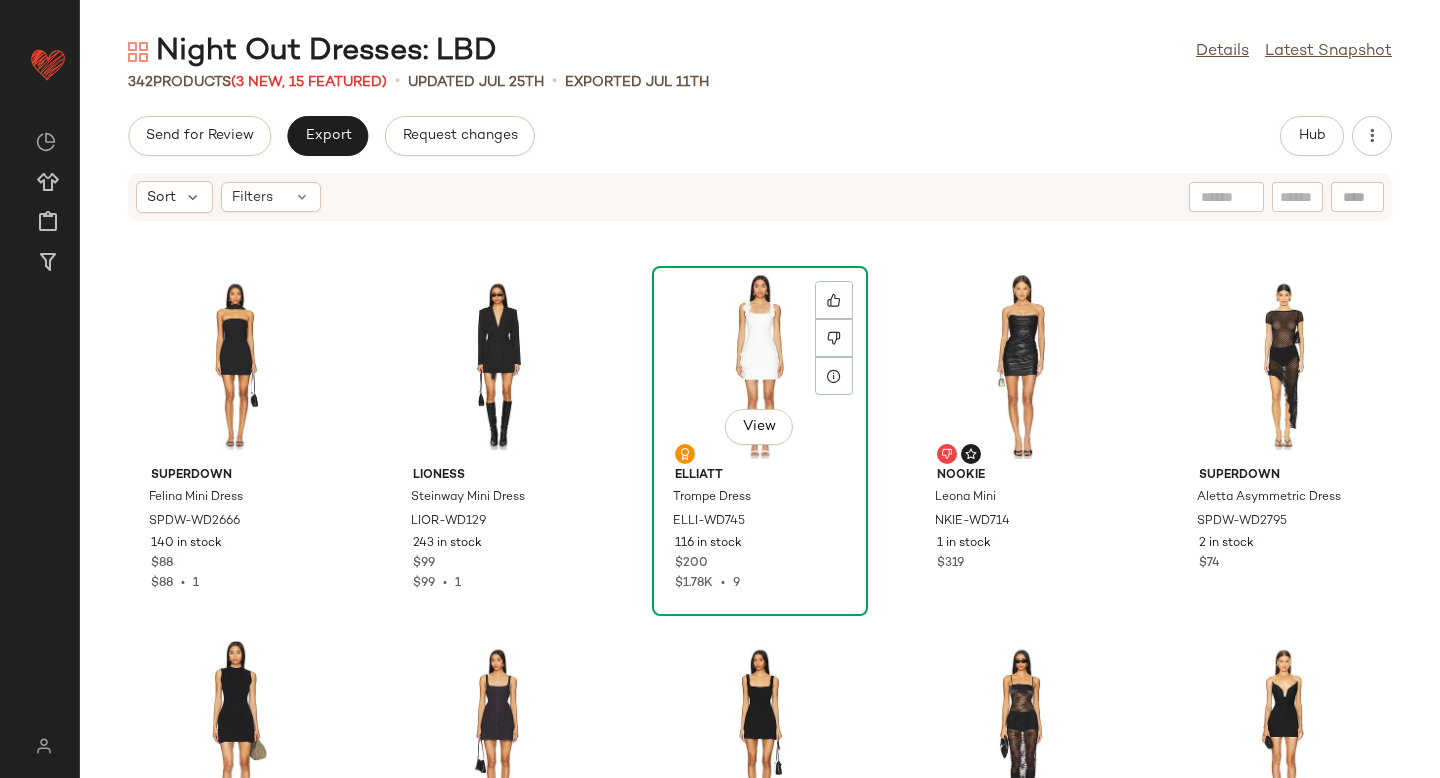 click on "View" 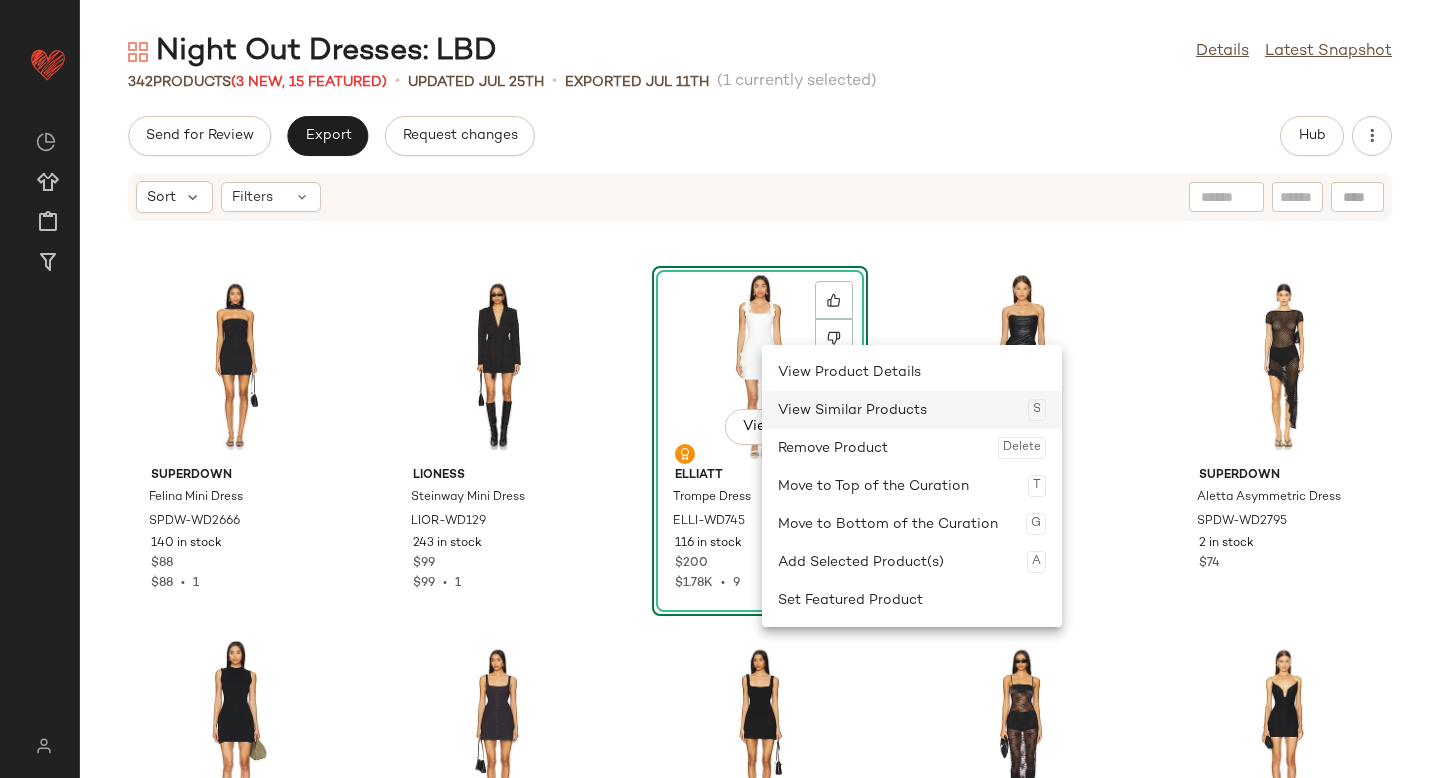 click on "View Similar Products  S" 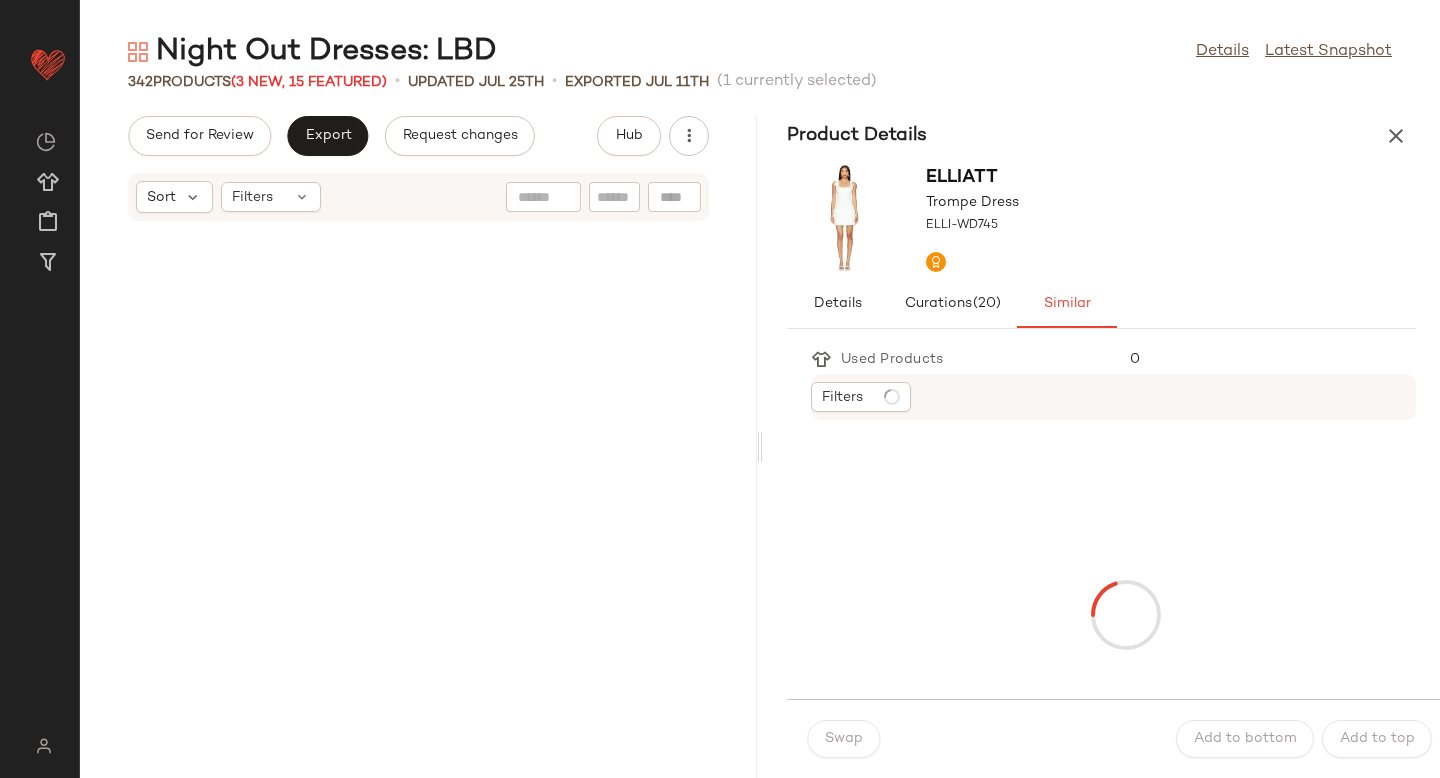 scroll, scrollTop: 15006, scrollLeft: 0, axis: vertical 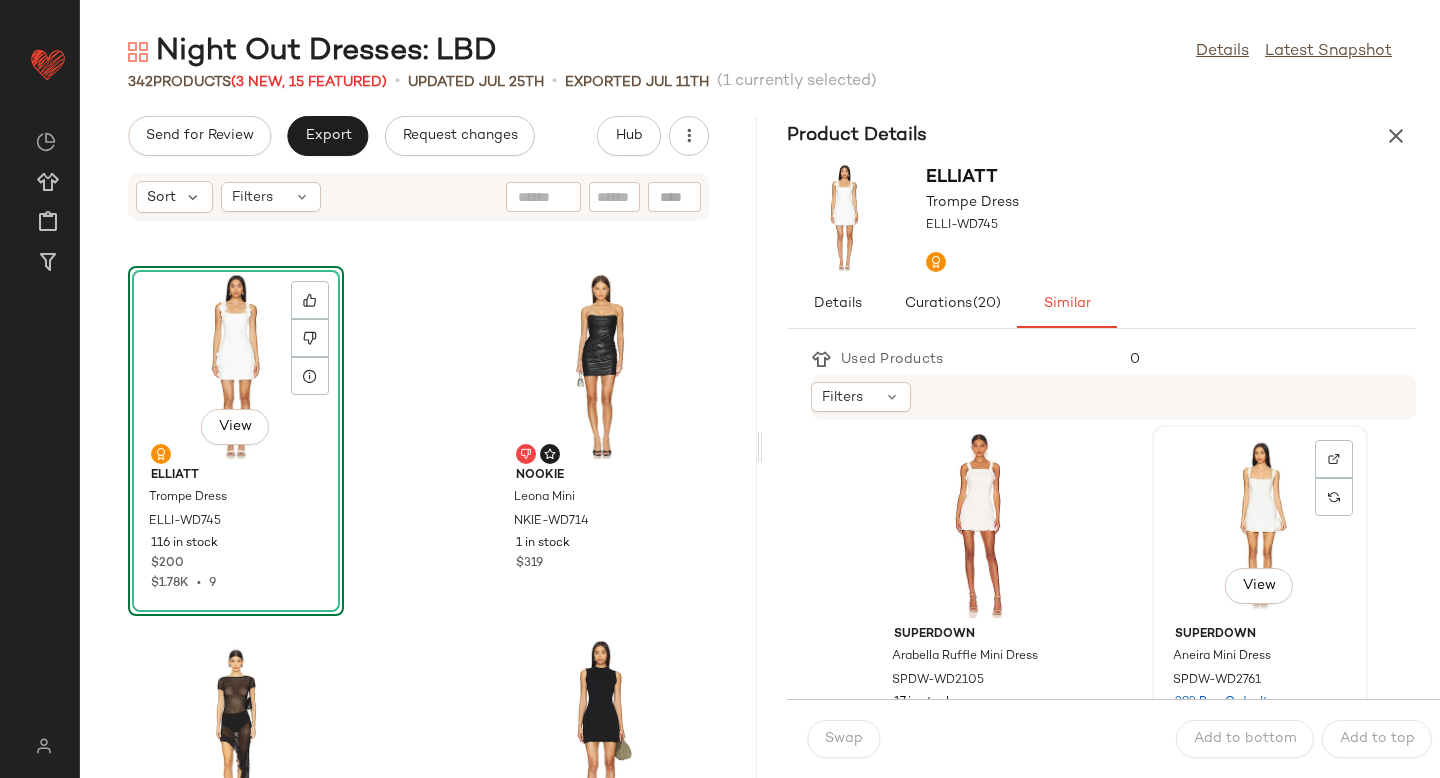 click on "View" 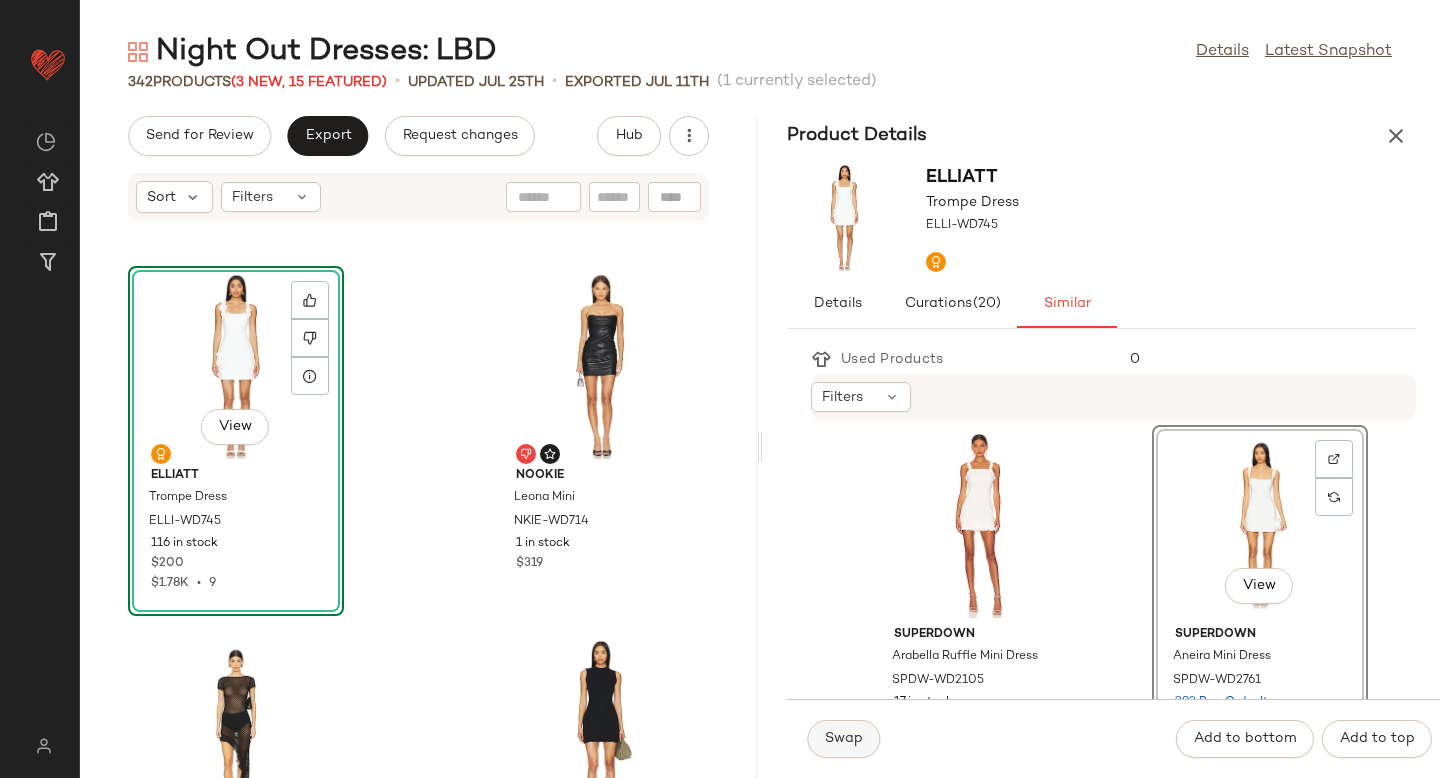 click on "Swap" 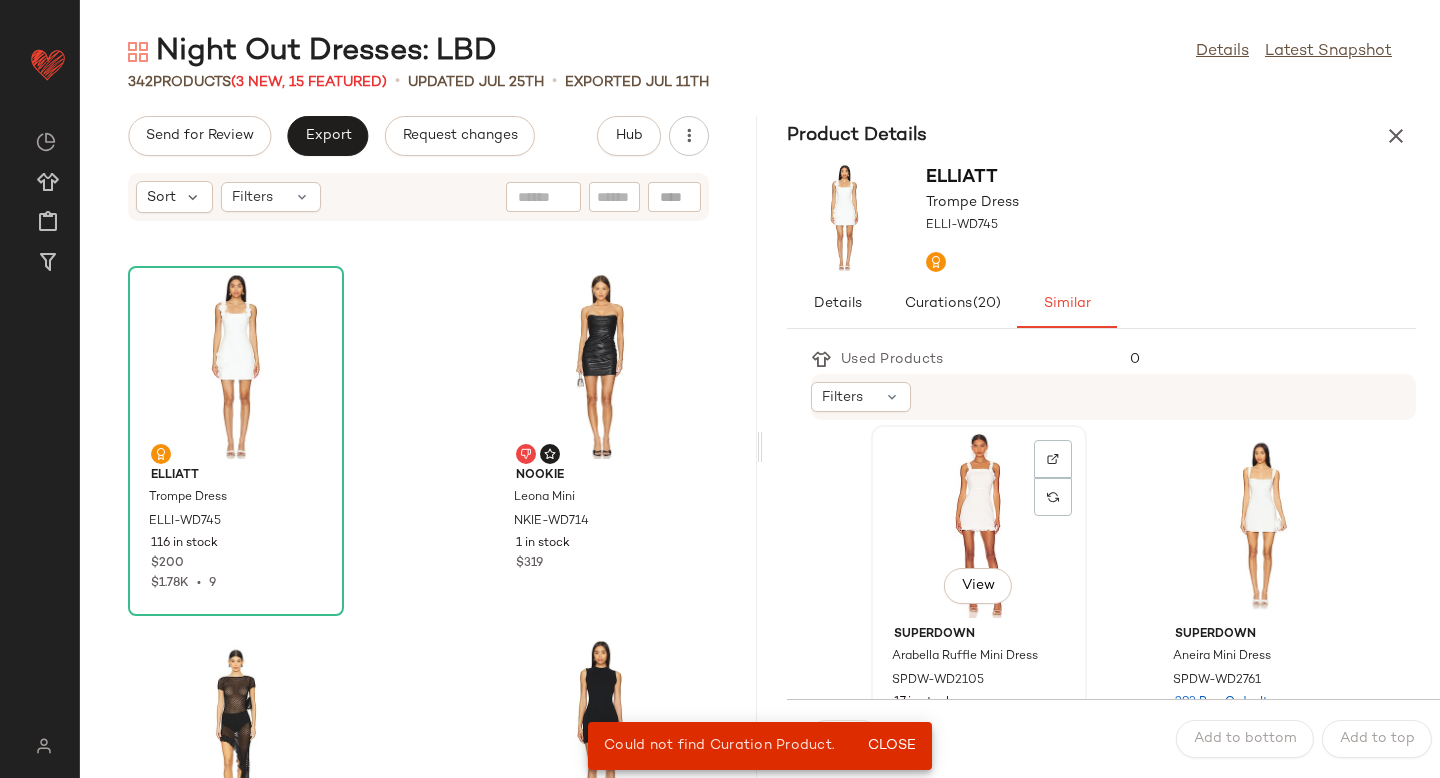 click on "View" 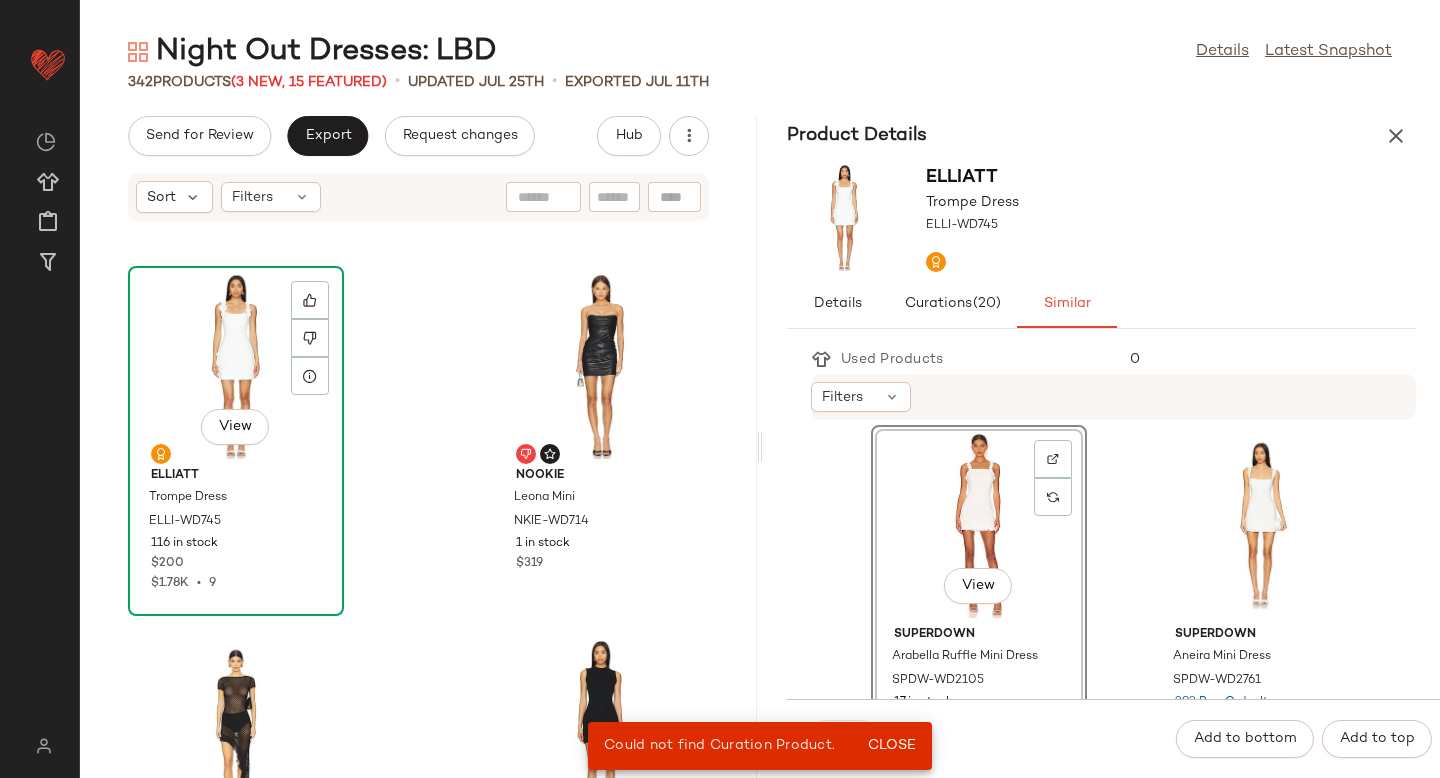 click on "View" 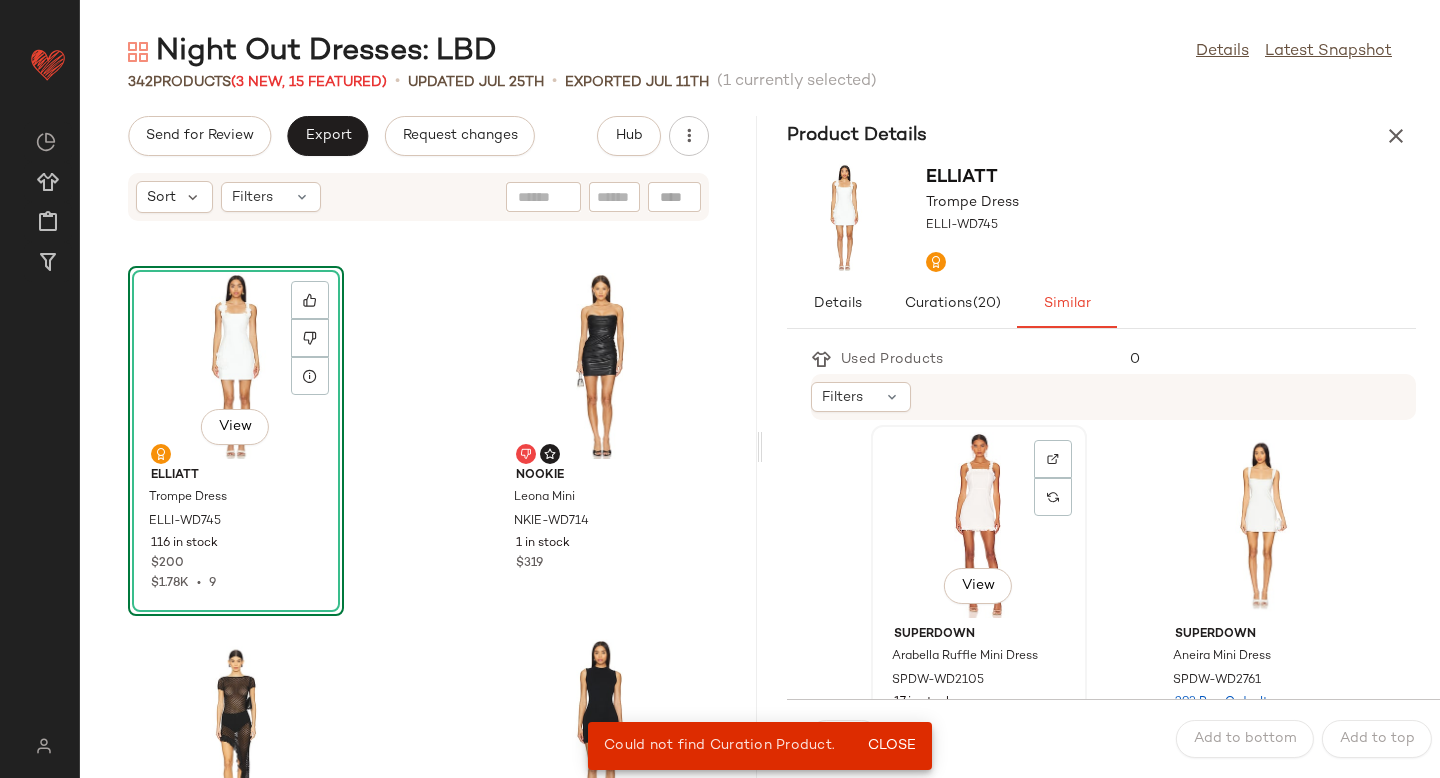 click on "View" 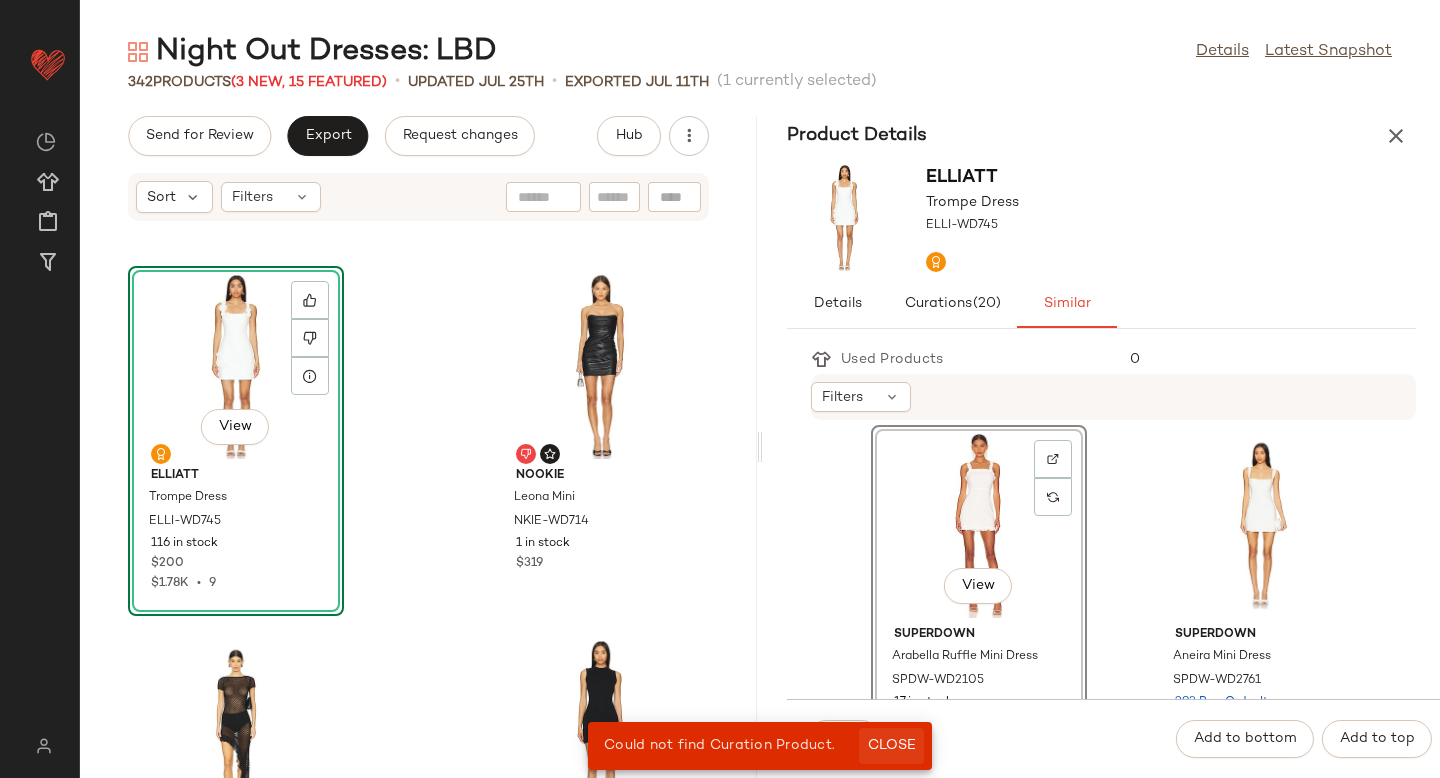 click on "Close" 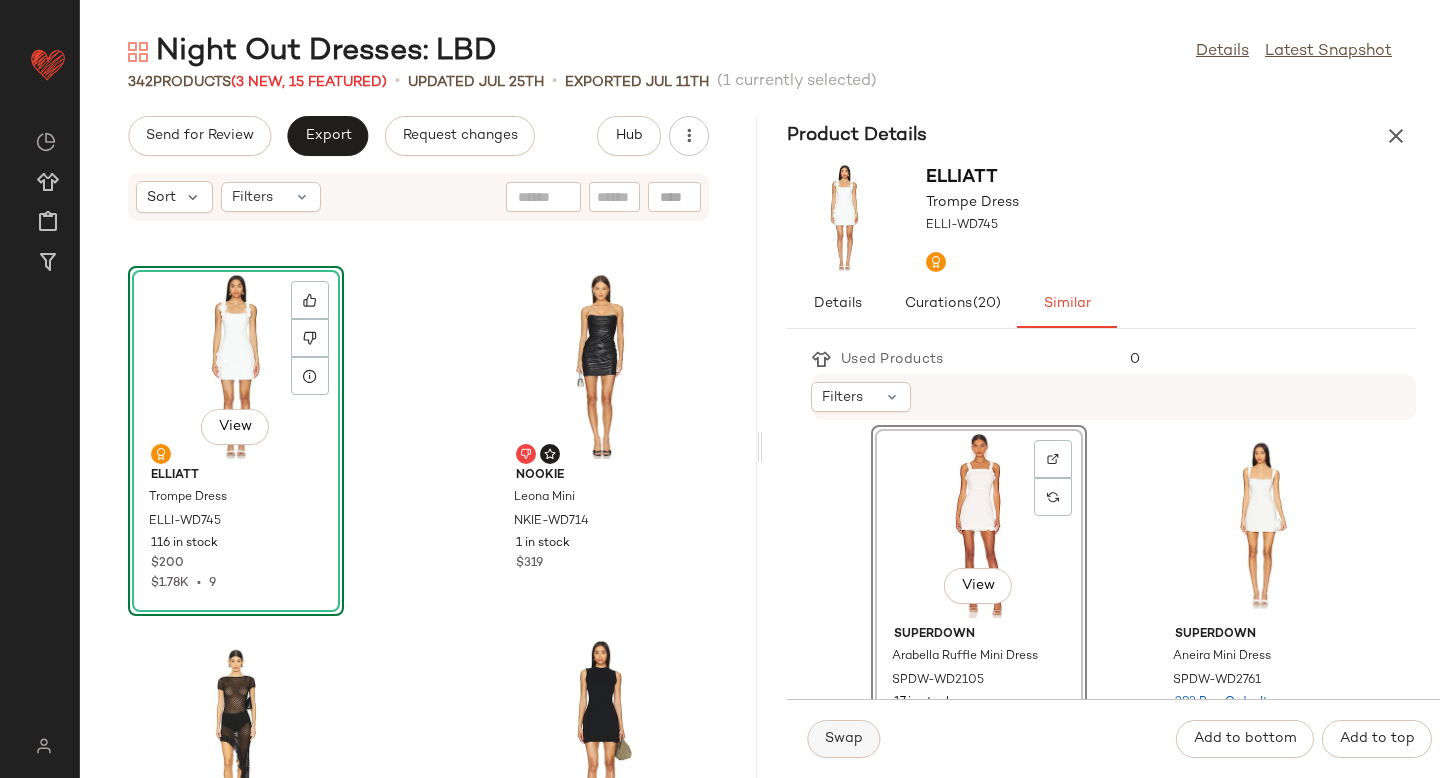 click on "Swap" at bounding box center (843, 739) 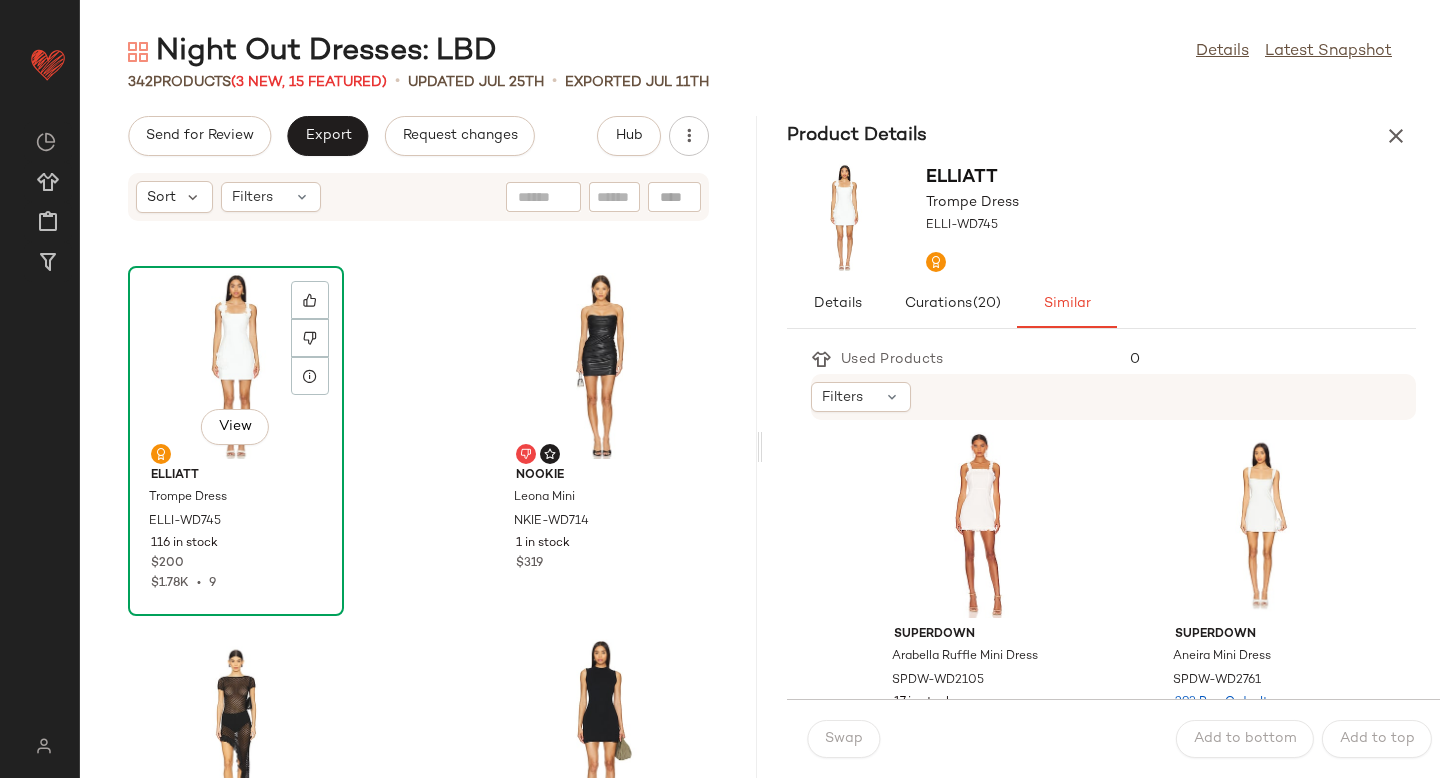 click on "View" 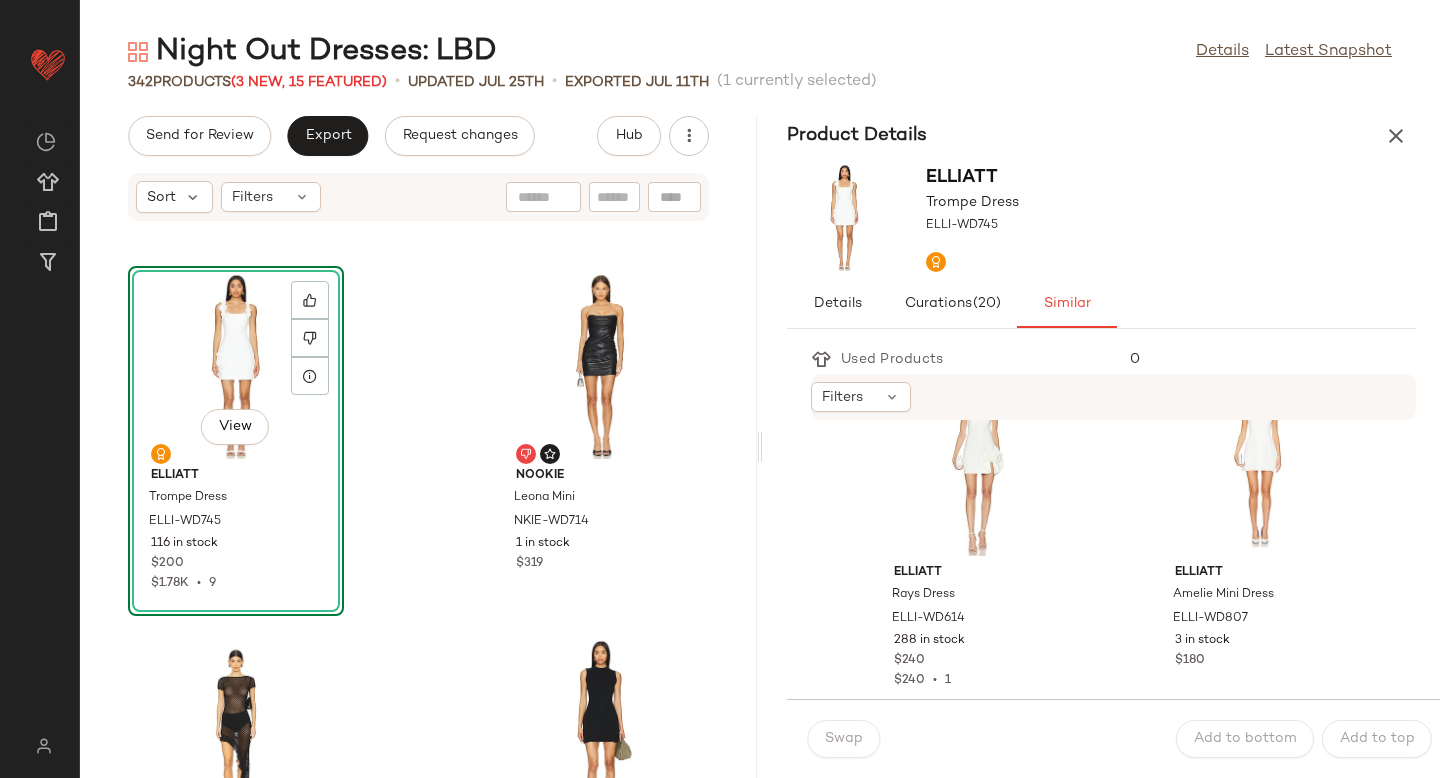 scroll, scrollTop: 301, scrollLeft: 0, axis: vertical 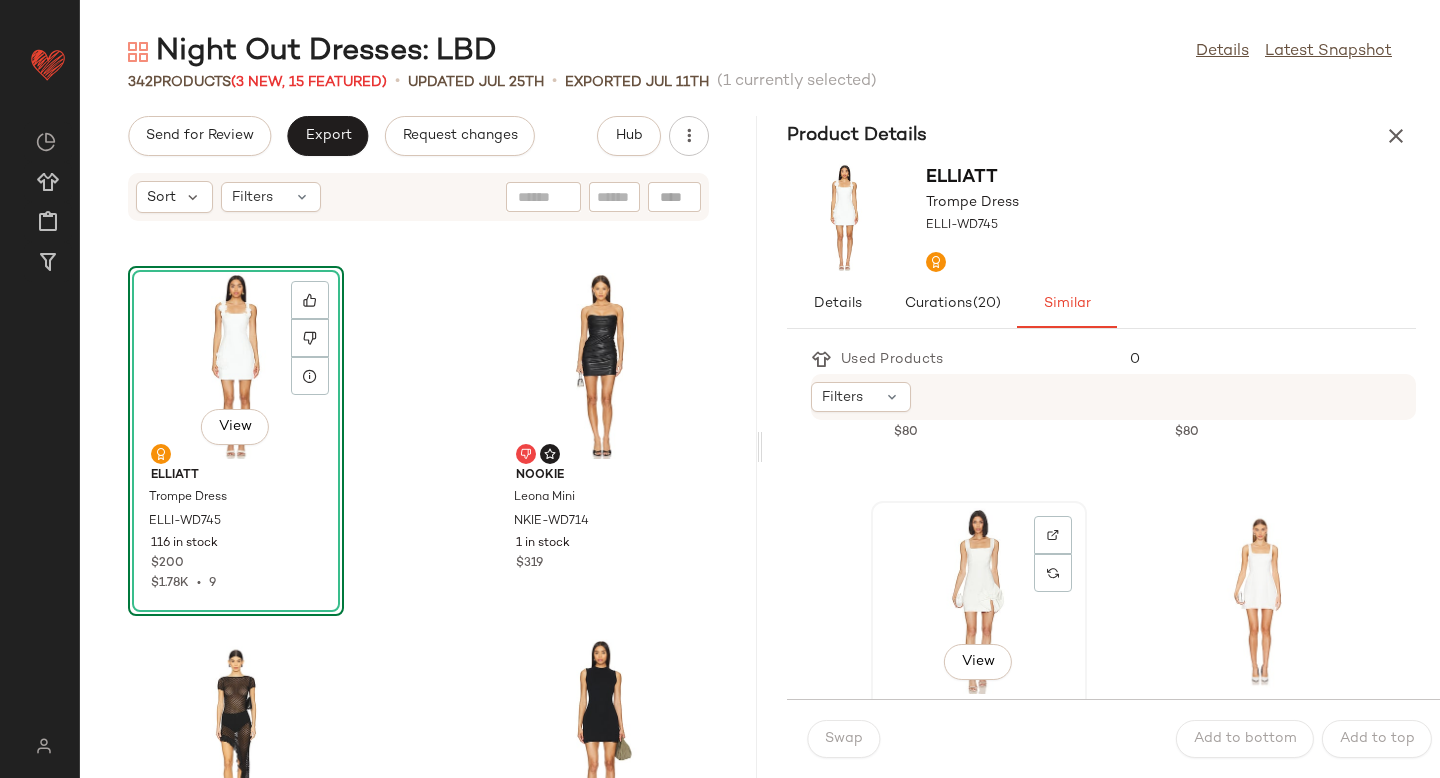 click on "View" 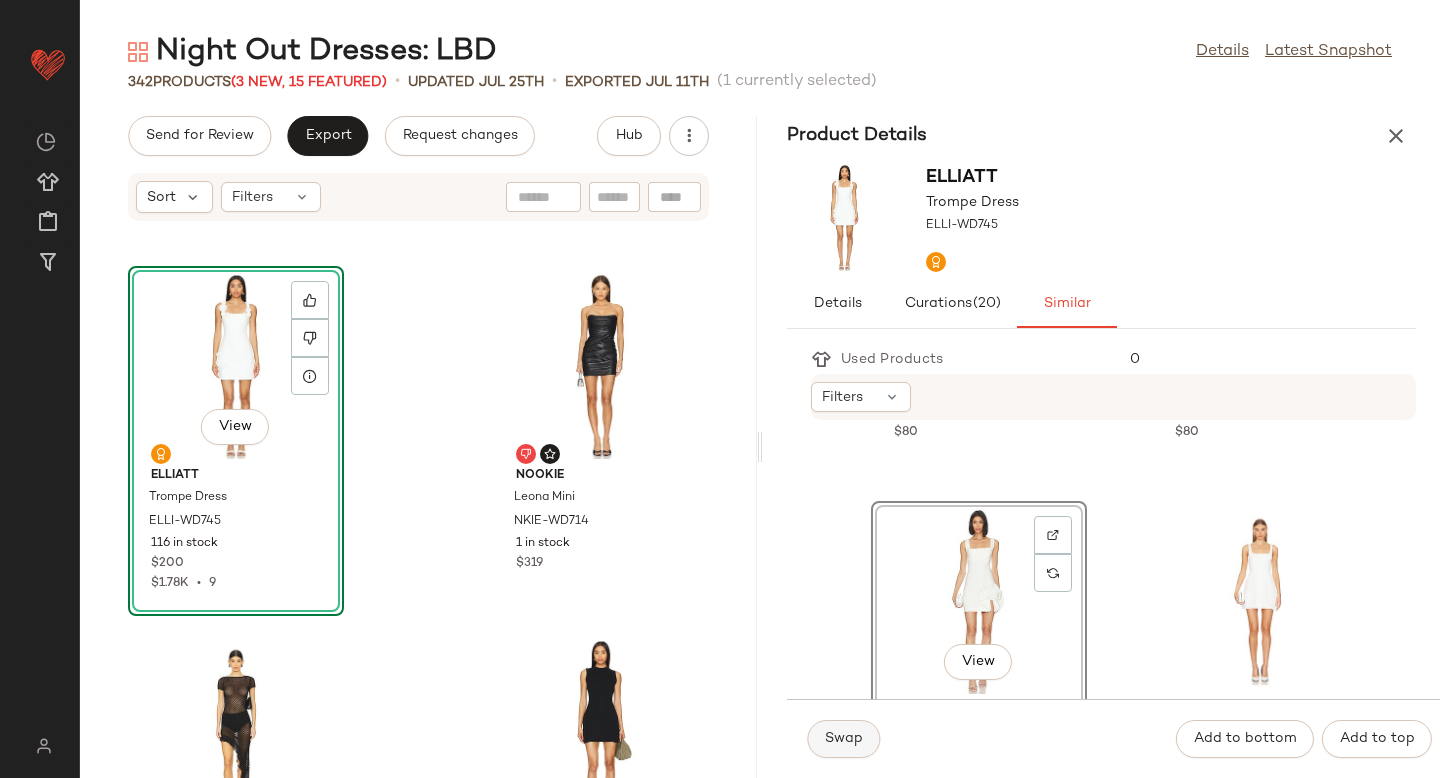 click on "Swap" at bounding box center (843, 739) 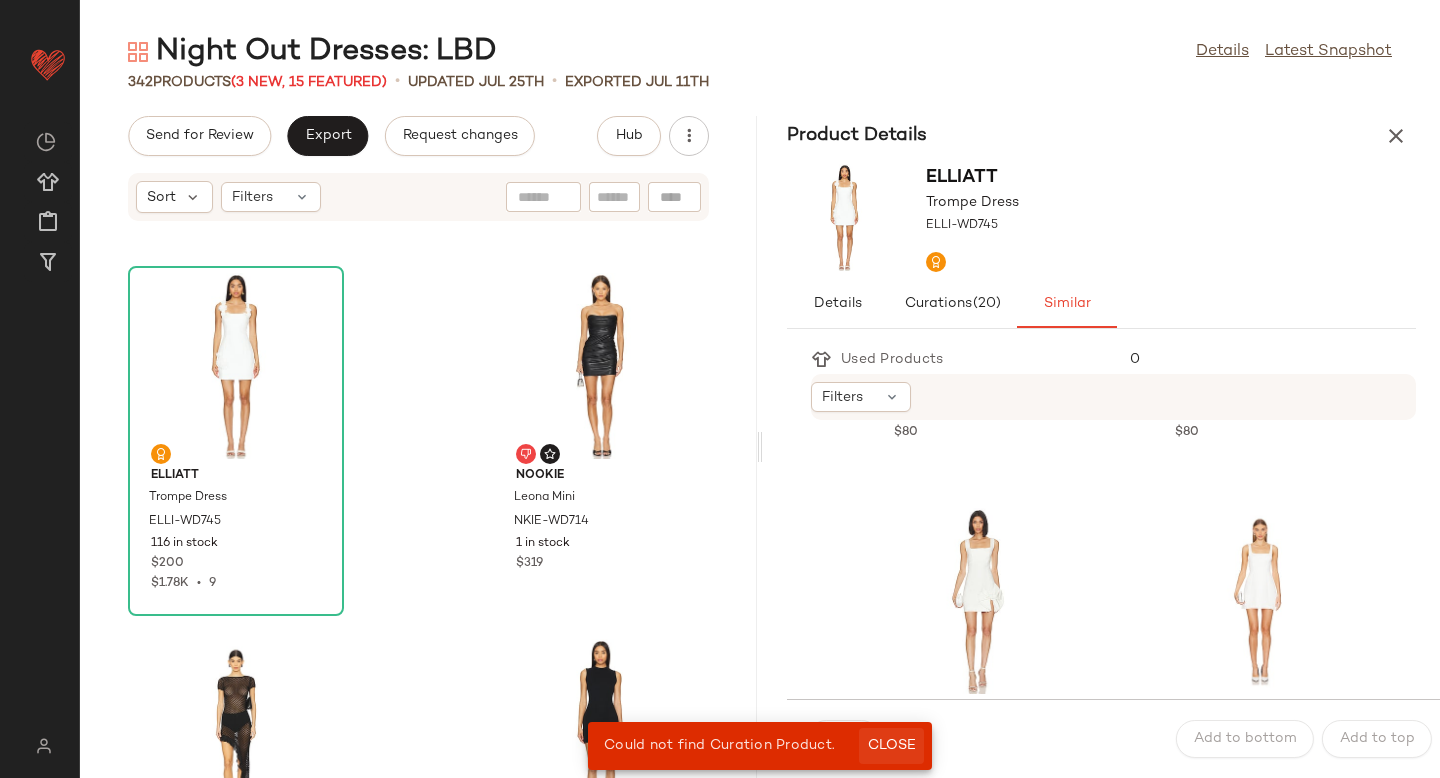 click on "Close" 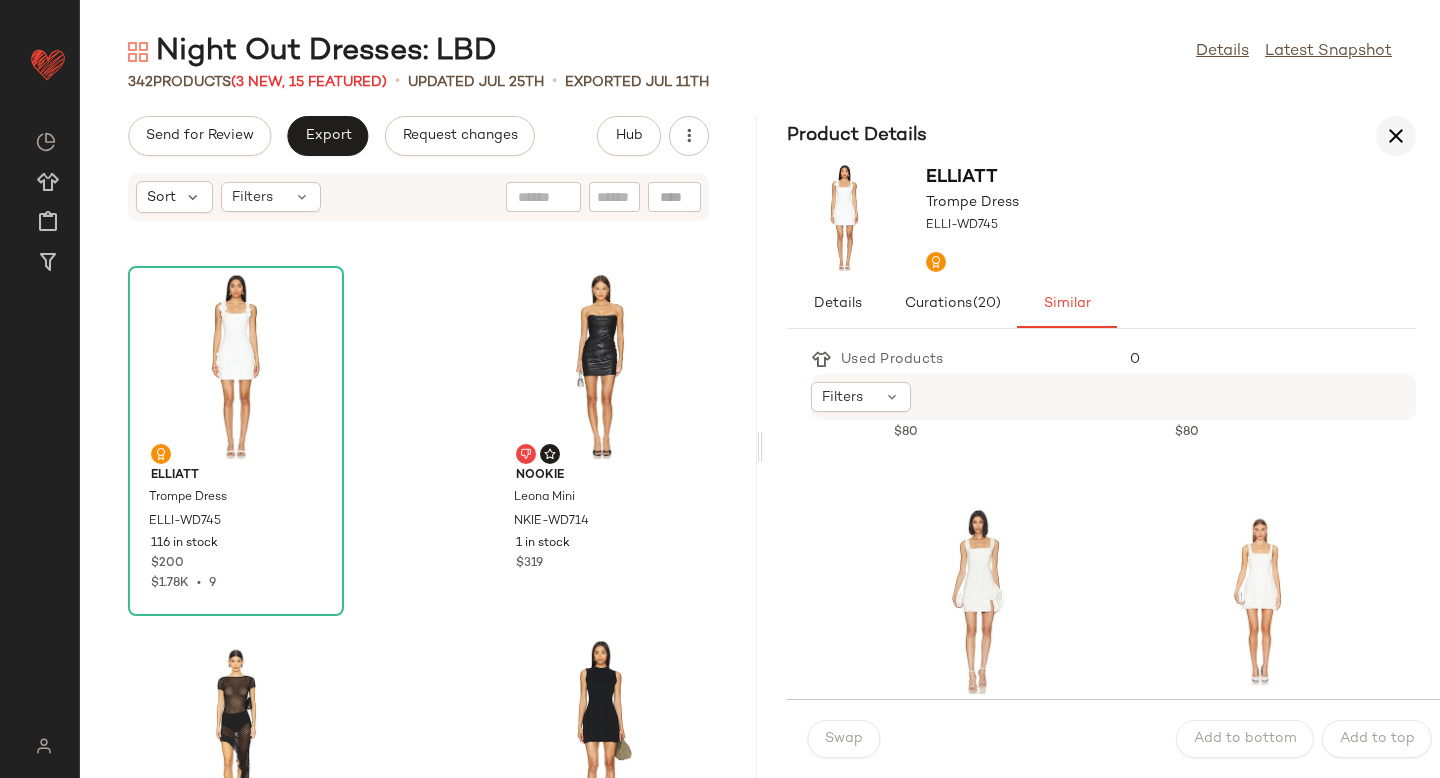 click at bounding box center [1396, 136] 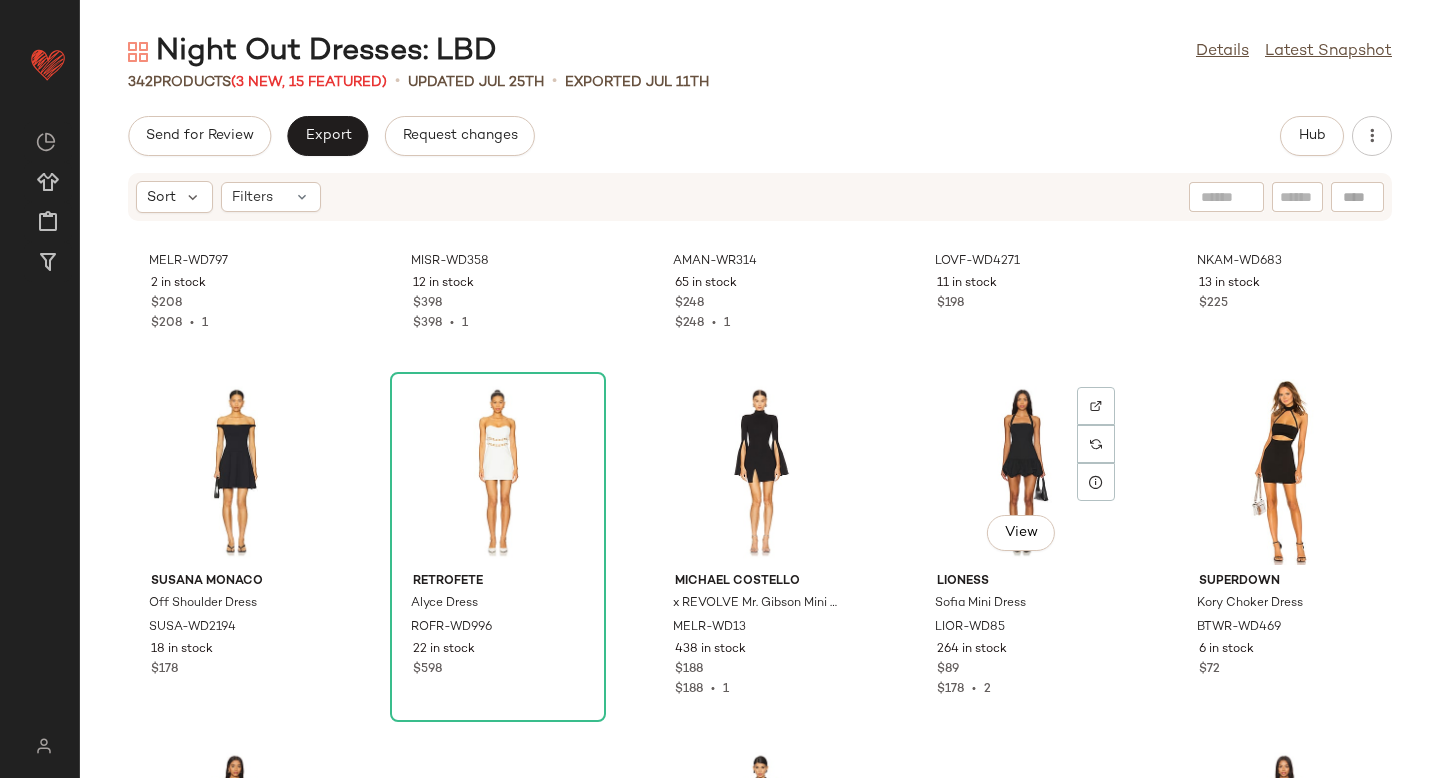 scroll, scrollTop: 12095, scrollLeft: 0, axis: vertical 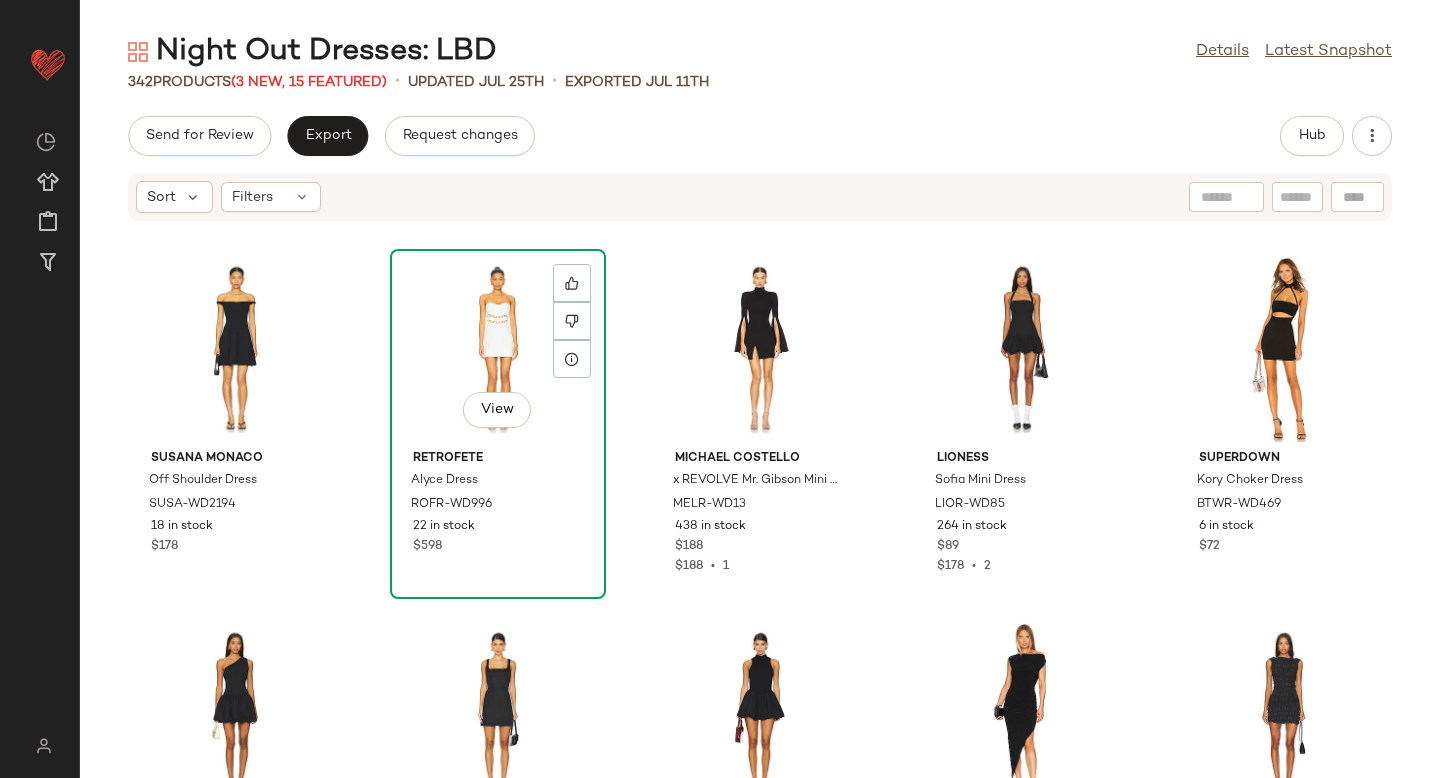 click on "View" 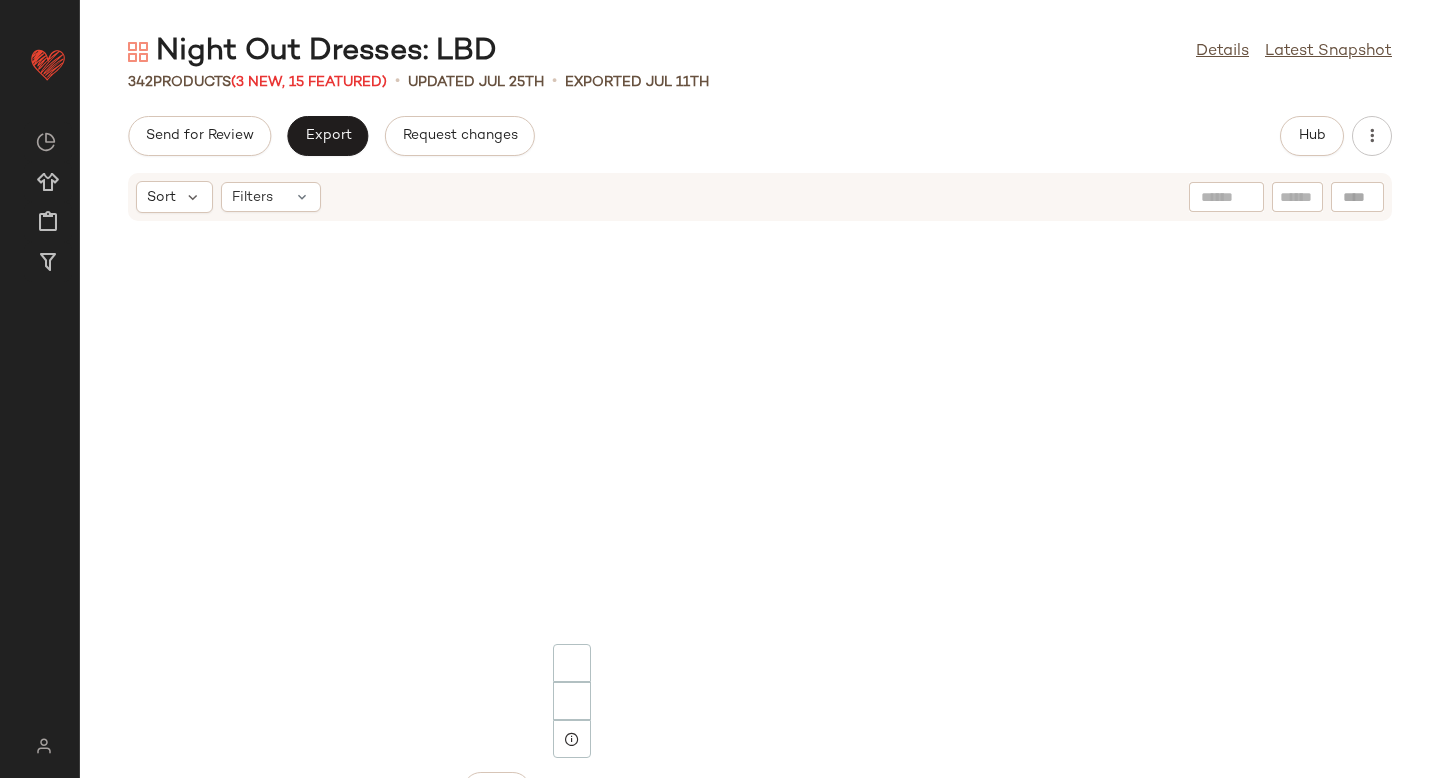 scroll, scrollTop: 16673, scrollLeft: 0, axis: vertical 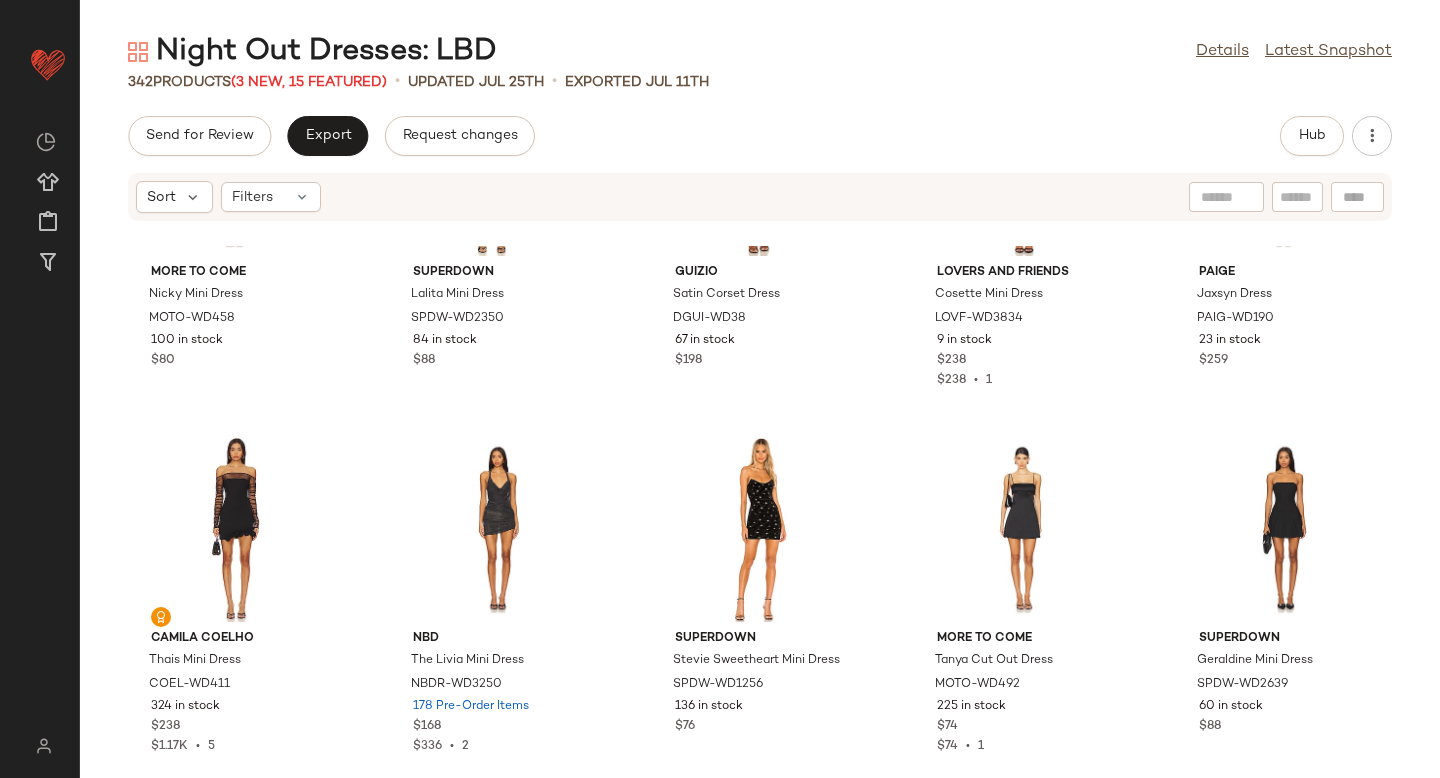 drag, startPoint x: 1427, startPoint y: 601, endPoint x: 1439, endPoint y: 614, distance: 17.691807 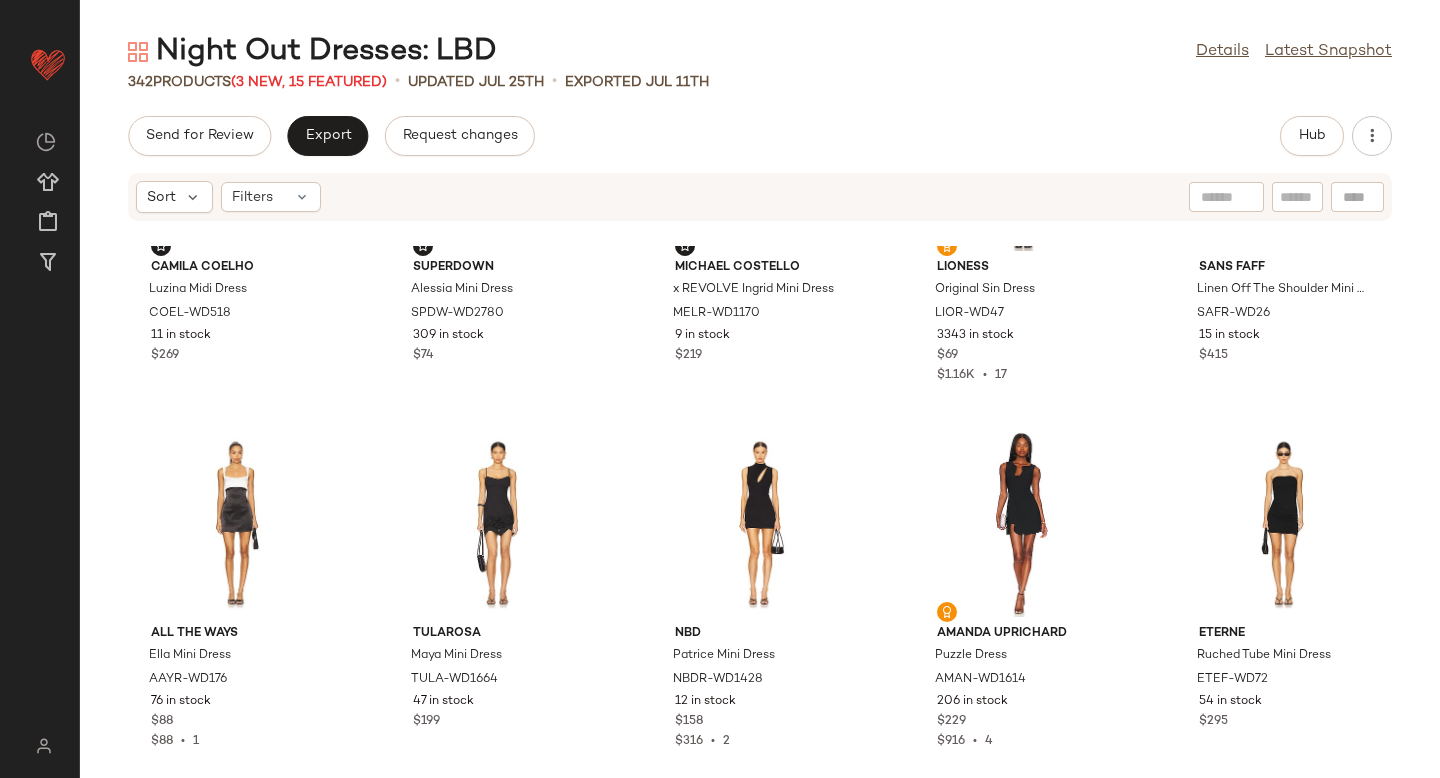 scroll, scrollTop: 0, scrollLeft: 0, axis: both 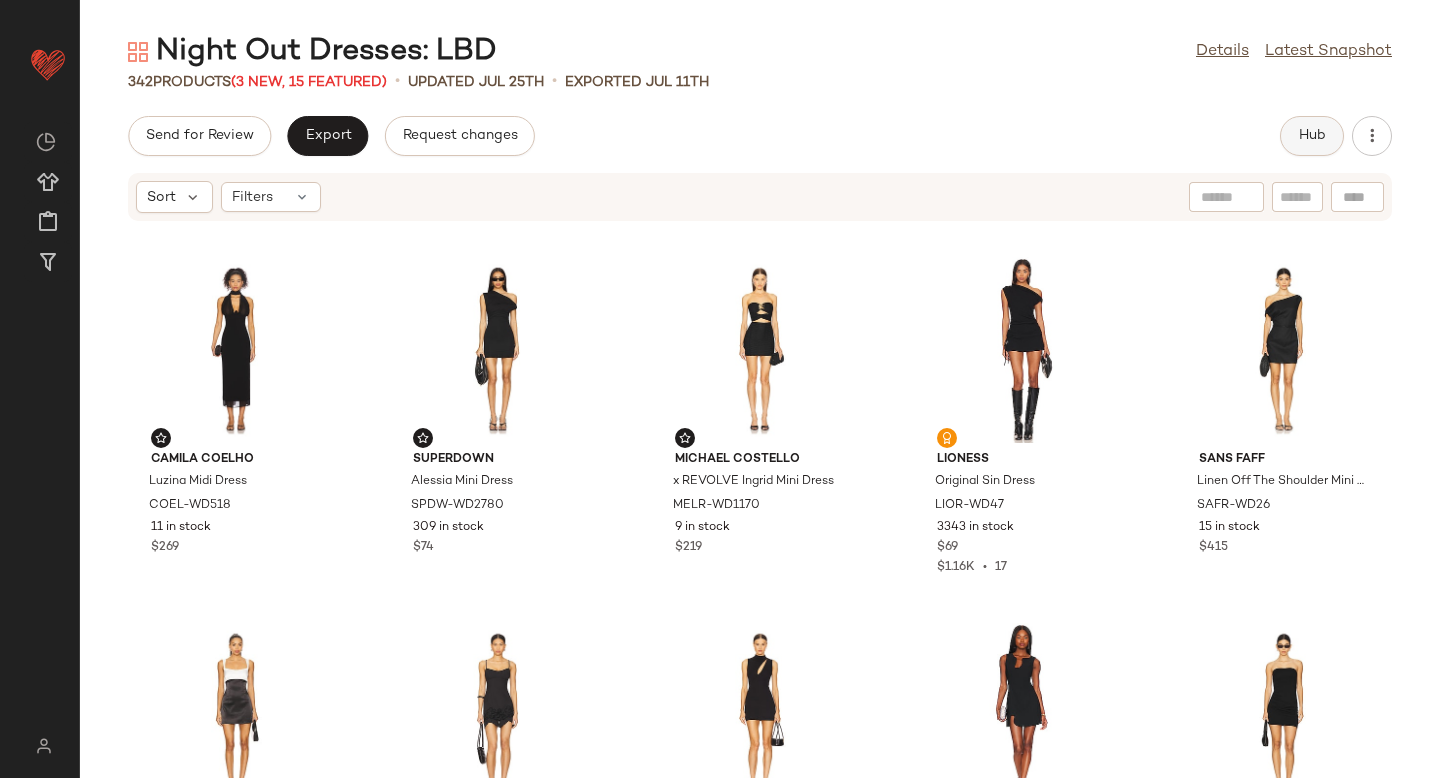 click on "Hub" at bounding box center [1312, 136] 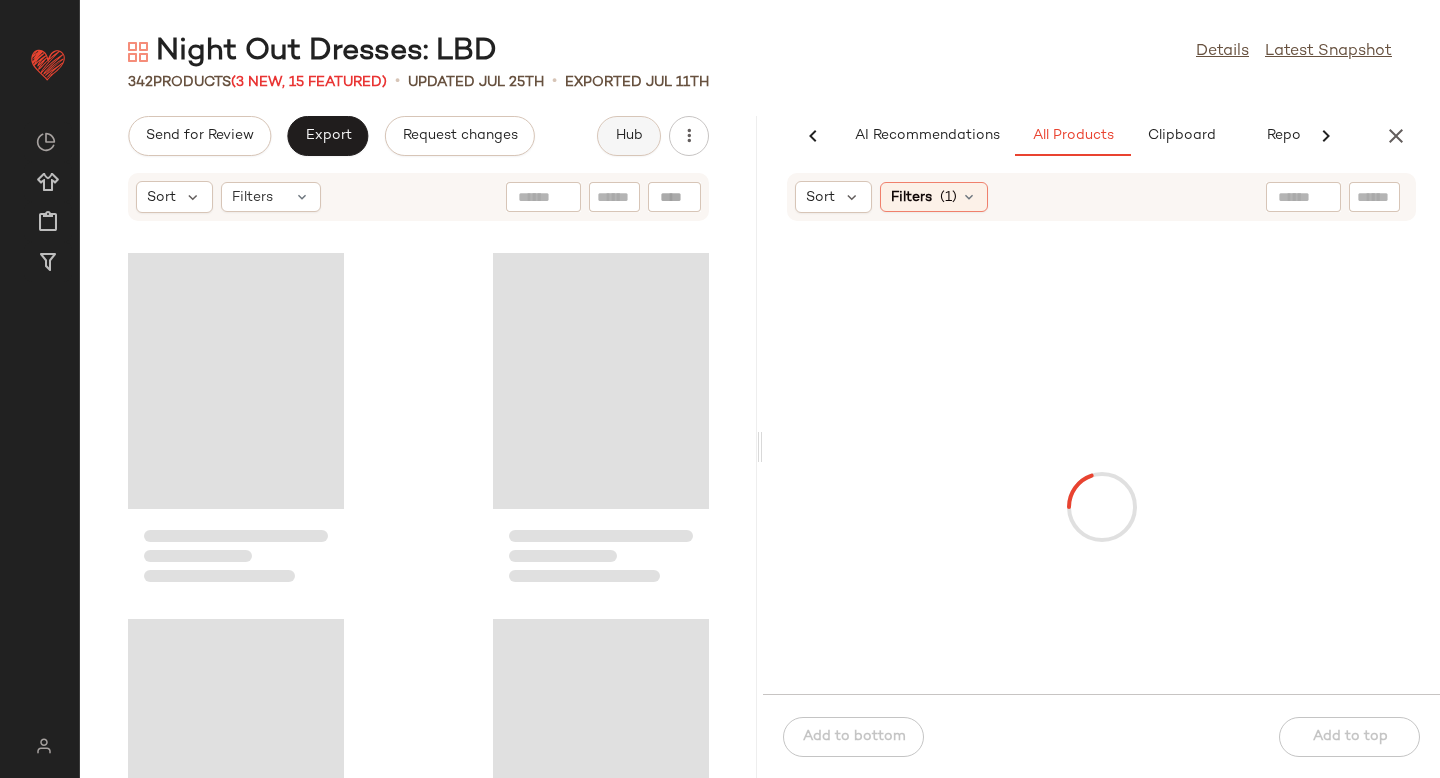 scroll, scrollTop: 0, scrollLeft: 47, axis: horizontal 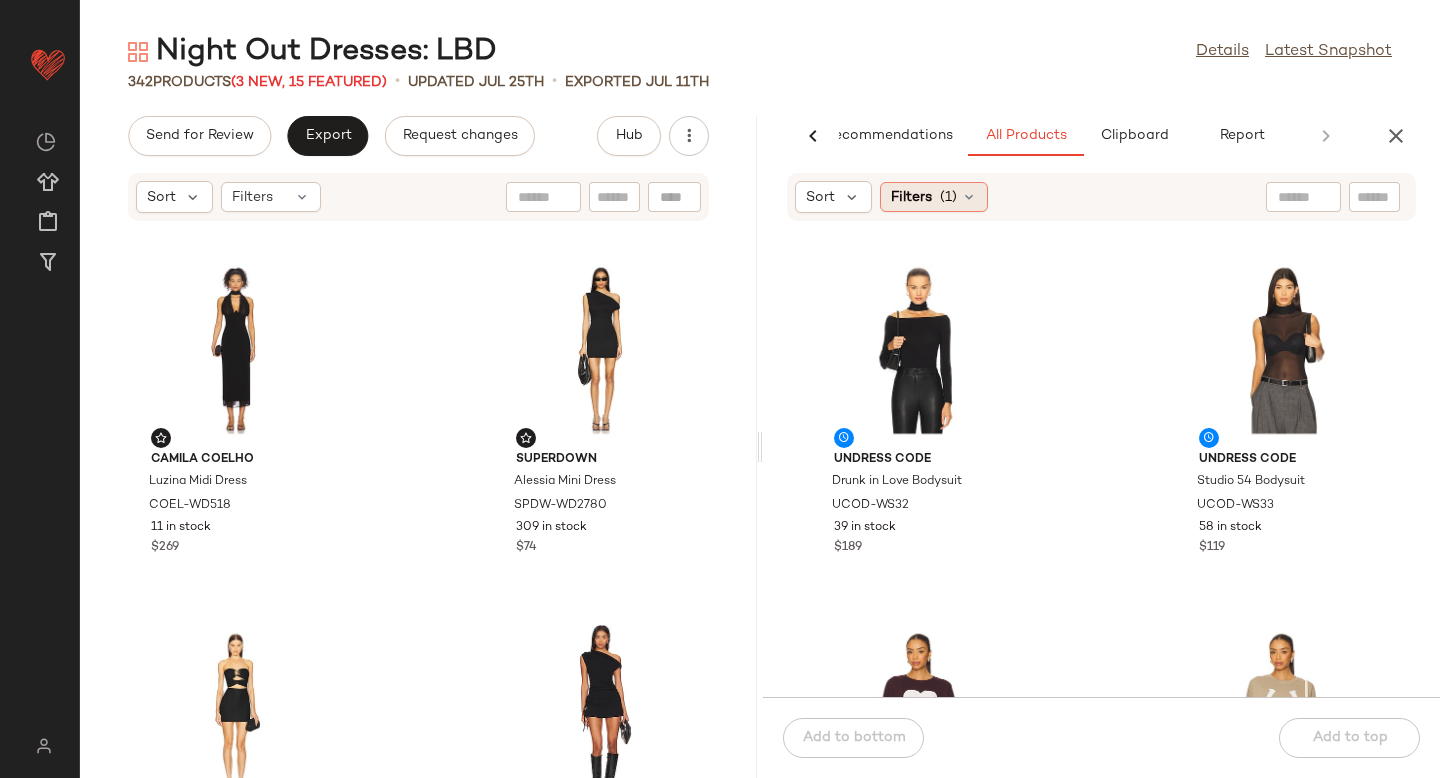 click on "Filters  (1)" 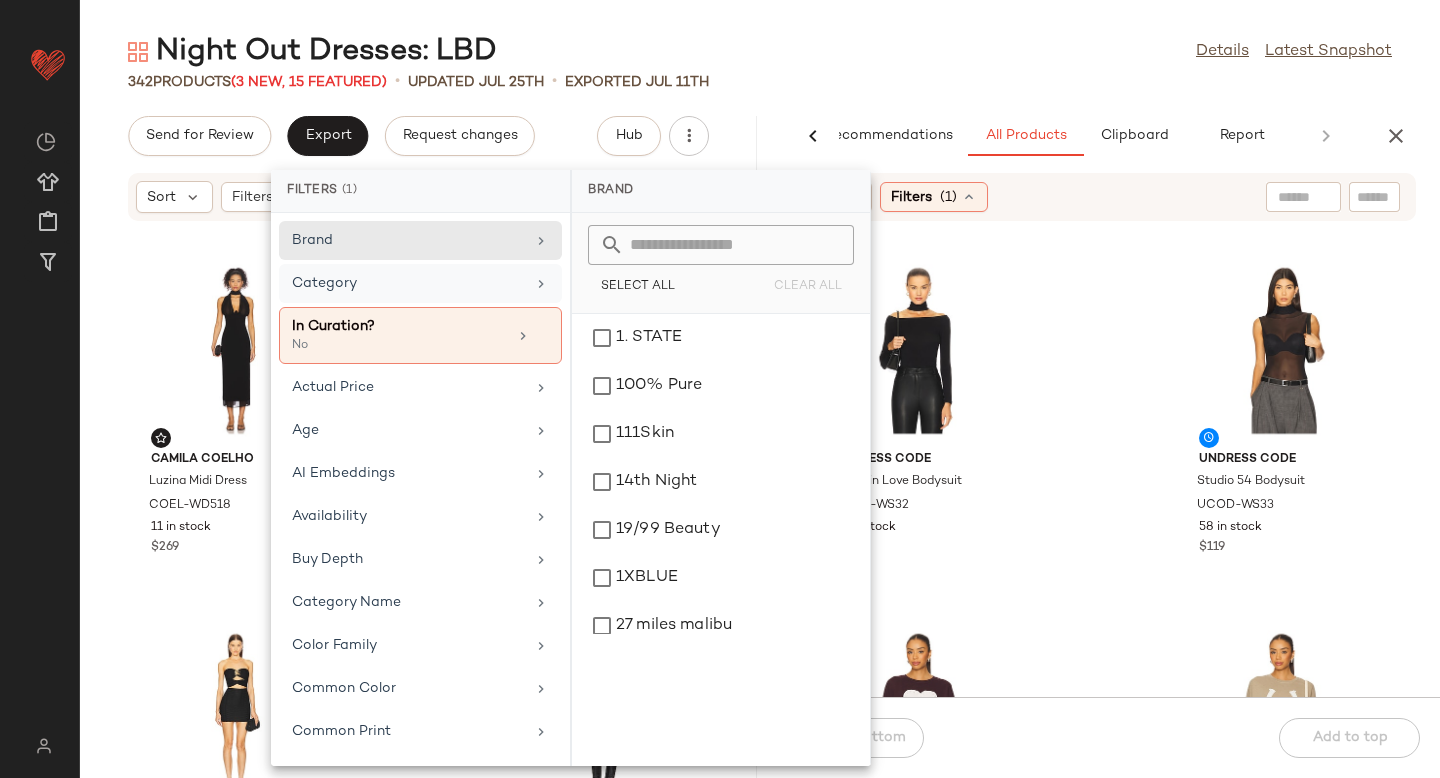 click on "Category" at bounding box center [408, 283] 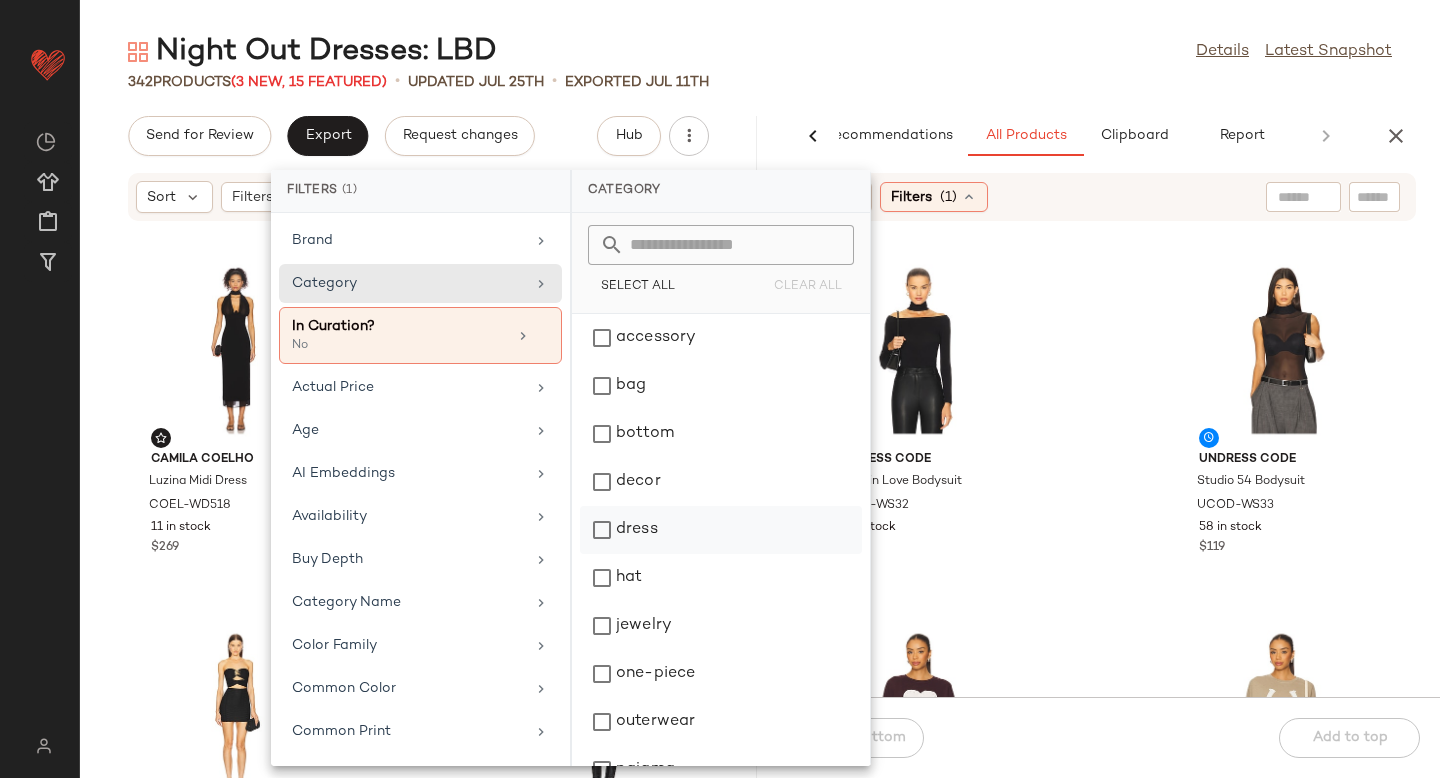 click on "dress" 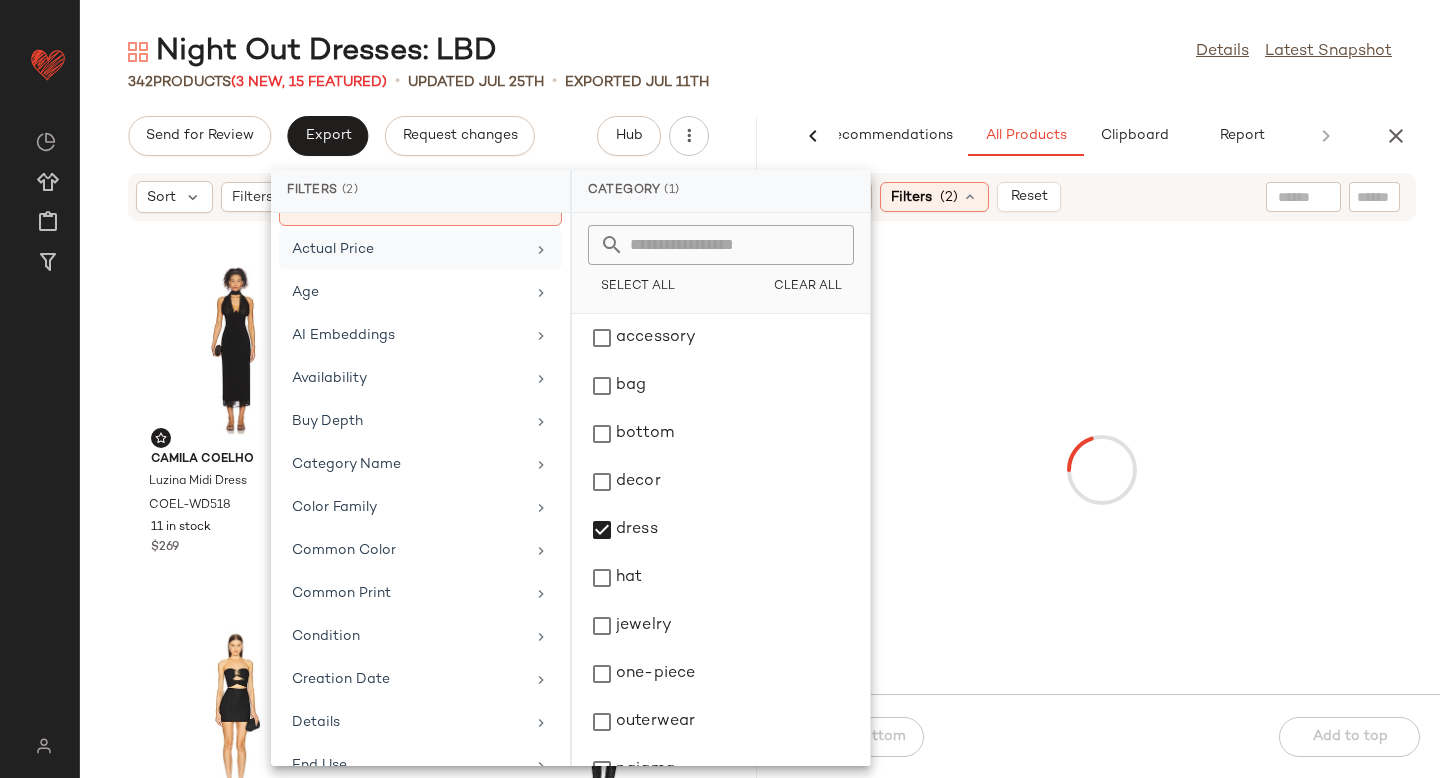 scroll, scrollTop: 153, scrollLeft: 0, axis: vertical 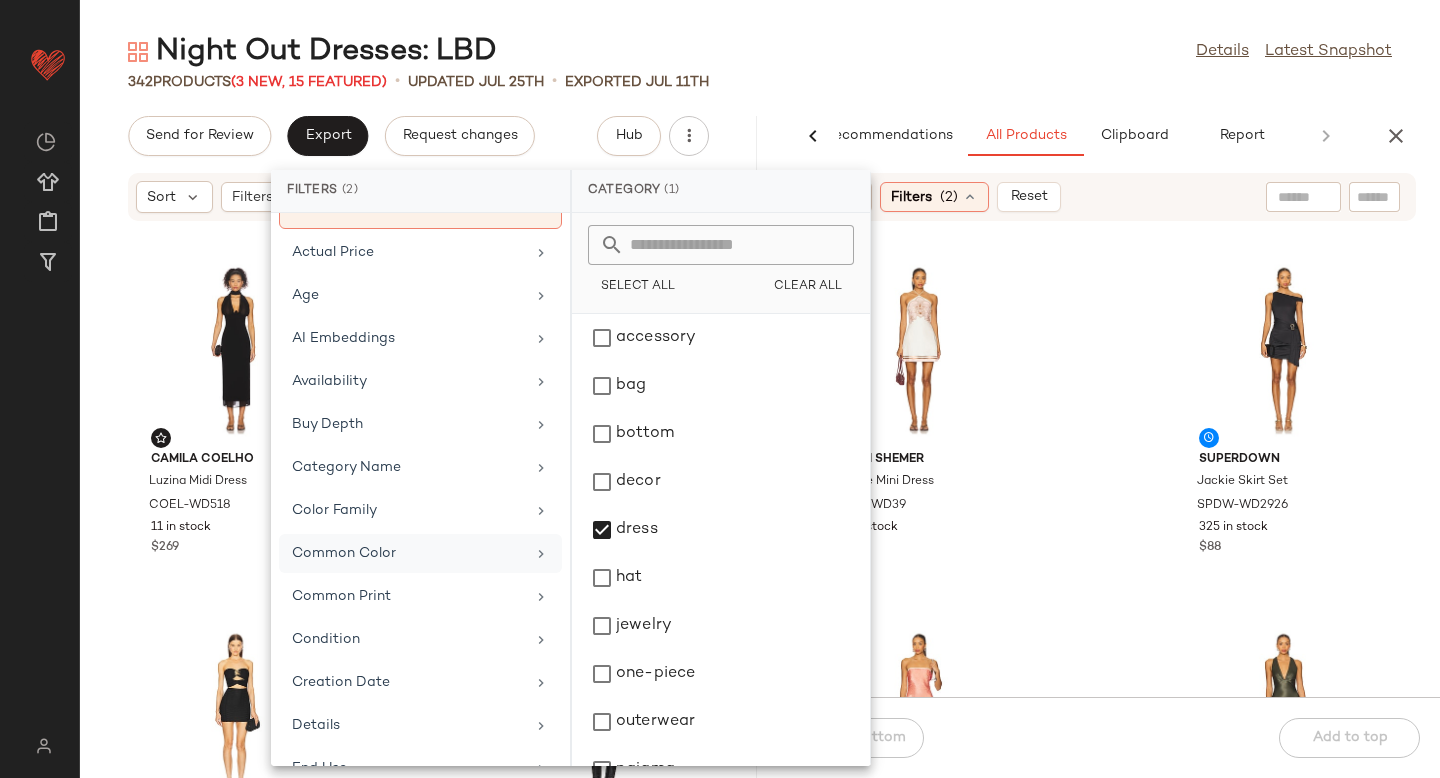 click on "Common Color" 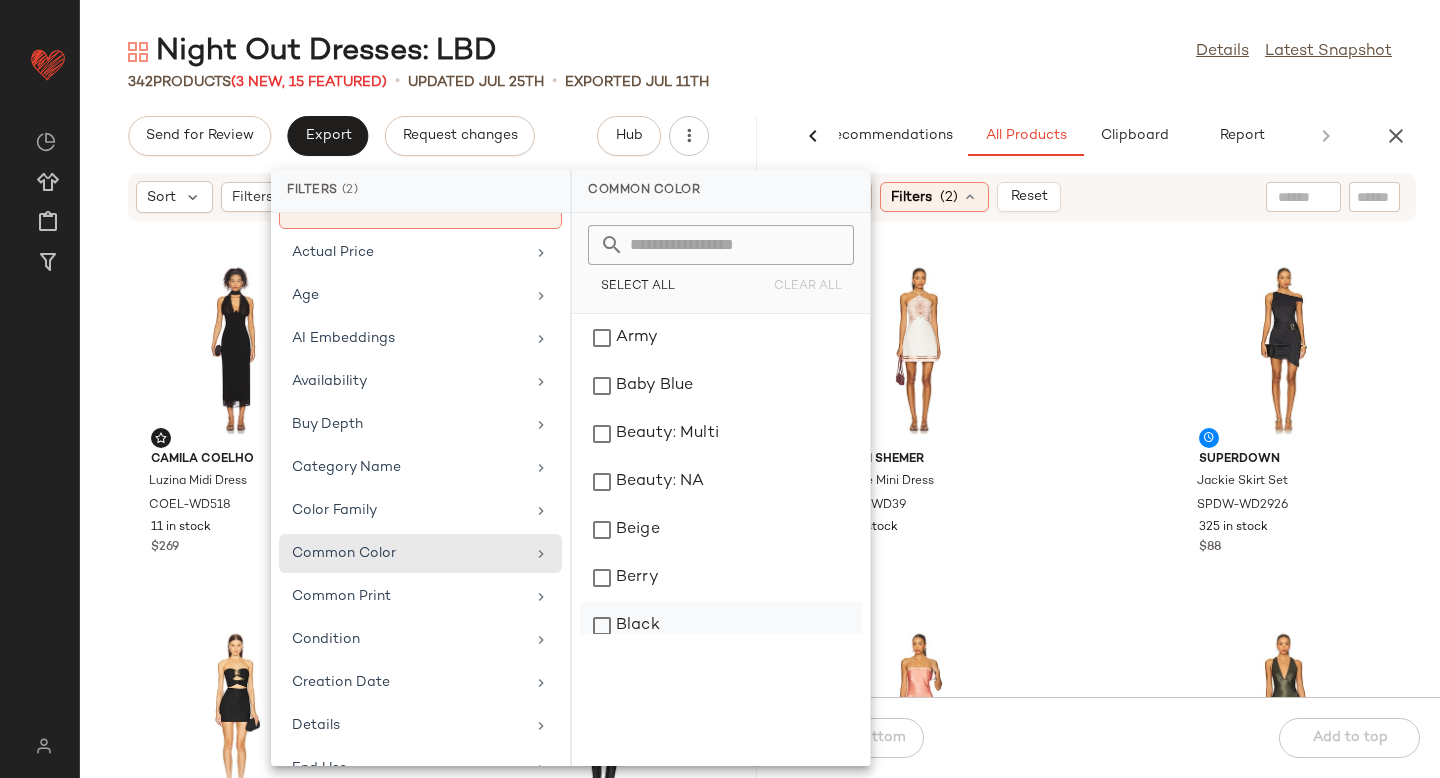 click on "Black" 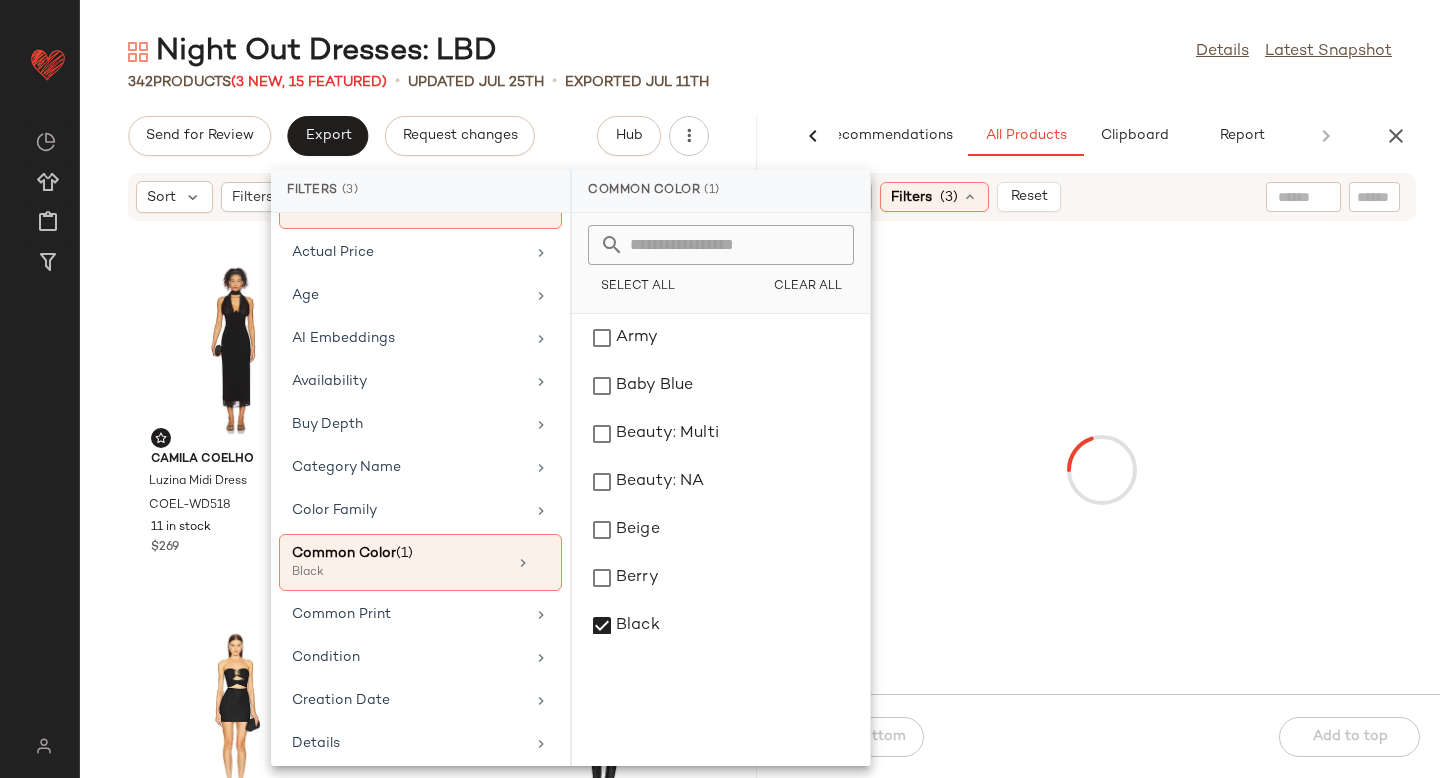 click at bounding box center (1101, 470) 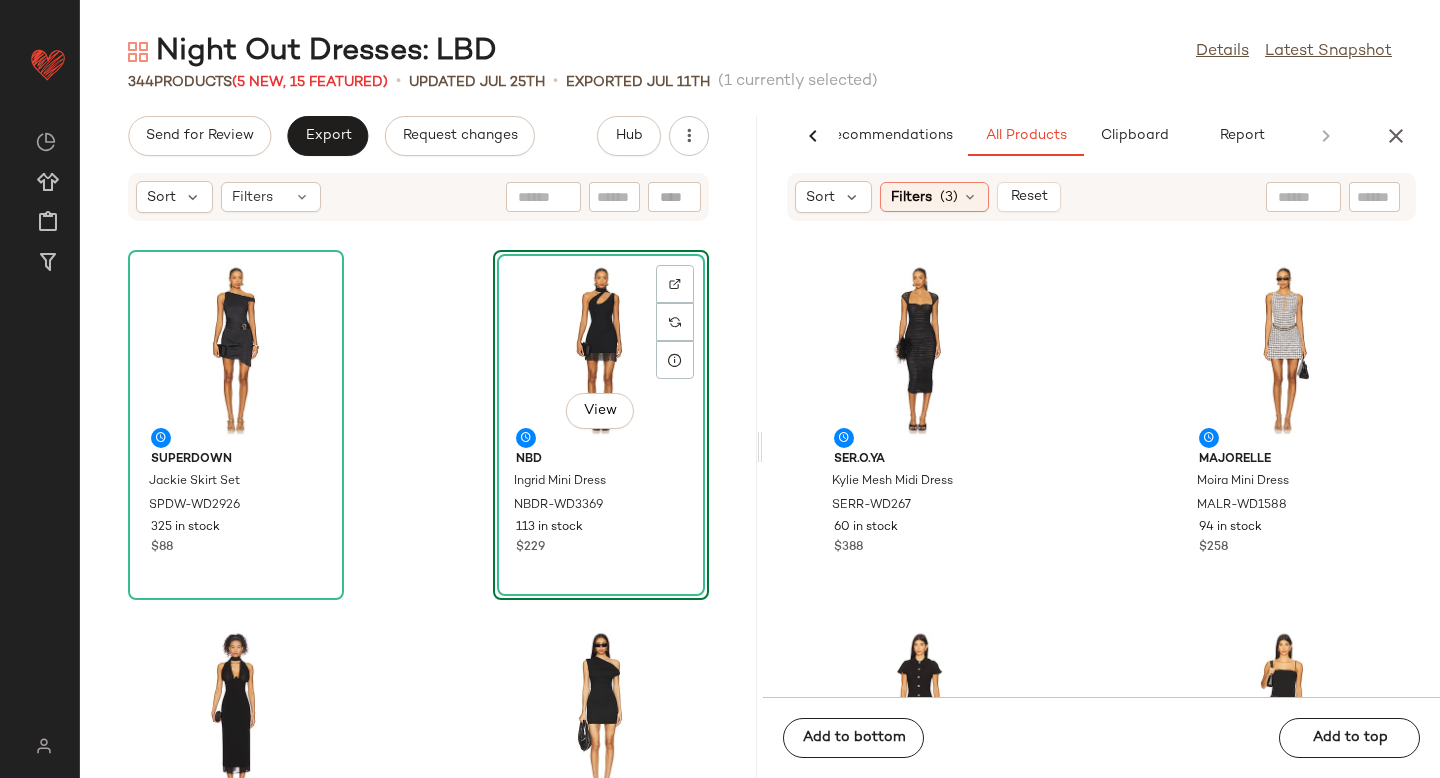 click on "SER.O.YA Kylie Mini Dress SERR-WD267 60 in stock $388 MAJORELLE Moira Mini Dress MALR-WD1588 94 in stock $258 LIKELY Mylah Dress LIKR-WD864 36 in stock $328 Alexander Wang Mini Dress With Built in Short And Waist Chain AWAR-WD67 12 in stock $850 THE ATTICO Fleece Long Sleeve Mini Dress ATTF-WD302 17 in stock $690 Amanda Uprichard Katina Dress AMAN-WD2388 80 in stock $238 LSPACE Spring in Love Dress LSPA-WD519 95 in stock $189 LSPACE Alexis Dress LSPA-WD520 60 in stock $139" 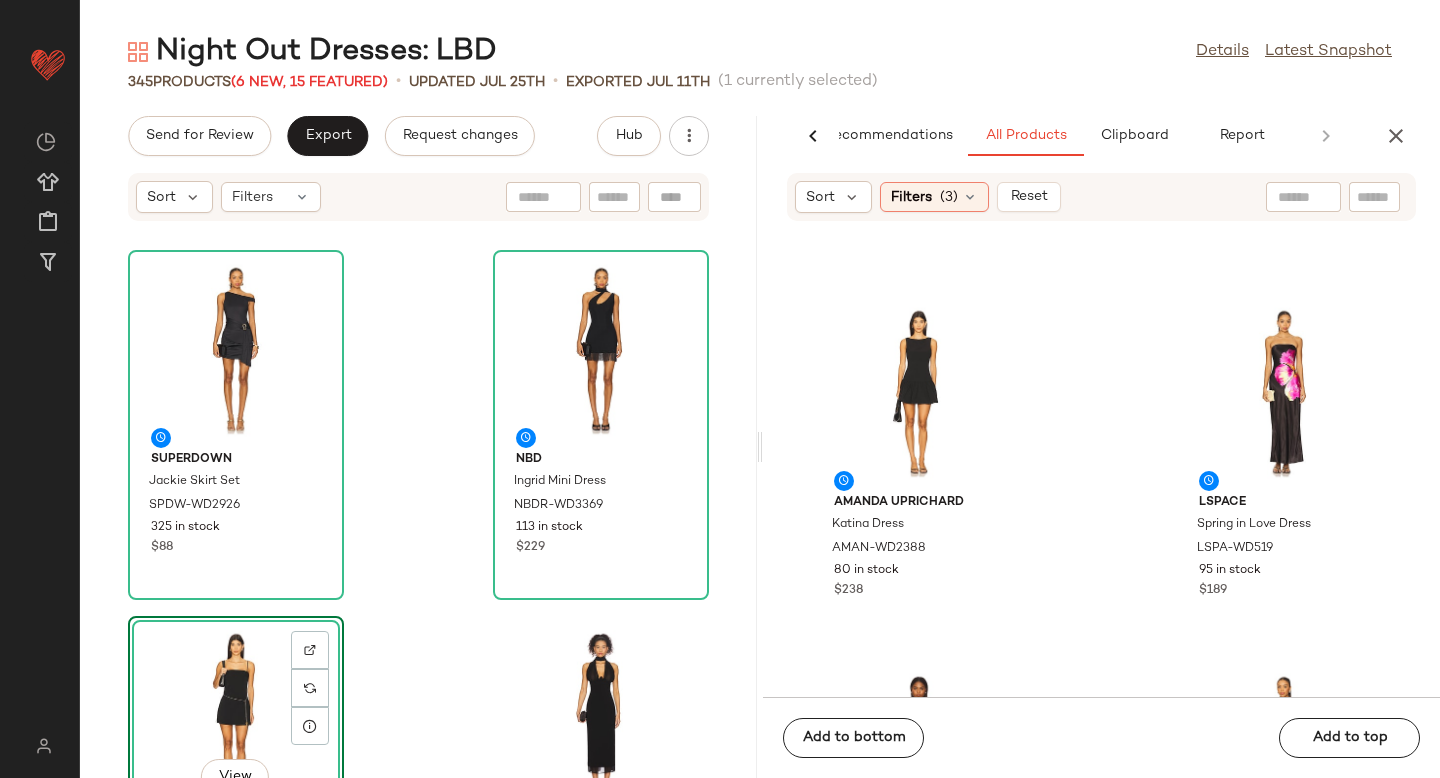 scroll, scrollTop: 746, scrollLeft: 0, axis: vertical 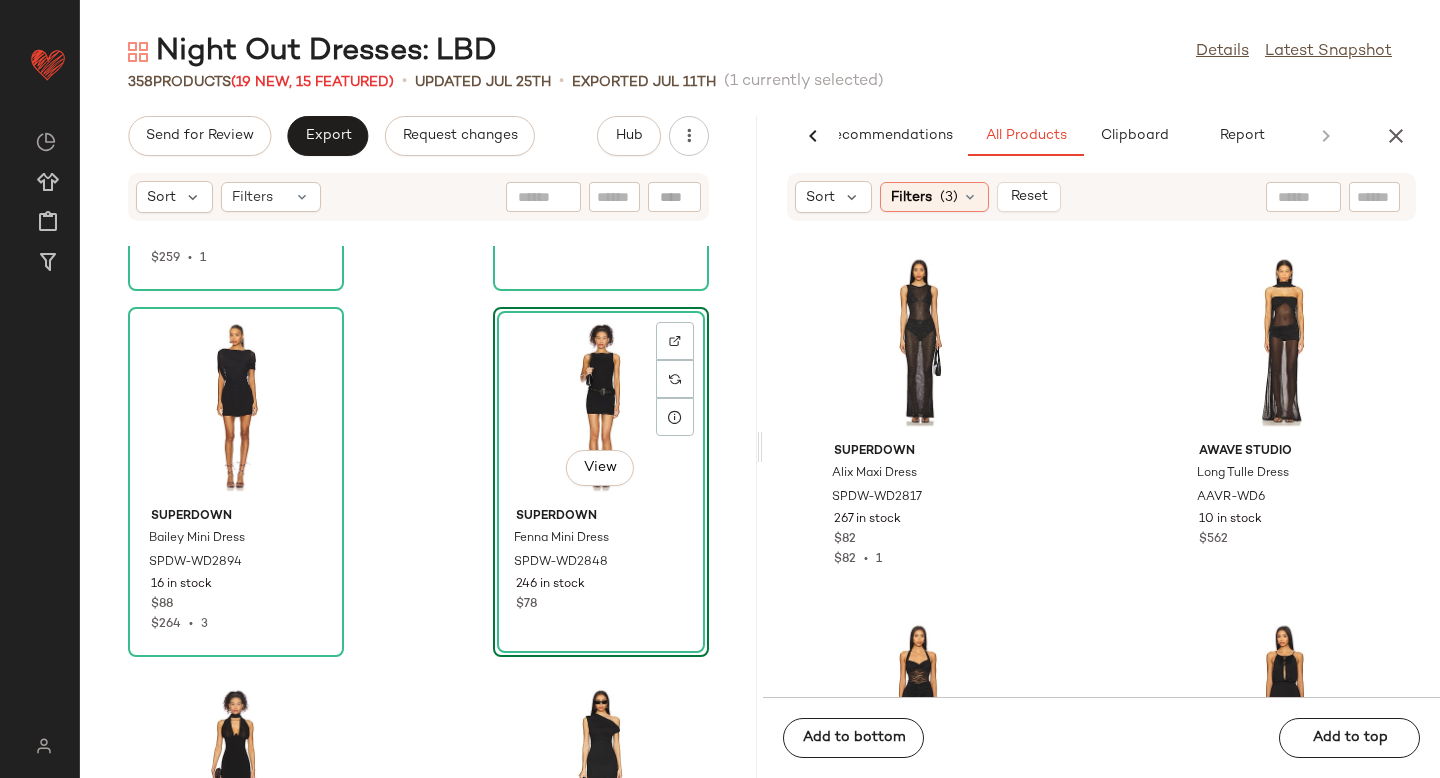 click on "superdown Alix Maxi Dress SPDW-WD2817 267 in stock $82 $82 • 1 AWAVE Studio Long Tulle Dress AAVR-WD6 10 in stock $562 Runaway The Label Annika Maxi Dress RUNR-WD210 32 in stock $134 NILI LOTAN Vesper Dress NILR-WD62 11 in stock $620 MAJORELLE Aesha Gown MALR-WD1585 24 in stock $238 $952 • 4 LoveShackFancy Zima Dress LESH-WD929 20 in stock $345 $345 • 1 I.AM.GIA Gem Mini Dress IAMR-WD46 11 in stock $109 $109 • 1 superdown Aneira Mini Dress SPDW-WD2920 109 in stock $86 $86 • 1" 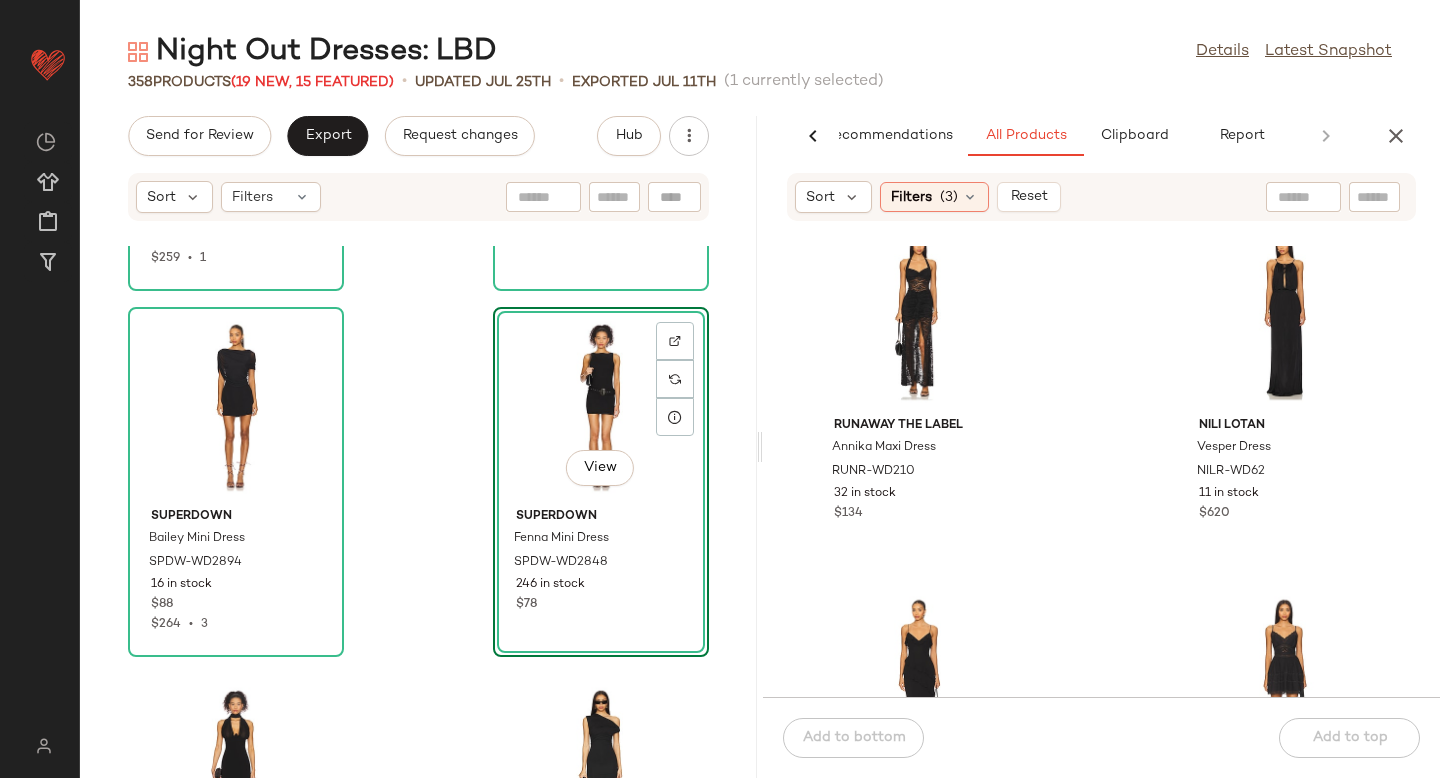 scroll, scrollTop: 14660, scrollLeft: 0, axis: vertical 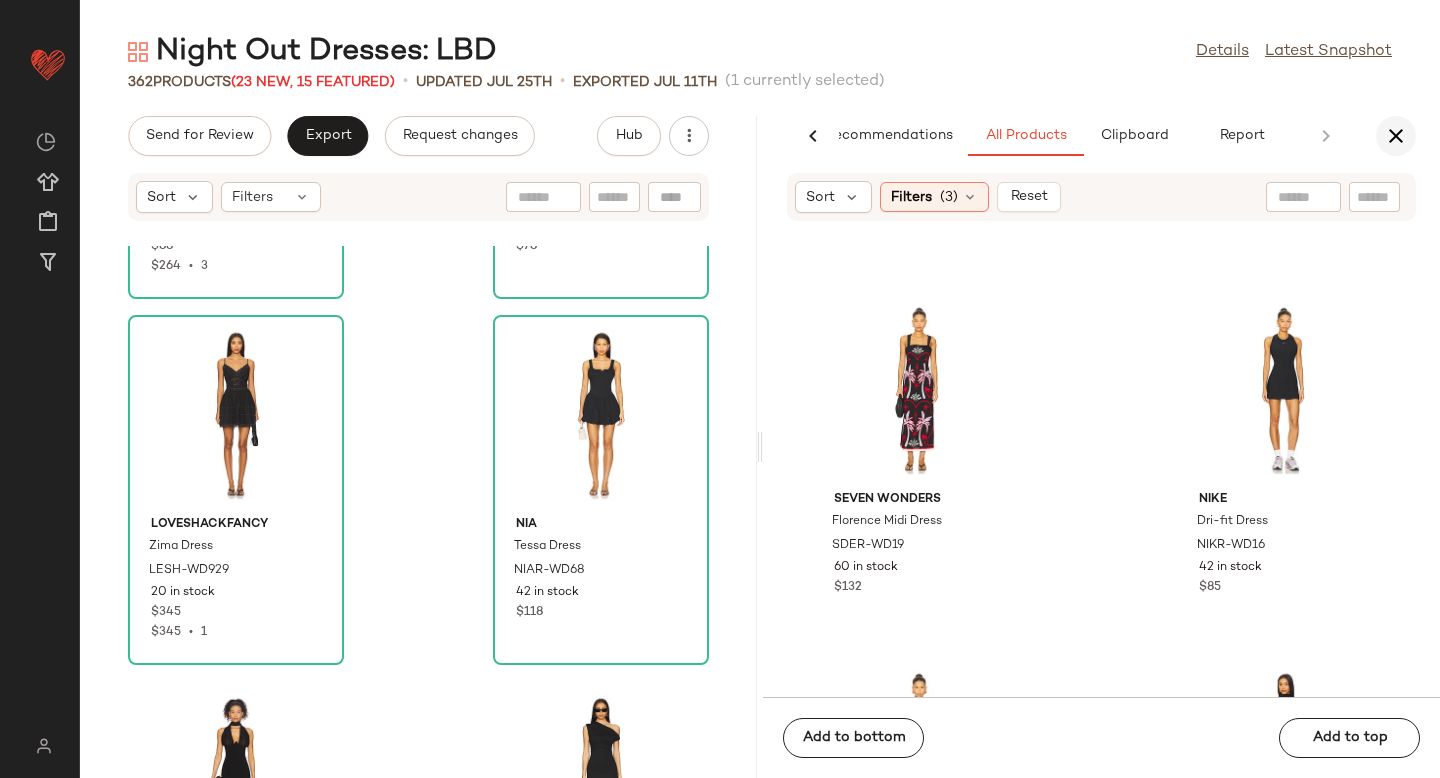 click at bounding box center (1396, 136) 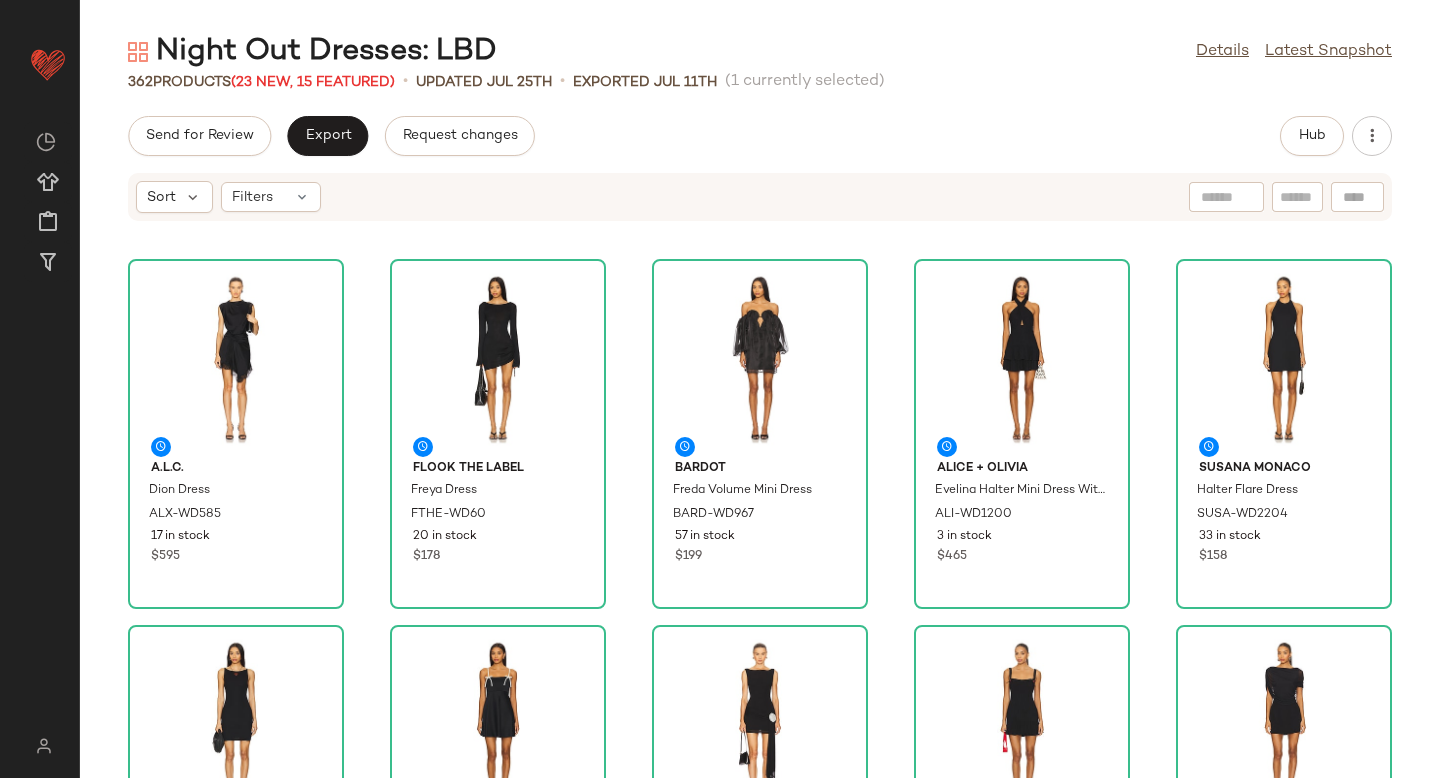 scroll, scrollTop: 0, scrollLeft: 0, axis: both 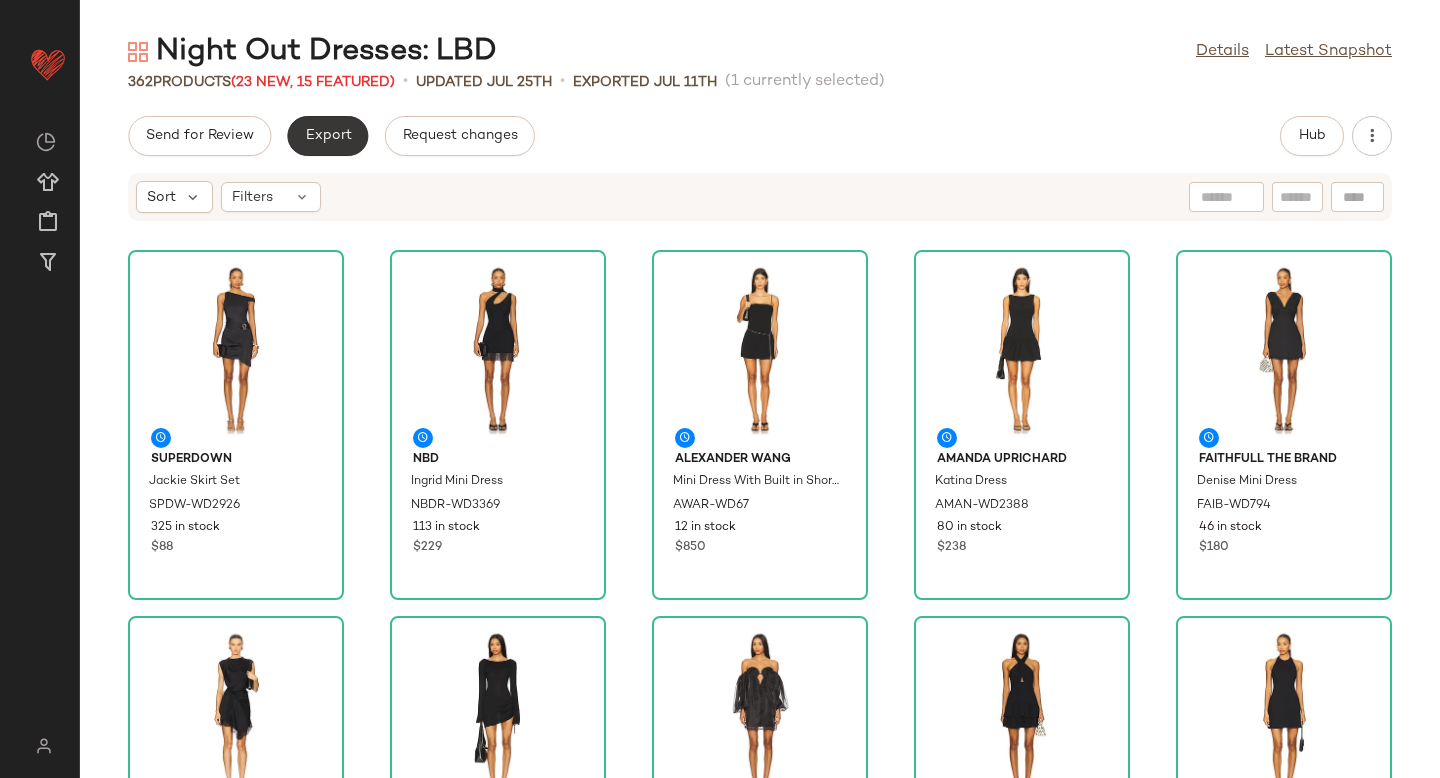 click on "Export" at bounding box center [327, 136] 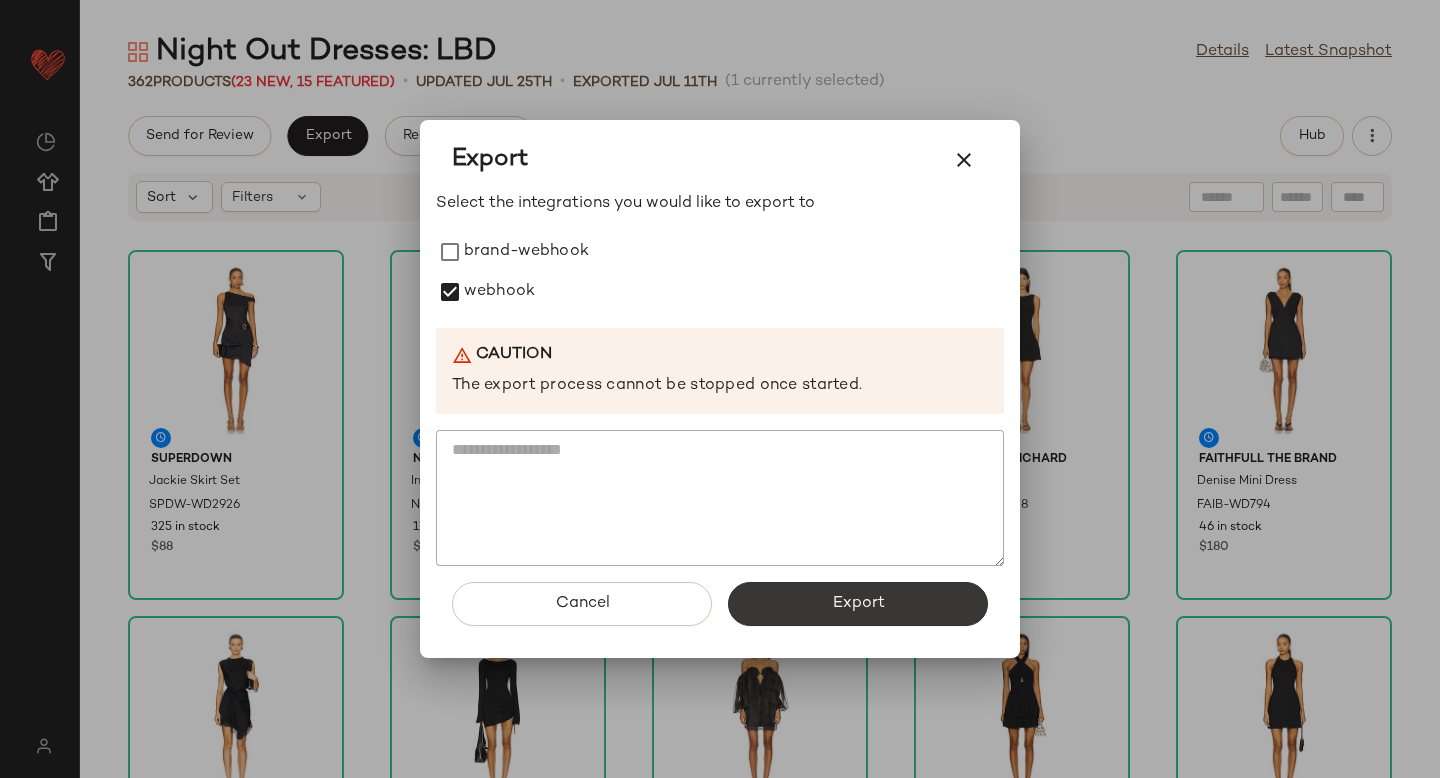 click on "Export" 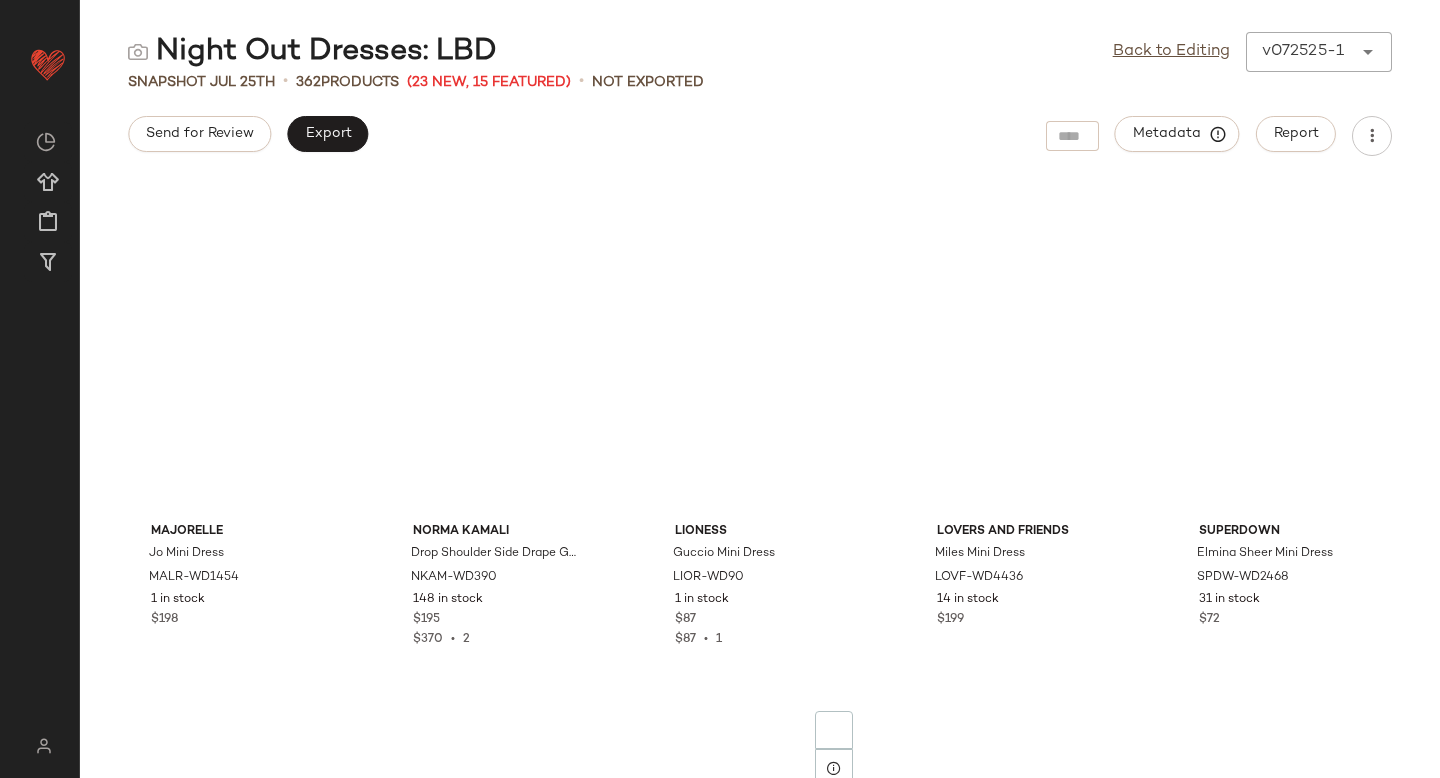 scroll, scrollTop: 14350, scrollLeft: 0, axis: vertical 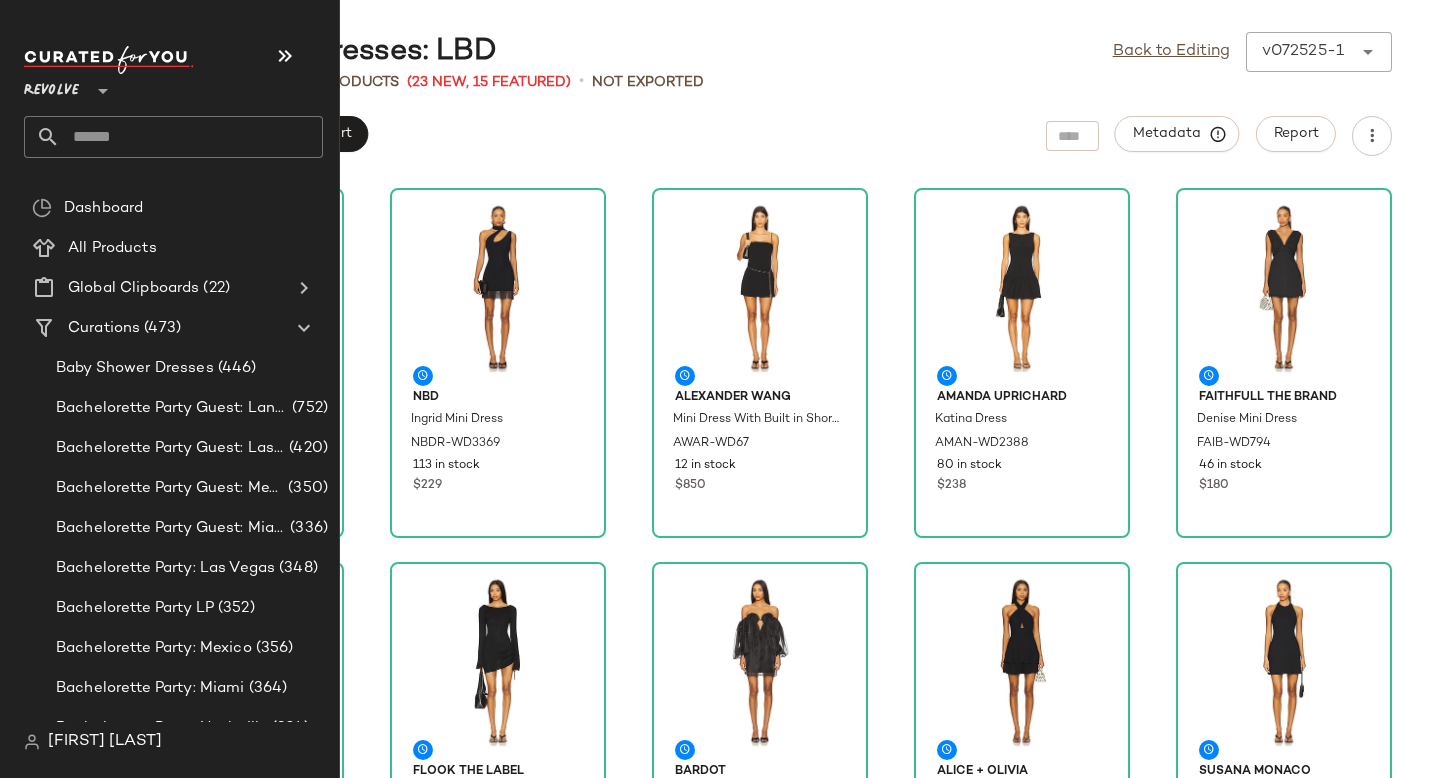 click 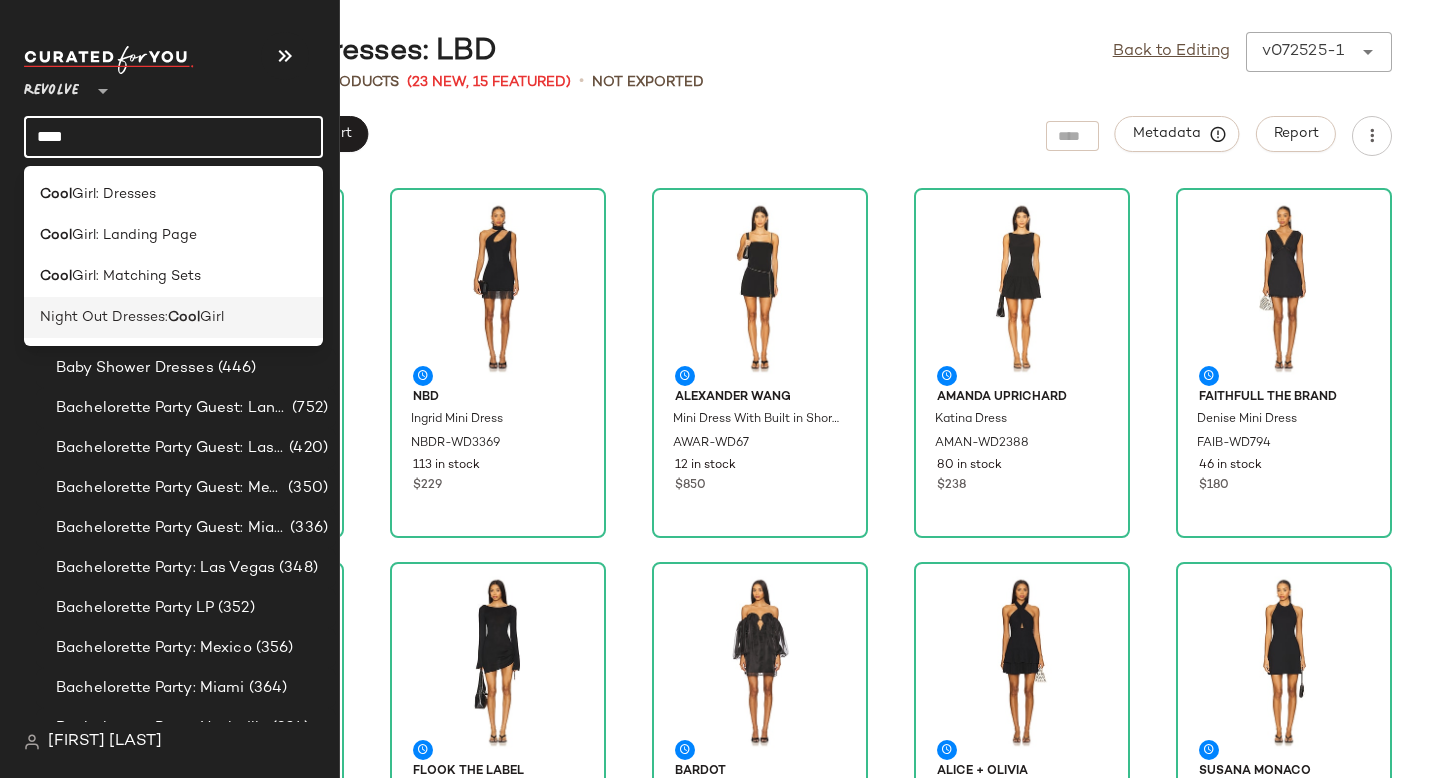 type on "****" 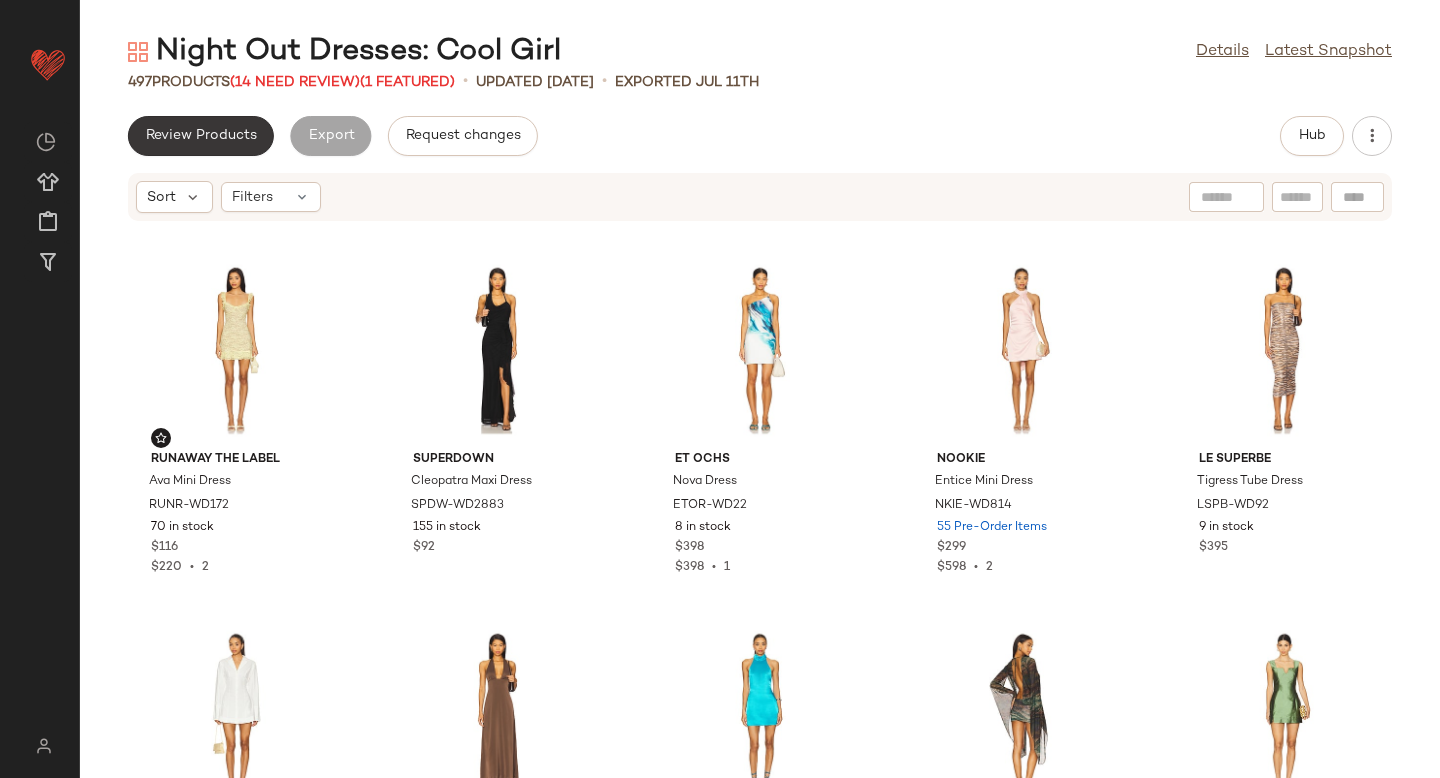 click on "Review Products" 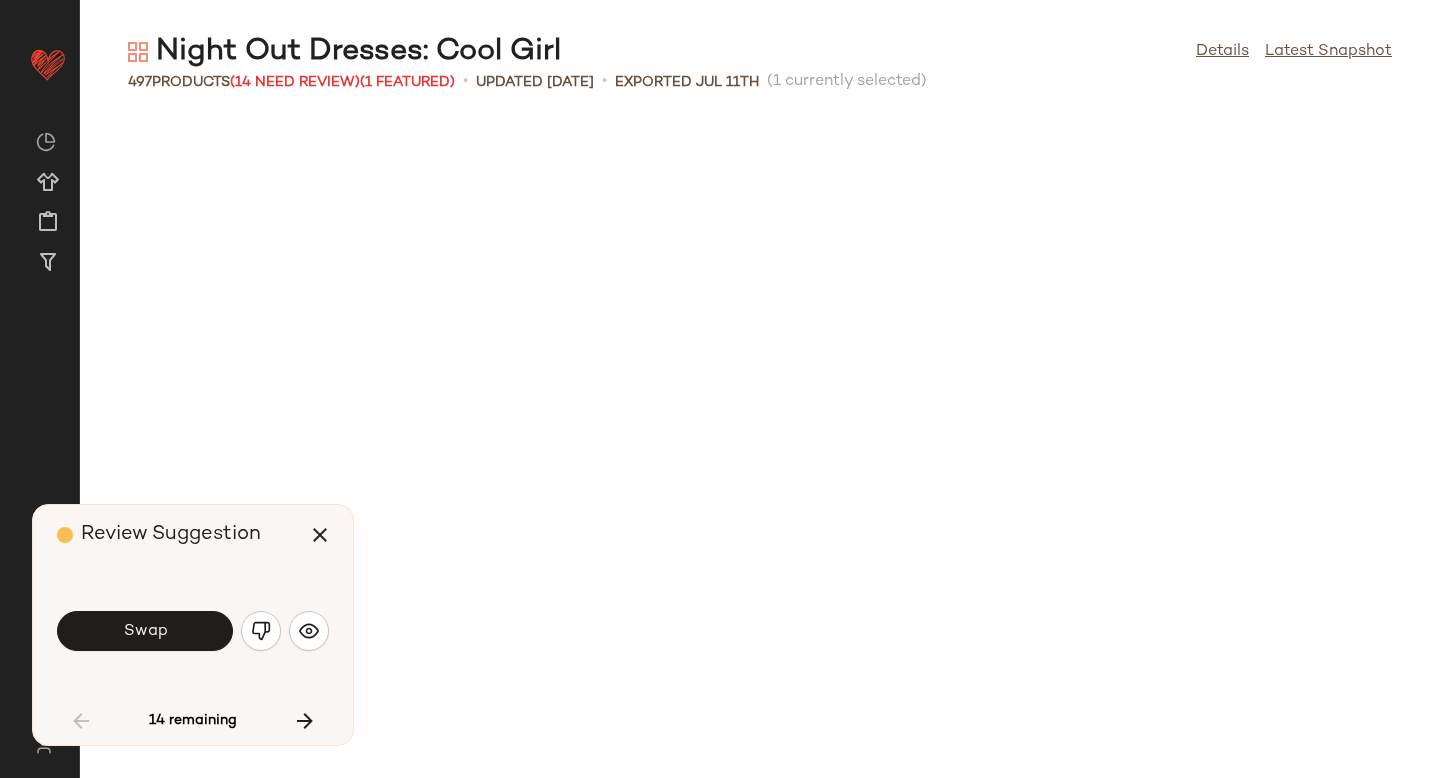scroll, scrollTop: 748, scrollLeft: 0, axis: vertical 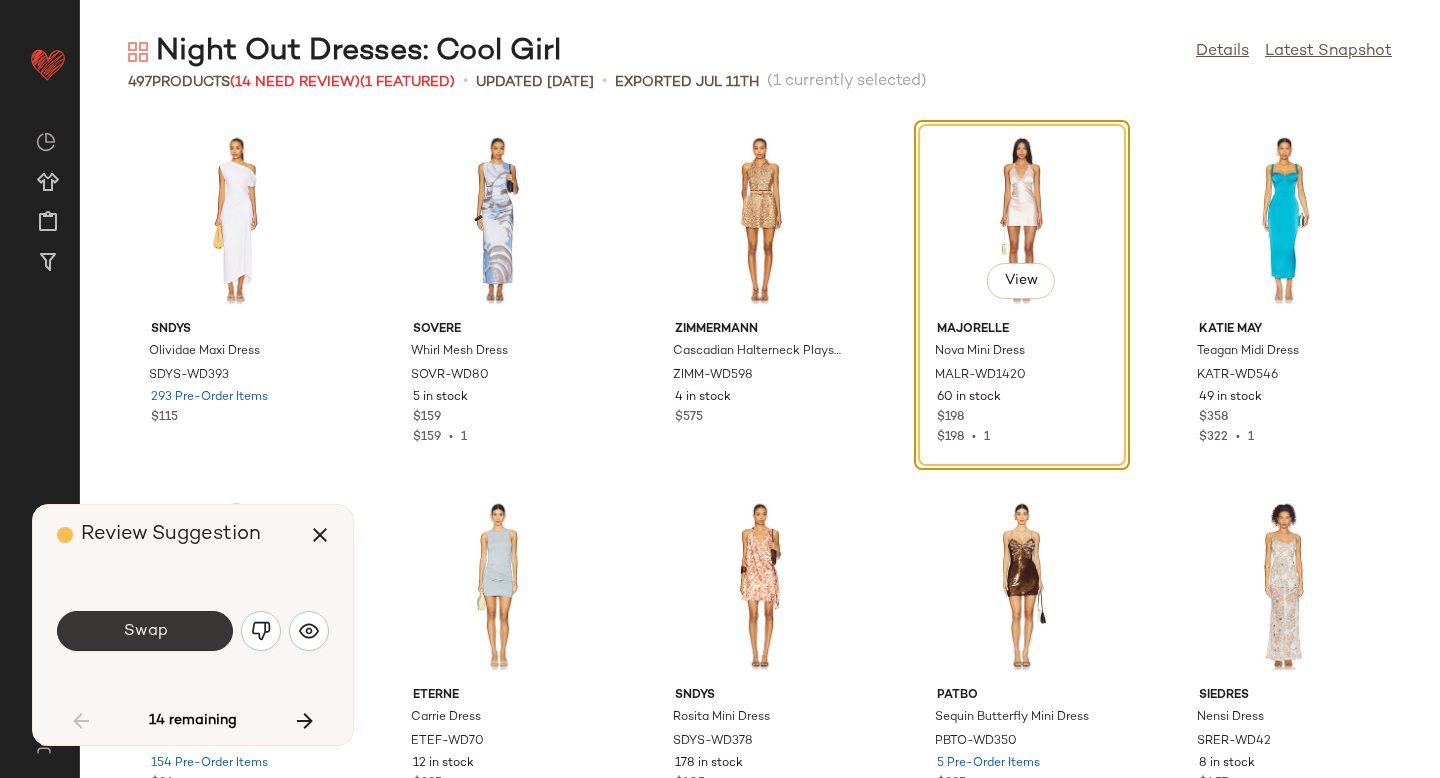click on "Swap" at bounding box center [145, 631] 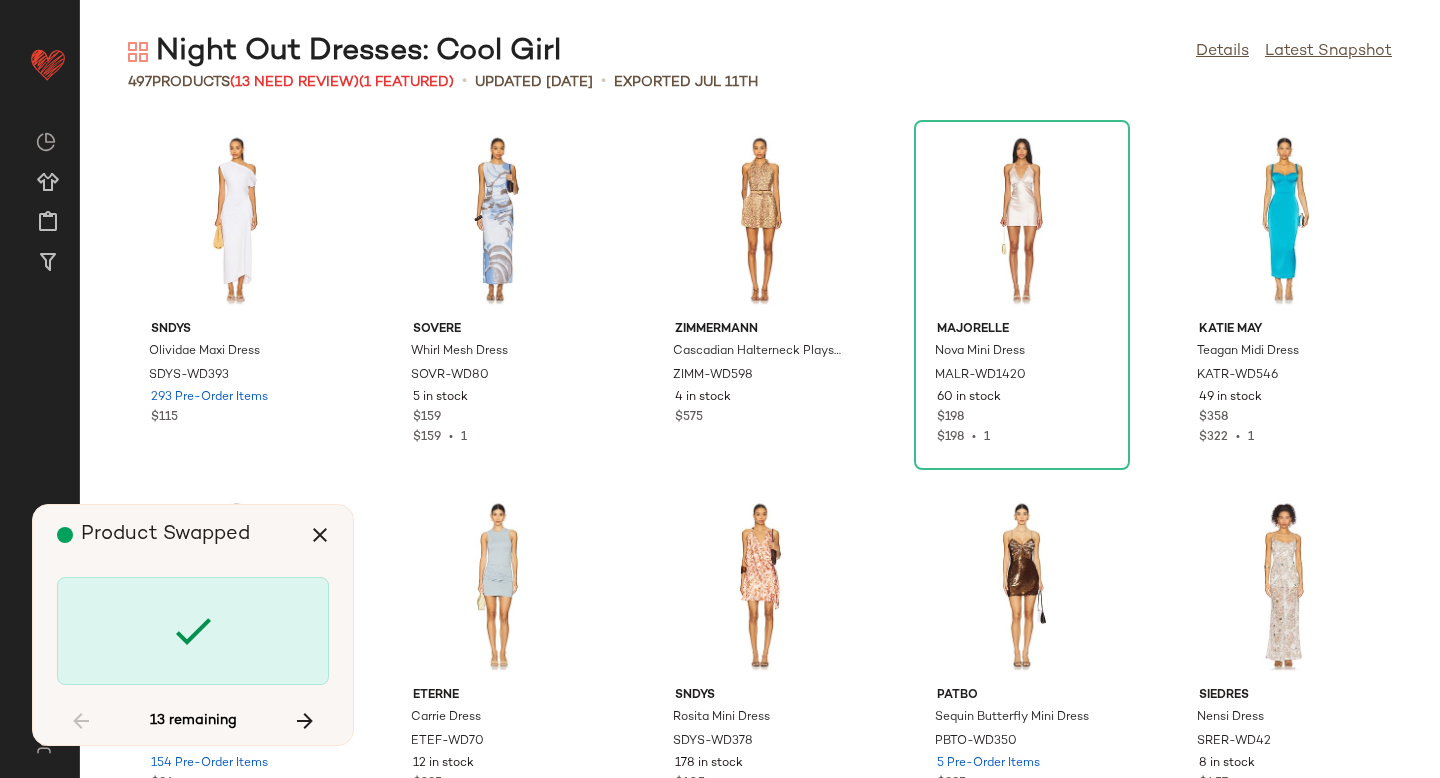 scroll, scrollTop: 5490, scrollLeft: 0, axis: vertical 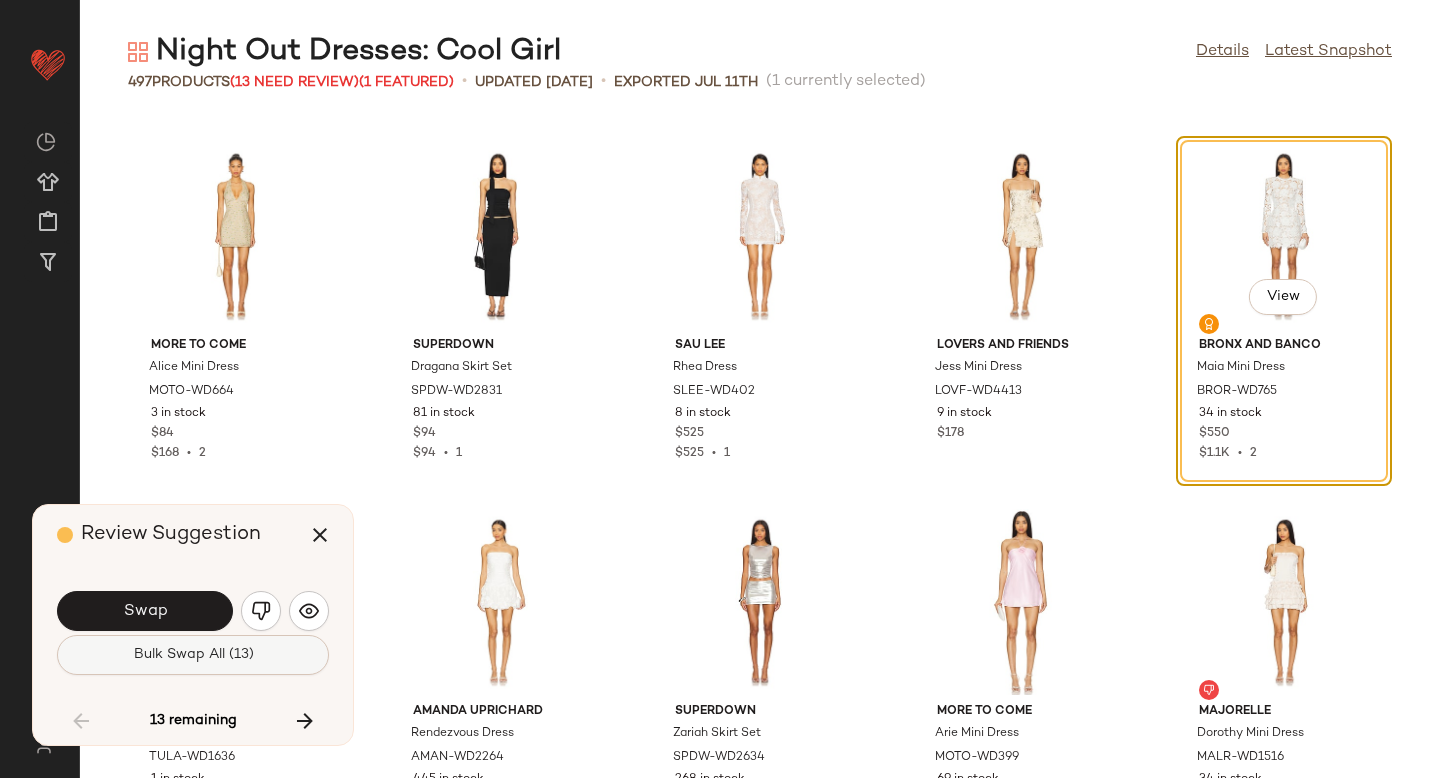 click on "Bulk Swap All (13)" 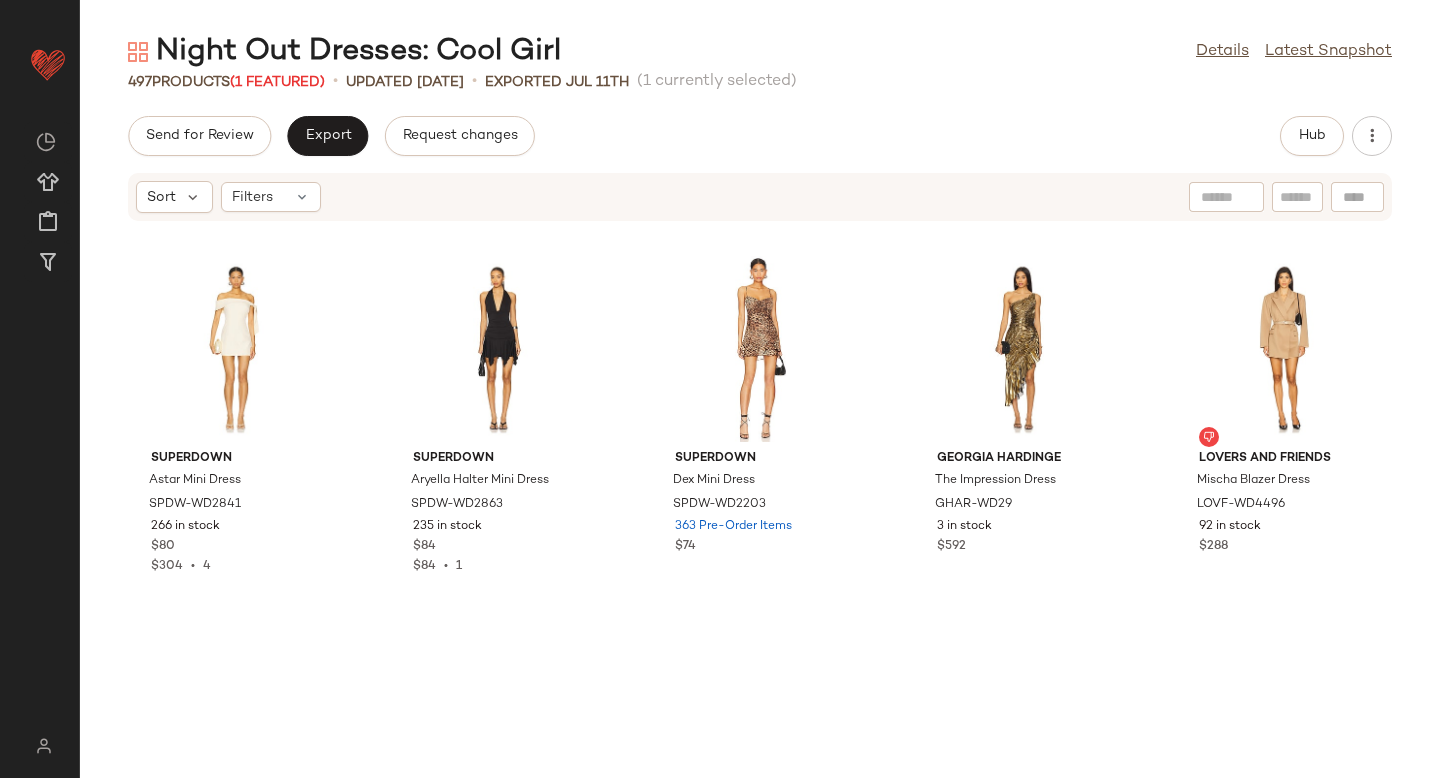 scroll, scrollTop: 0, scrollLeft: 0, axis: both 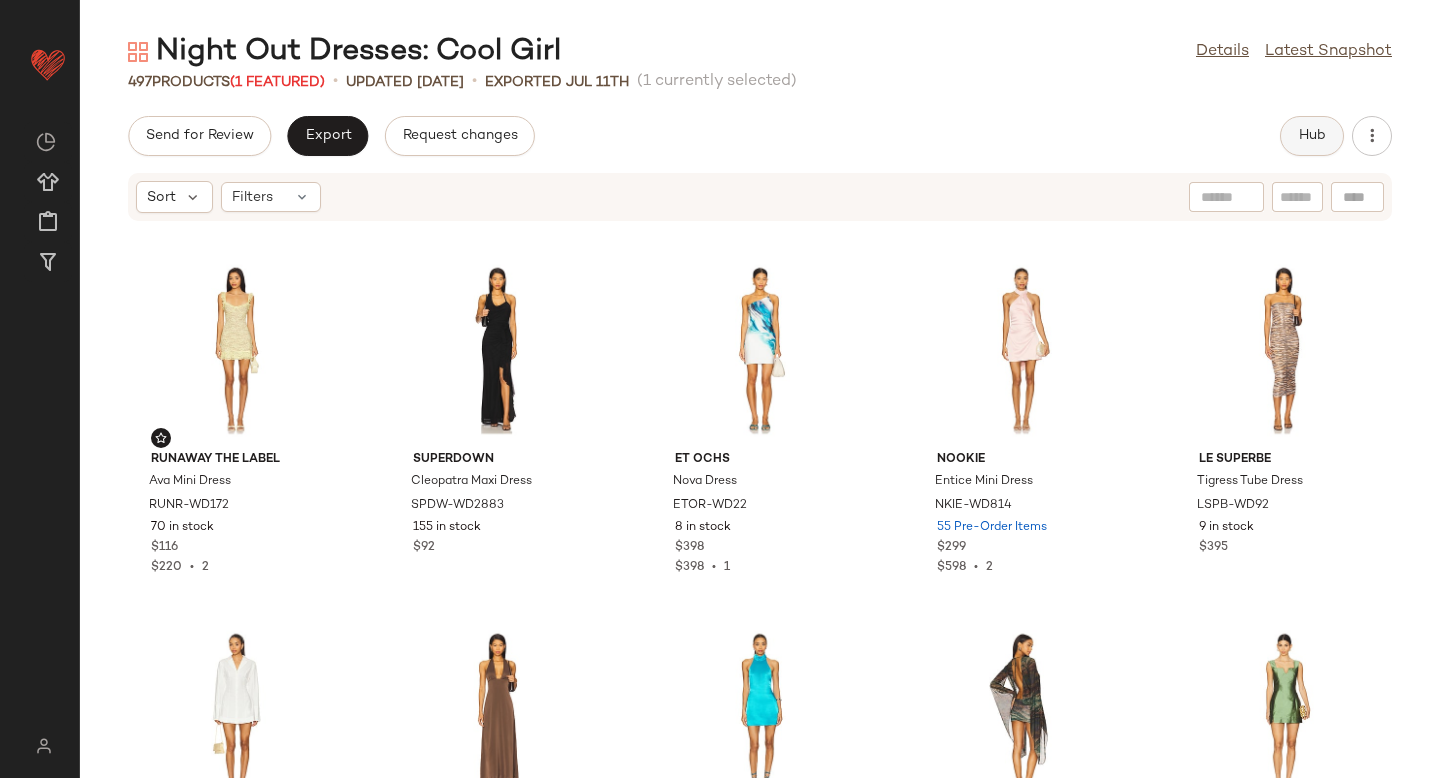 click on "Hub" 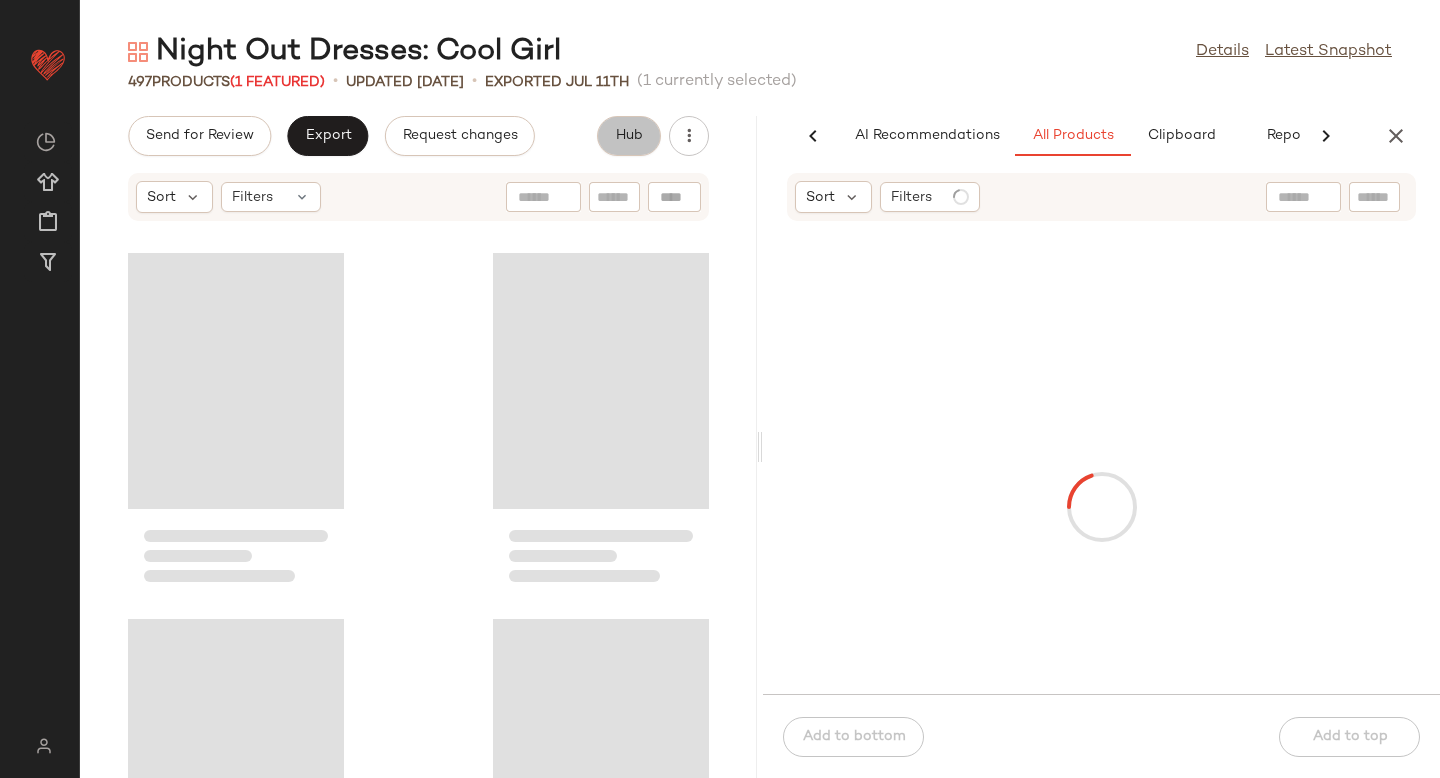 scroll, scrollTop: 0, scrollLeft: 47, axis: horizontal 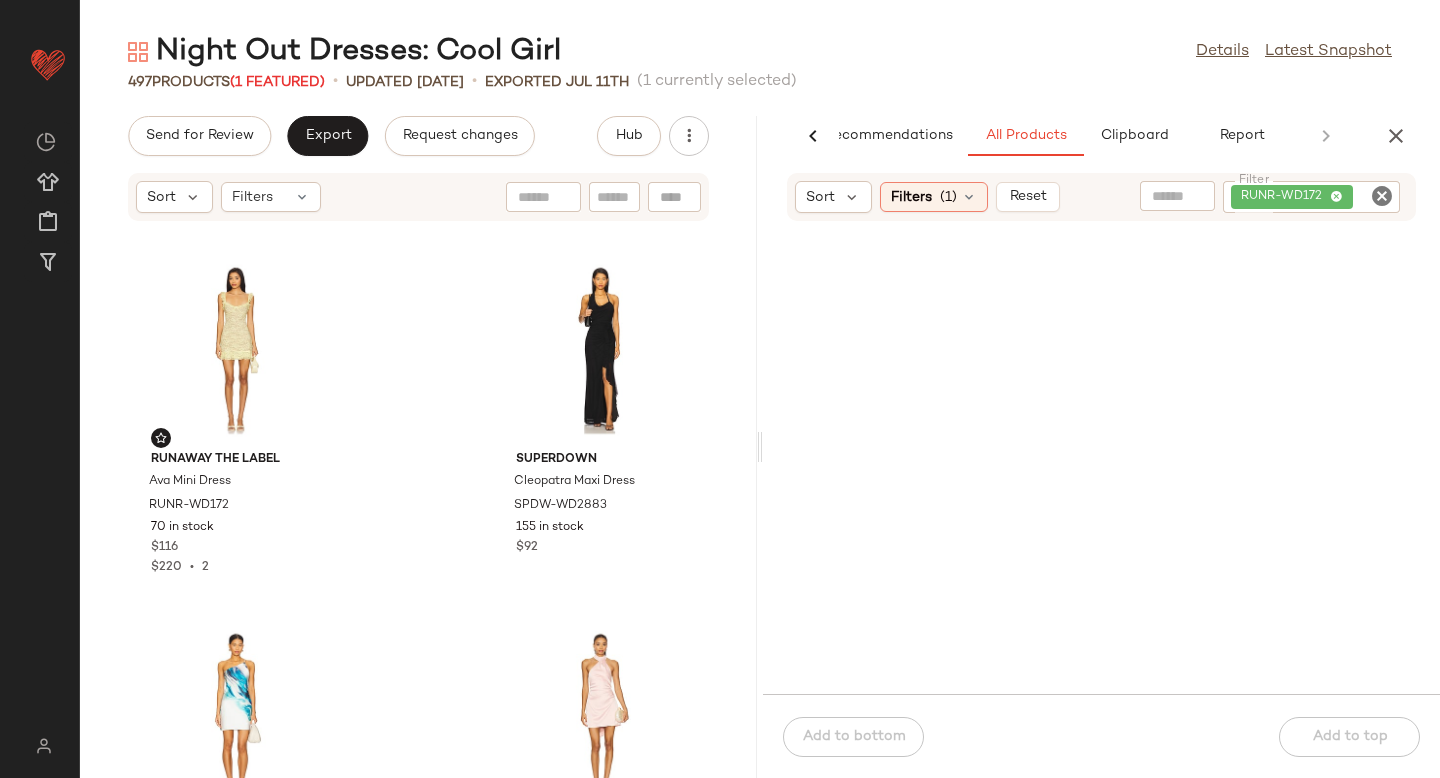 click 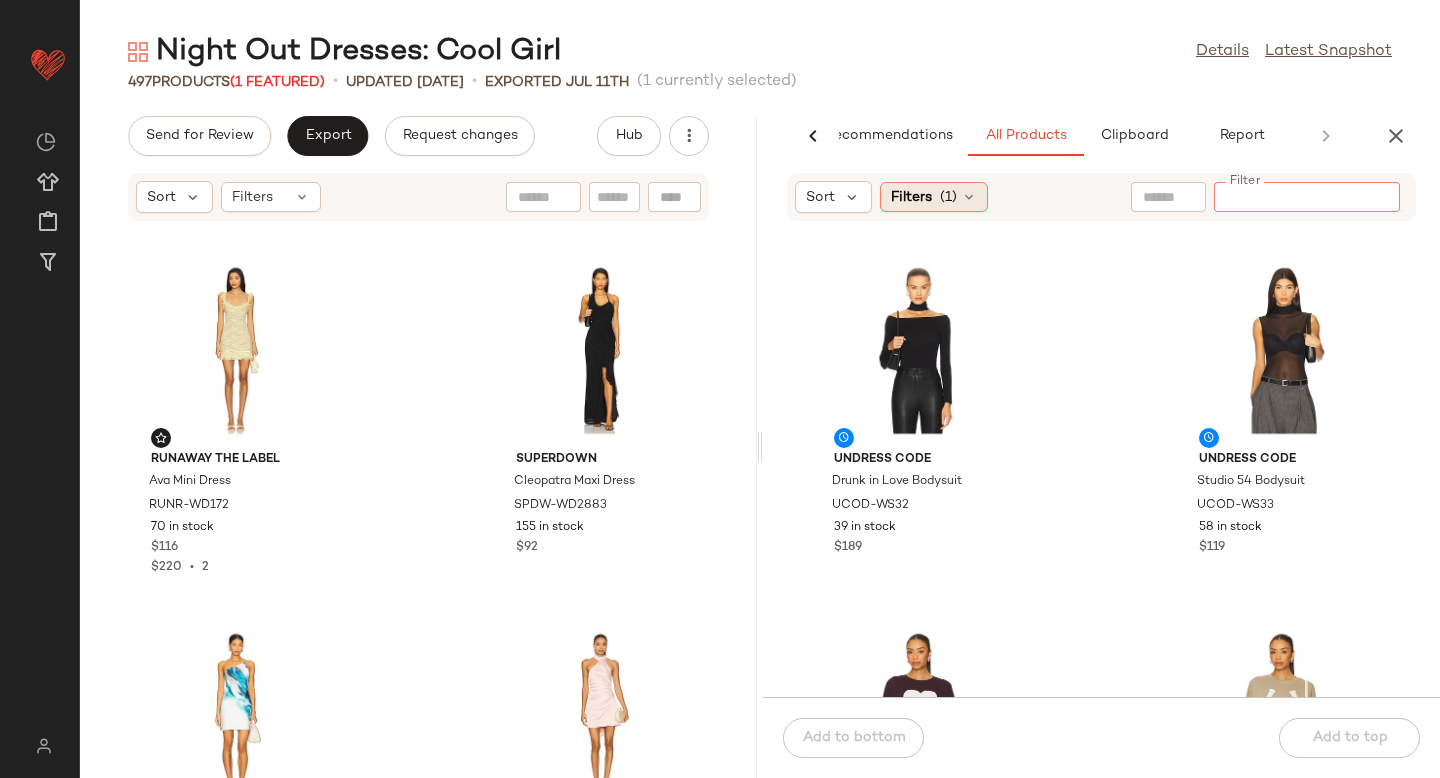 click at bounding box center [969, 197] 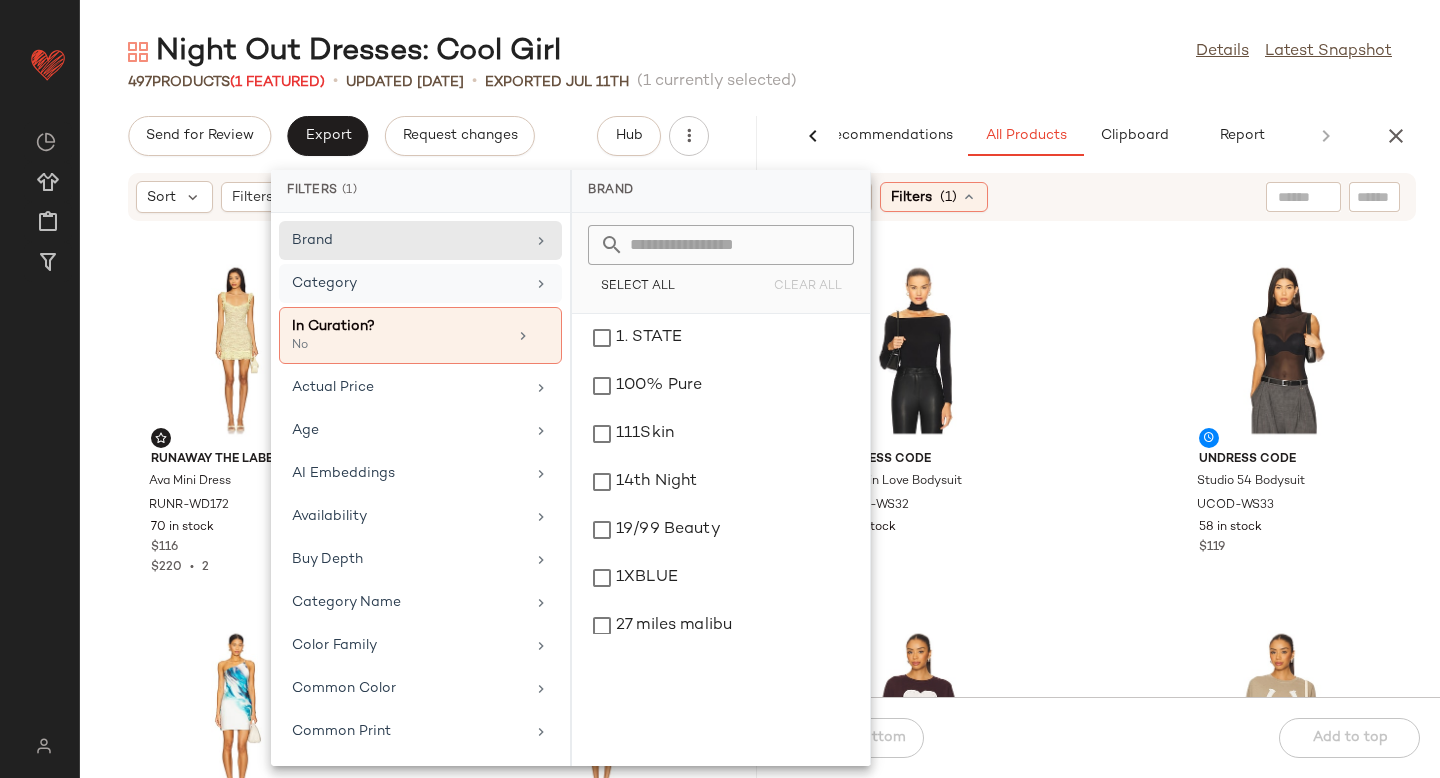 click on "Category" at bounding box center [408, 283] 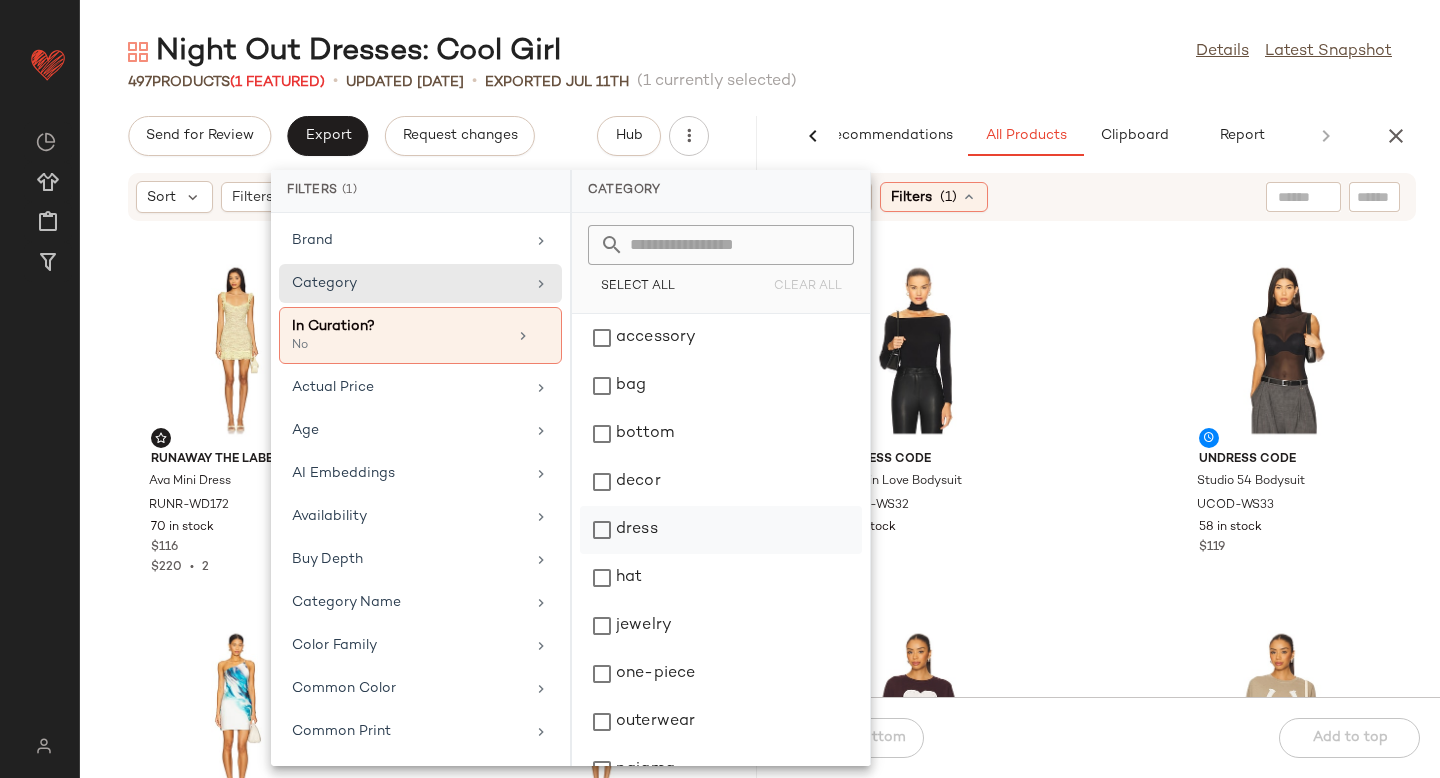 click on "dress" 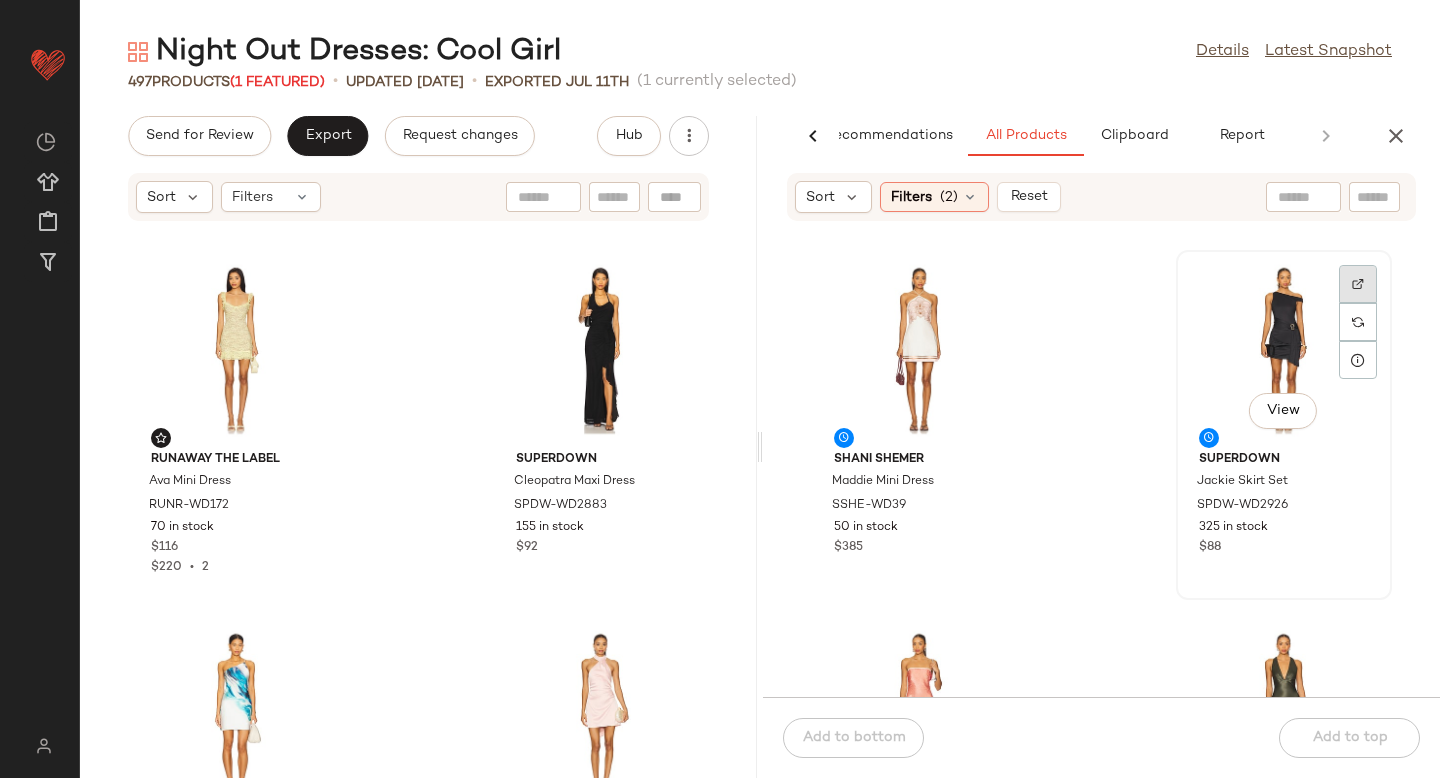 click 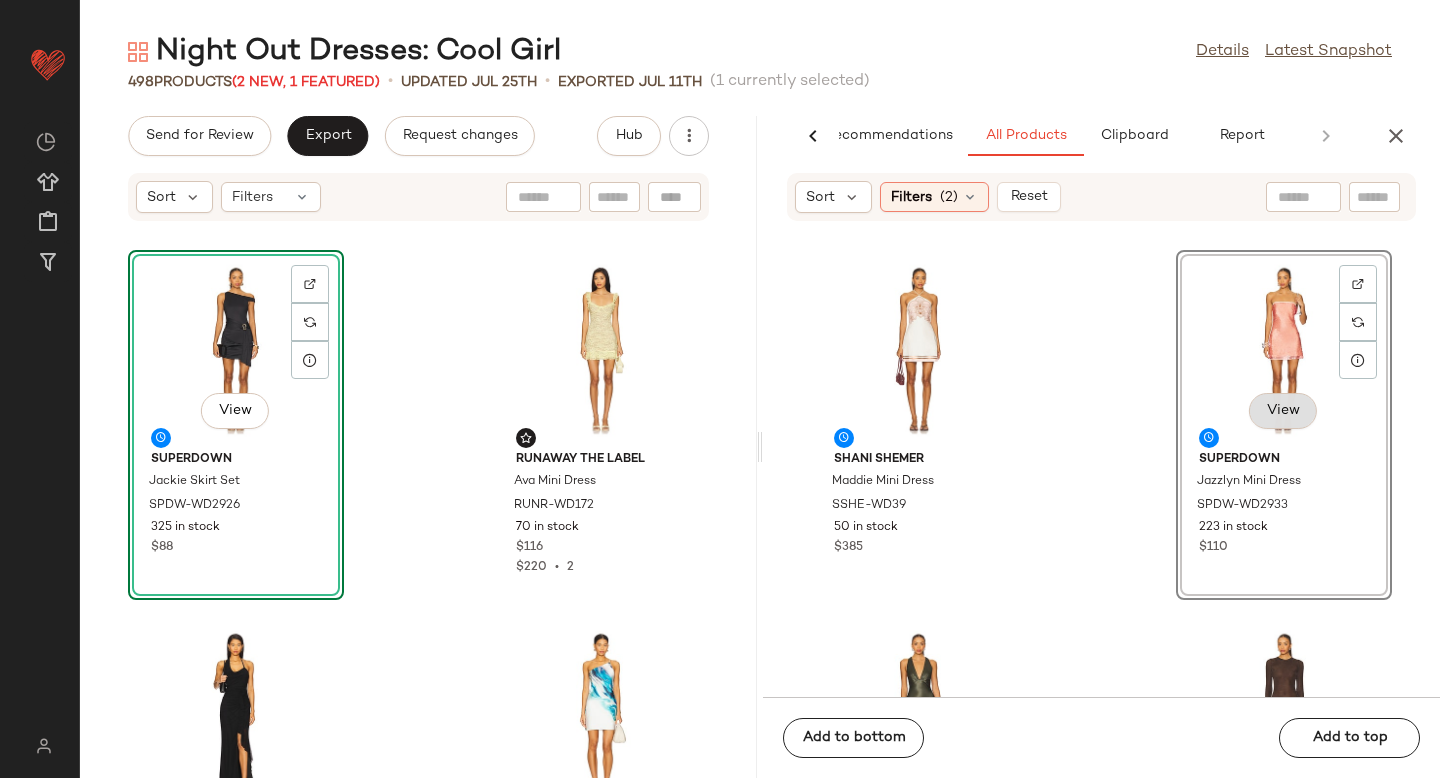 drag, startPoint x: 1251, startPoint y: 322, endPoint x: 1243, endPoint y: 418, distance: 96.332756 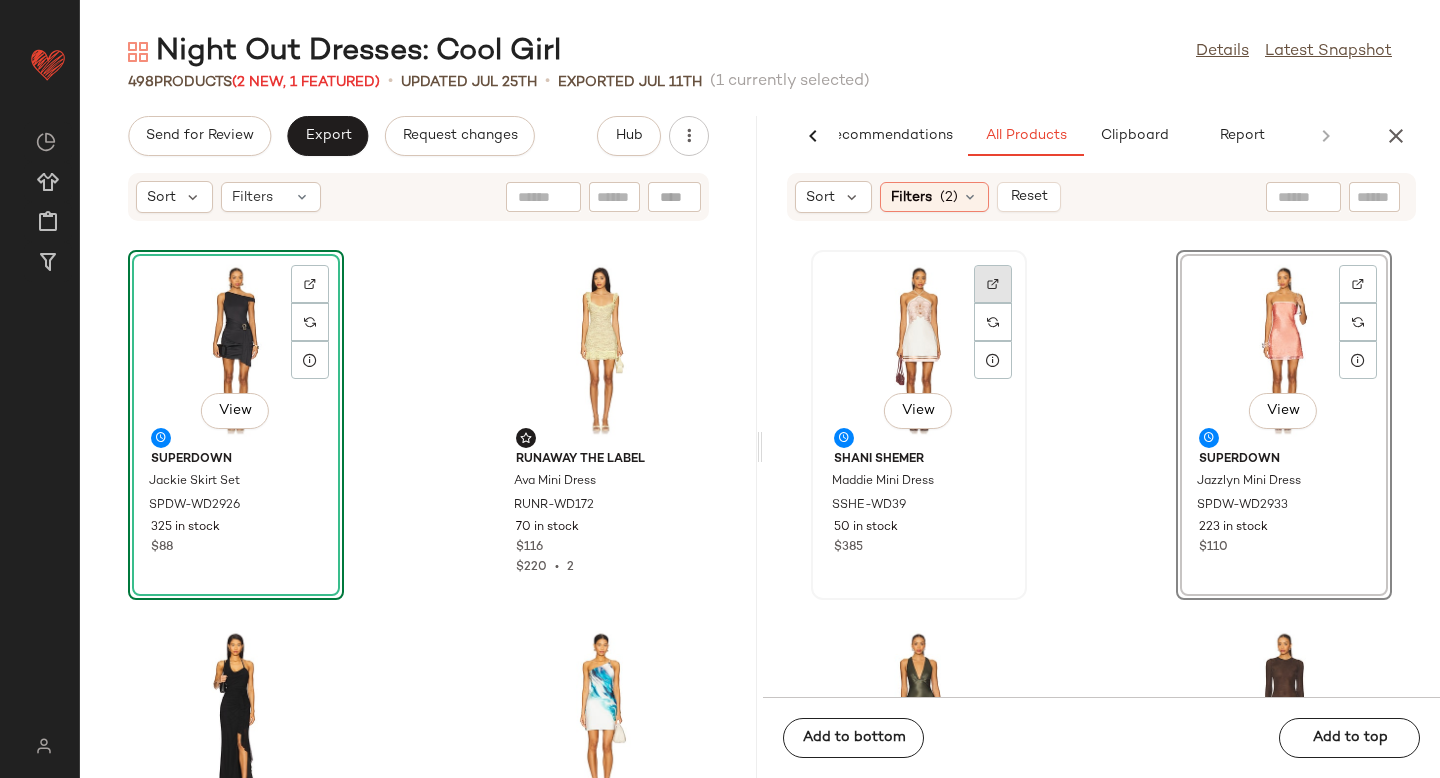 click 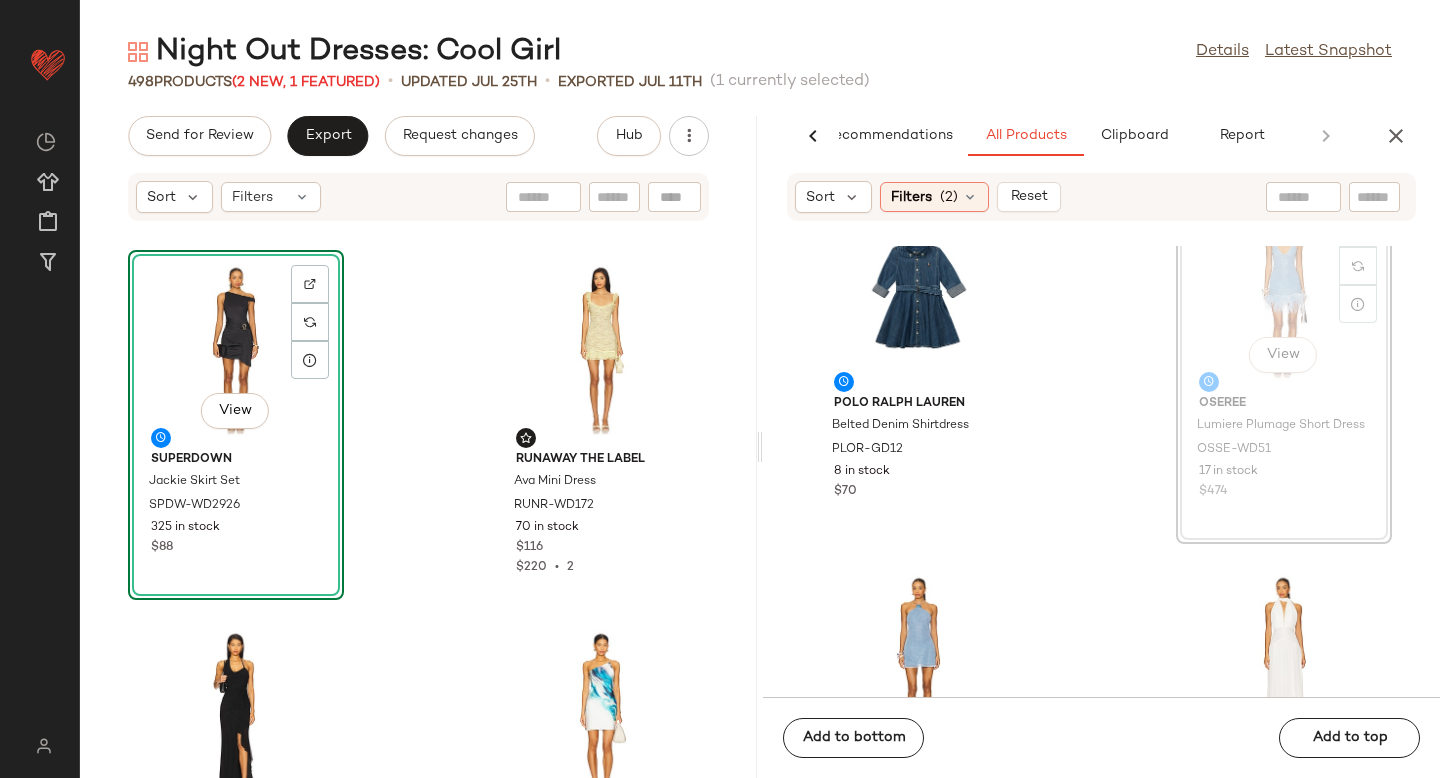scroll, scrollTop: 1899, scrollLeft: 0, axis: vertical 